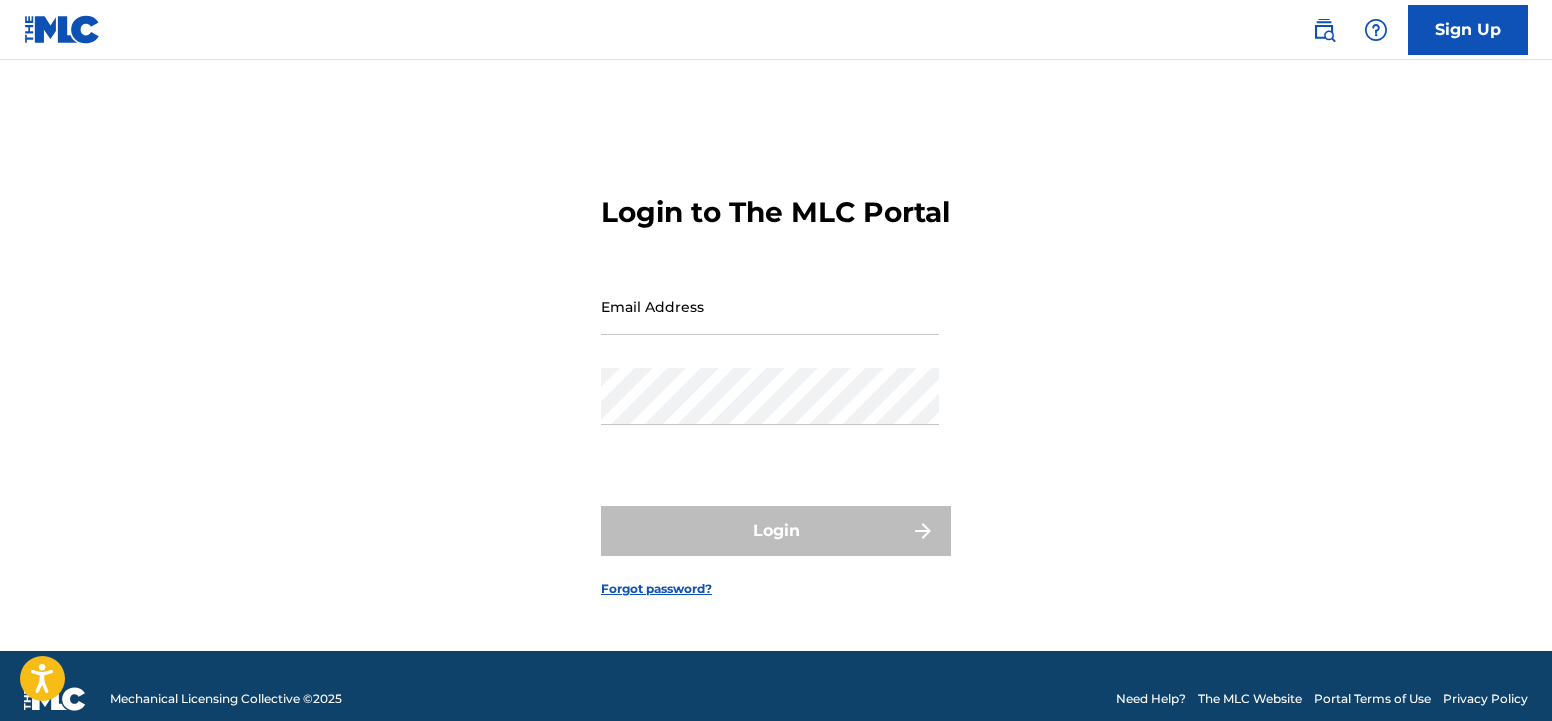 scroll, scrollTop: 0, scrollLeft: 0, axis: both 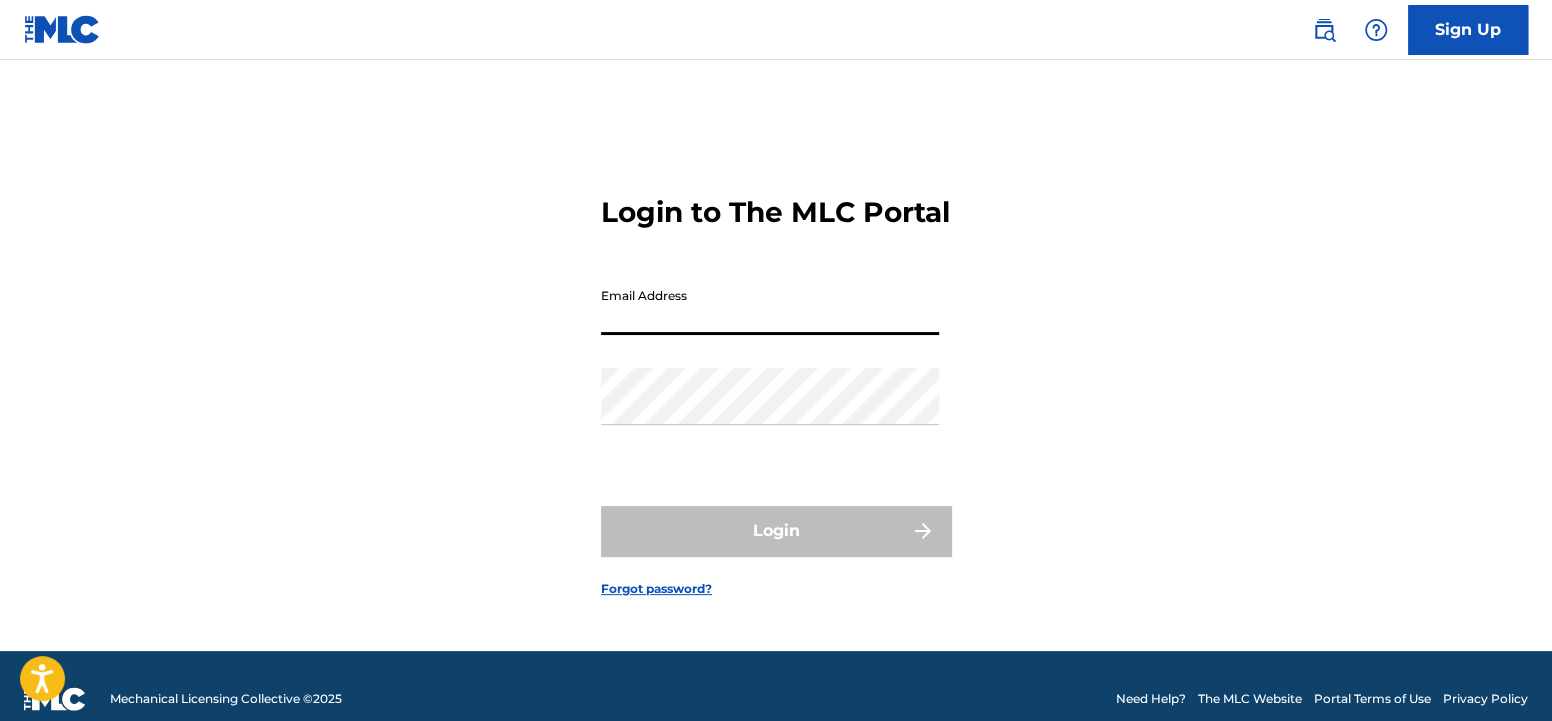 click on "Email Address" at bounding box center (770, 306) 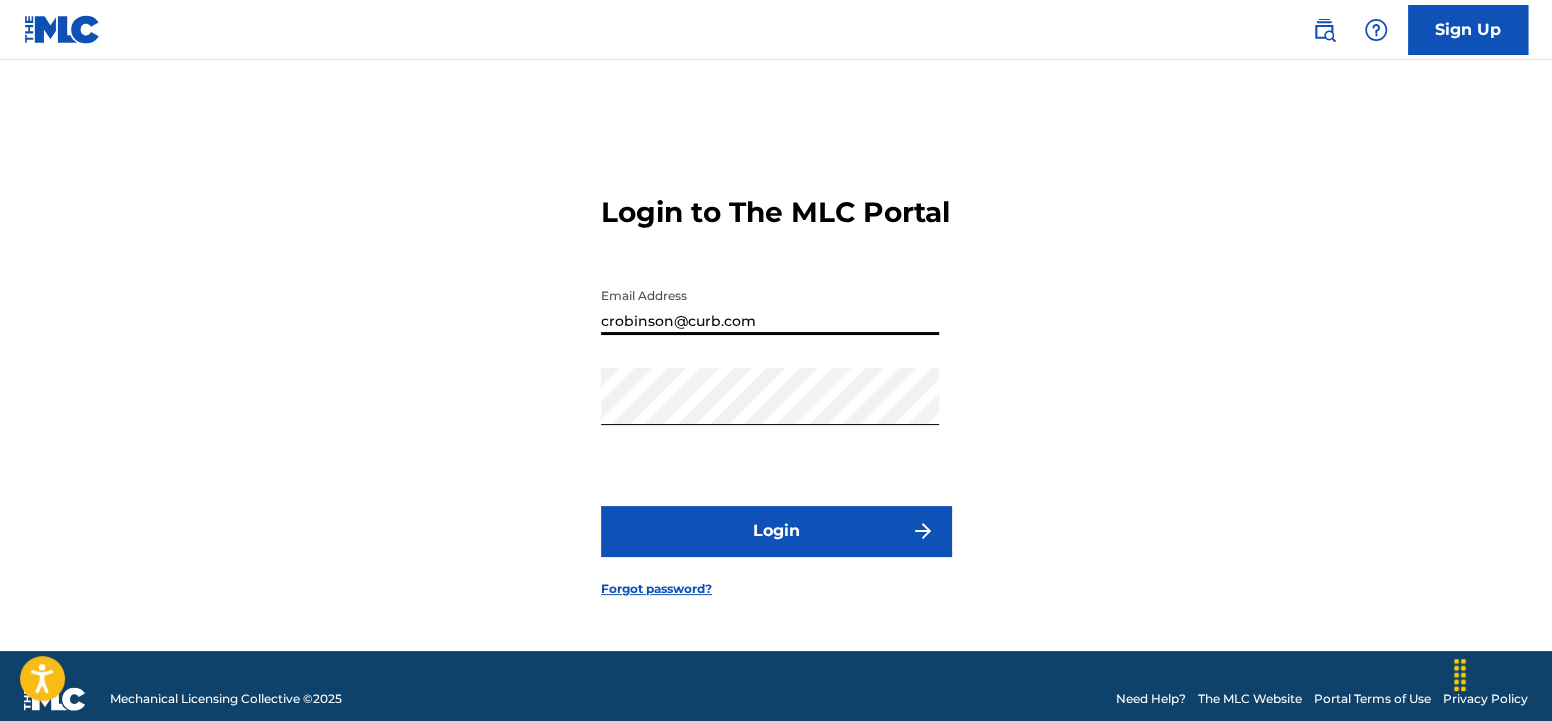 type on "crobinson@curb.com" 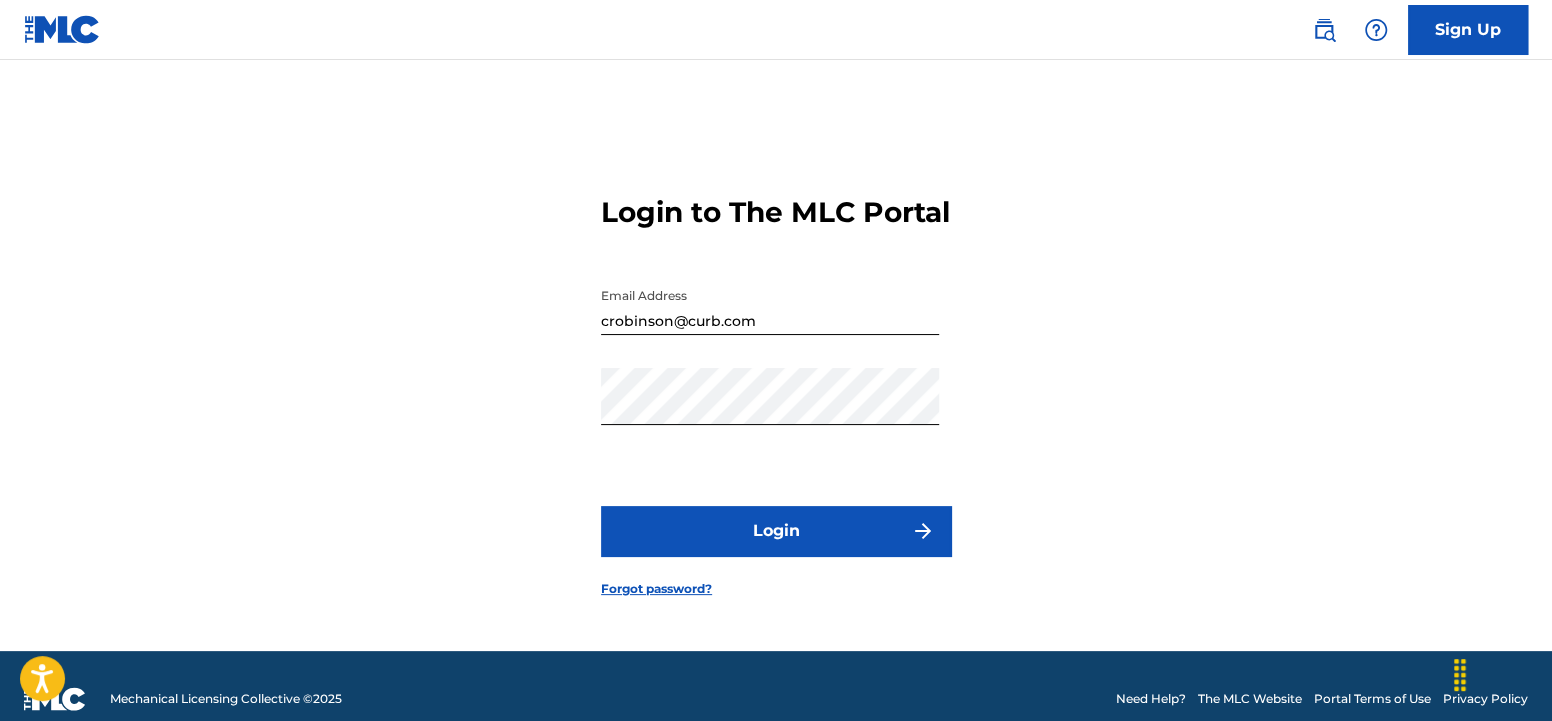 click on "Login" at bounding box center [776, 531] 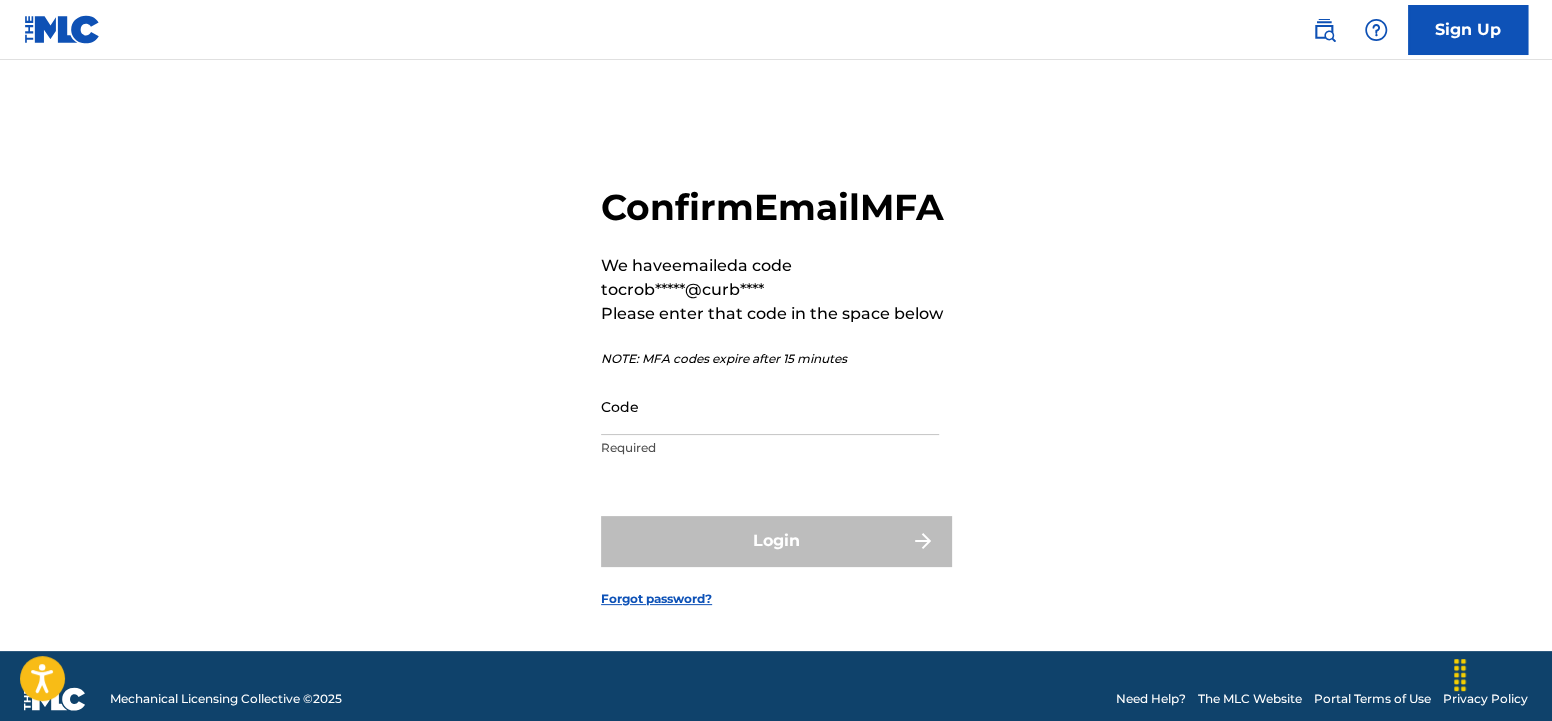 scroll, scrollTop: 49, scrollLeft: 0, axis: vertical 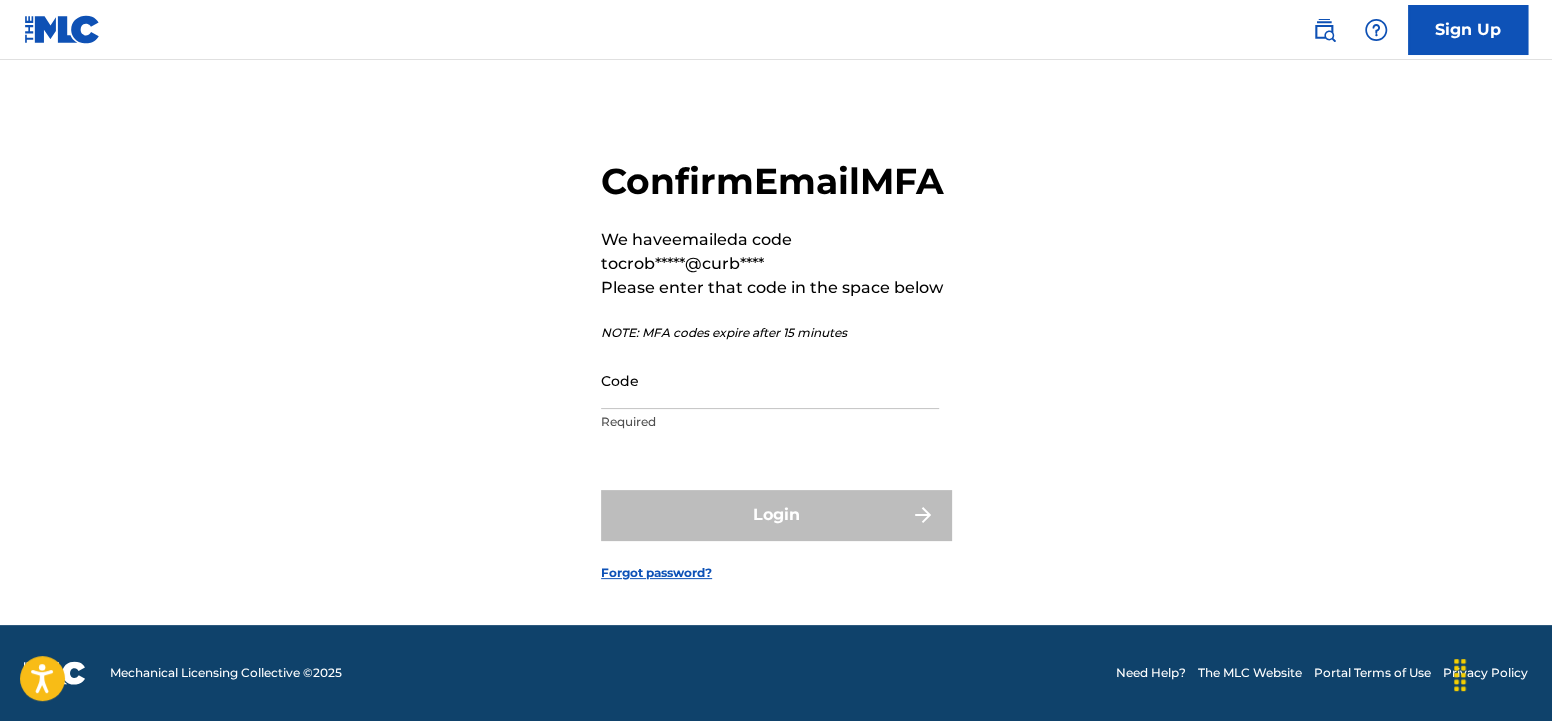 click on "Code" at bounding box center [770, 380] 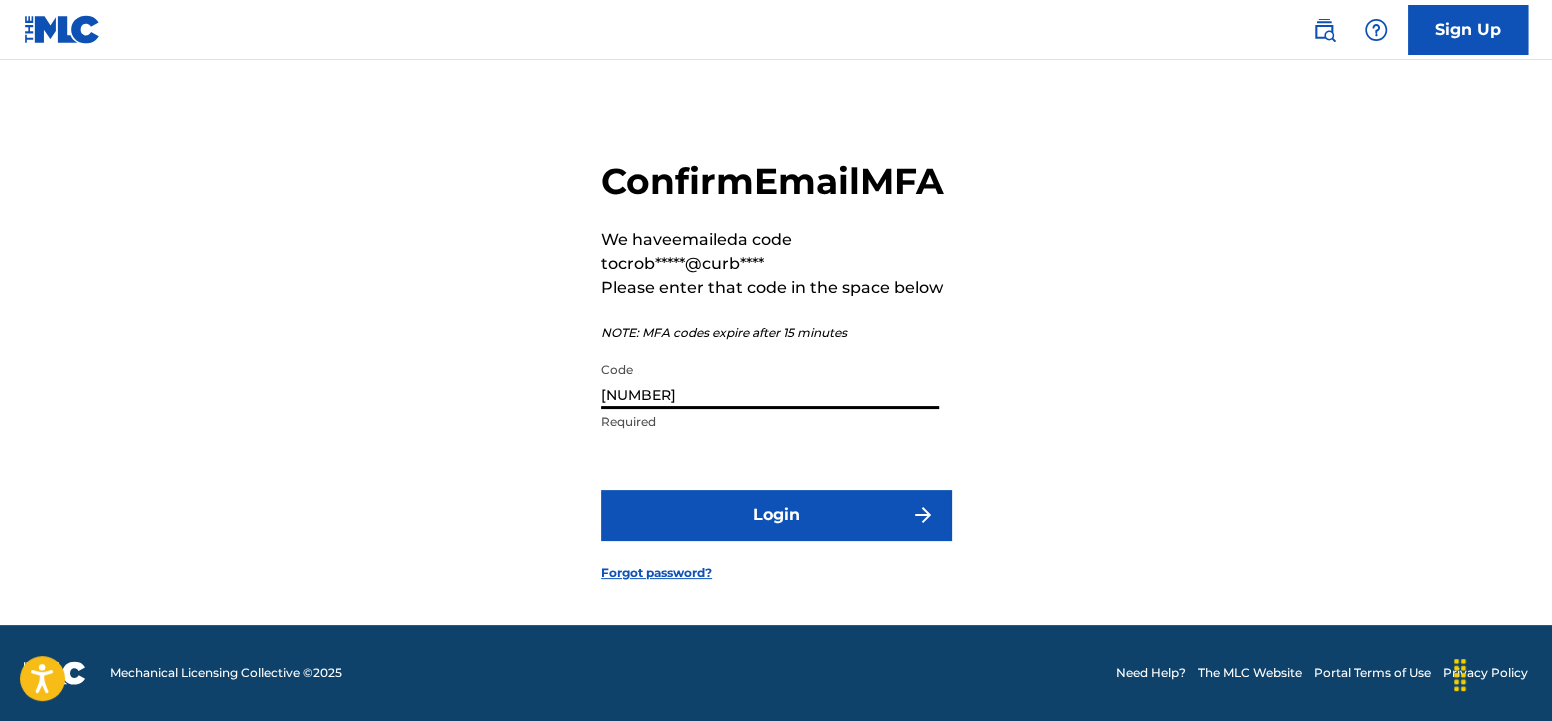 type on "[NUMBER]" 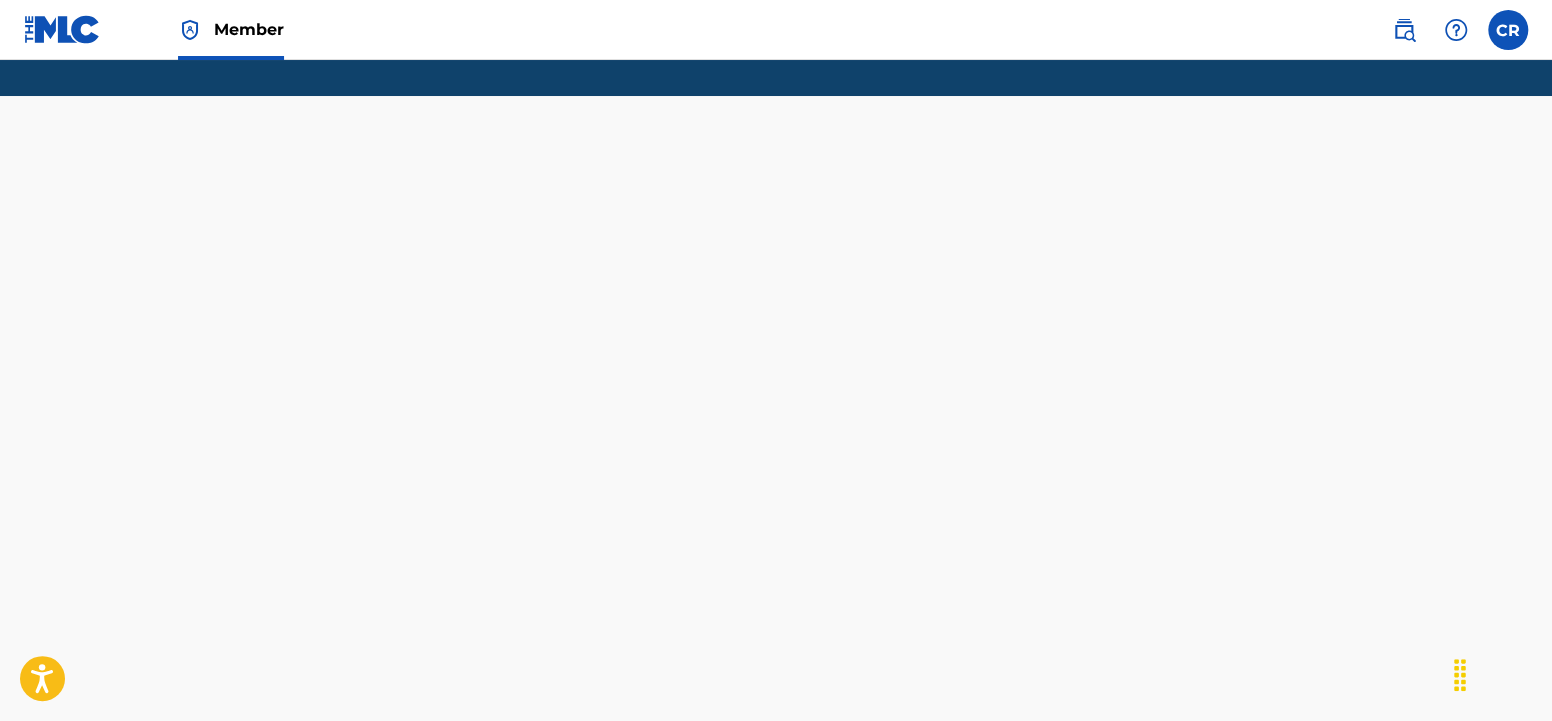 scroll, scrollTop: 0, scrollLeft: 0, axis: both 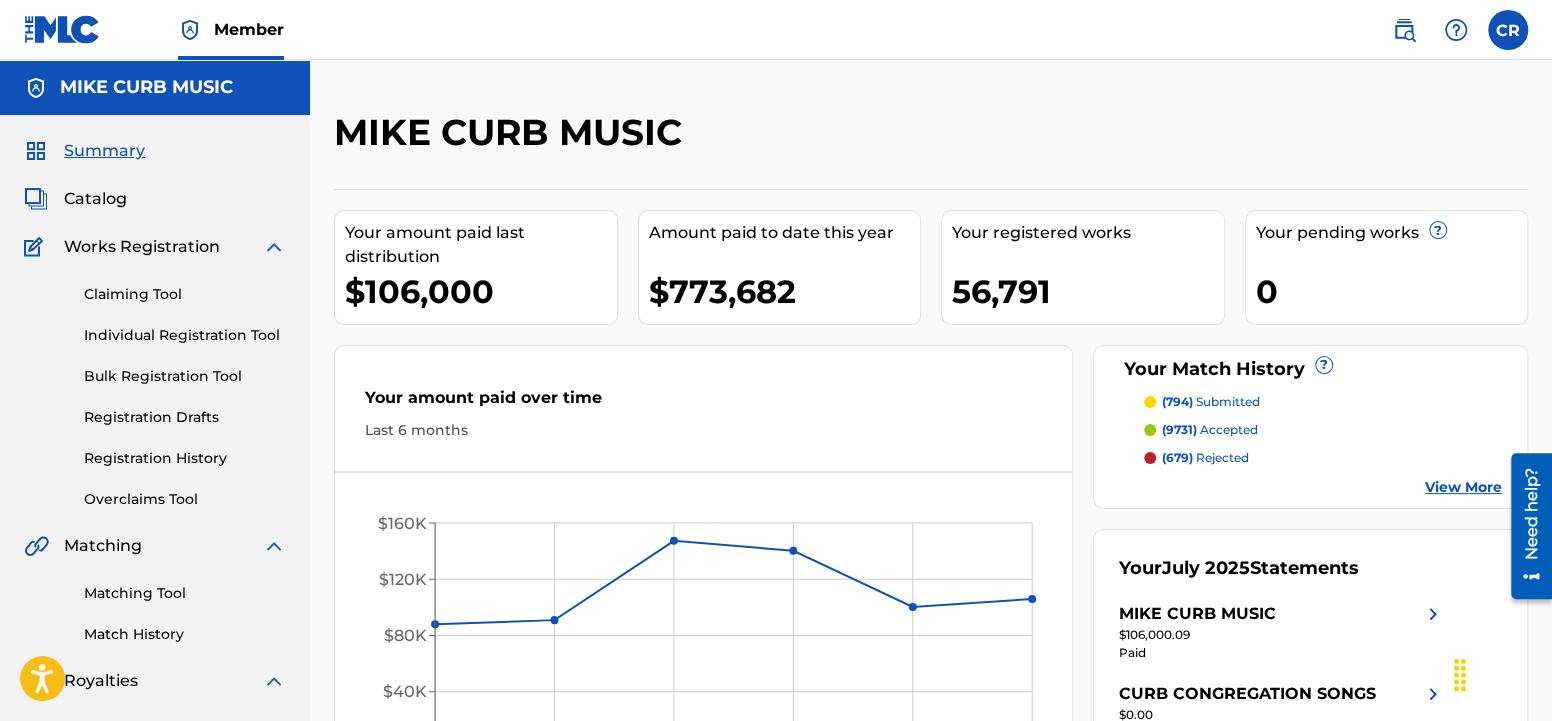 click on "([PHONE]) submitted" at bounding box center [1211, 402] 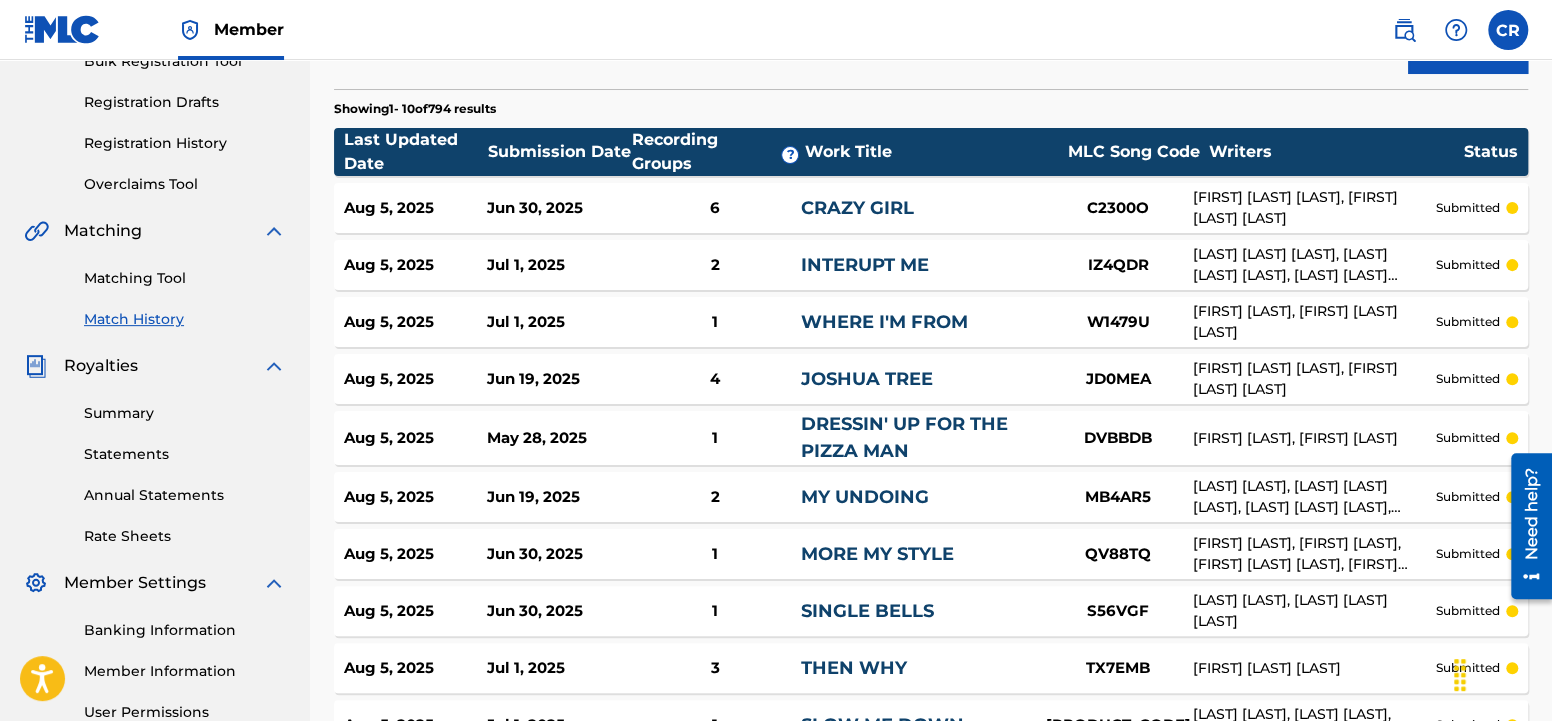 scroll, scrollTop: 420, scrollLeft: 0, axis: vertical 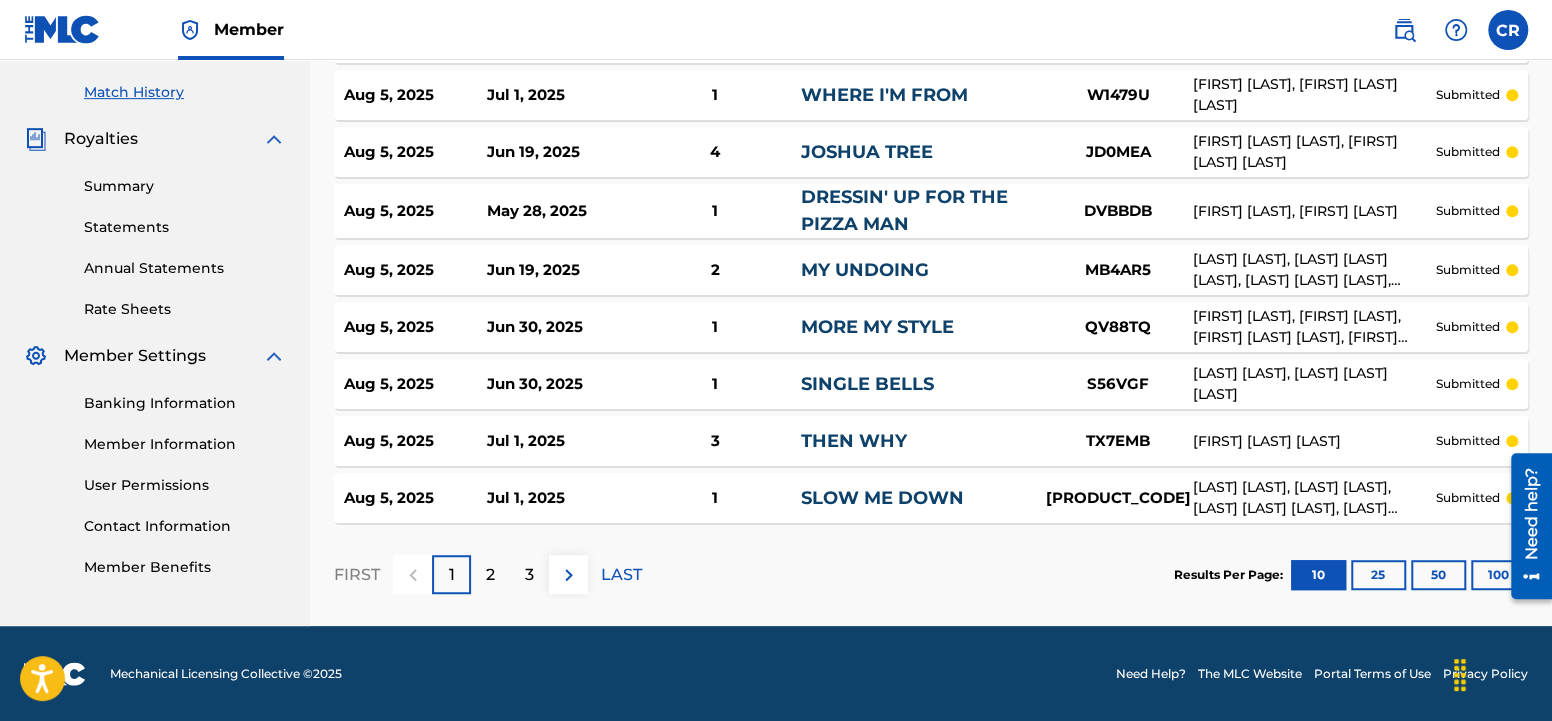 click on "100" at bounding box center [1498, 575] 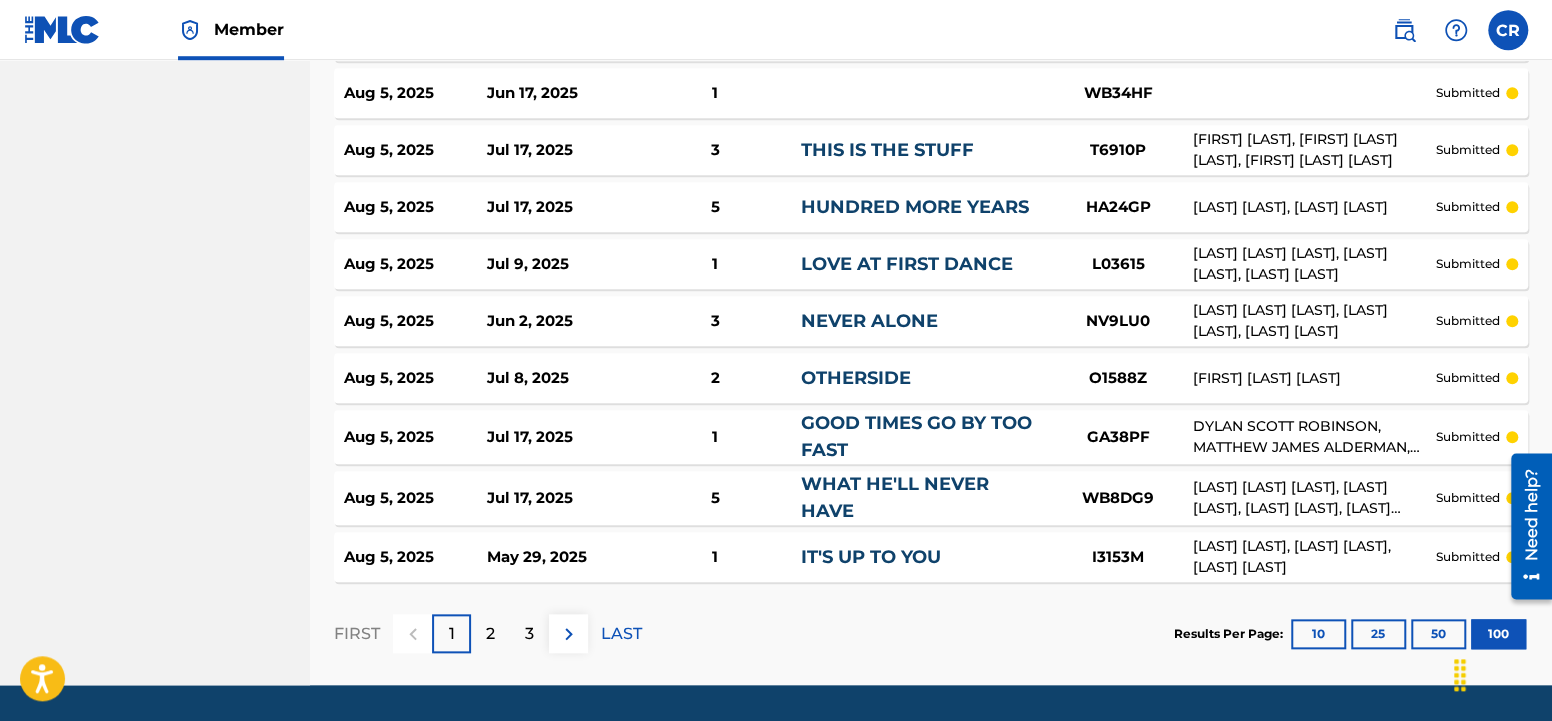 scroll, scrollTop: 5736, scrollLeft: 0, axis: vertical 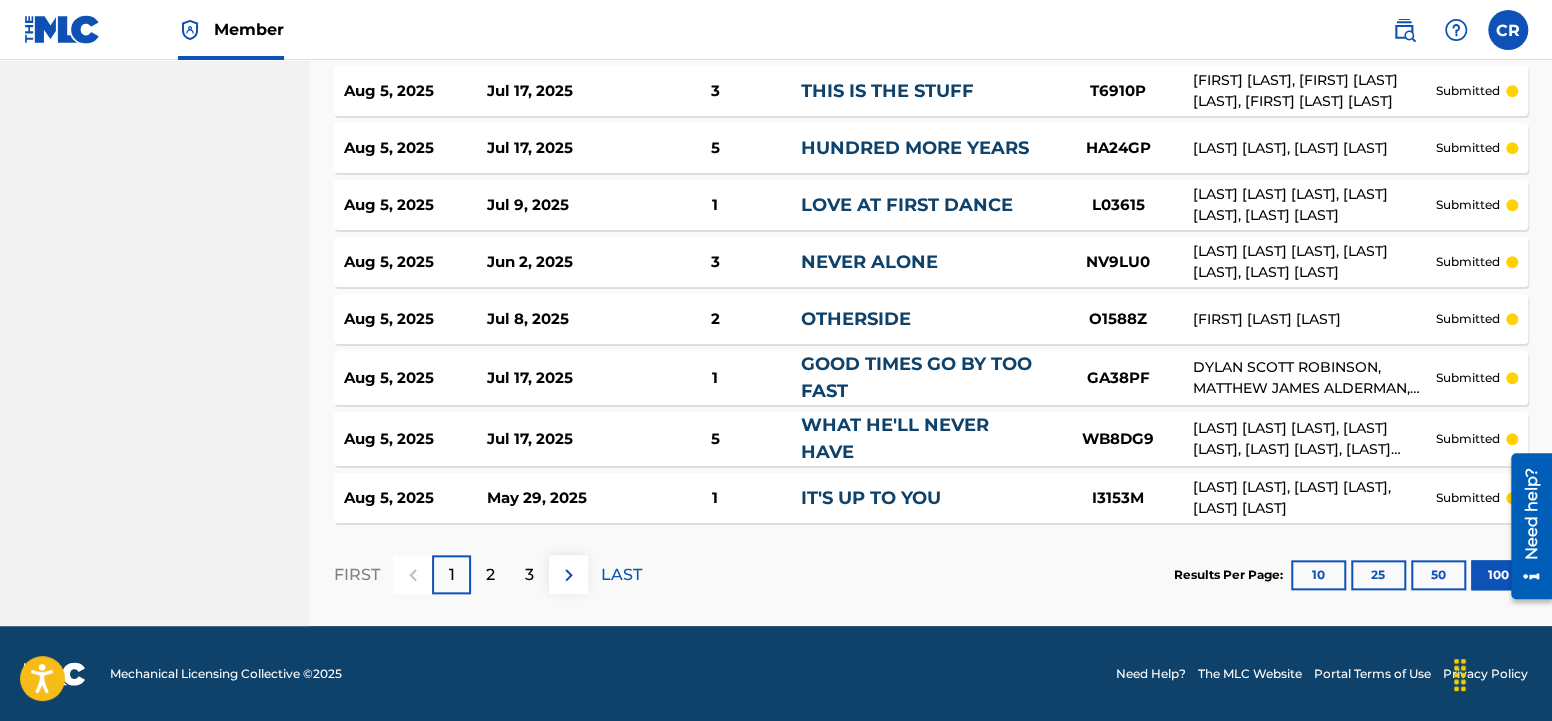 click on "2" at bounding box center [490, 574] 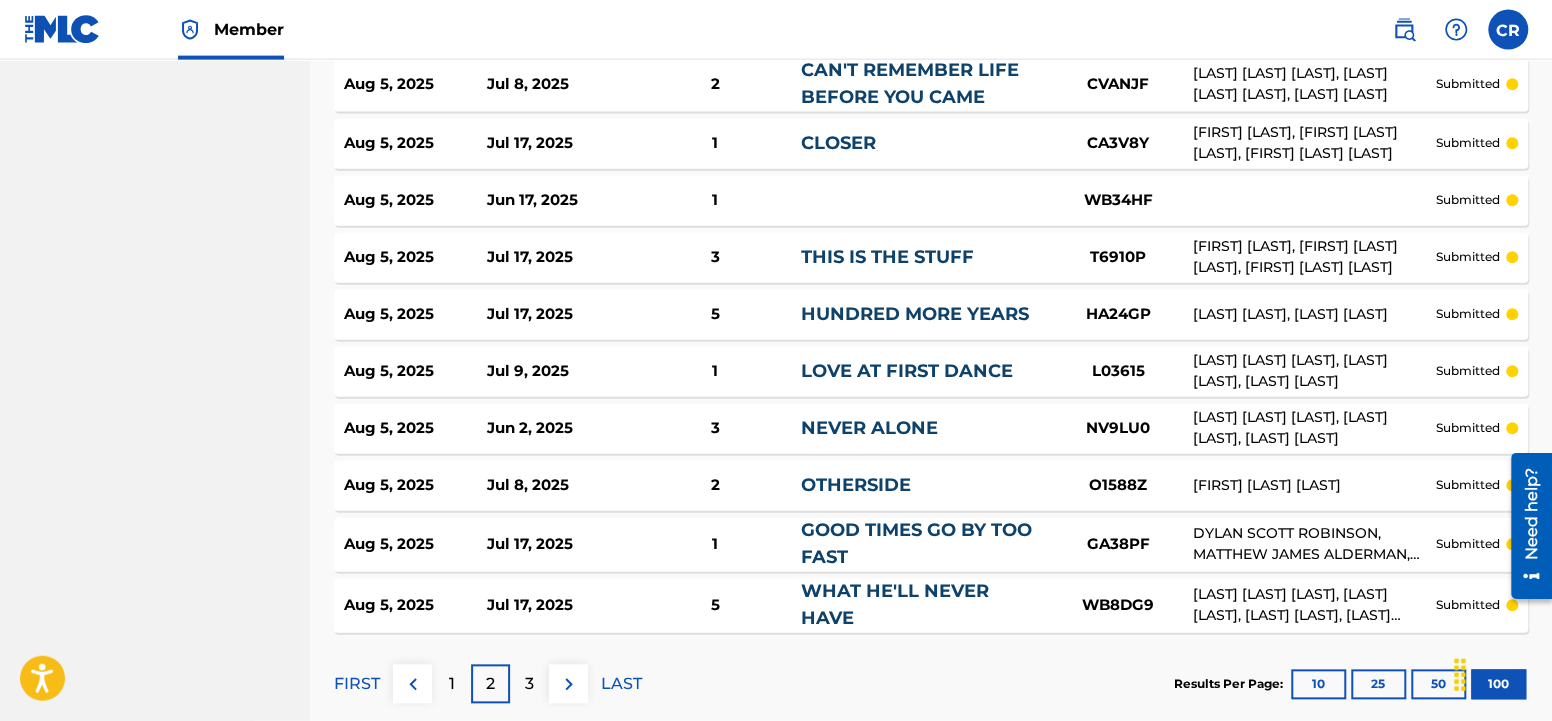 scroll, scrollTop: 5740, scrollLeft: 0, axis: vertical 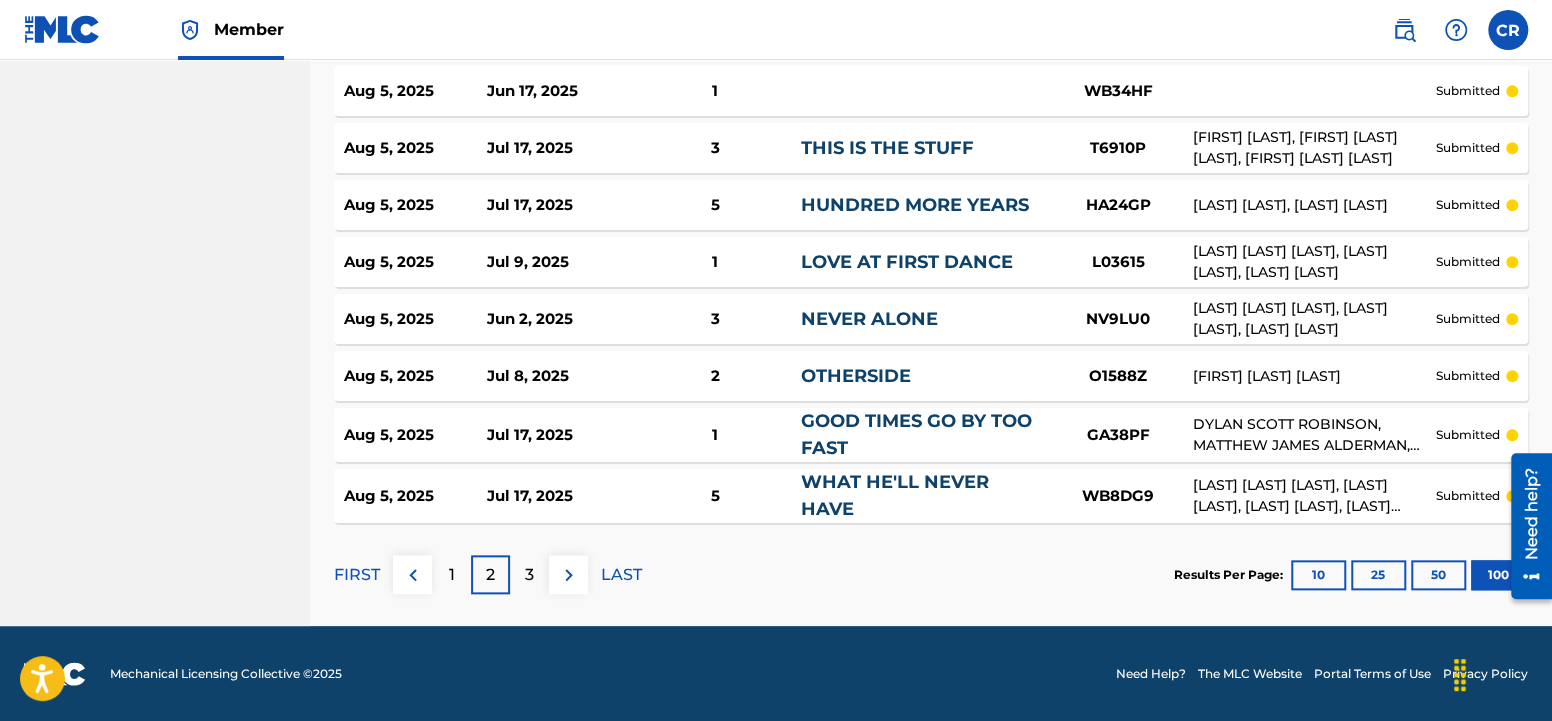click on "3" at bounding box center [529, 575] 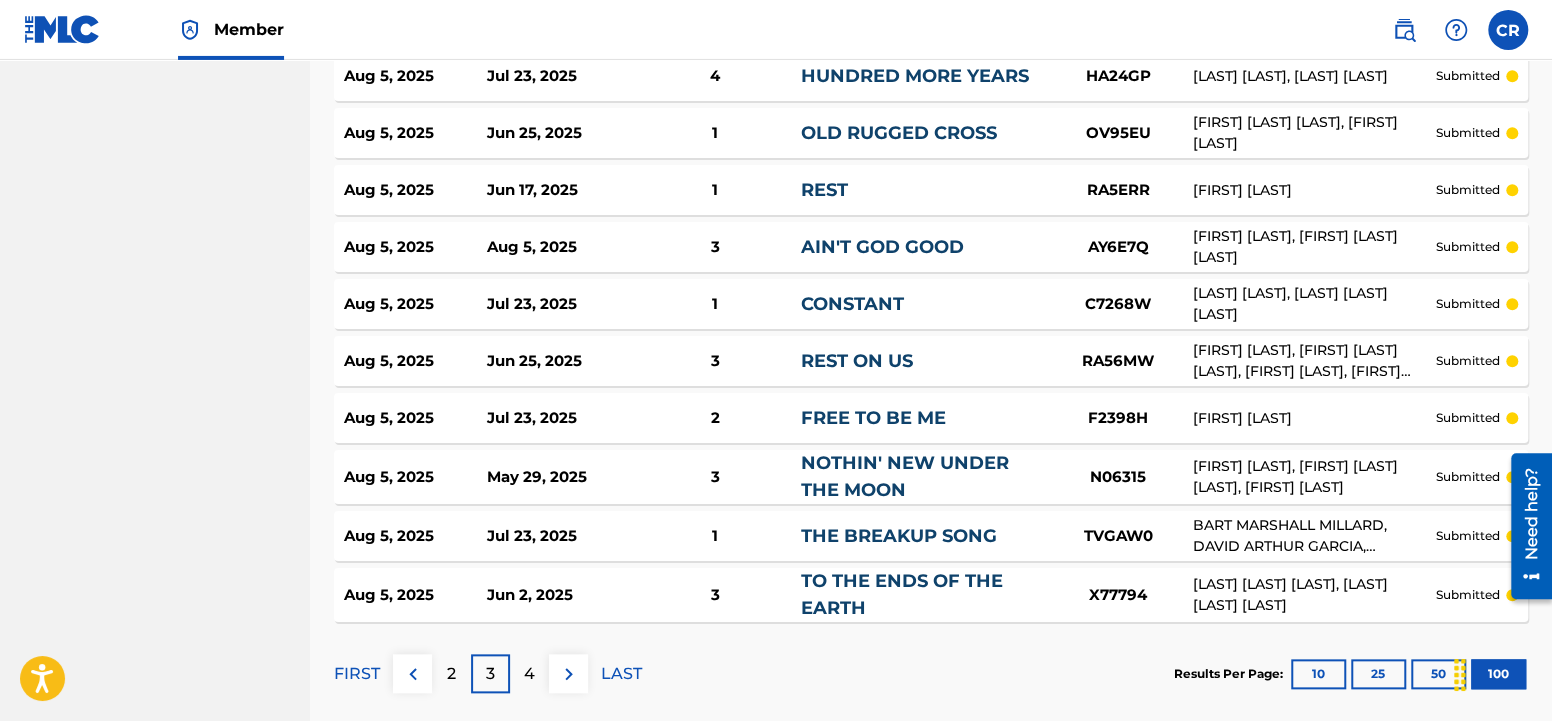 scroll, scrollTop: 5670, scrollLeft: 0, axis: vertical 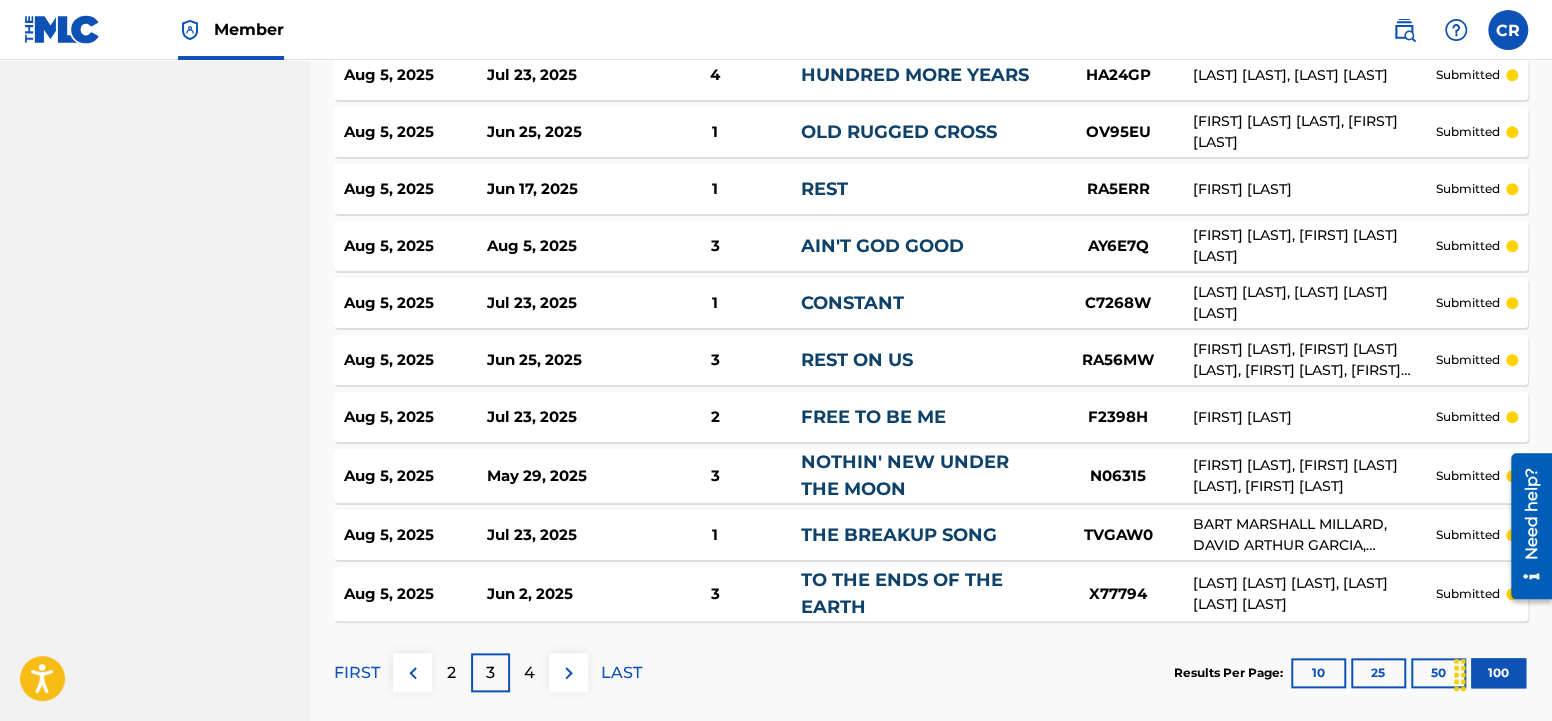 click on "4" at bounding box center [529, 672] 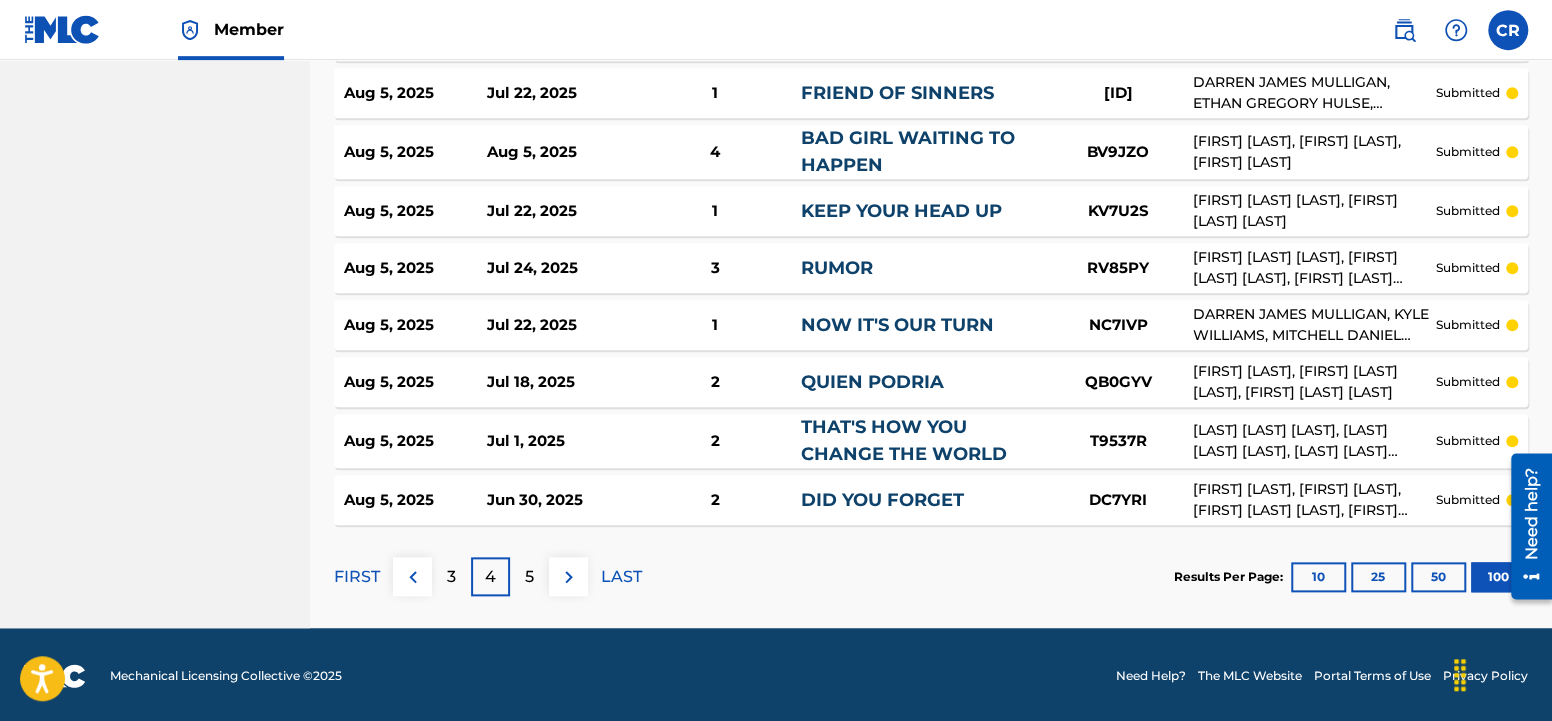 scroll, scrollTop: 5772, scrollLeft: 0, axis: vertical 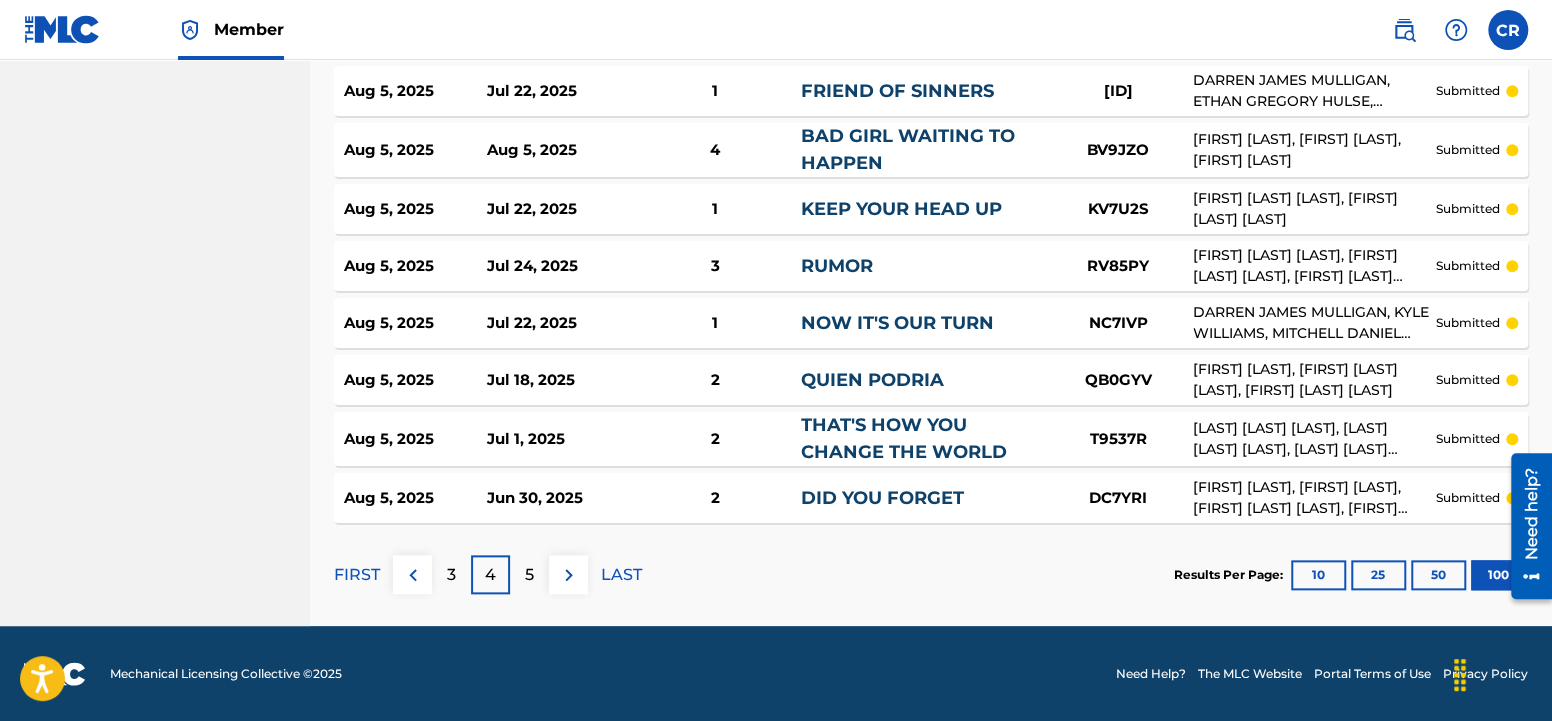 click on "5" at bounding box center [529, 574] 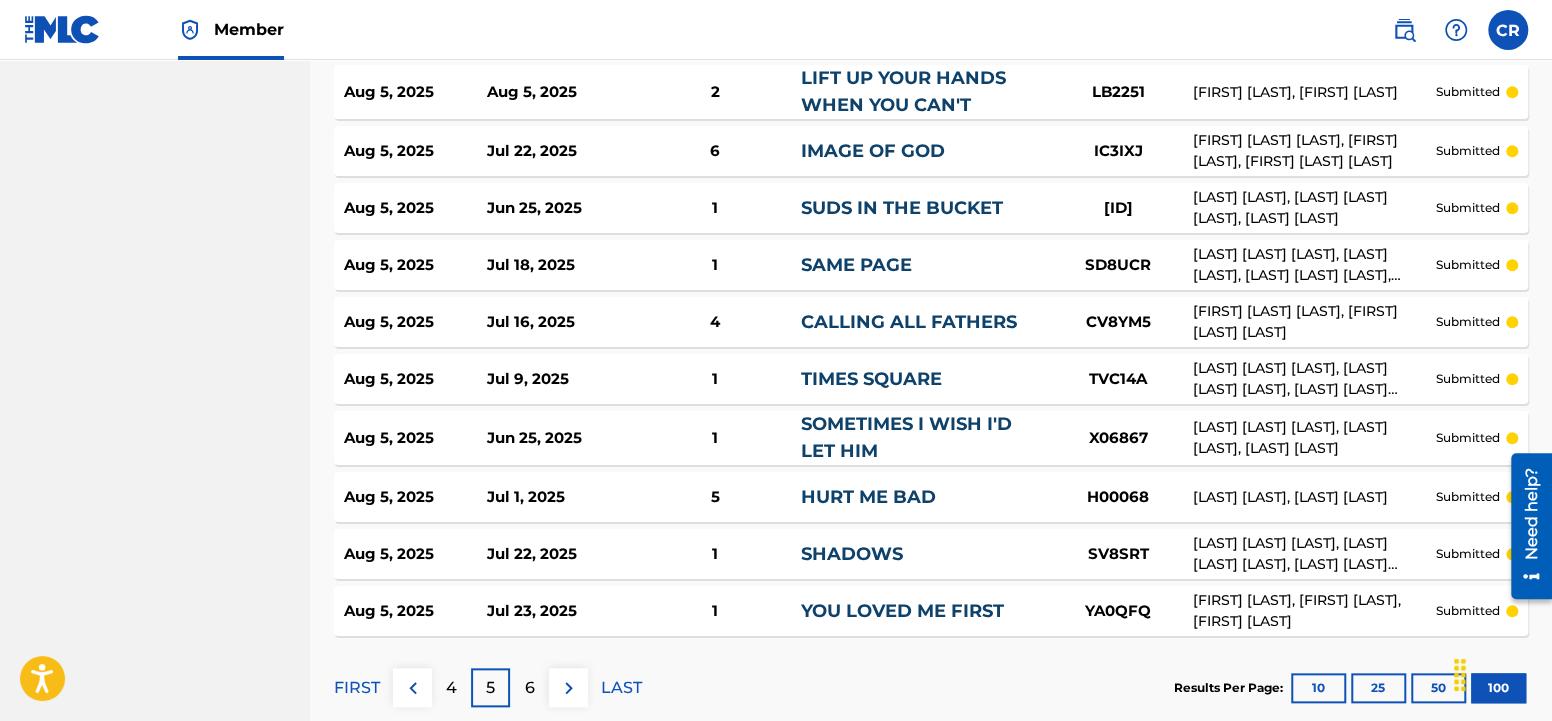 scroll, scrollTop: 5670, scrollLeft: 0, axis: vertical 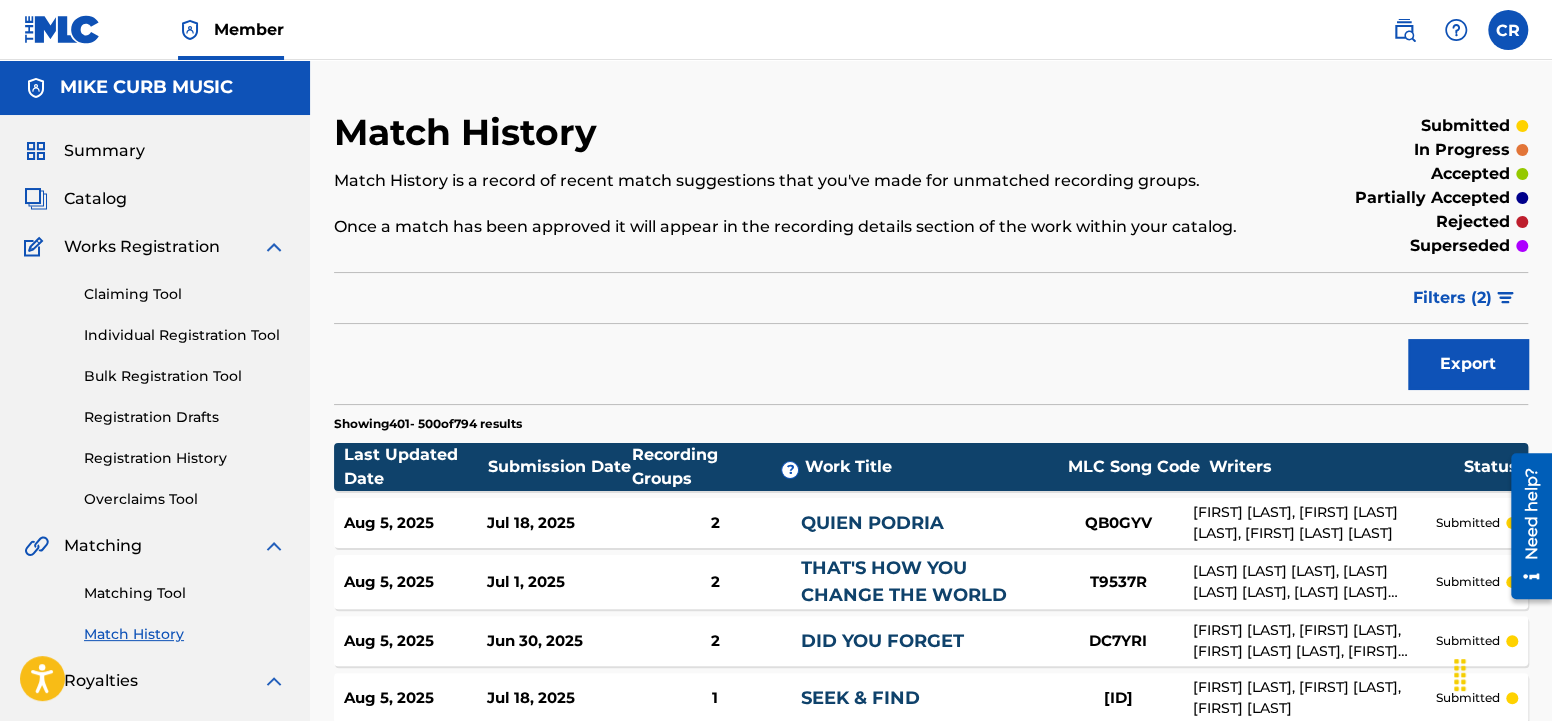 click on "Matching Tool Match History" at bounding box center (155, 601) 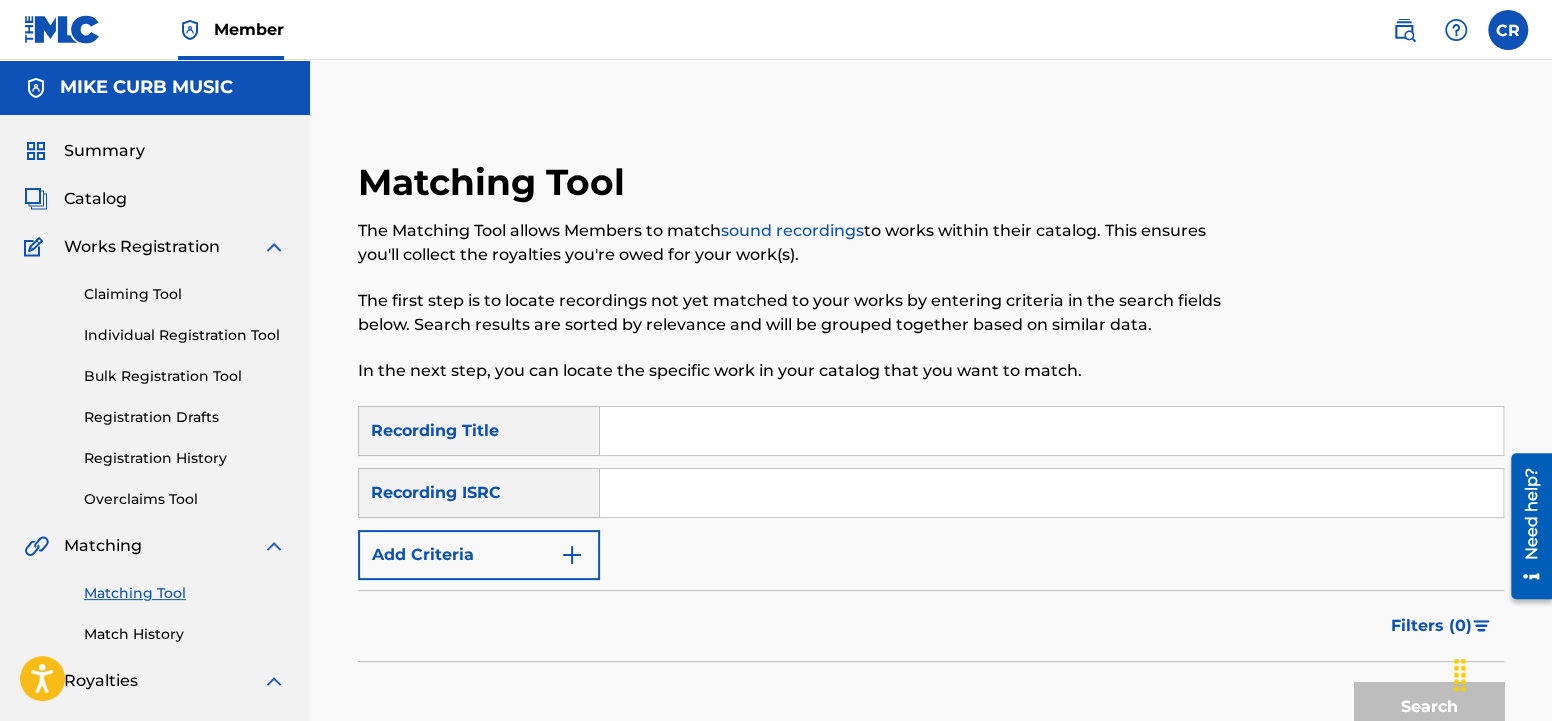 click on "Claiming Tool" at bounding box center [185, 294] 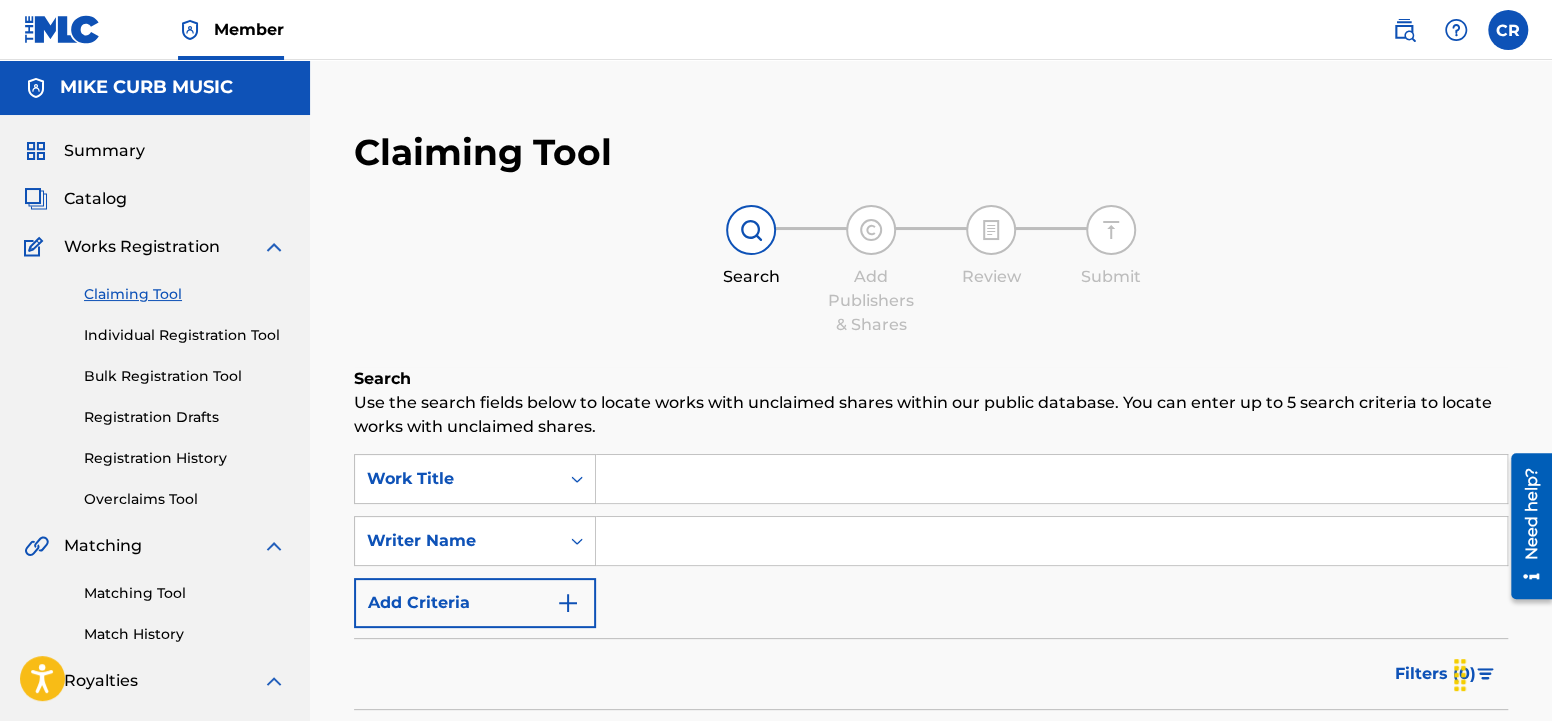 click on "Matching Tool" at bounding box center (185, 593) 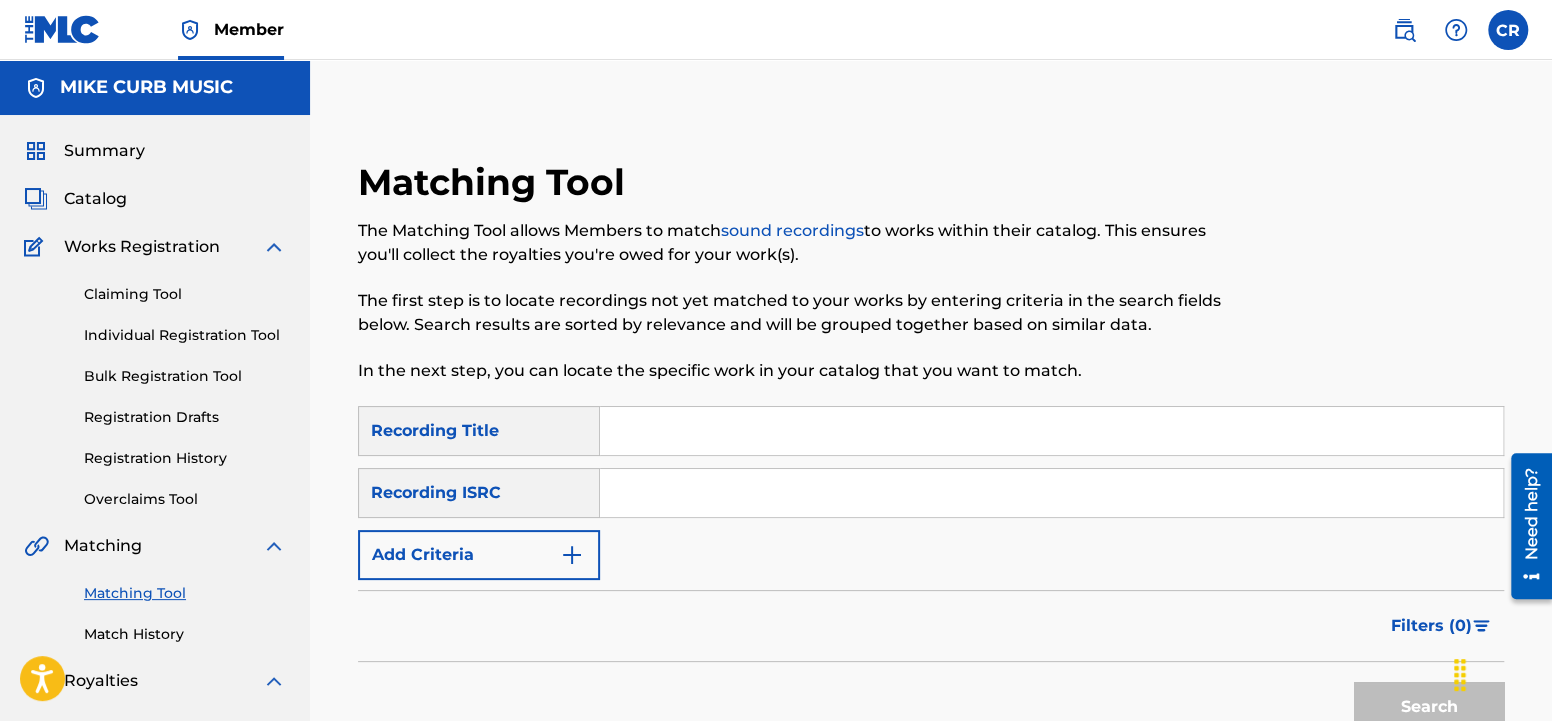 click on "Claiming Tool" at bounding box center [185, 294] 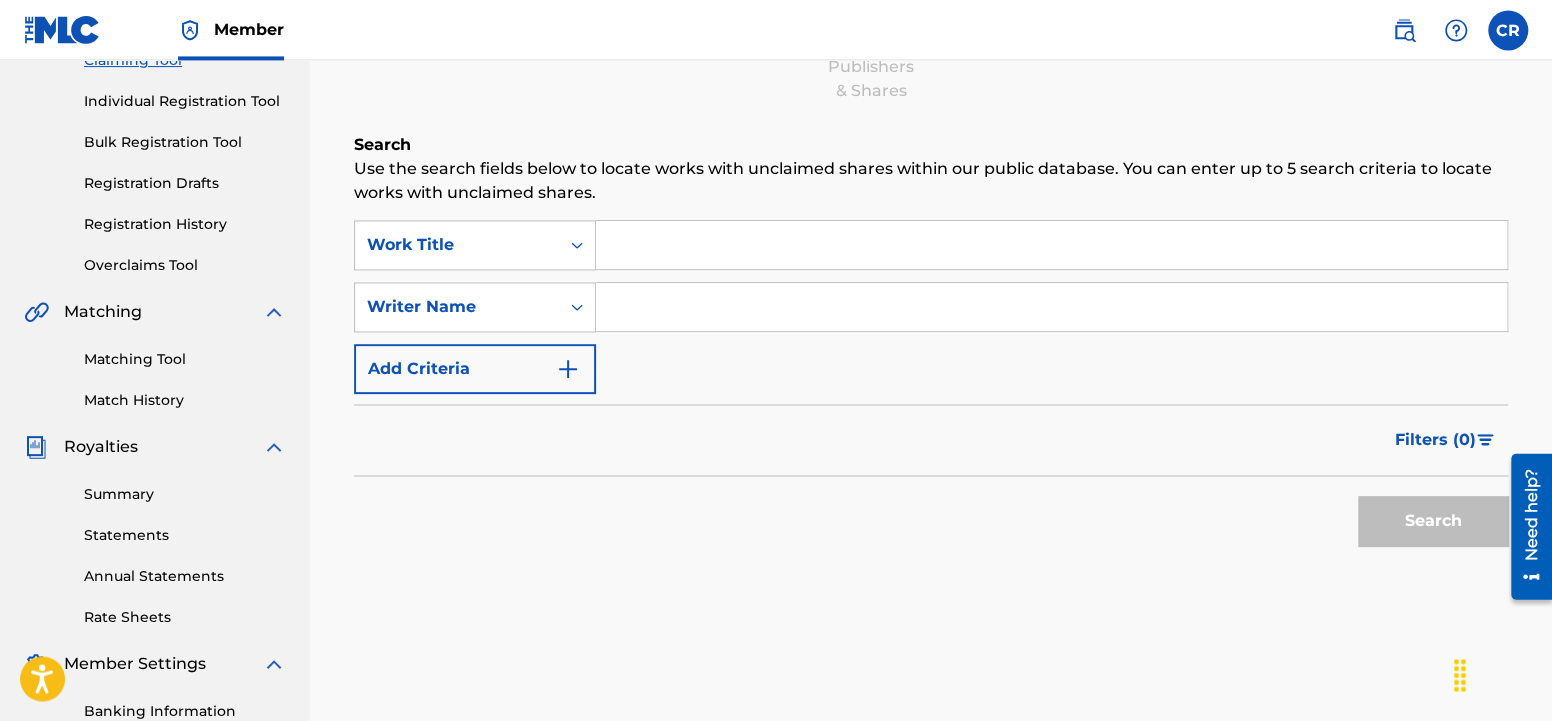 scroll, scrollTop: 315, scrollLeft: 0, axis: vertical 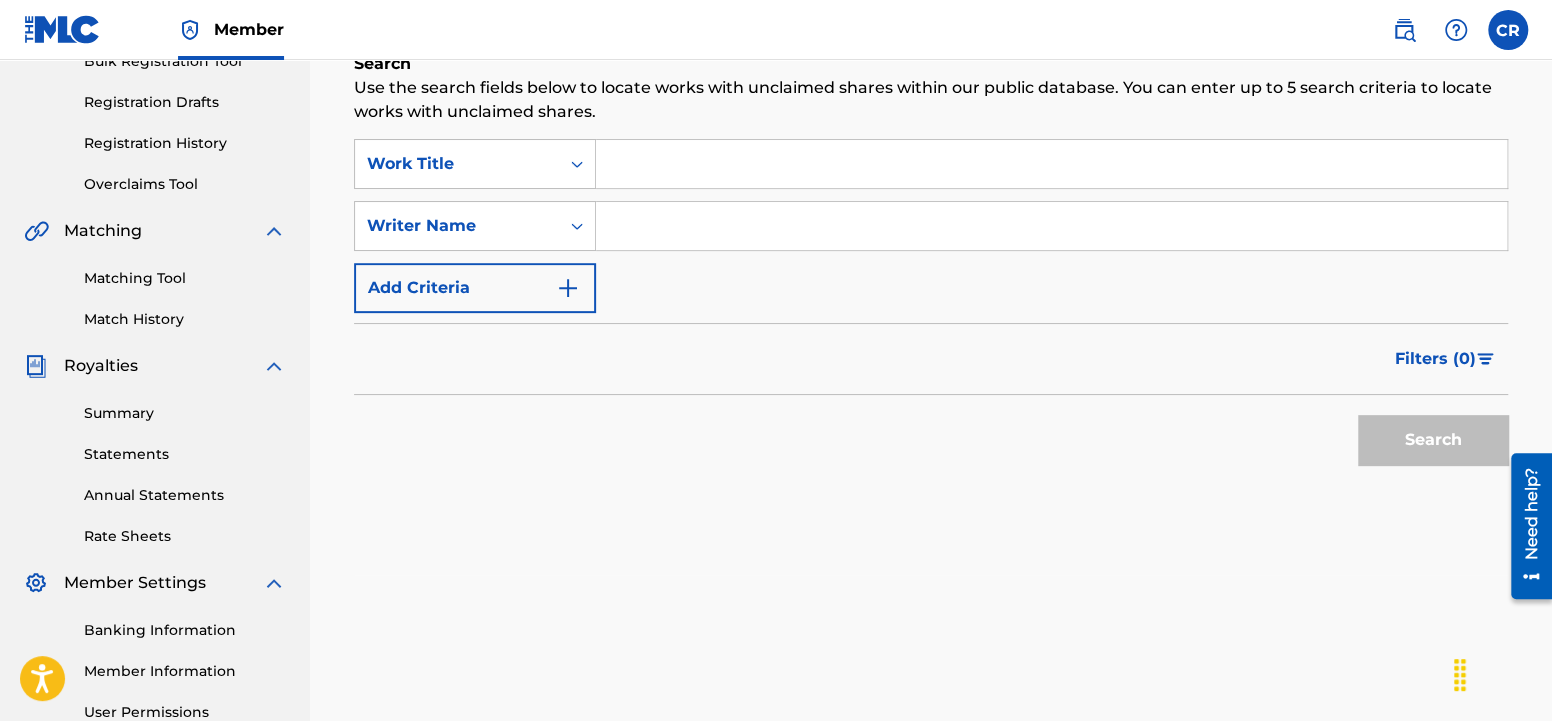 click on "Matching Tool" at bounding box center [185, 278] 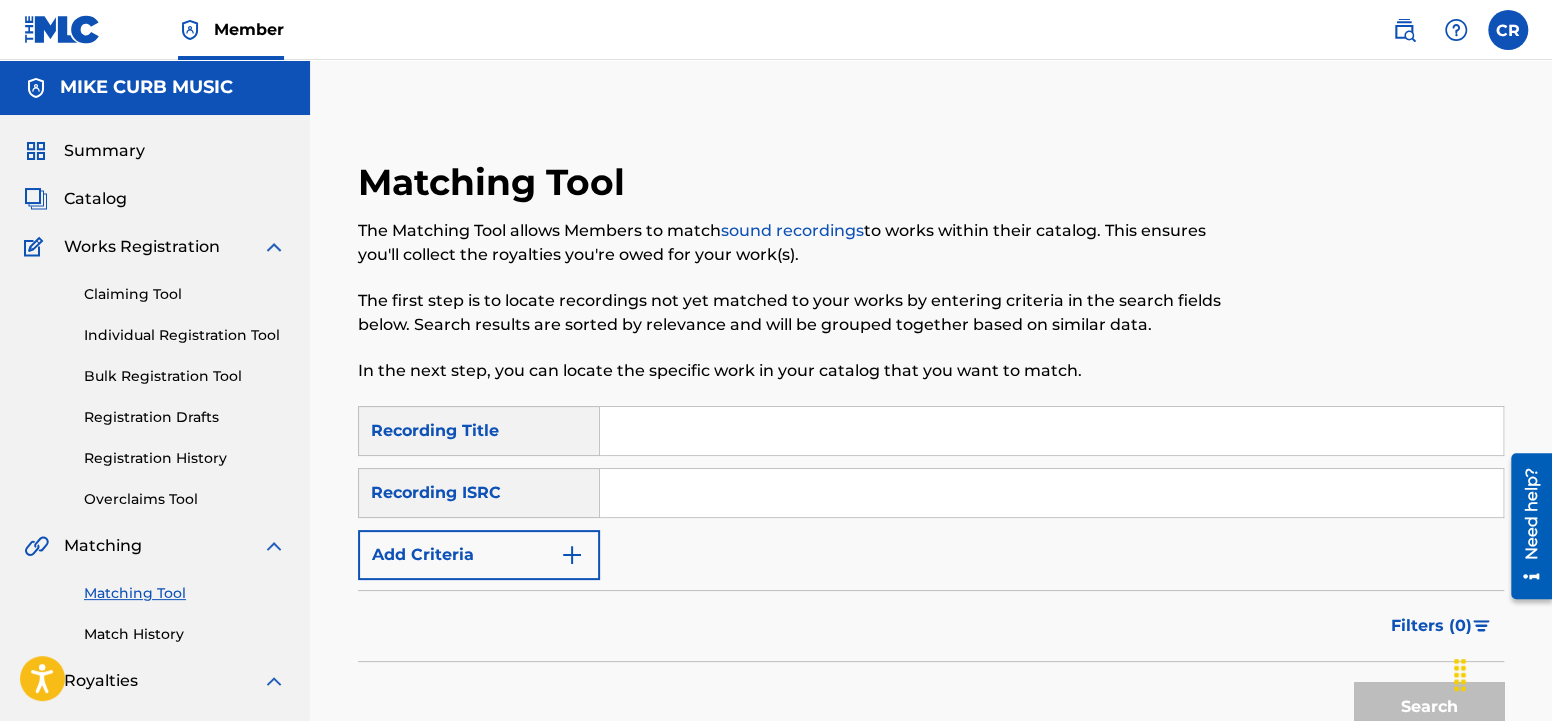 click at bounding box center (572, 555) 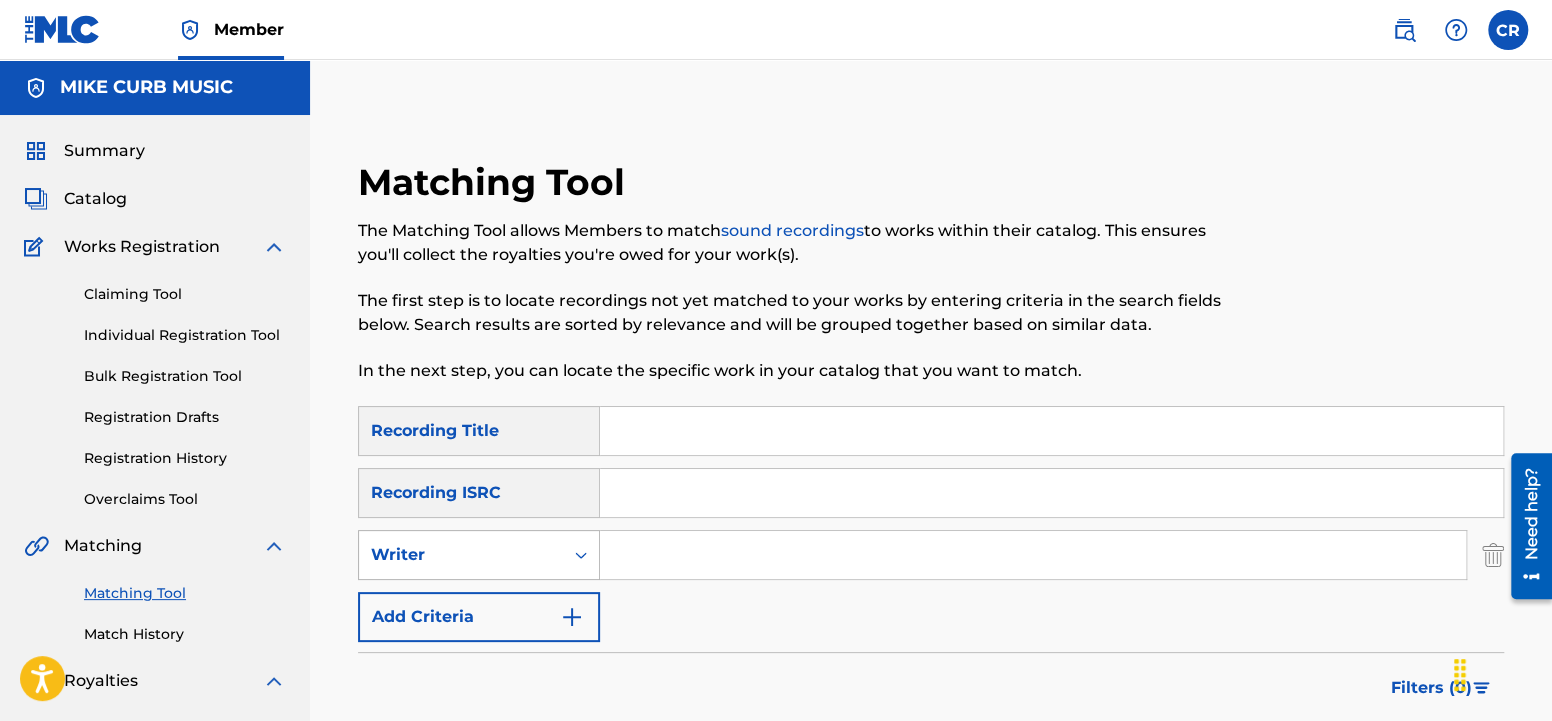 click 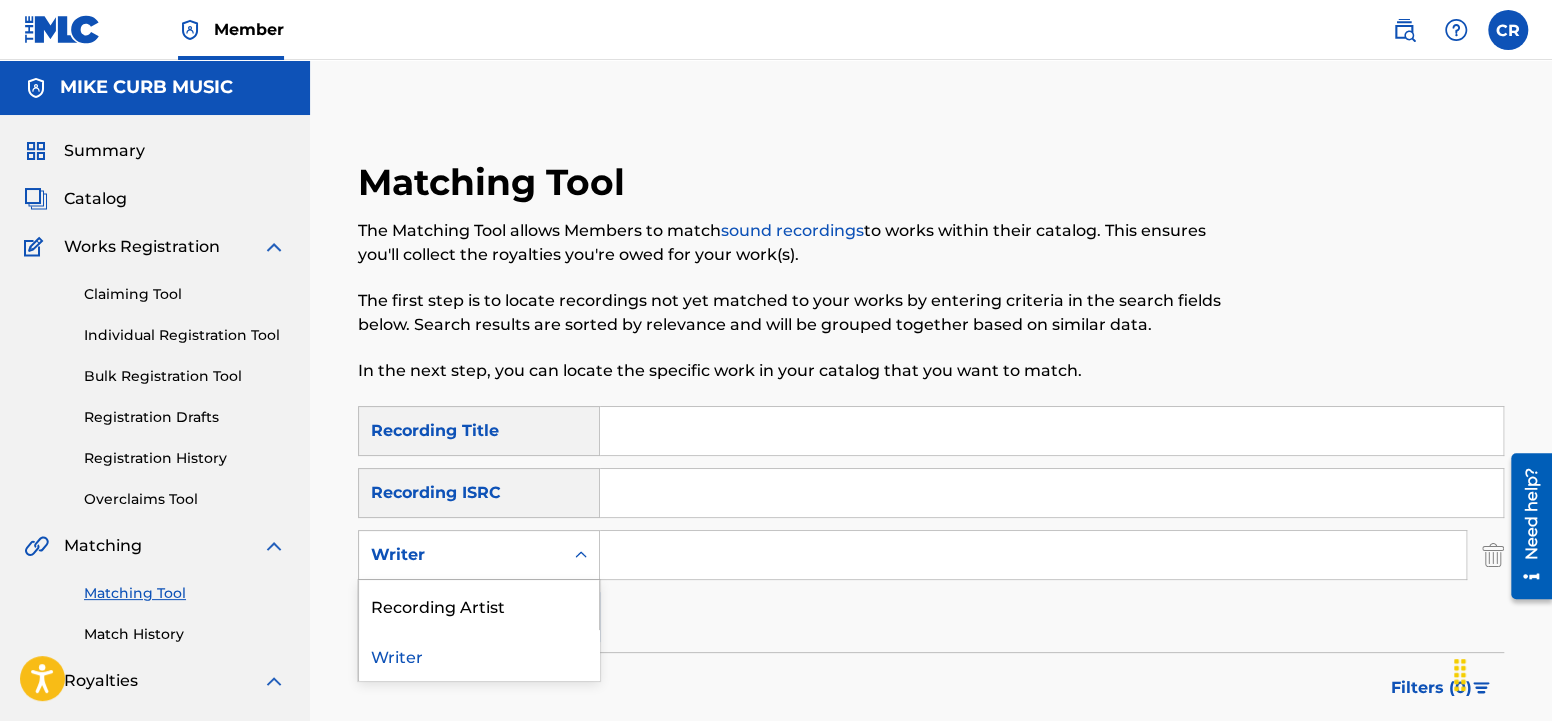 click 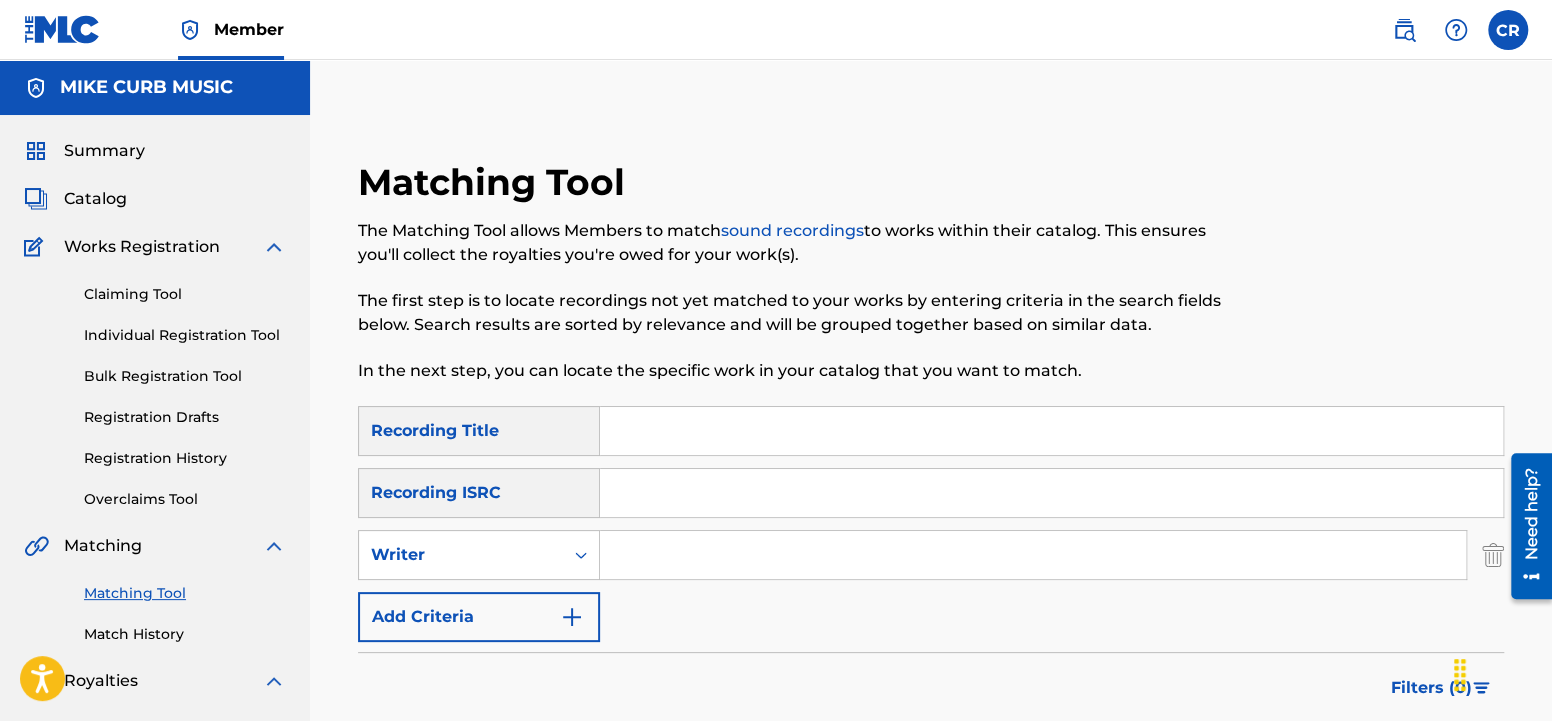 click at bounding box center (1033, 555) 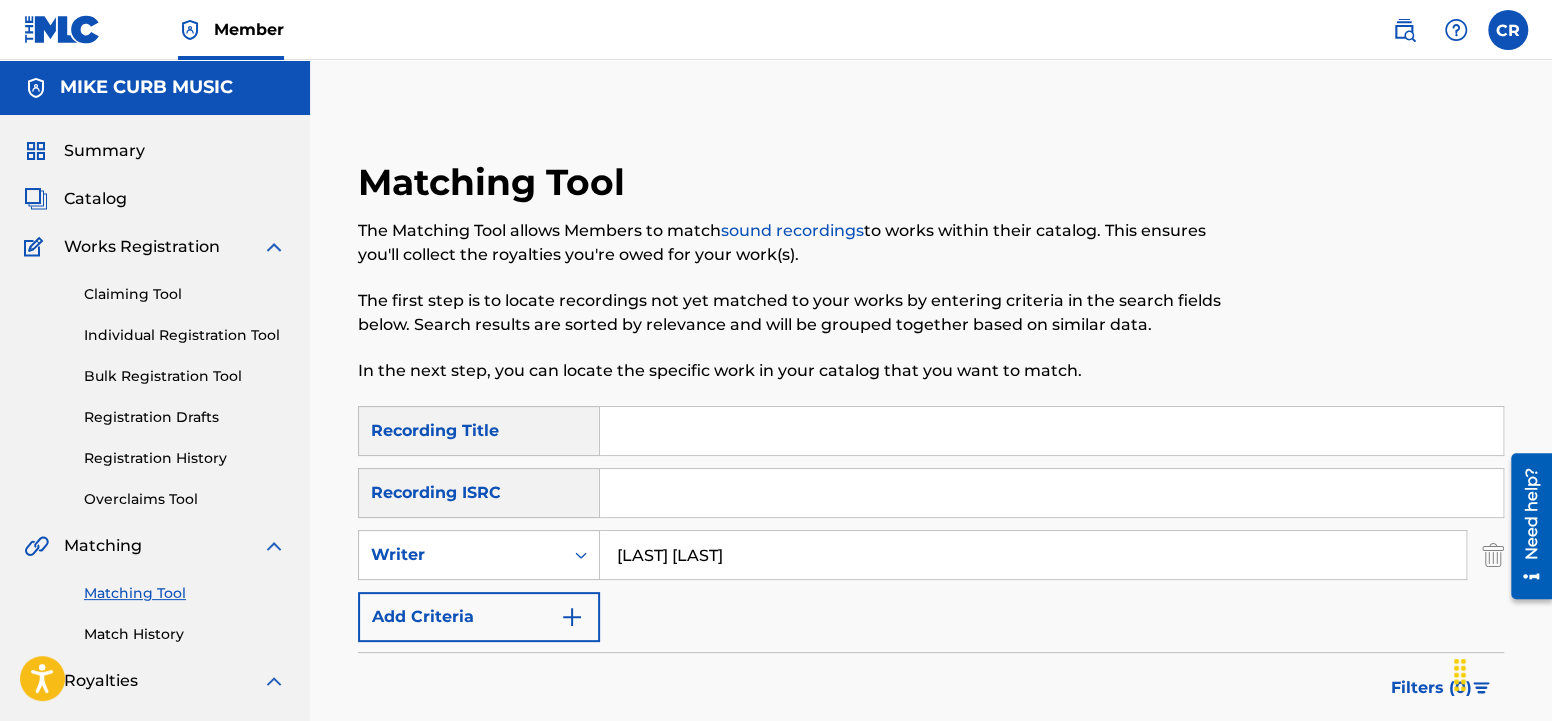 type on "[LAST] [LAST]" 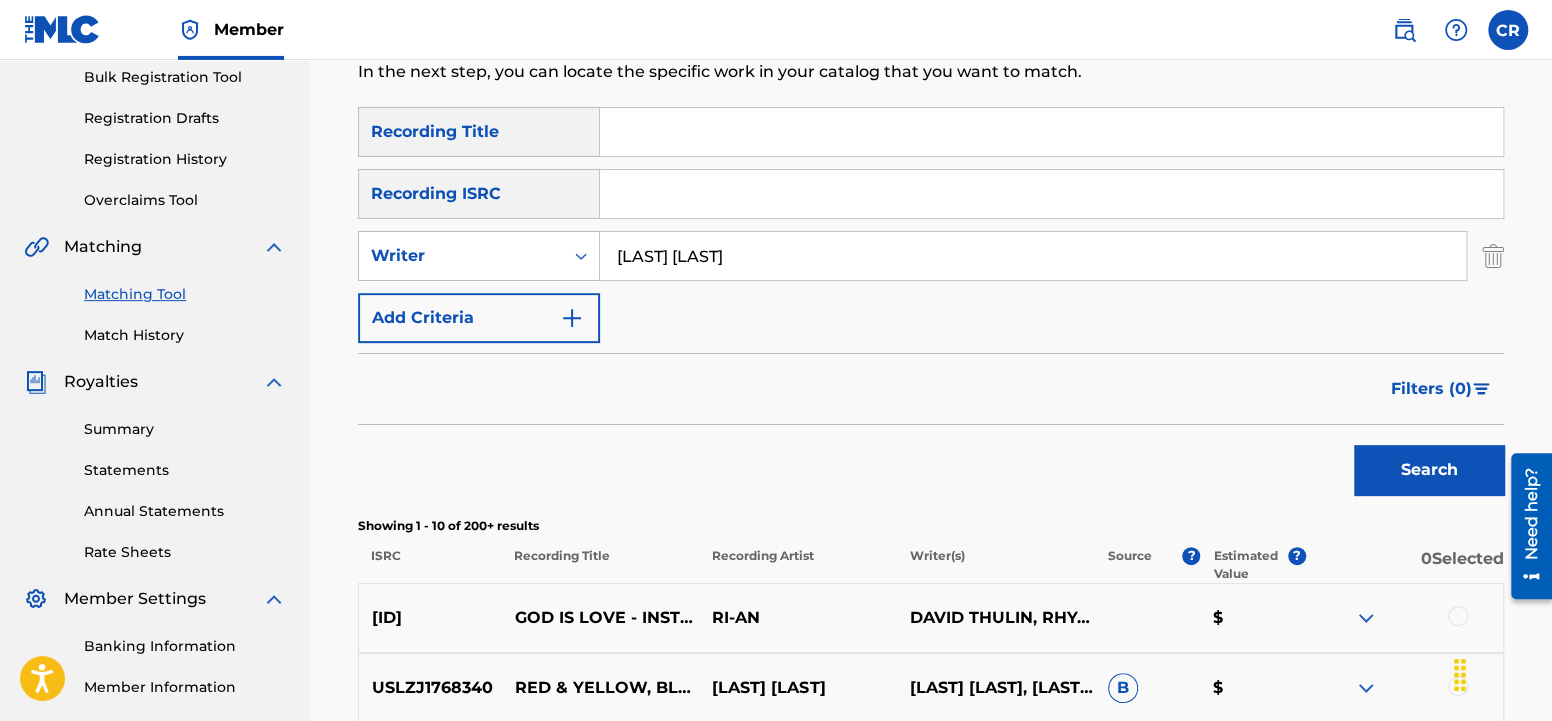 scroll, scrollTop: 0, scrollLeft: 0, axis: both 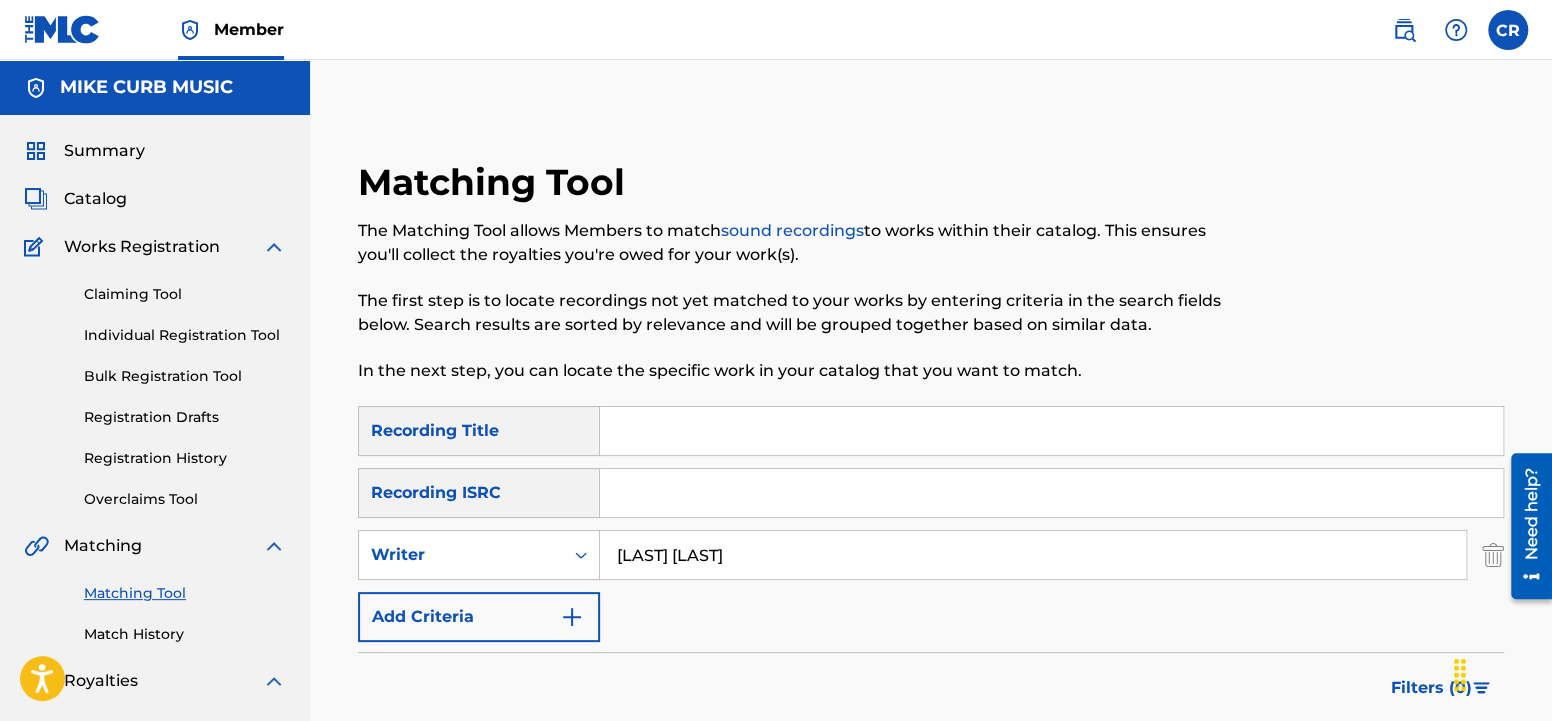 click at bounding box center (1051, 431) 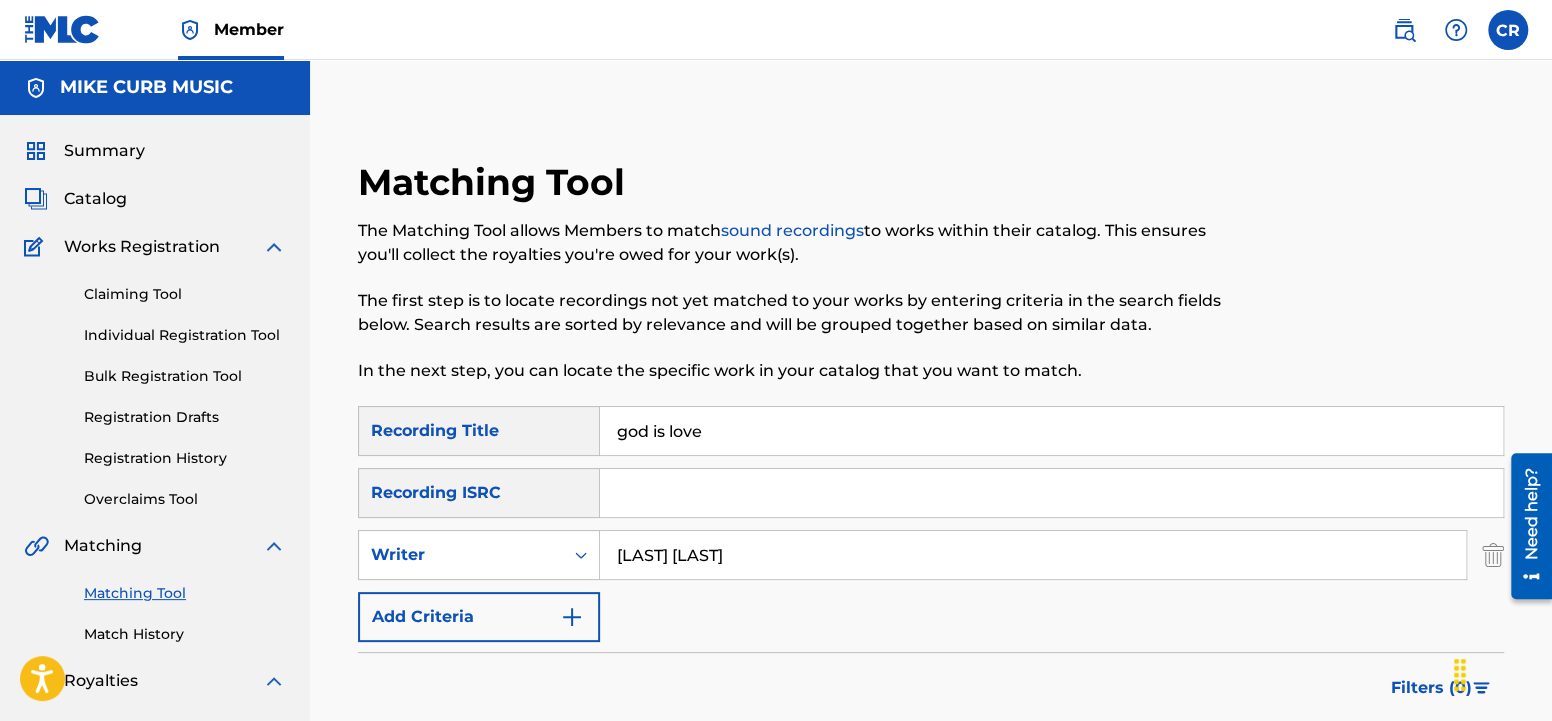 type on "god is love" 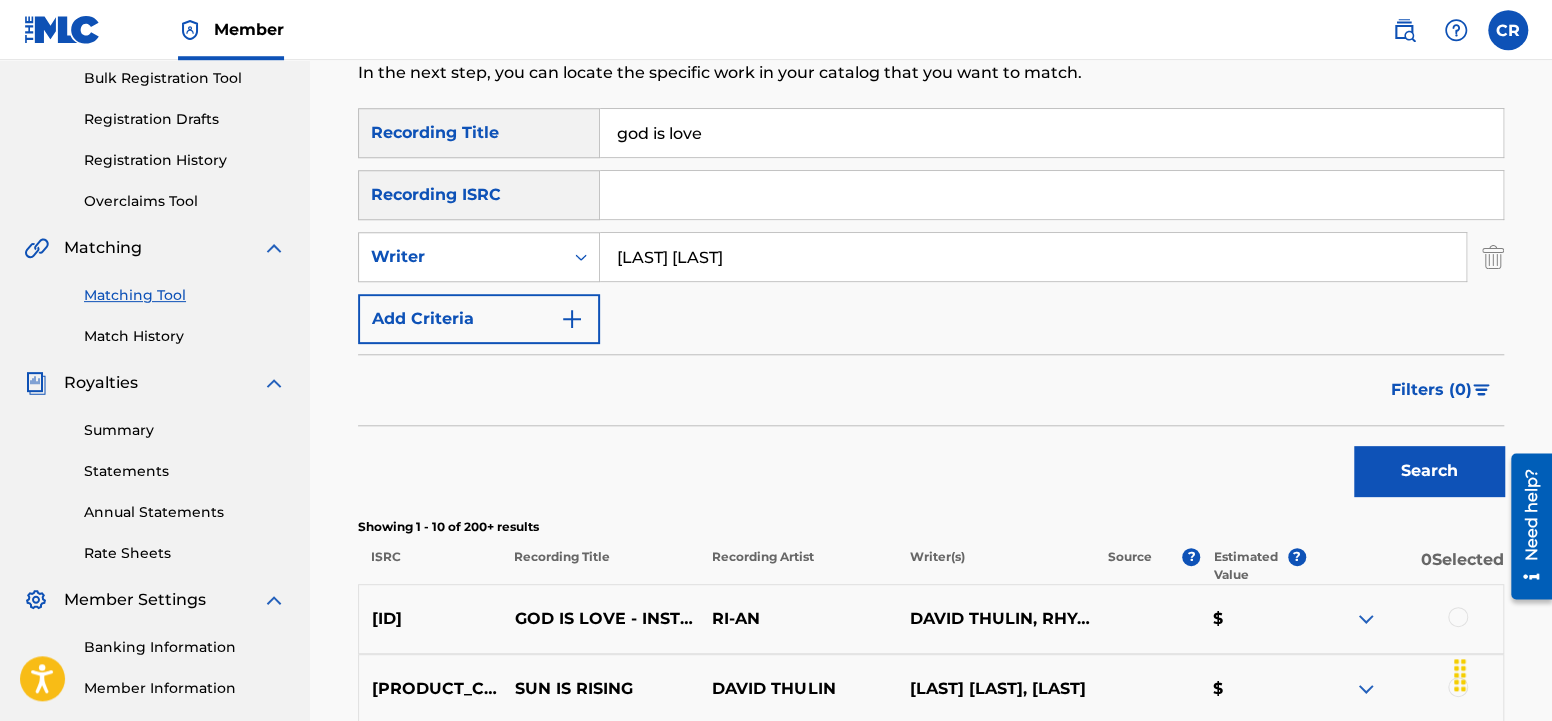 scroll, scrollTop: 525, scrollLeft: 0, axis: vertical 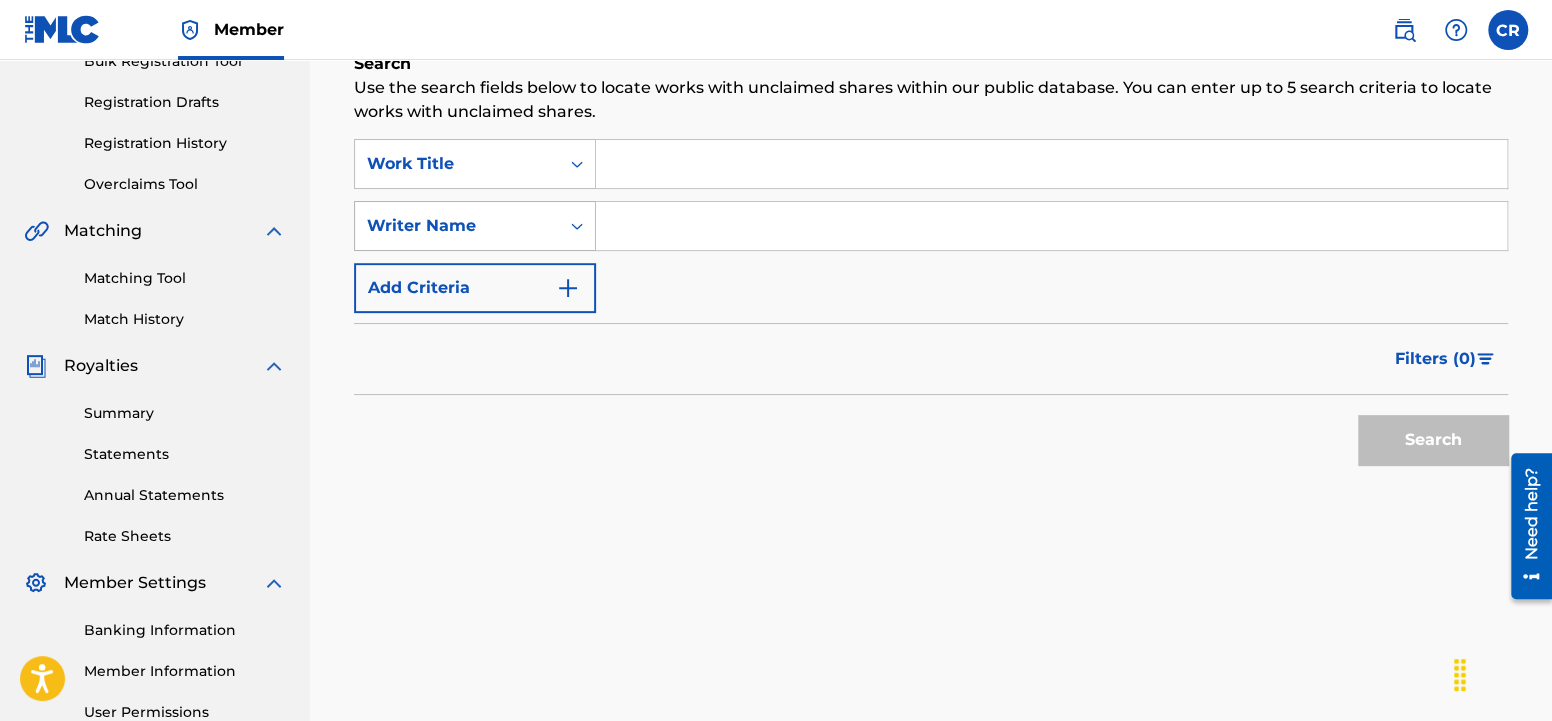 click 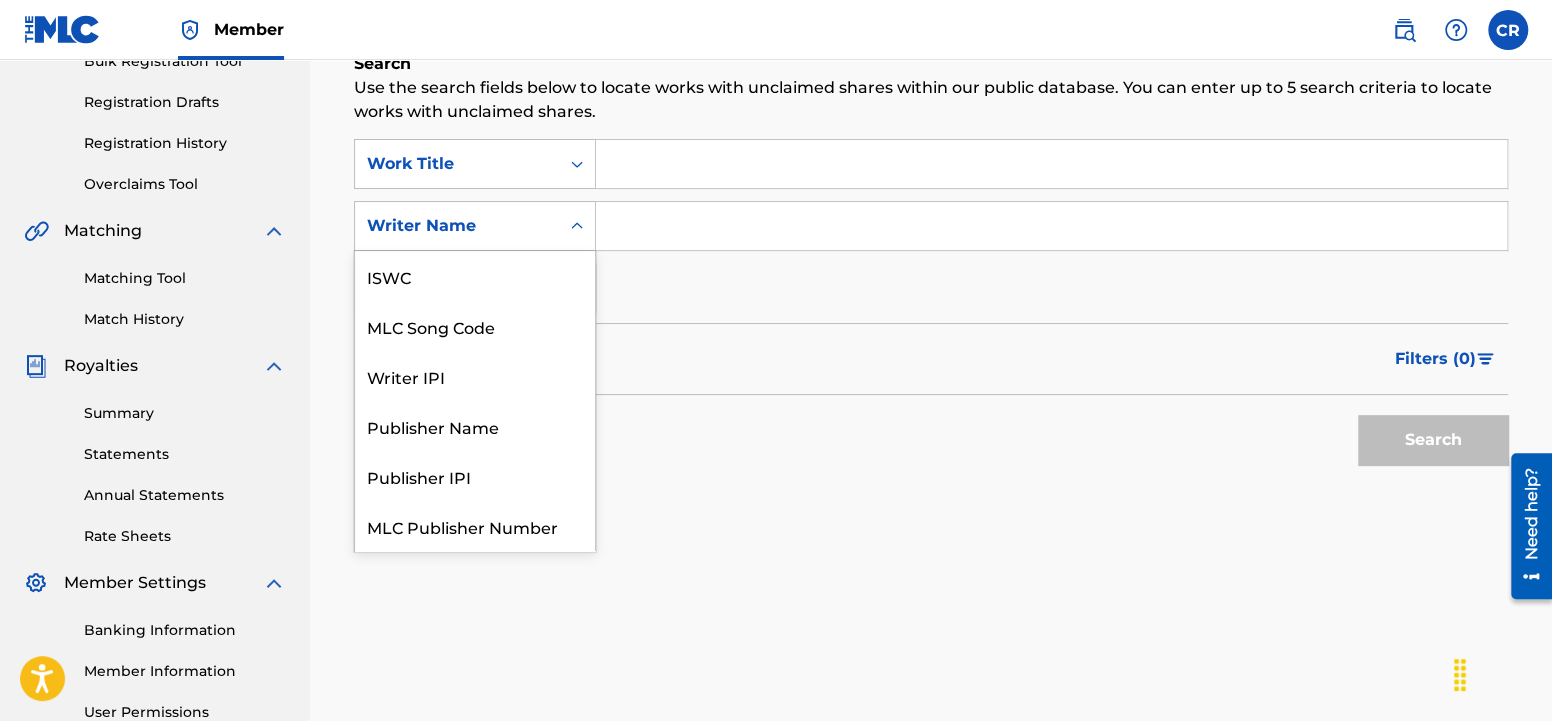 scroll, scrollTop: 50, scrollLeft: 0, axis: vertical 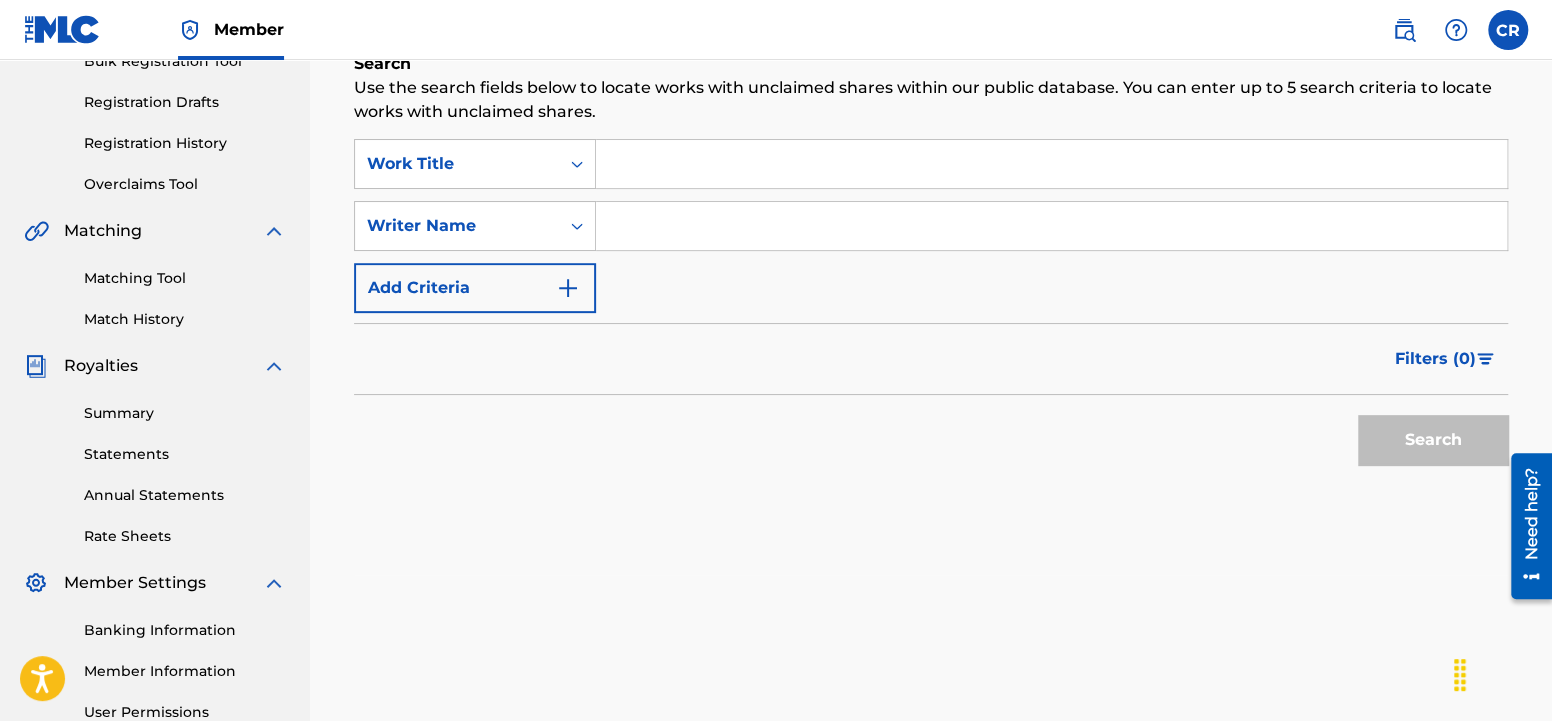 click on "Writer Name" at bounding box center (457, 226) 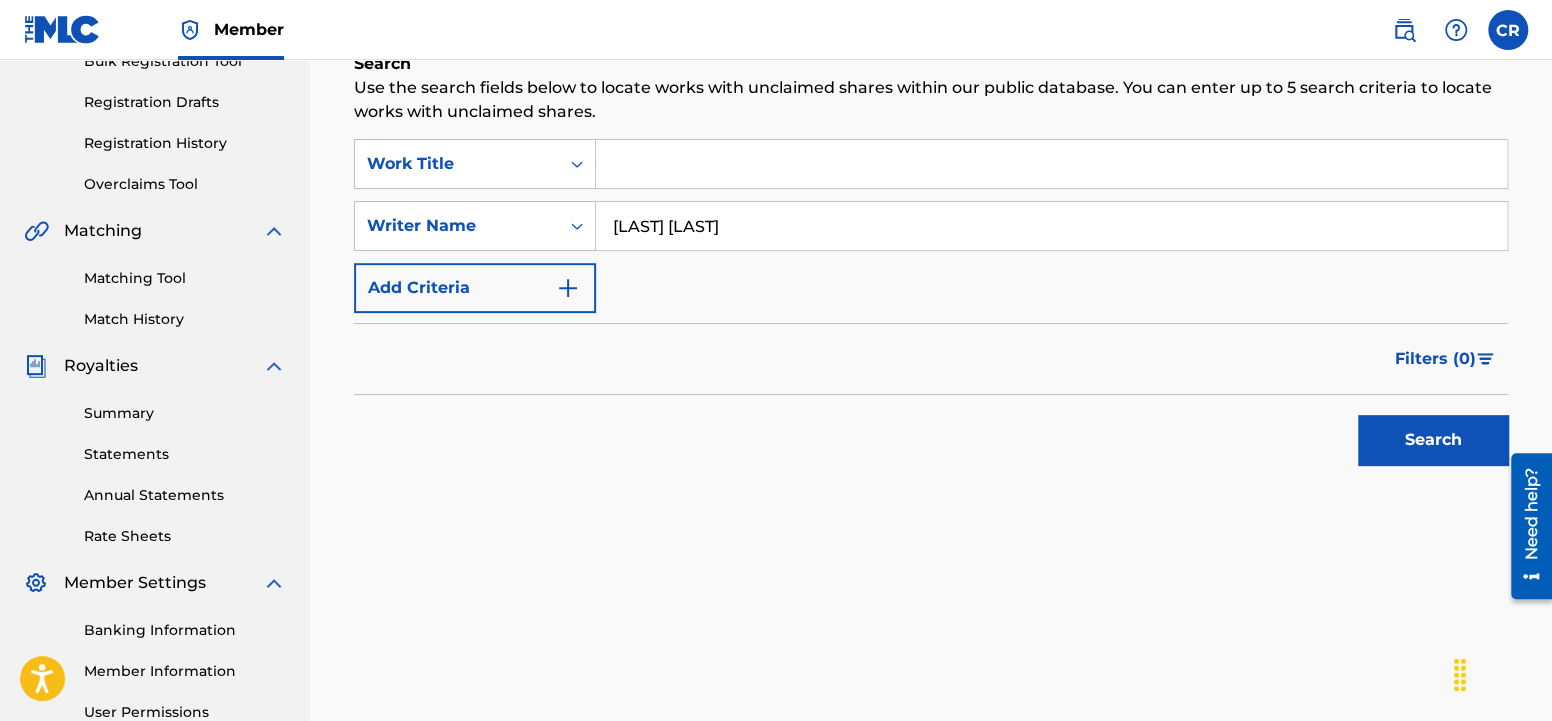 type on "[LAST] [LAST]" 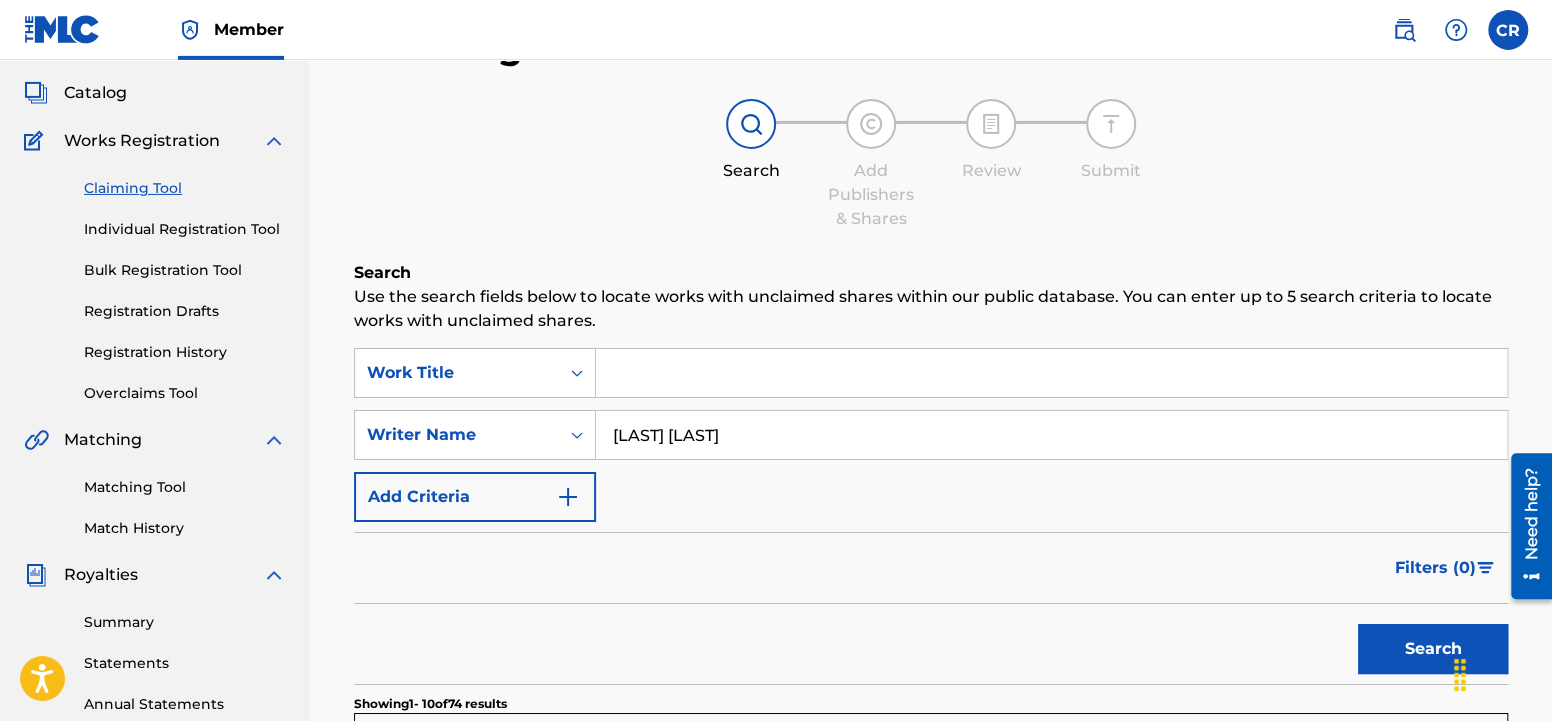 scroll, scrollTop: 0, scrollLeft: 0, axis: both 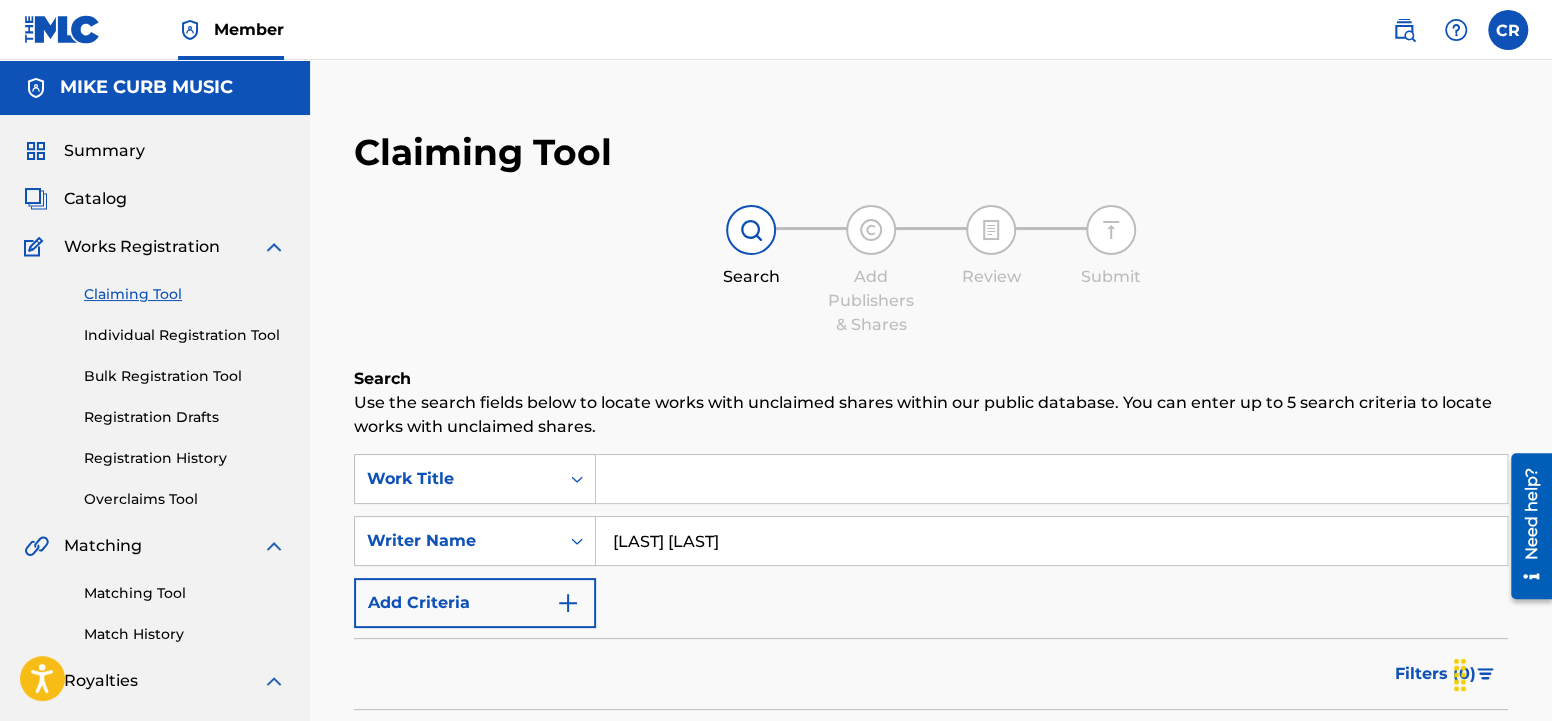 click on "Matching Tool" at bounding box center (185, 593) 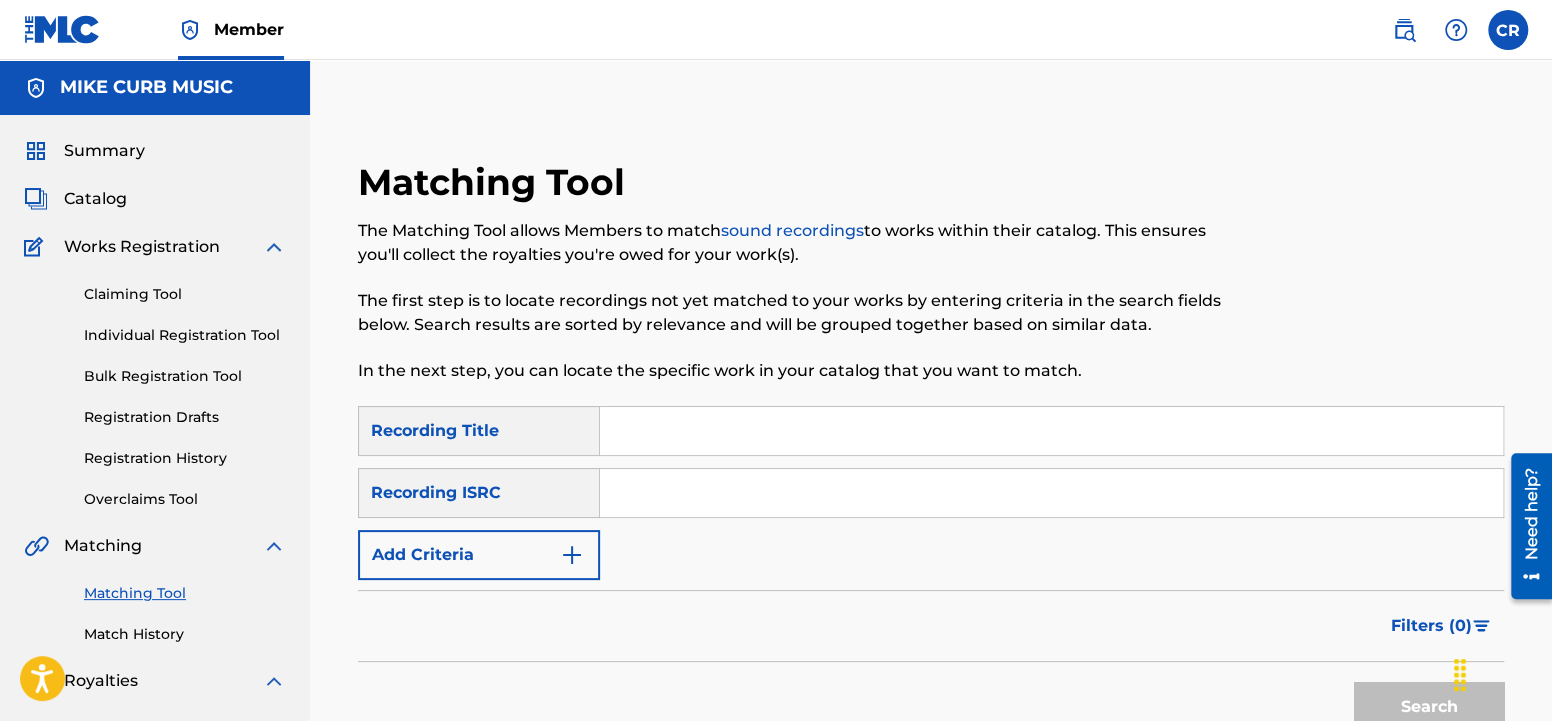click on "Recording ISRC" at bounding box center (479, 493) 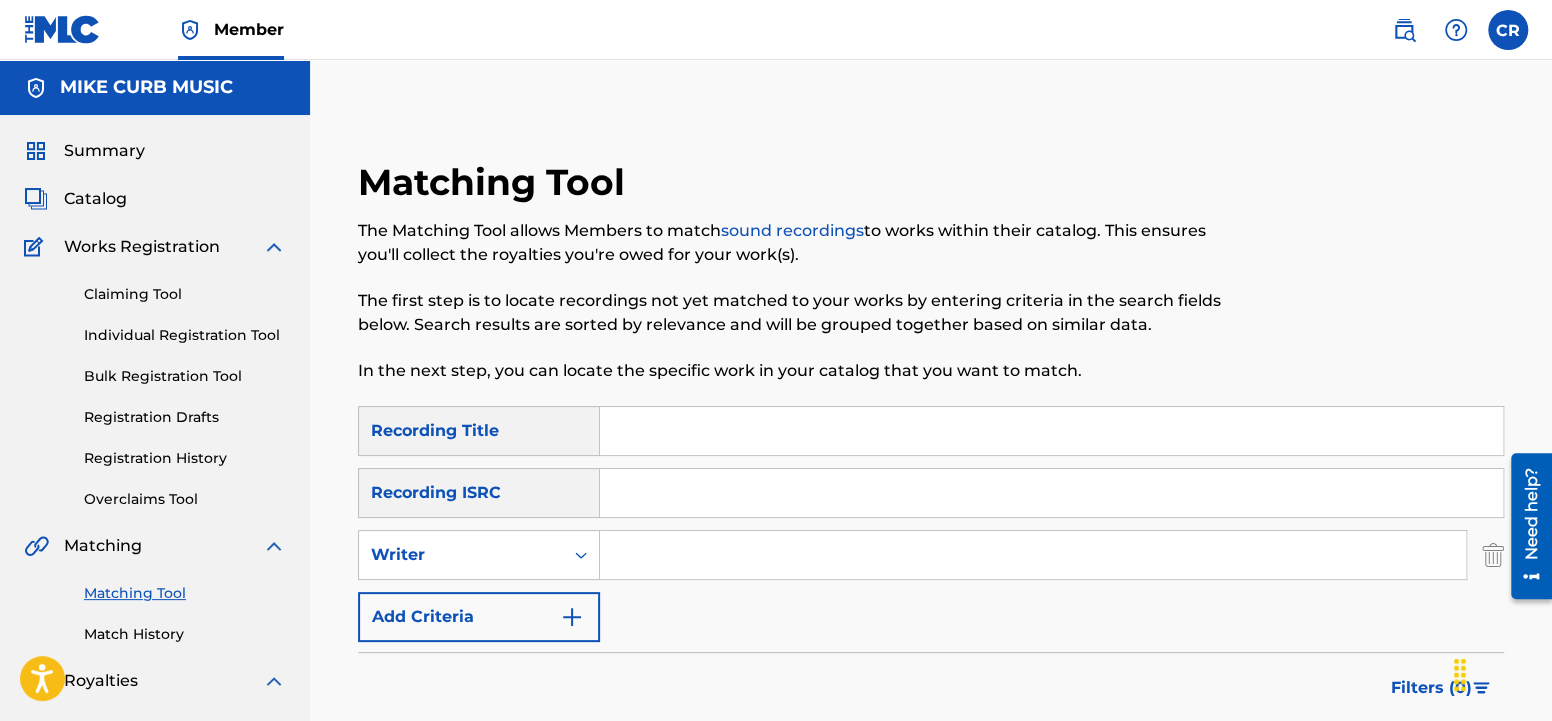 click at bounding box center [1033, 555] 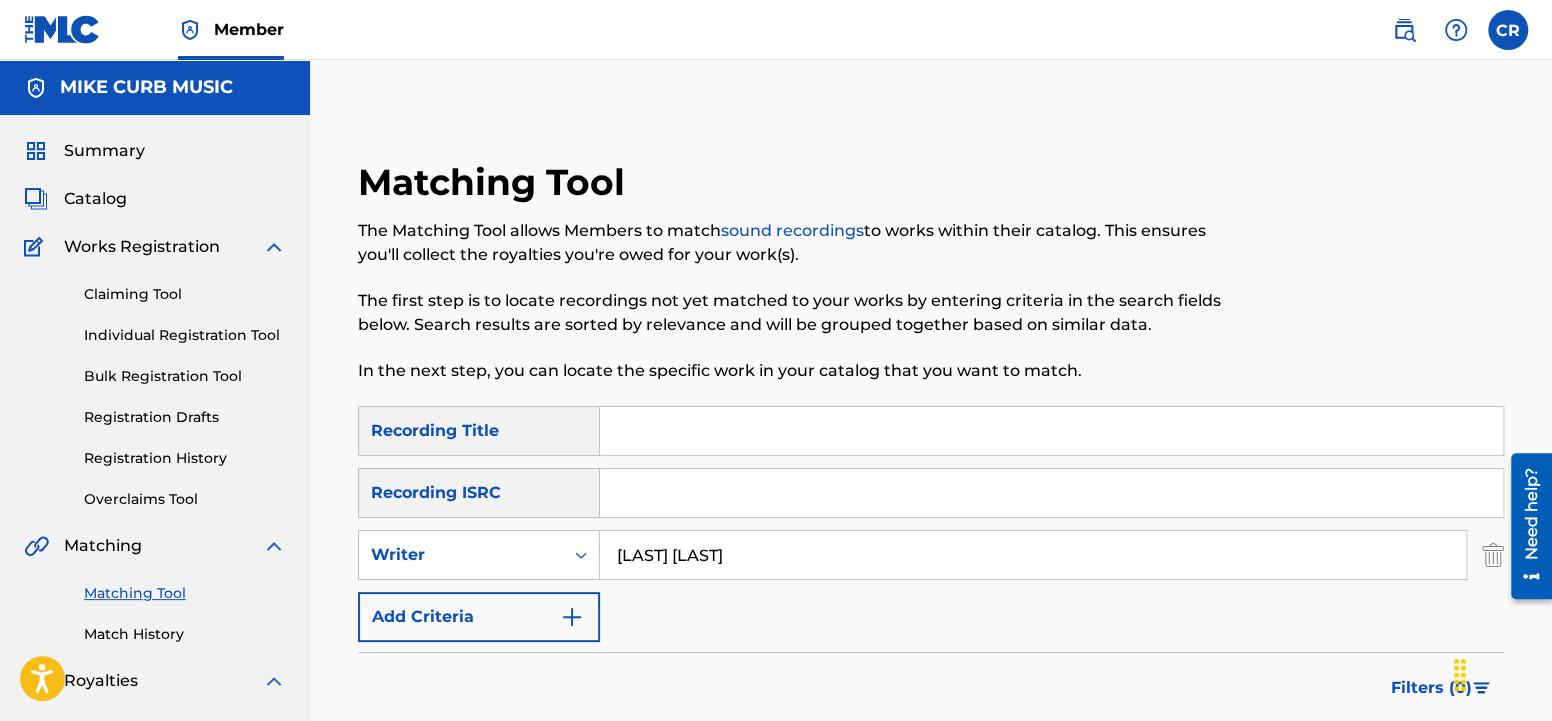 type on "[LAST] [LAST]" 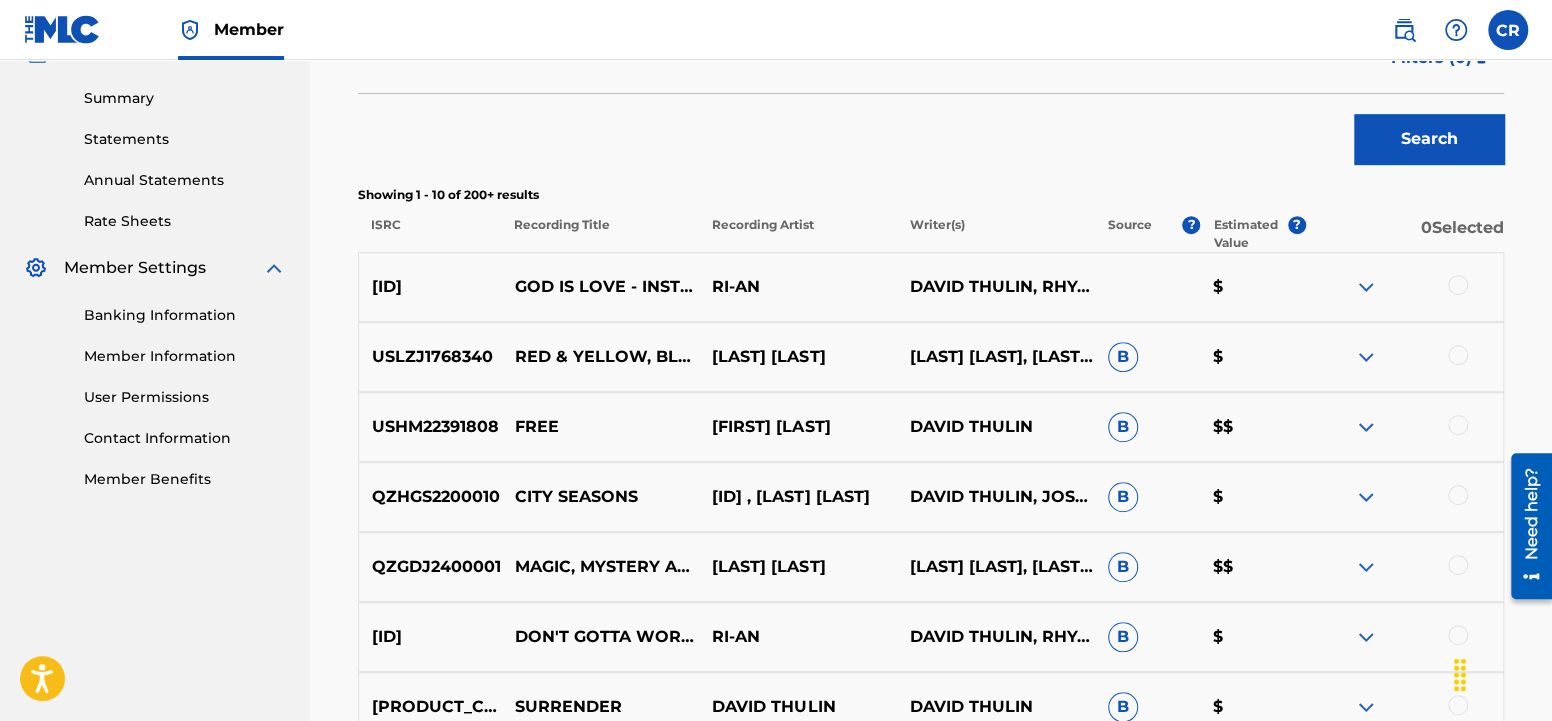 scroll, scrollTop: 0, scrollLeft: 0, axis: both 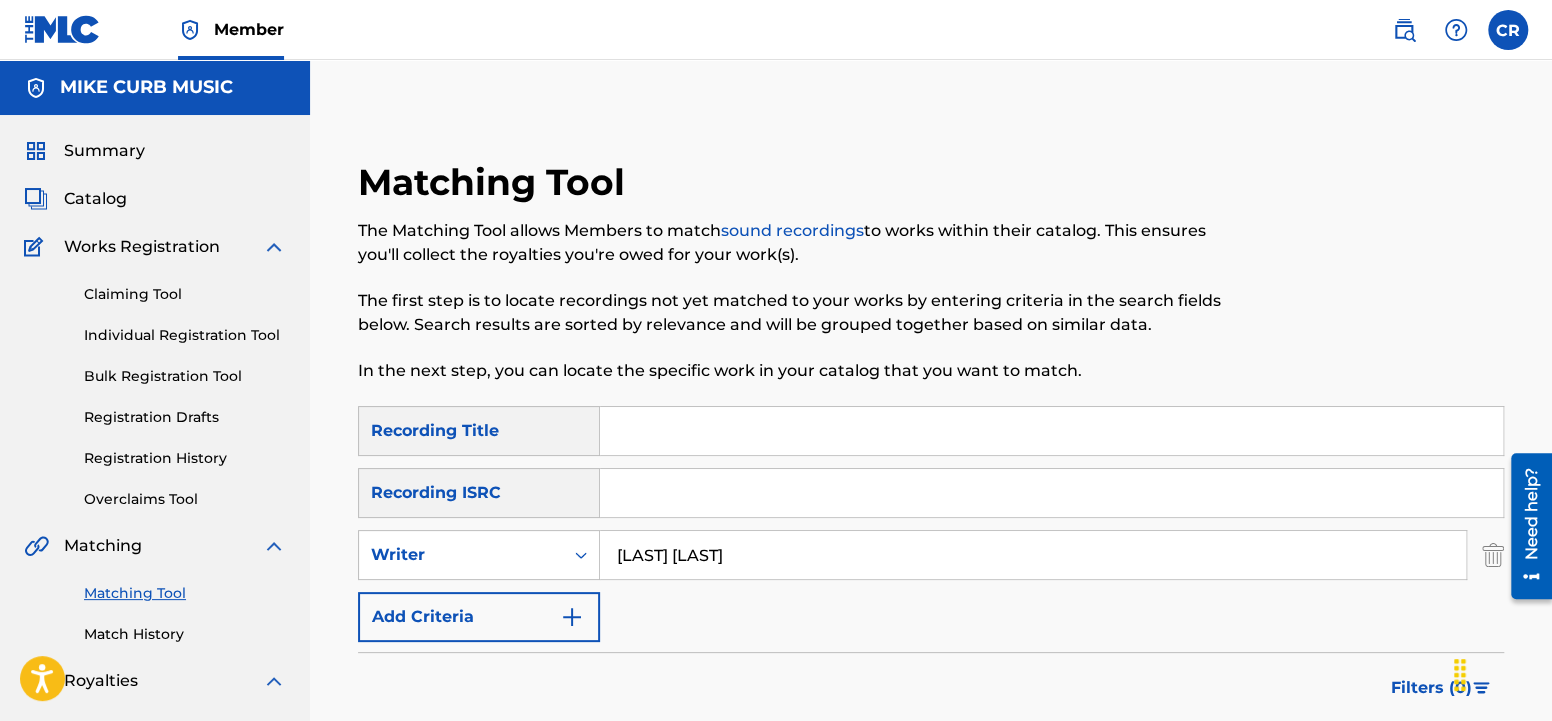 click at bounding box center [1051, 431] 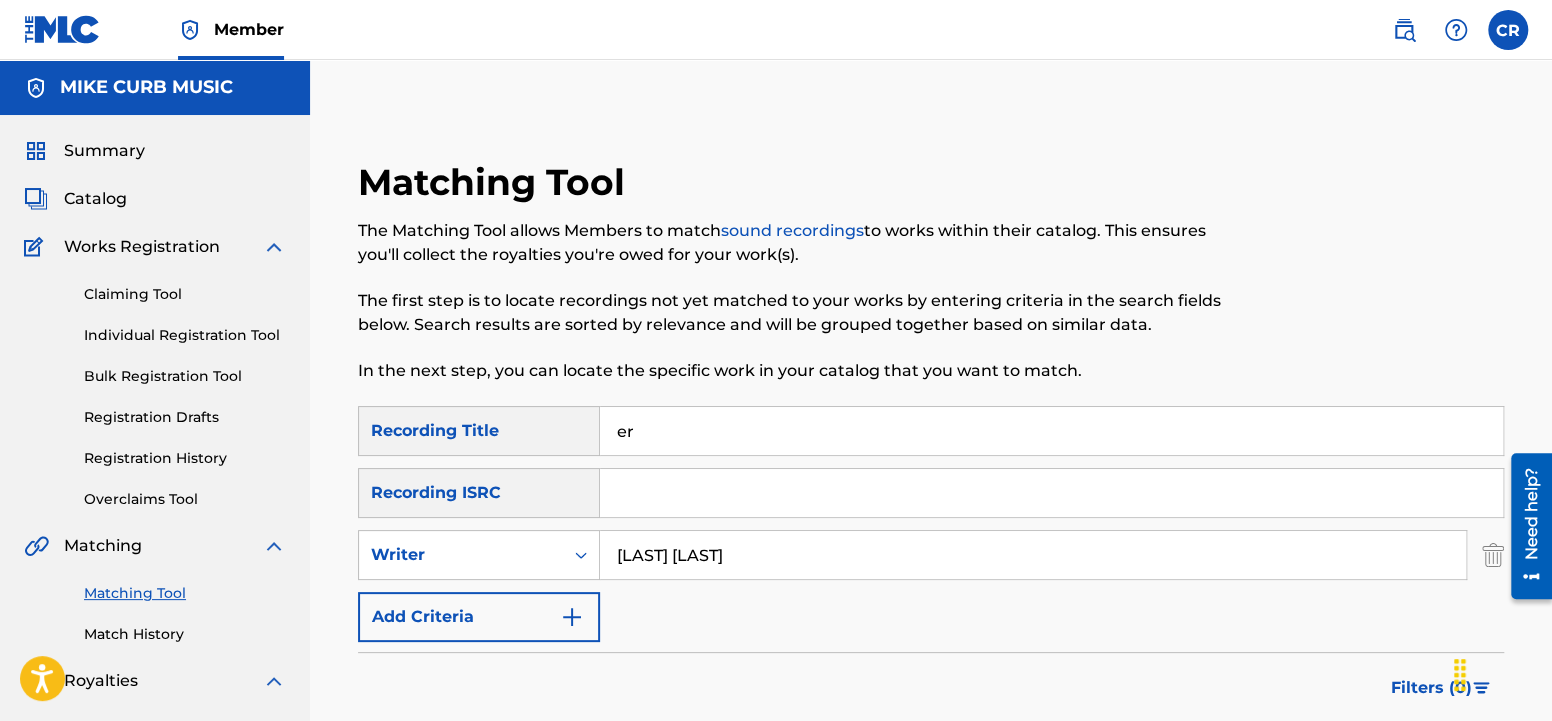 type on "e" 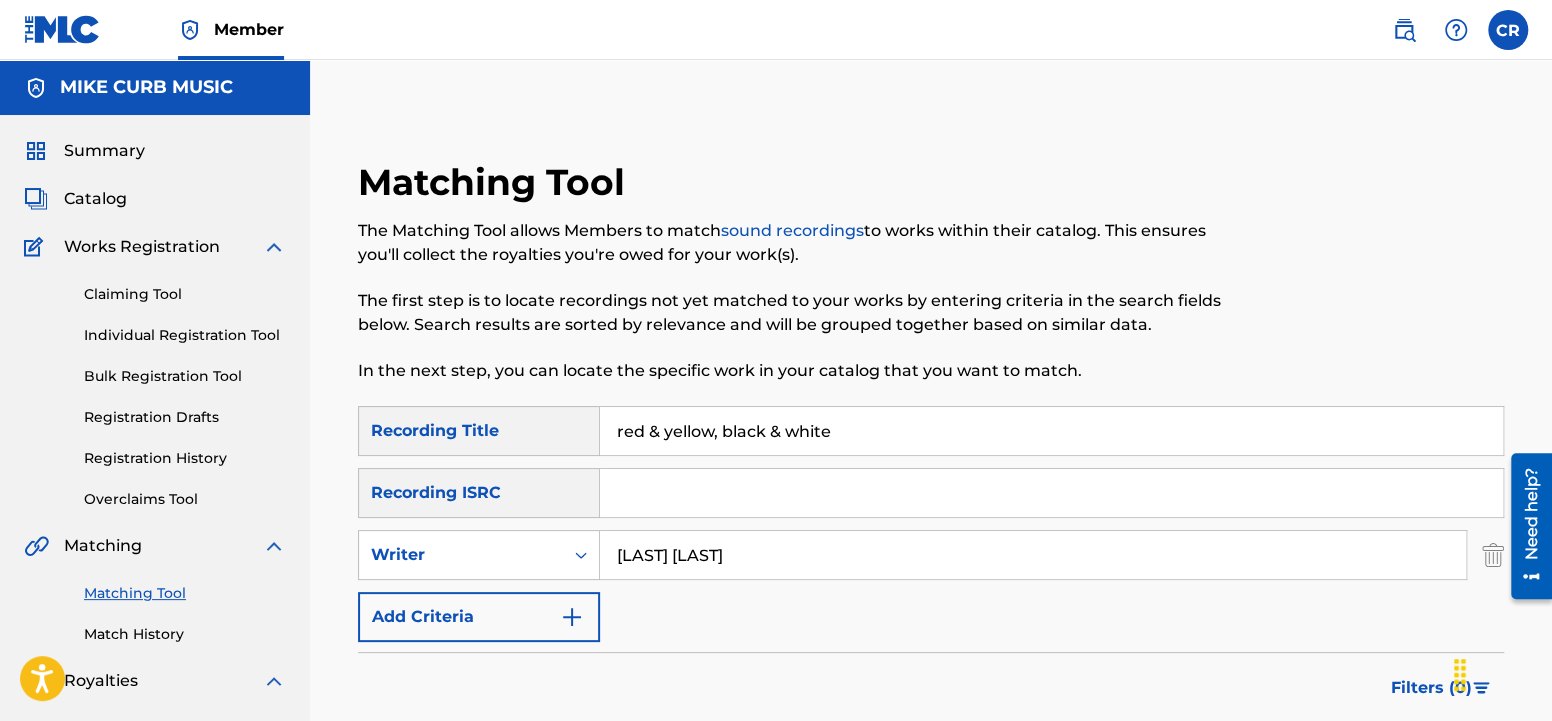 type on "red & yellow, black & white" 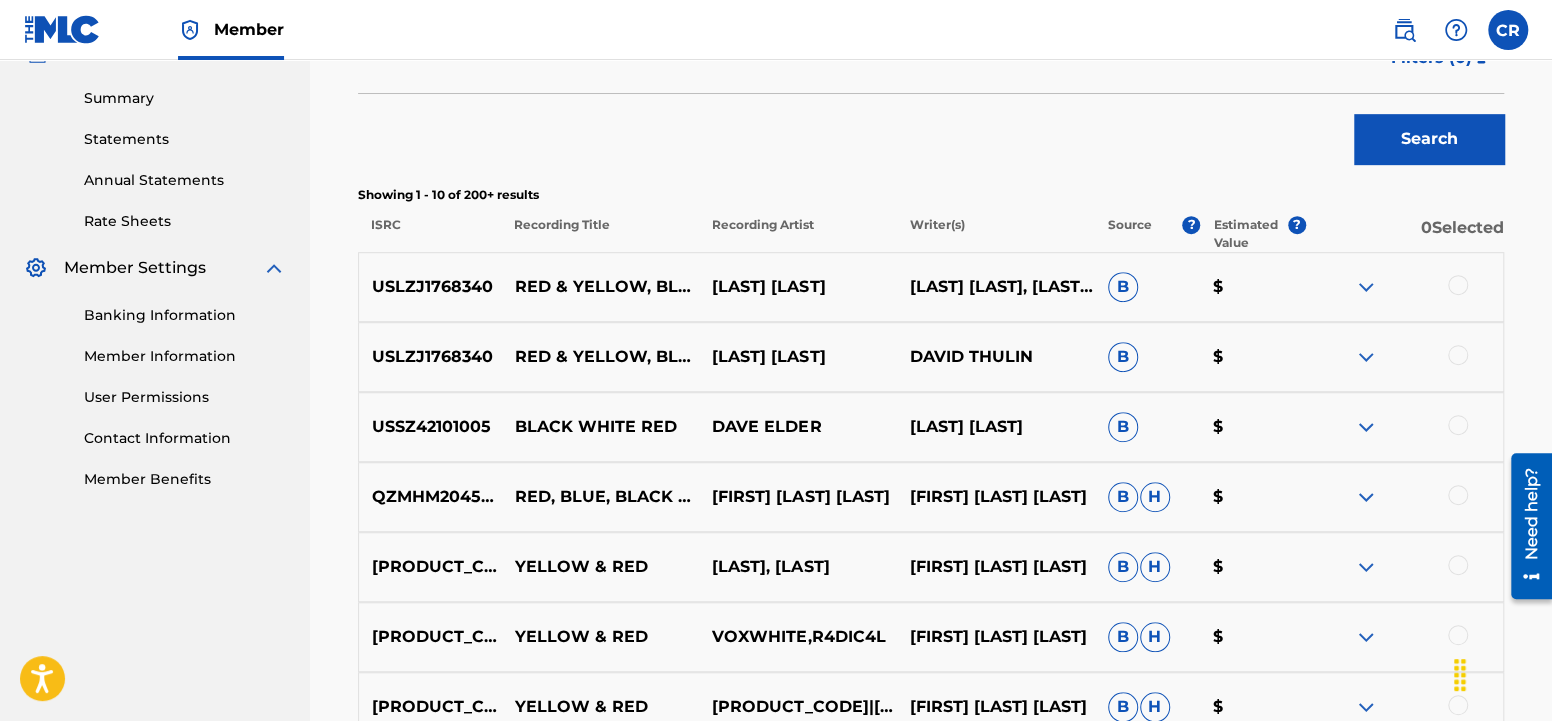 click at bounding box center (1458, 285) 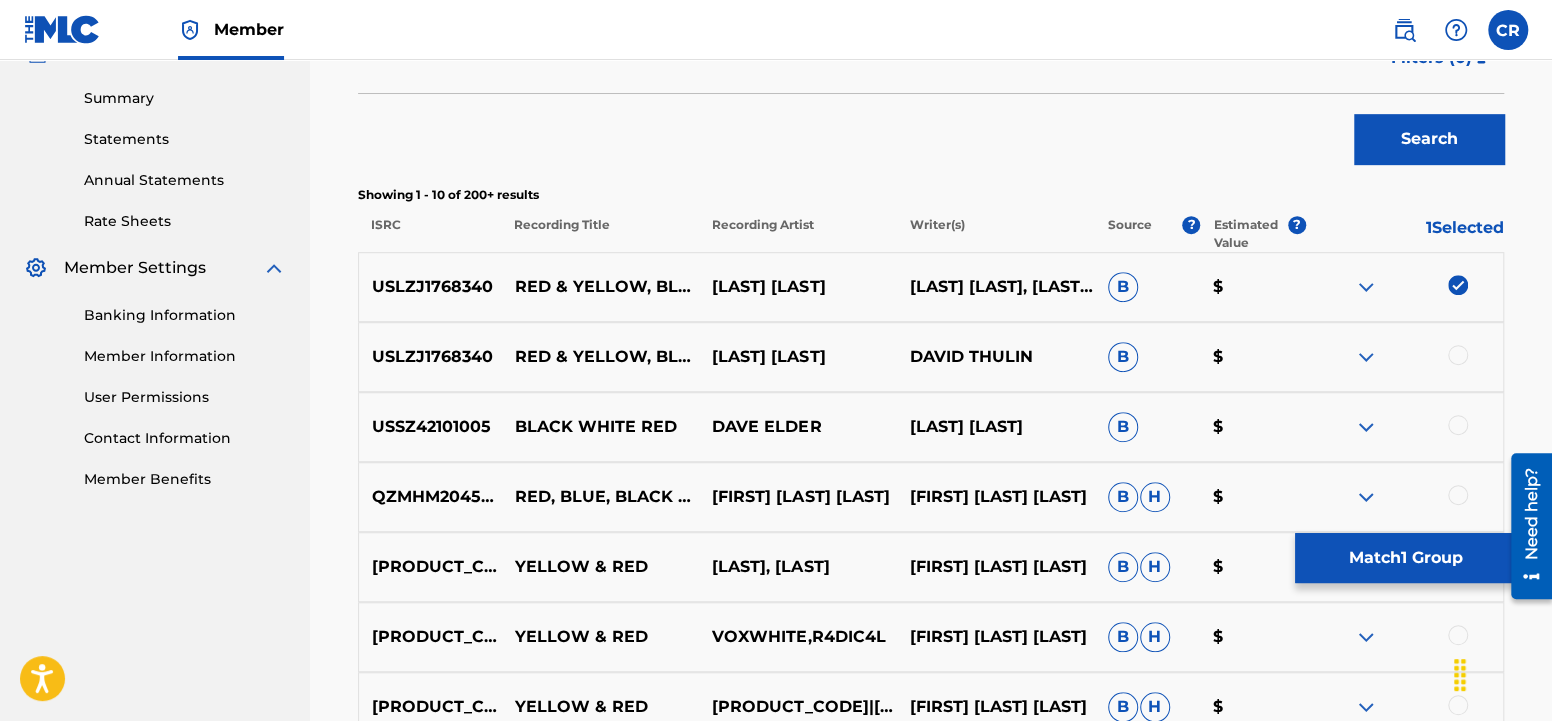 click at bounding box center [1458, 355] 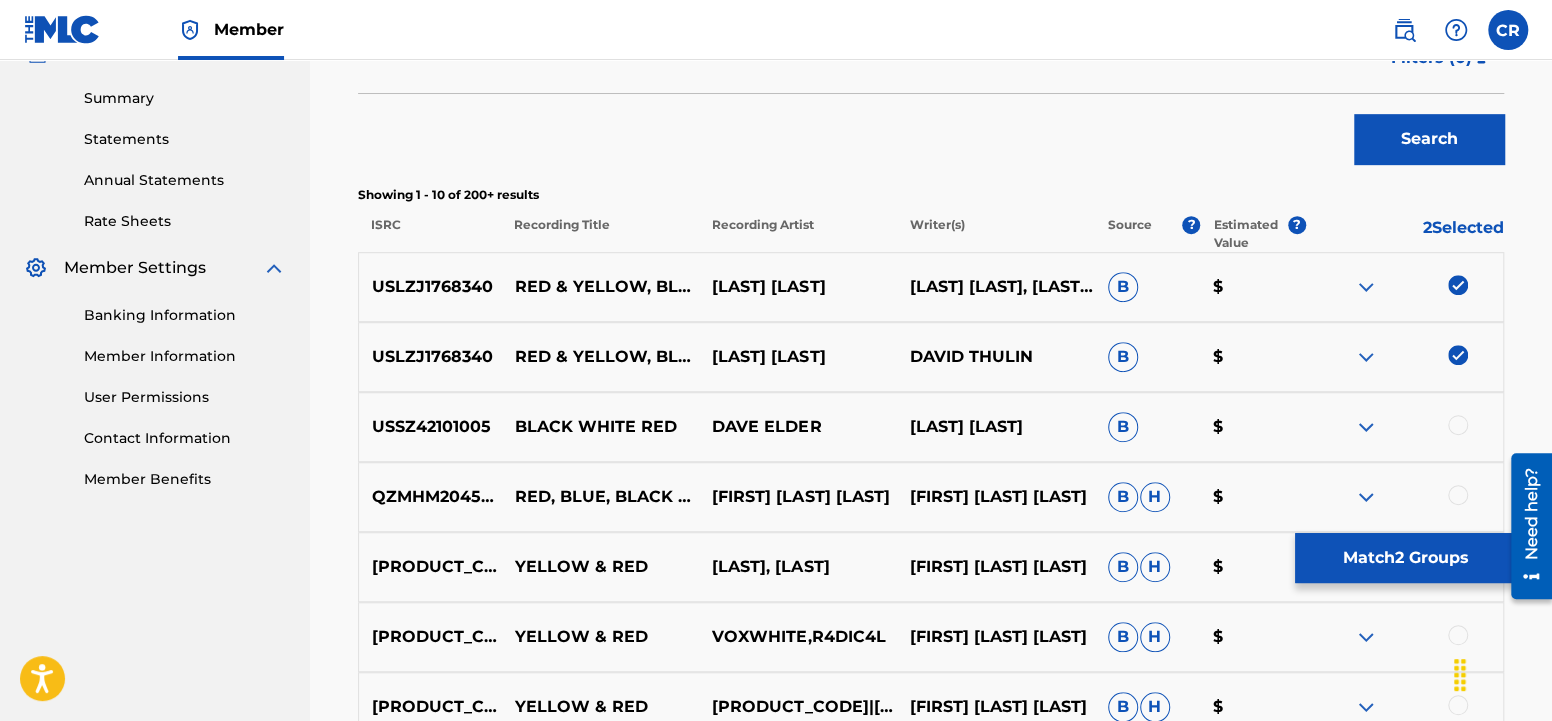 click on "Match  2 Groups" at bounding box center (1405, 558) 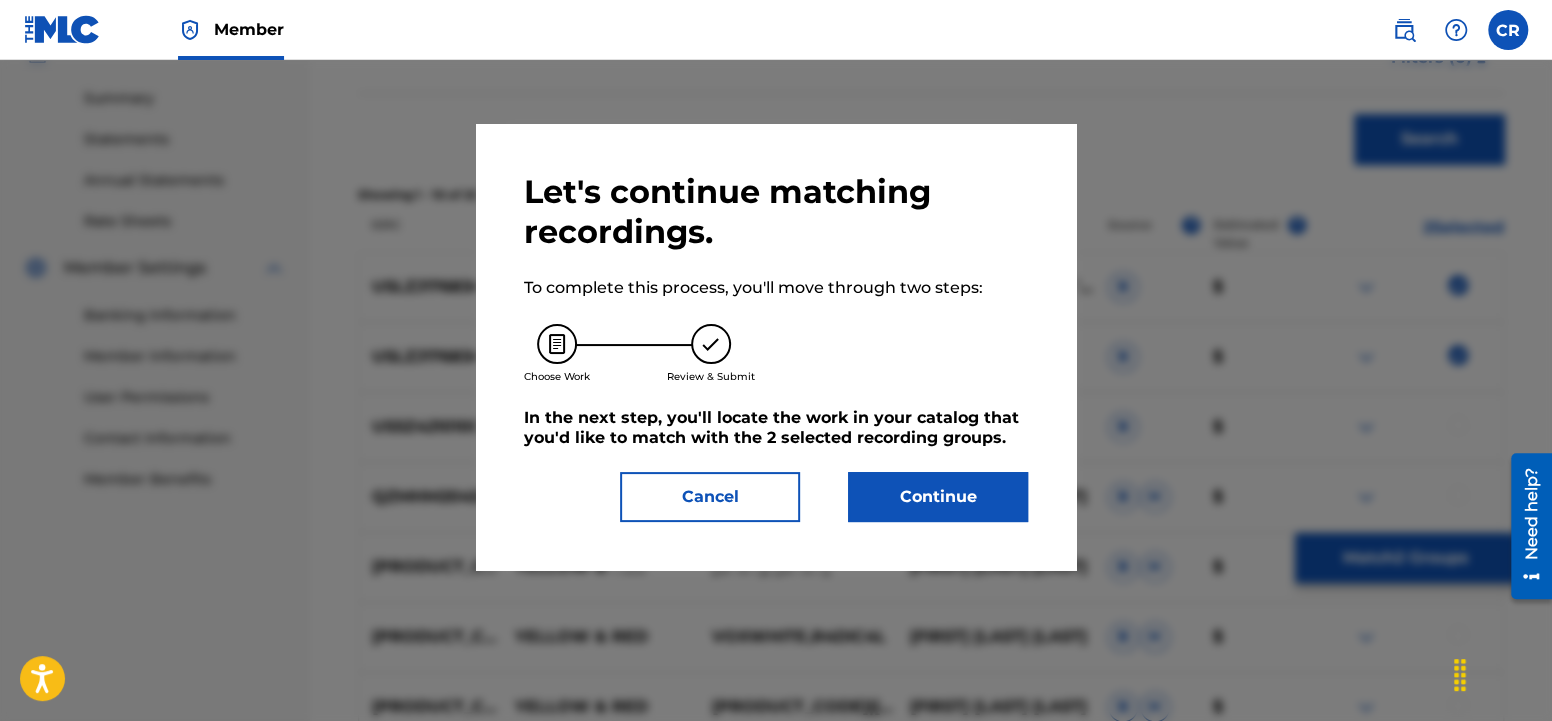 click on "Continue" at bounding box center (938, 497) 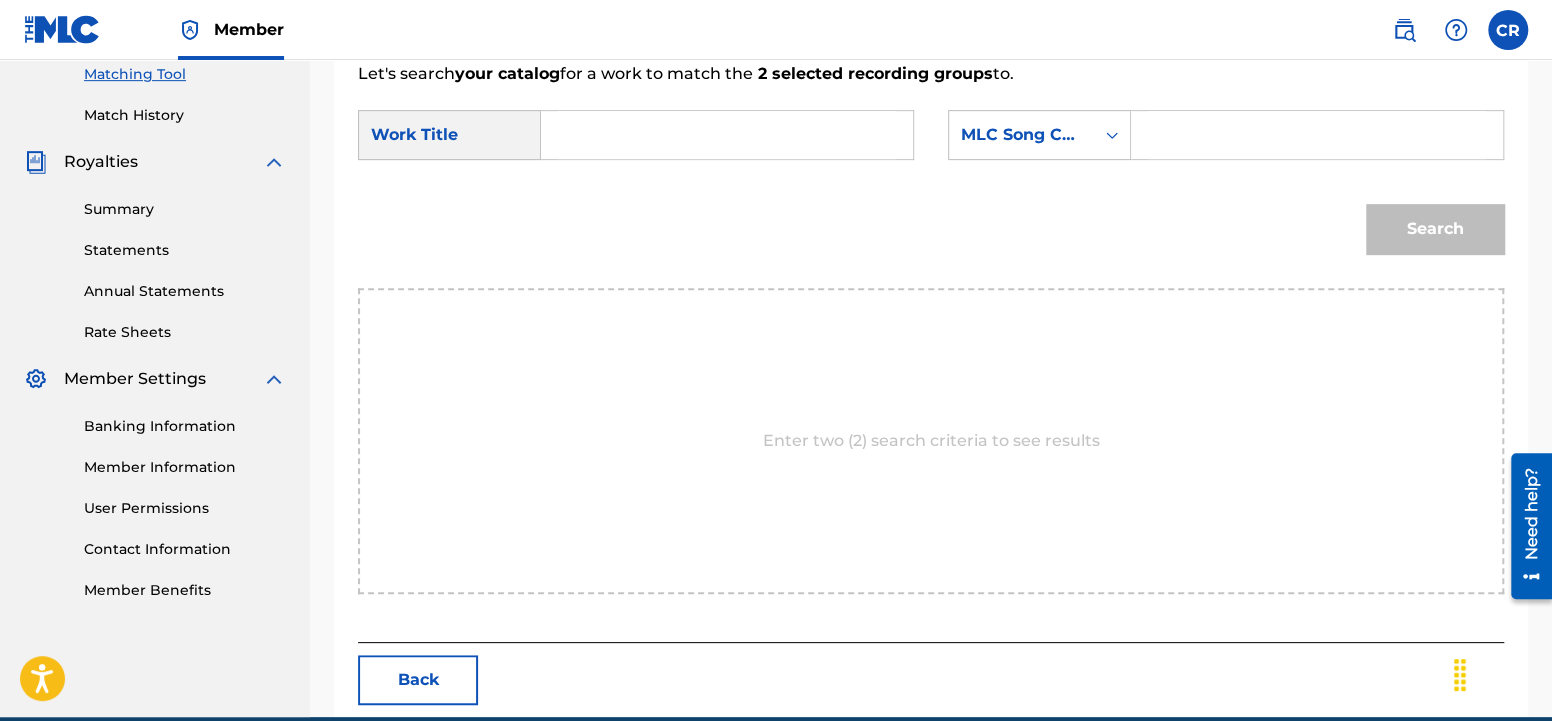 click at bounding box center [727, 135] 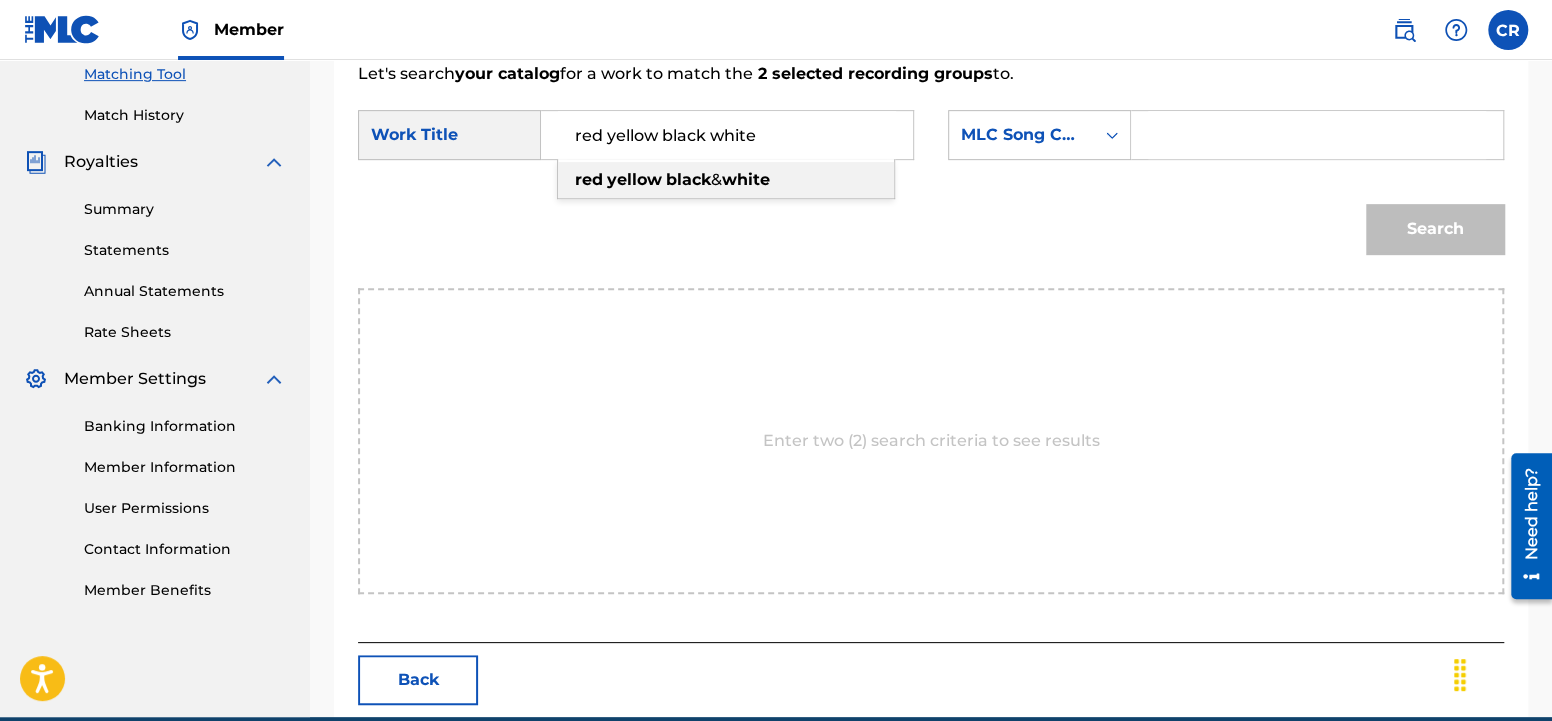 type on "red yellow black white" 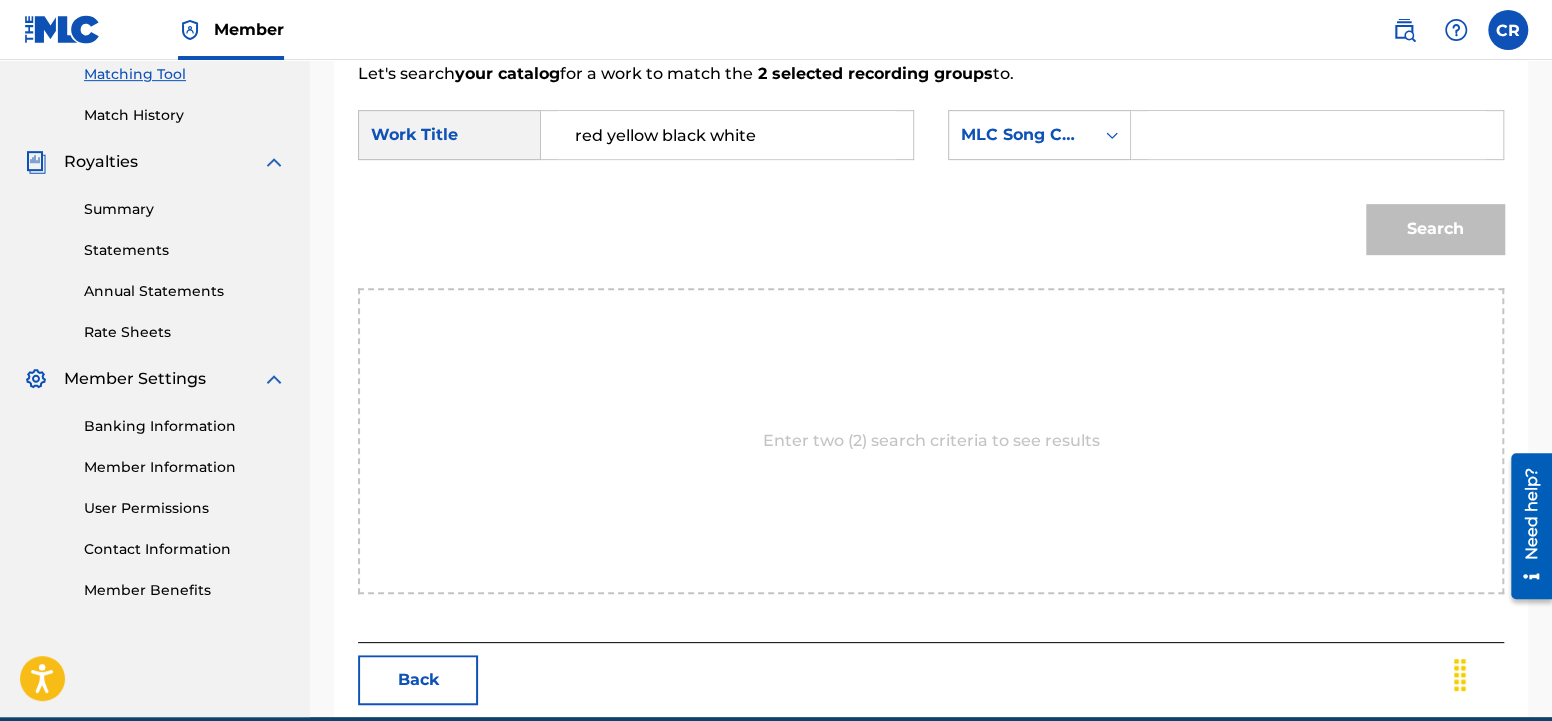 drag, startPoint x: 830, startPoint y: 402, endPoint x: 504, endPoint y: 623, distance: 393.84897 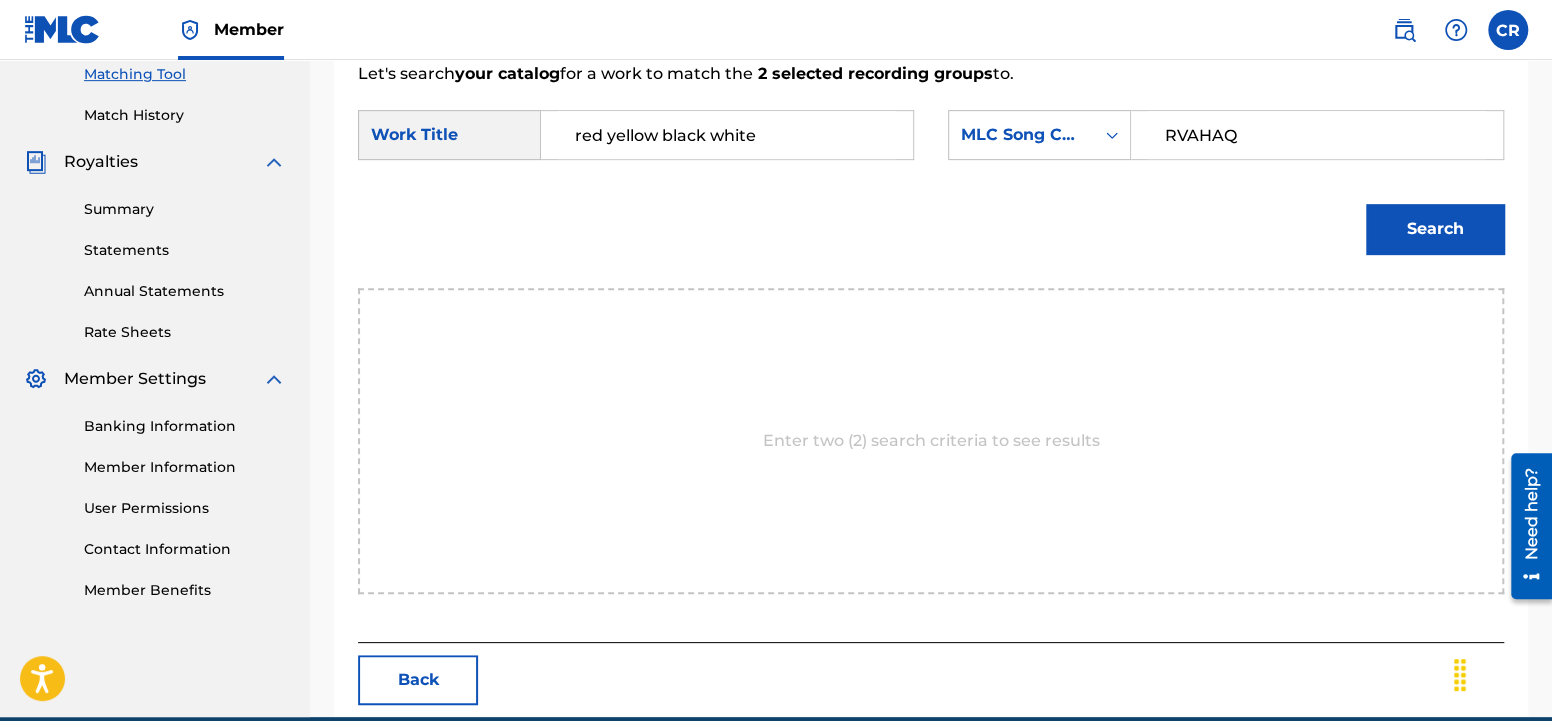 type on "RVAHAQ" 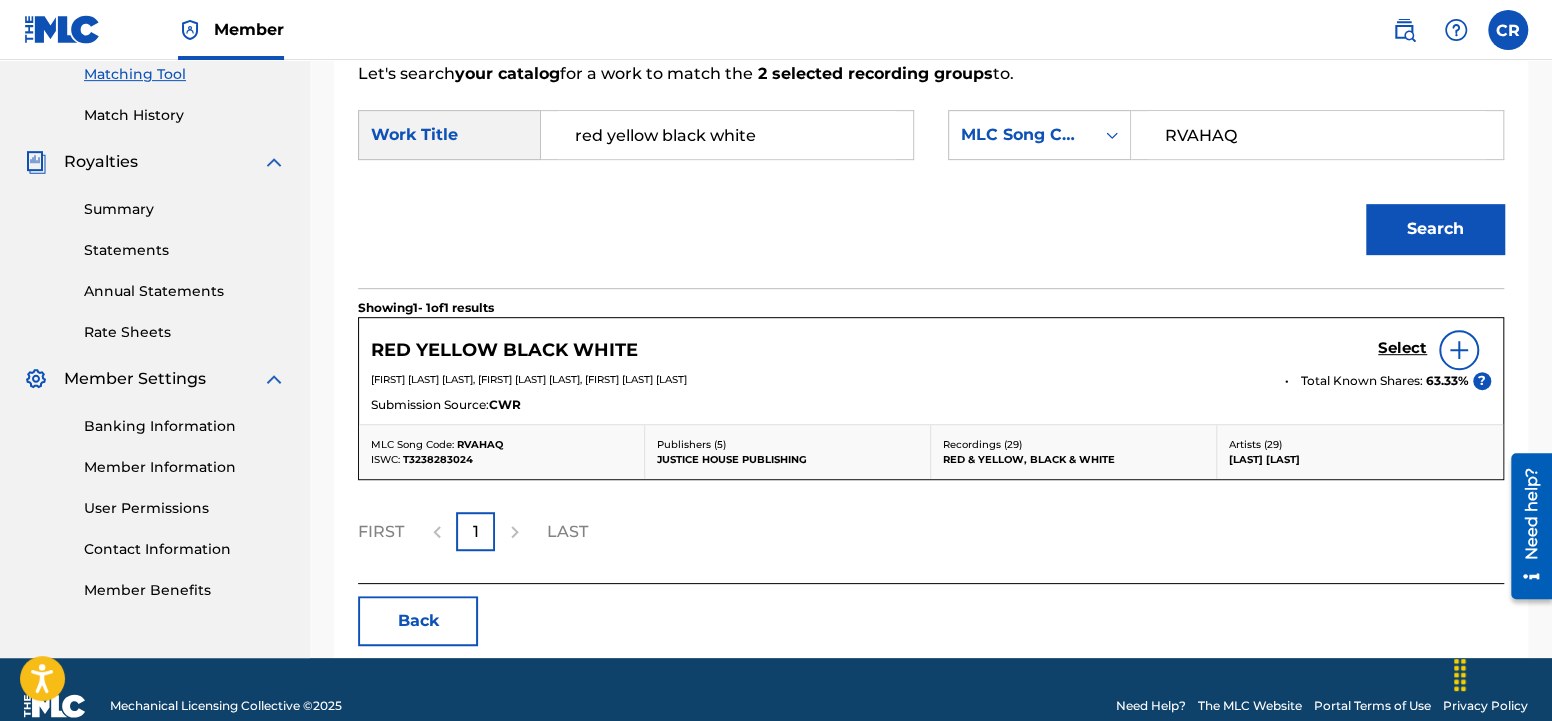 click on "Select" at bounding box center [1402, 348] 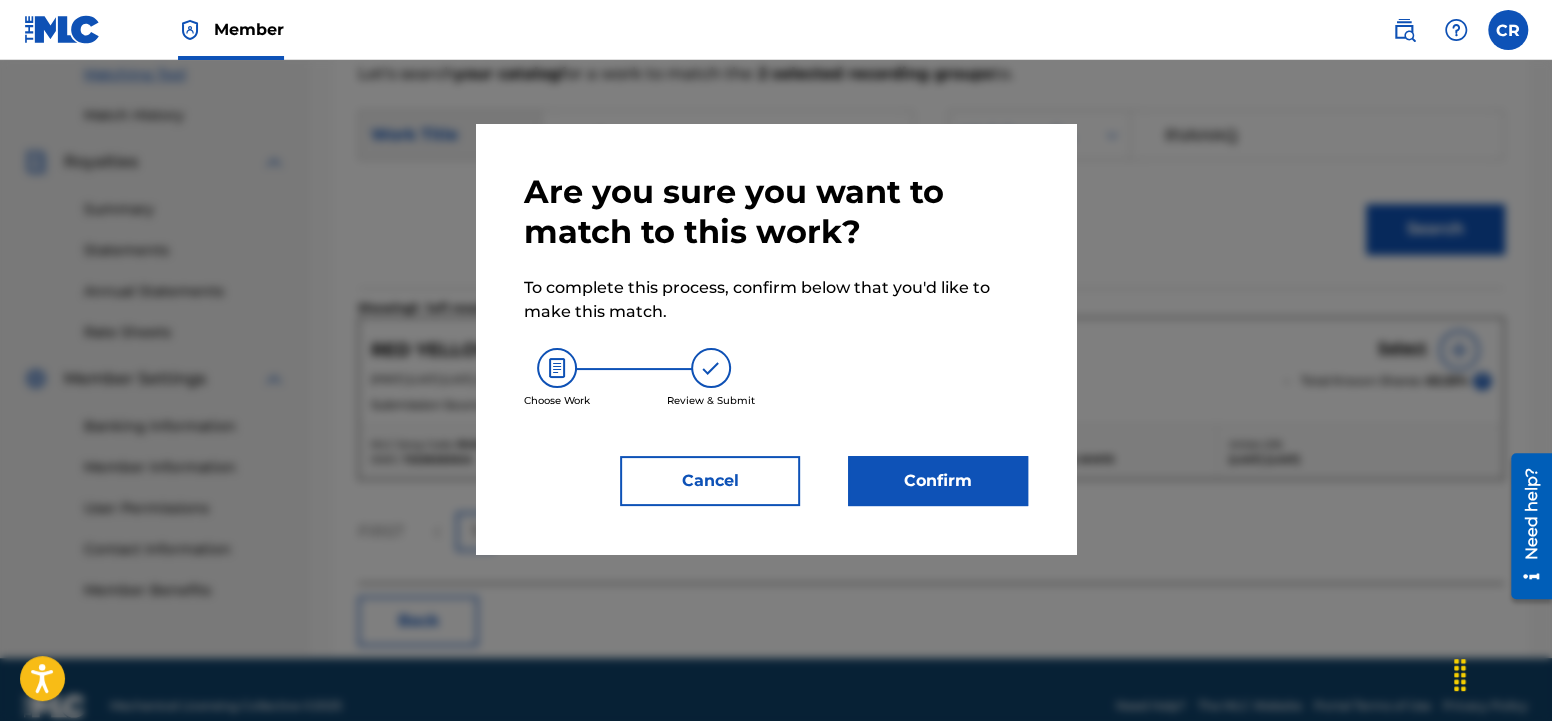 click on "Confirm" at bounding box center [938, 481] 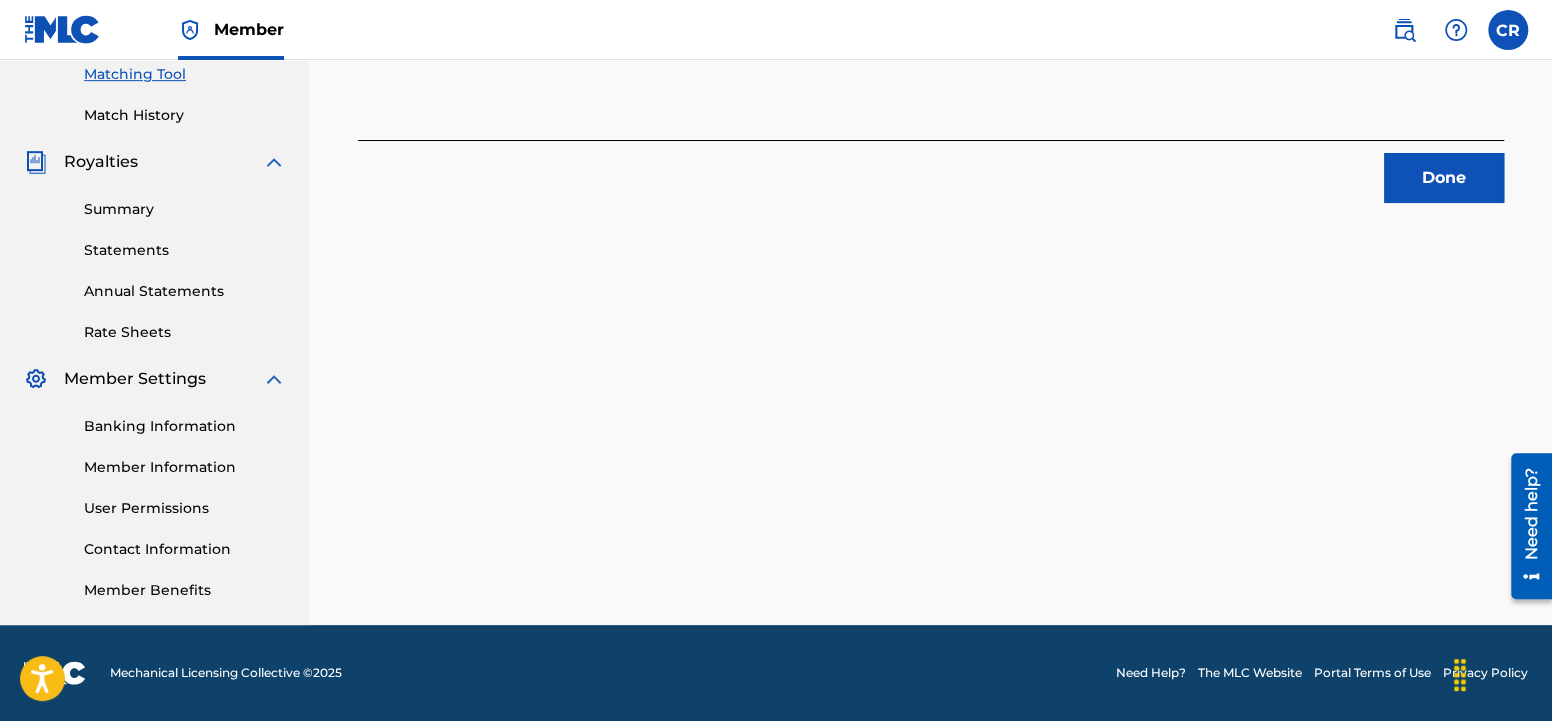 click on "Done" at bounding box center (1444, 178) 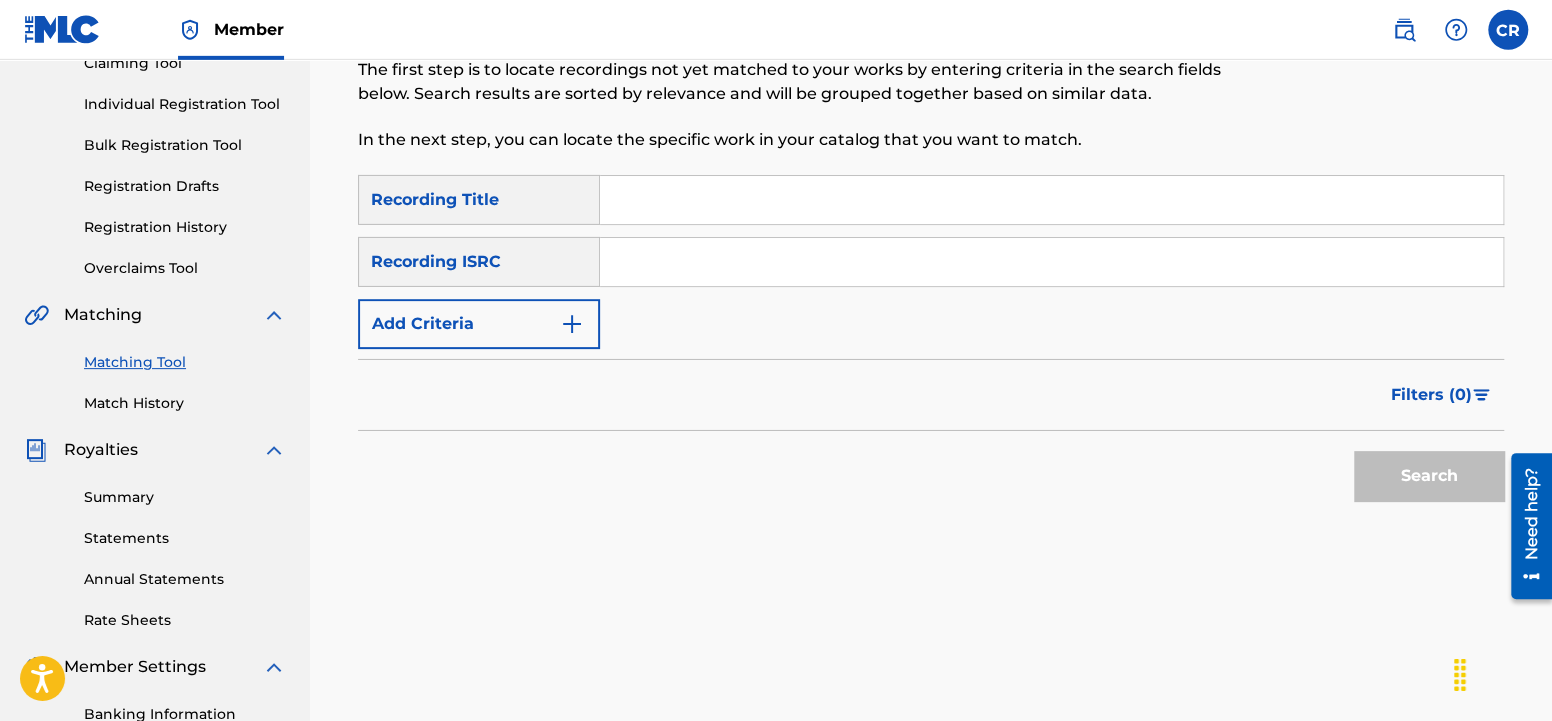 scroll, scrollTop: 0, scrollLeft: 0, axis: both 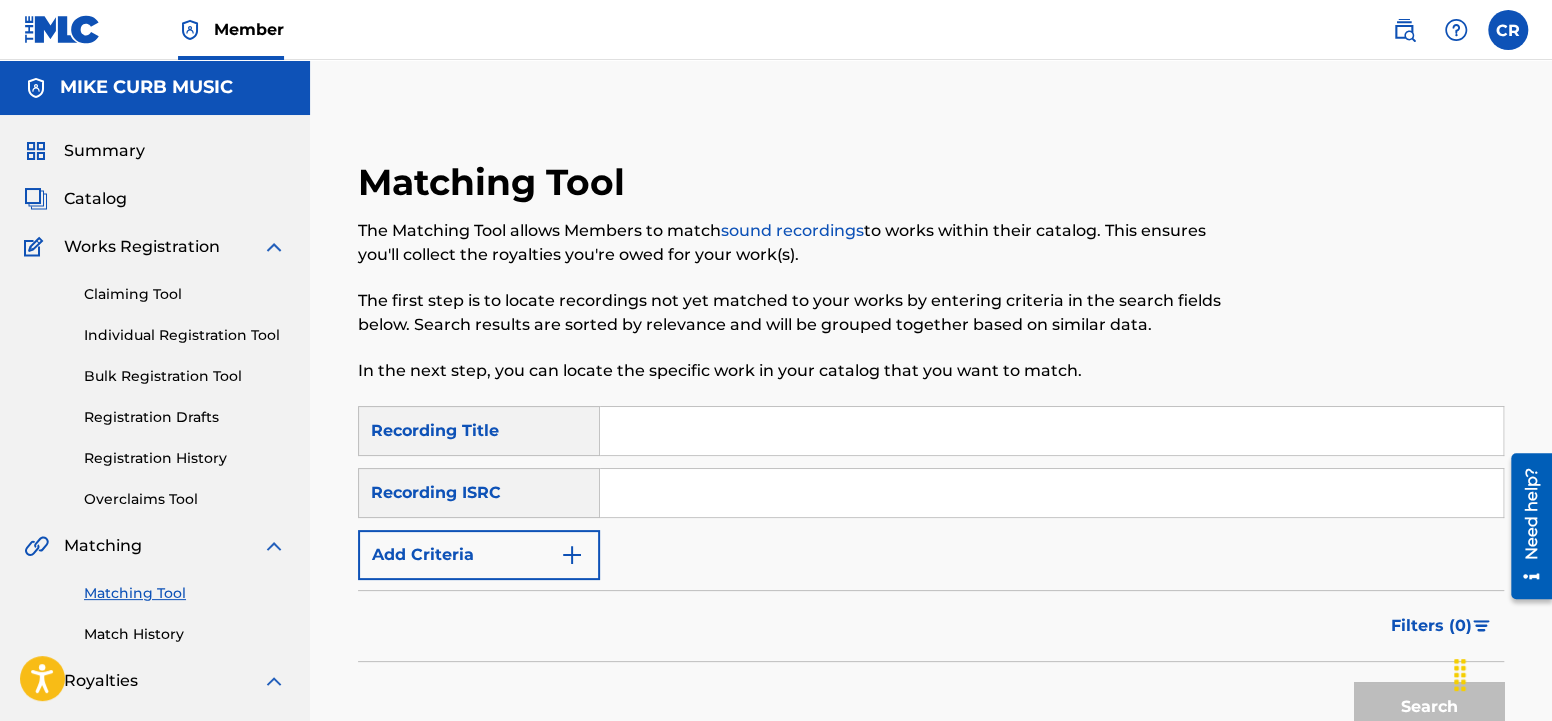 click on "Add Criteria" at bounding box center (479, 555) 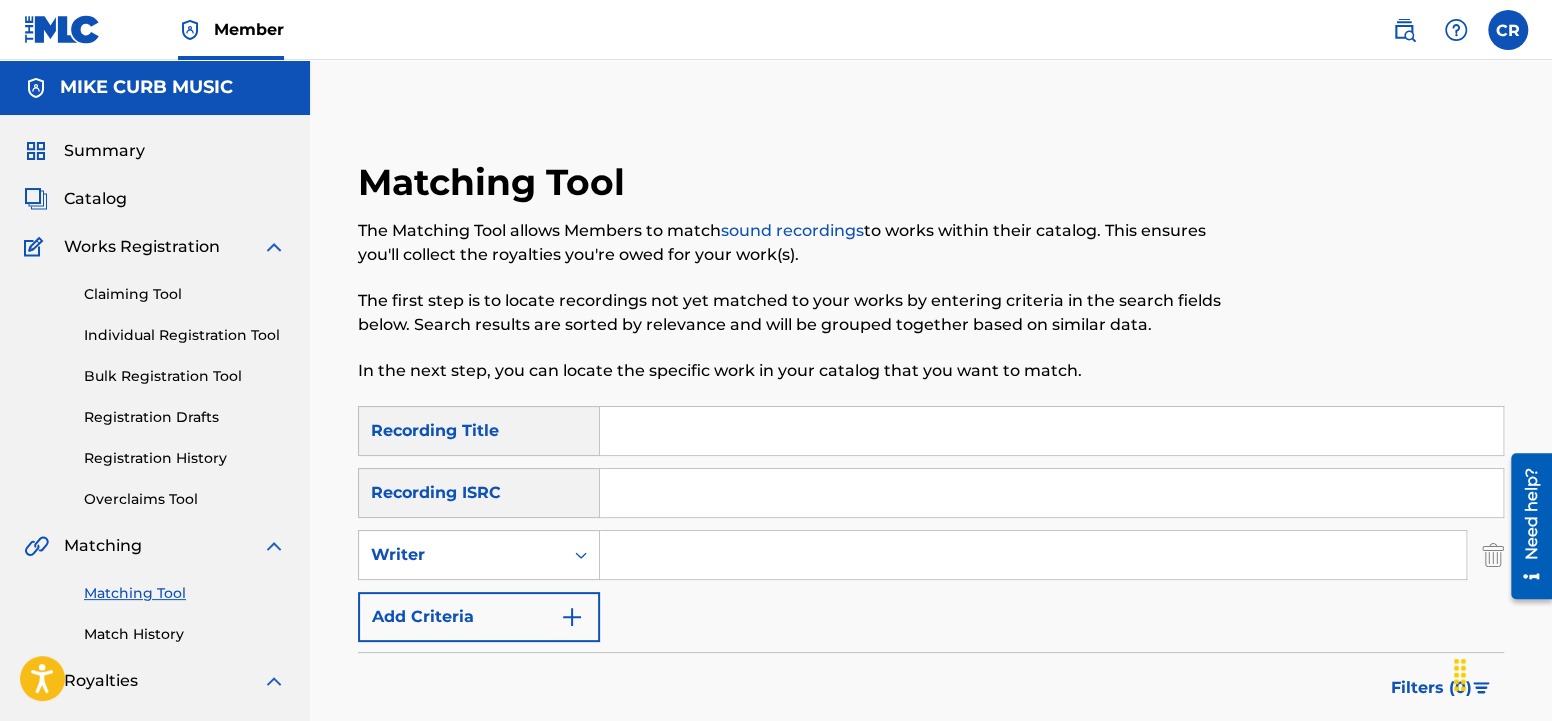 click at bounding box center [1033, 555] 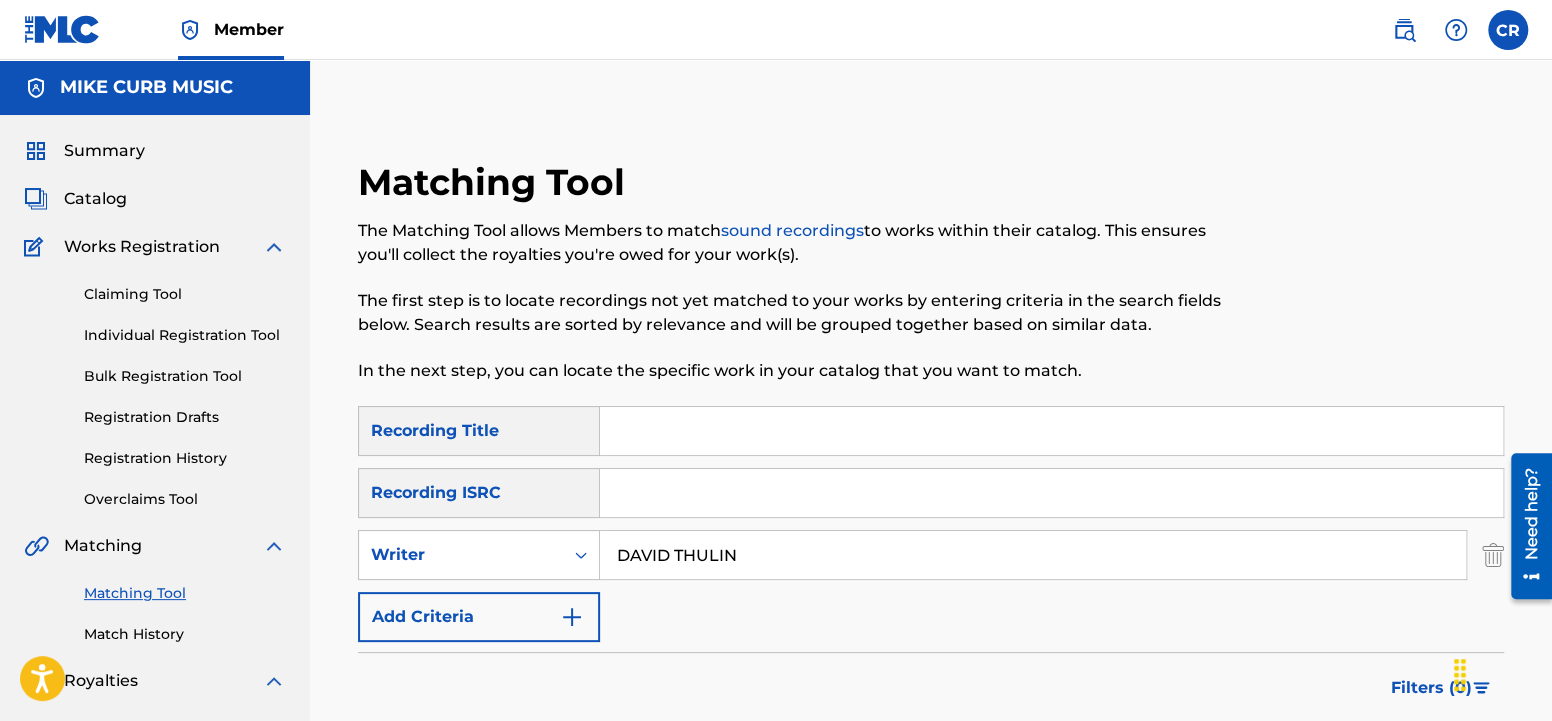 type on "DAVID THULIN" 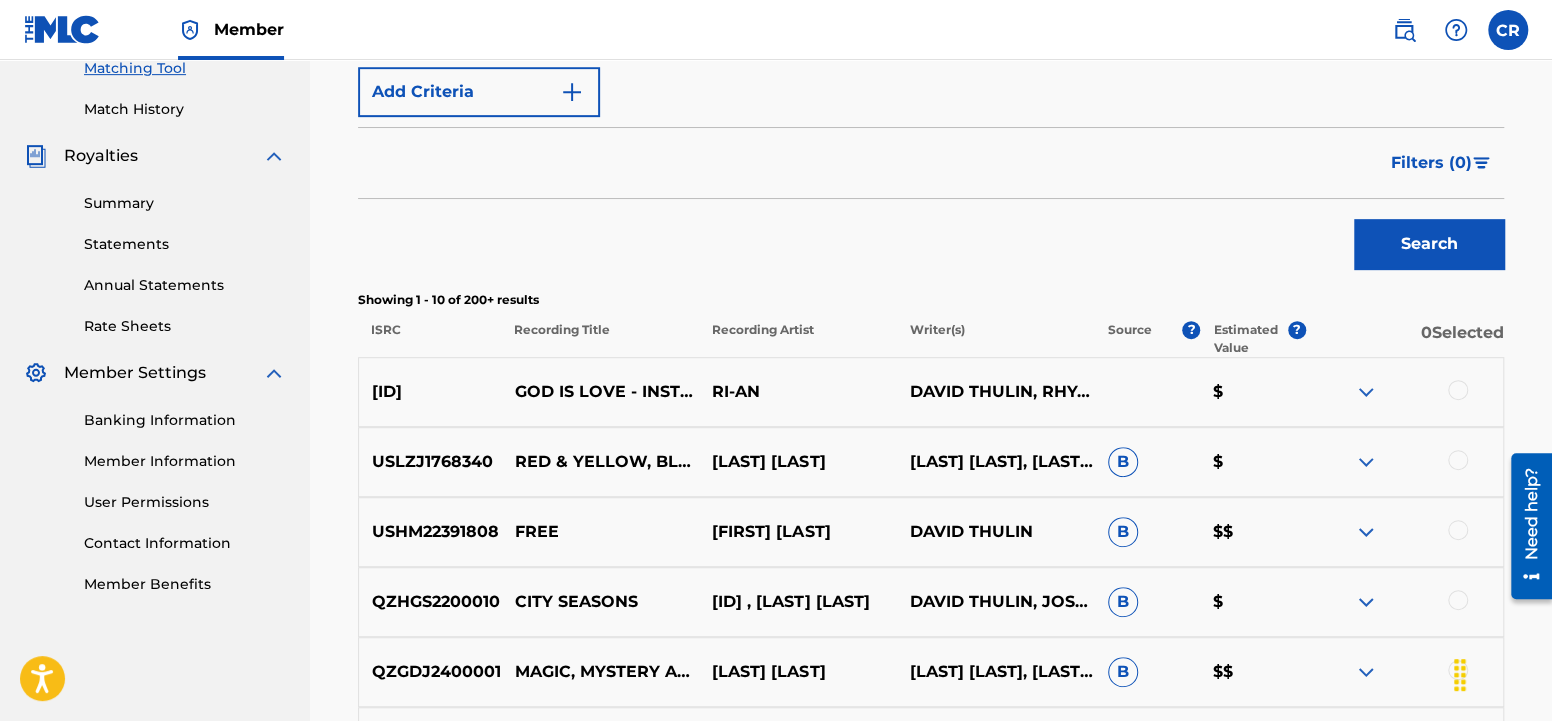 scroll, scrollTop: 0, scrollLeft: 0, axis: both 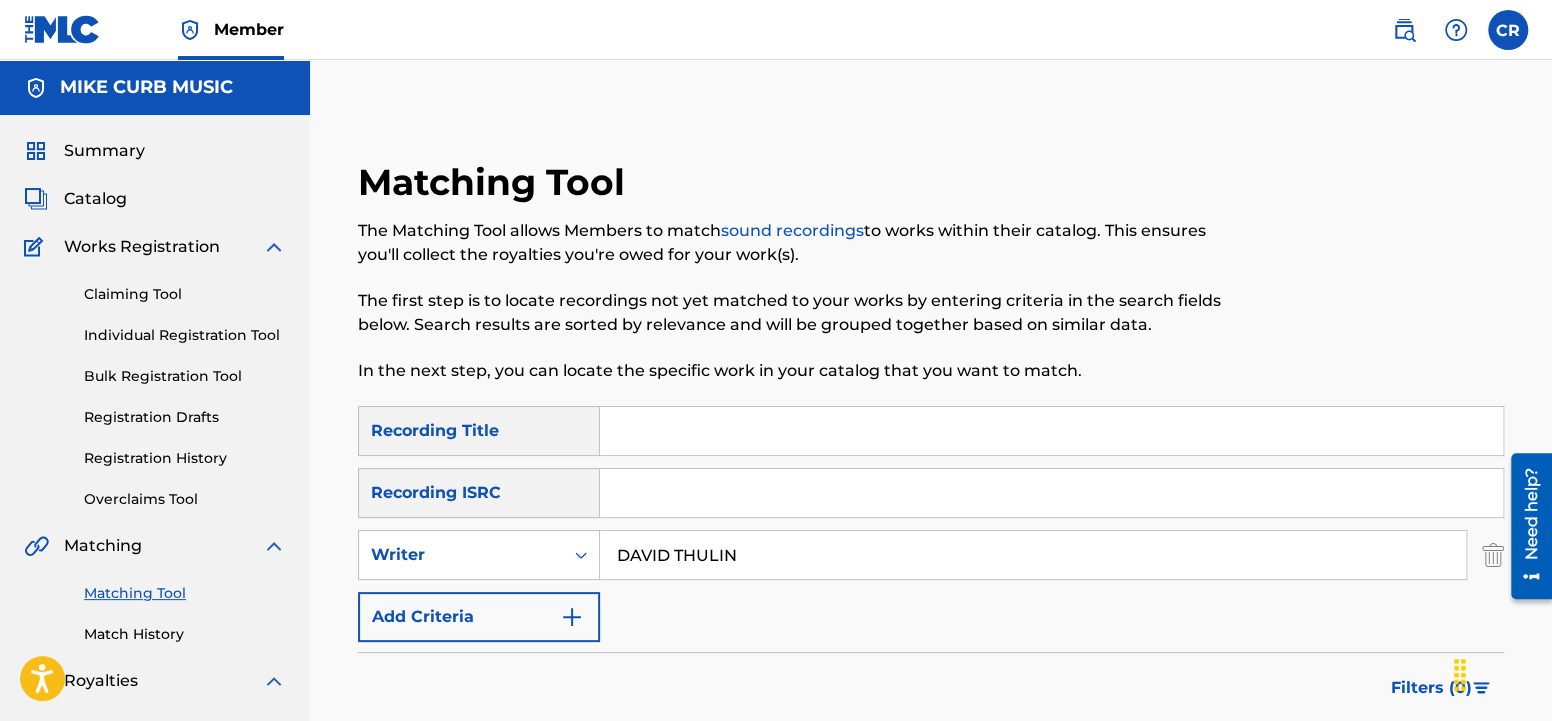 click at bounding box center (1051, 431) 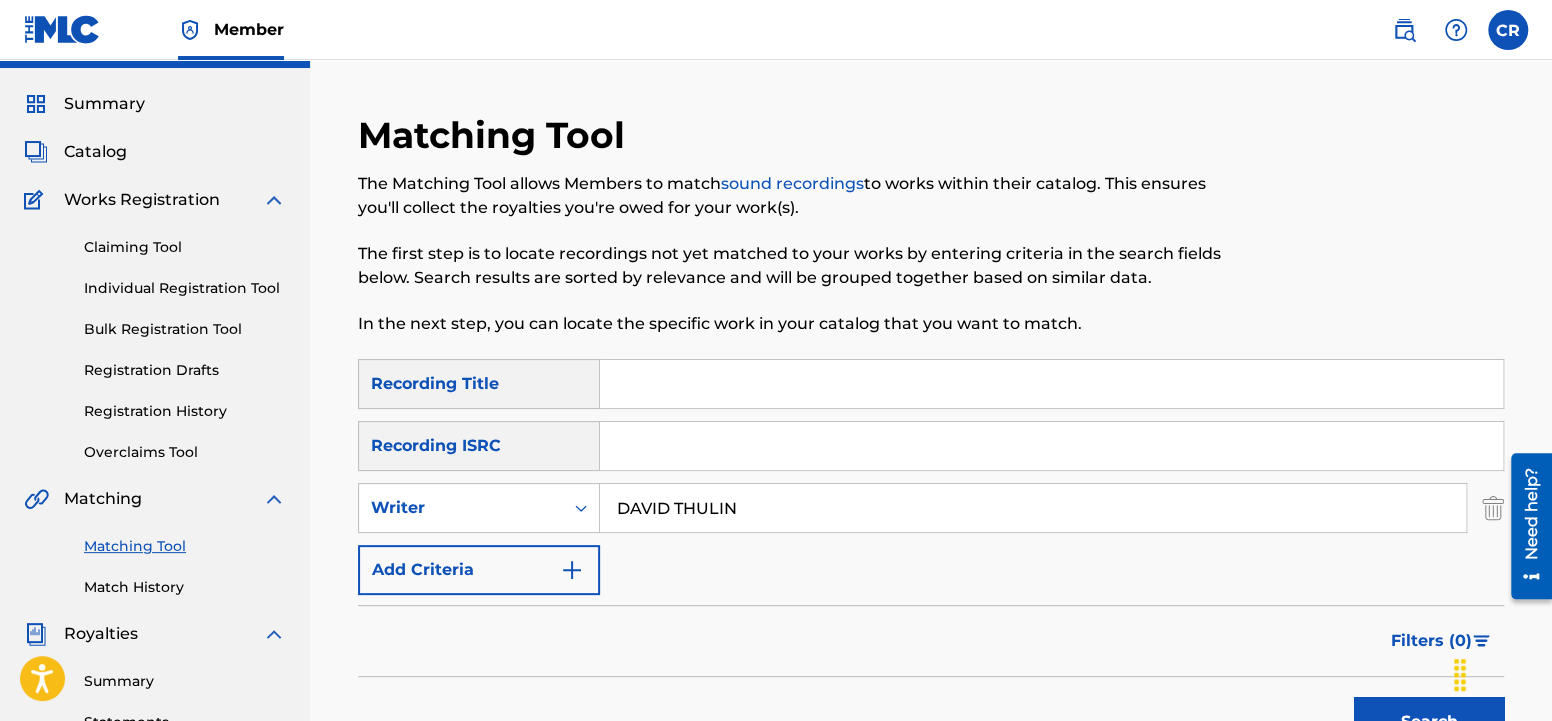 scroll, scrollTop: 0, scrollLeft: 0, axis: both 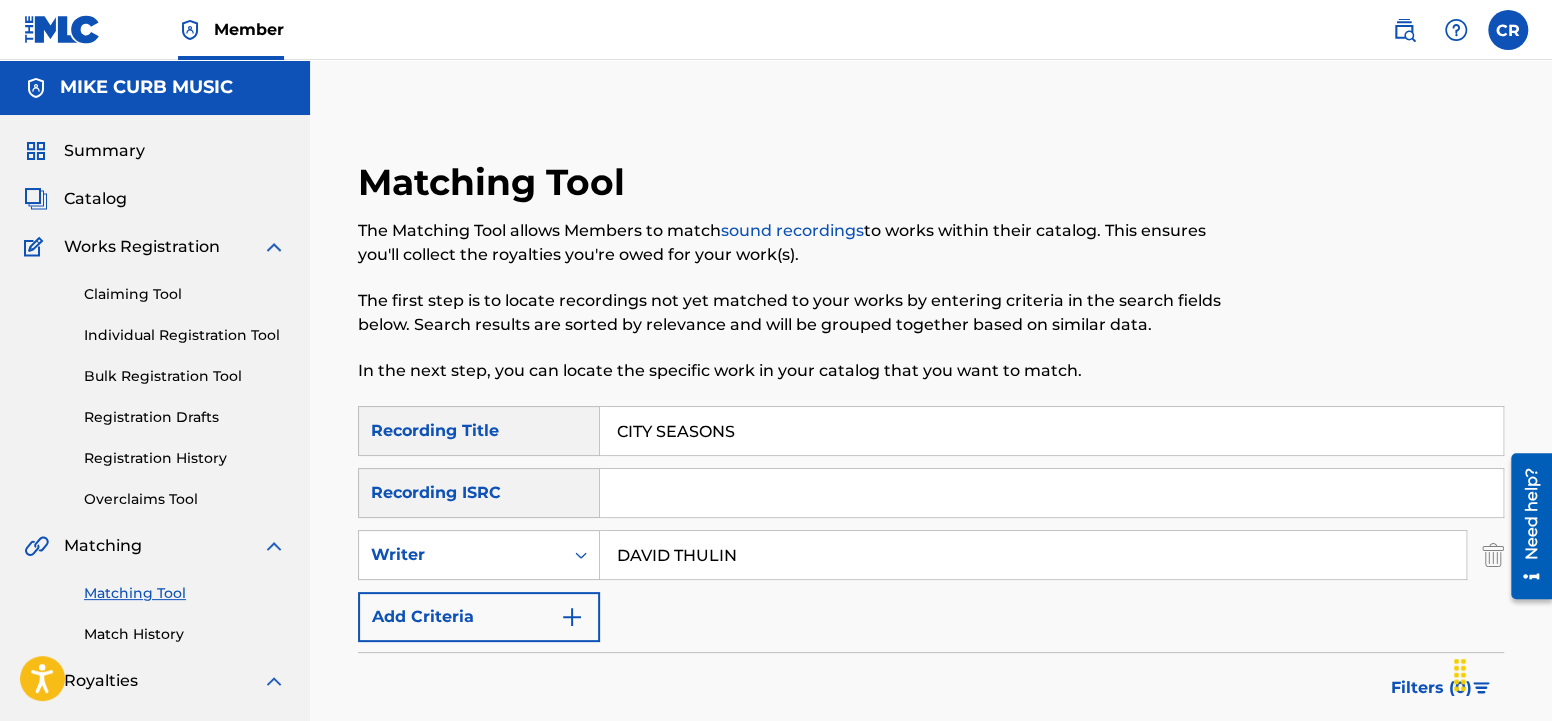 type on "CITY SEASONS" 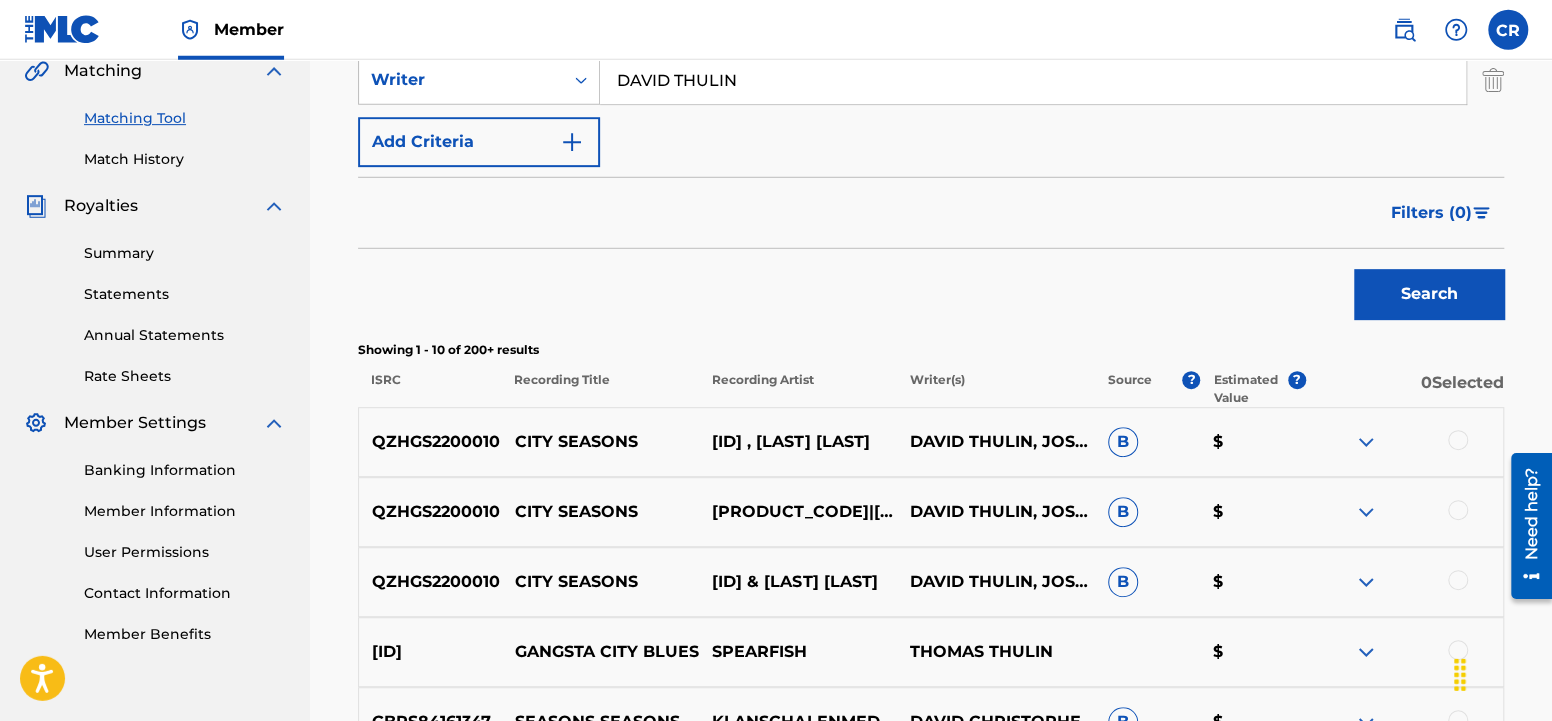 scroll, scrollTop: 525, scrollLeft: 0, axis: vertical 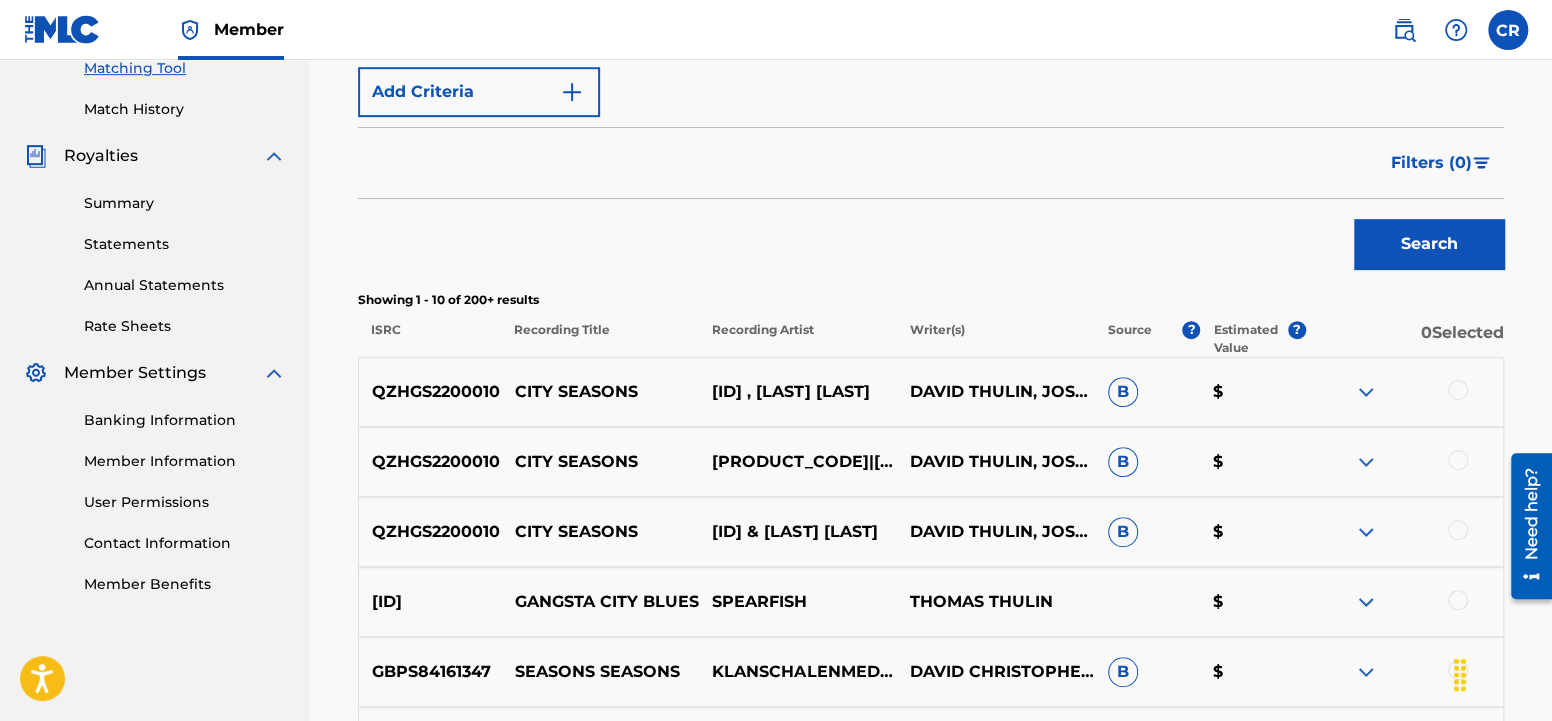 click at bounding box center (1458, 390) 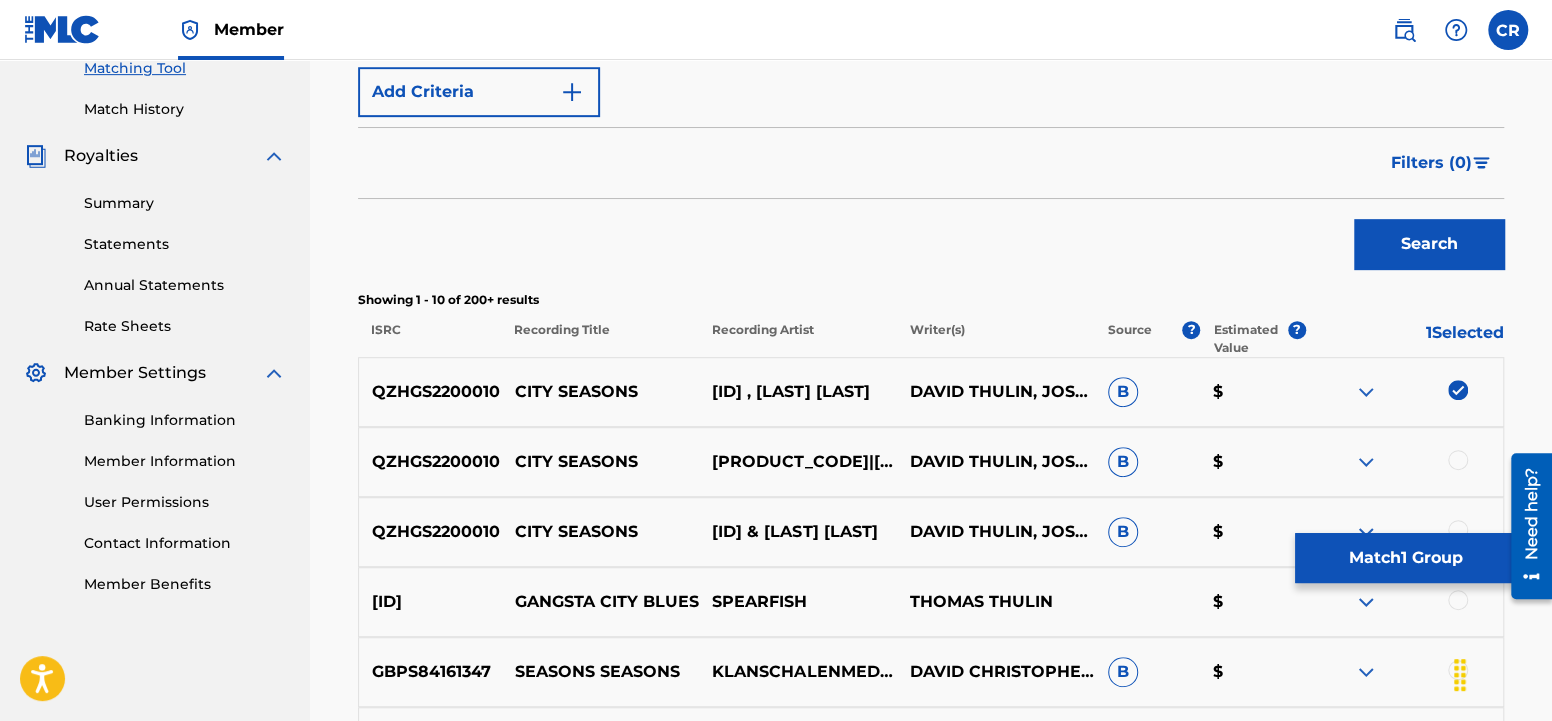 click on "[PRODUCT_CODE]|[FIRST] [LAST], [FIRST] [LAST] [LAST] [LAST]" at bounding box center (931, 462) 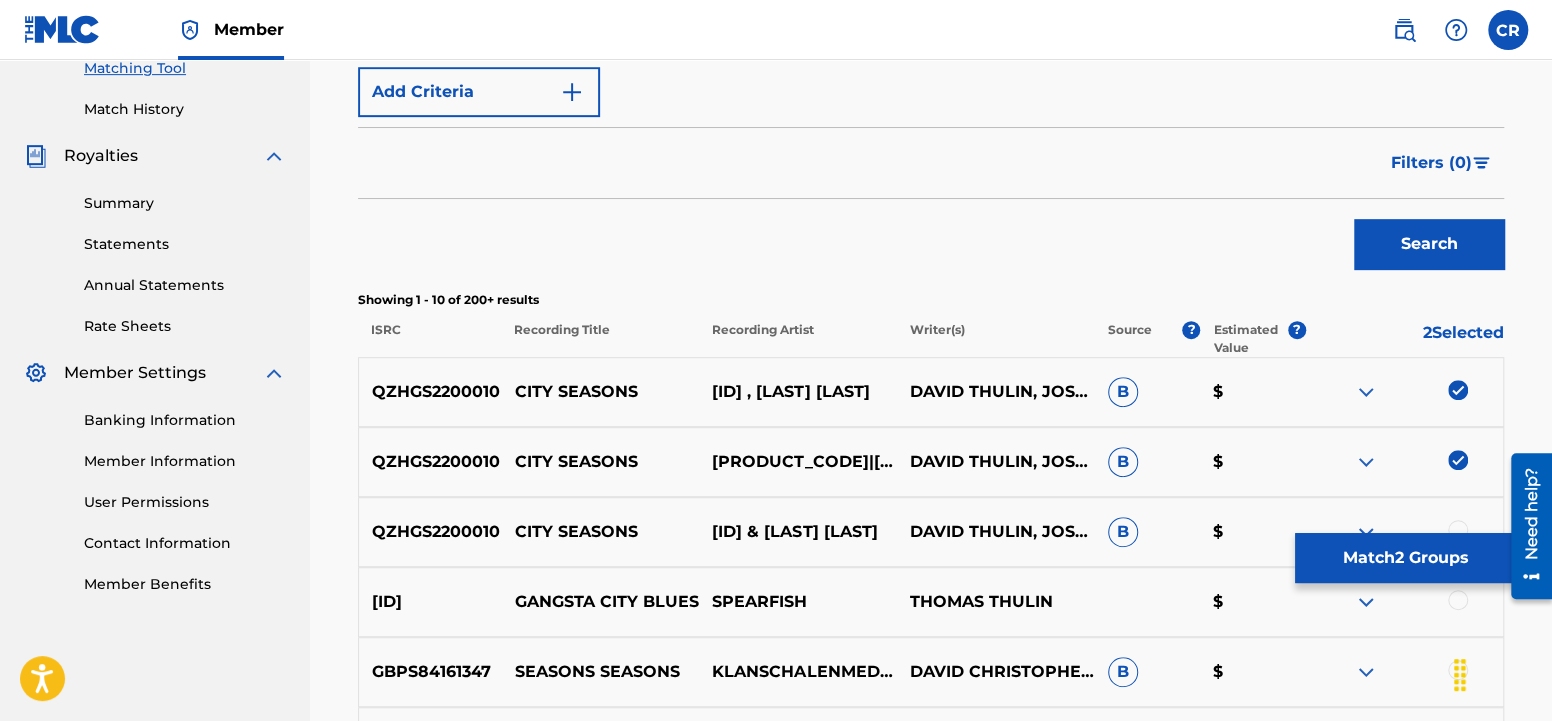 scroll, scrollTop: 735, scrollLeft: 0, axis: vertical 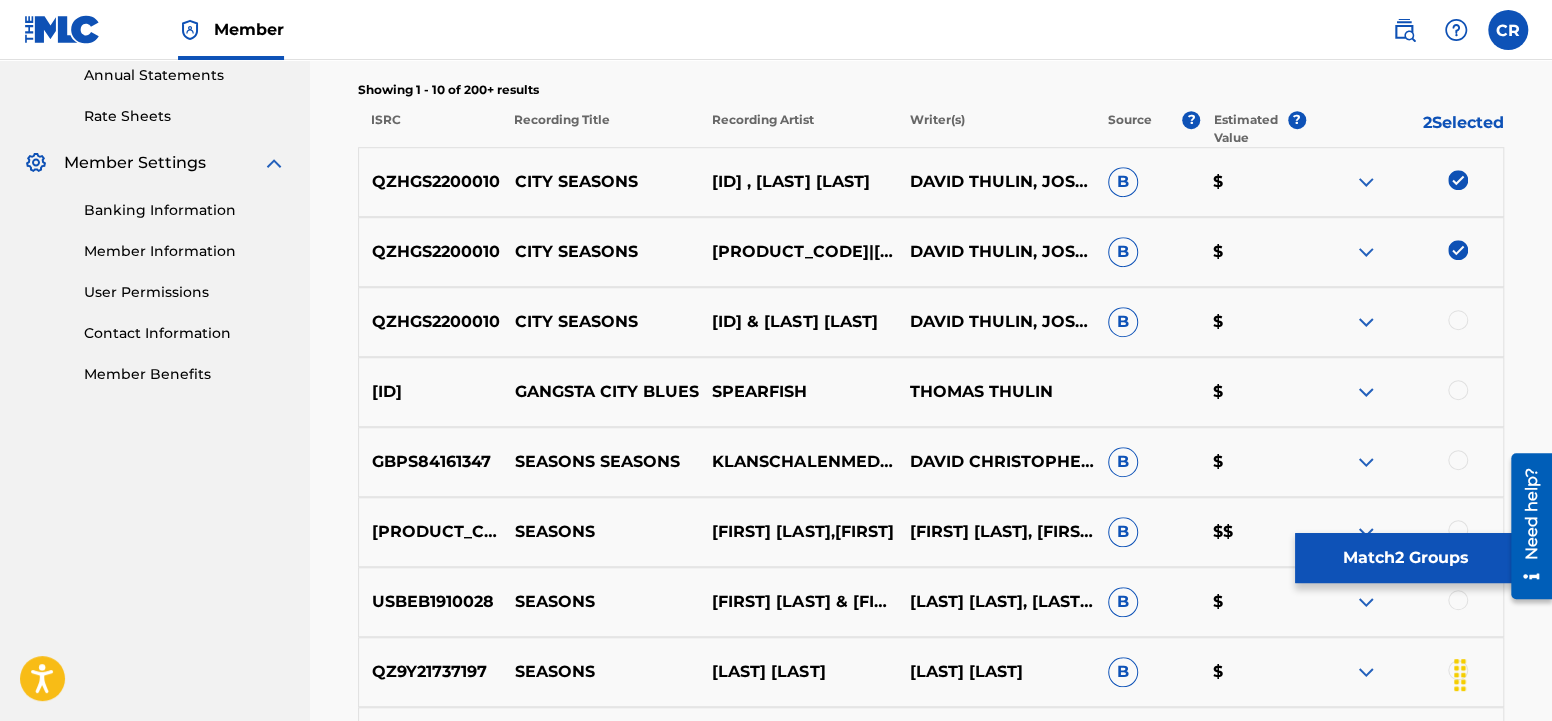 click at bounding box center [1458, 320] 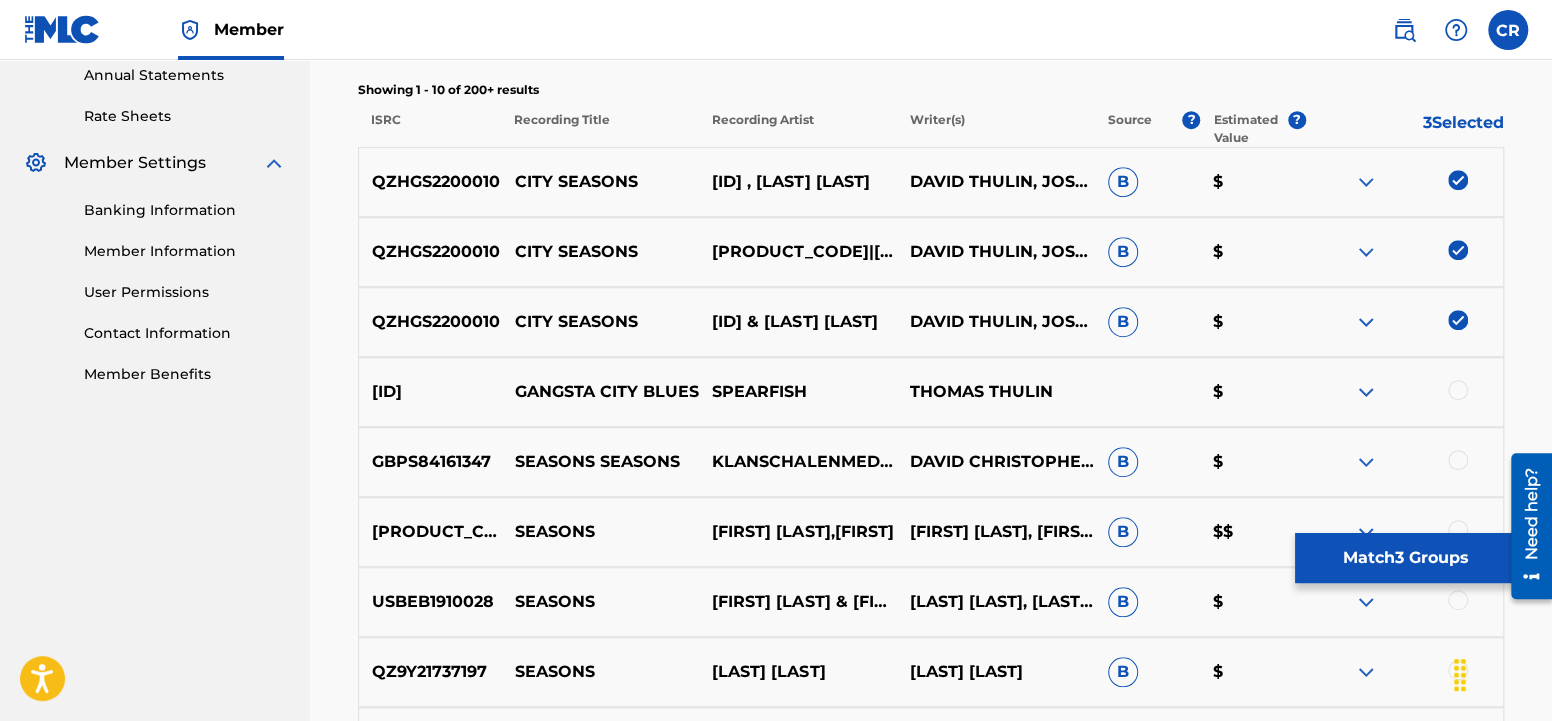 click on "Match  3 Groups" at bounding box center (1405, 558) 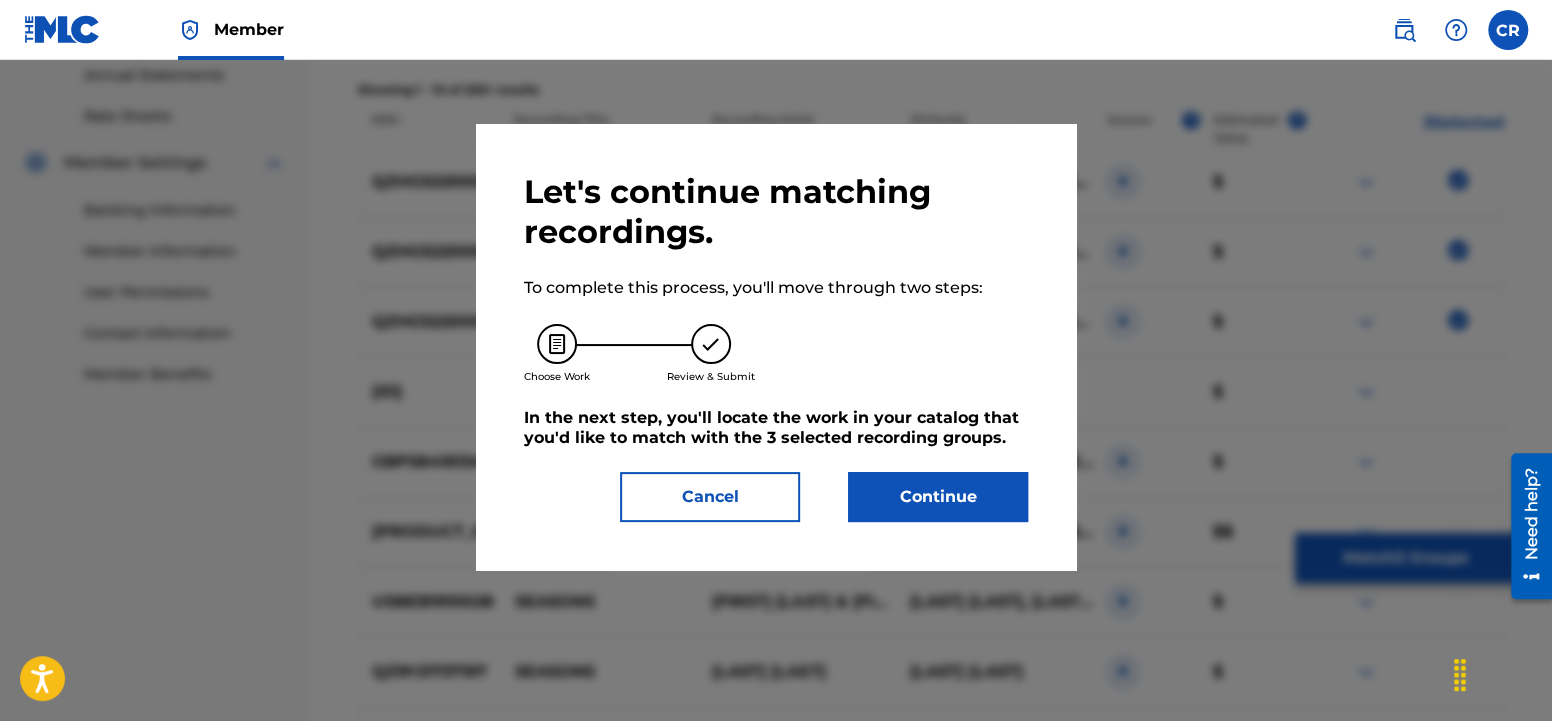click on "Continue" at bounding box center (938, 497) 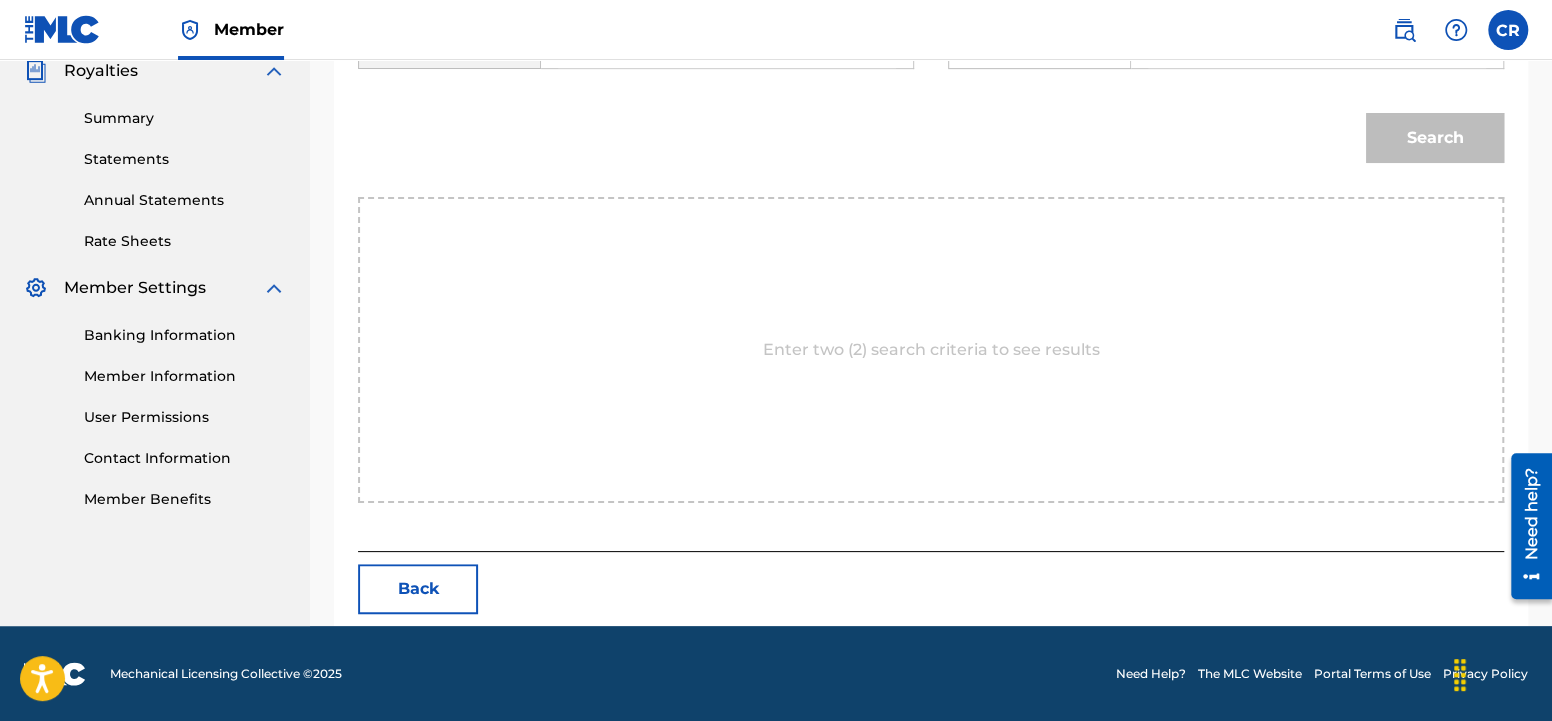 scroll, scrollTop: 85, scrollLeft: 0, axis: vertical 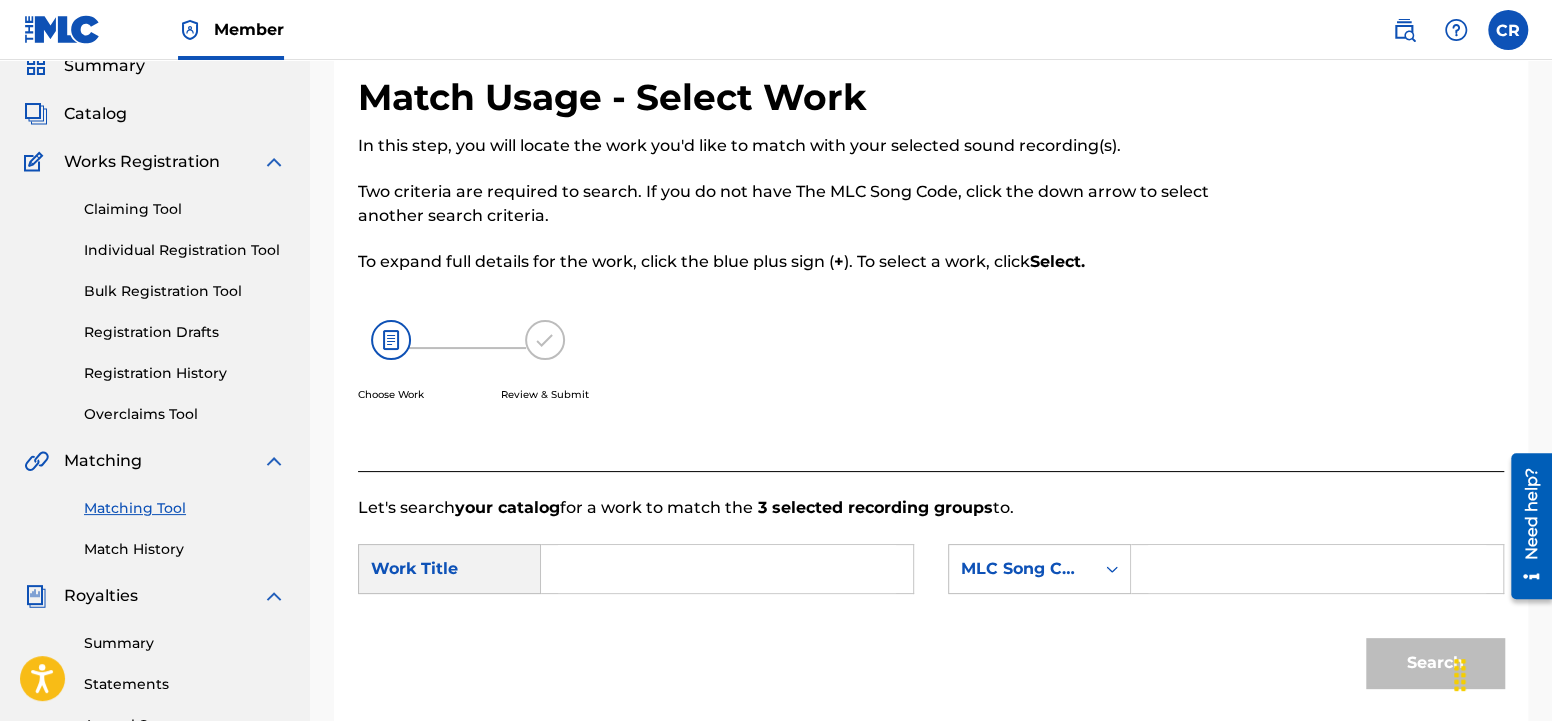 drag, startPoint x: 607, startPoint y: 564, endPoint x: 654, endPoint y: 564, distance: 47 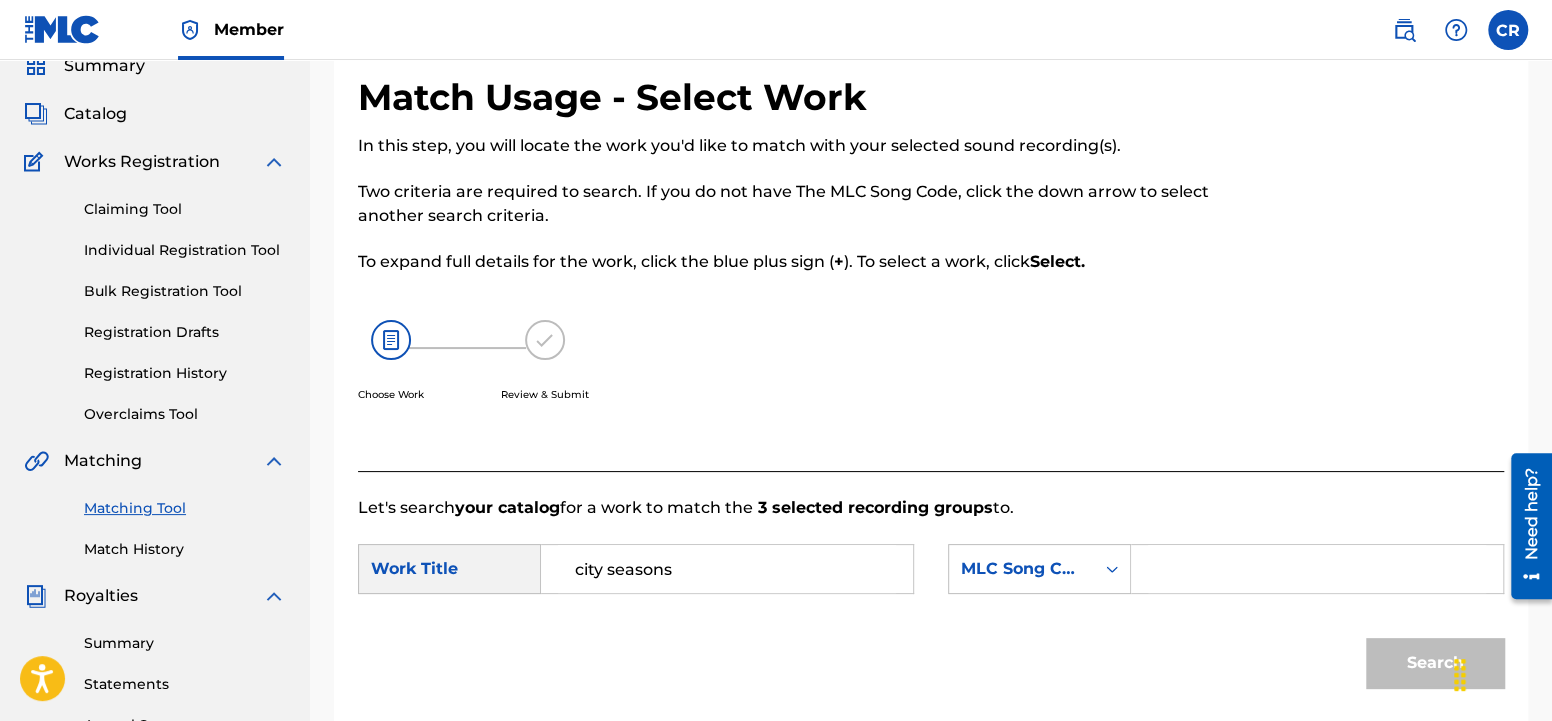 type on "city seasons" 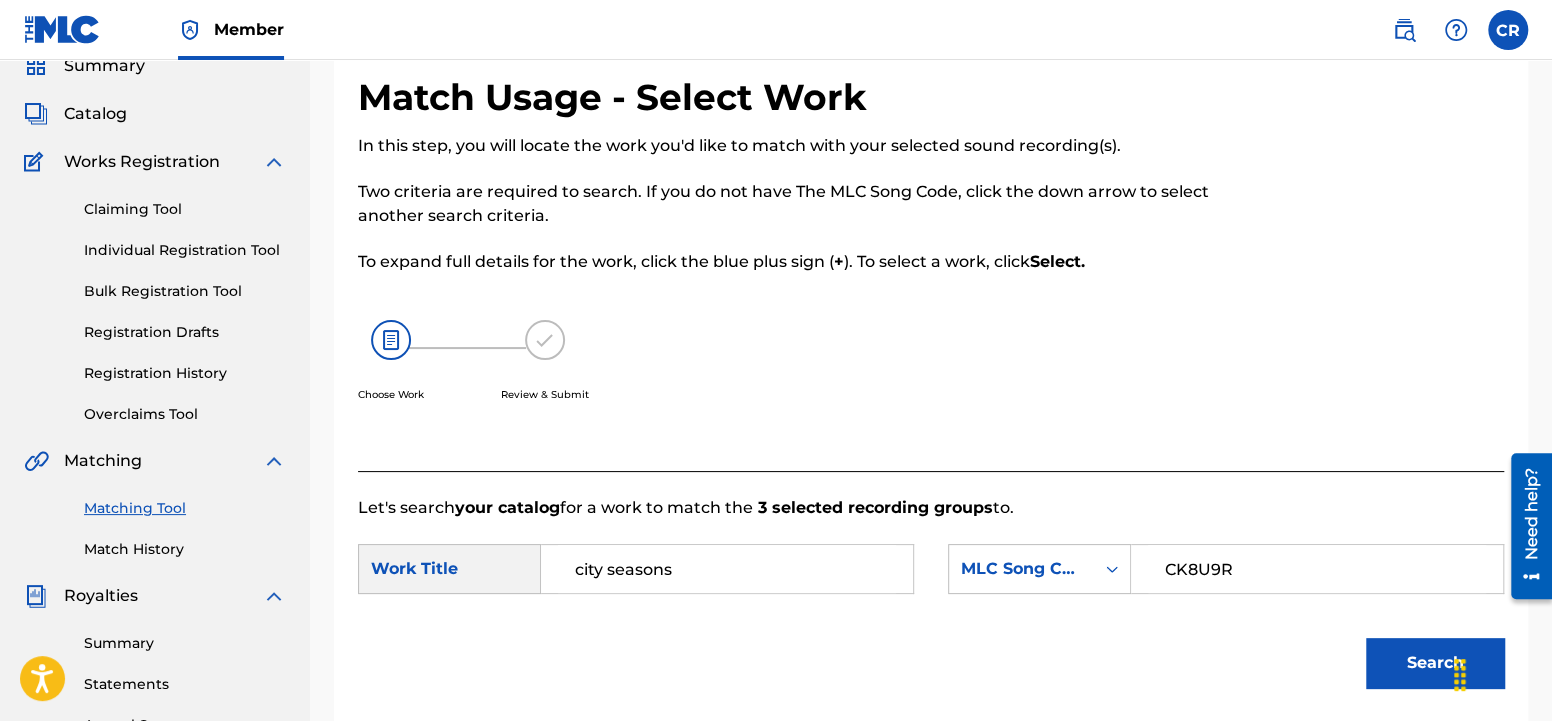 type on "CK8U9R" 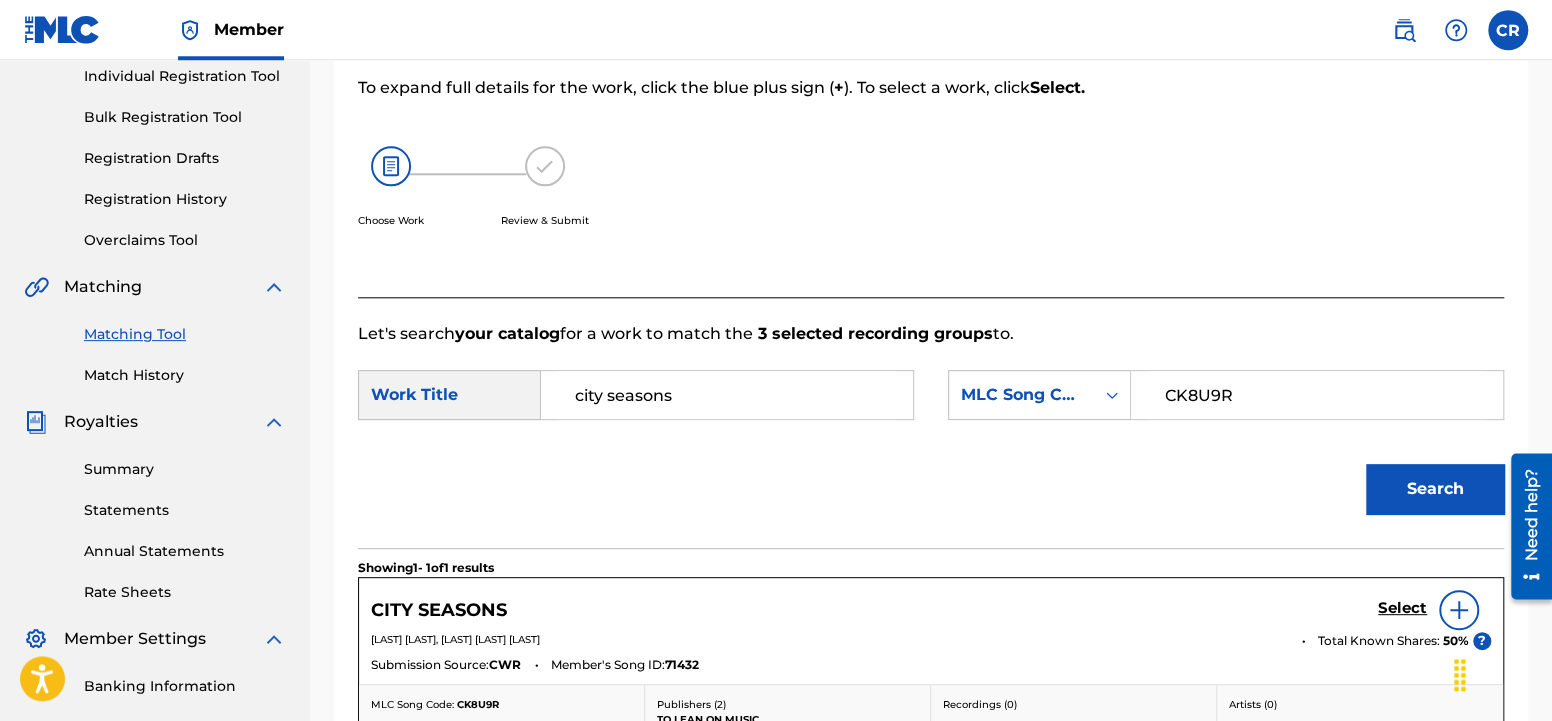 scroll, scrollTop: 400, scrollLeft: 0, axis: vertical 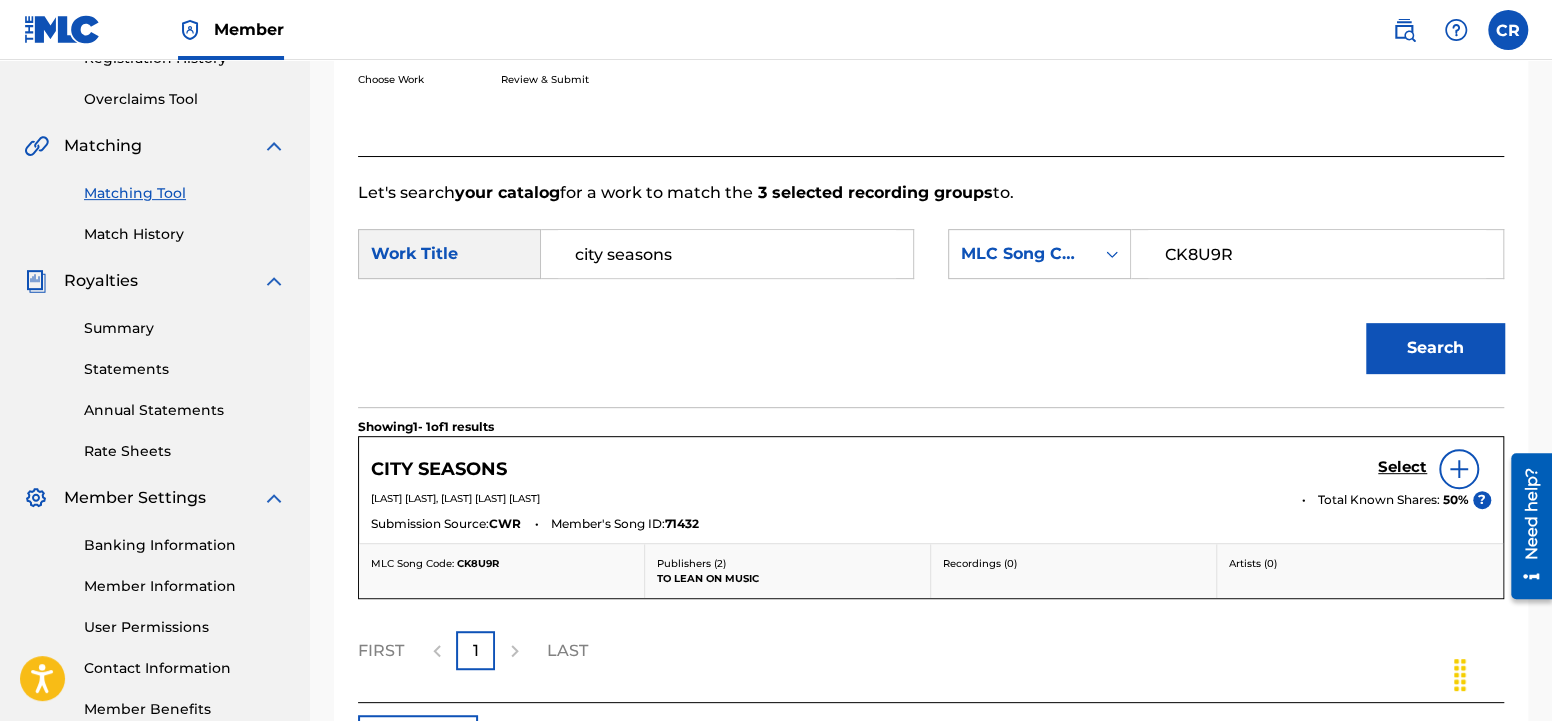 click on "Select" at bounding box center [1402, 467] 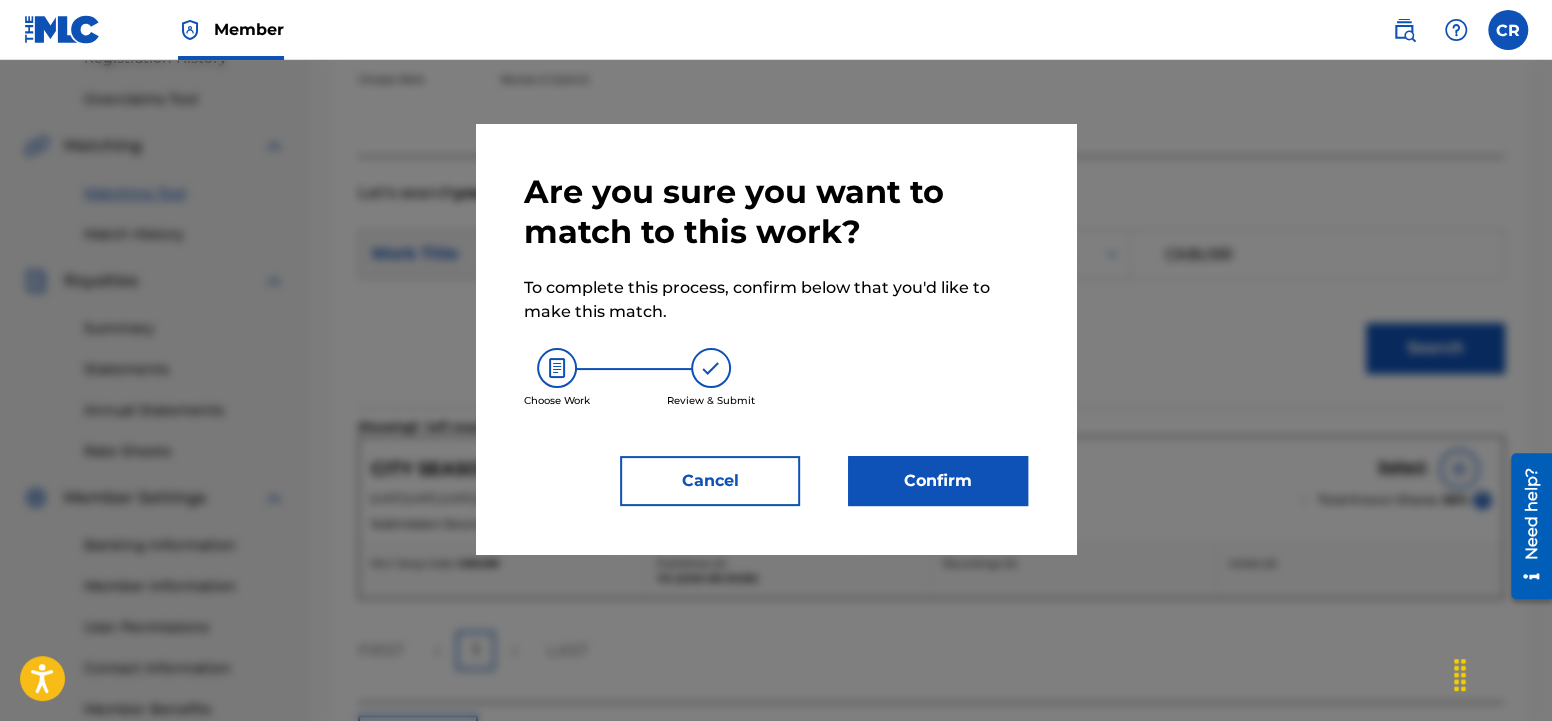click on "Confirm" at bounding box center (938, 481) 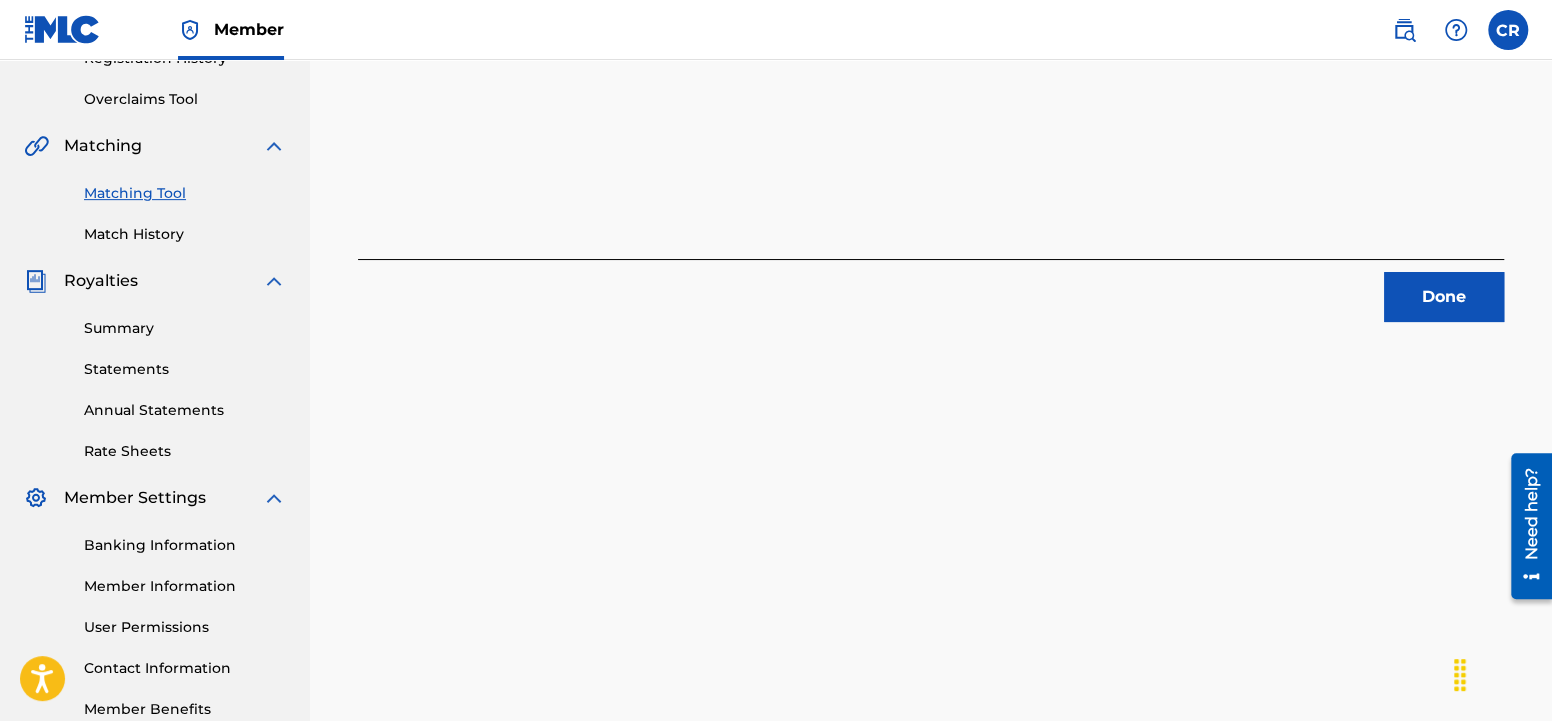 click on "Done" at bounding box center (1444, 297) 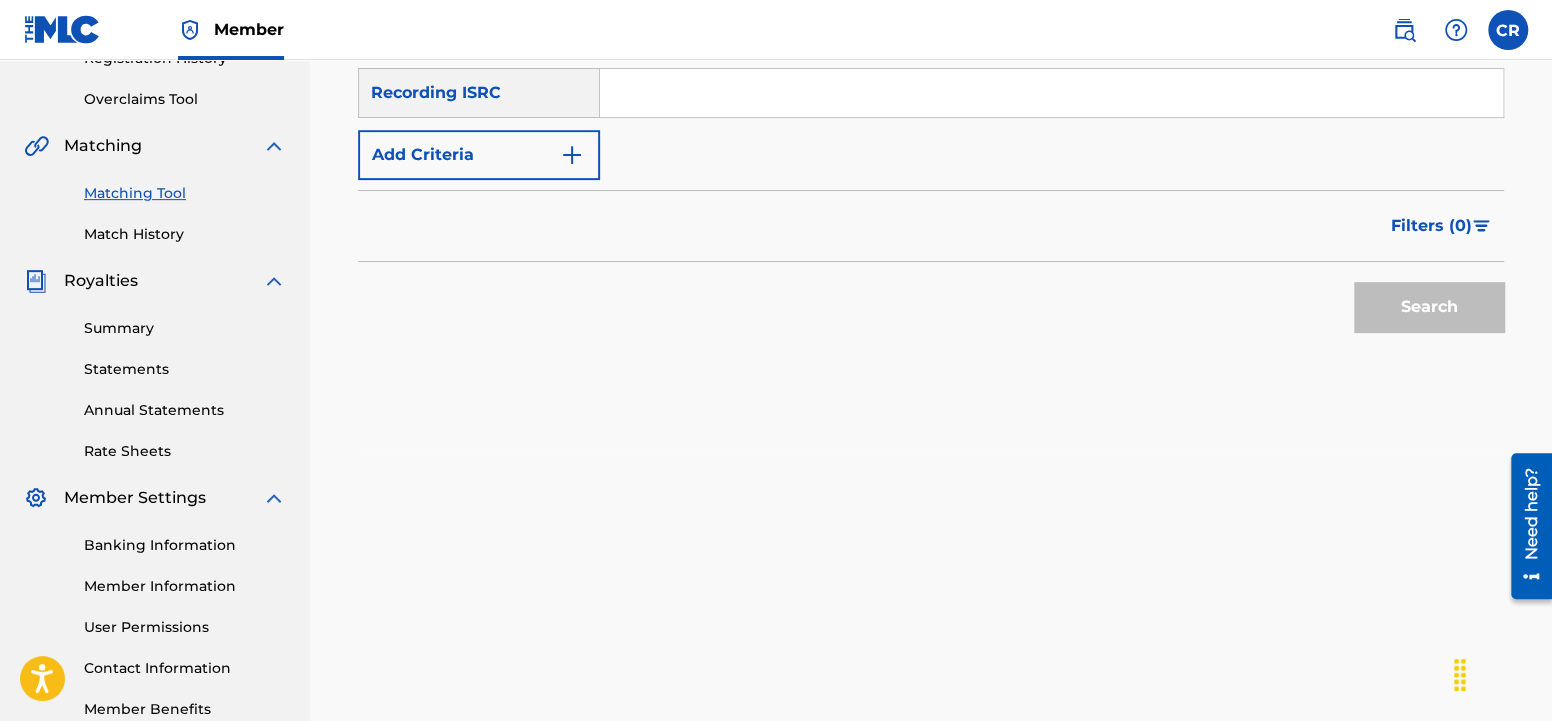 scroll, scrollTop: 0, scrollLeft: 0, axis: both 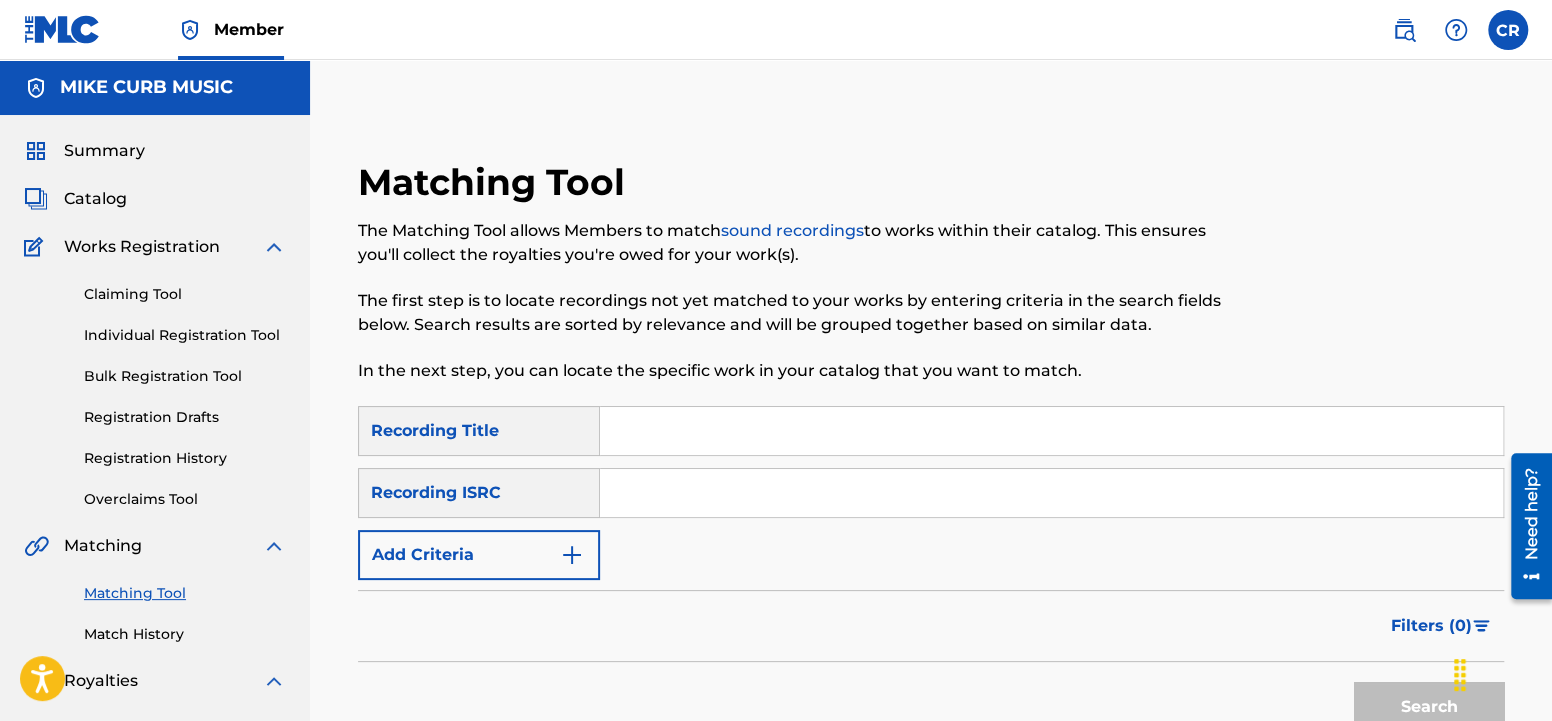 click at bounding box center (572, 555) 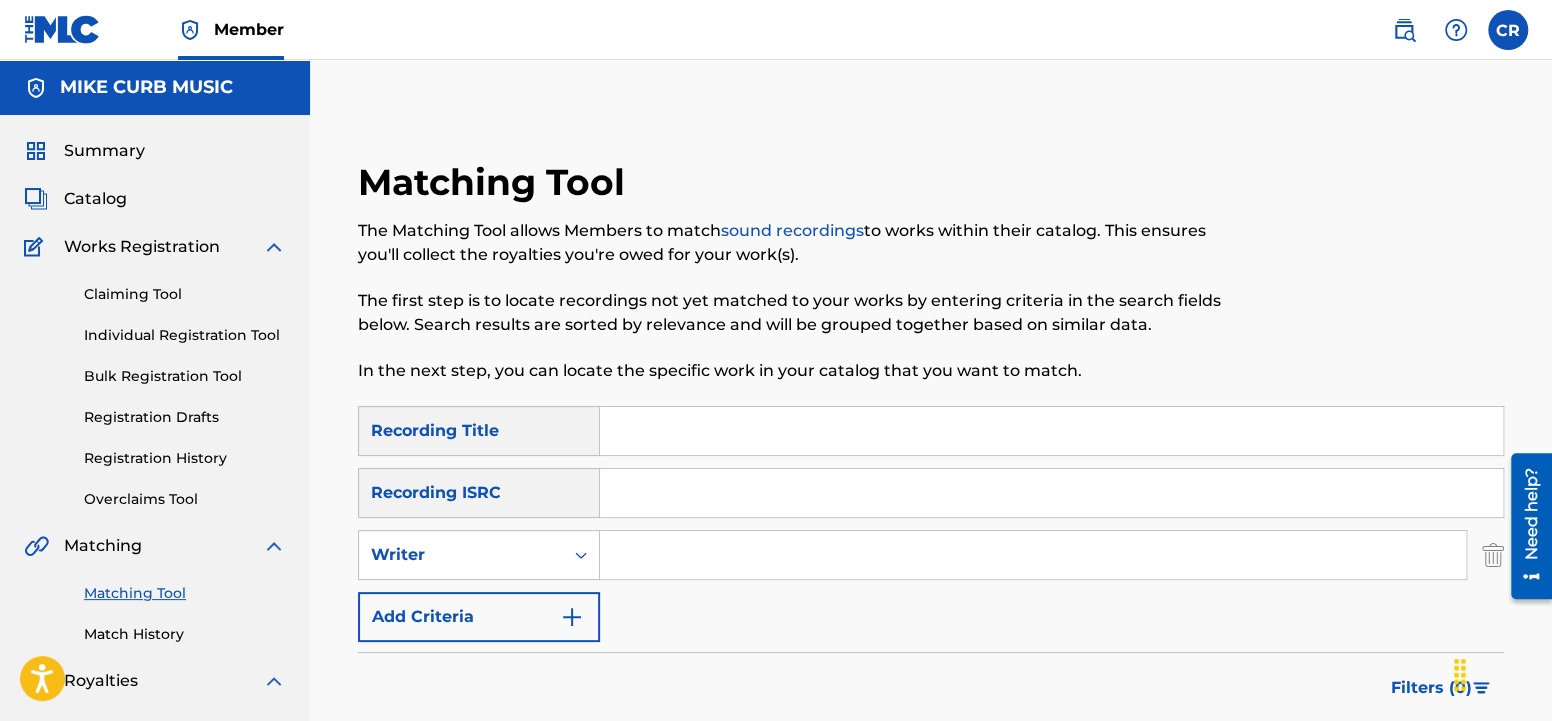 click at bounding box center [1033, 555] 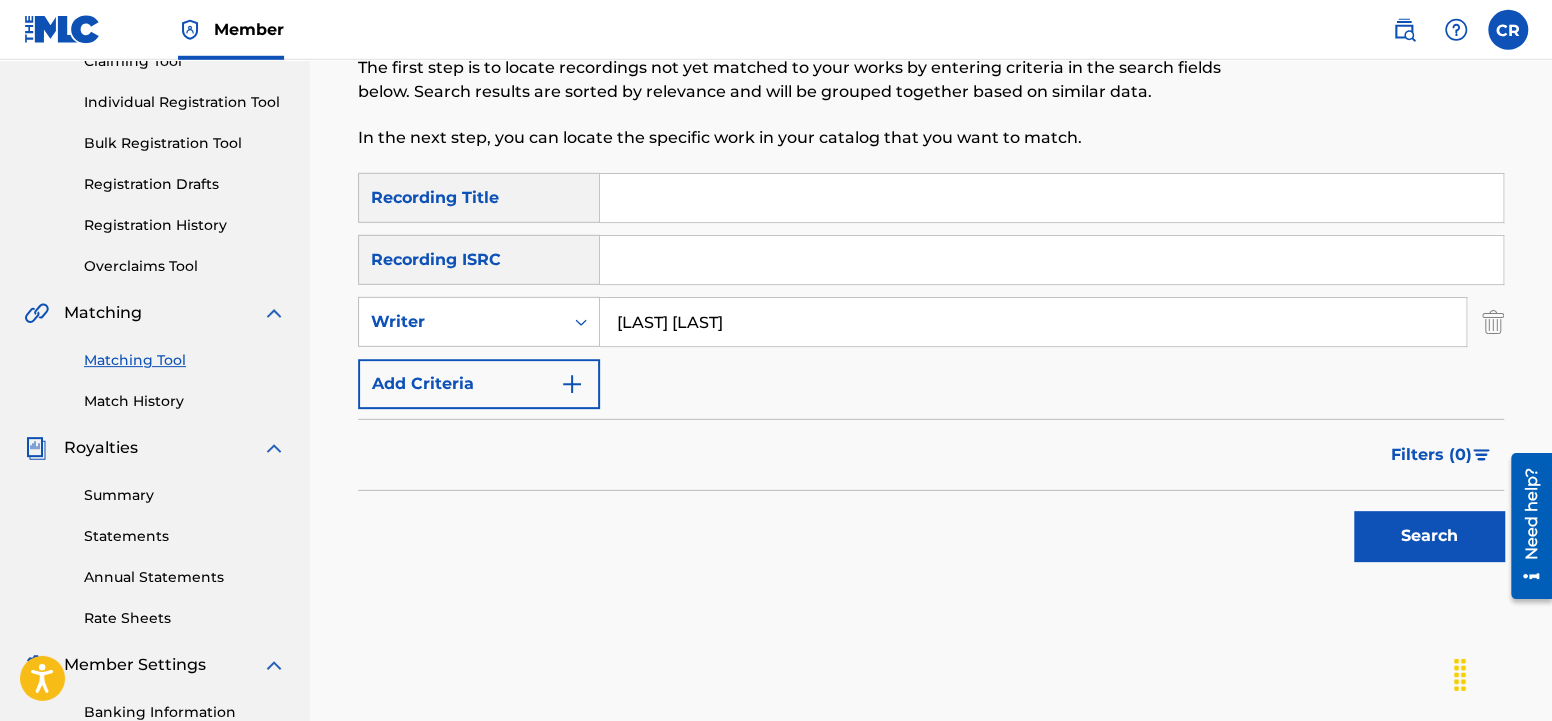 scroll, scrollTop: 315, scrollLeft: 0, axis: vertical 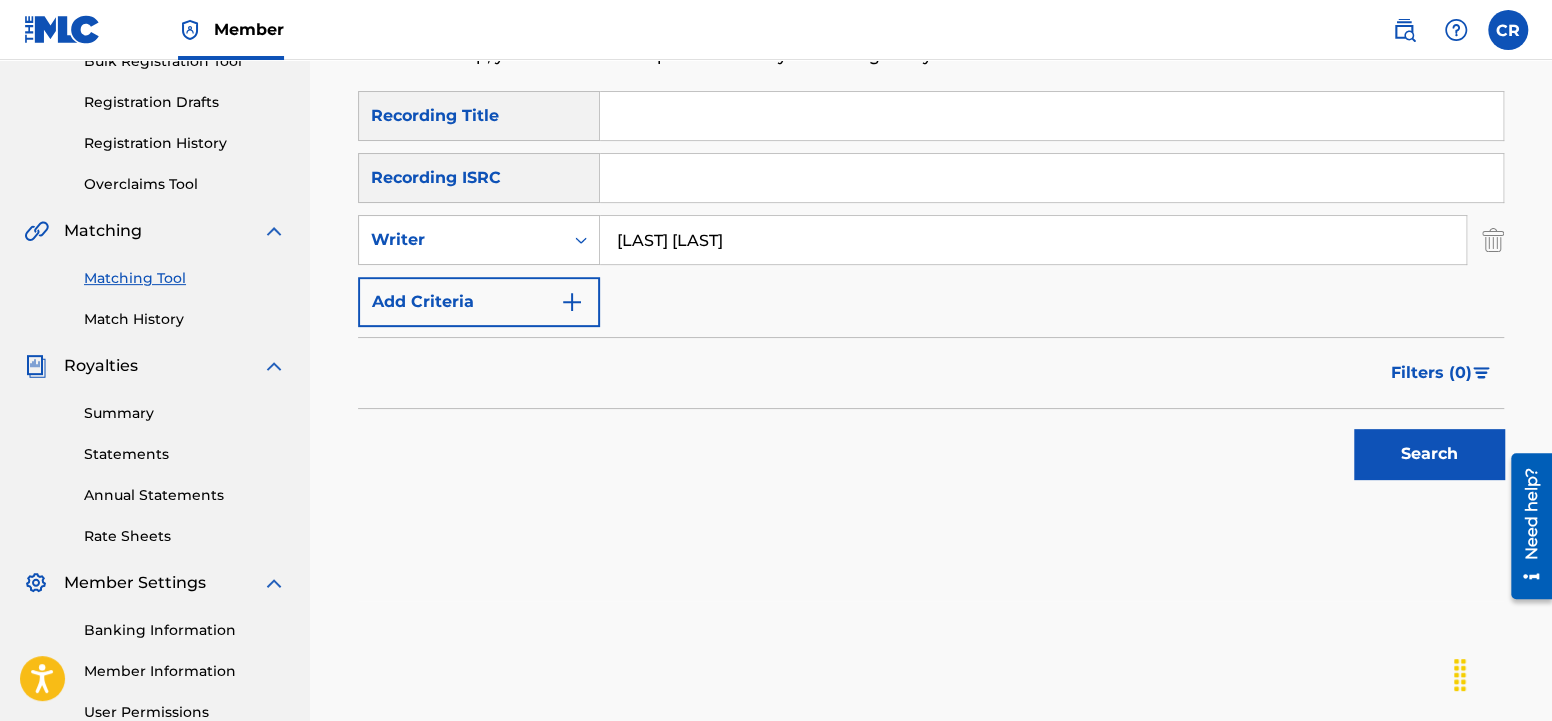type on "[LAST] [LAST]" 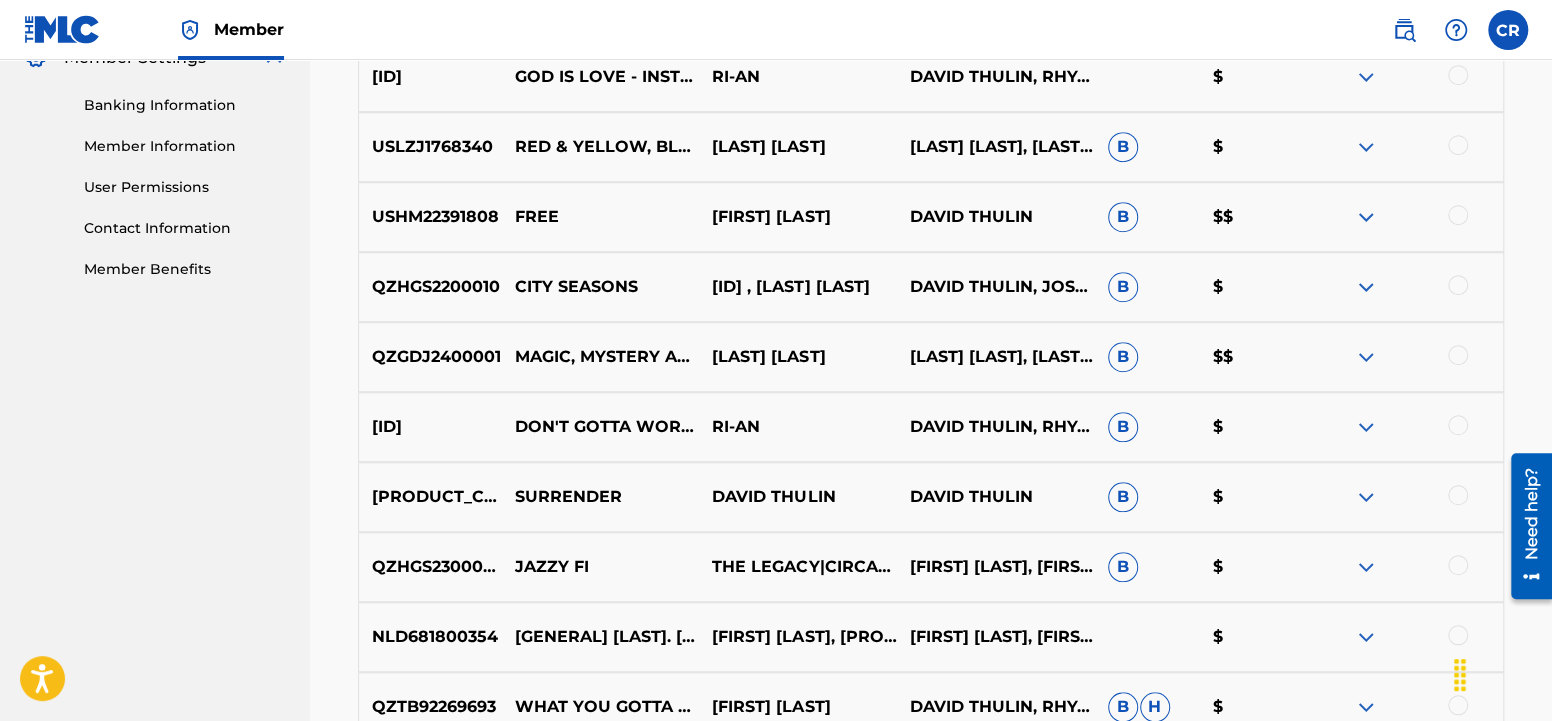 scroll, scrollTop: 210, scrollLeft: 0, axis: vertical 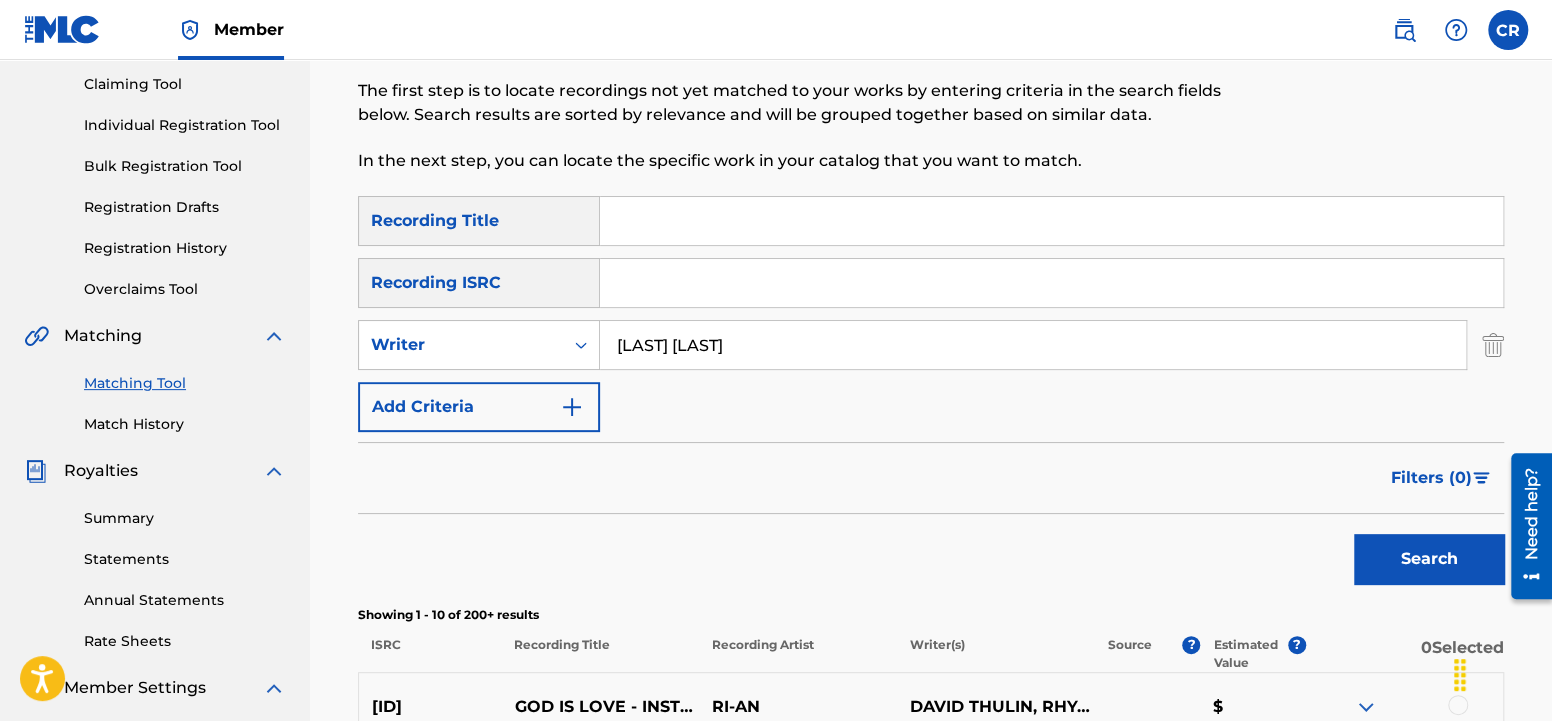 click at bounding box center [1051, 221] 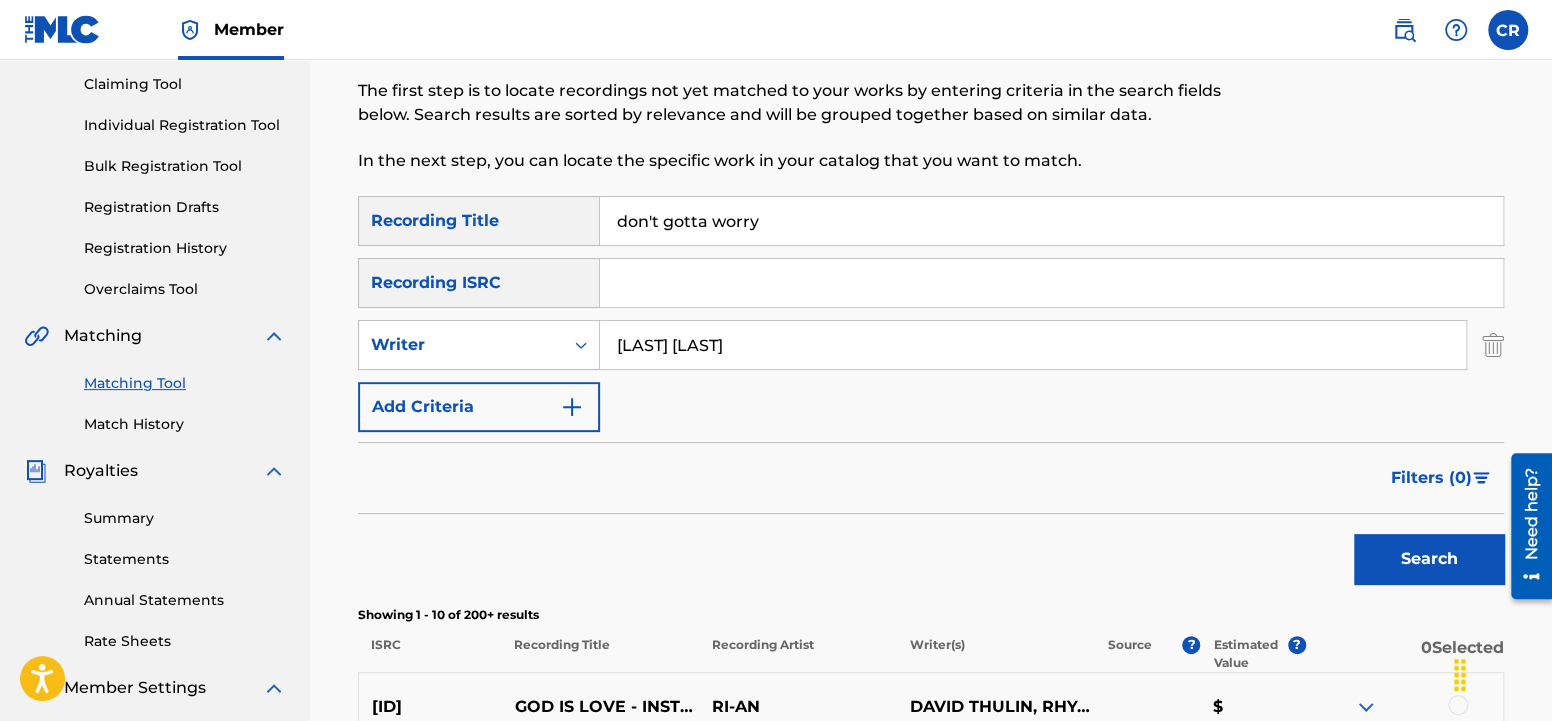 type on "don't gotta worry" 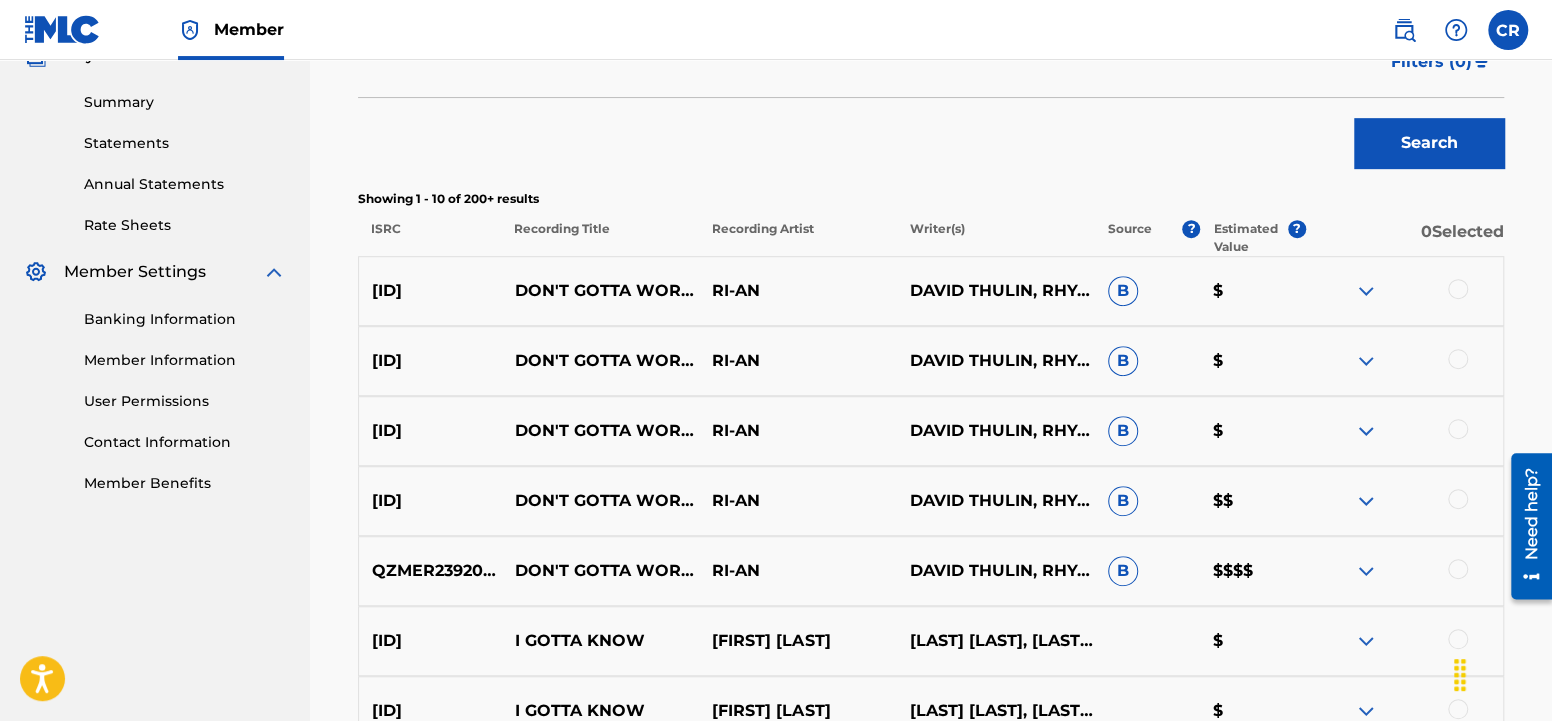 scroll, scrollTop: 630, scrollLeft: 0, axis: vertical 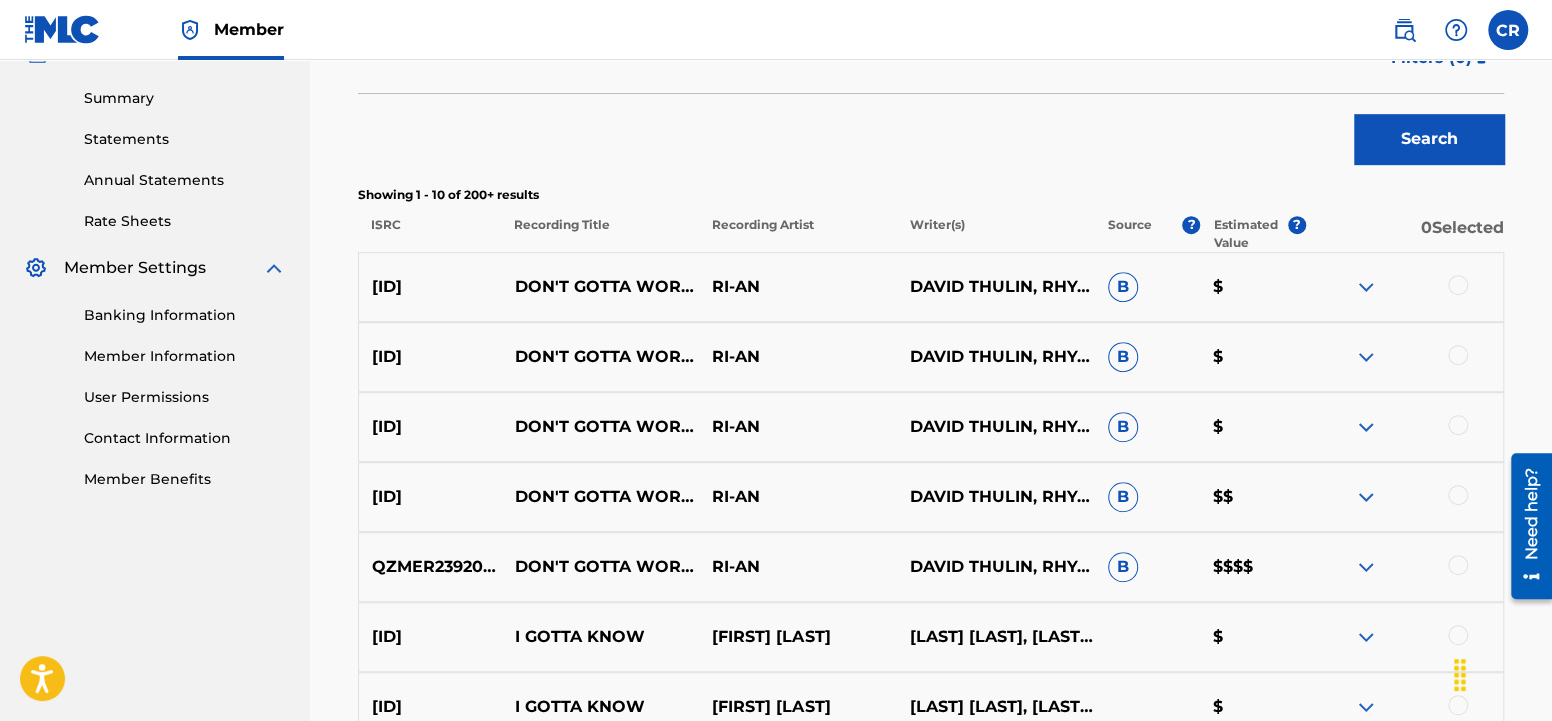 click at bounding box center (1458, 285) 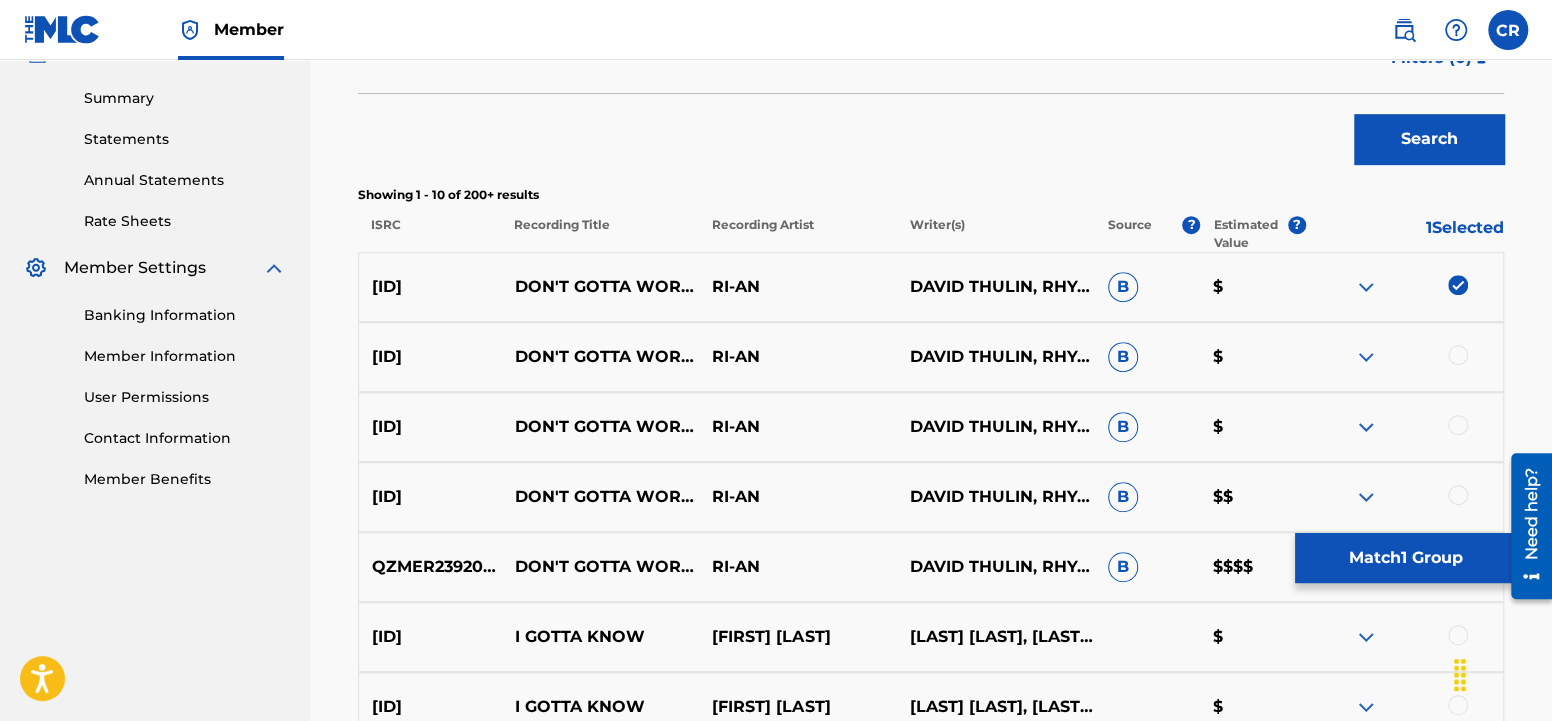 click on "QZWFM2341400 DON'T GOTTA WORRY (INSTRUMENTAL ) RI-AN [FIRST] [LAST], [FIRST] [LAST] B $" at bounding box center [931, 357] 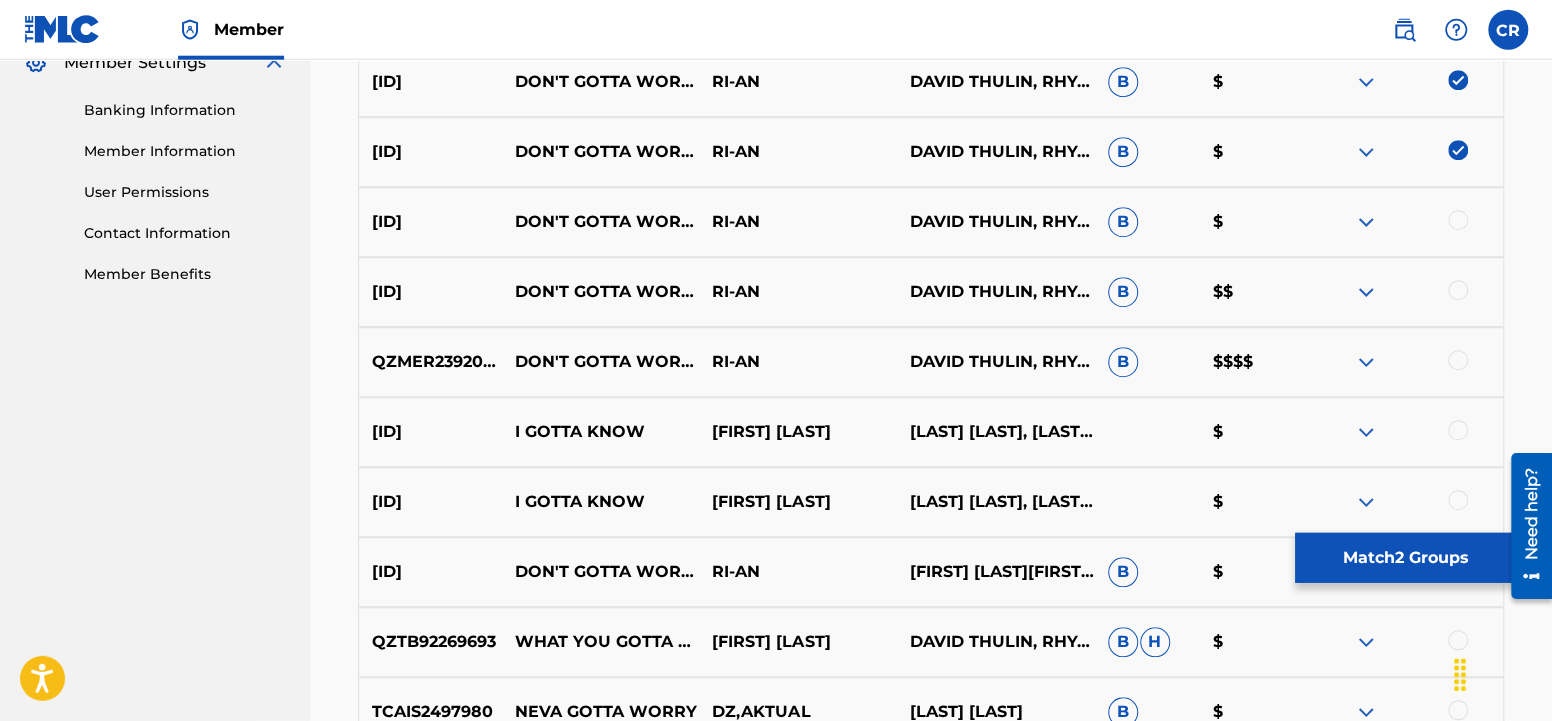 scroll, scrollTop: 840, scrollLeft: 0, axis: vertical 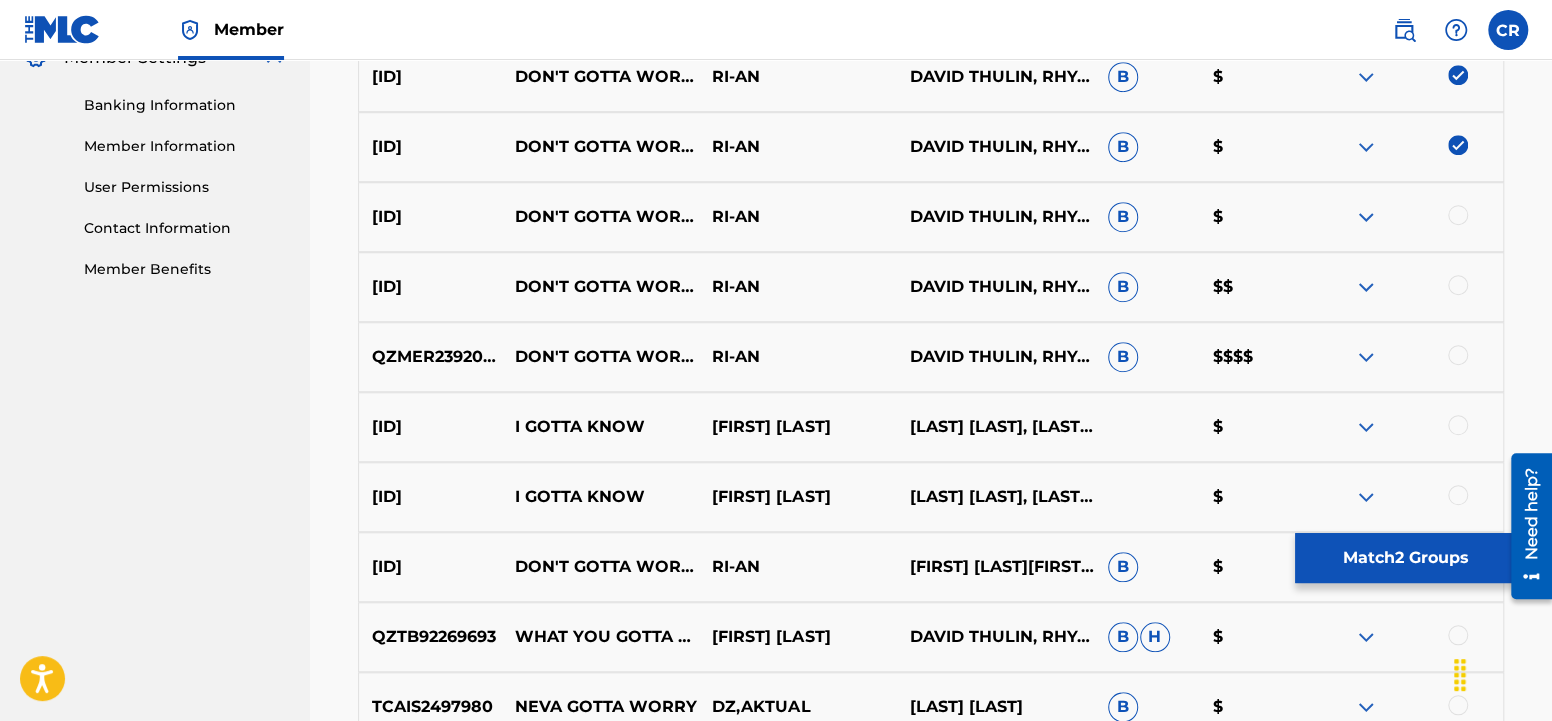 click at bounding box center [1458, 215] 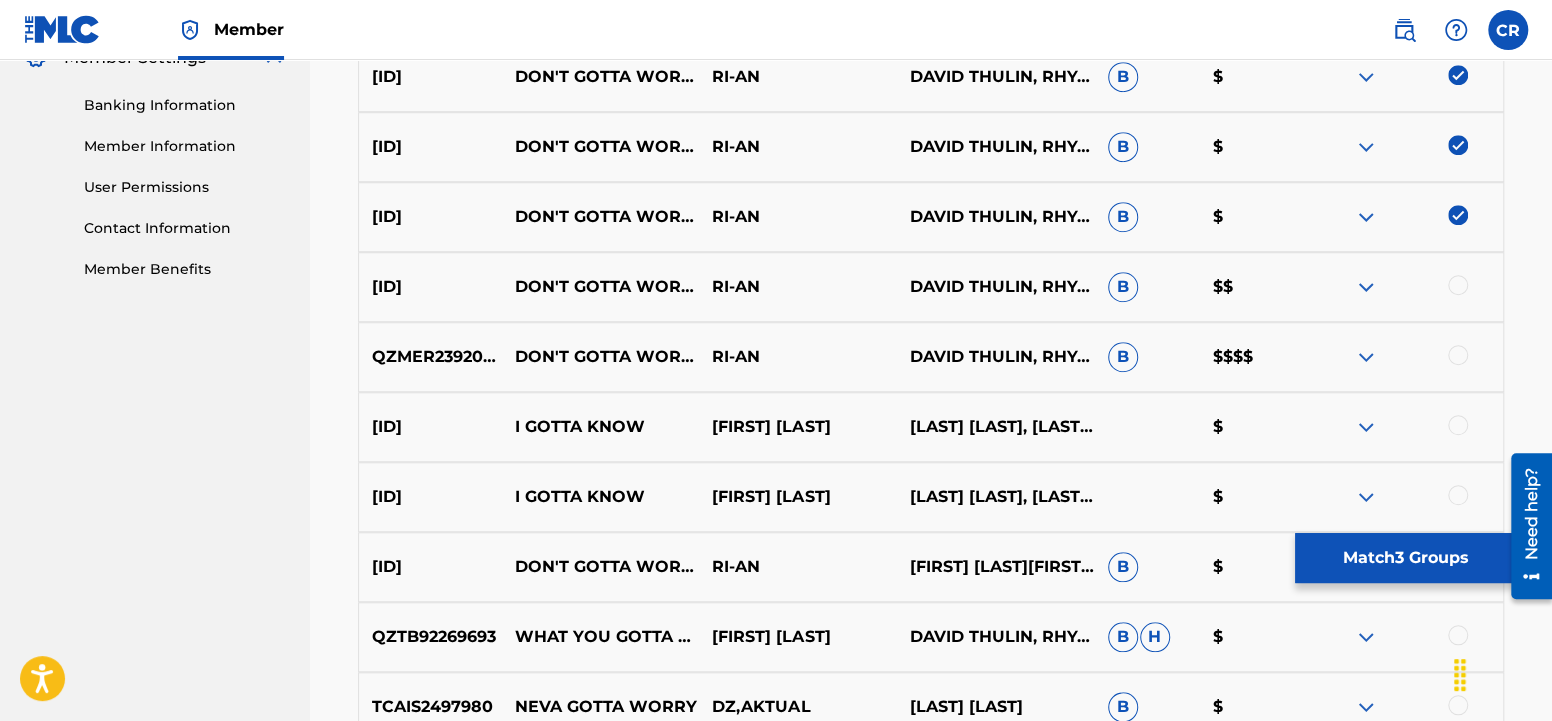 click at bounding box center (1458, 285) 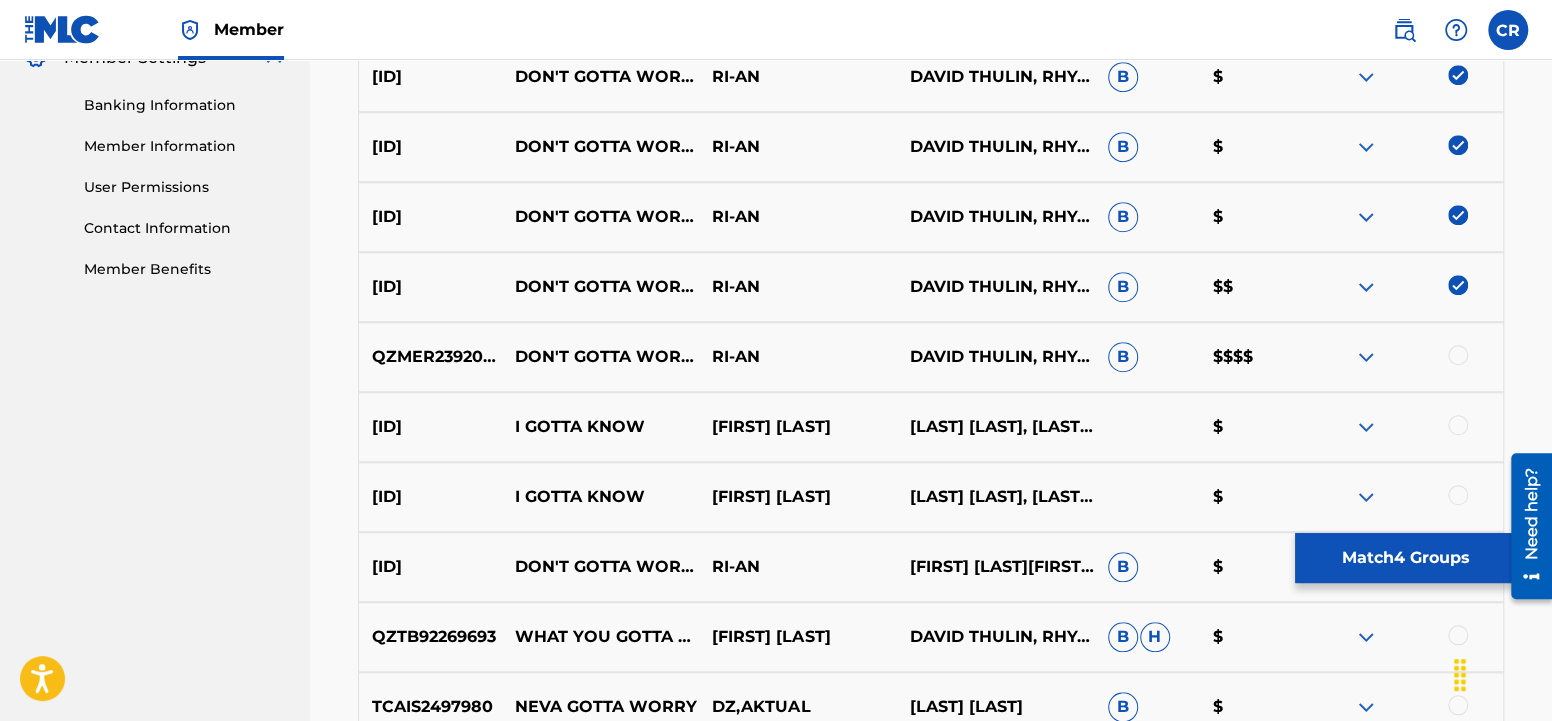 click at bounding box center [1458, 355] 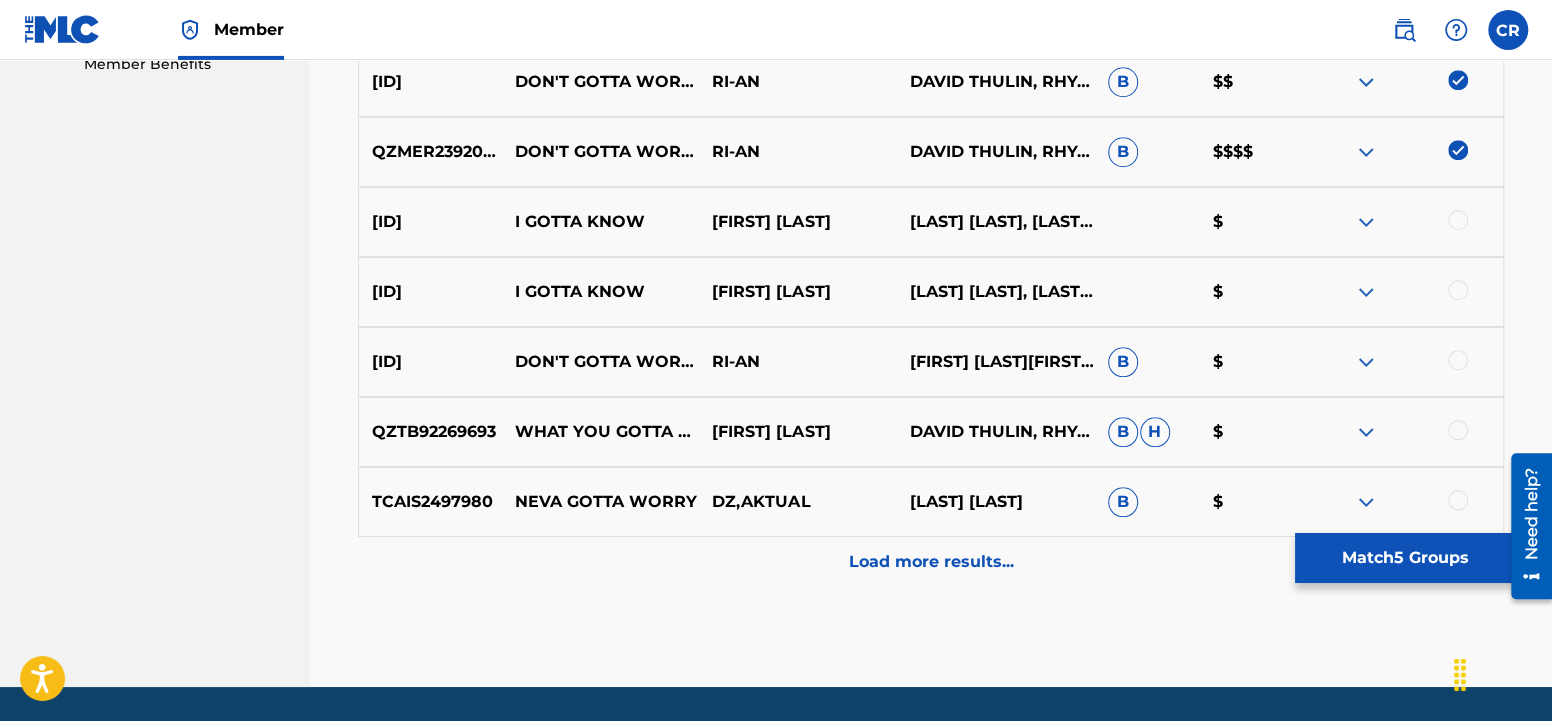 scroll, scrollTop: 1106, scrollLeft: 0, axis: vertical 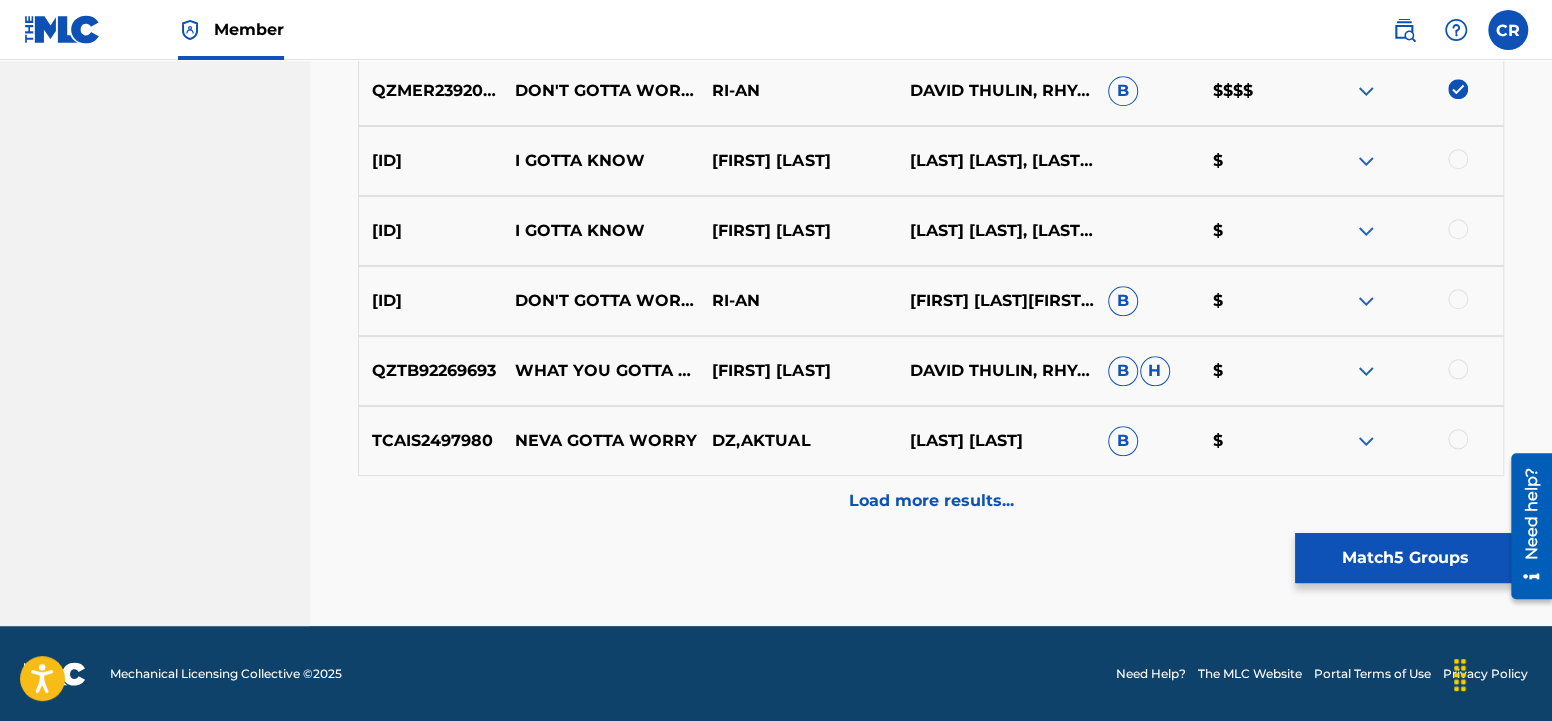 click on "Match  5 Groups" at bounding box center (1405, 558) 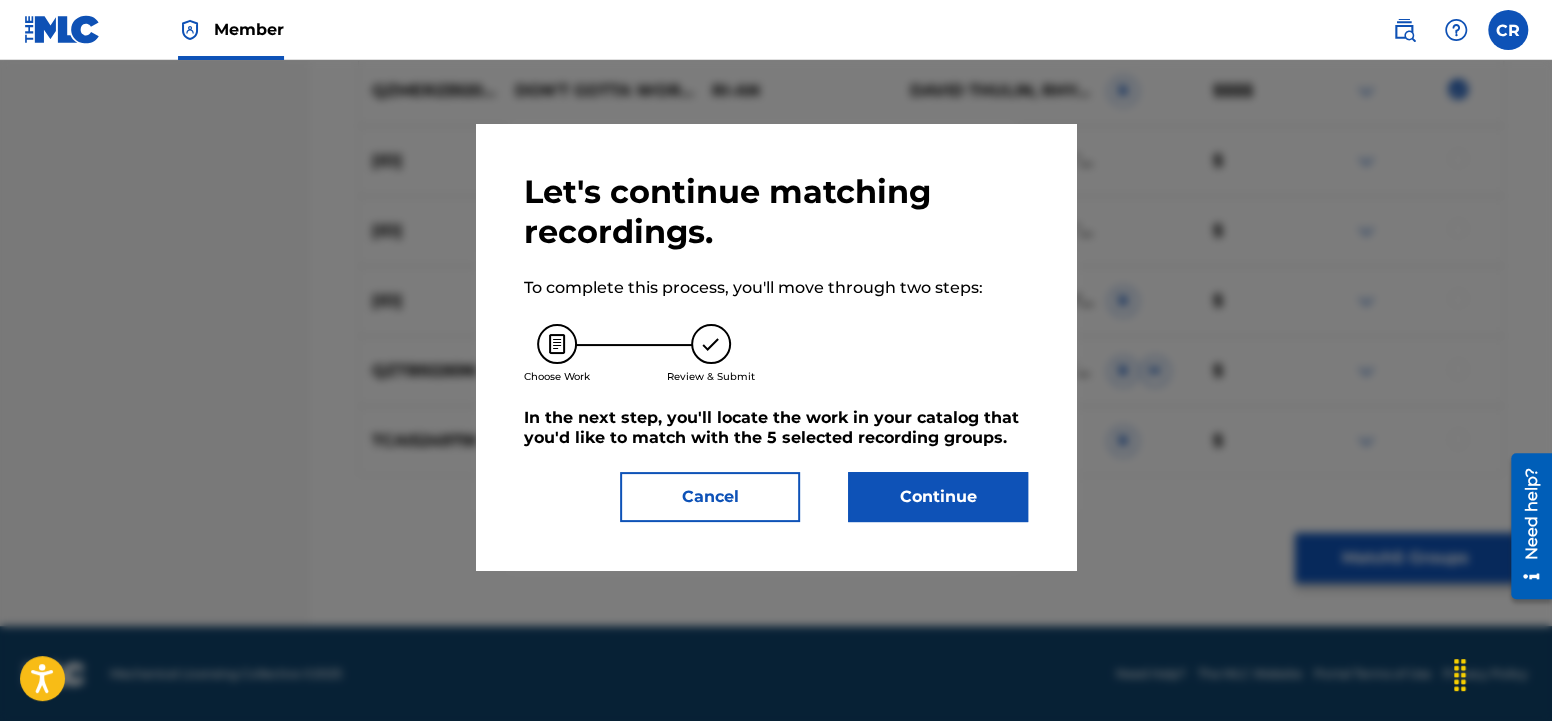 click on "Continue" at bounding box center (938, 497) 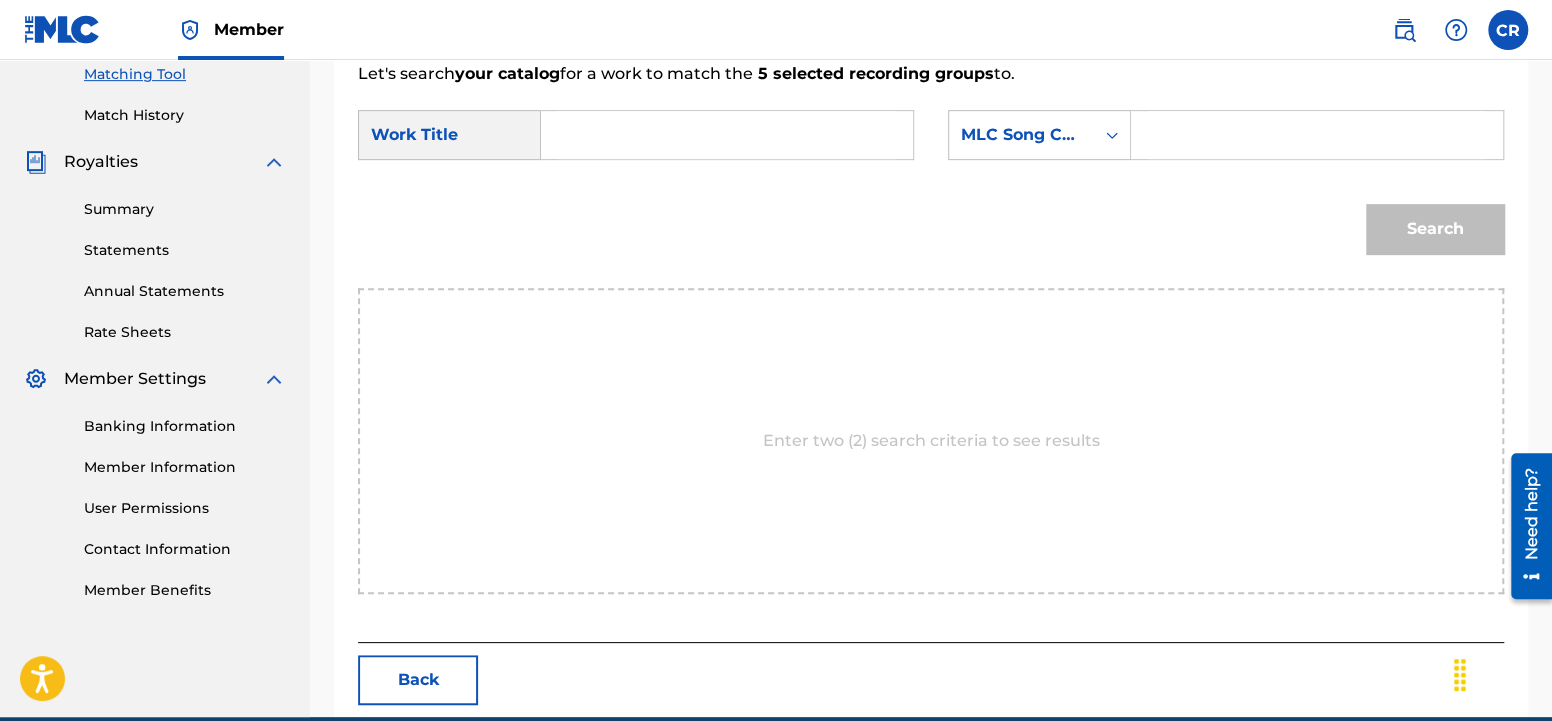 click at bounding box center (727, 135) 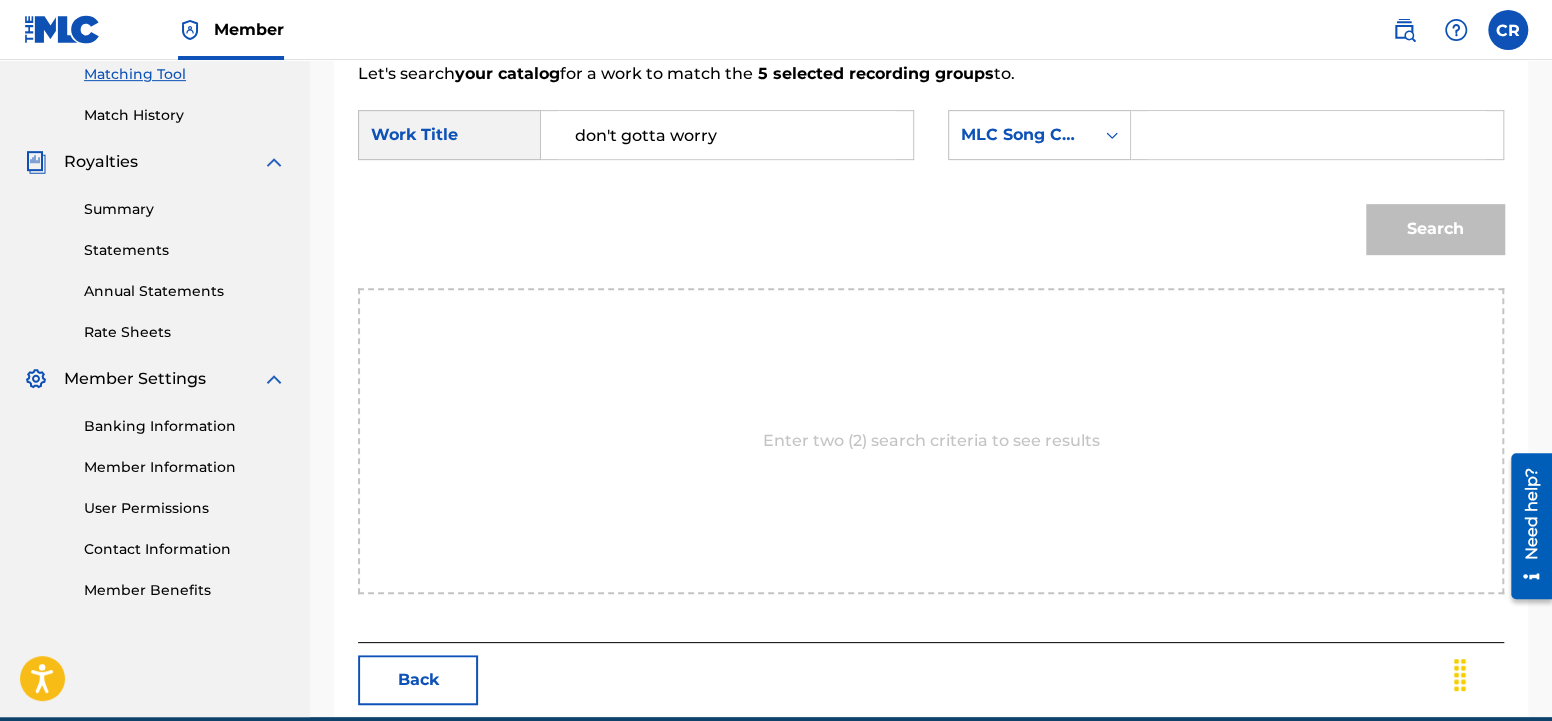 type on "don't gotta worry" 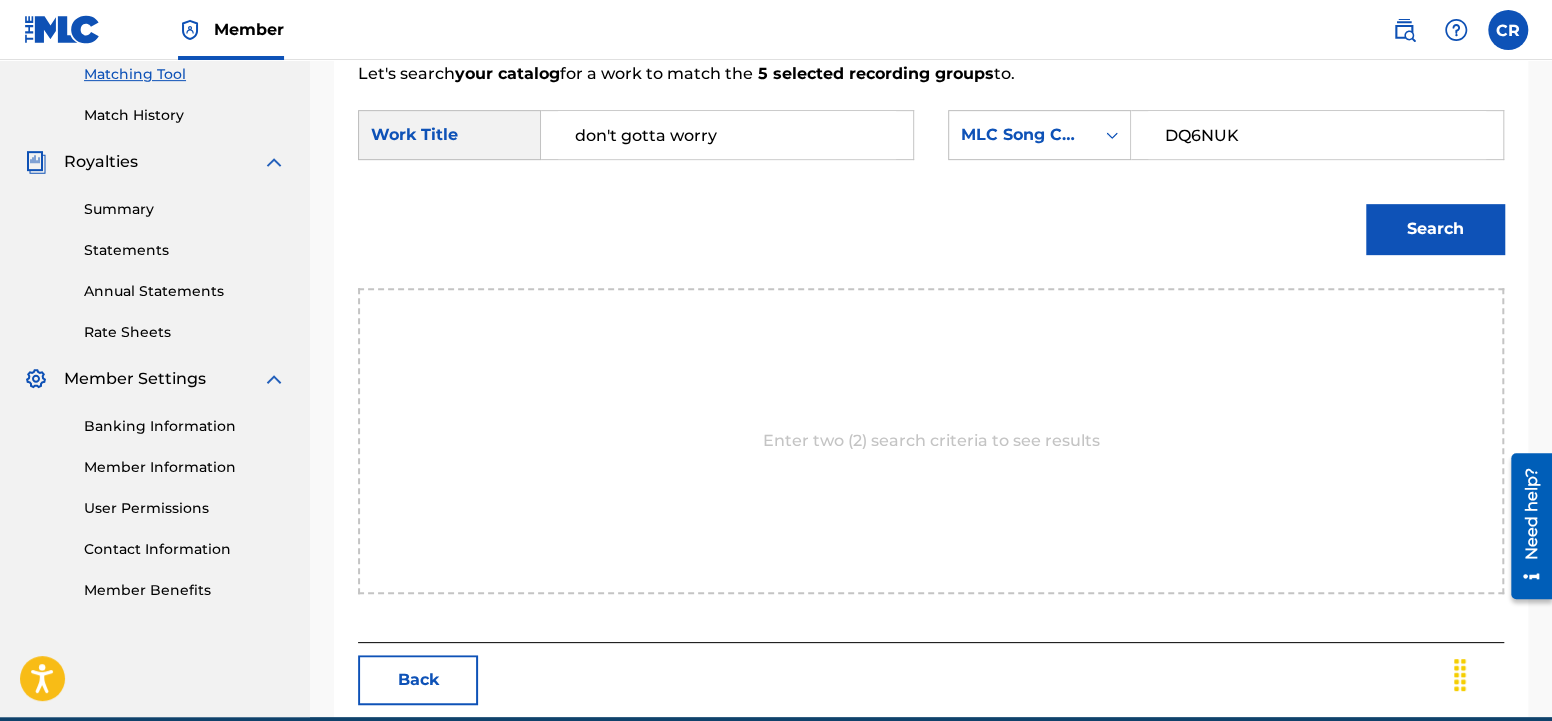 type on "DQ6NUK" 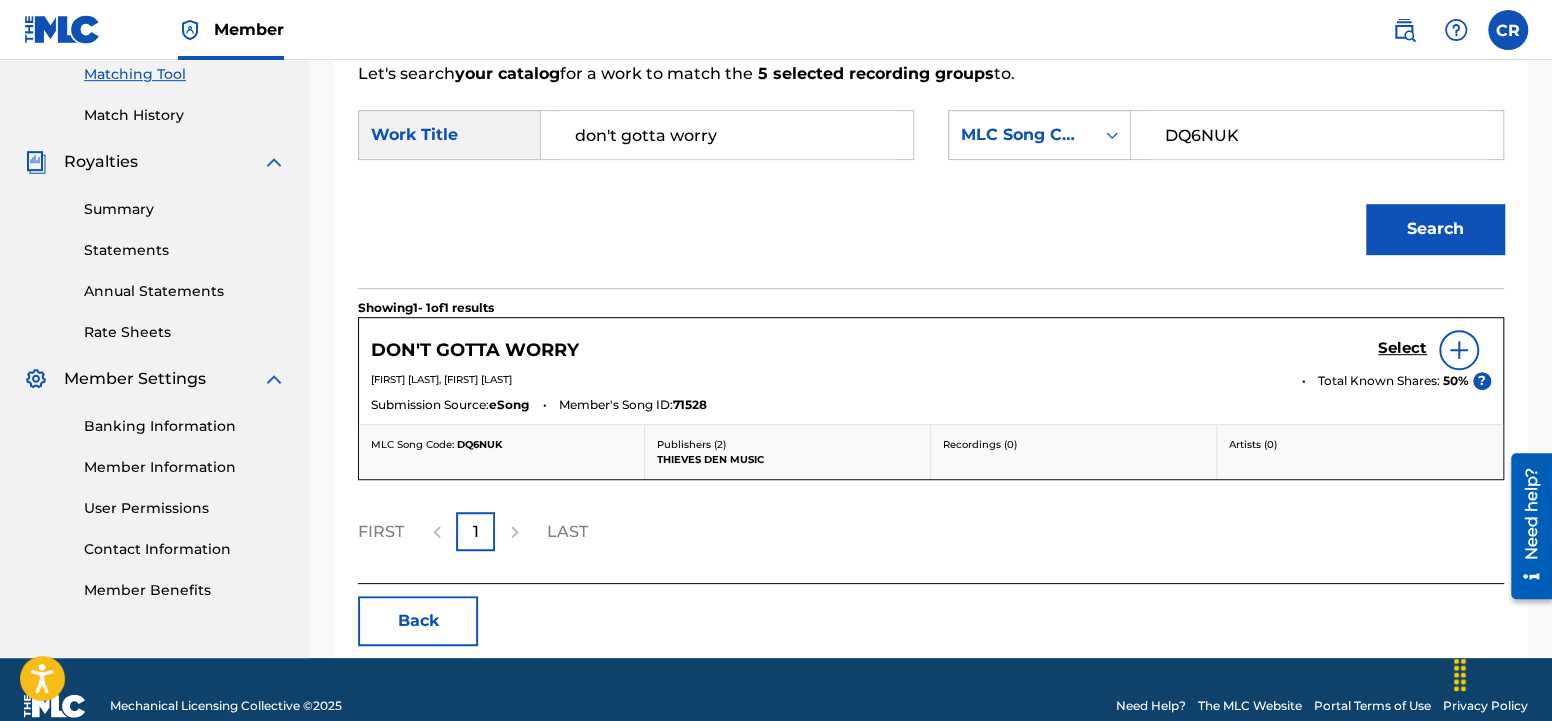 click on "Select" at bounding box center [1402, 348] 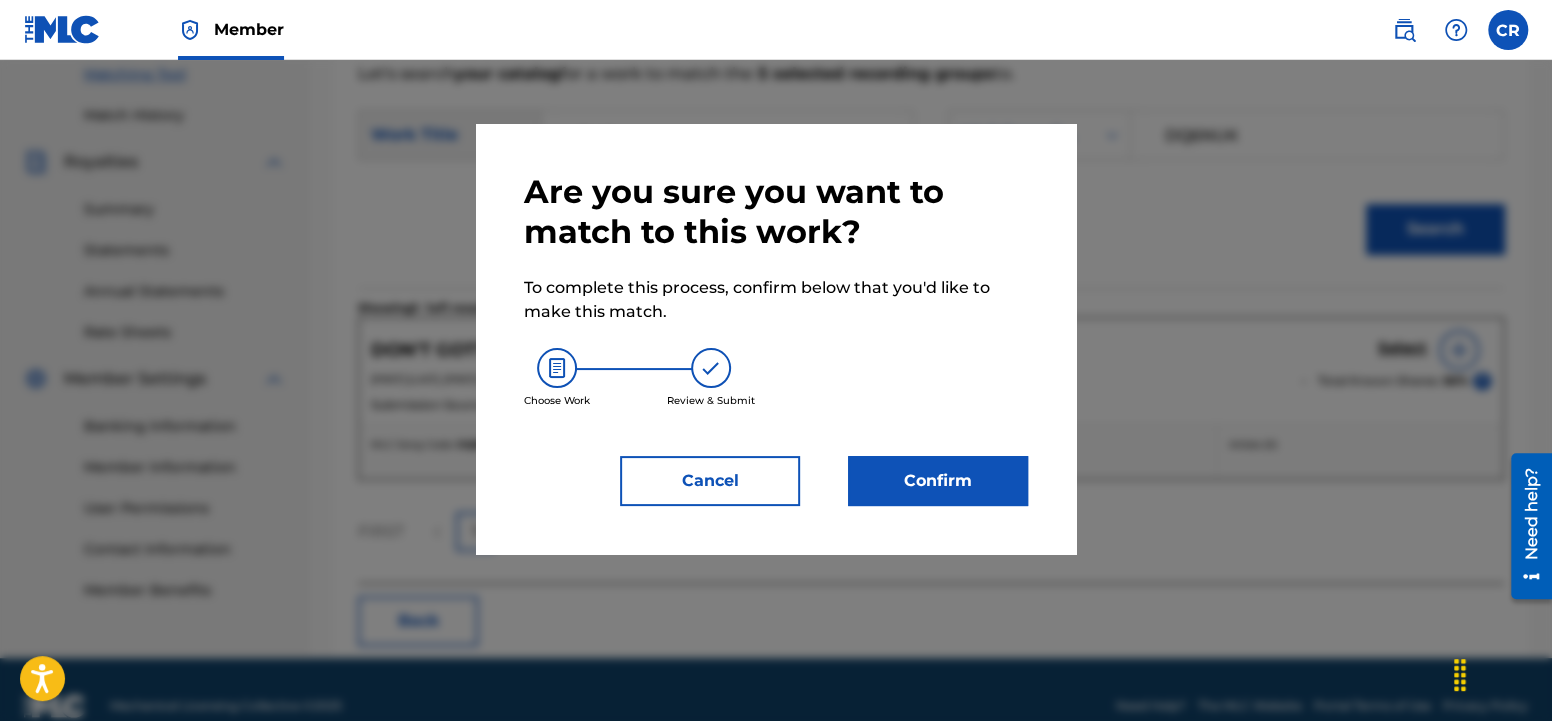 click on "Confirm" at bounding box center [938, 481] 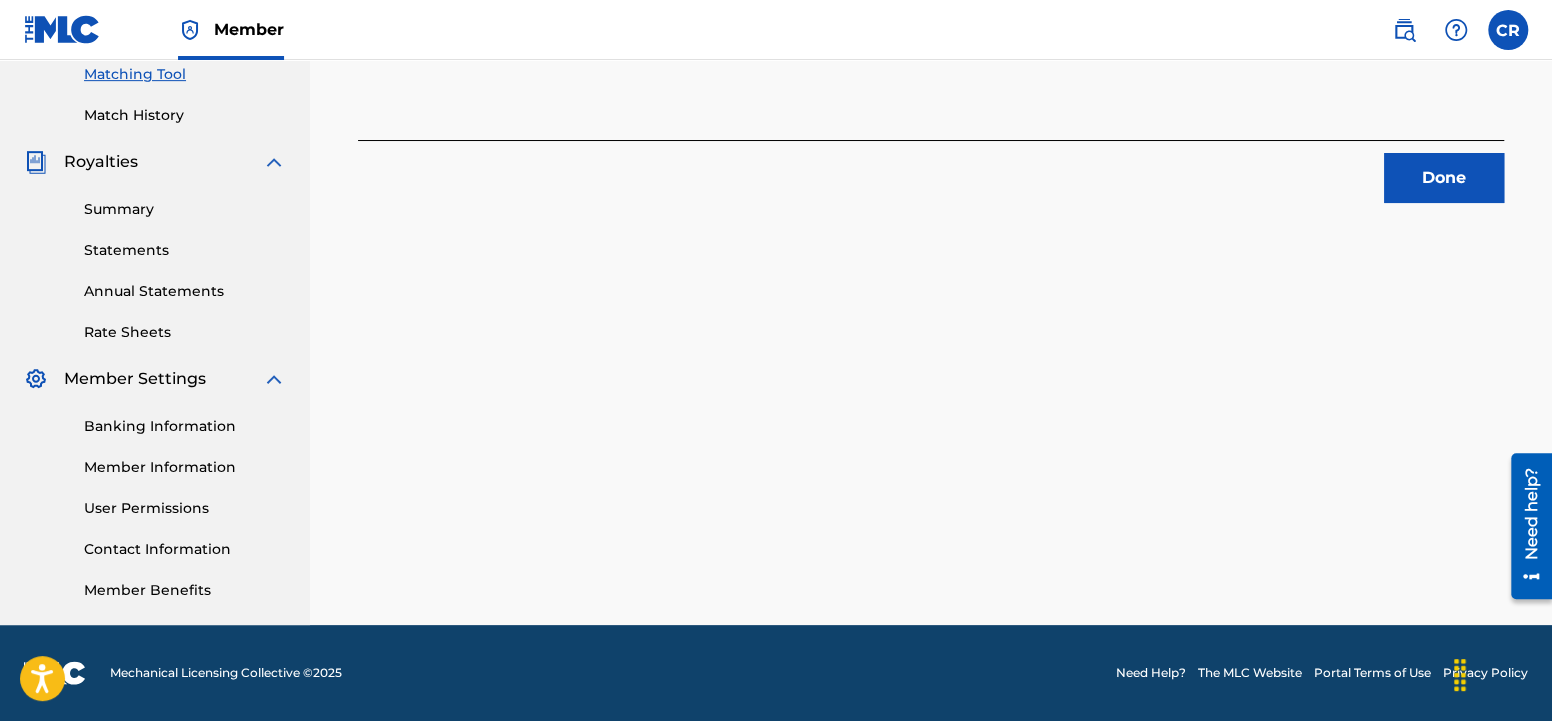 click on "Done" at bounding box center [1444, 178] 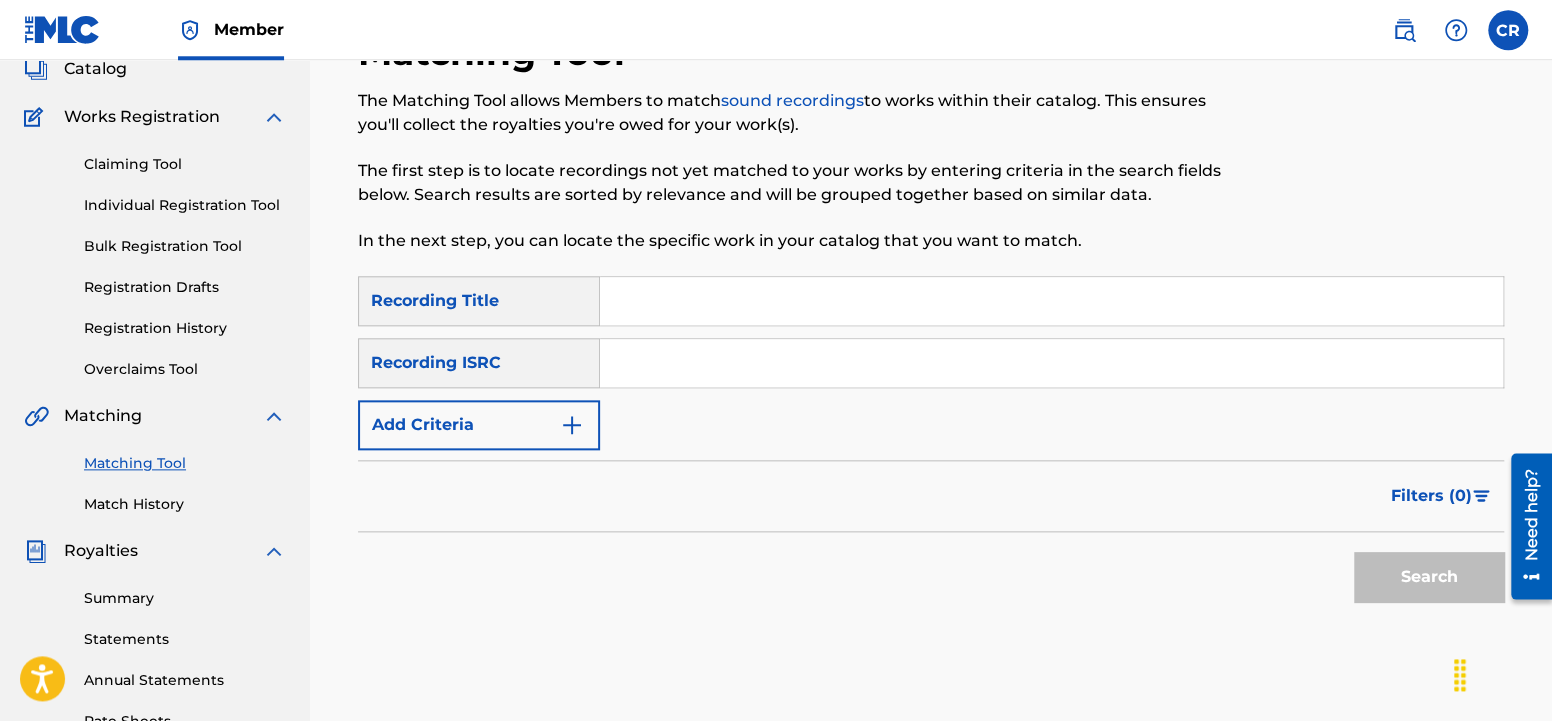 scroll, scrollTop: 0, scrollLeft: 0, axis: both 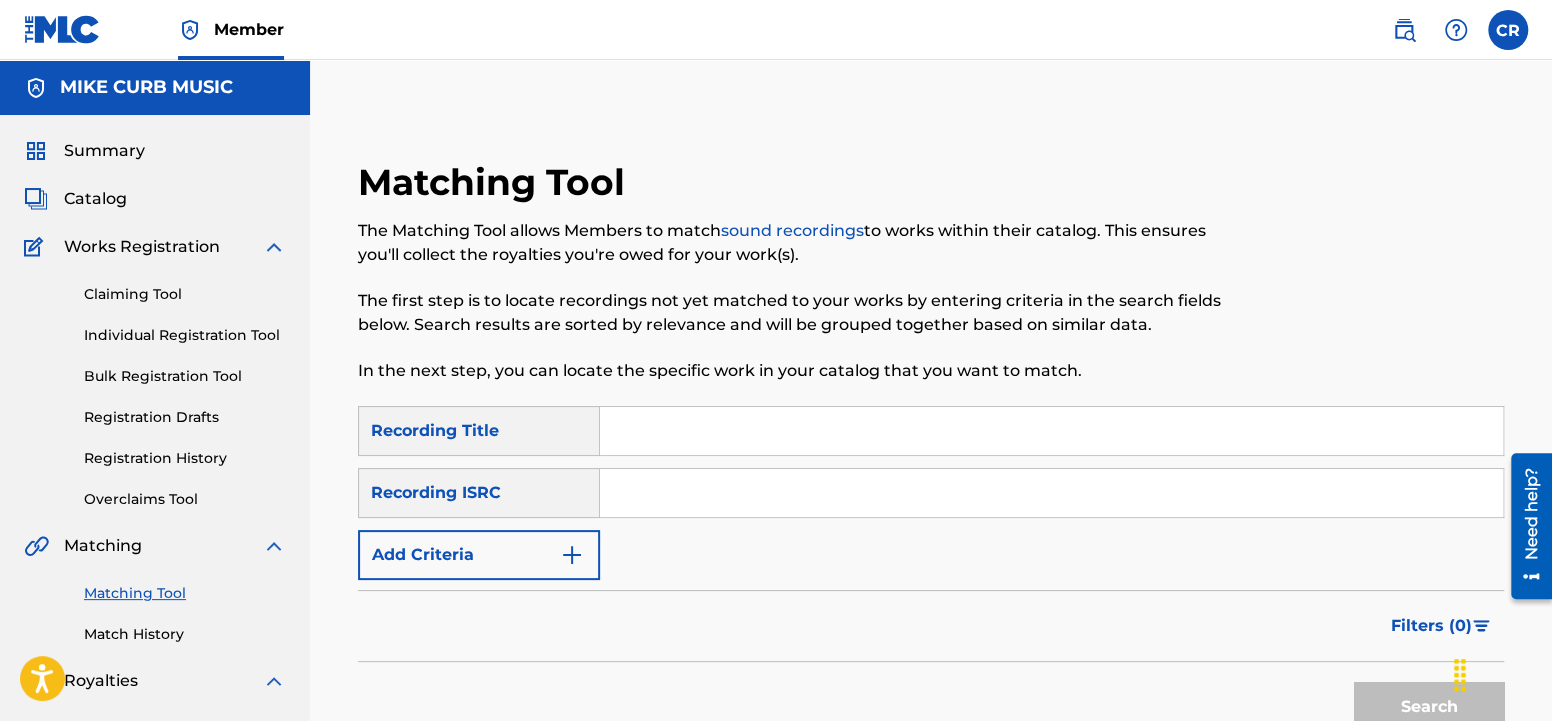 click at bounding box center (572, 555) 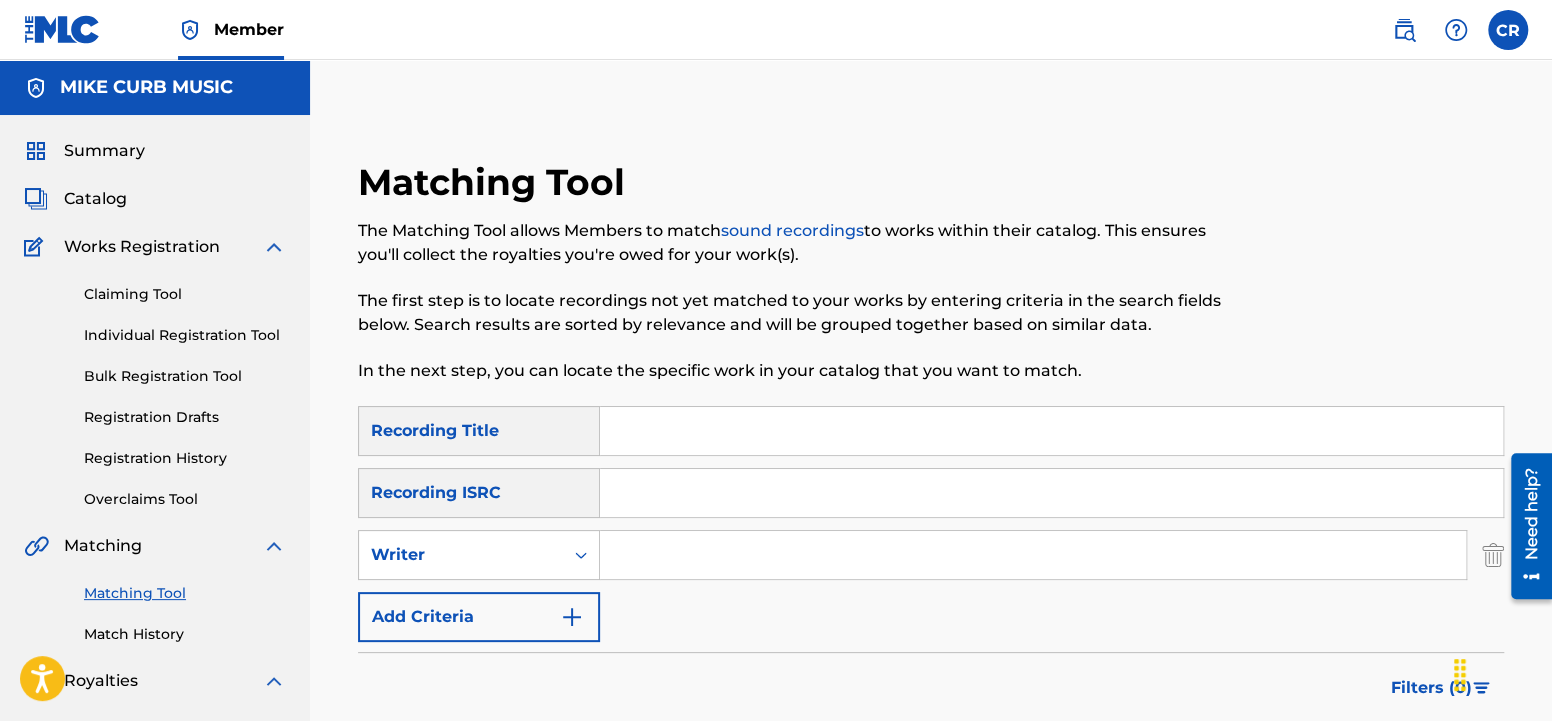 click at bounding box center [1033, 555] 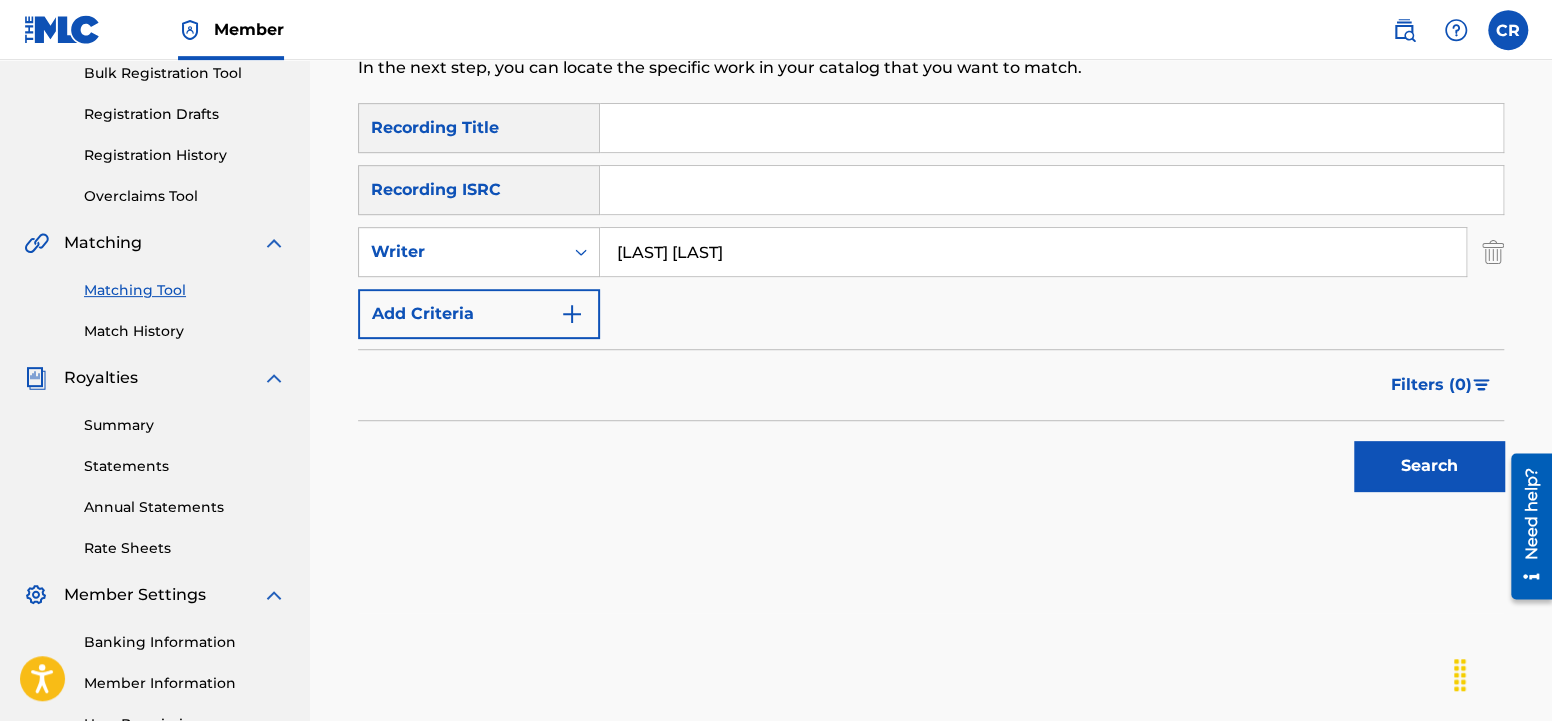scroll, scrollTop: 519, scrollLeft: 0, axis: vertical 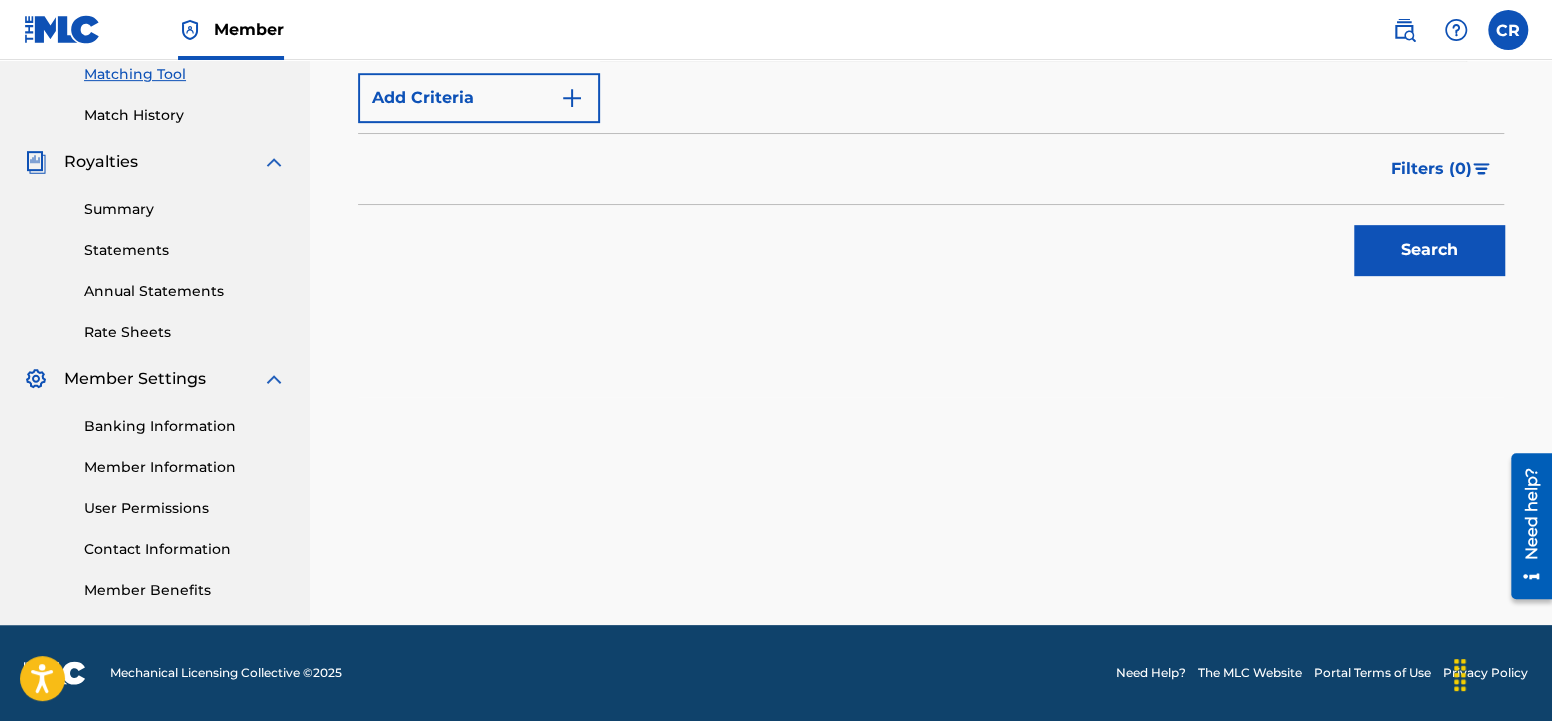 type on "[LAST] [LAST]" 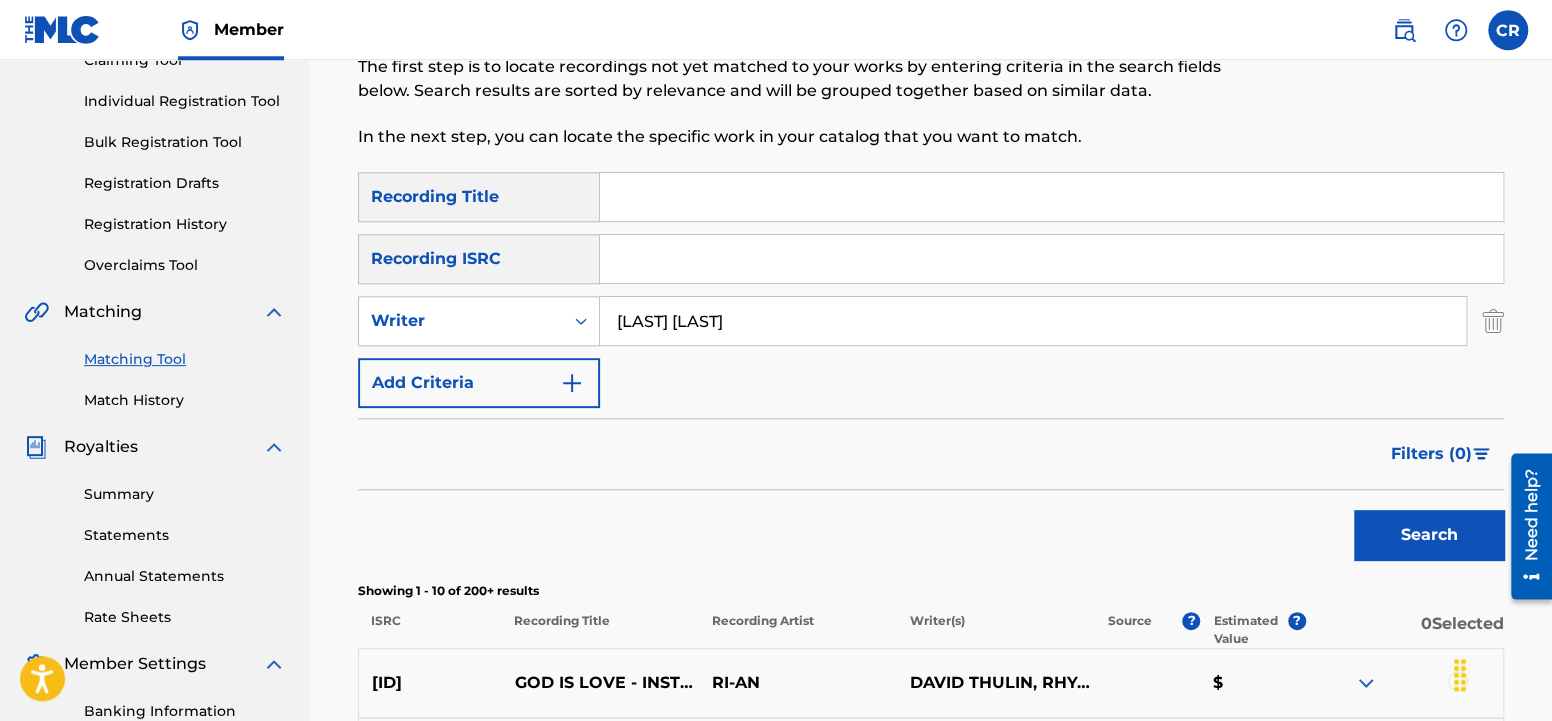 scroll, scrollTop: 99, scrollLeft: 0, axis: vertical 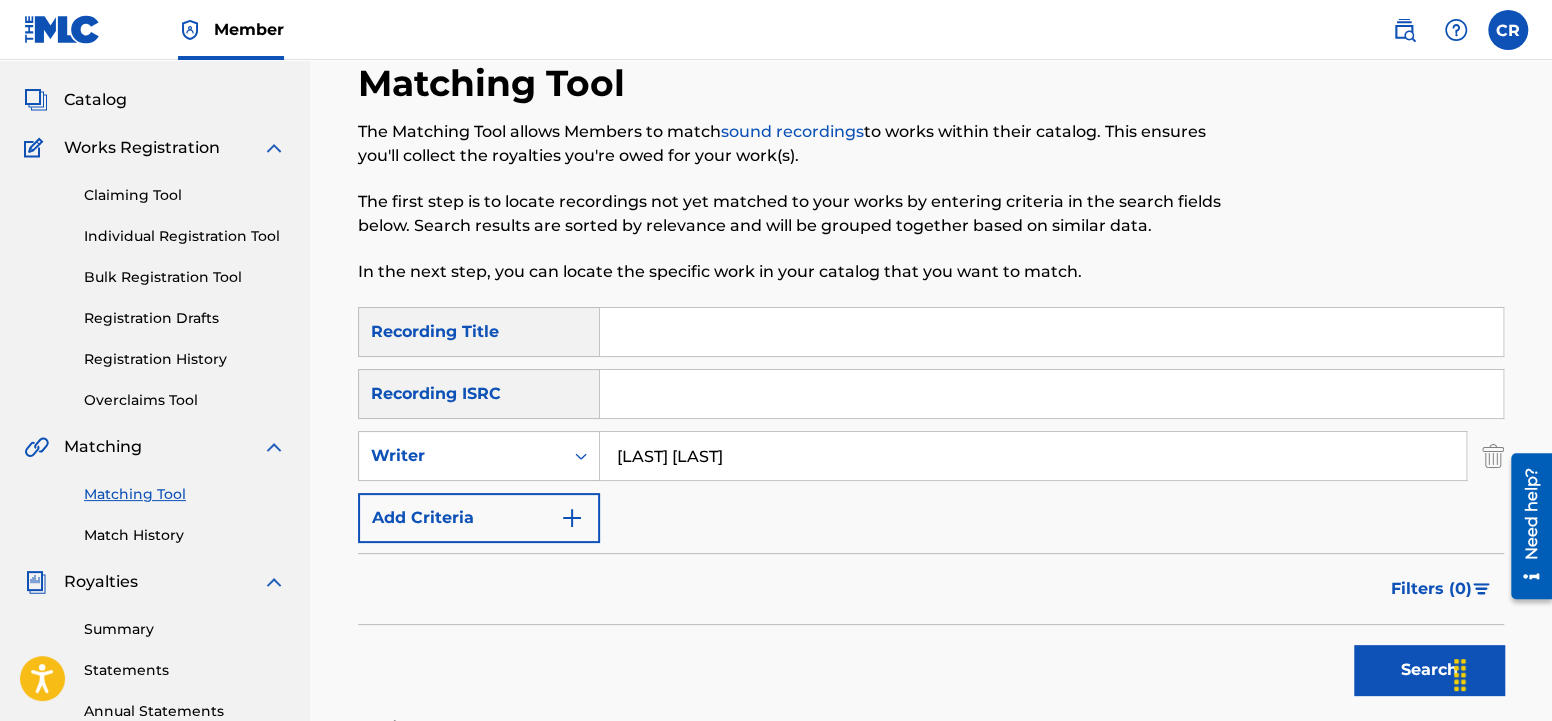 click at bounding box center (1051, 332) 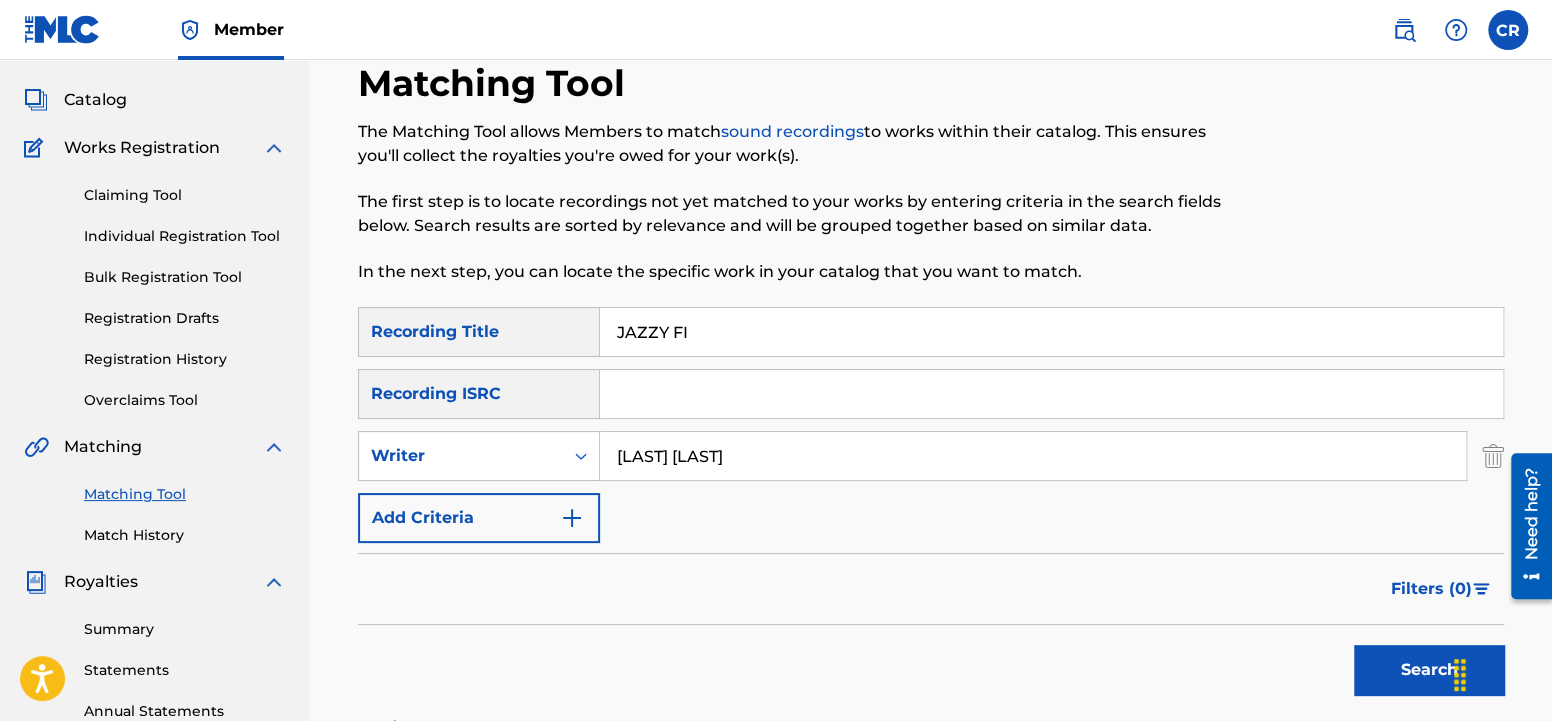 type on "JAZZY FI" 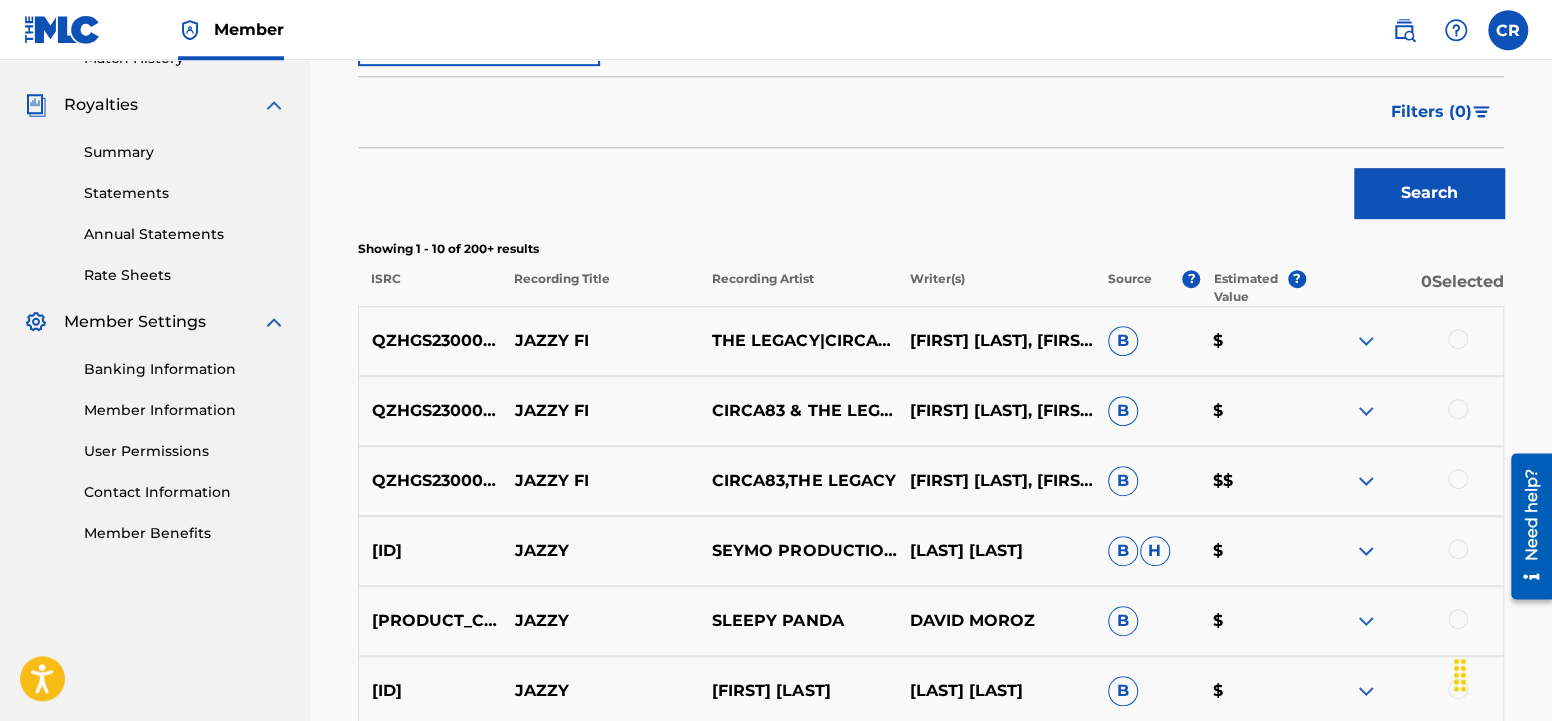 scroll, scrollTop: 624, scrollLeft: 0, axis: vertical 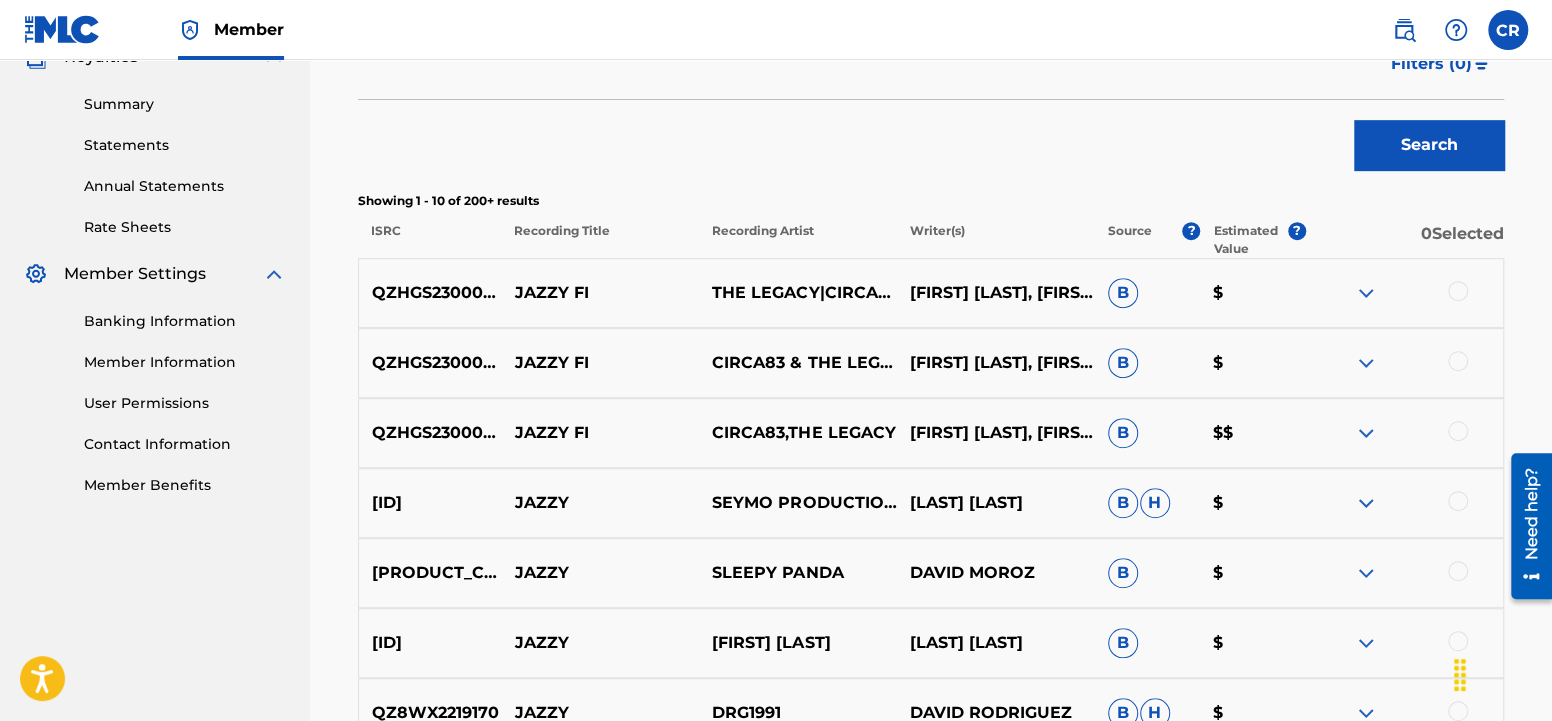 click at bounding box center [1458, 291] 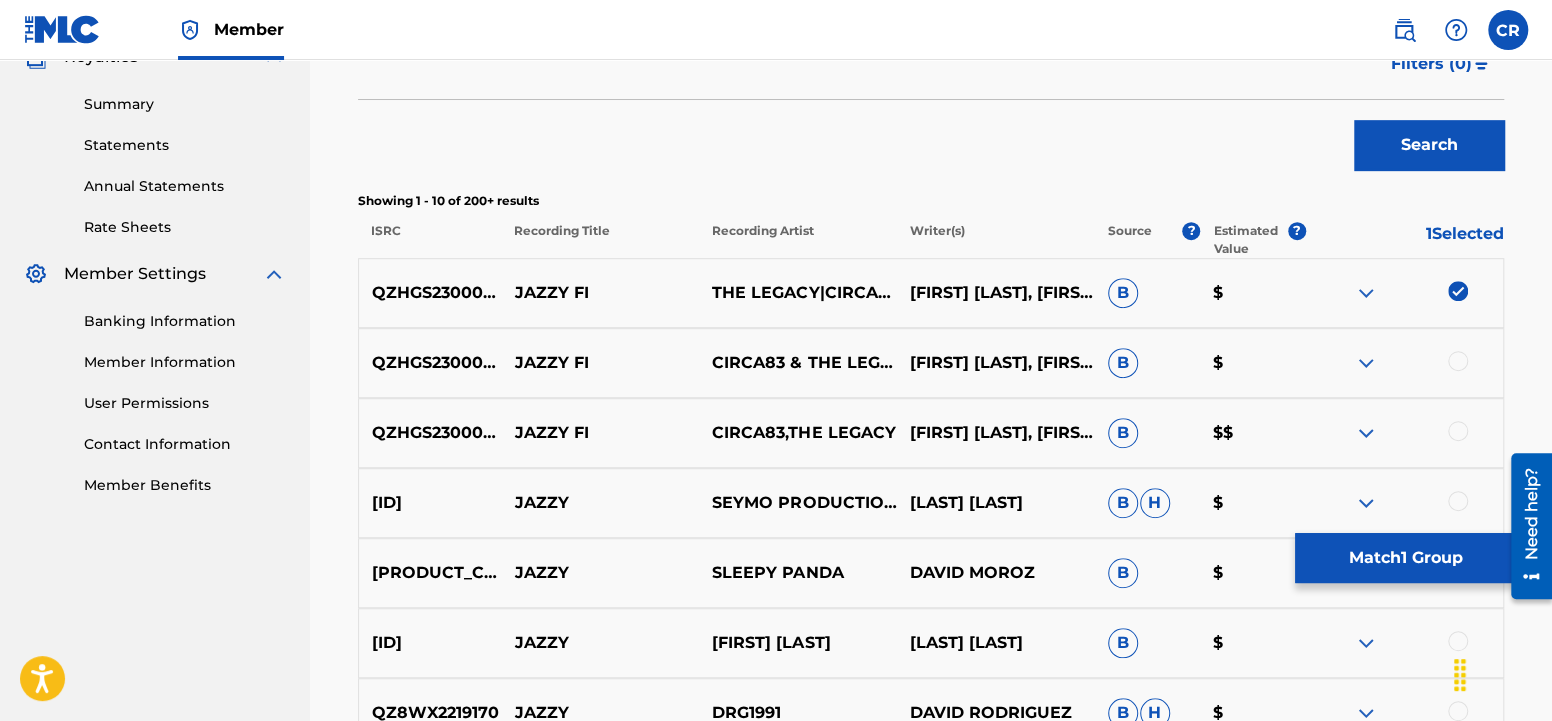click at bounding box center [1458, 361] 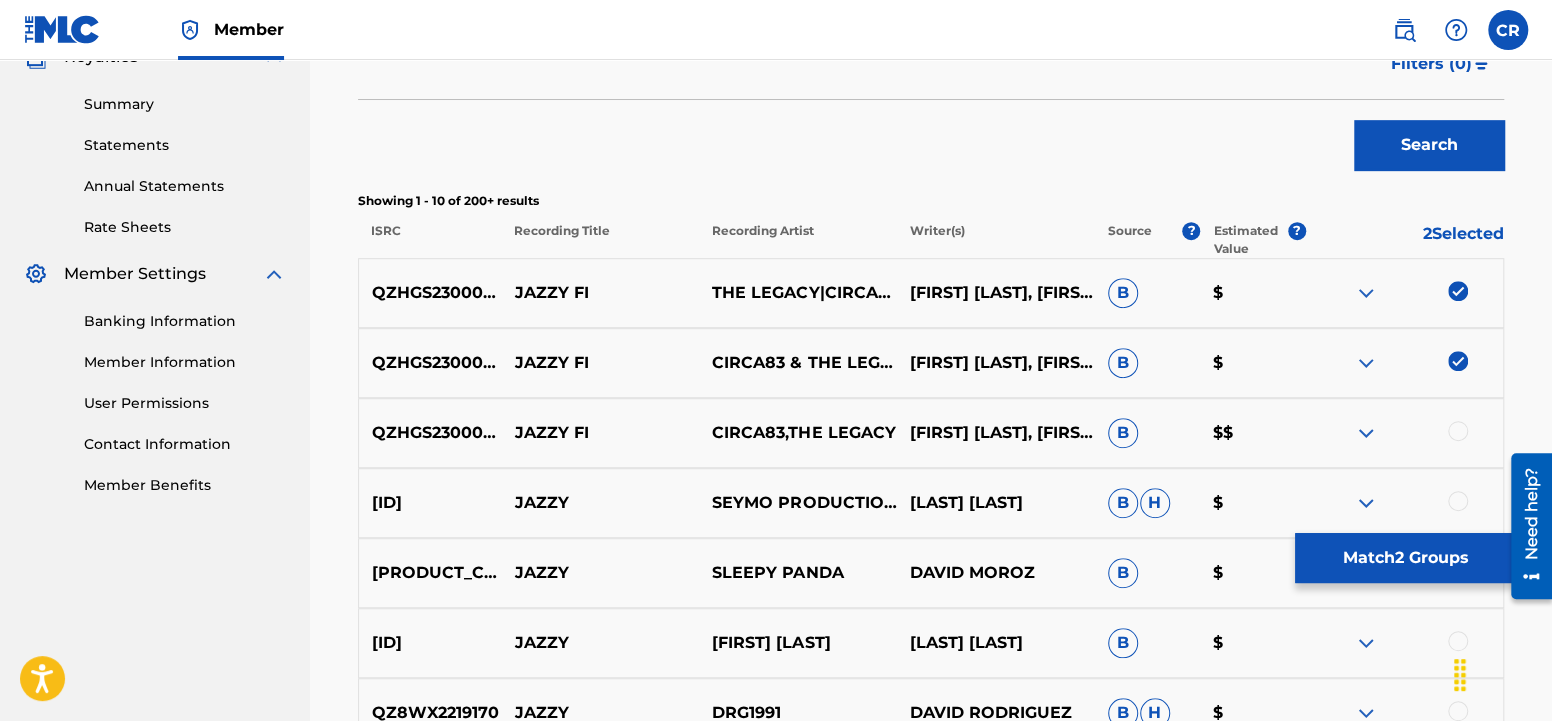 click at bounding box center [1458, 431] 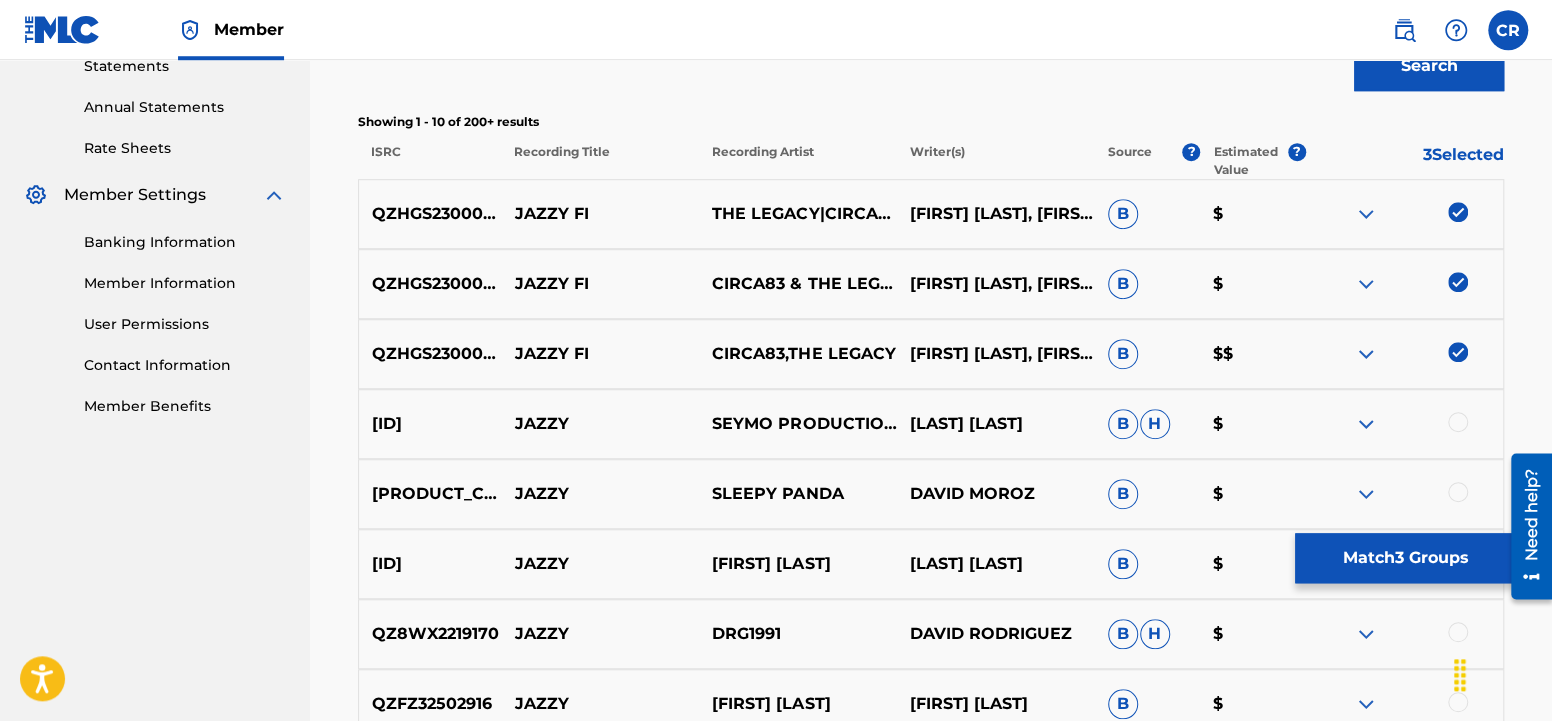 scroll, scrollTop: 729, scrollLeft: 0, axis: vertical 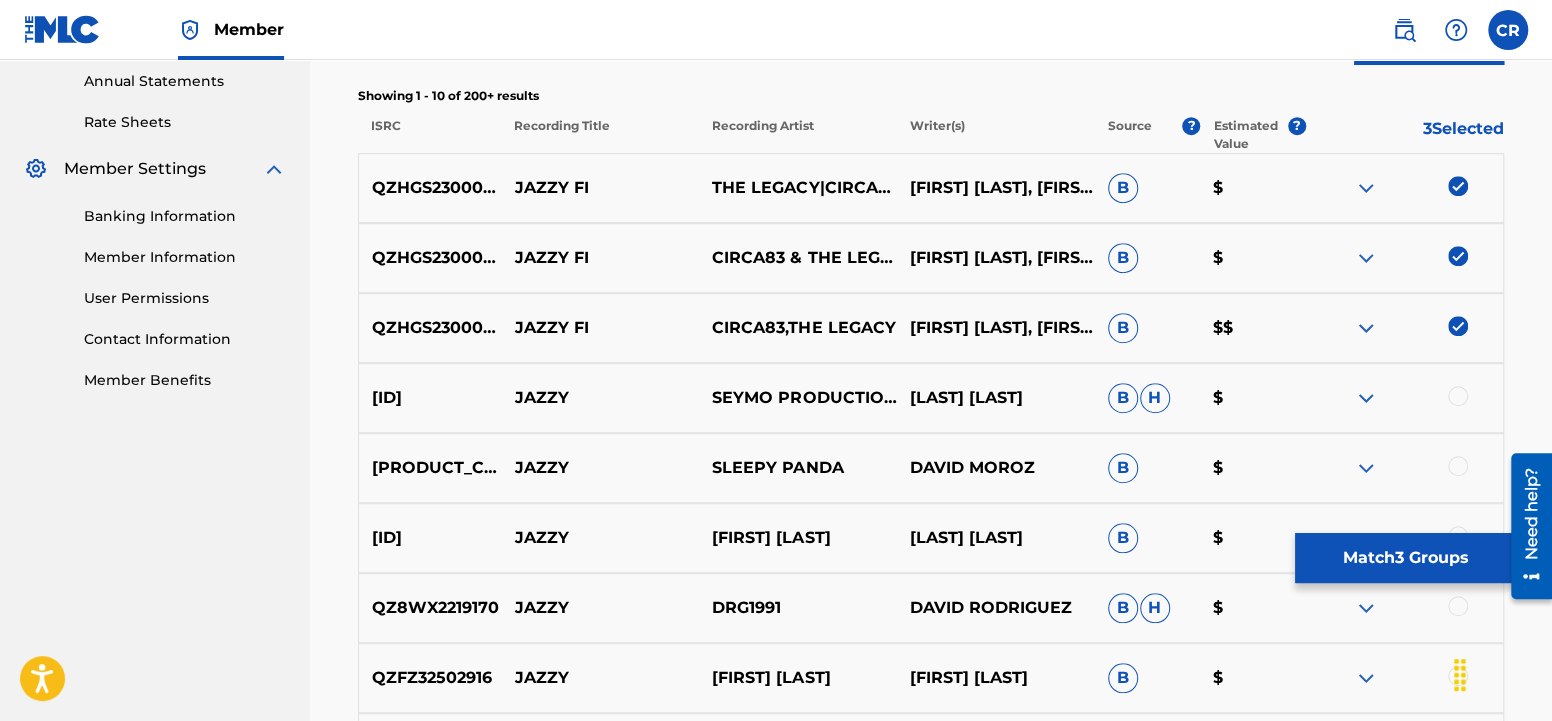 click on "Match  3 Groups" at bounding box center (1405, 558) 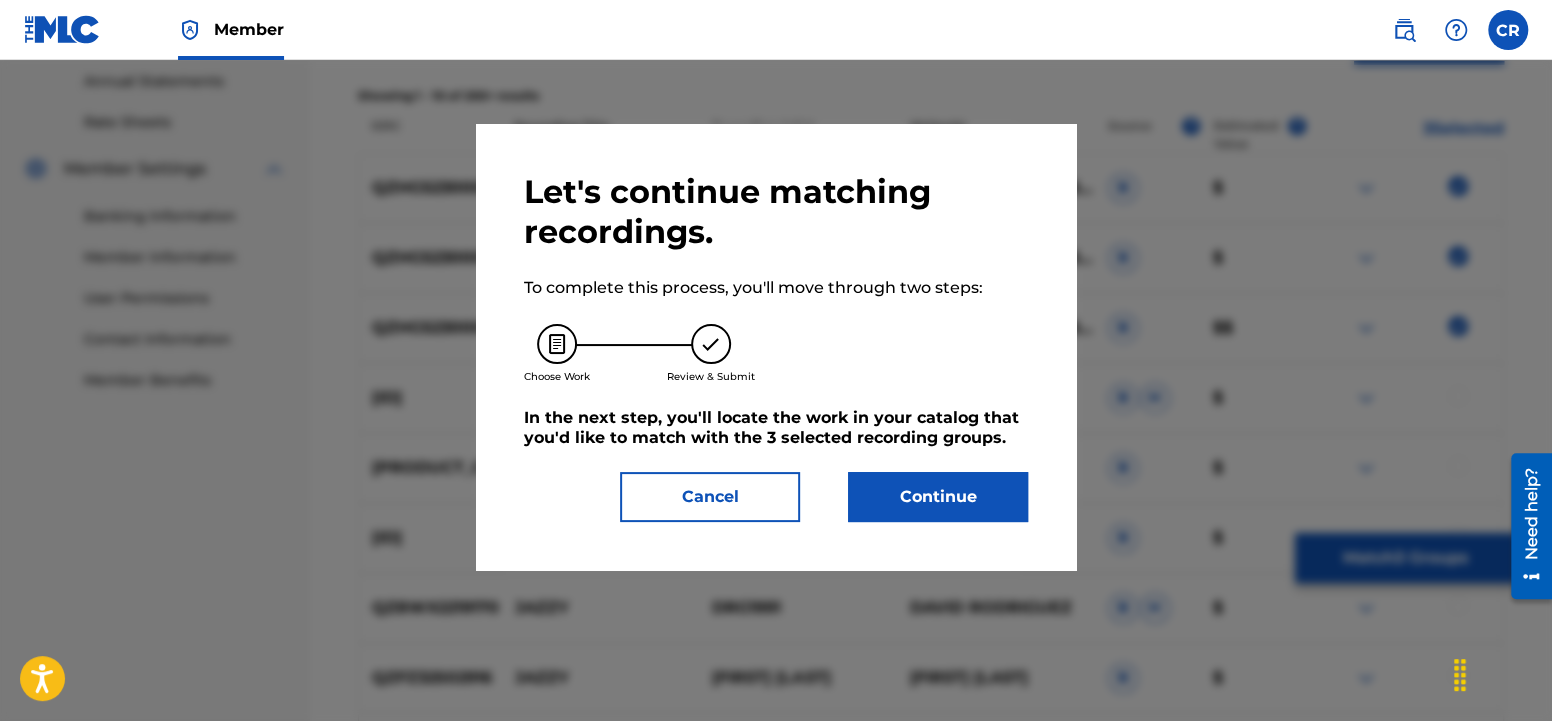 click on "Continue" at bounding box center (938, 497) 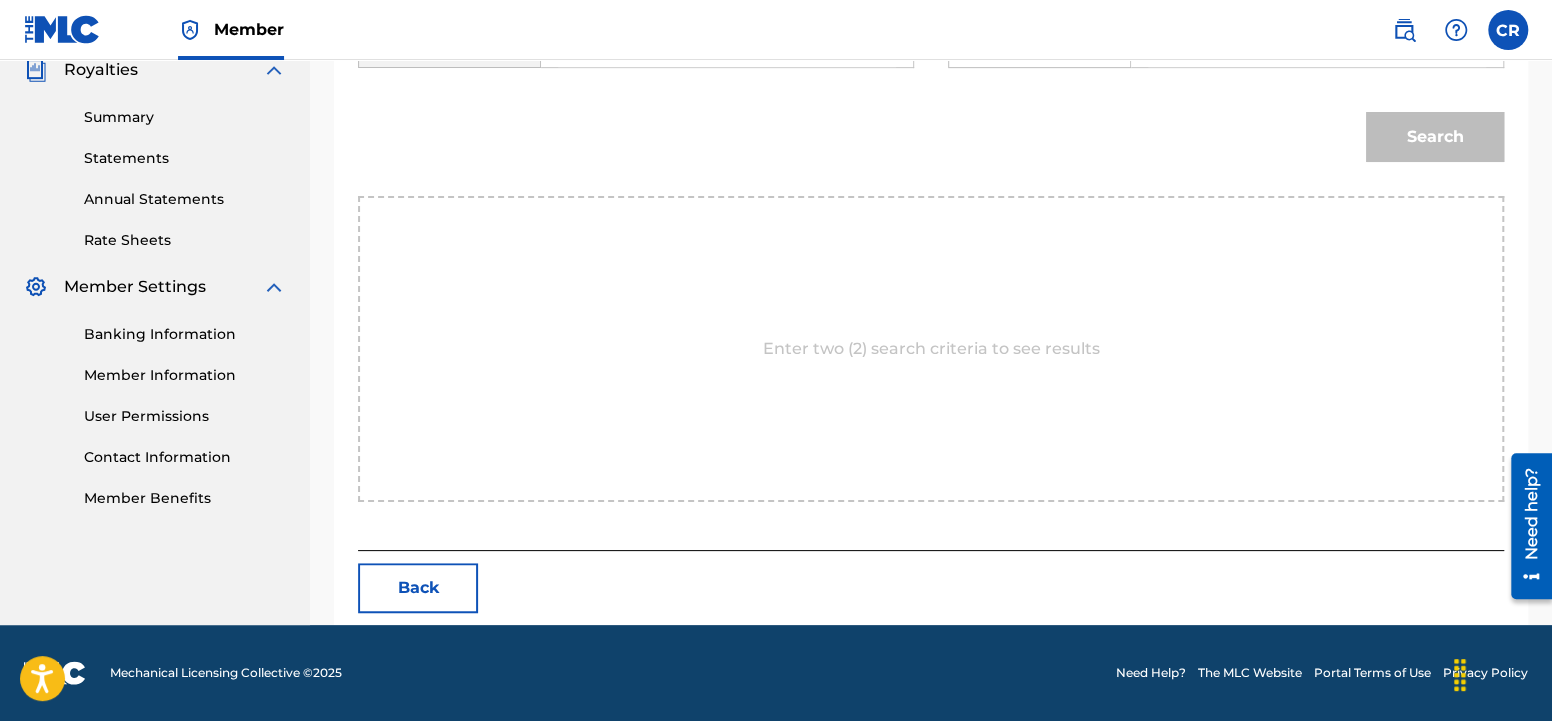 scroll, scrollTop: 519, scrollLeft: 0, axis: vertical 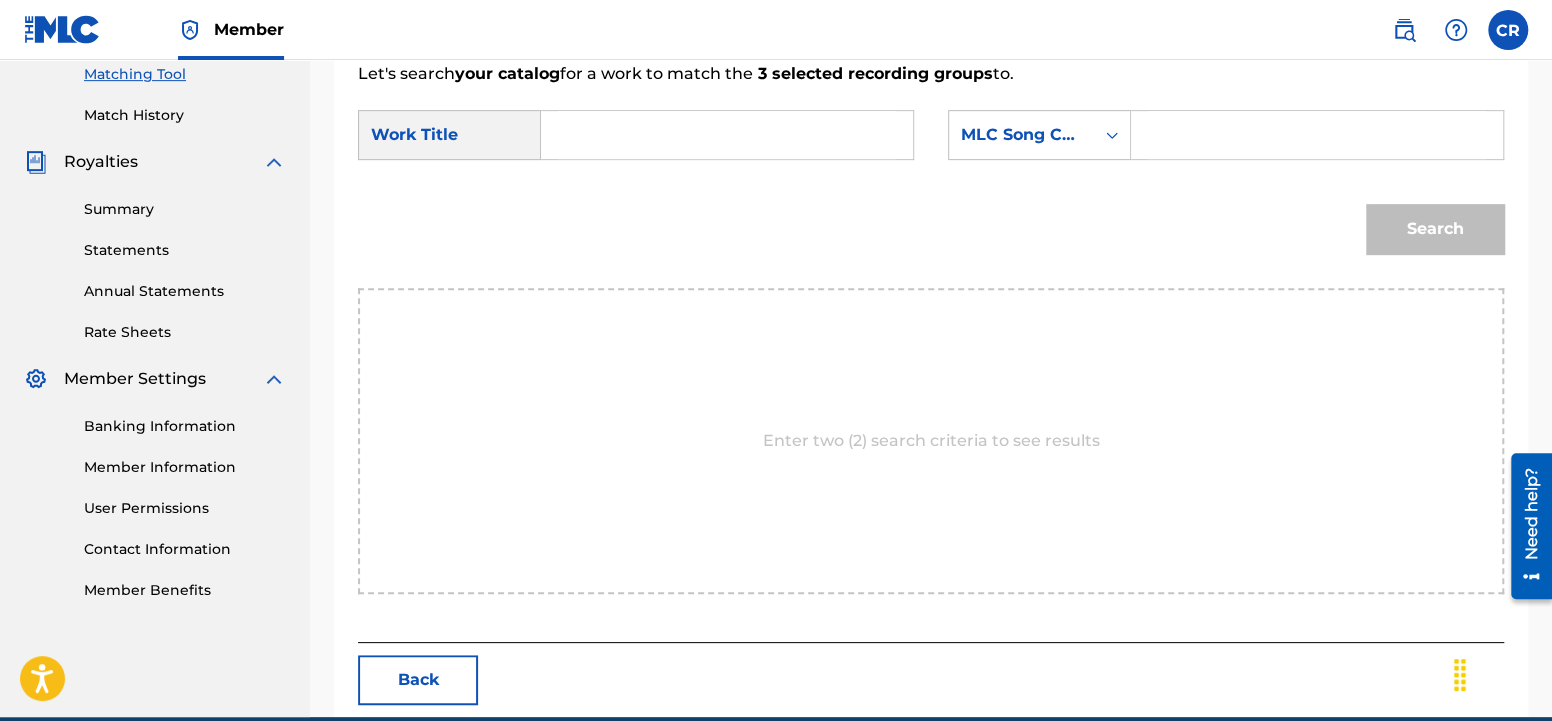 click at bounding box center [727, 135] 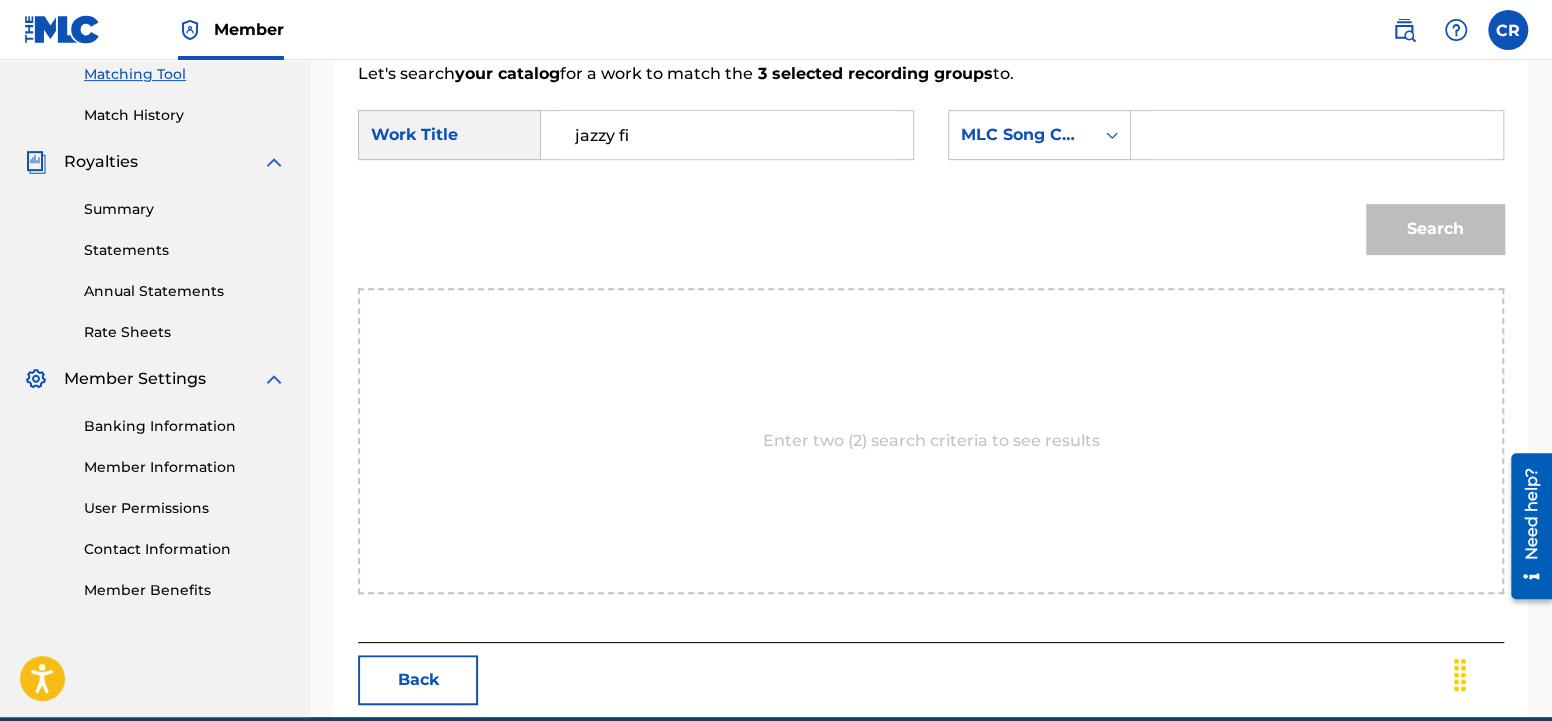 type on "jazzy fi" 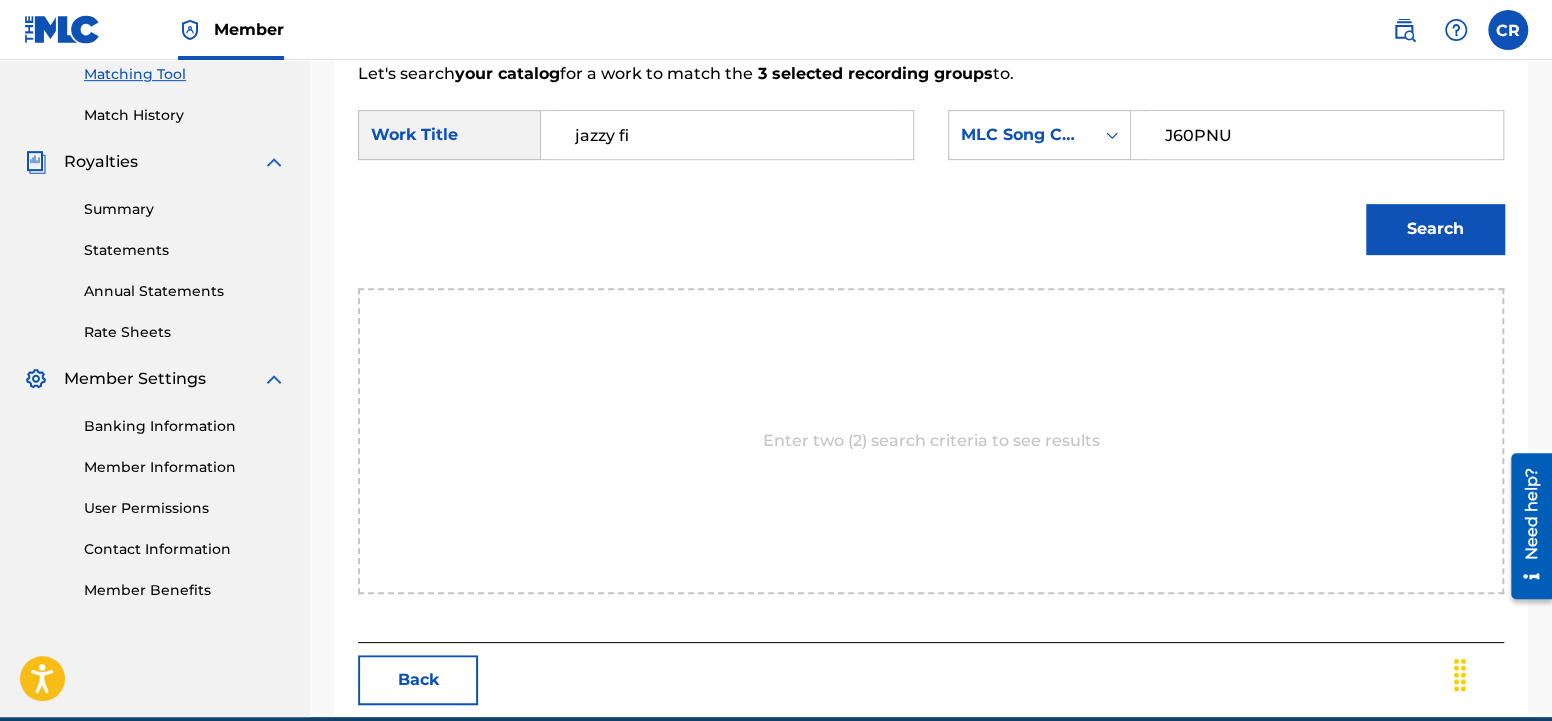 type on "J60PNU" 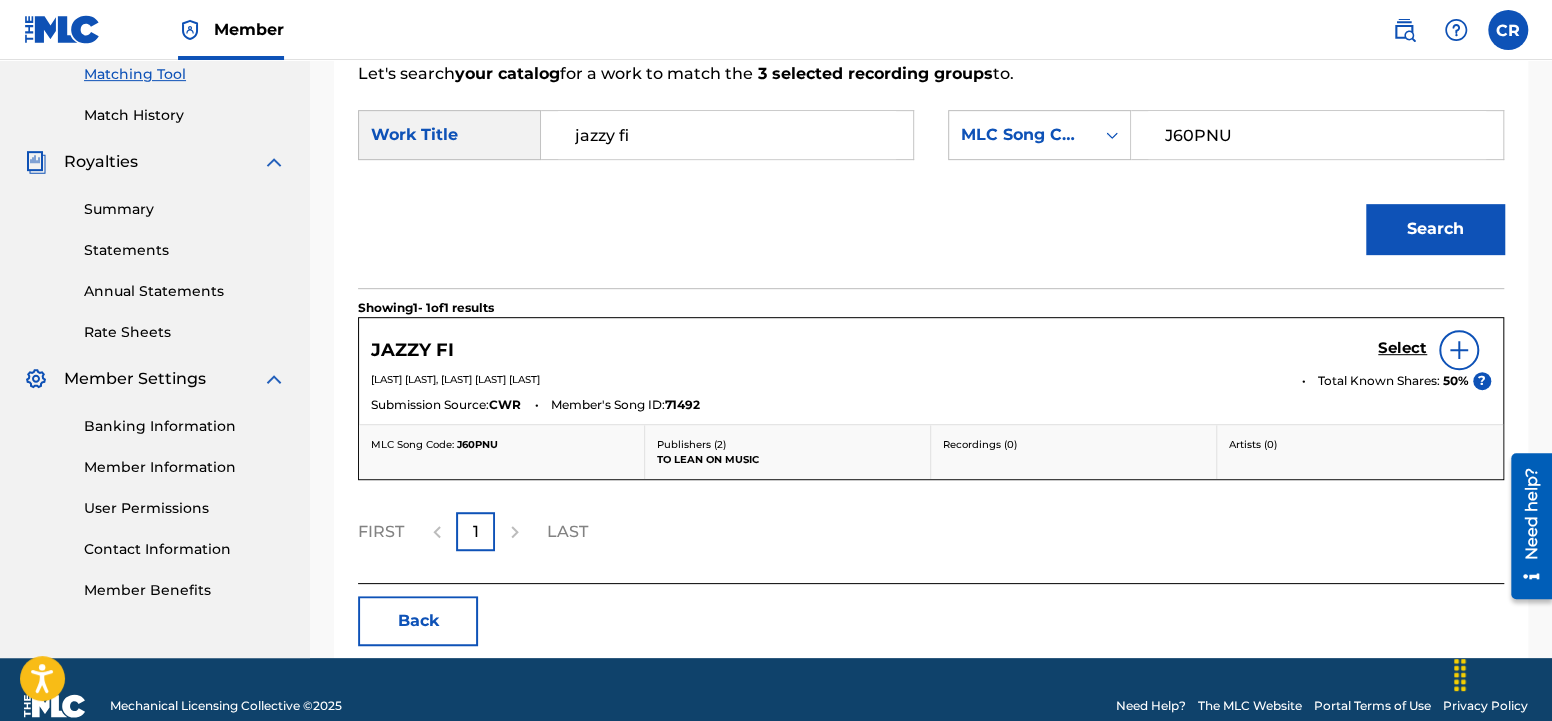 click on "Select" at bounding box center (1402, 348) 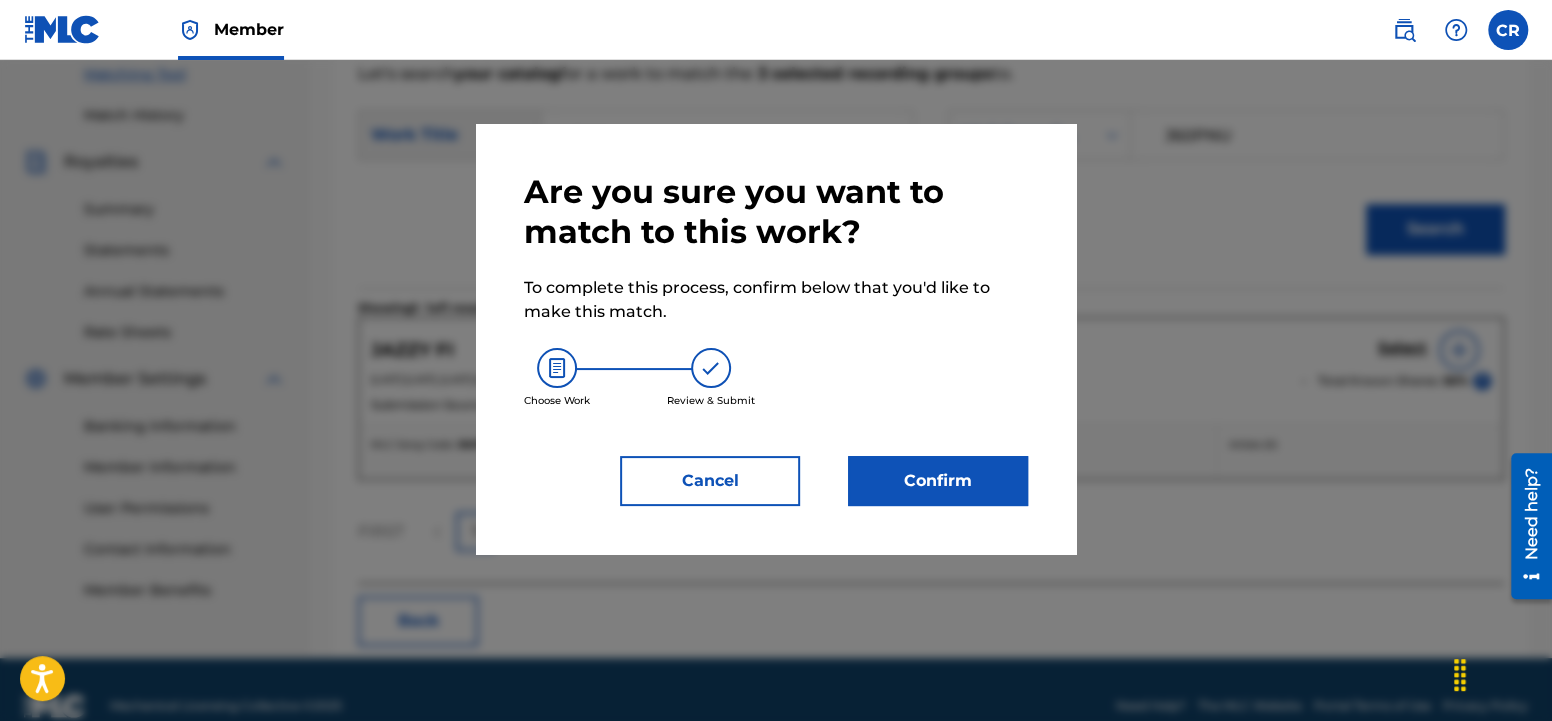 click on "Confirm" at bounding box center (938, 481) 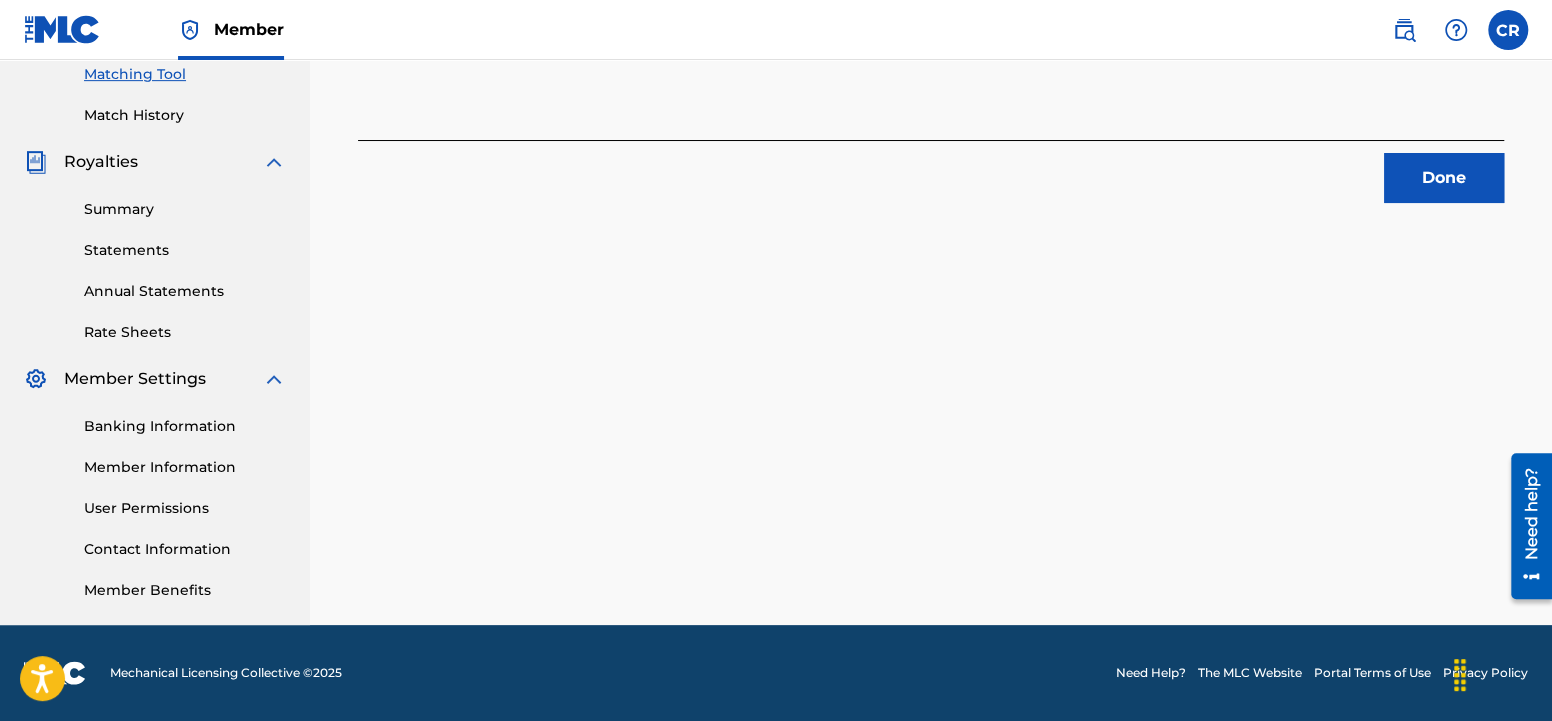 click on "Done" at bounding box center [1444, 178] 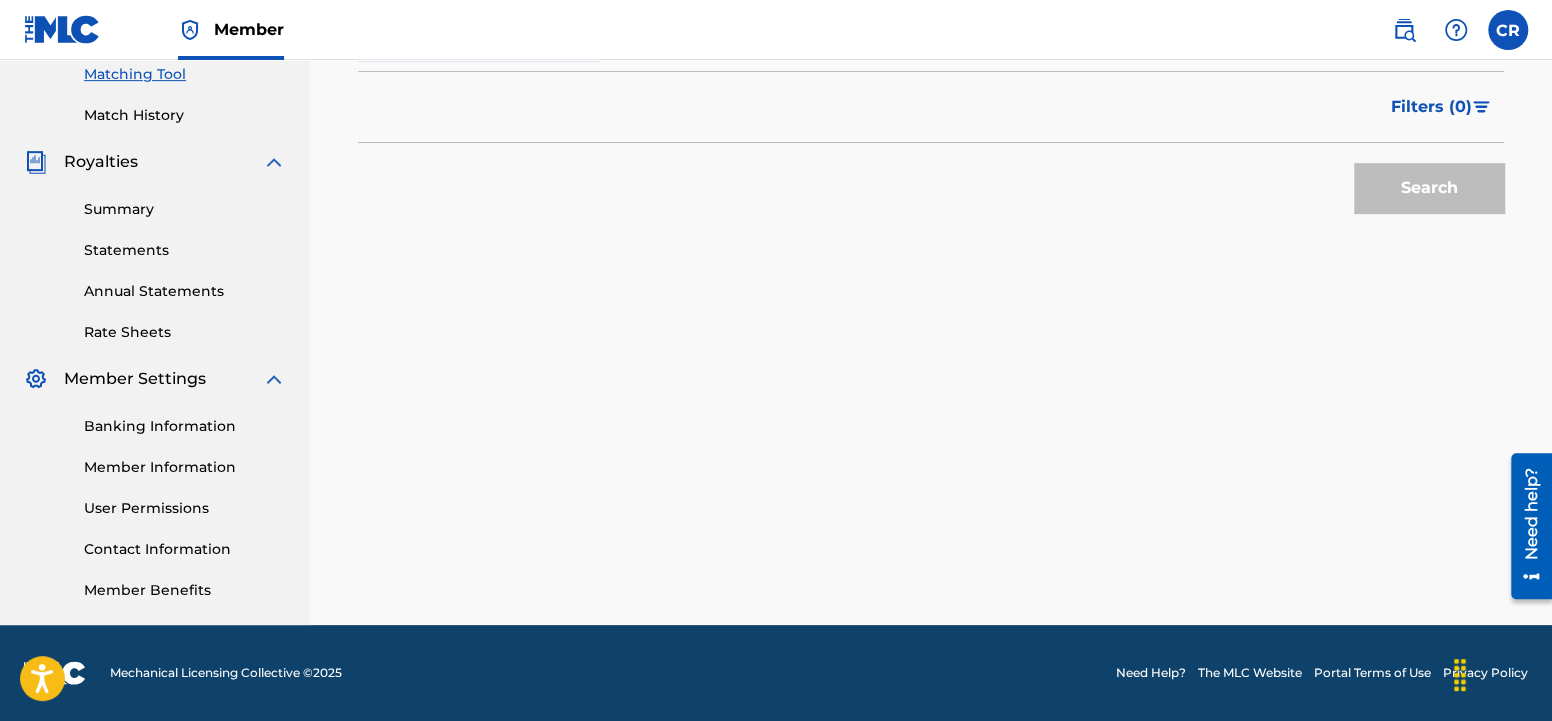 scroll, scrollTop: 99, scrollLeft: 0, axis: vertical 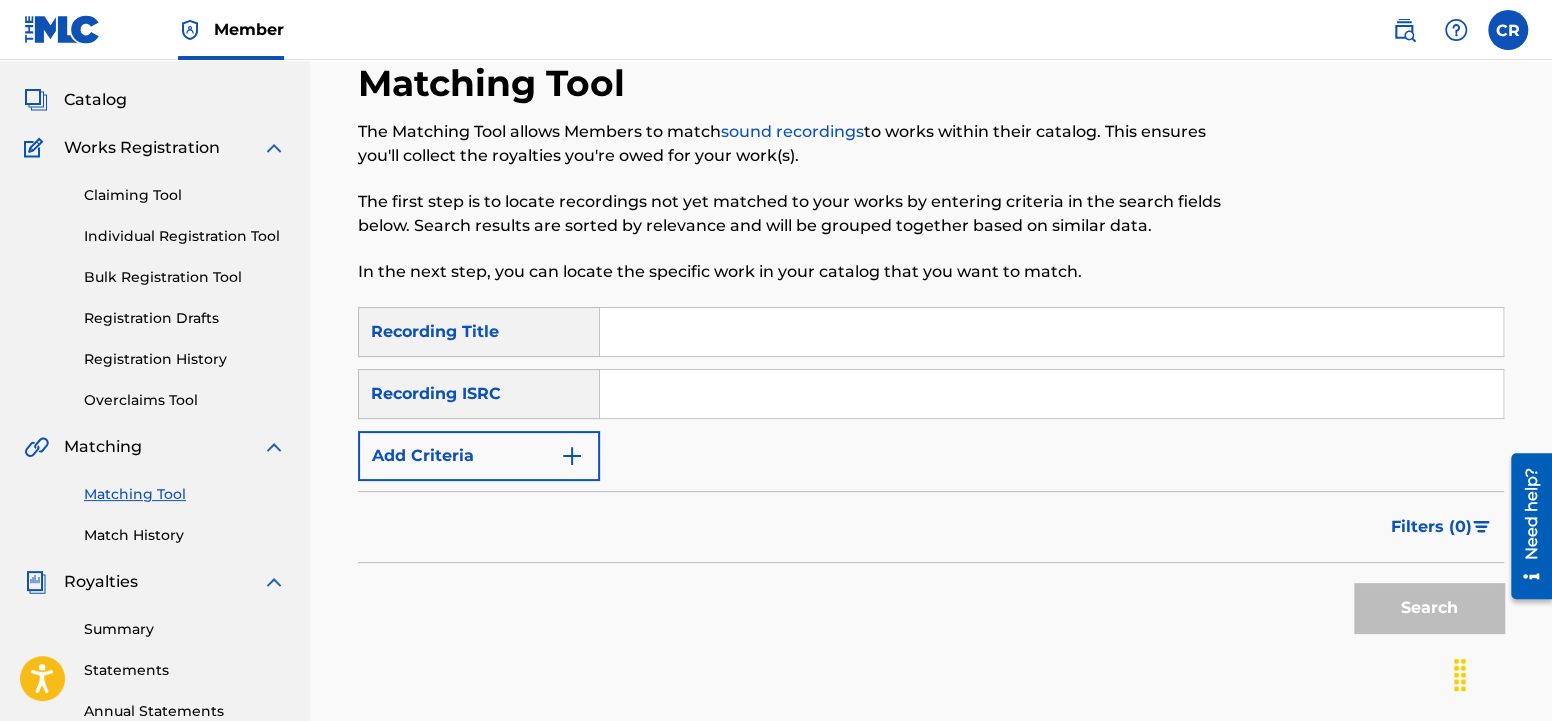 click on "Add Criteria" at bounding box center [479, 456] 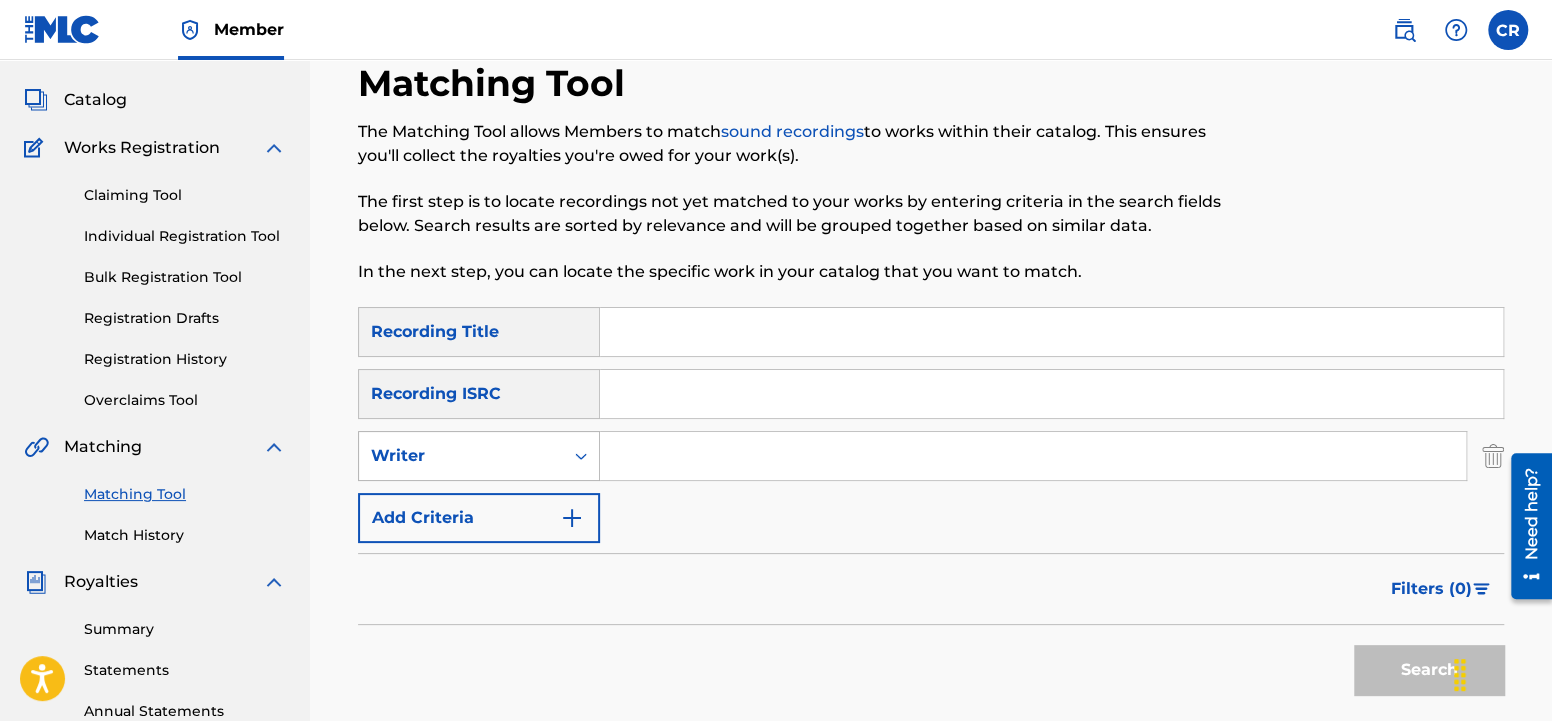 click on "Writer" at bounding box center [461, 456] 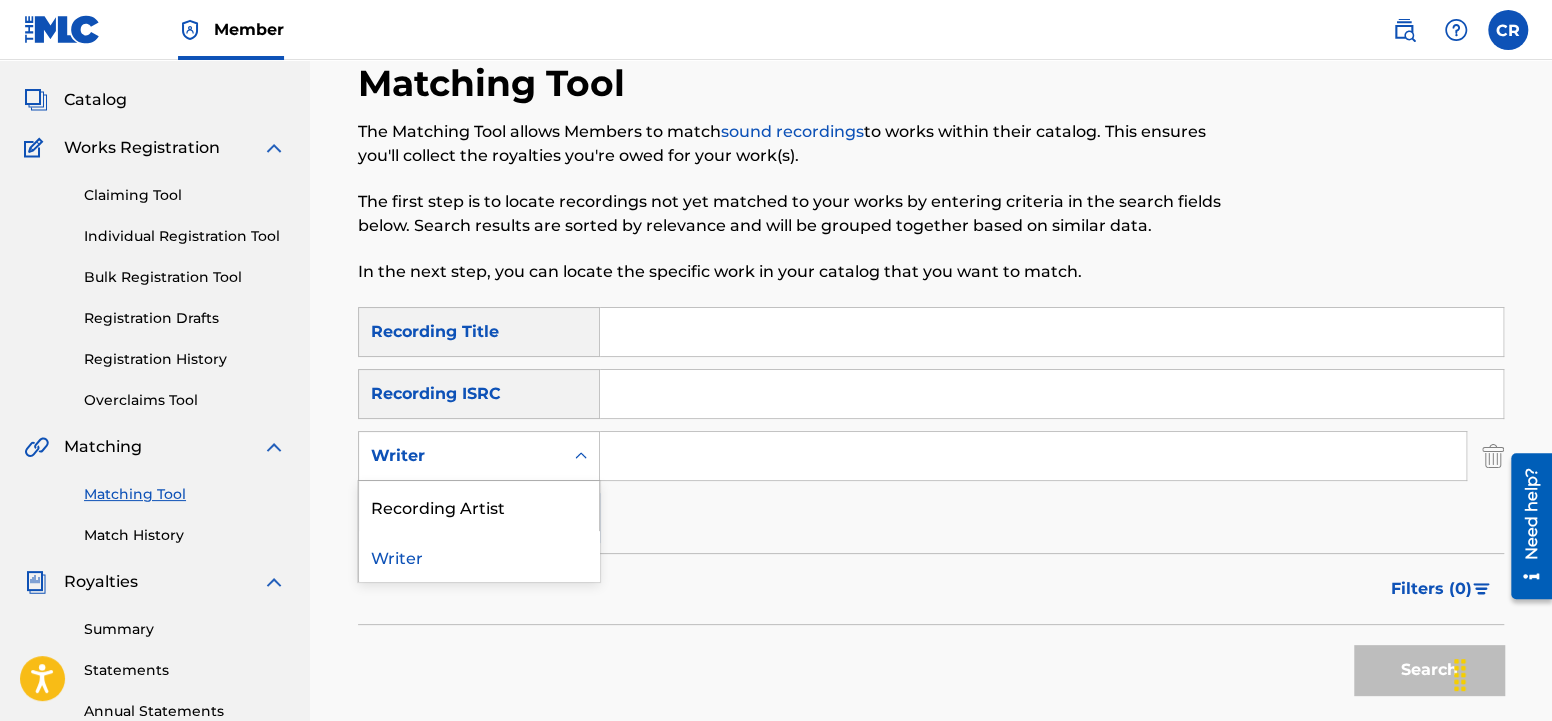 click at bounding box center (1033, 456) 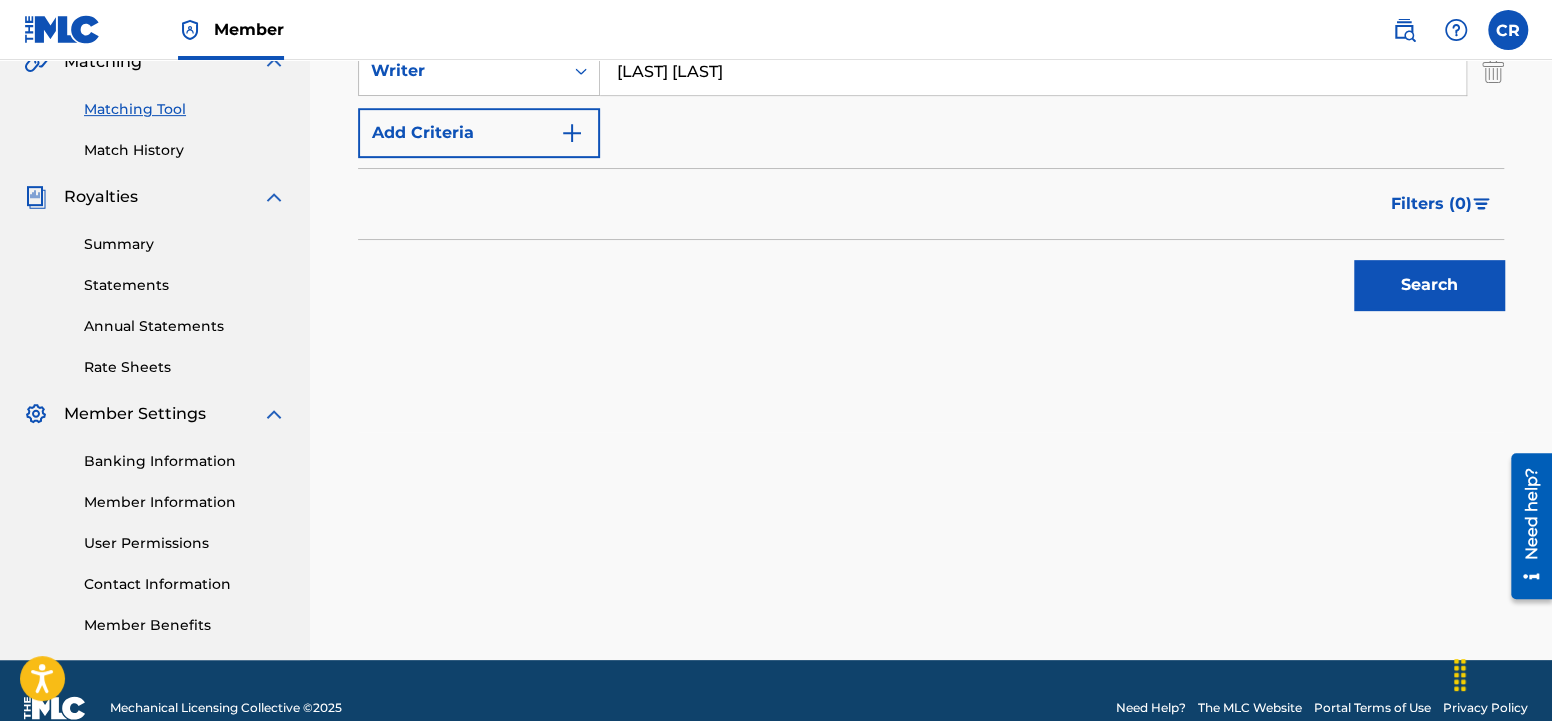 scroll, scrollTop: 519, scrollLeft: 0, axis: vertical 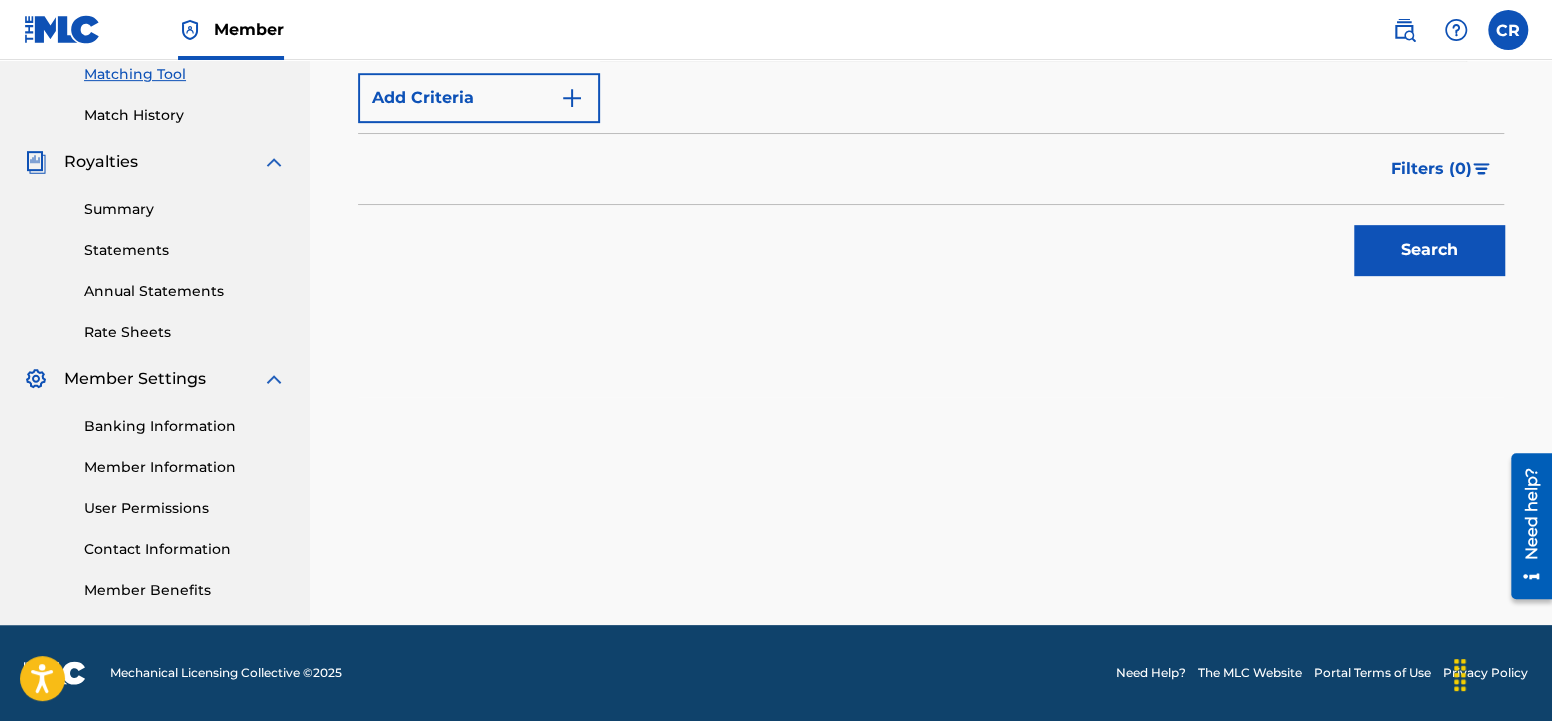 type on "[LAST] [LAST]" 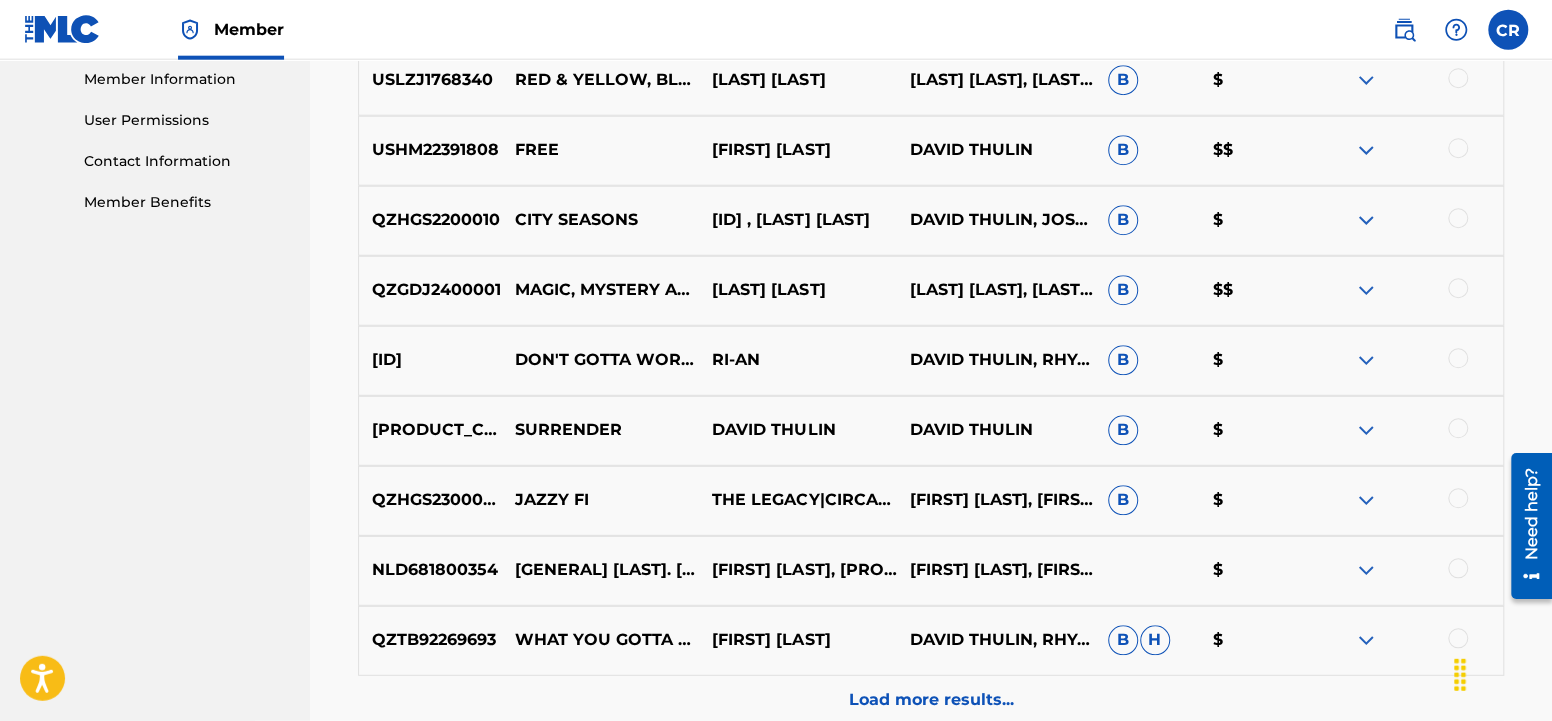 scroll, scrollTop: 939, scrollLeft: 0, axis: vertical 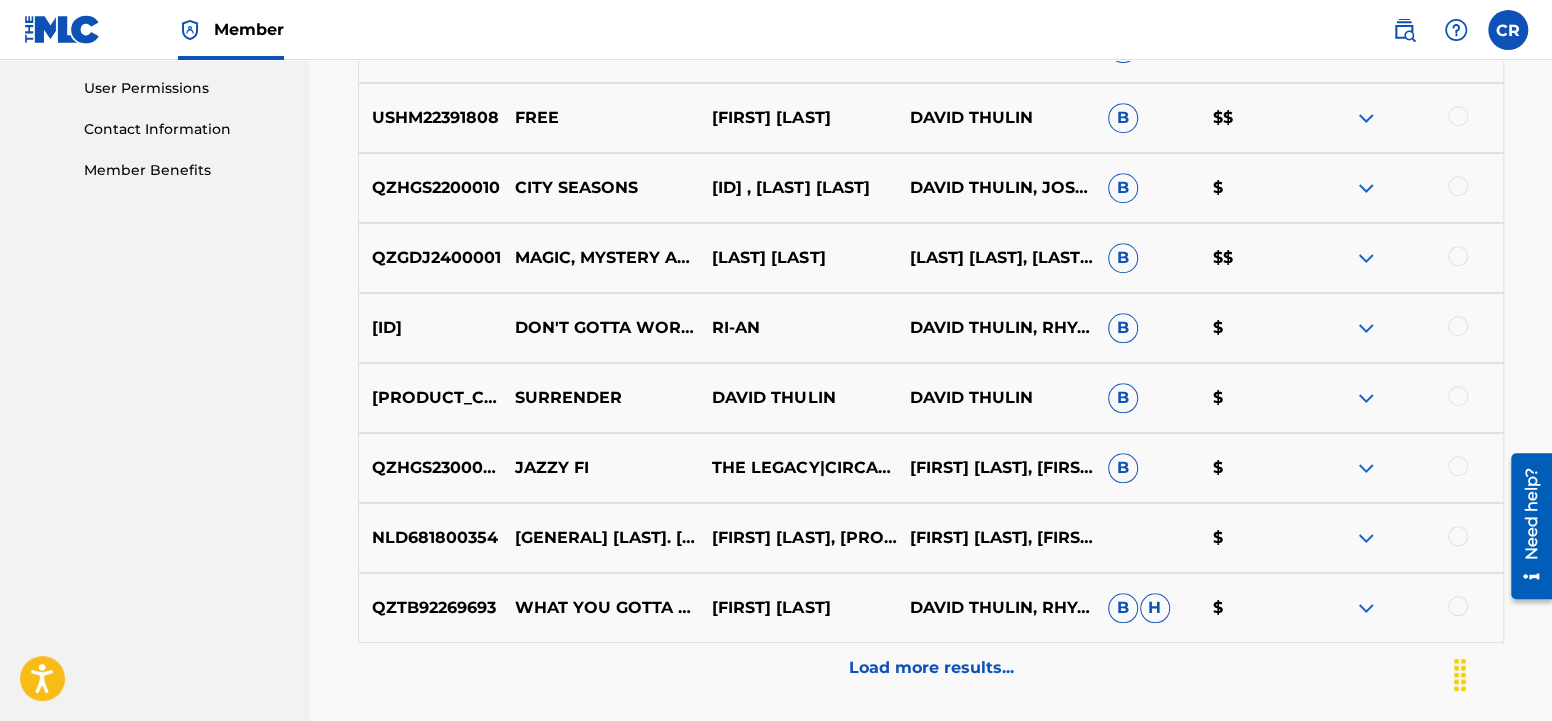 click on "Load more results..." at bounding box center (931, 668) 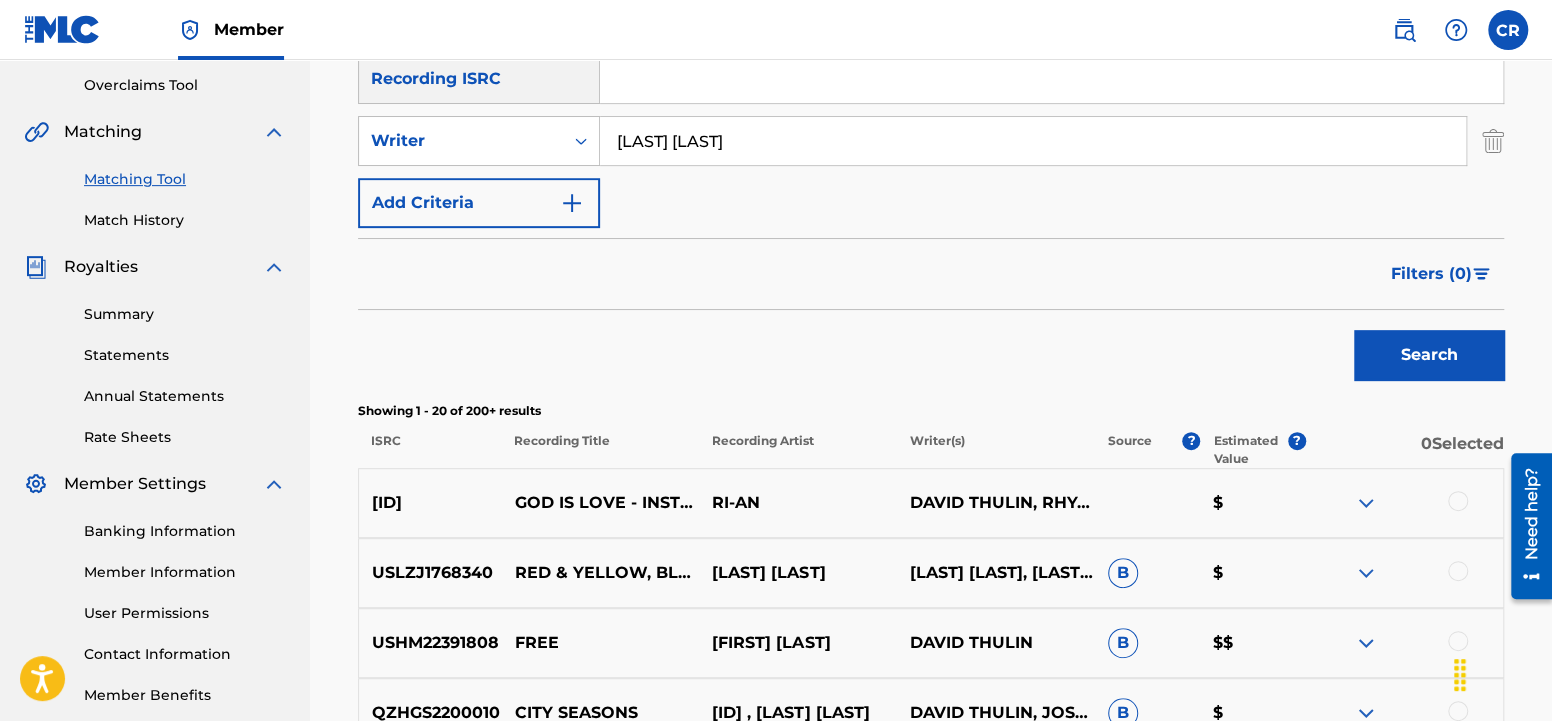 scroll, scrollTop: 0, scrollLeft: 0, axis: both 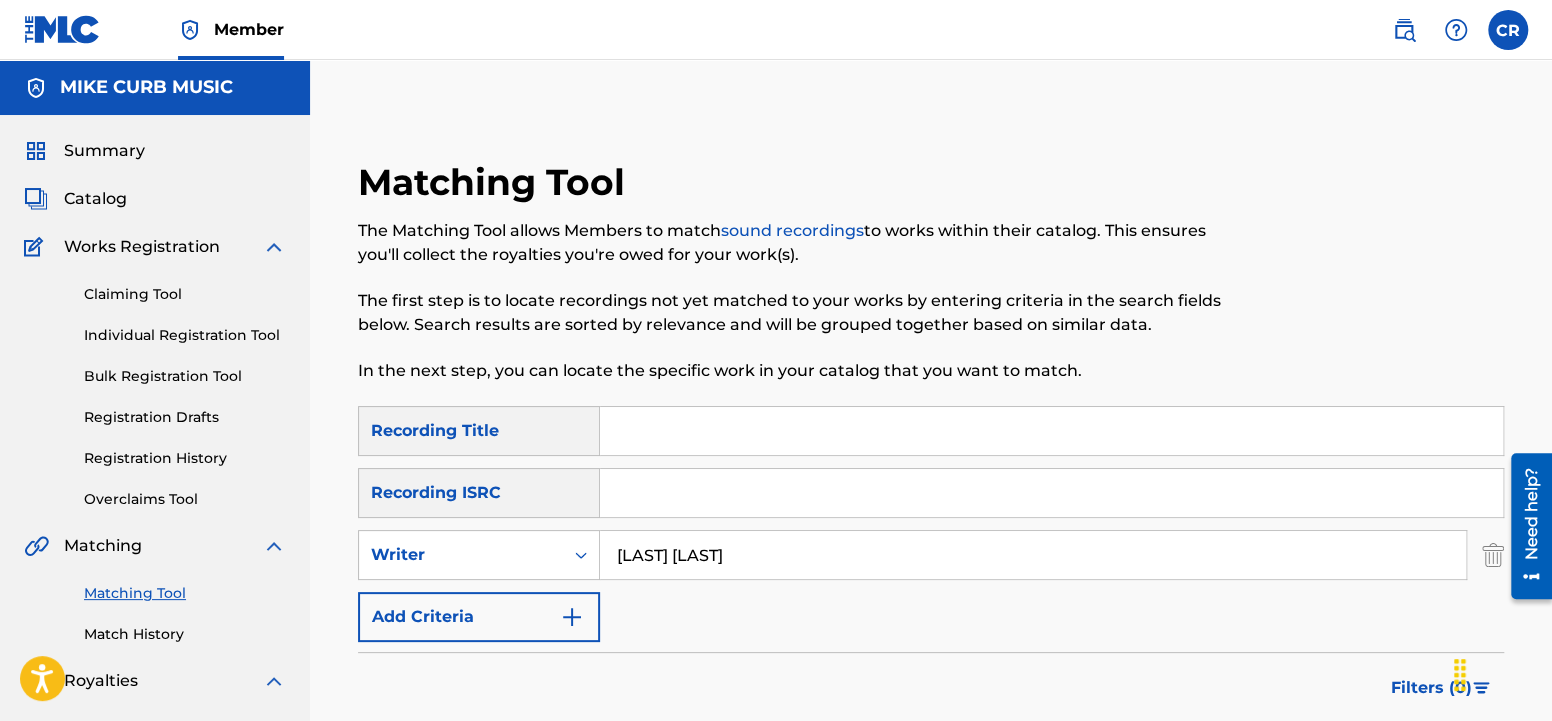 click at bounding box center [1051, 431] 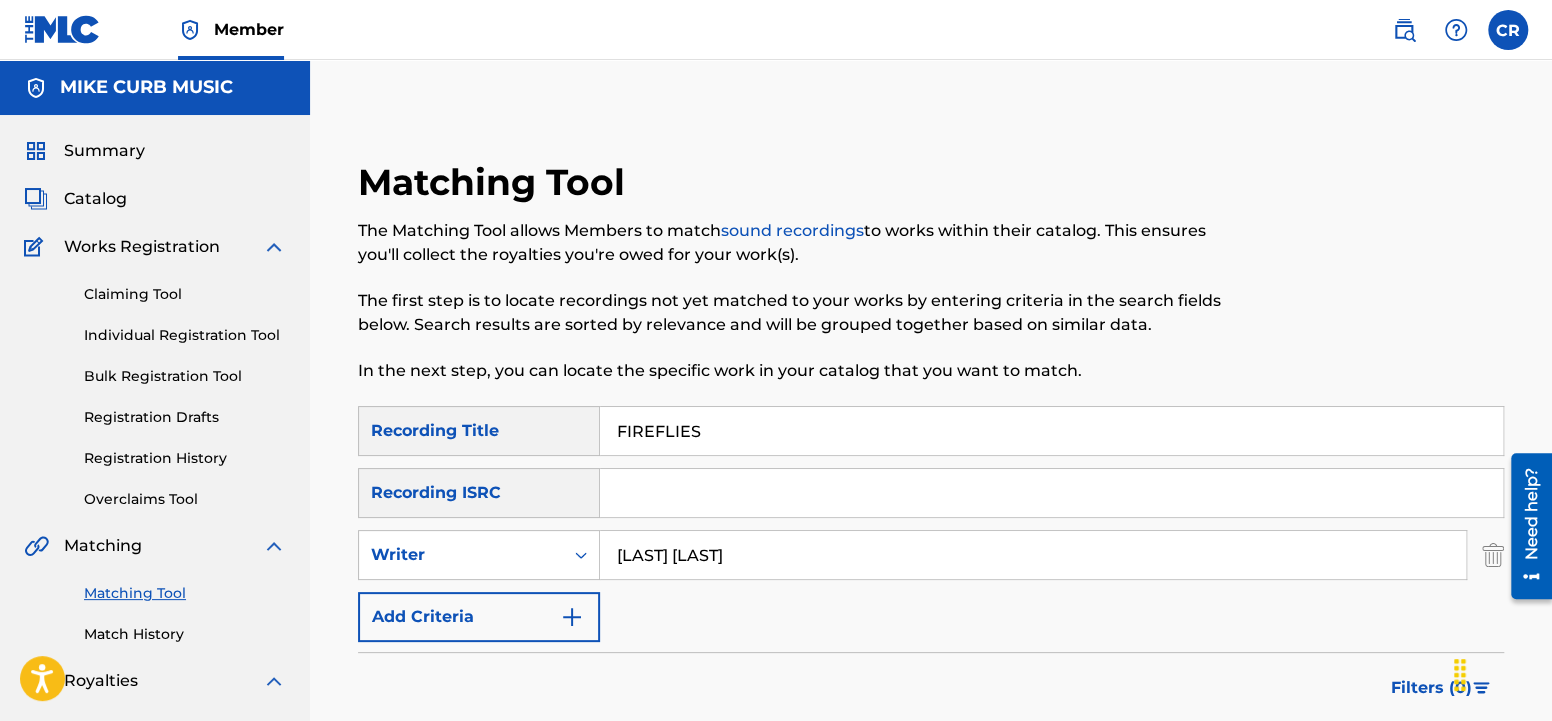 type on "FIREFLIES" 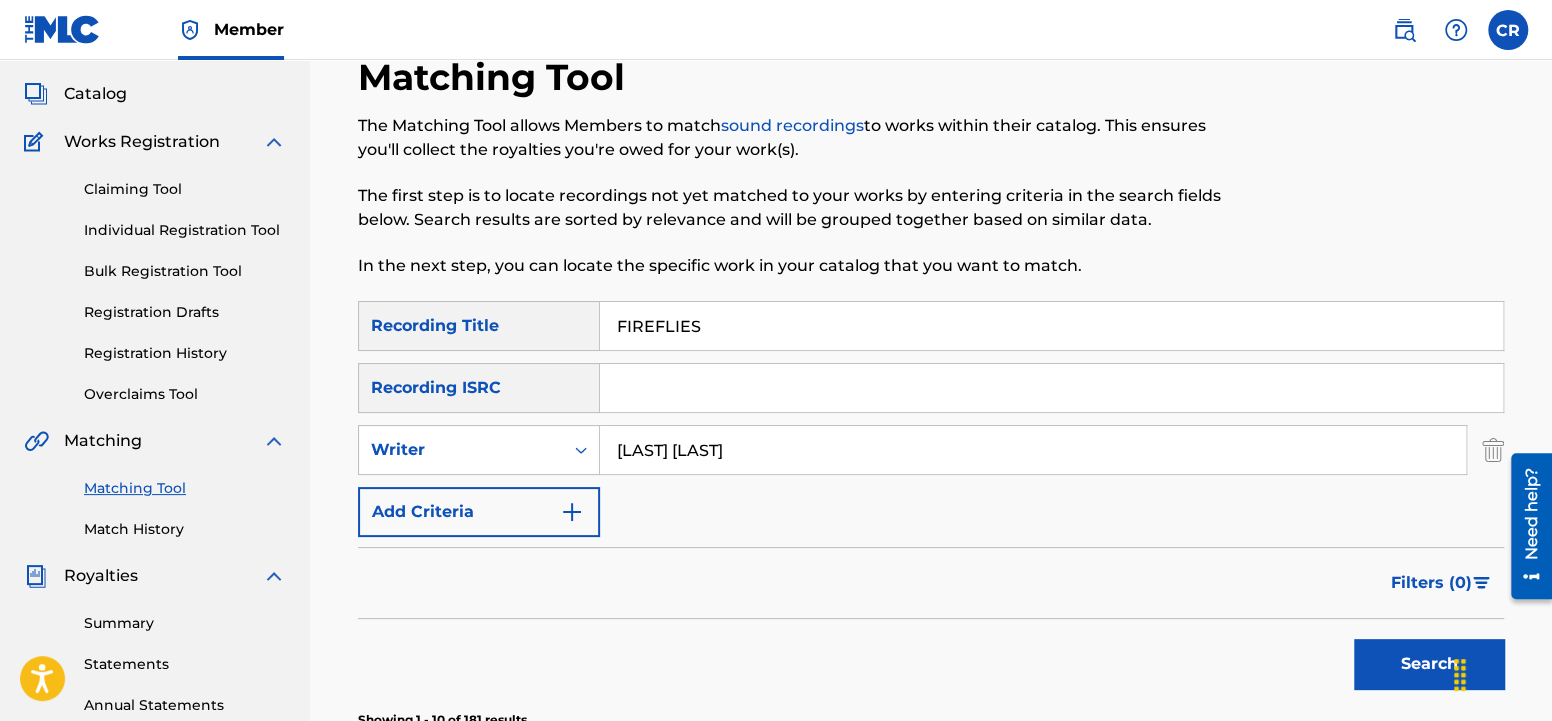 scroll, scrollTop: 525, scrollLeft: 0, axis: vertical 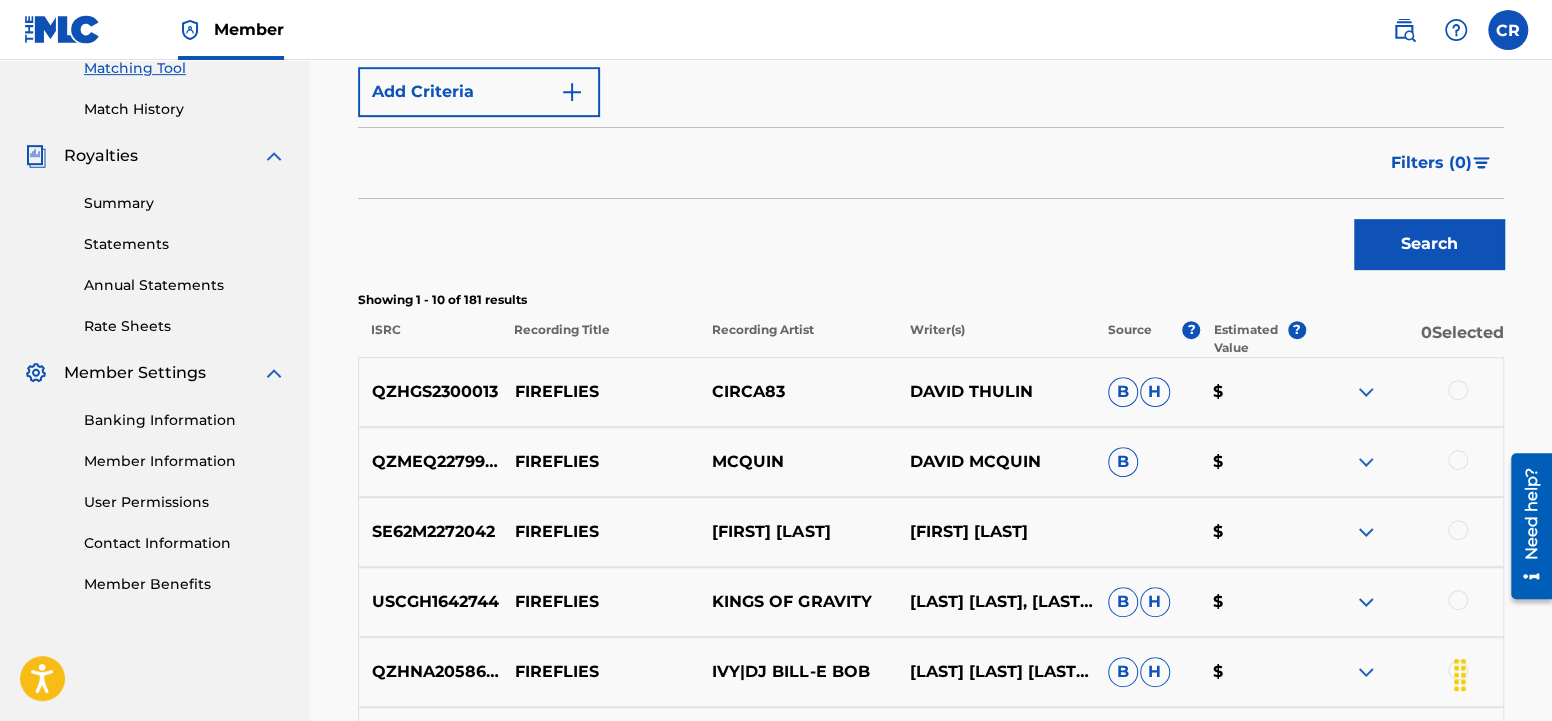 click at bounding box center [1458, 390] 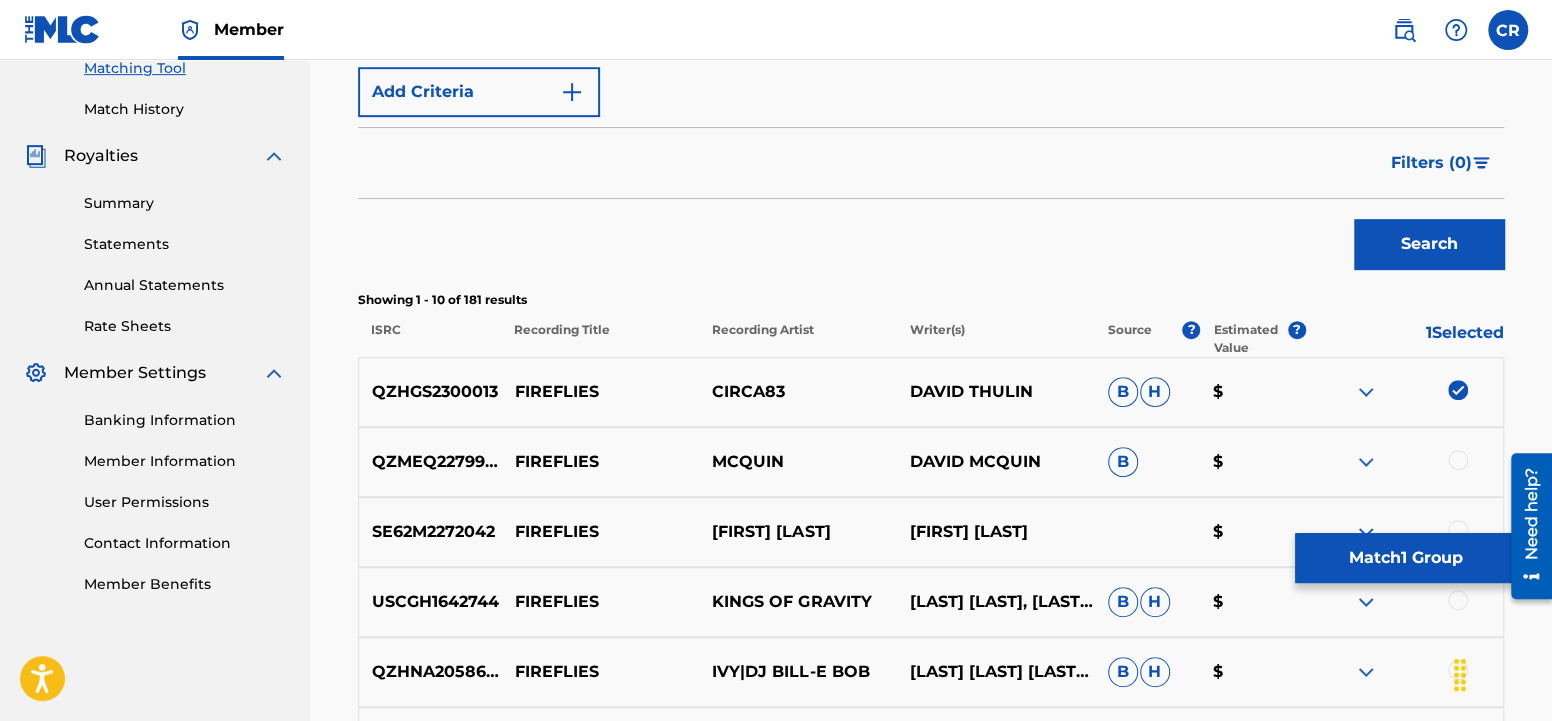 click on "Match  1 Group" at bounding box center [1405, 558] 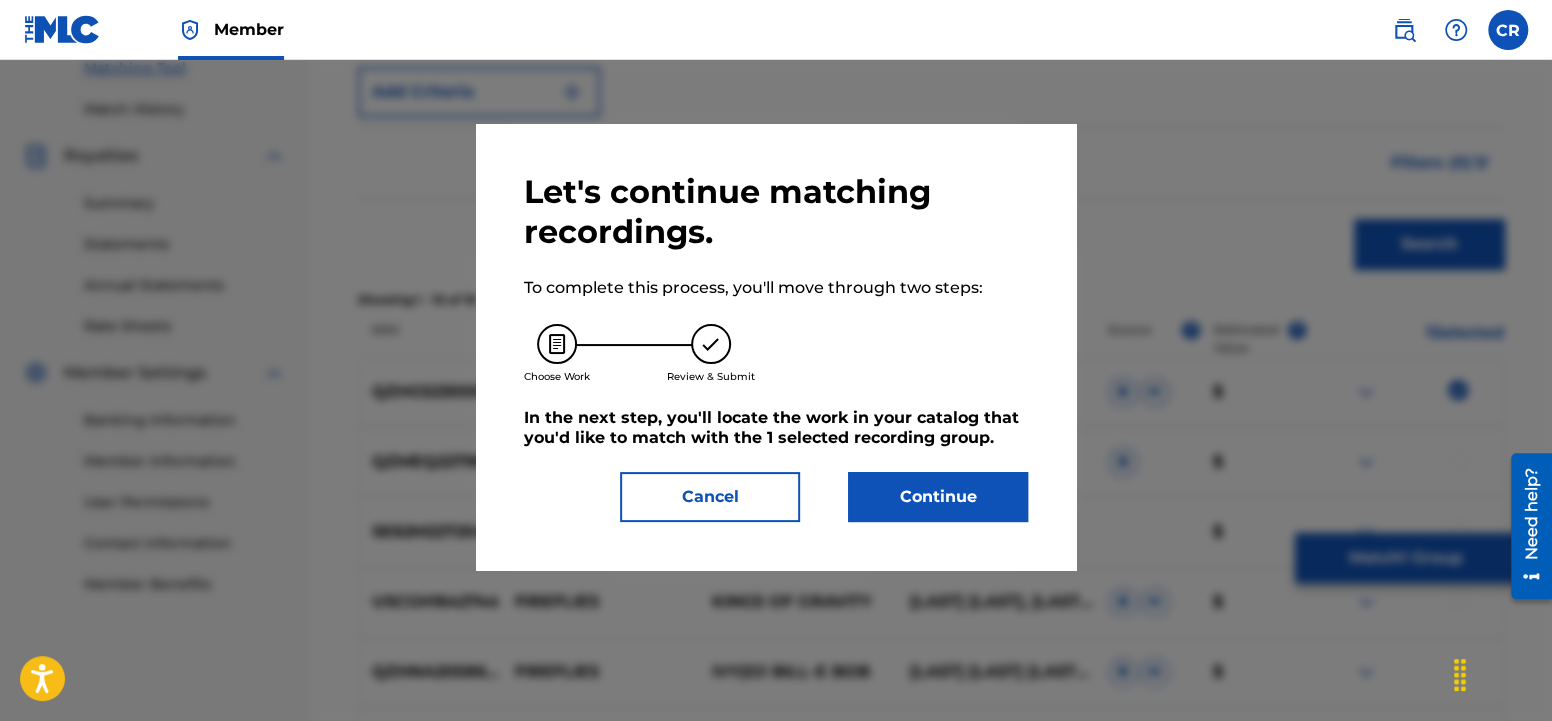 click on "Continue" at bounding box center [938, 497] 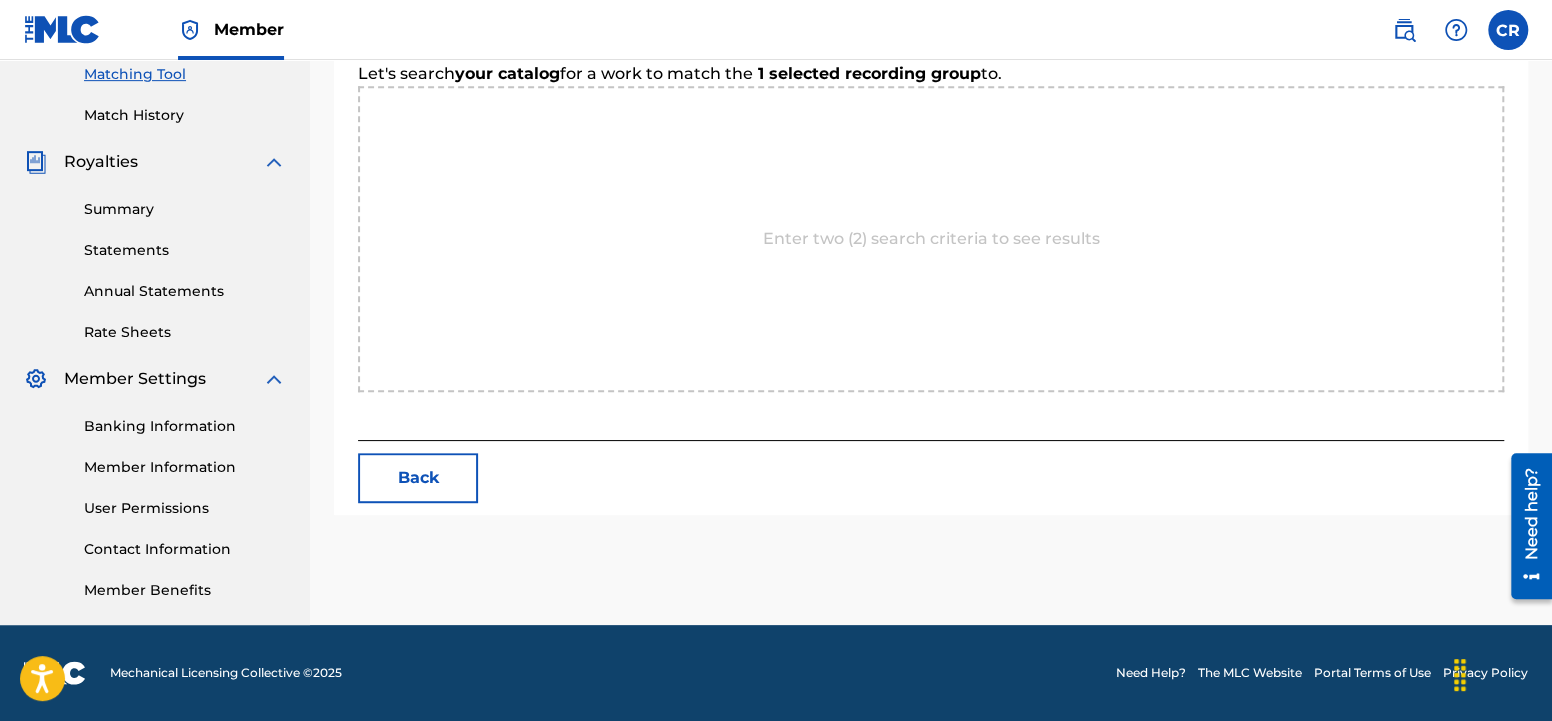 scroll, scrollTop: 519, scrollLeft: 0, axis: vertical 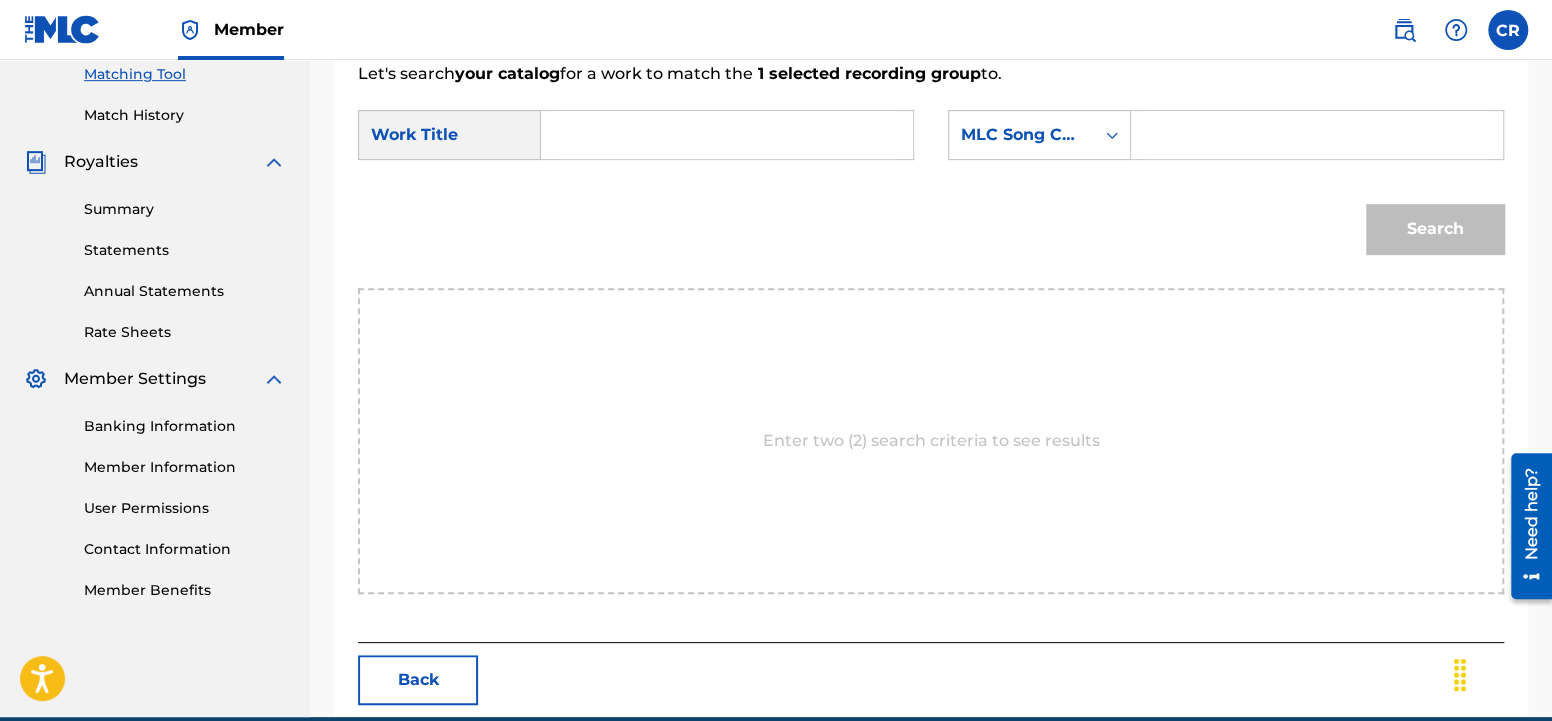 click at bounding box center [727, 135] 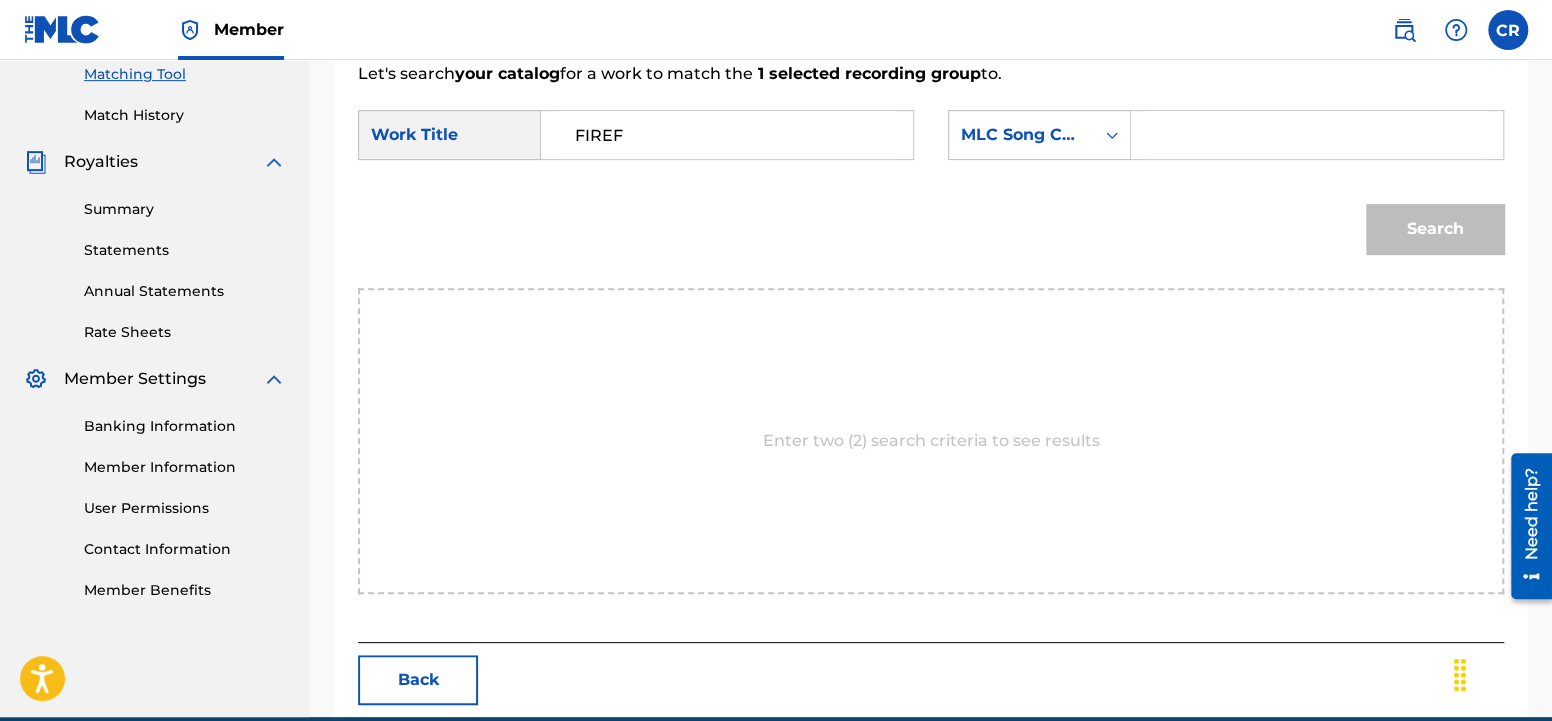 click on "Search" at bounding box center [931, 236] 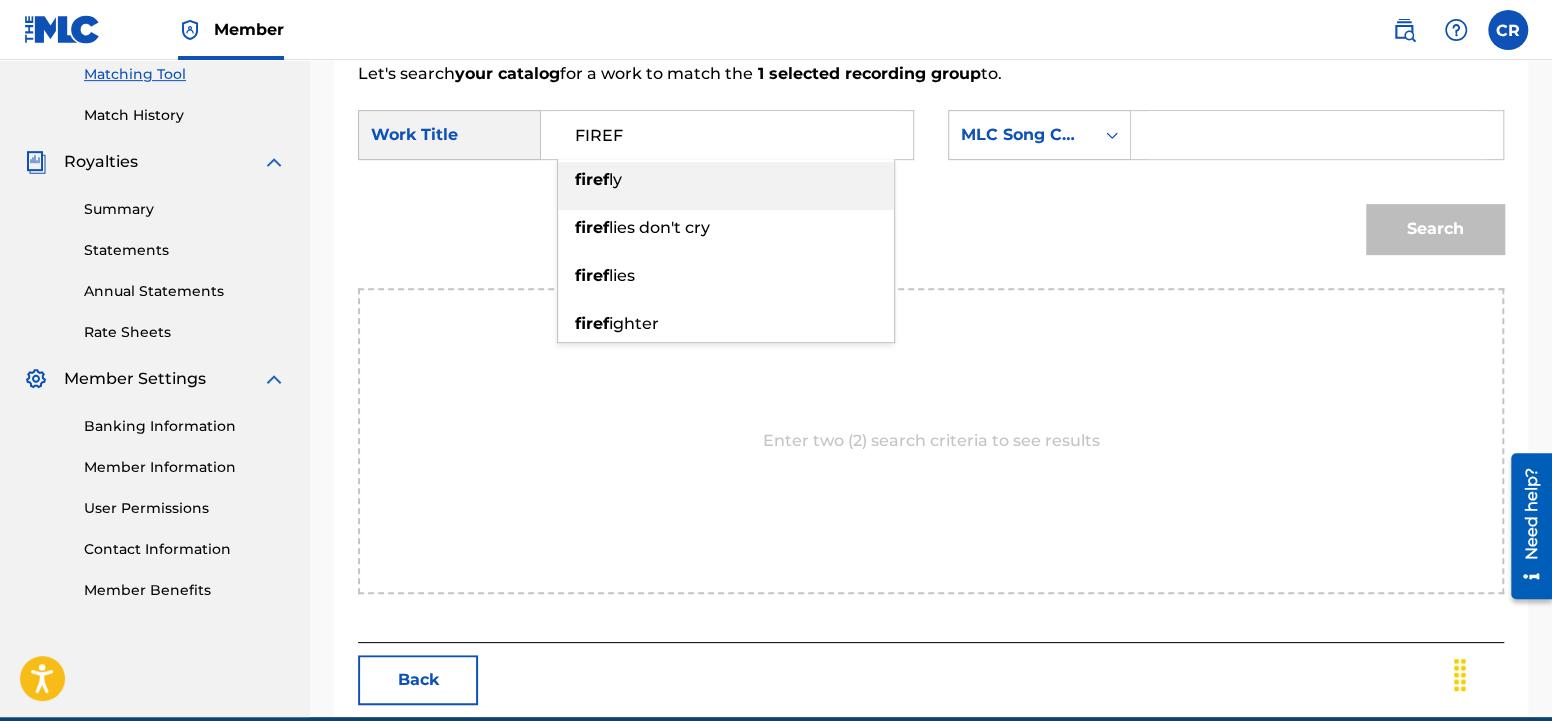 click on "FIREF" at bounding box center (727, 135) 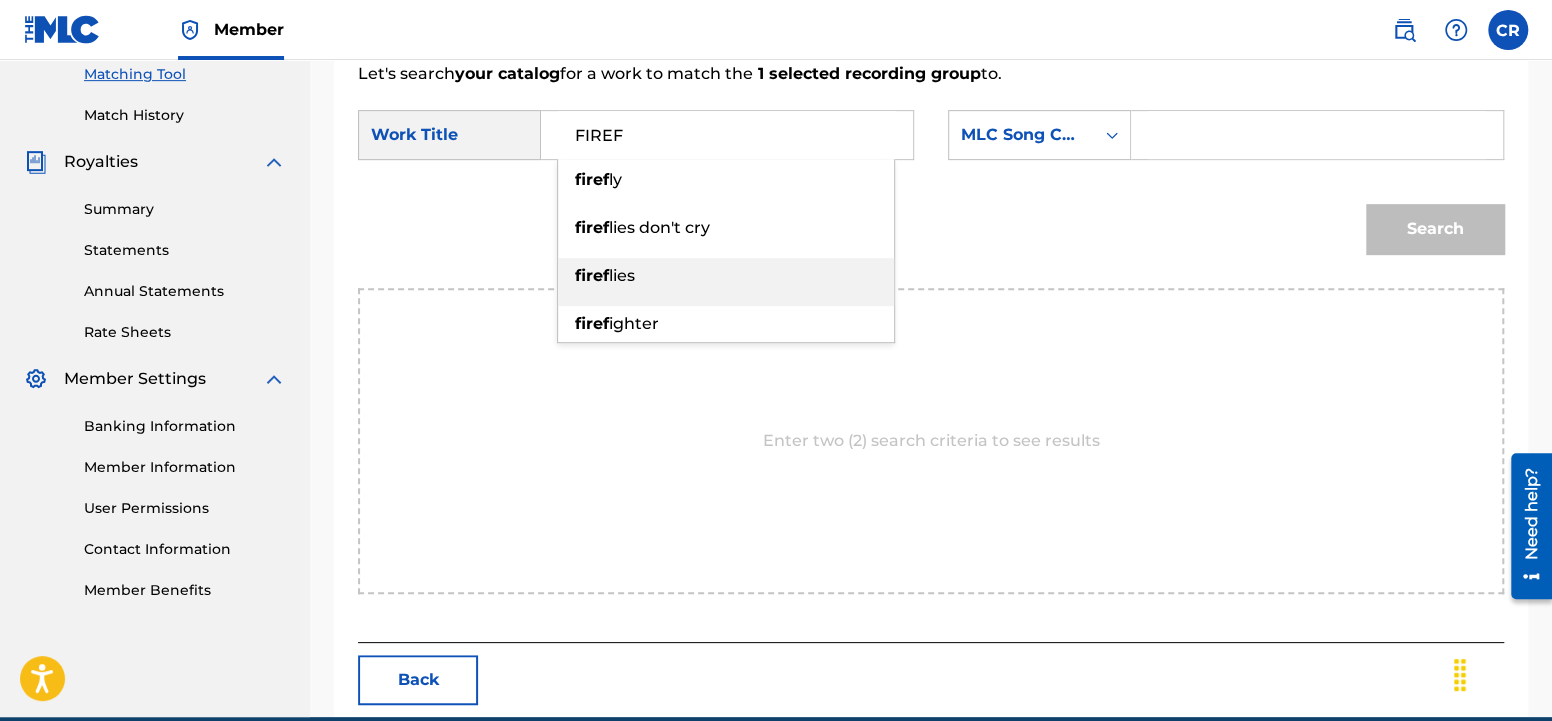 click on "firef lies" at bounding box center (726, 276) 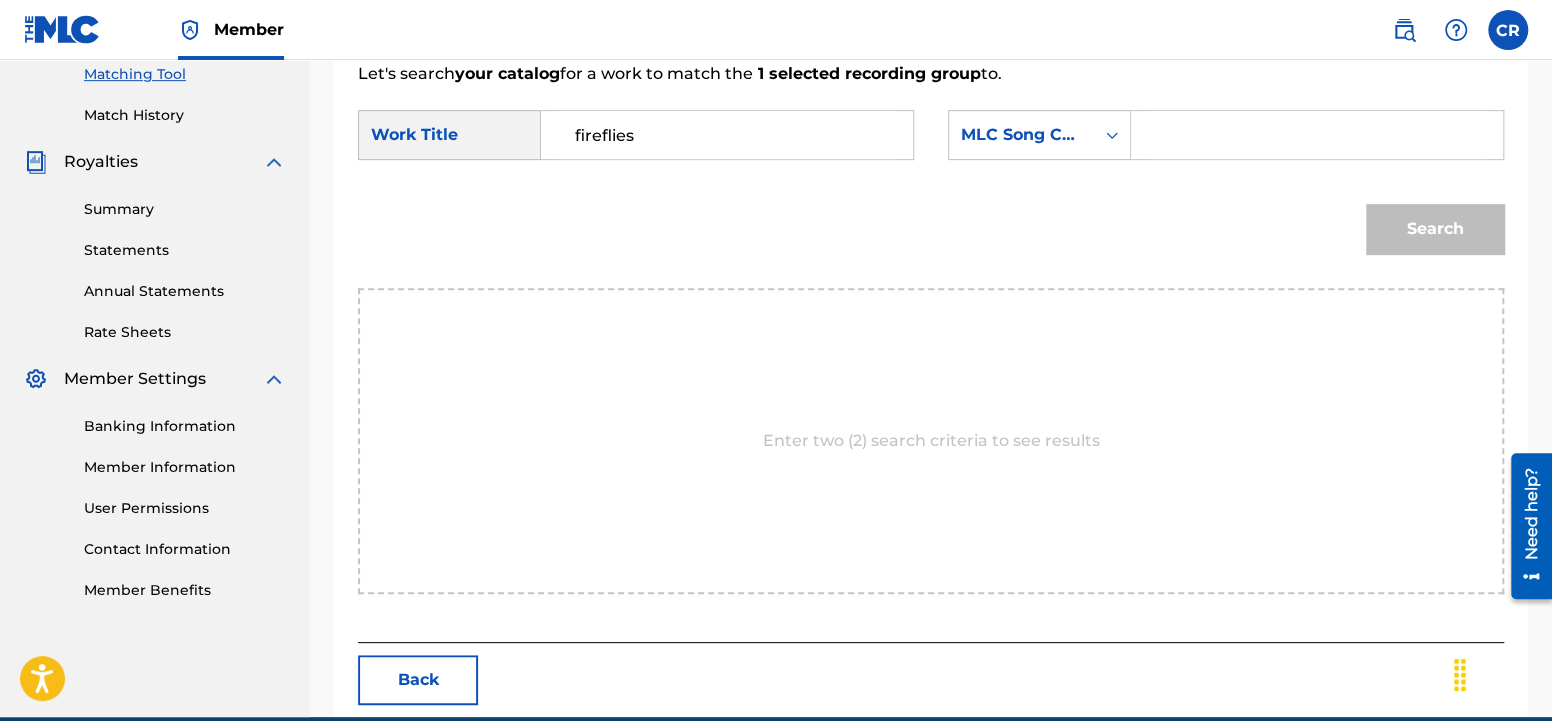 click at bounding box center [1317, 135] 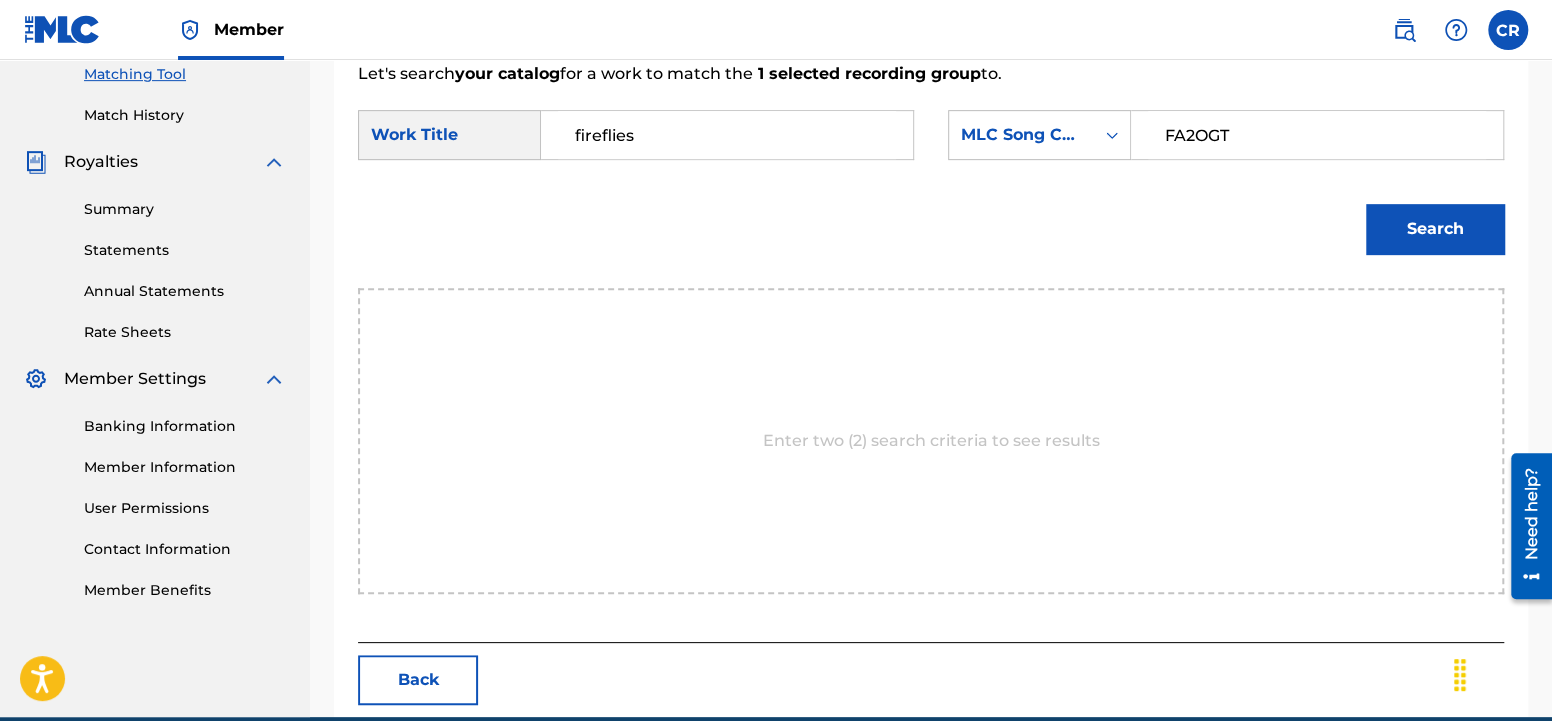 type on "FA2OGT" 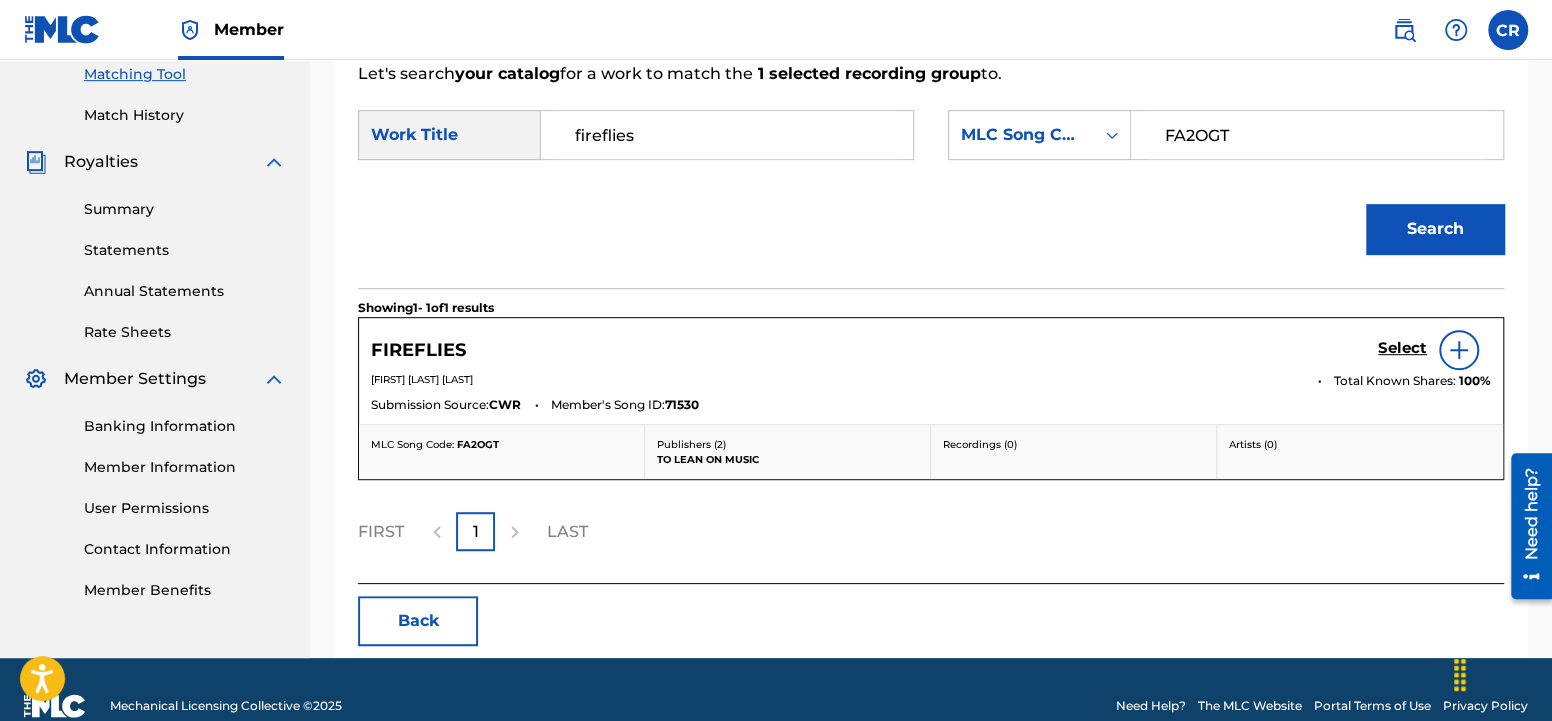 click on "Select" at bounding box center (1402, 348) 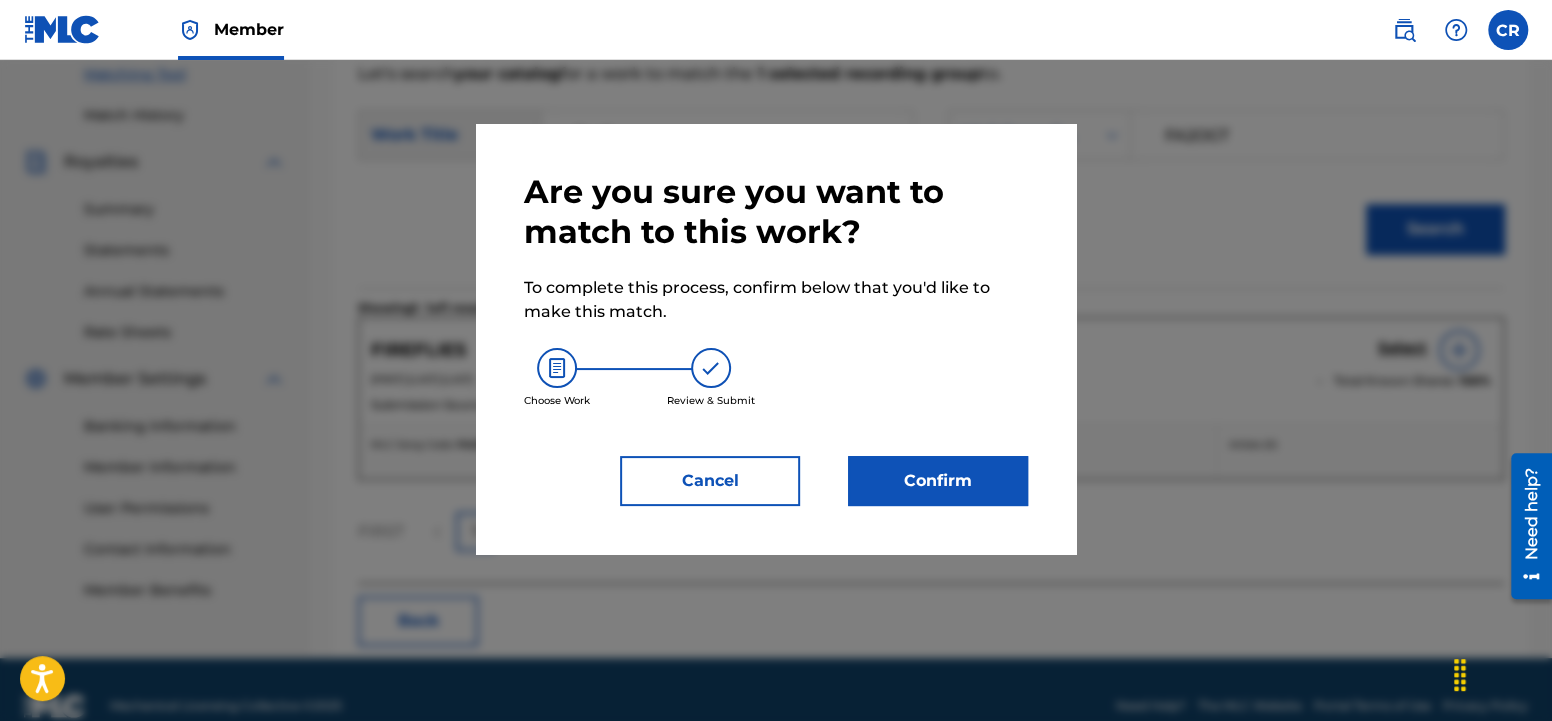 click on "Confirm" at bounding box center (938, 481) 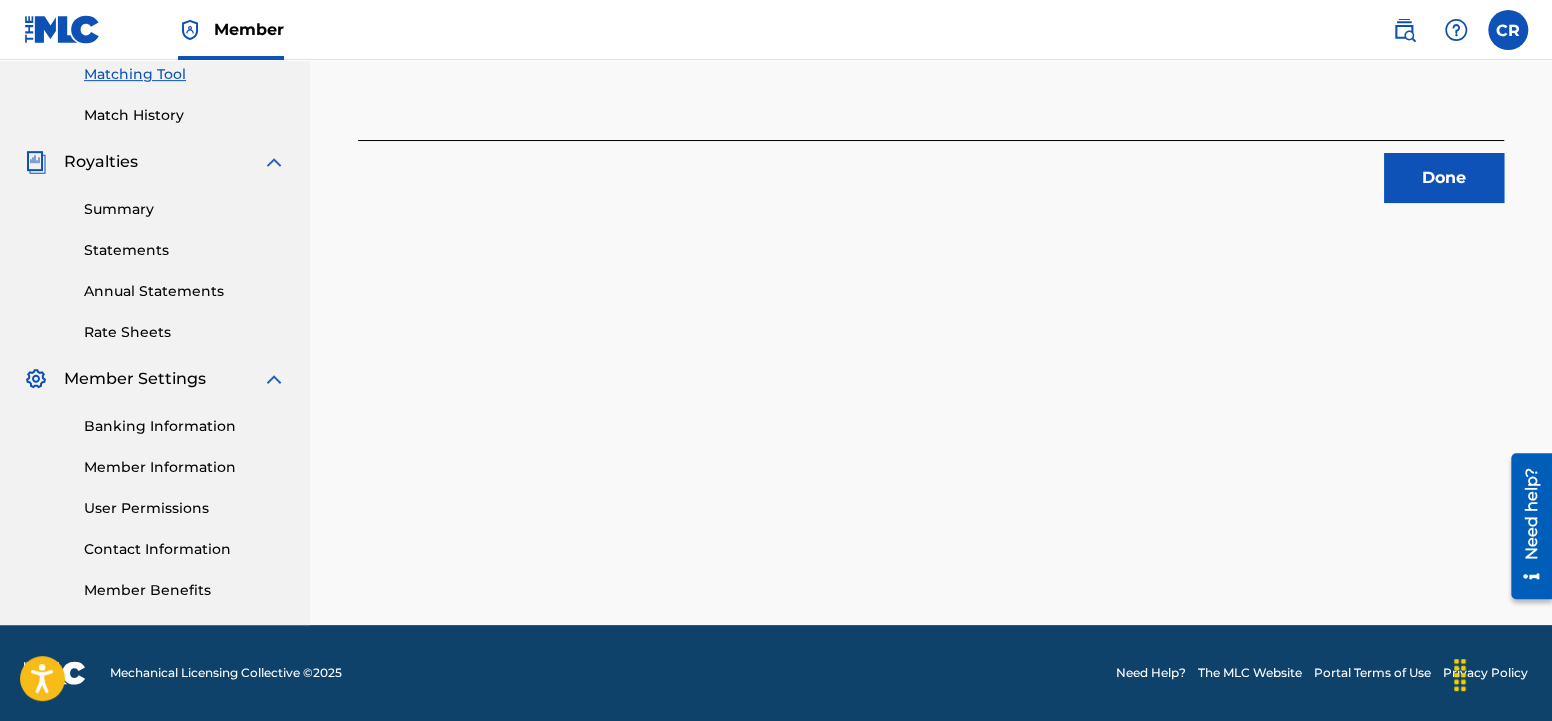 click on "Done" at bounding box center [1444, 178] 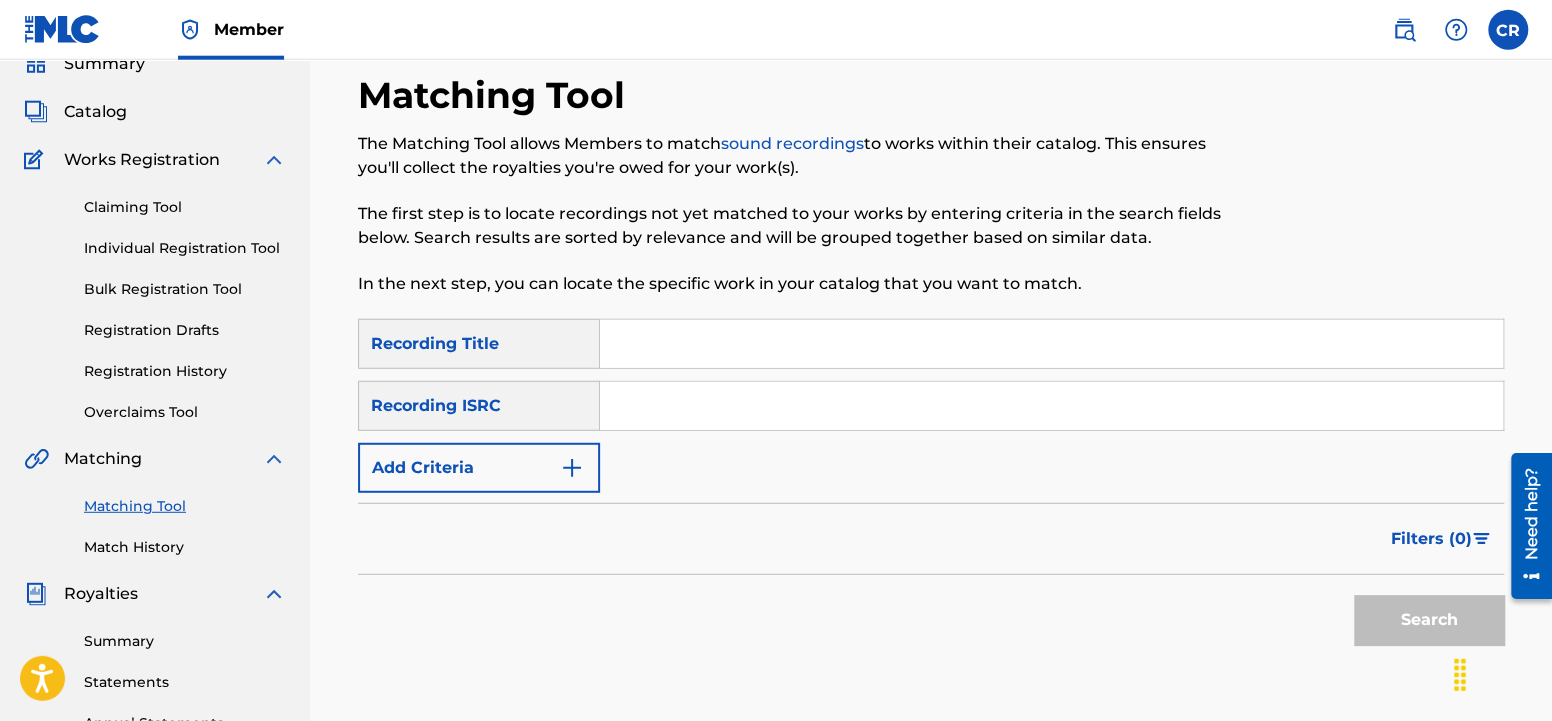 scroll, scrollTop: 0, scrollLeft: 0, axis: both 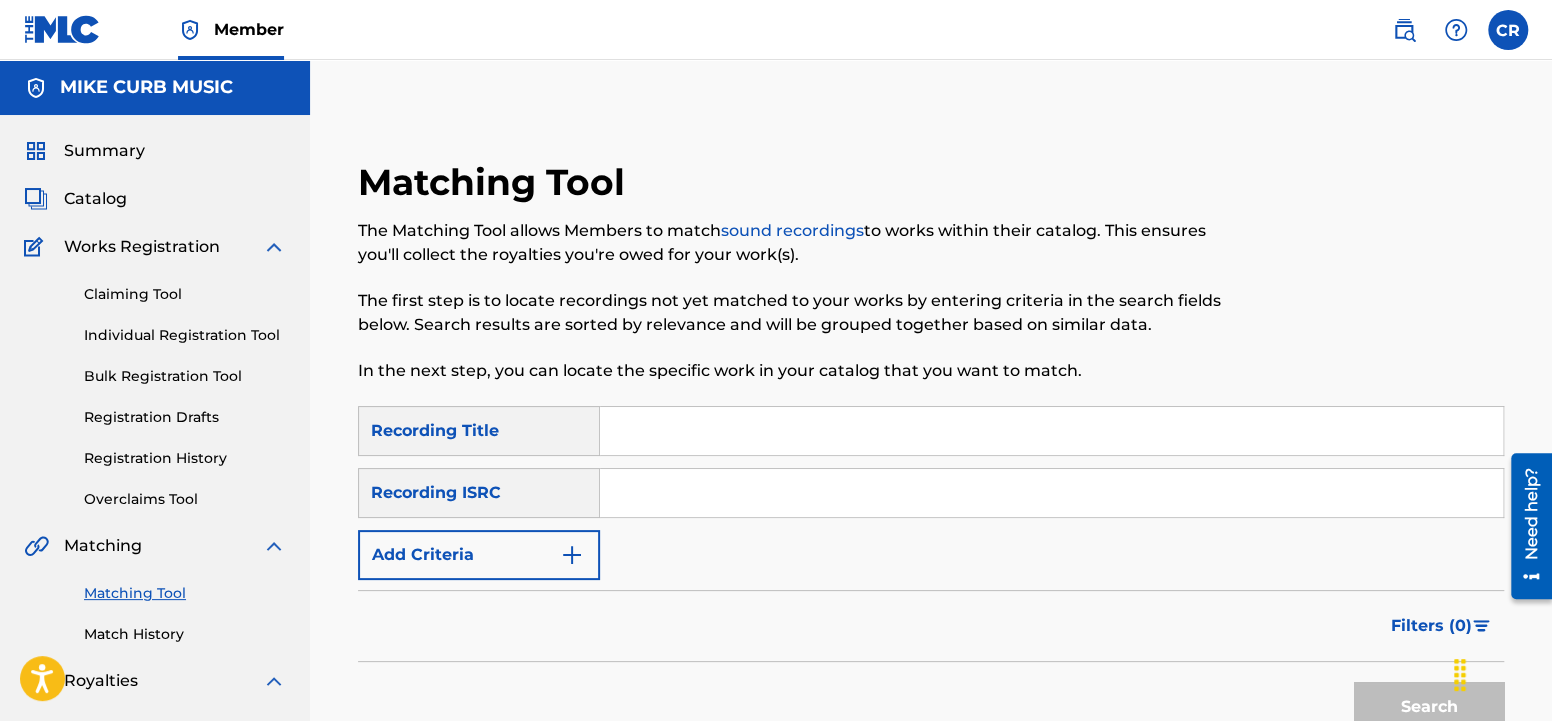 click on "Add Criteria" at bounding box center [479, 555] 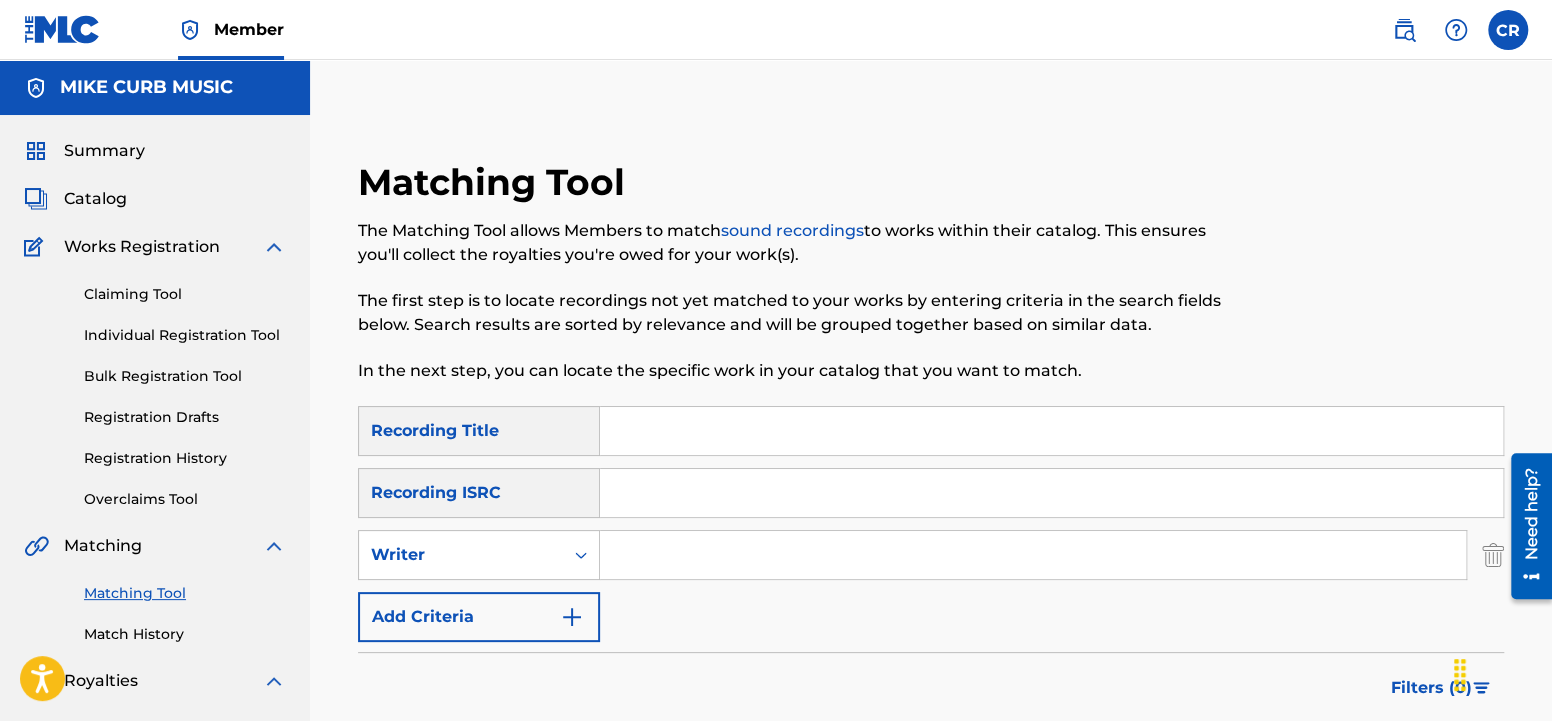 click at bounding box center [1033, 555] 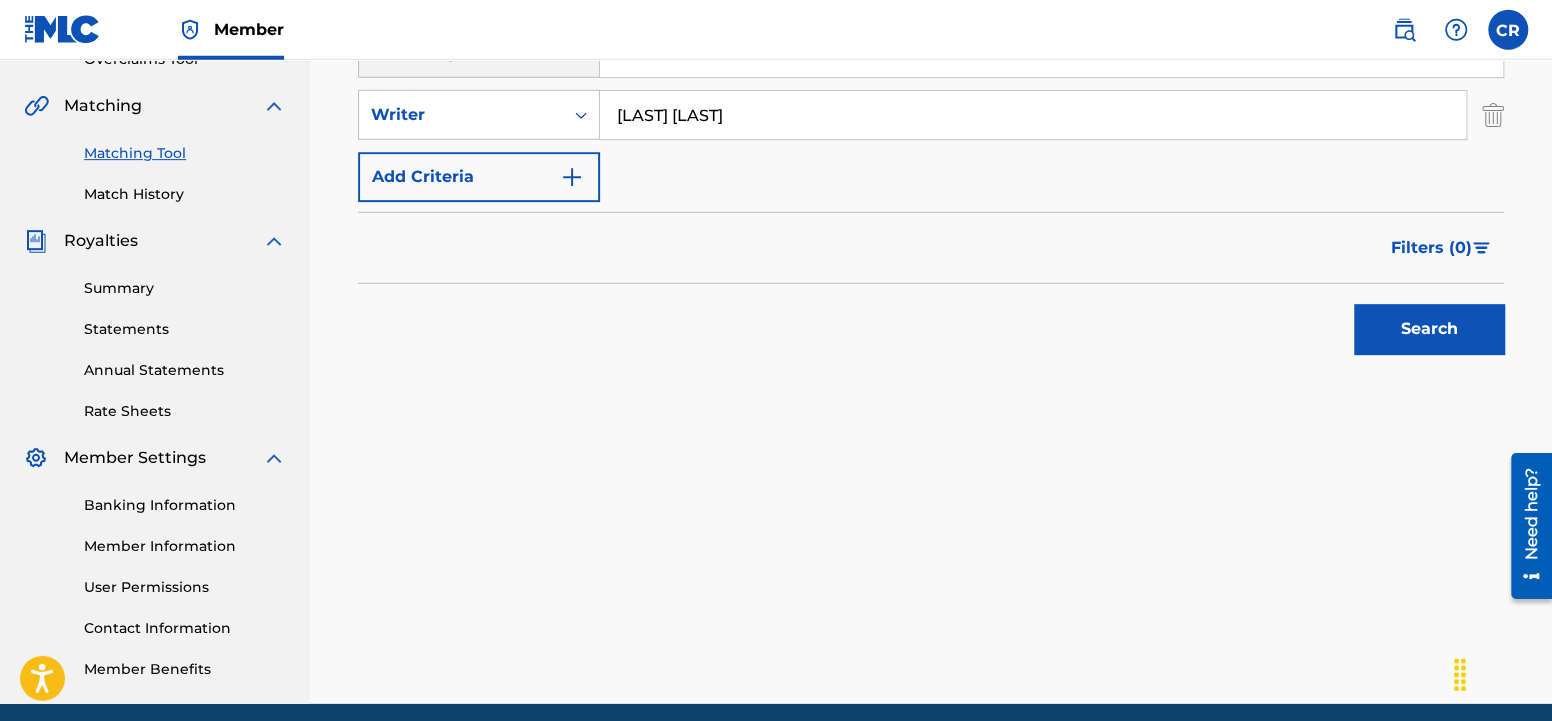 scroll, scrollTop: 519, scrollLeft: 0, axis: vertical 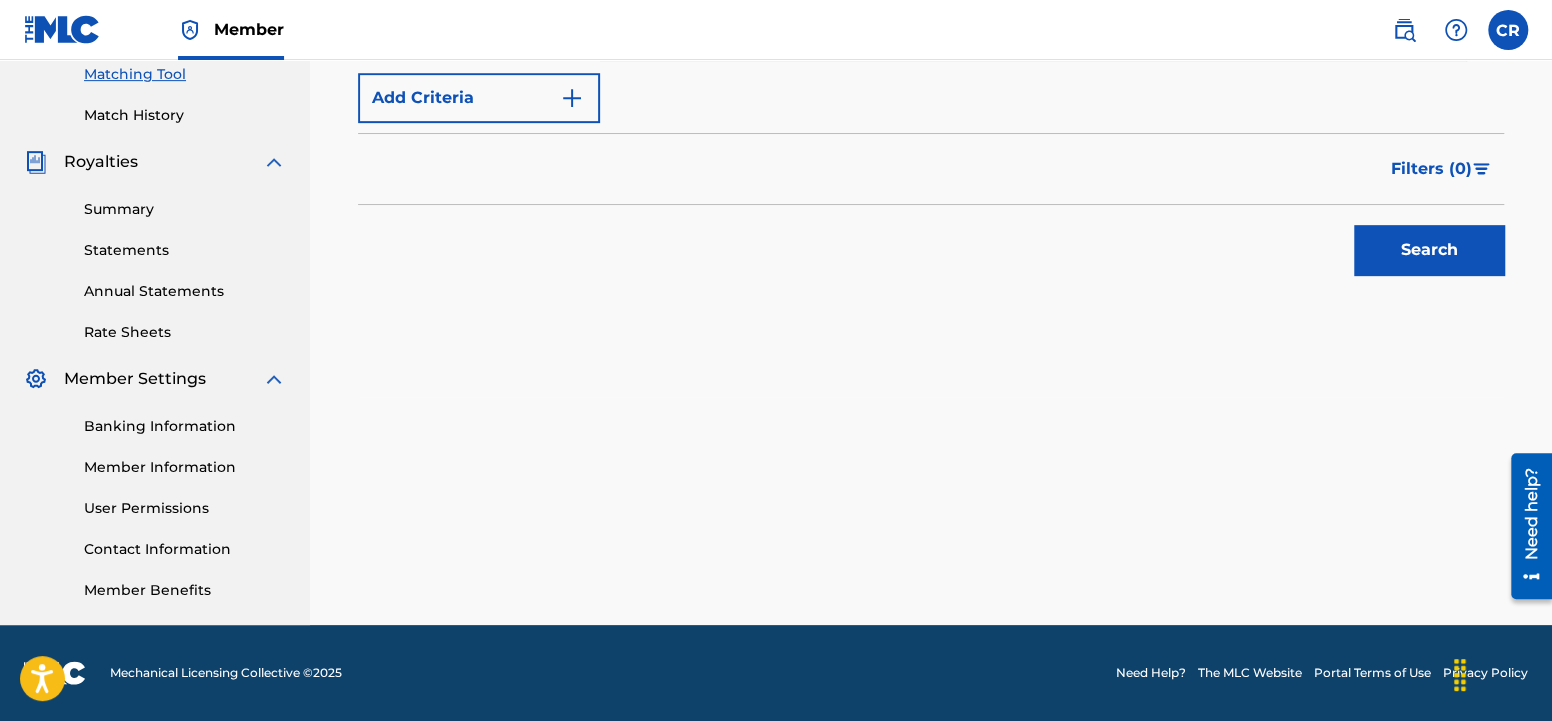 type on "[LAST] [LAST]" 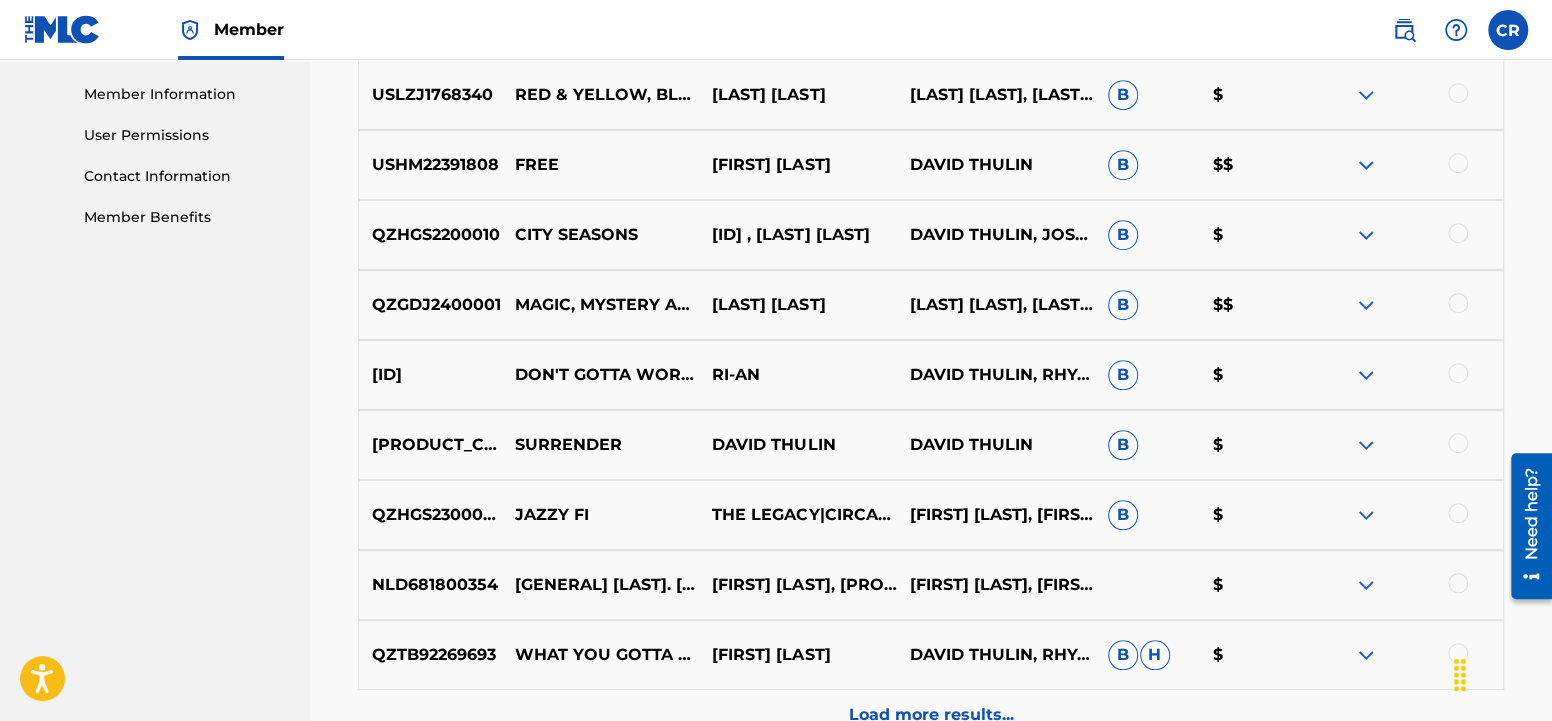 scroll, scrollTop: 939, scrollLeft: 0, axis: vertical 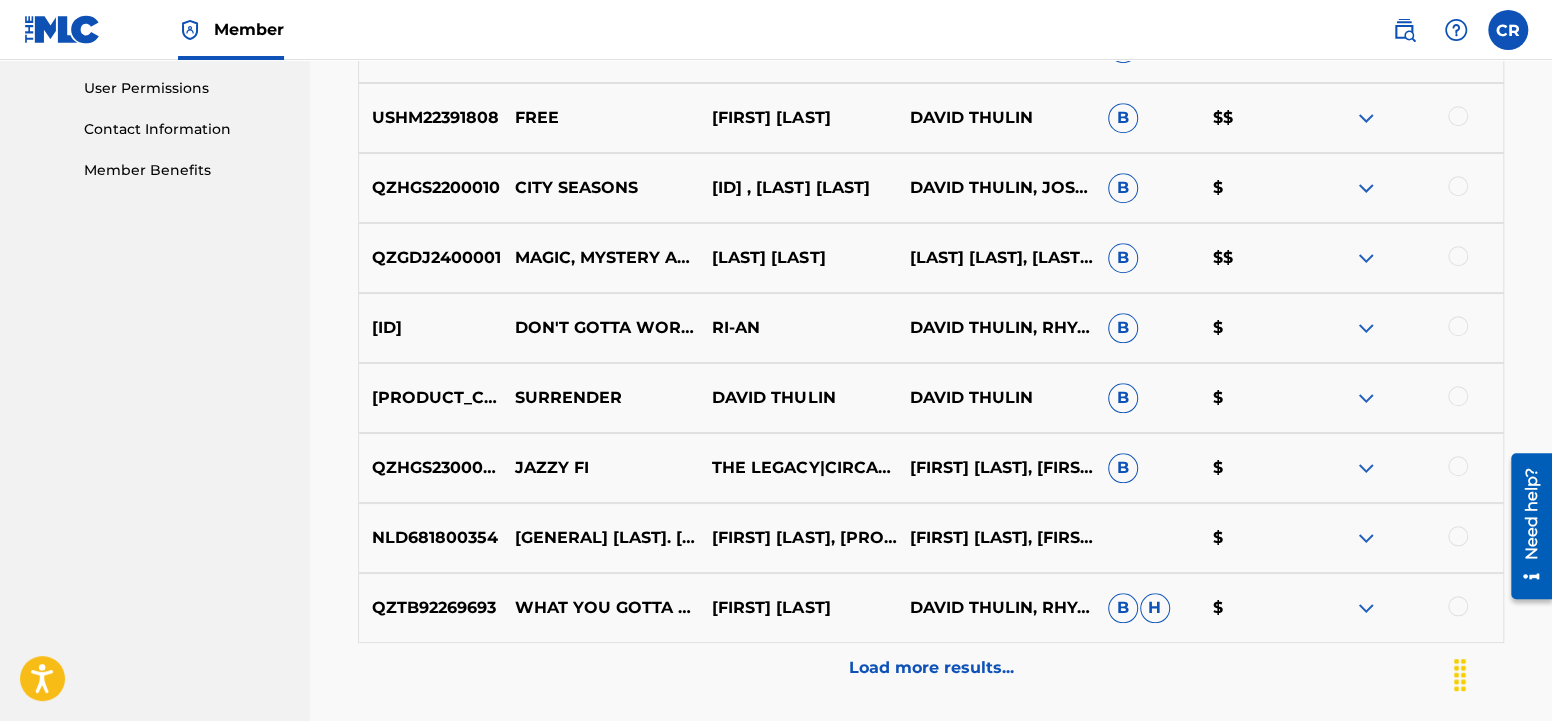 click on "Load more results..." at bounding box center [931, 668] 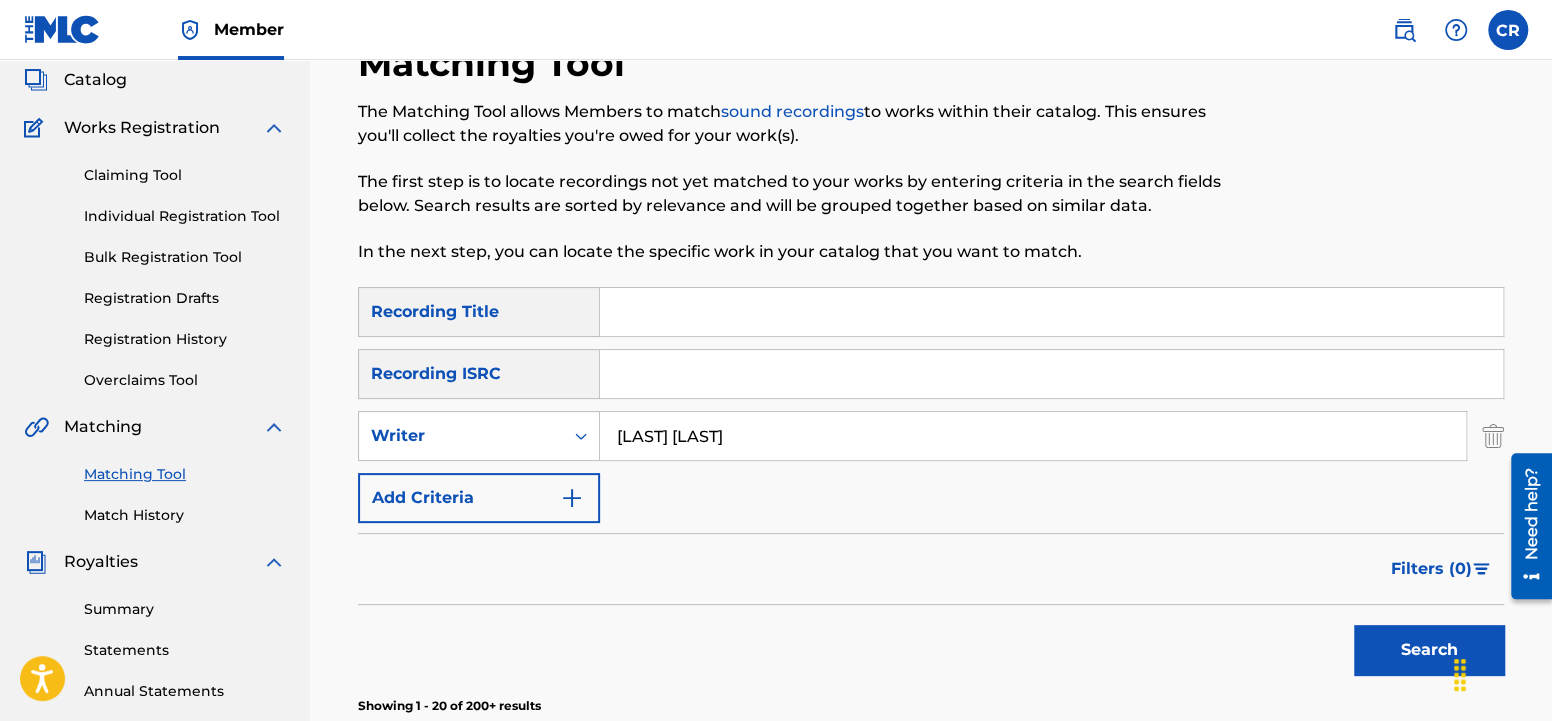 scroll, scrollTop: 0, scrollLeft: 0, axis: both 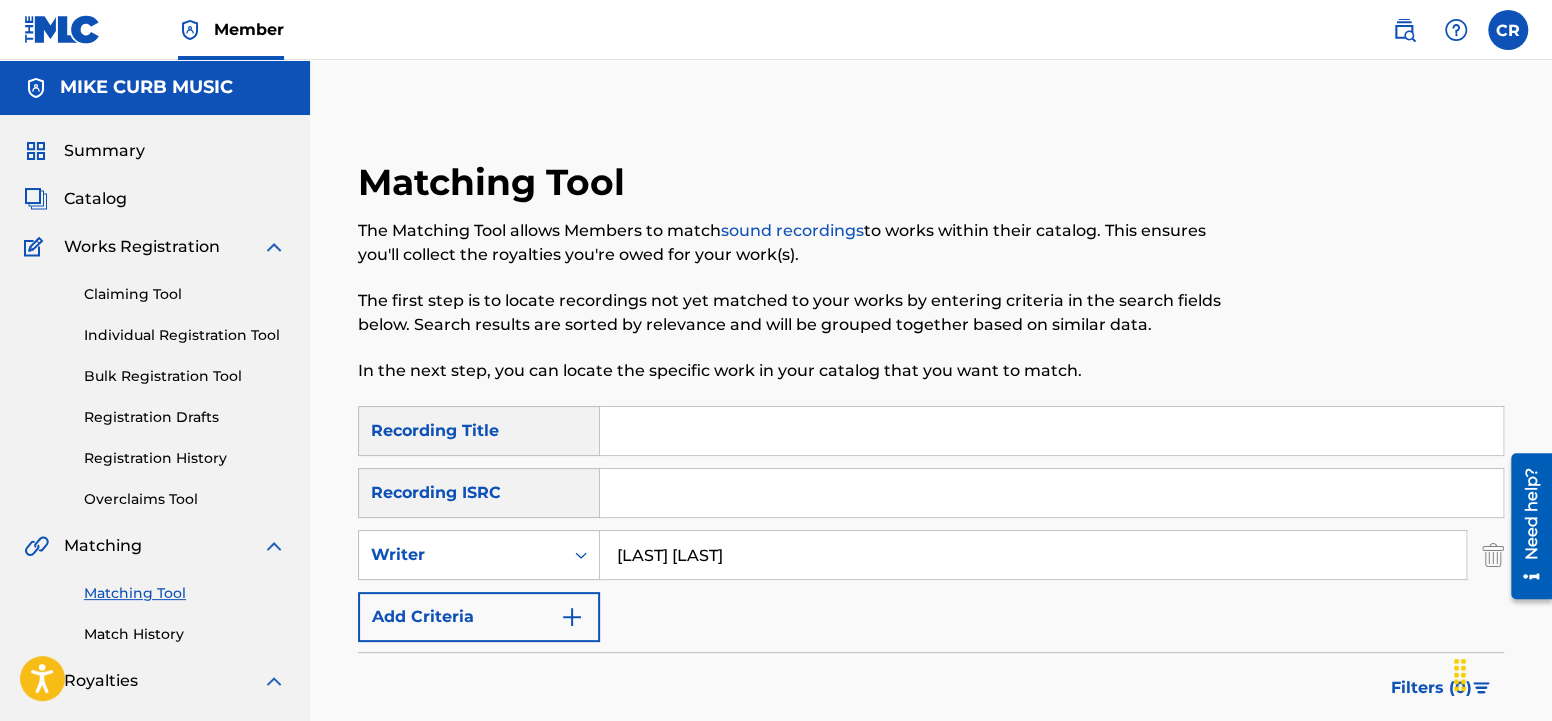 click at bounding box center [1051, 431] 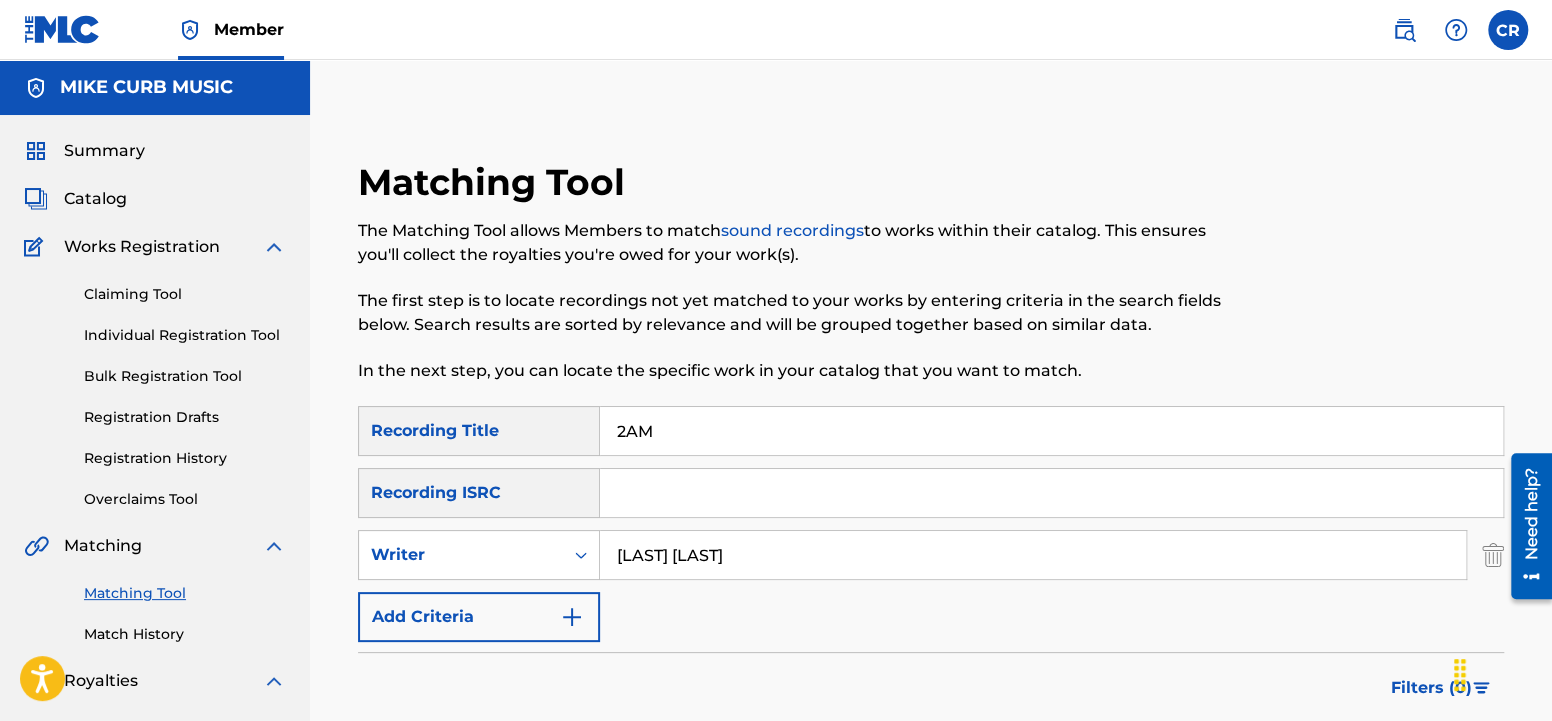 type on "2AM" 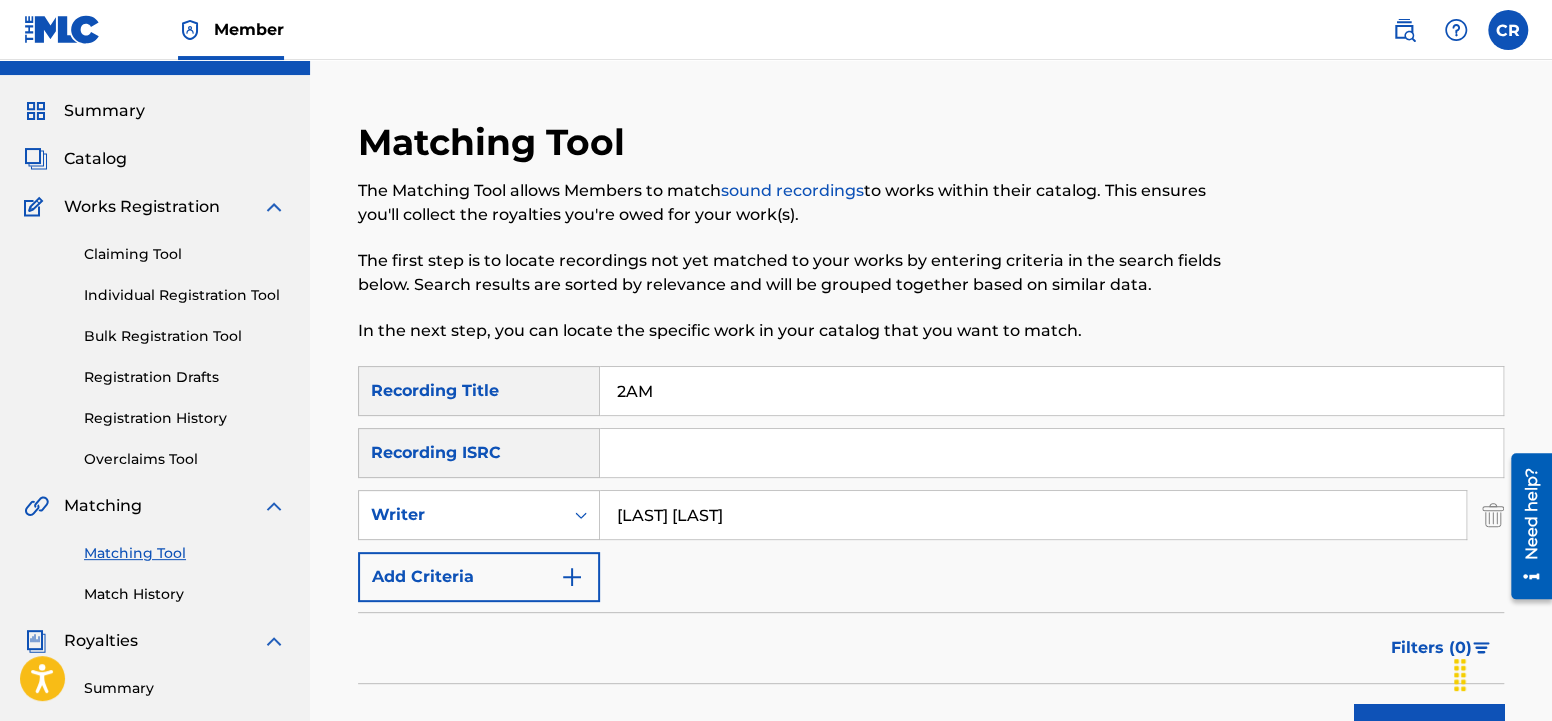 scroll, scrollTop: 525, scrollLeft: 0, axis: vertical 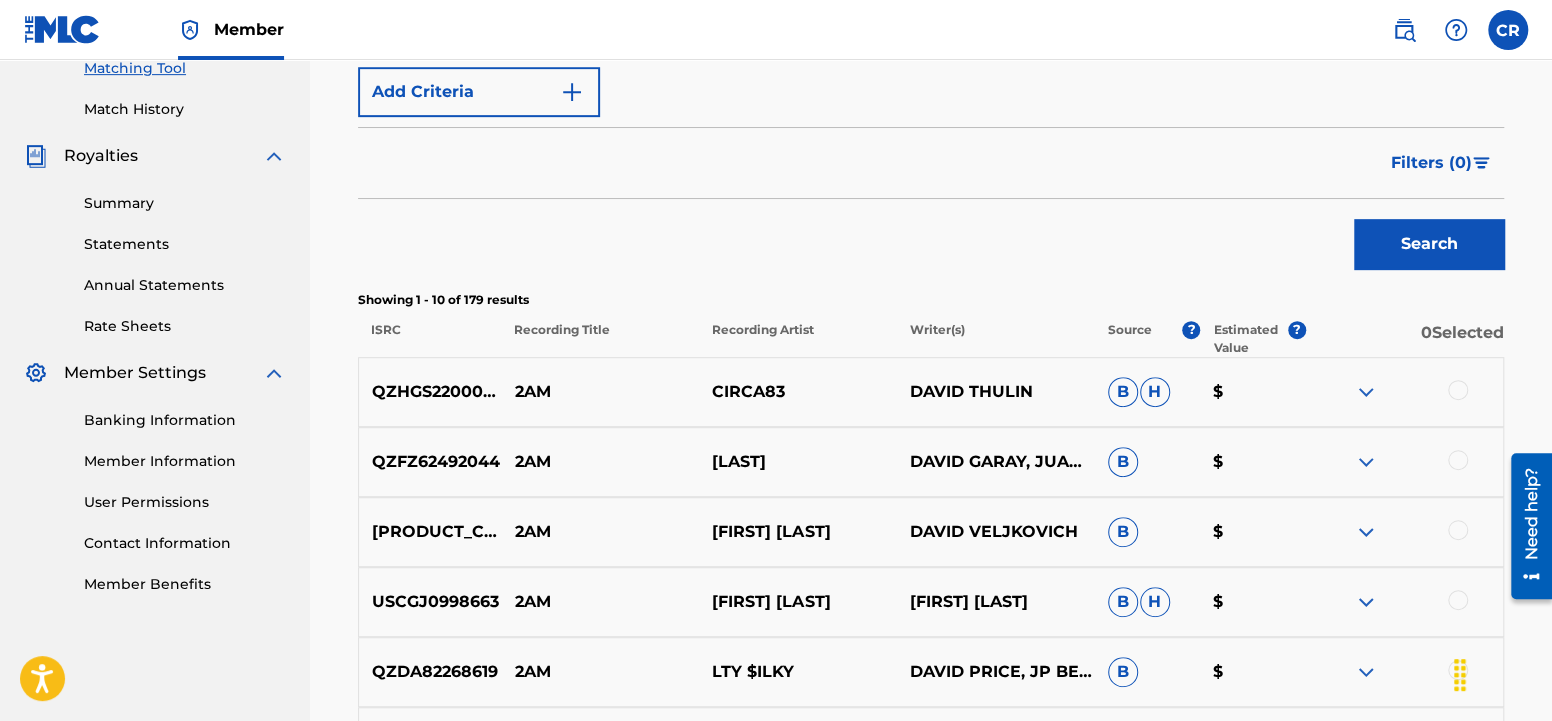 click at bounding box center [1458, 390] 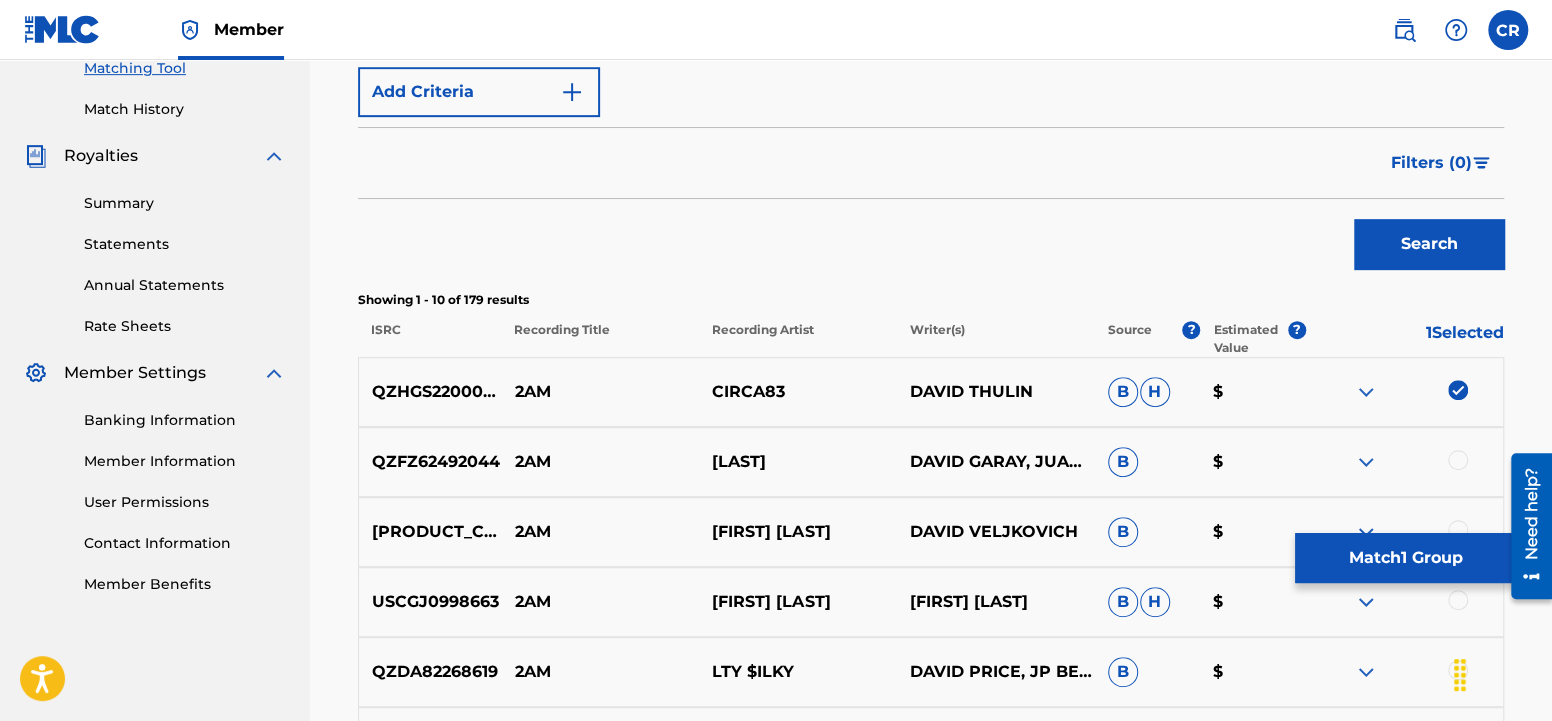 click on "Match  1 Group" at bounding box center (1405, 558) 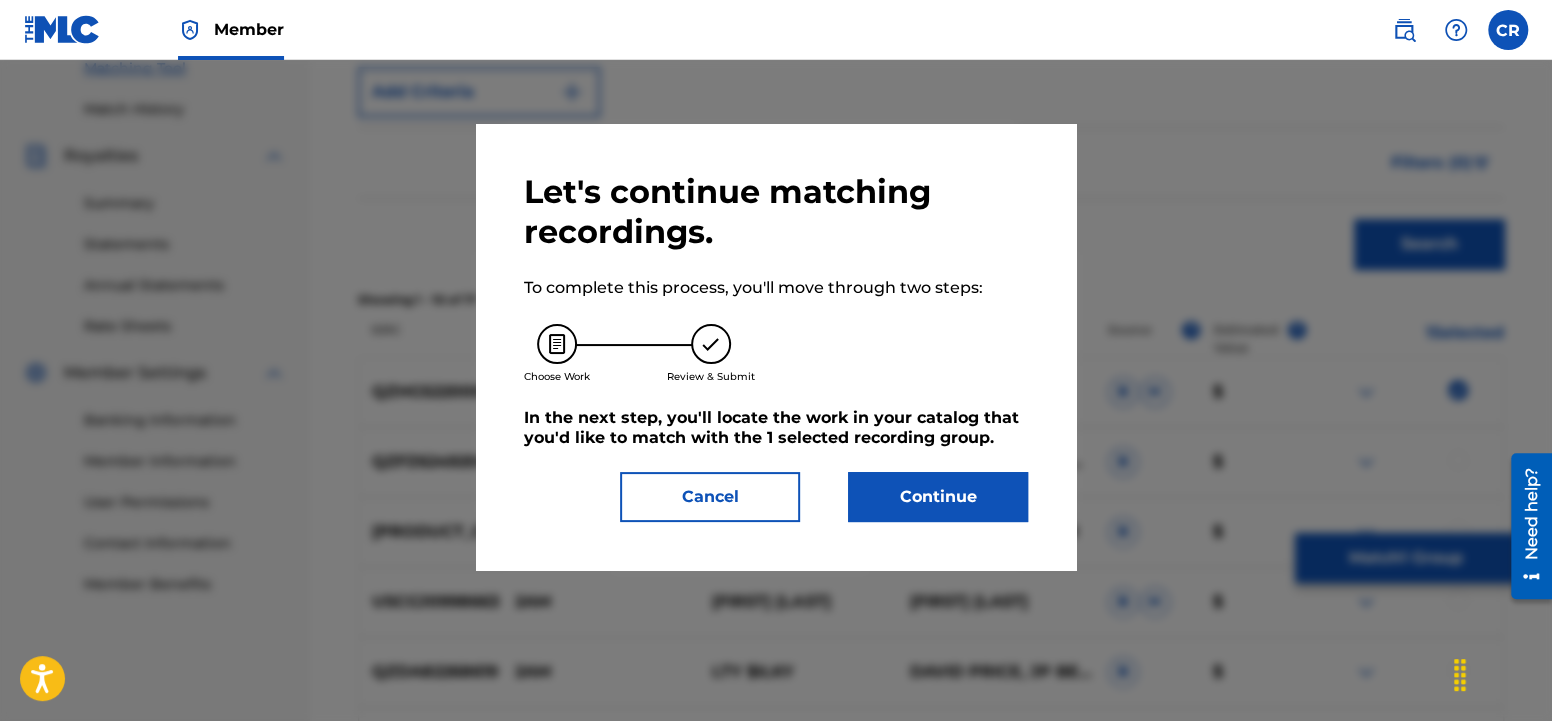 click on "Continue" at bounding box center [938, 497] 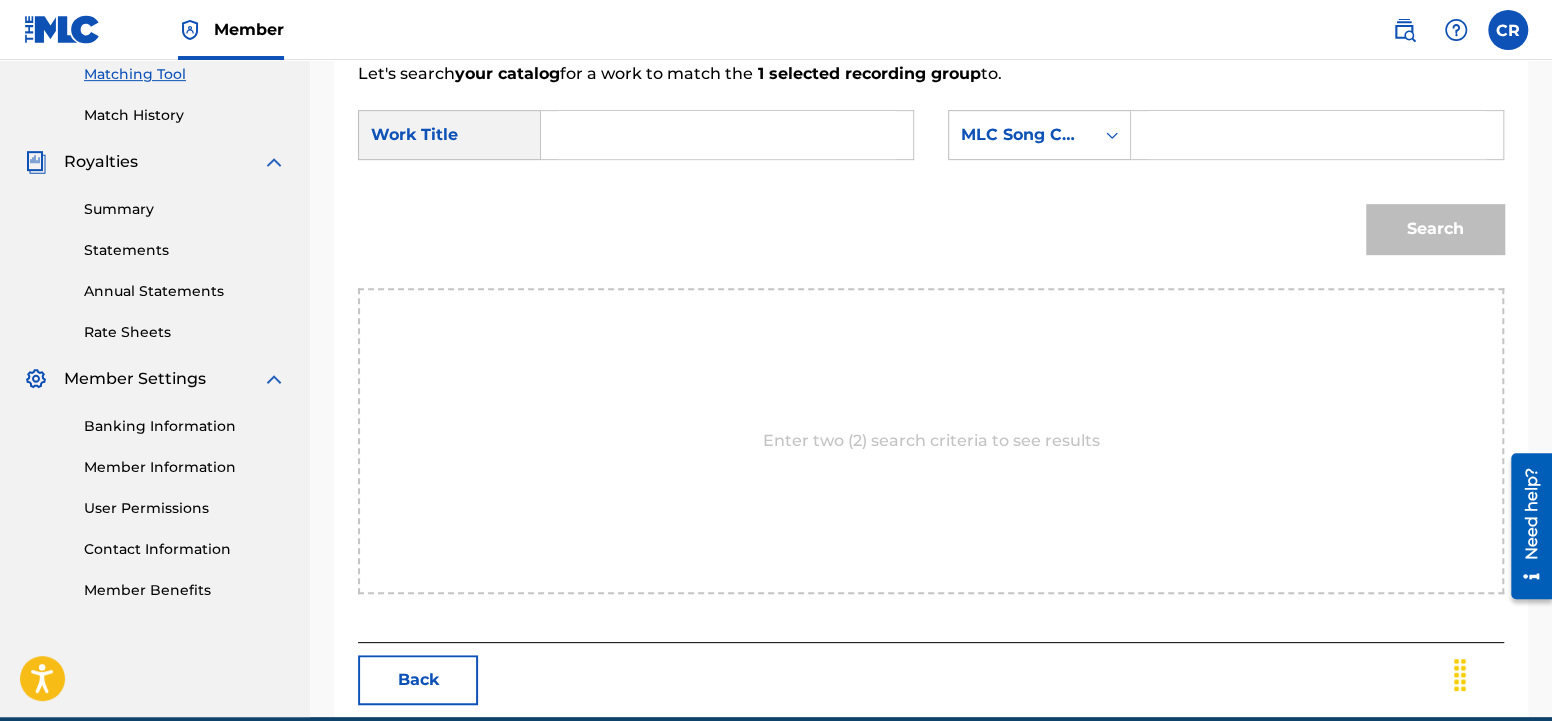 click at bounding box center (727, 135) 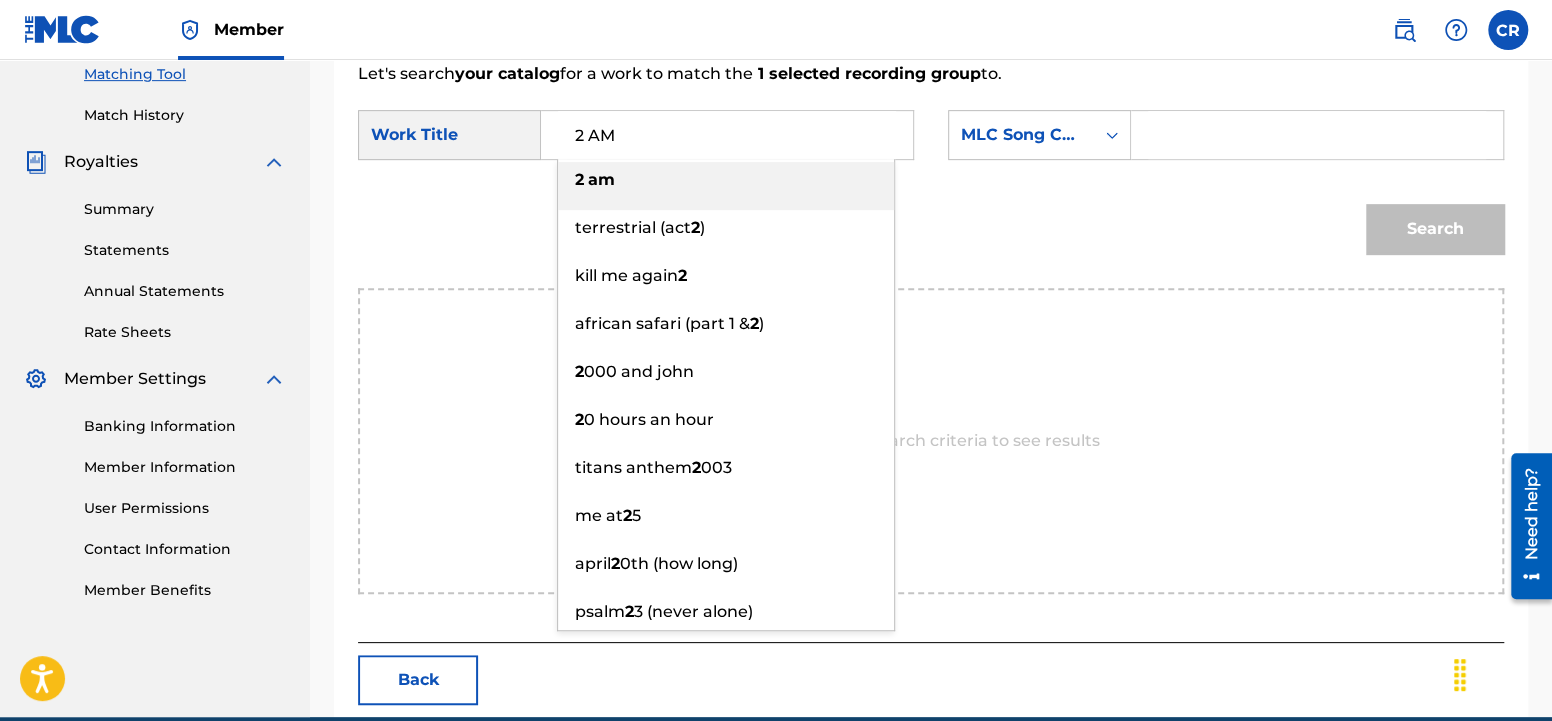 type on "2 AM" 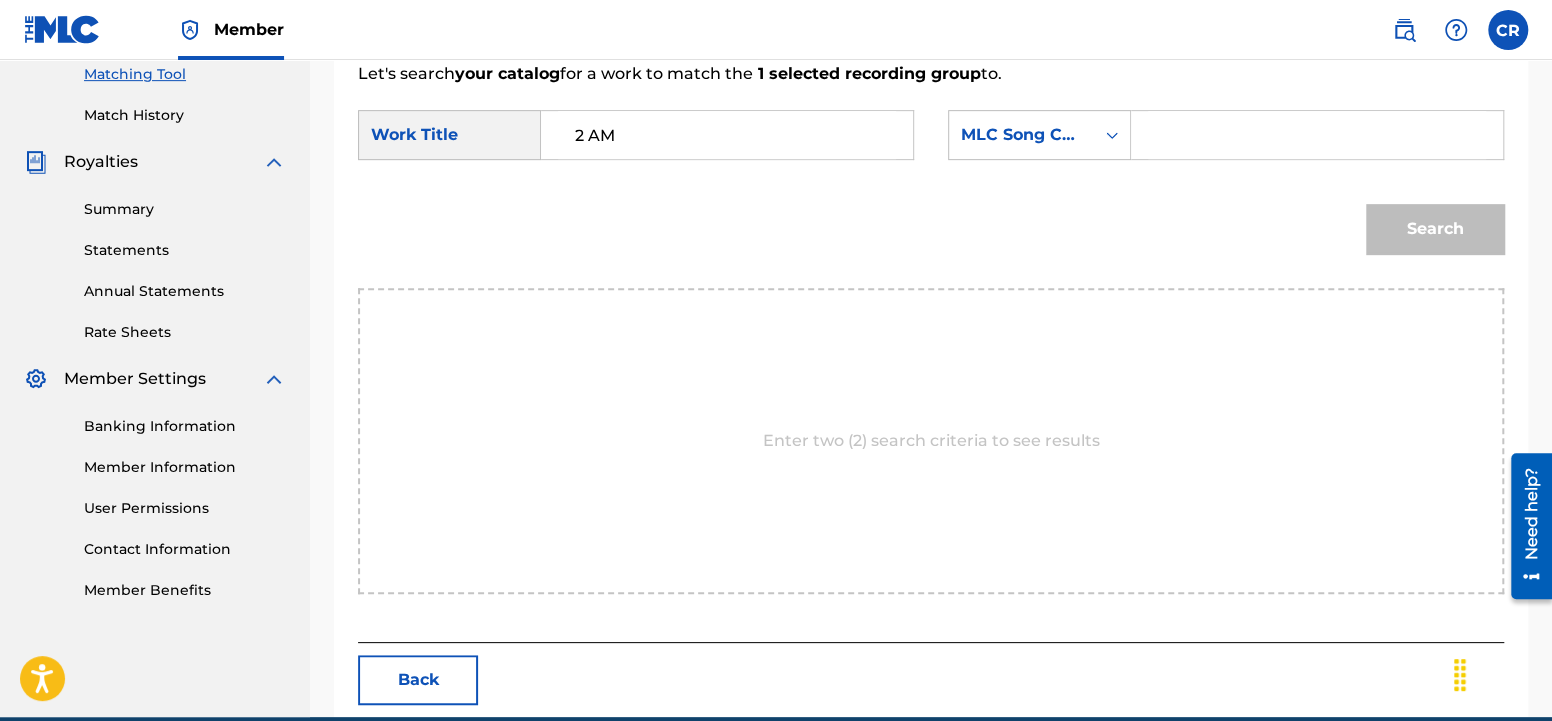 click at bounding box center (1317, 135) 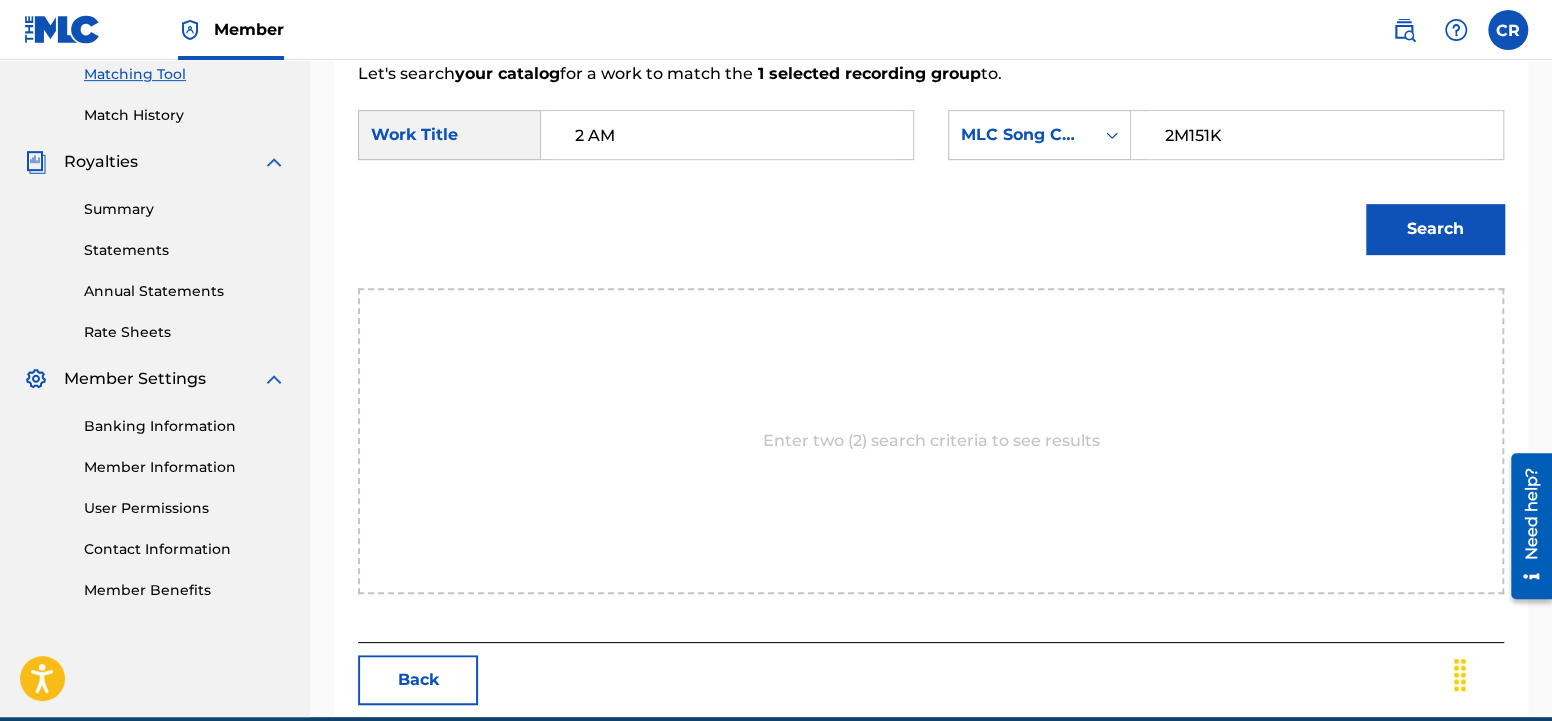 type on "2M151K" 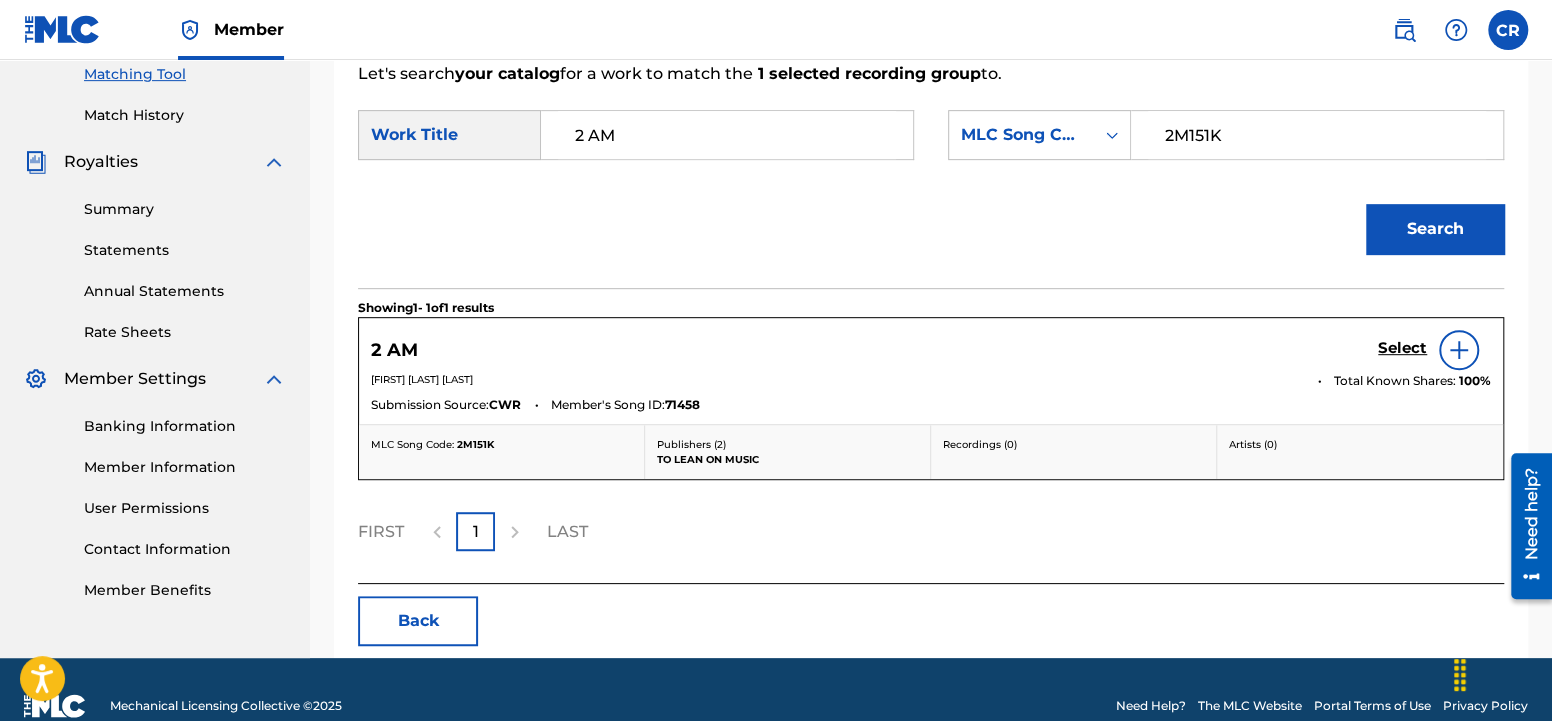 click on "Select" at bounding box center (1402, 348) 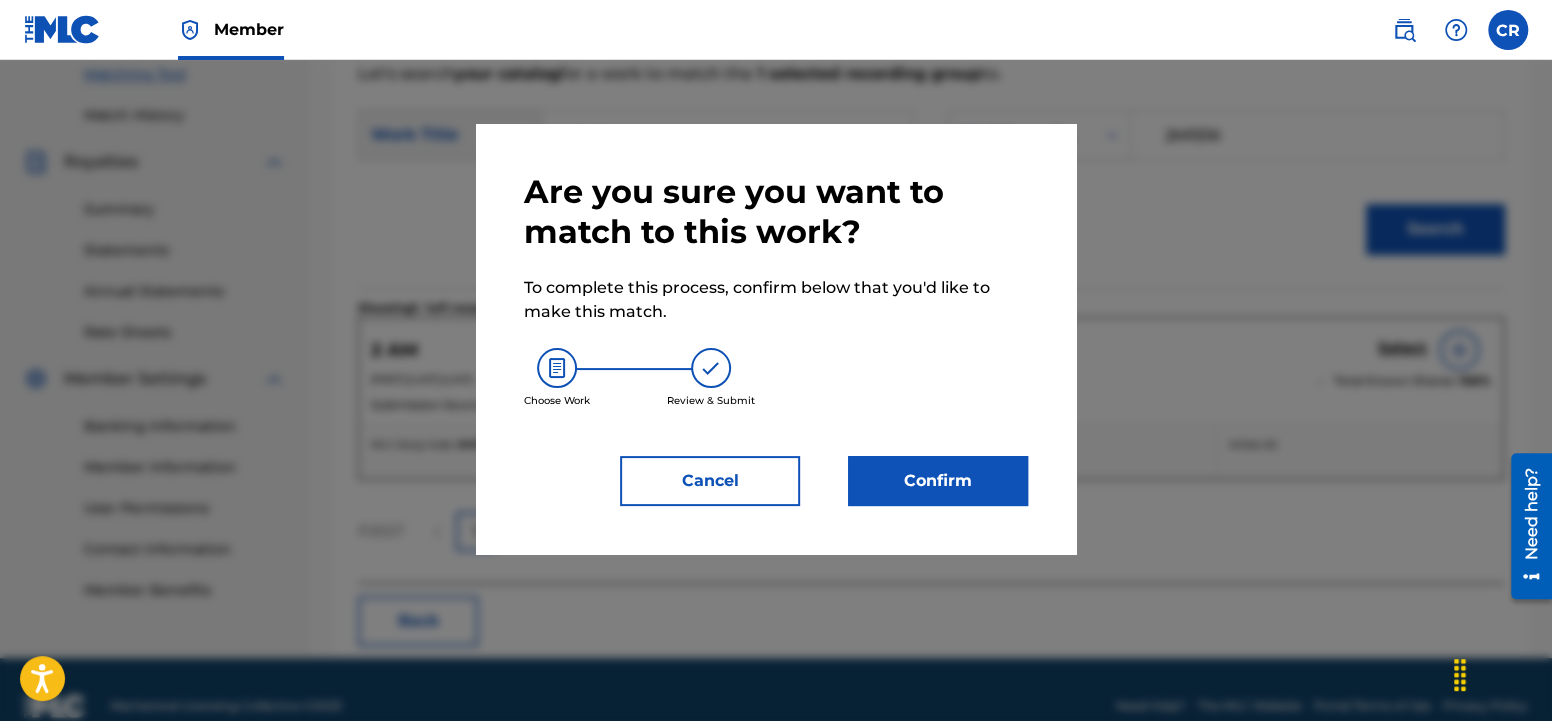 click on "Confirm" at bounding box center [938, 481] 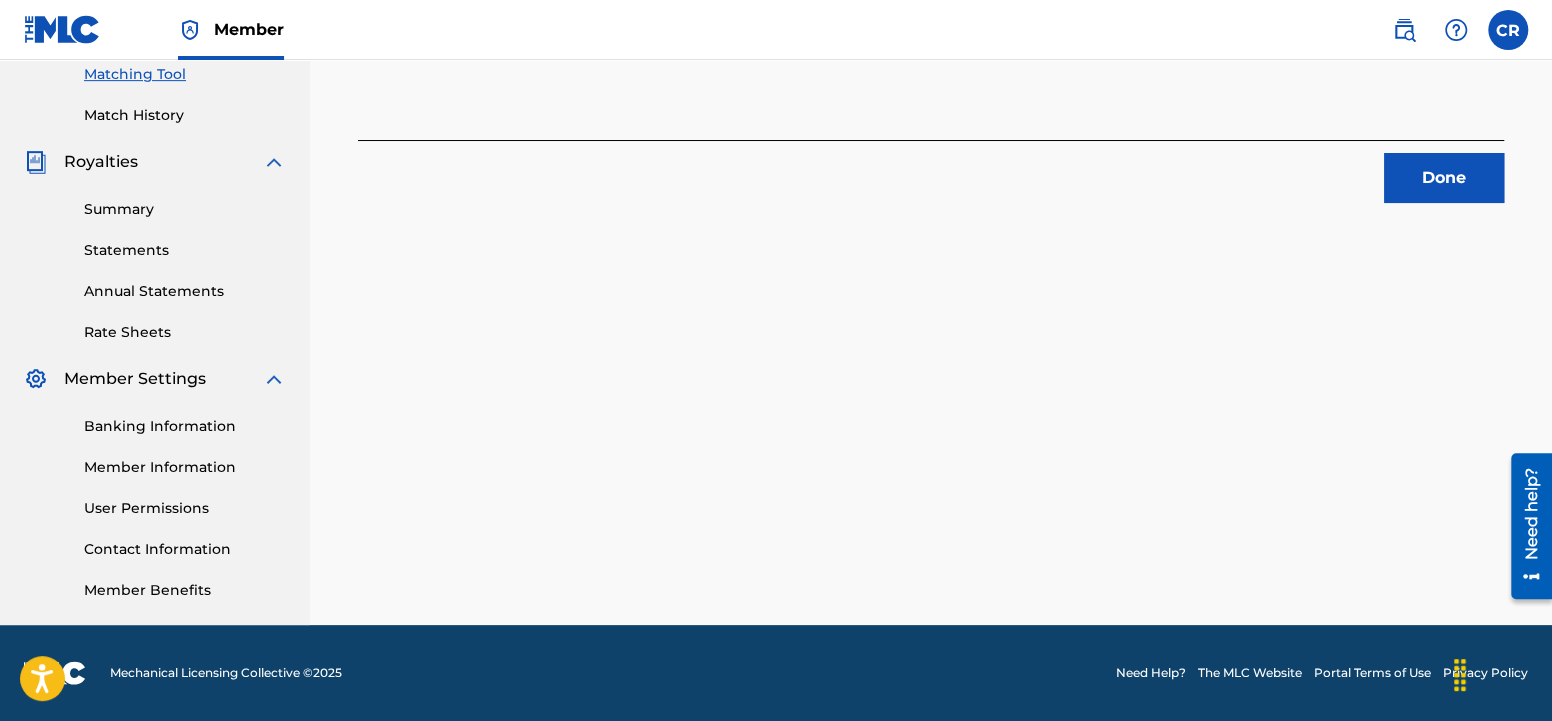 click on "Done" at bounding box center (1444, 178) 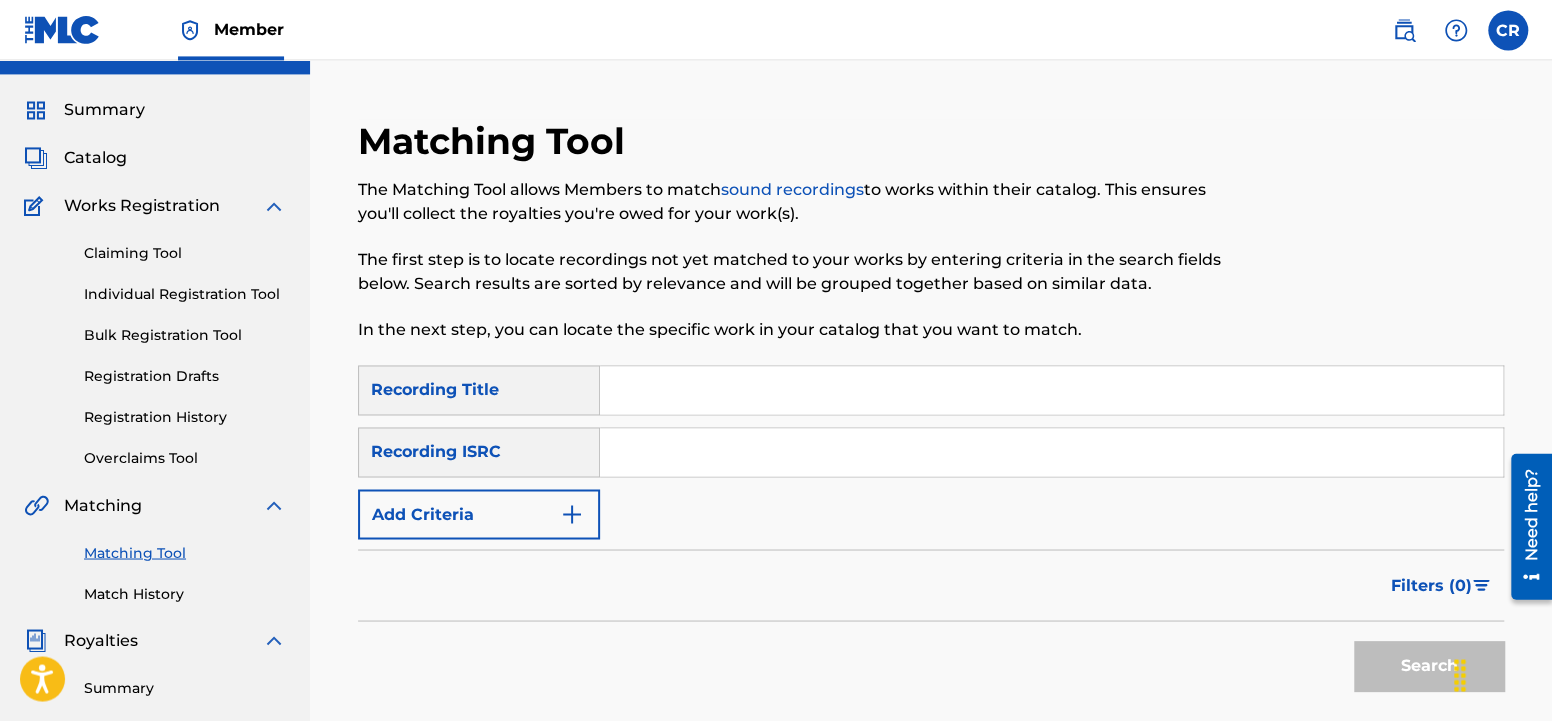 scroll, scrollTop: 0, scrollLeft: 0, axis: both 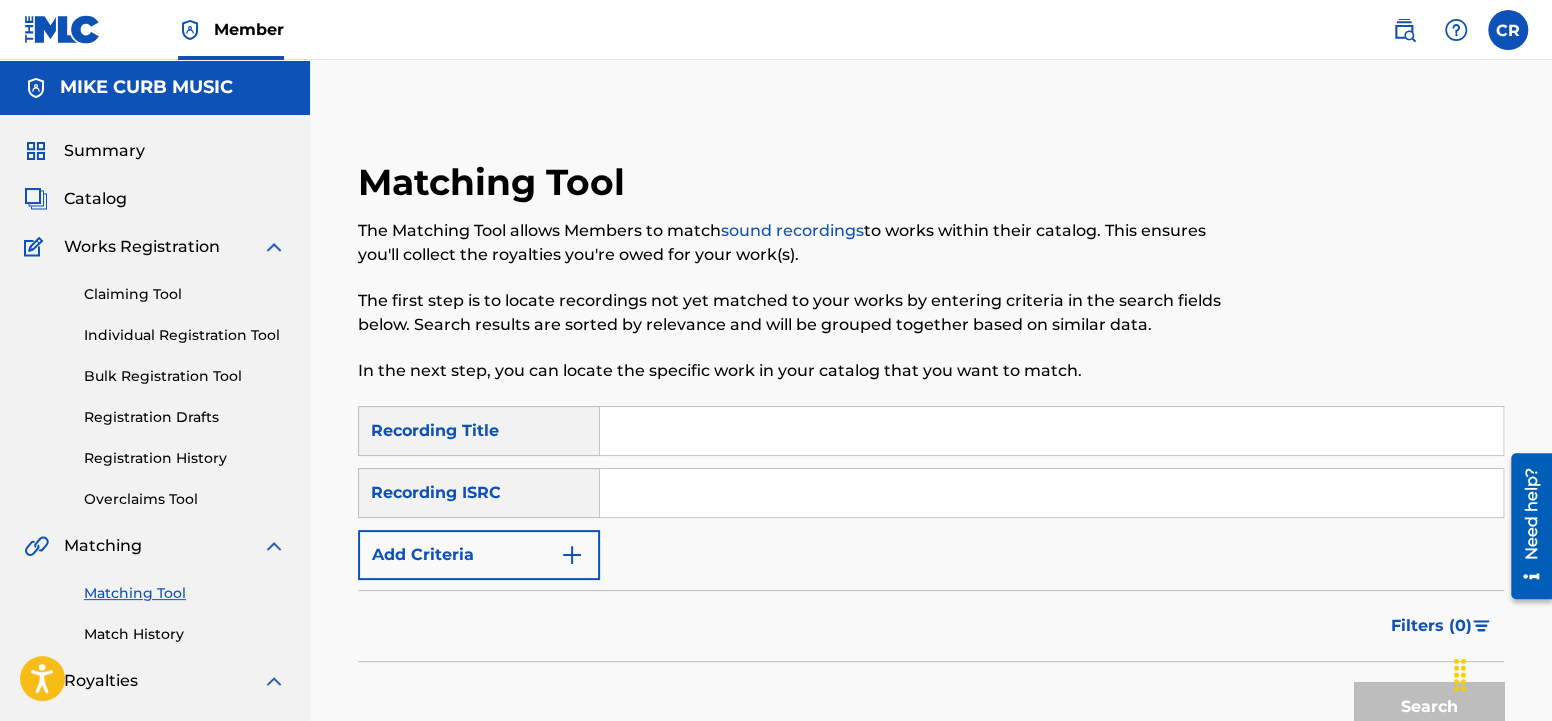 click at bounding box center [572, 555] 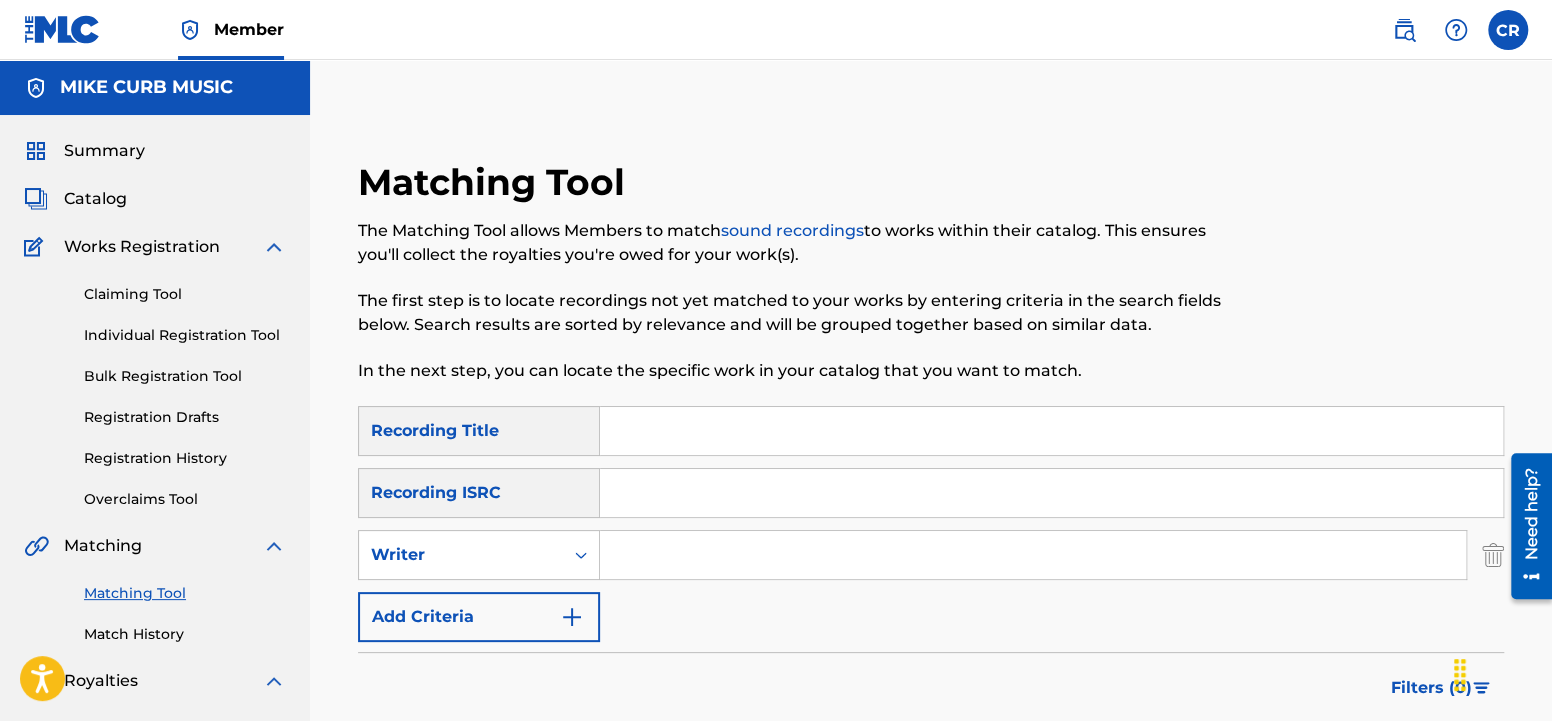 click at bounding box center [1033, 555] 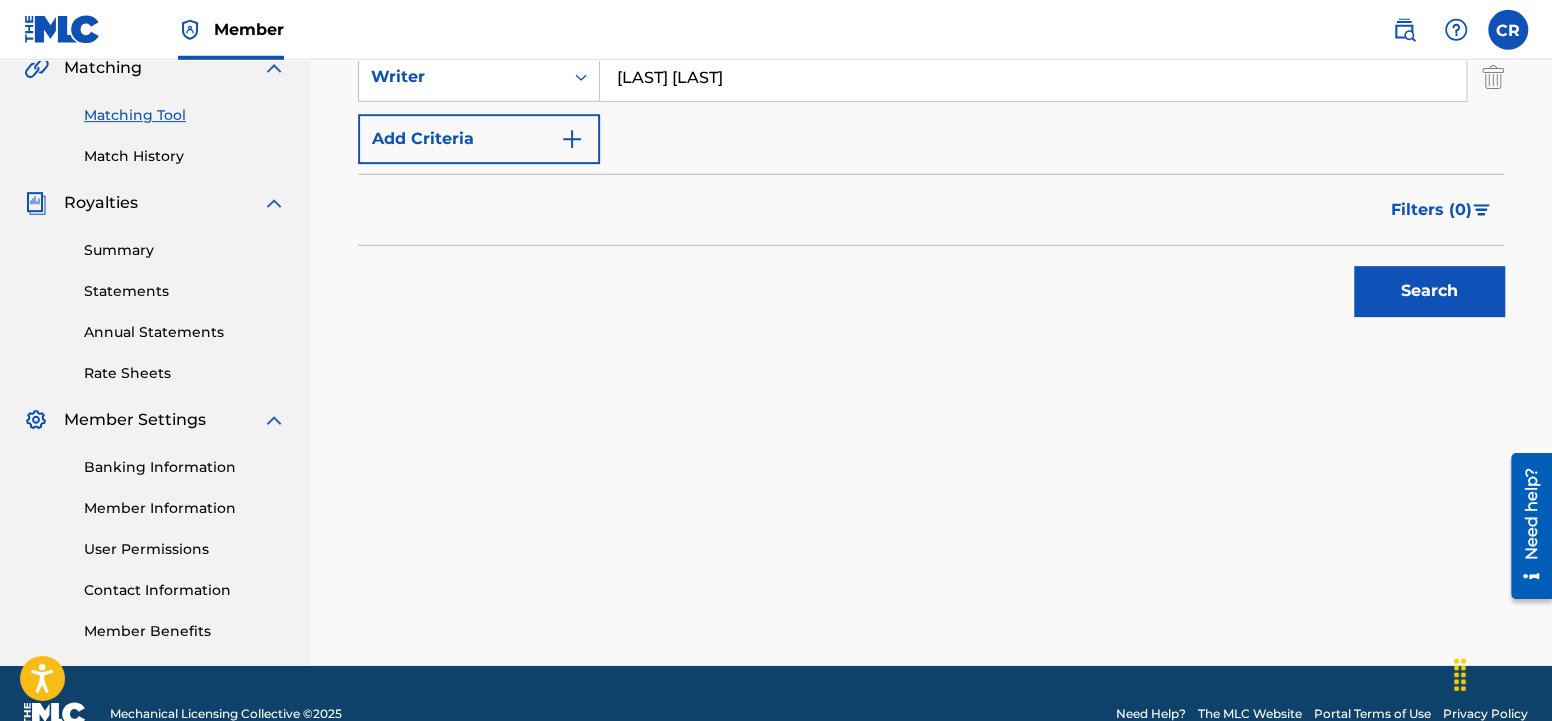 scroll, scrollTop: 519, scrollLeft: 0, axis: vertical 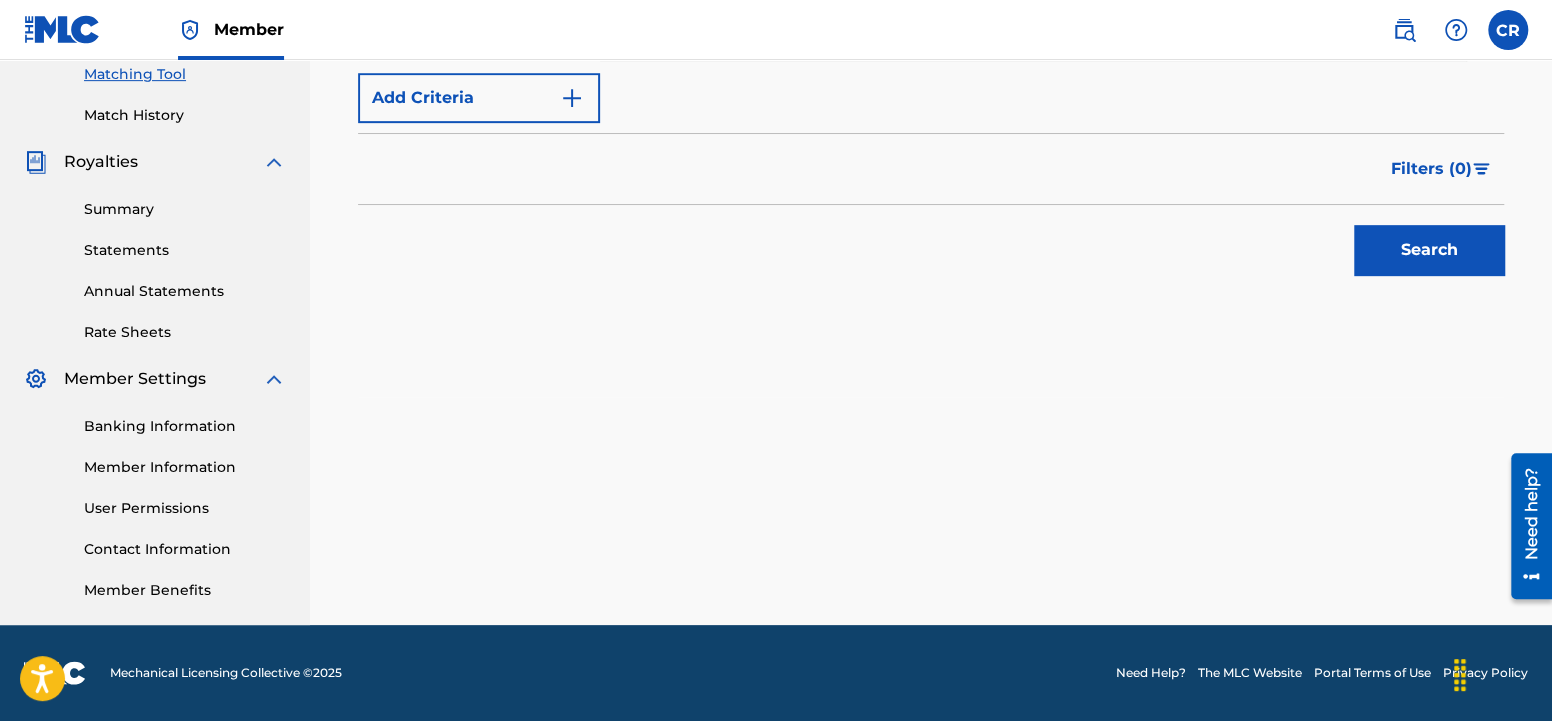 type on "[LAST] [LAST]" 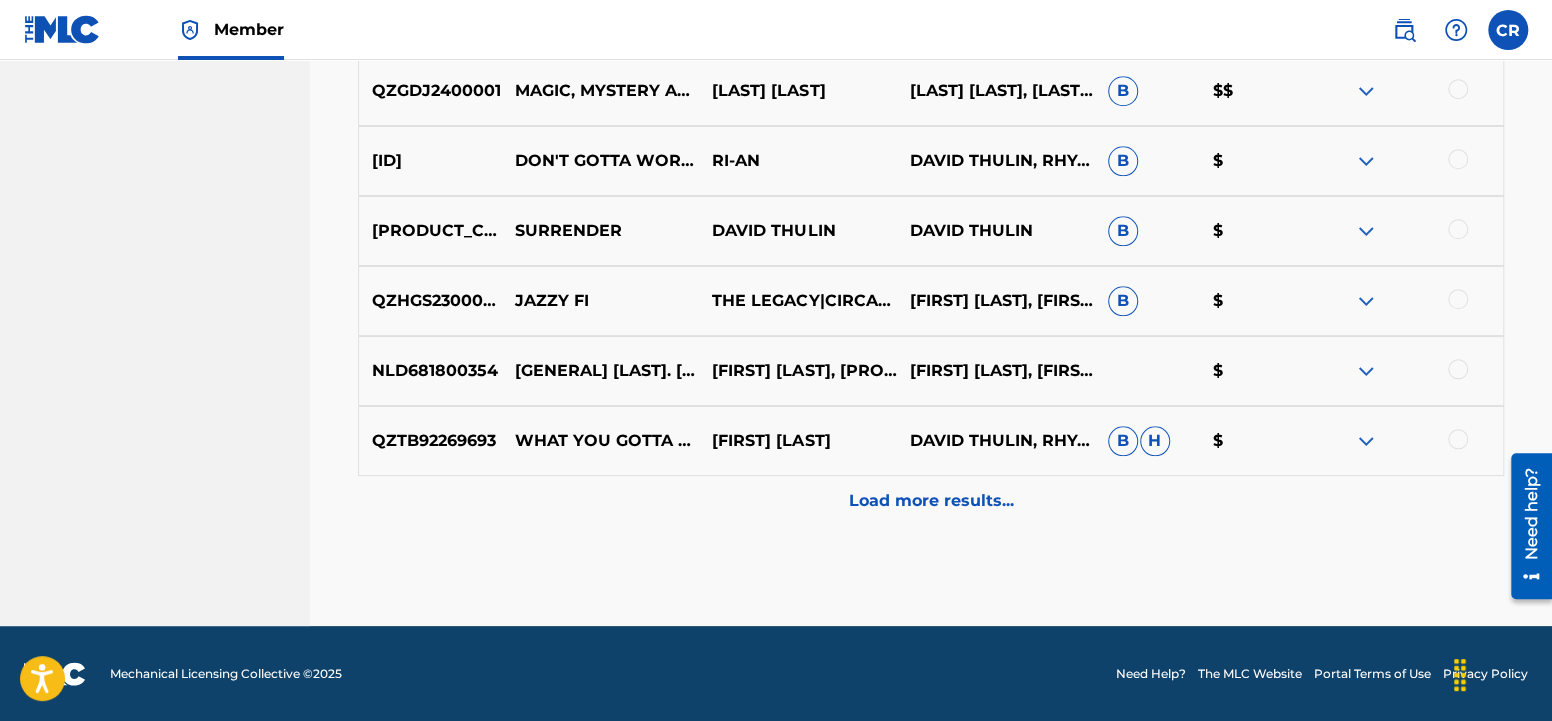 click on "Load more results..." at bounding box center (931, 501) 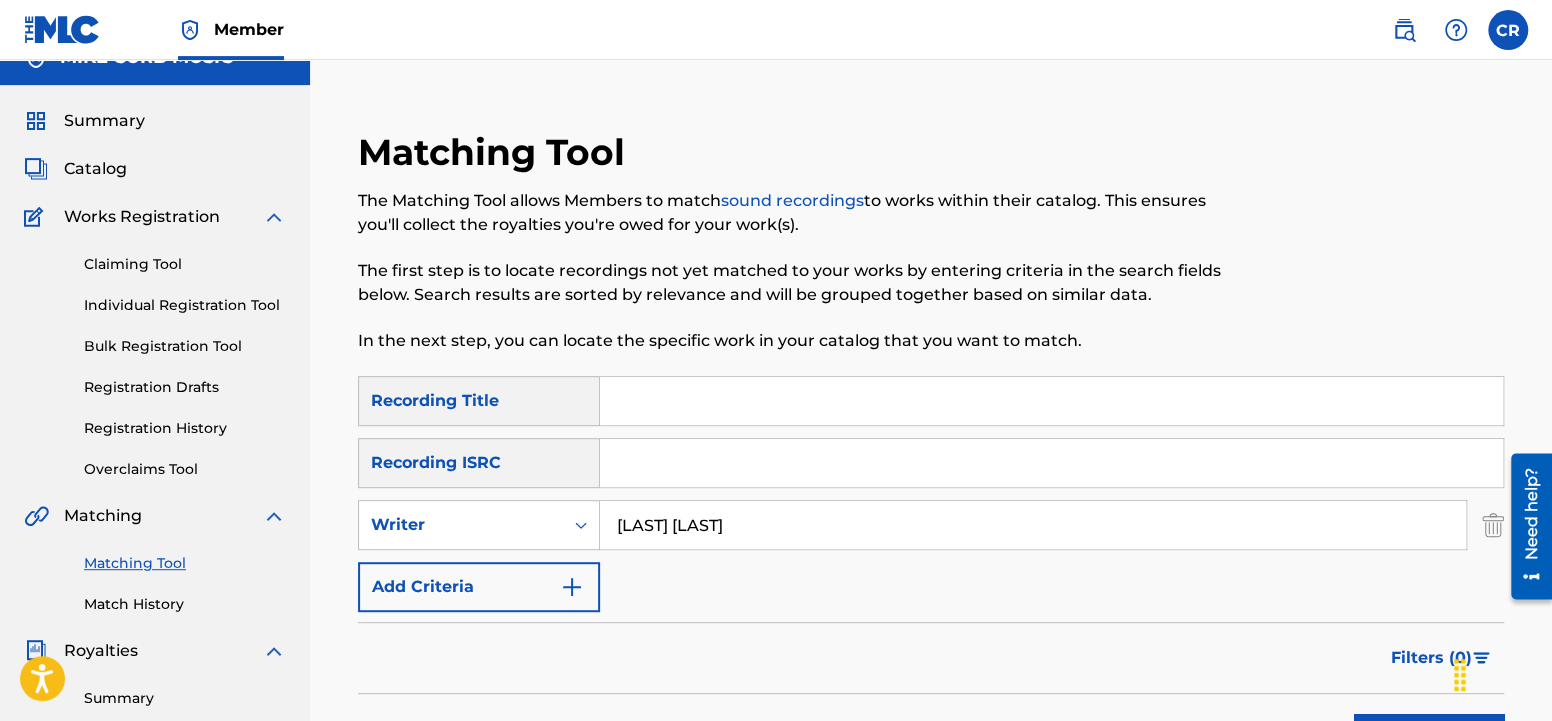 scroll, scrollTop: 0, scrollLeft: 0, axis: both 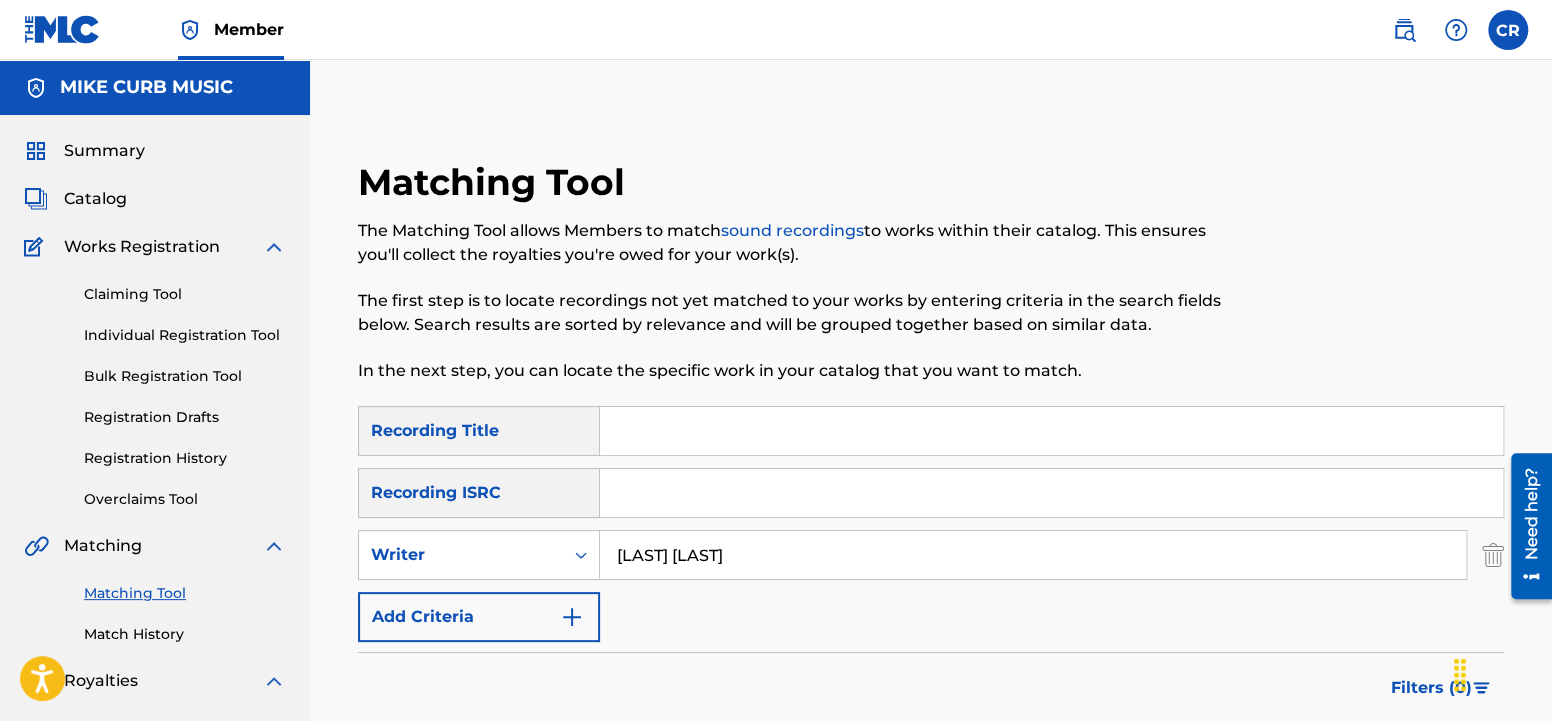 click at bounding box center [1051, 431] 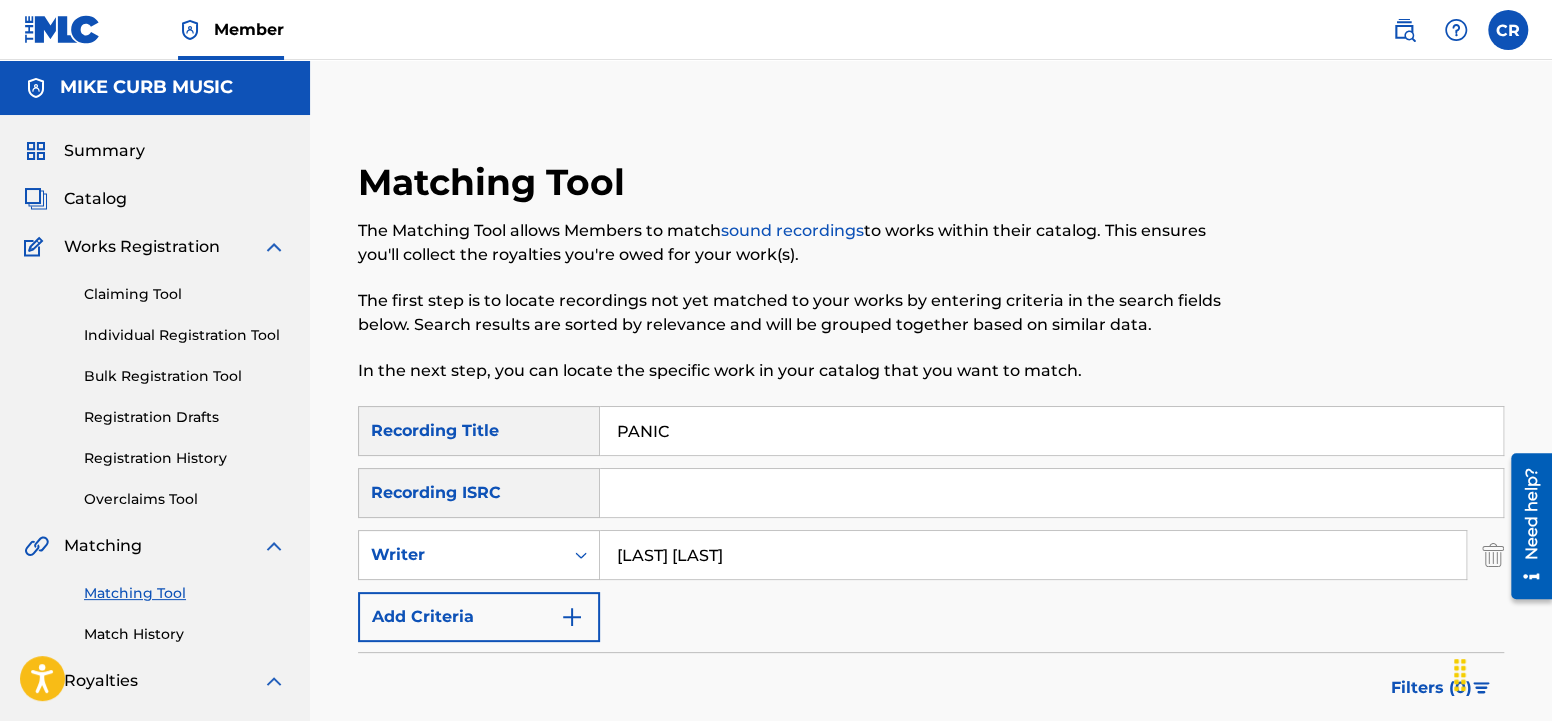 type on "PANIC" 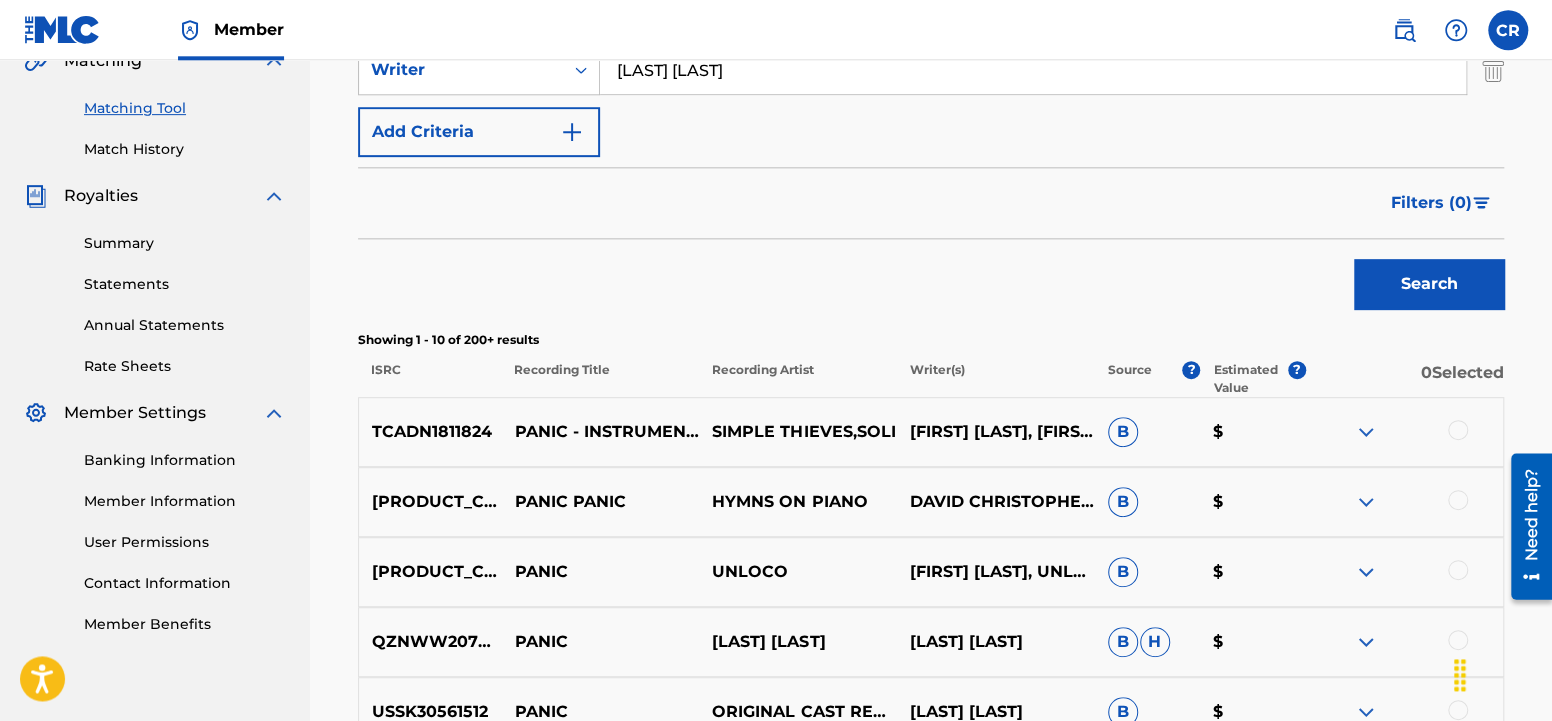 scroll, scrollTop: 525, scrollLeft: 0, axis: vertical 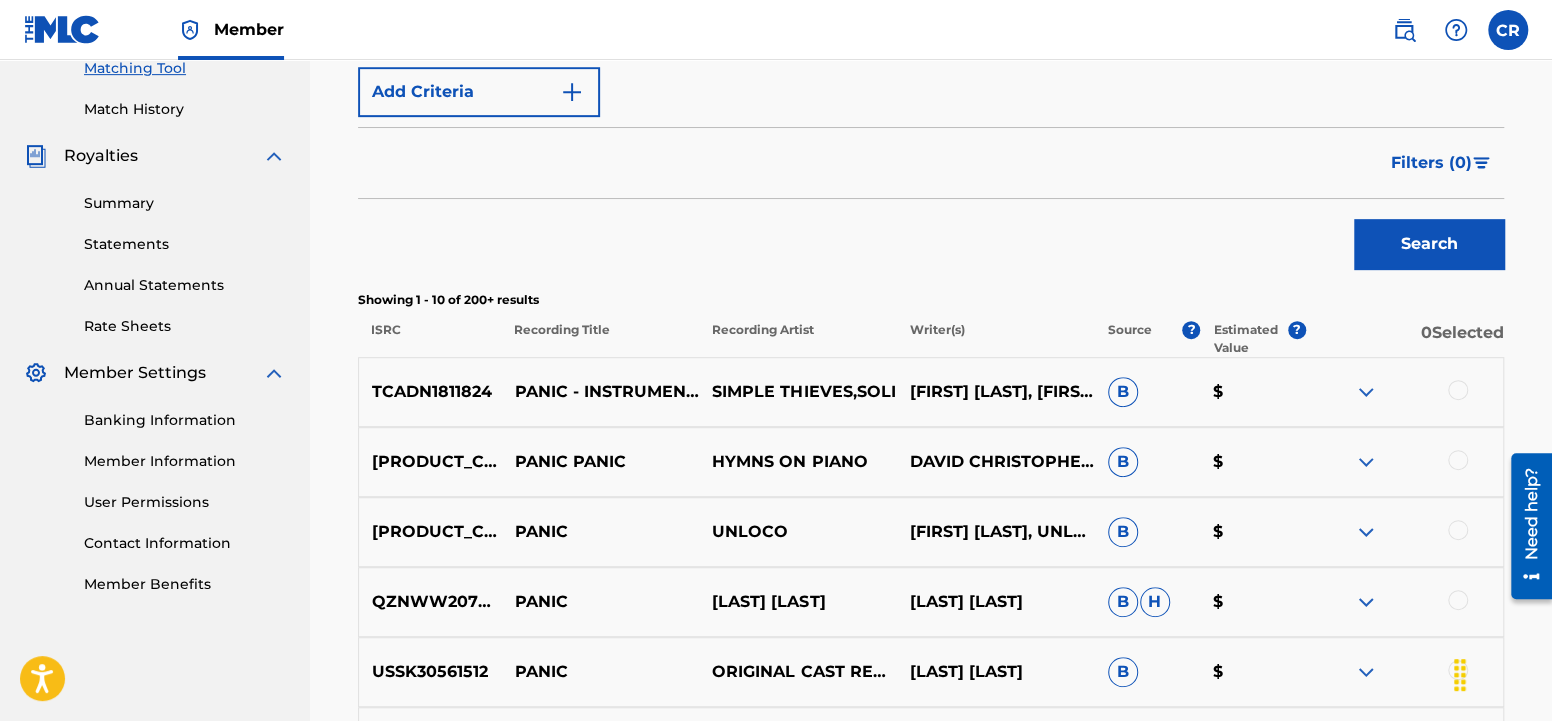 click at bounding box center [1458, 390] 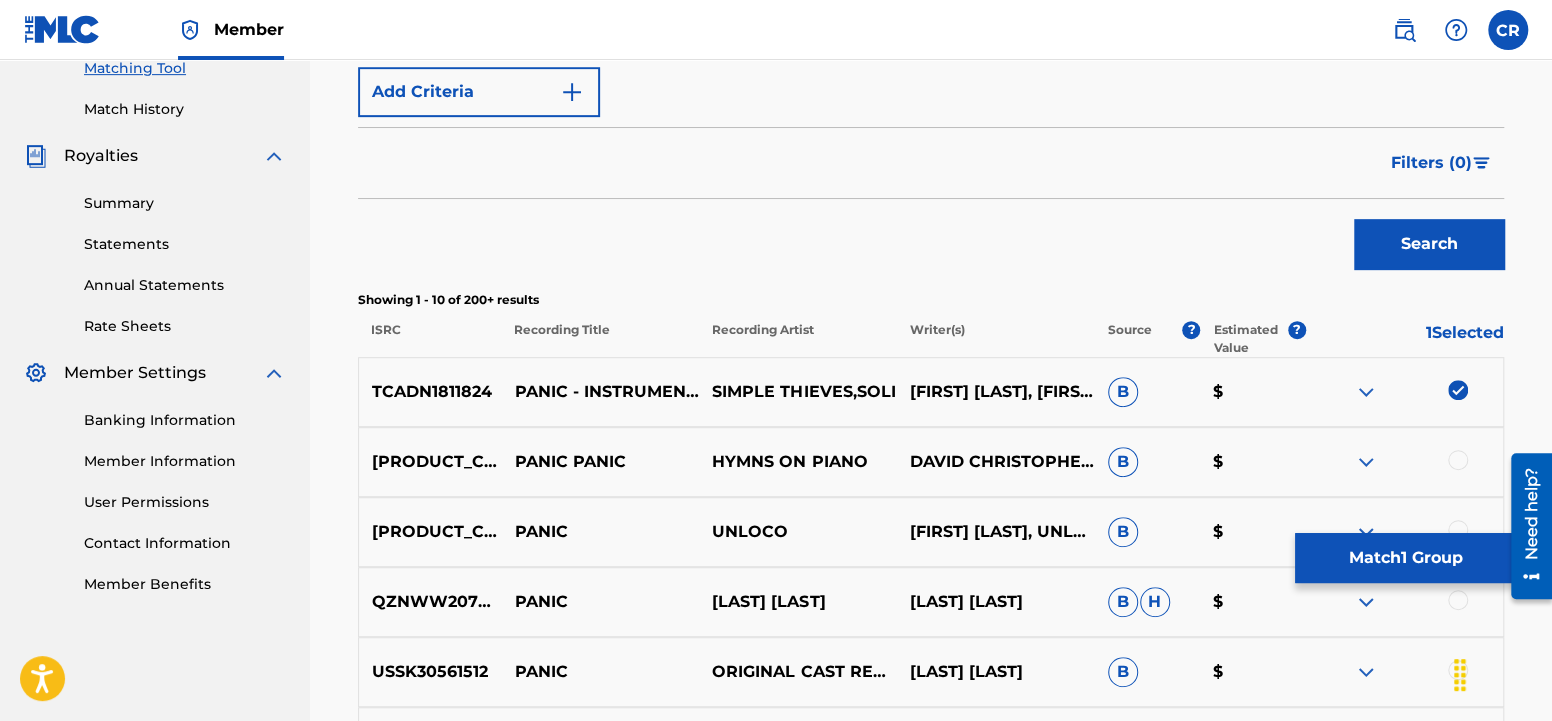 click on "Match  1 Group" at bounding box center [1405, 558] 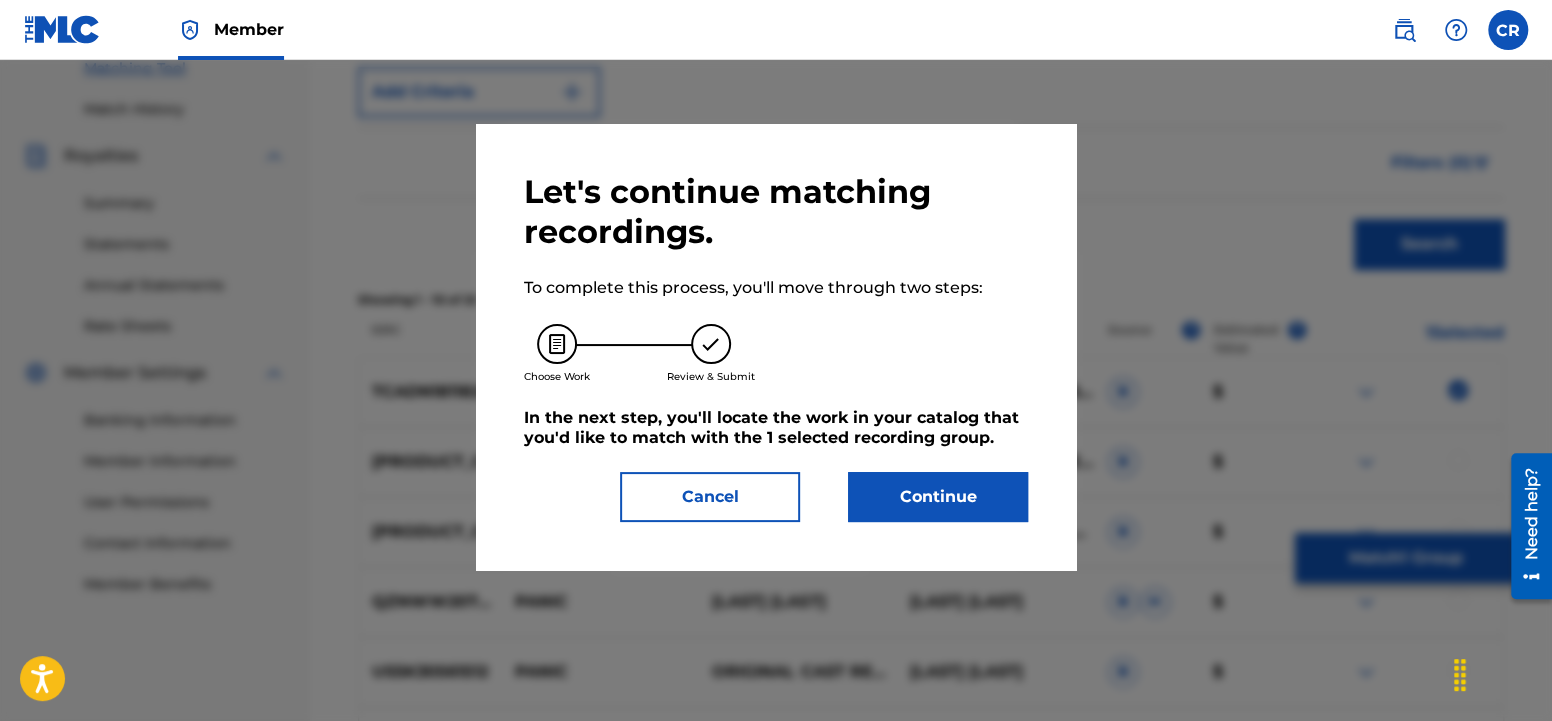 click on "Continue" at bounding box center (938, 497) 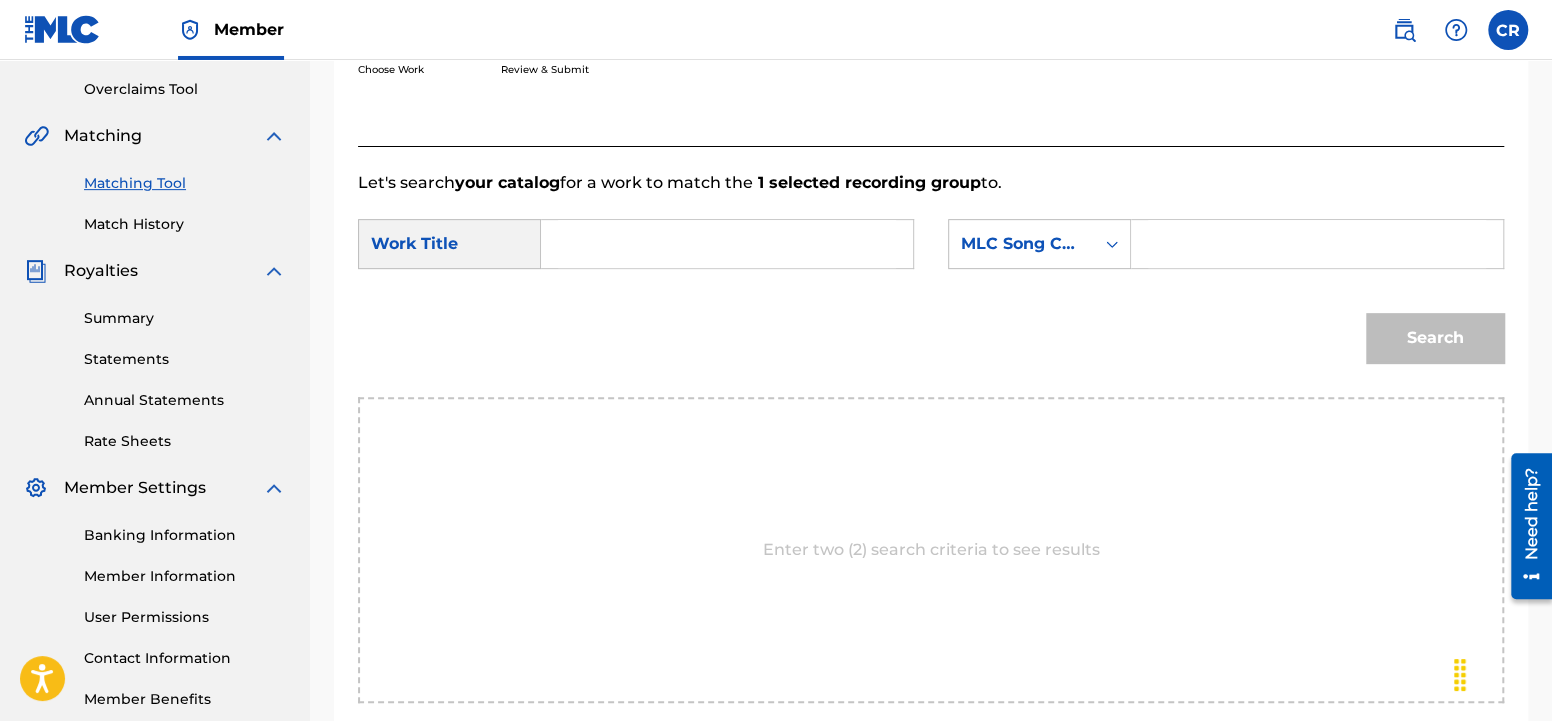 scroll, scrollTop: 204, scrollLeft: 0, axis: vertical 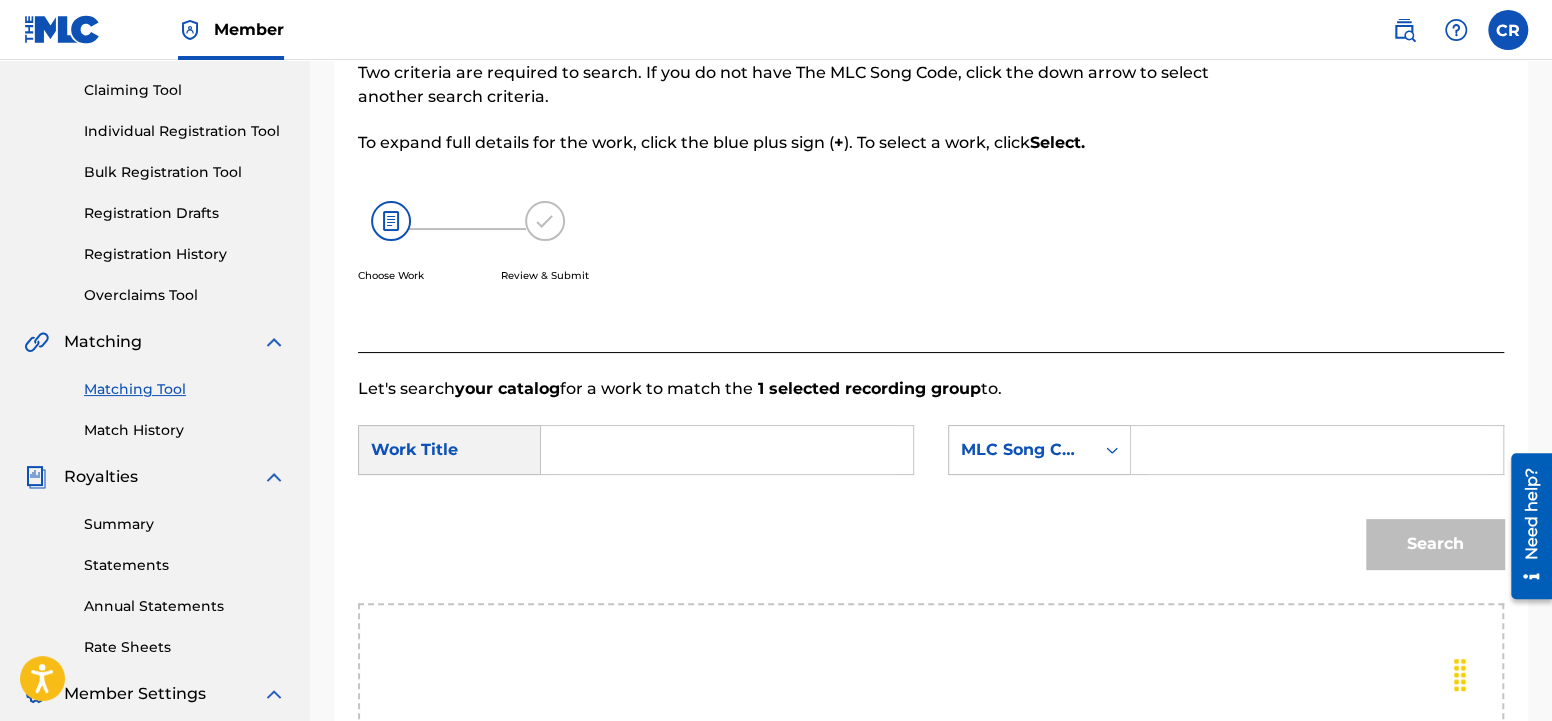 click at bounding box center (727, 450) 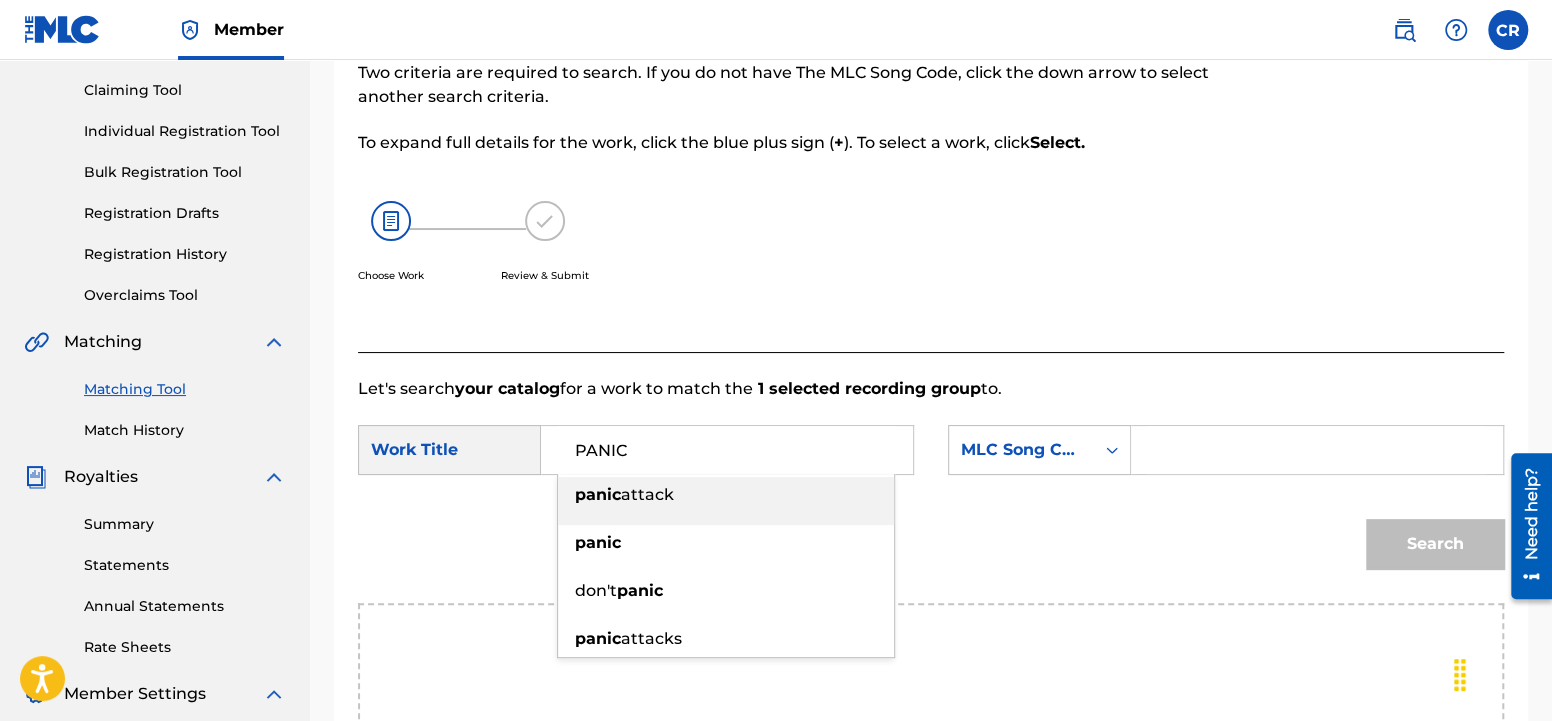 type on "PANIC" 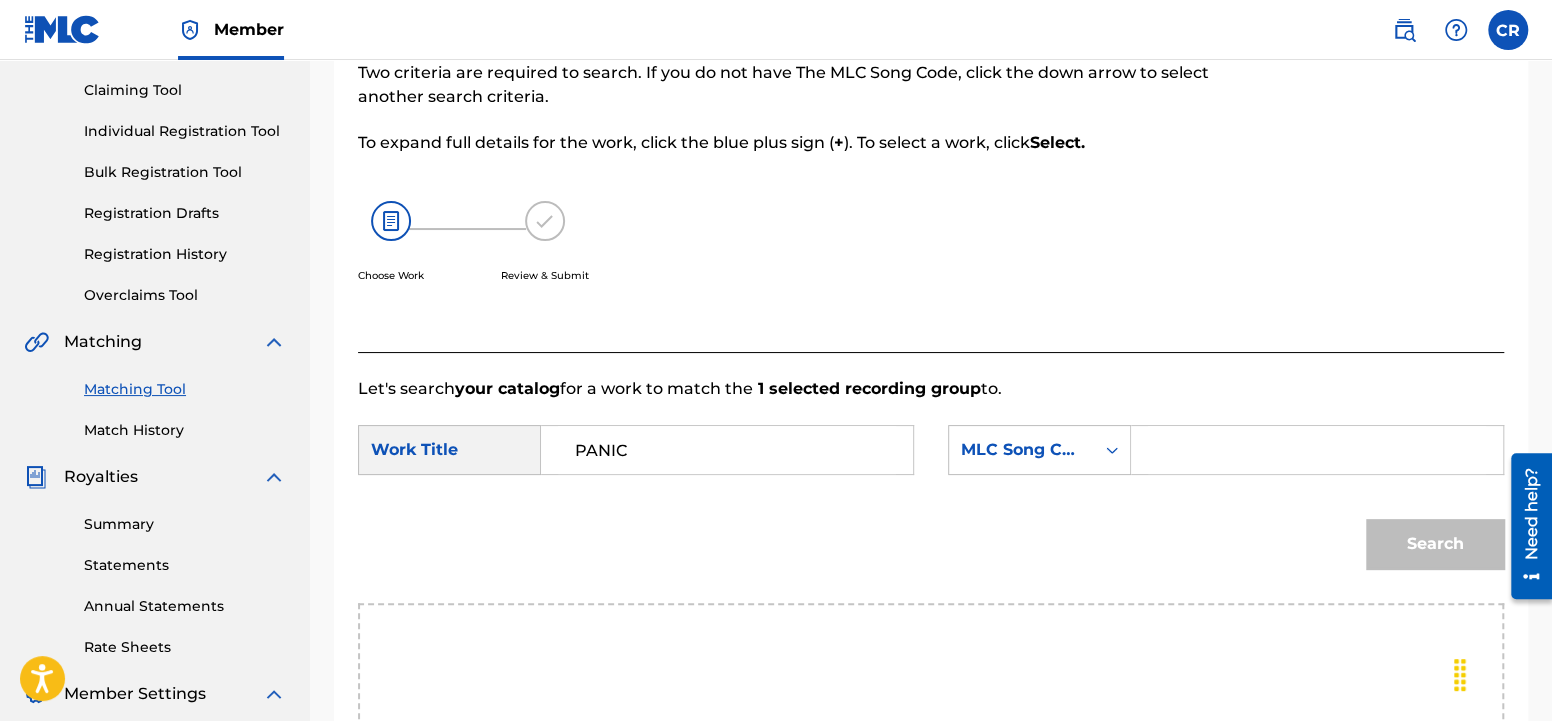 click at bounding box center [1317, 450] 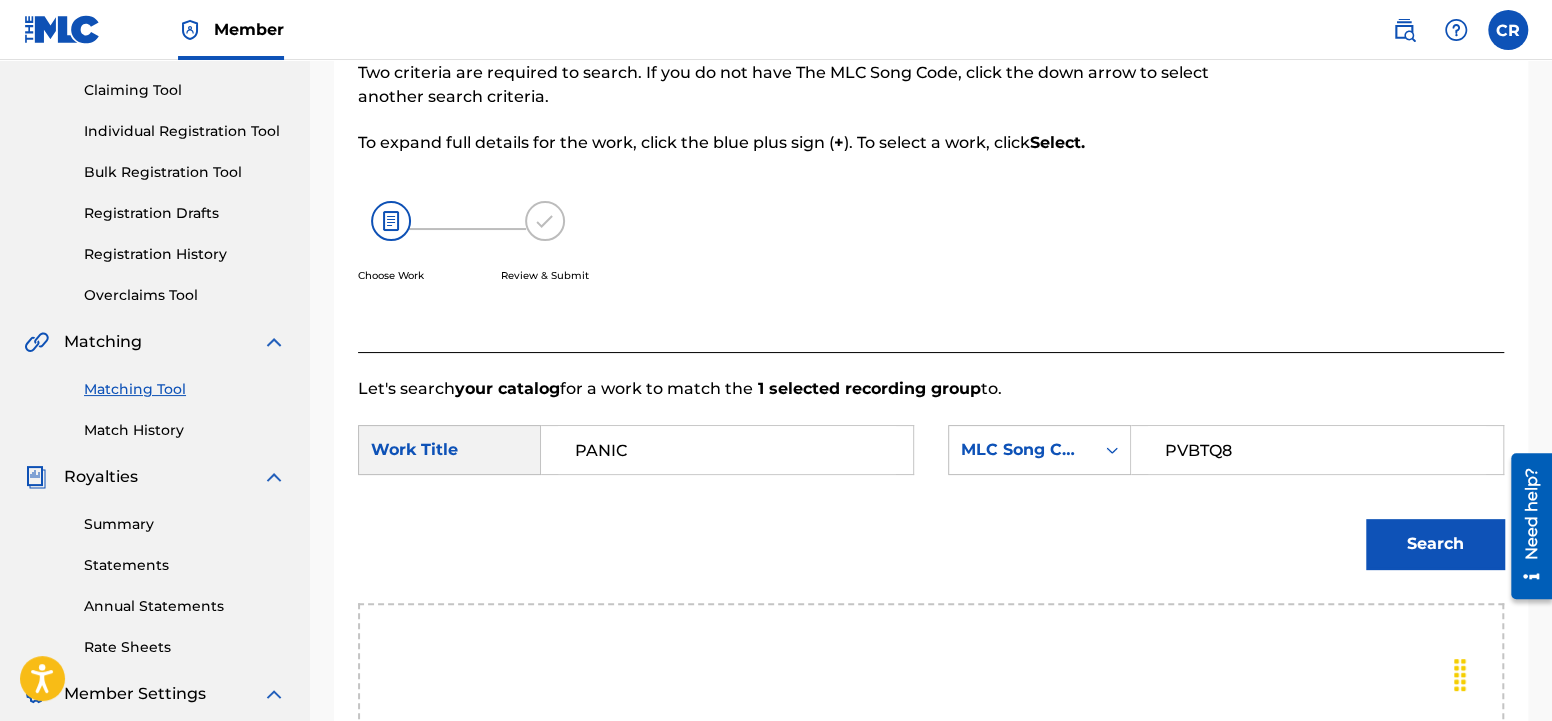 type on "PVBTQ8" 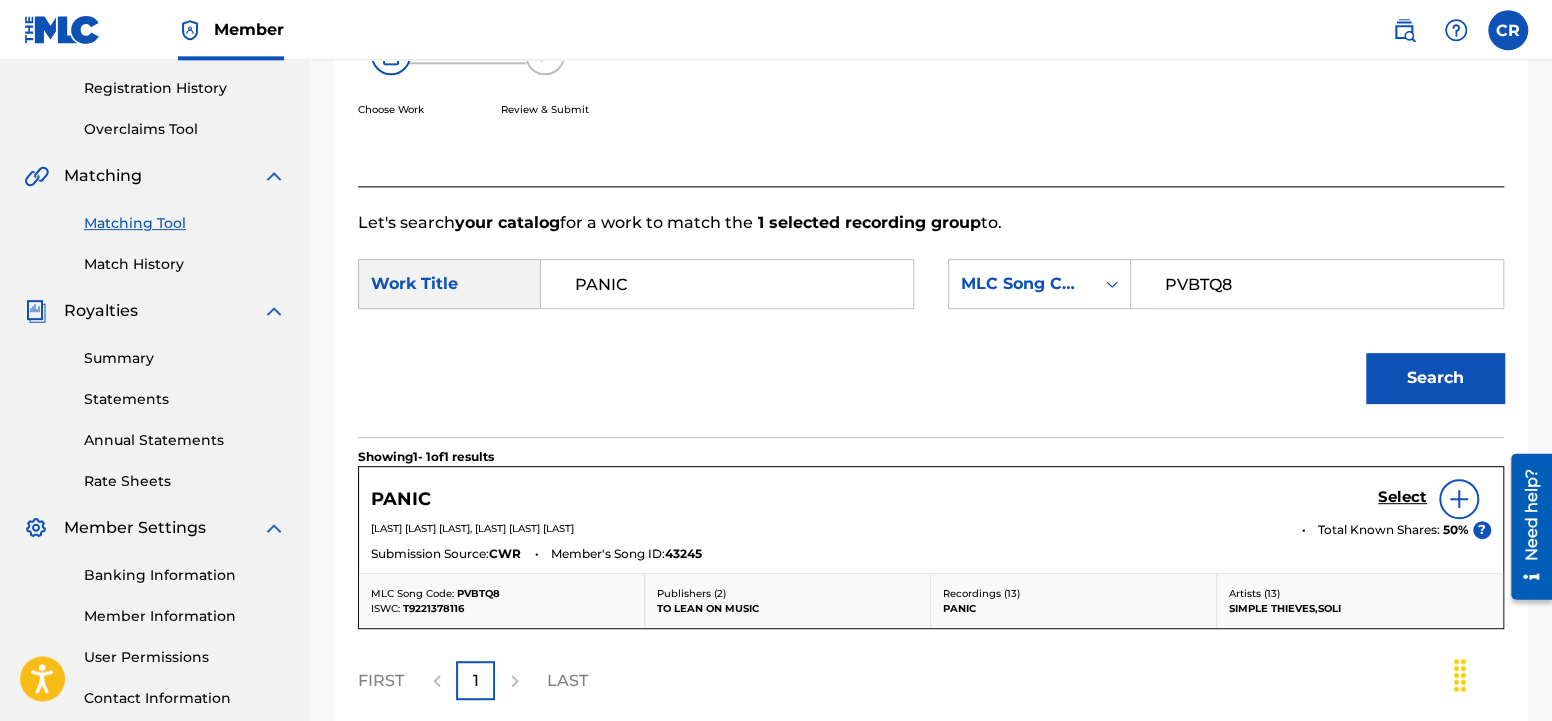scroll, scrollTop: 414, scrollLeft: 0, axis: vertical 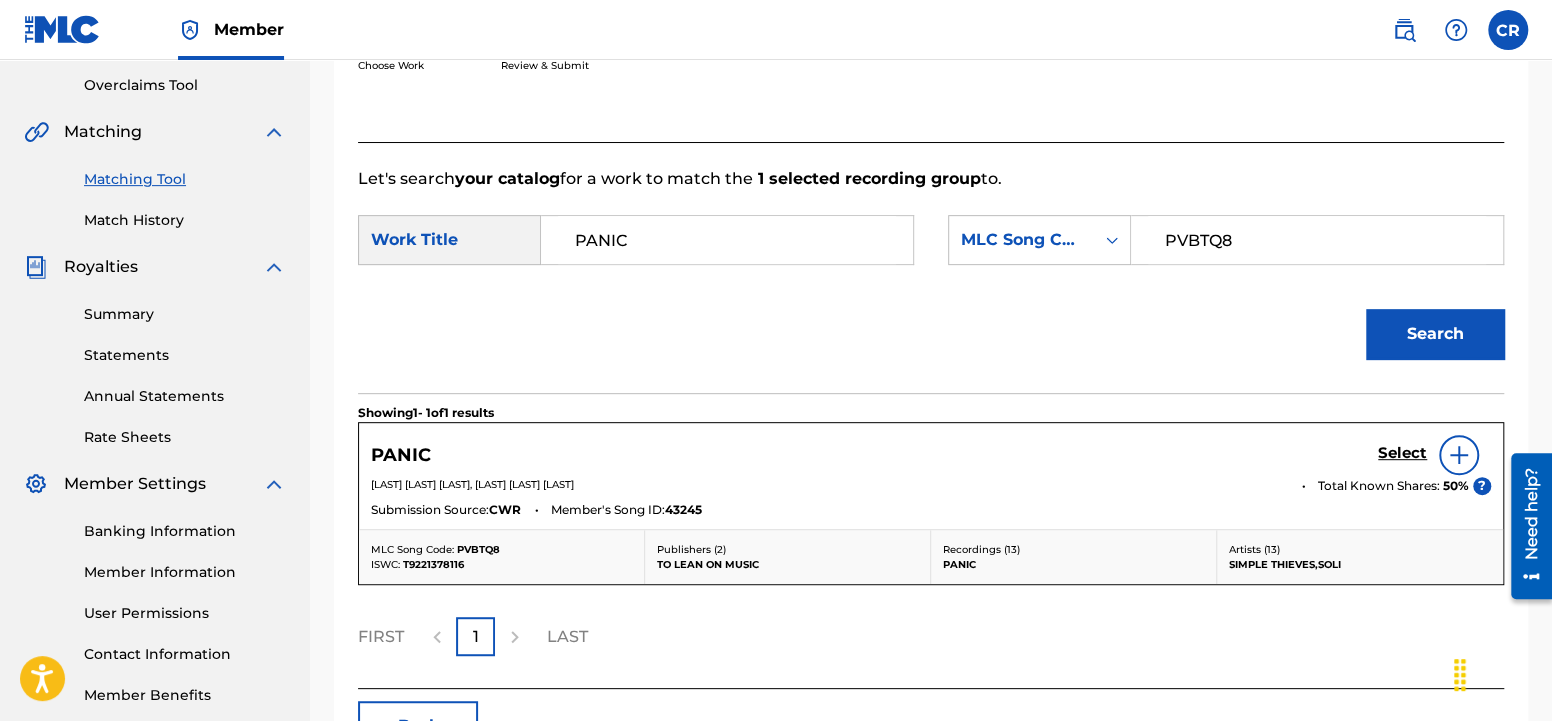 click on "Select" at bounding box center [1402, 453] 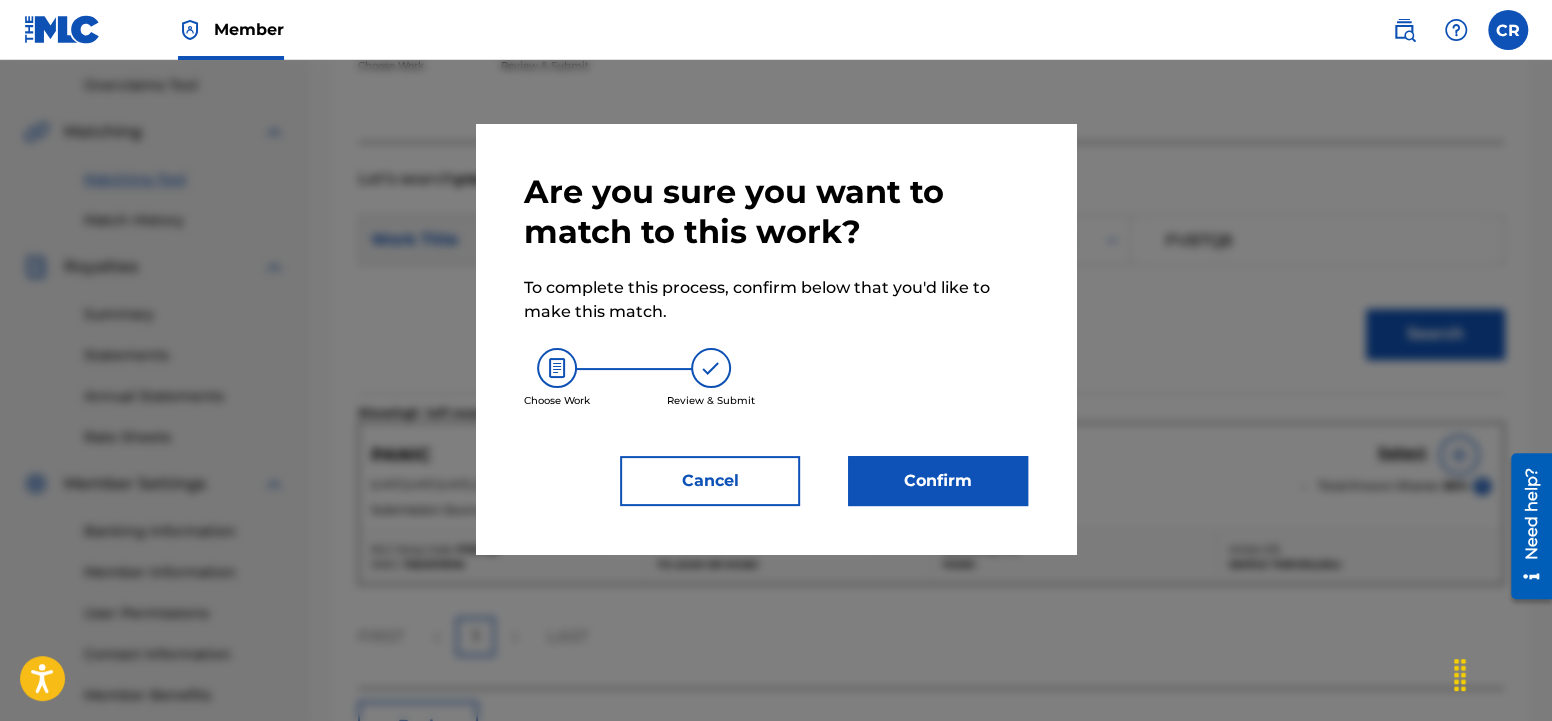 click on "Confirm" at bounding box center [938, 481] 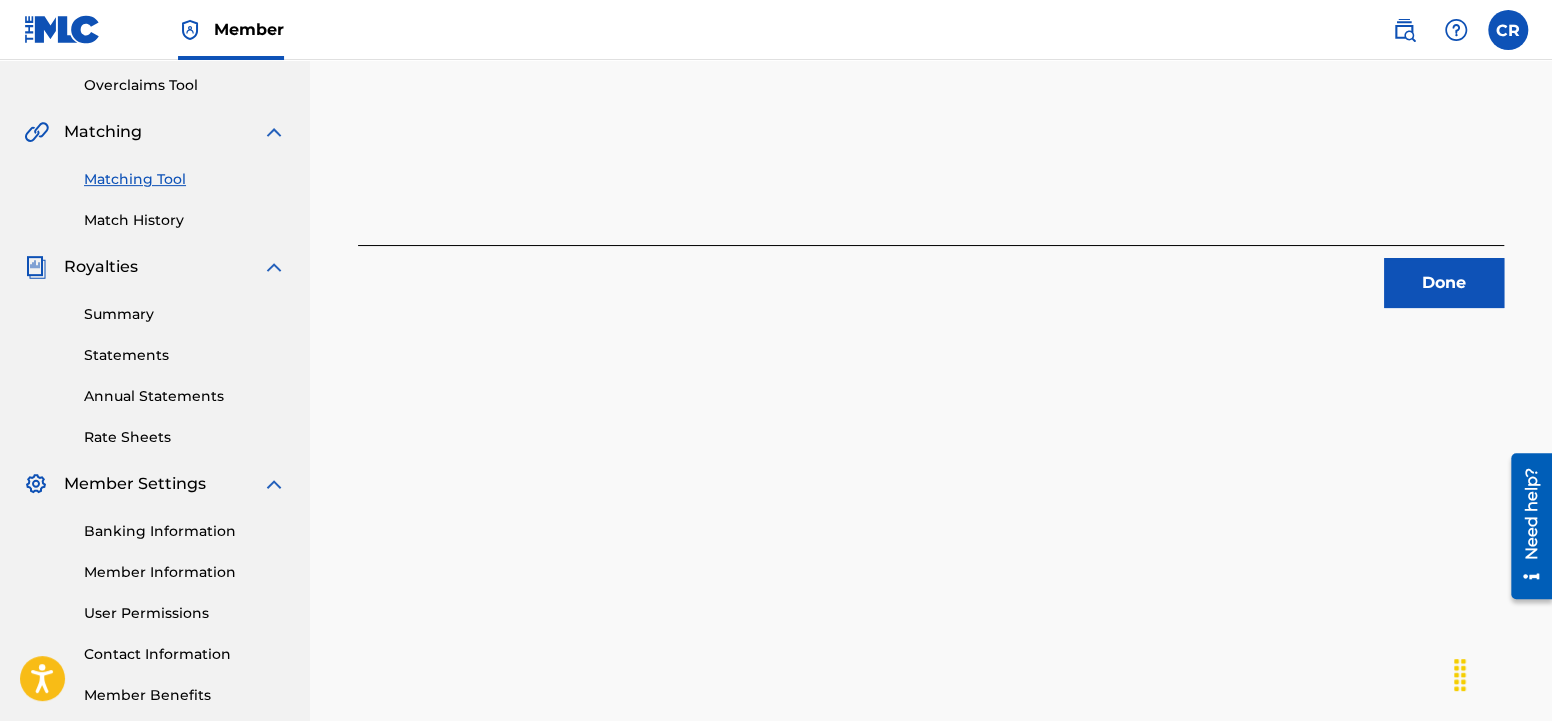 click on "Done" at bounding box center (1444, 283) 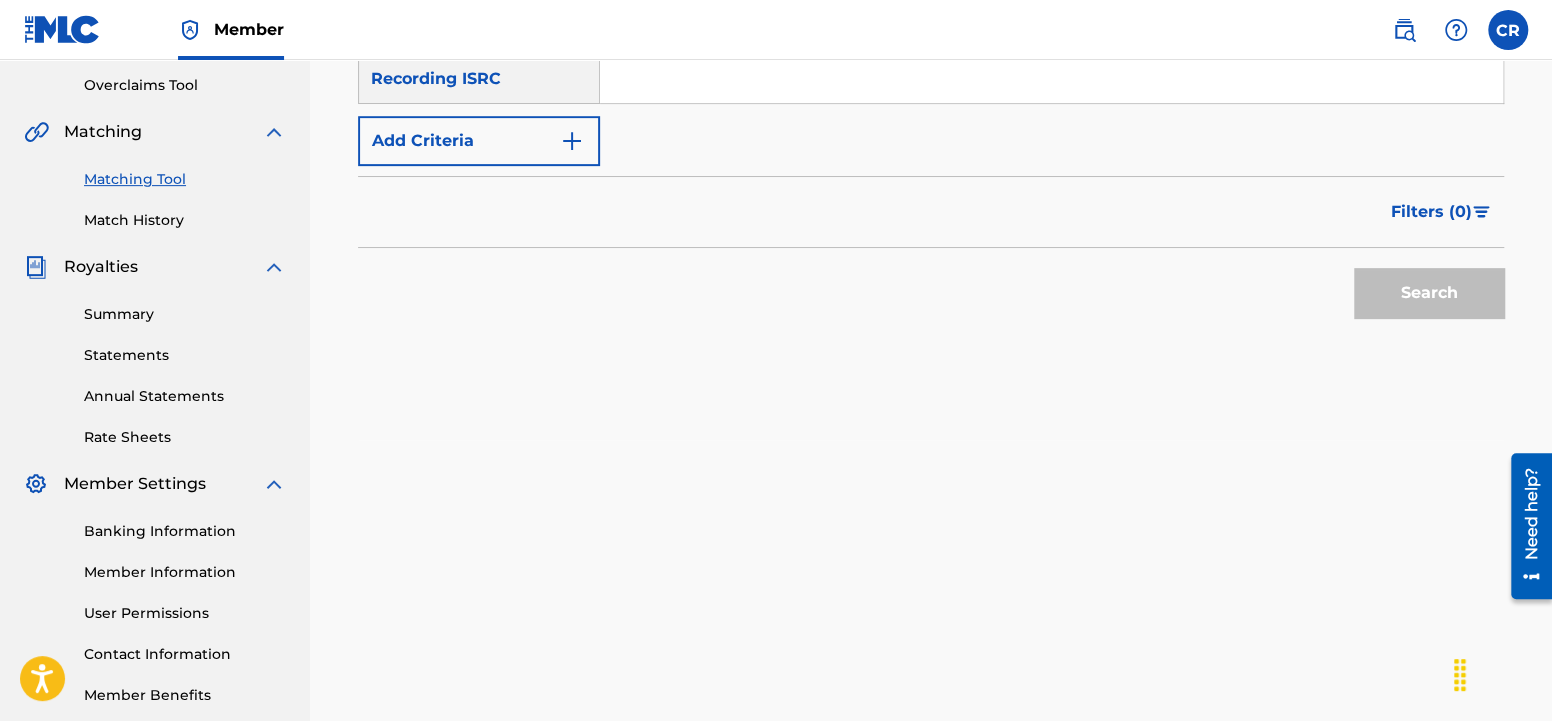 scroll, scrollTop: 0, scrollLeft: 0, axis: both 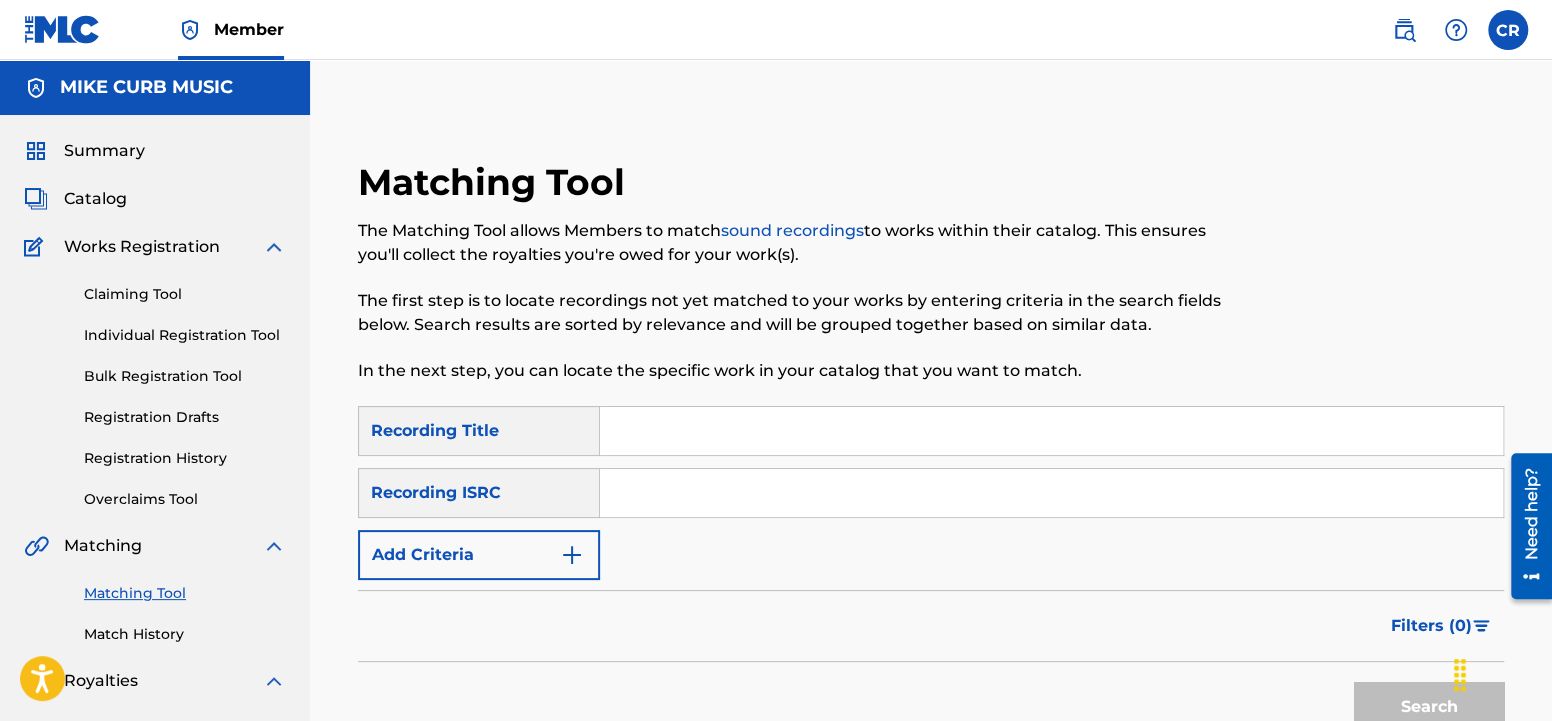 click on "Add Criteria" at bounding box center [479, 555] 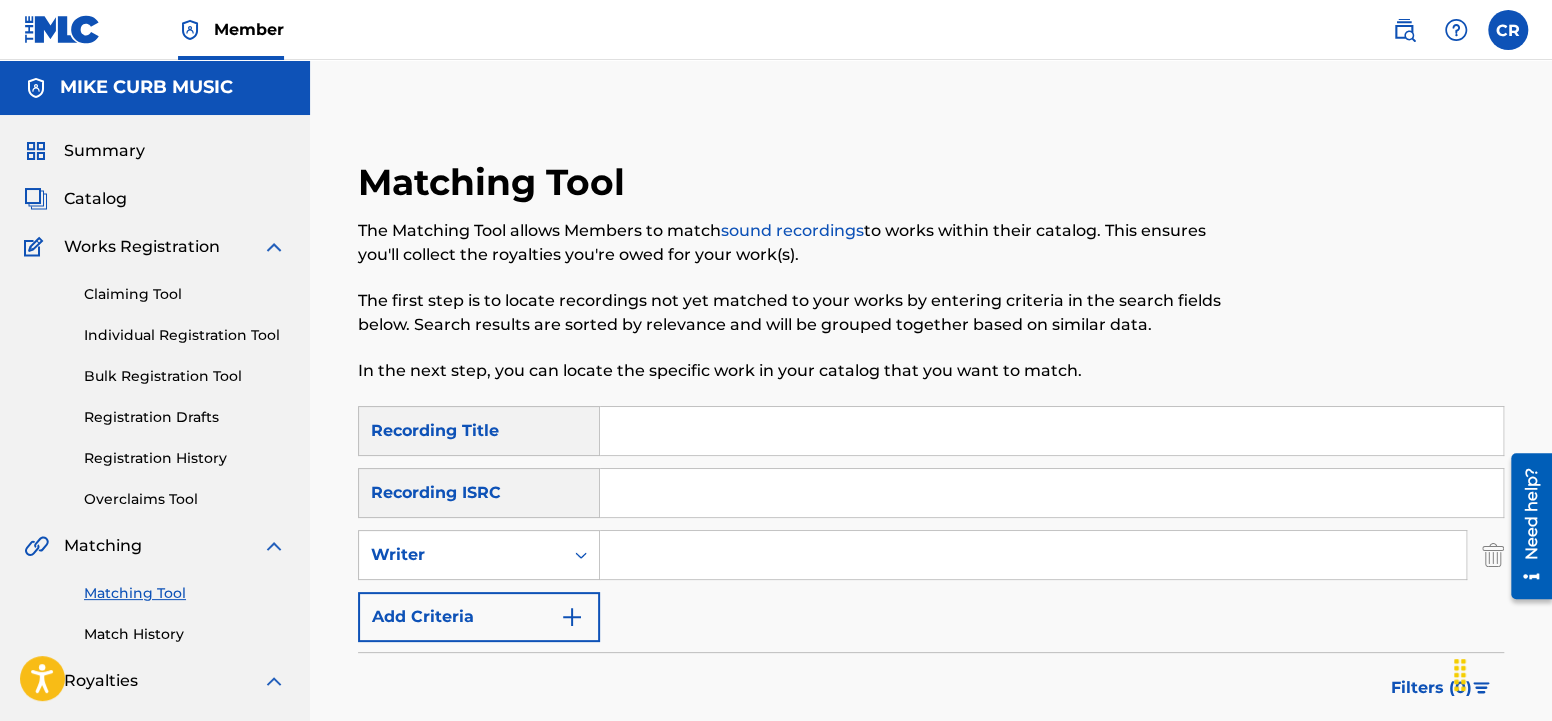 click at bounding box center [1033, 555] 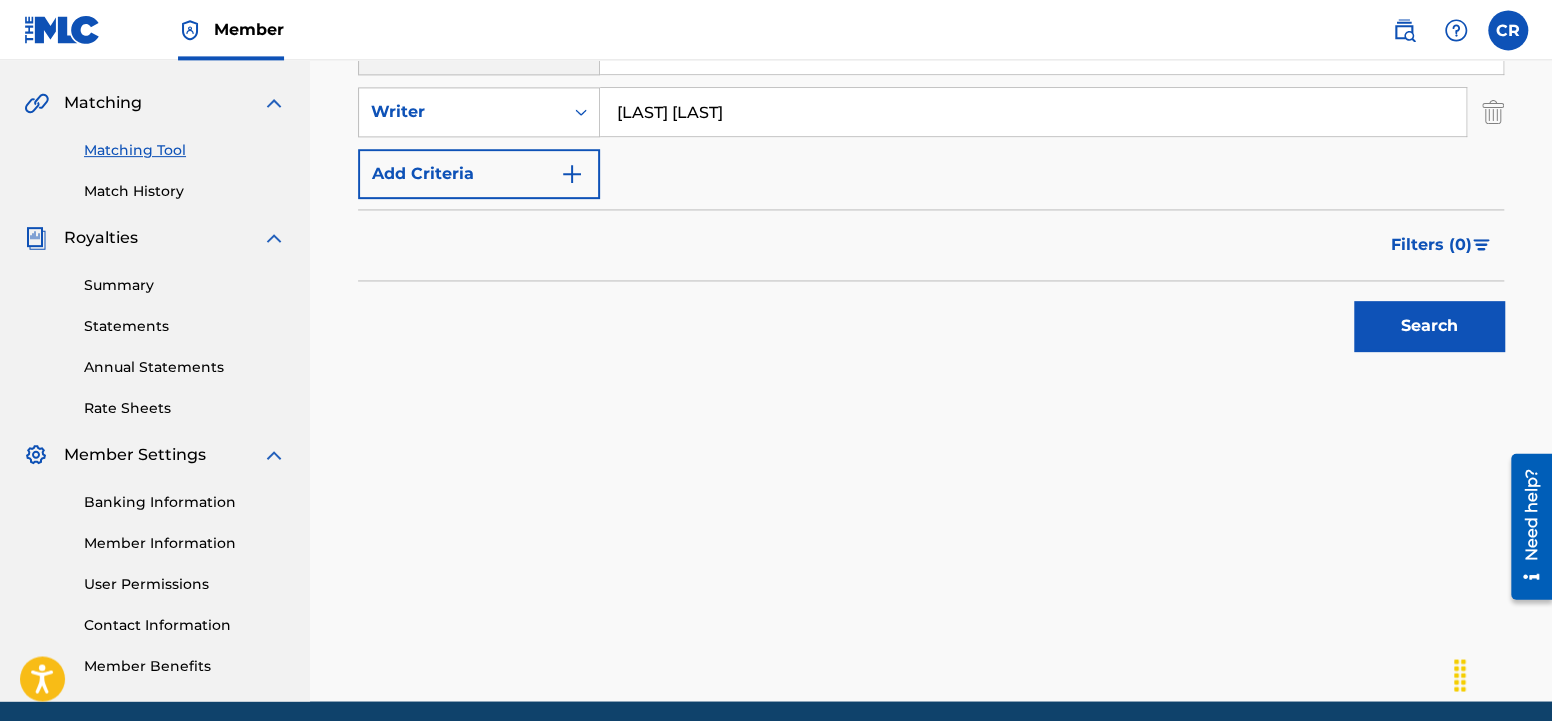 scroll, scrollTop: 519, scrollLeft: 0, axis: vertical 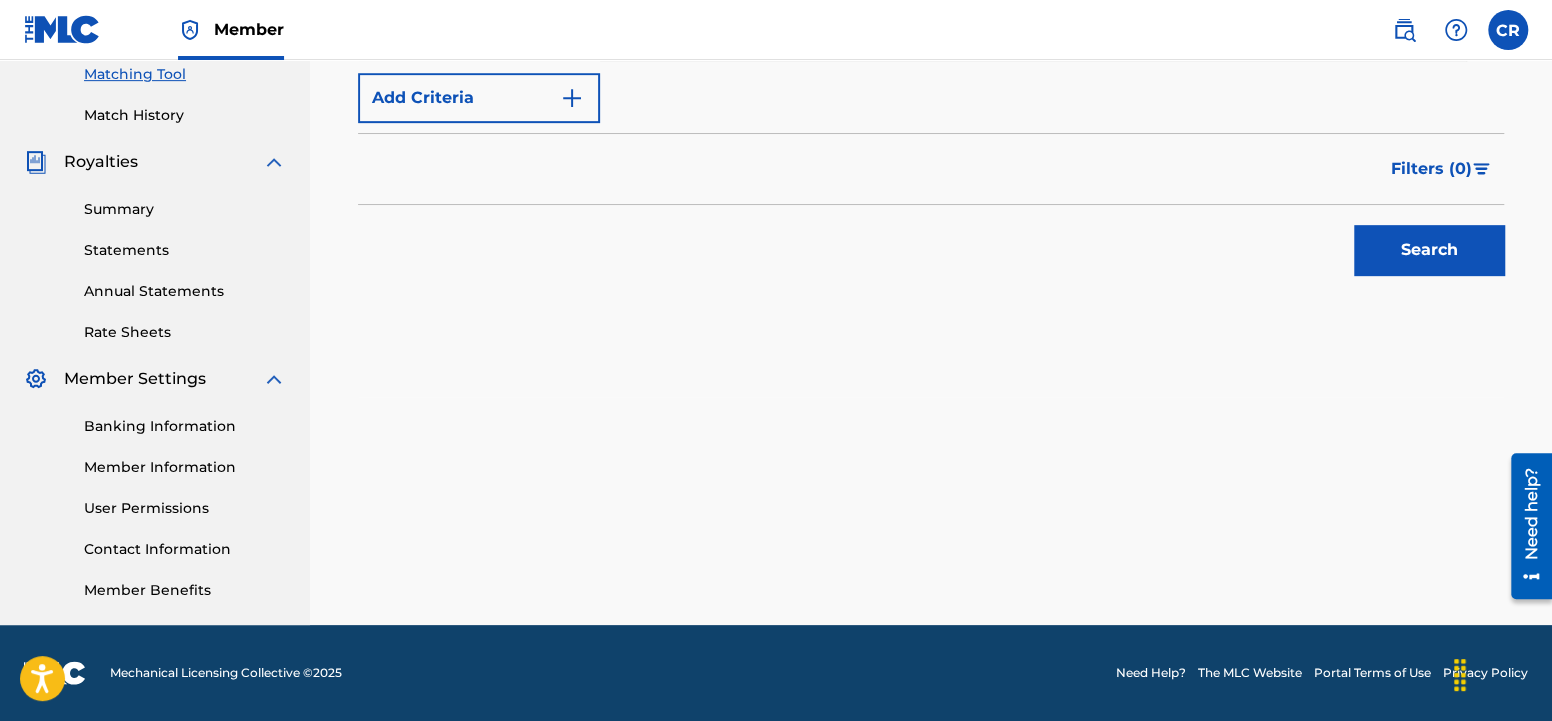 type on "[LAST] [LAST]" 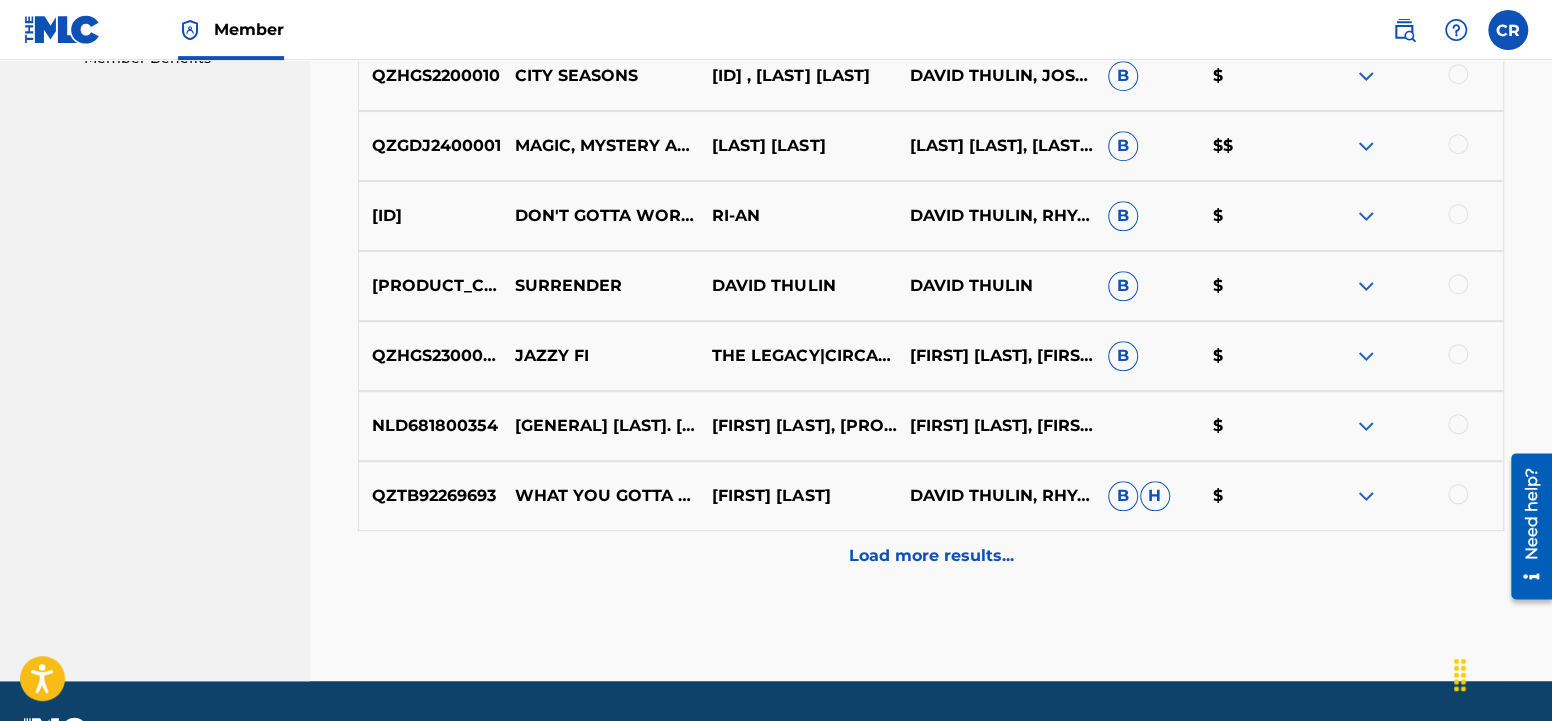scroll, scrollTop: 1106, scrollLeft: 0, axis: vertical 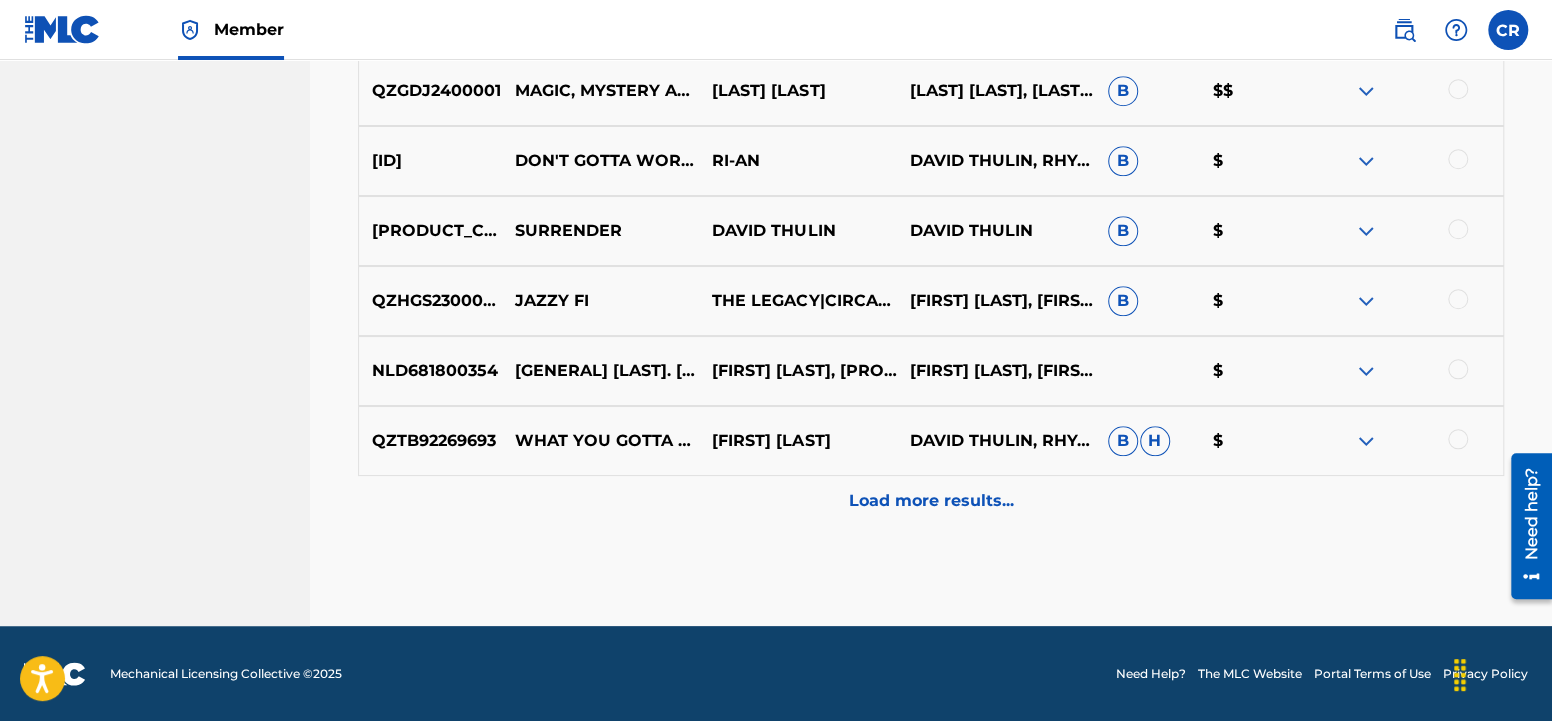 click on "Load more results..." at bounding box center (931, 501) 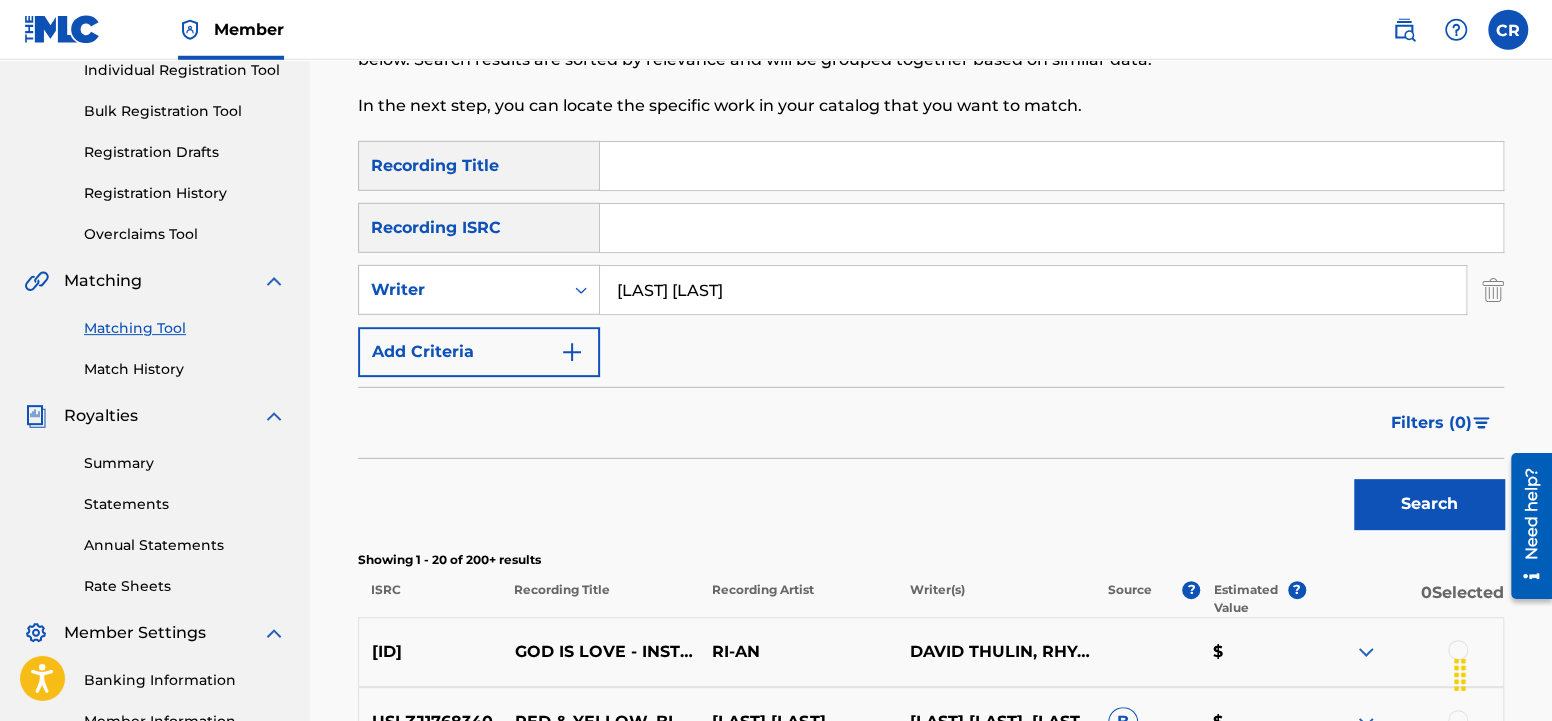scroll, scrollTop: 204, scrollLeft: 0, axis: vertical 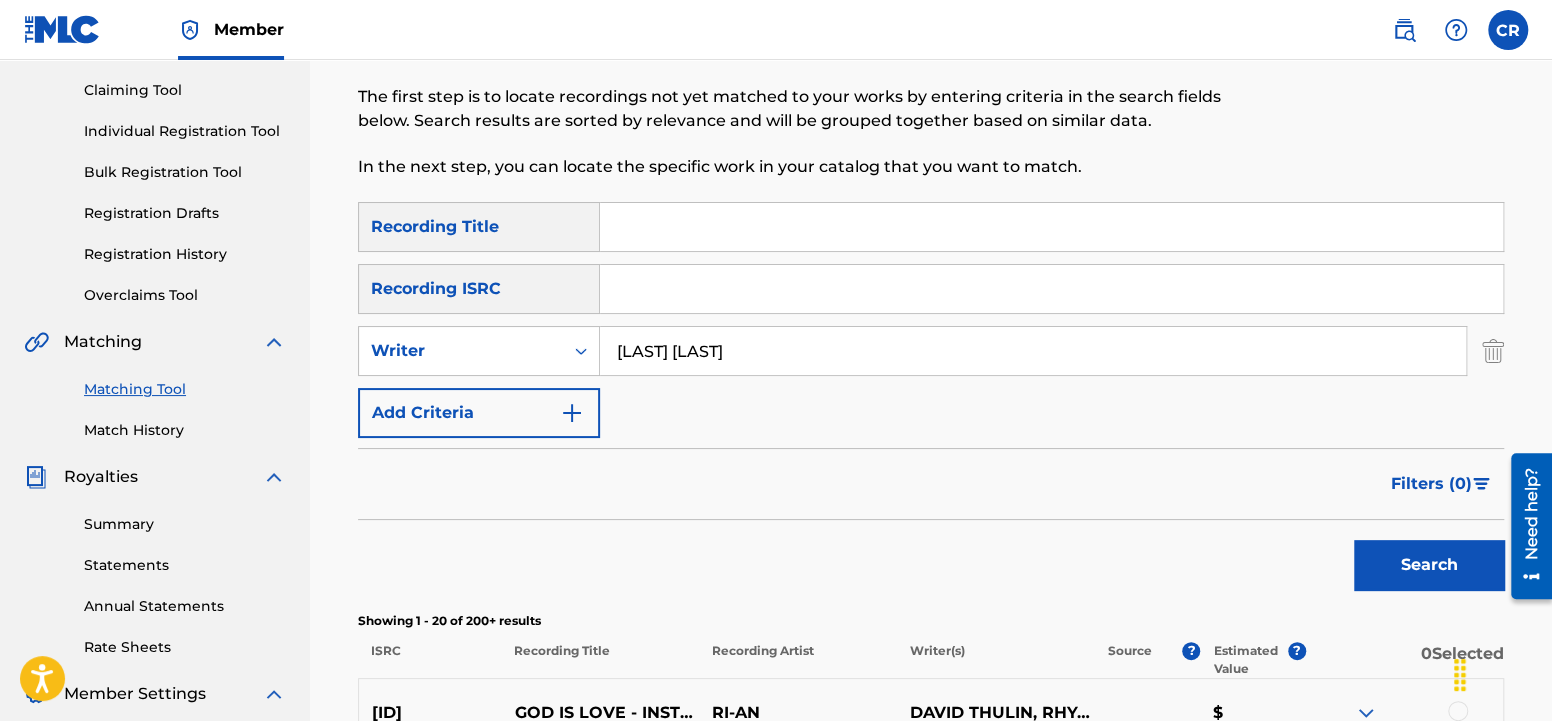 click at bounding box center (1051, 227) 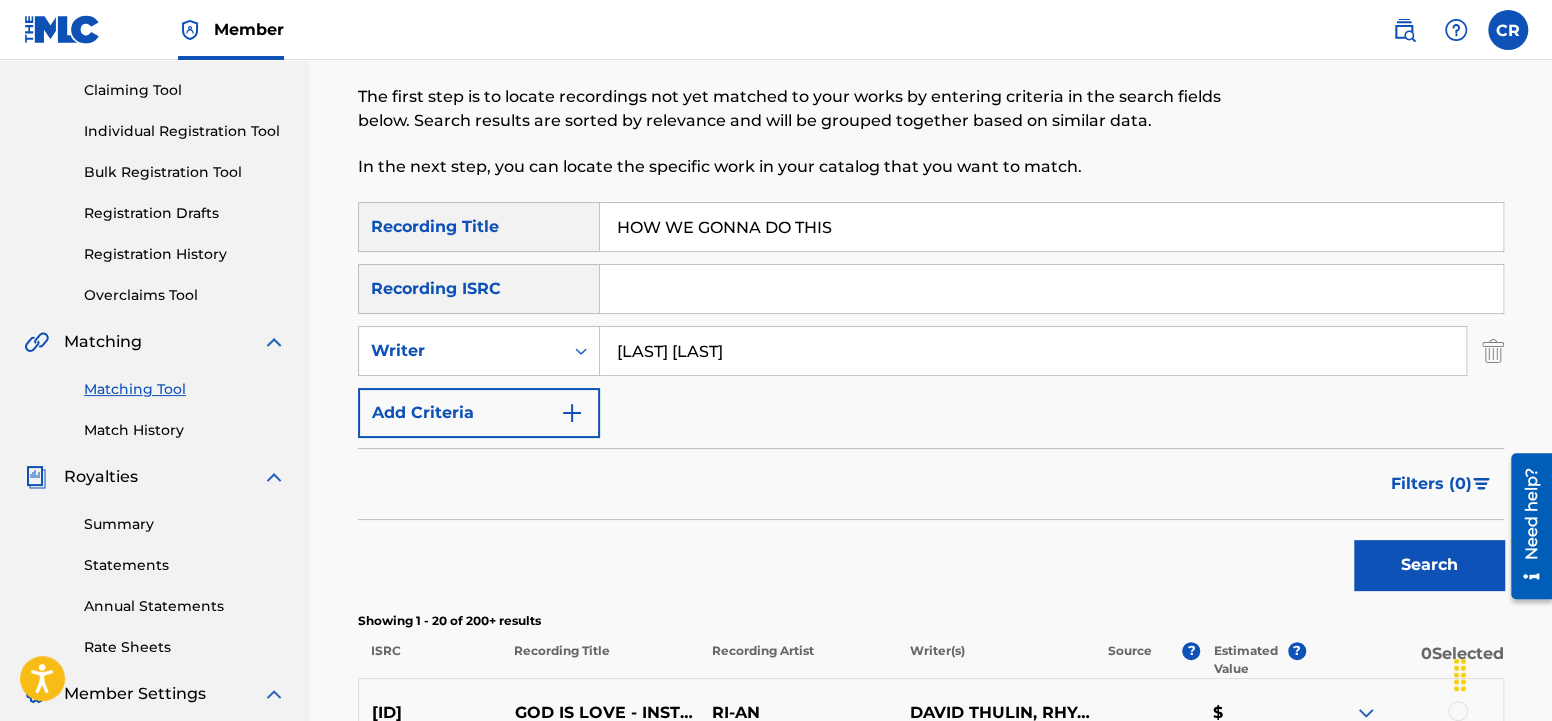 type on "HOW WE GONNA DO THIS" 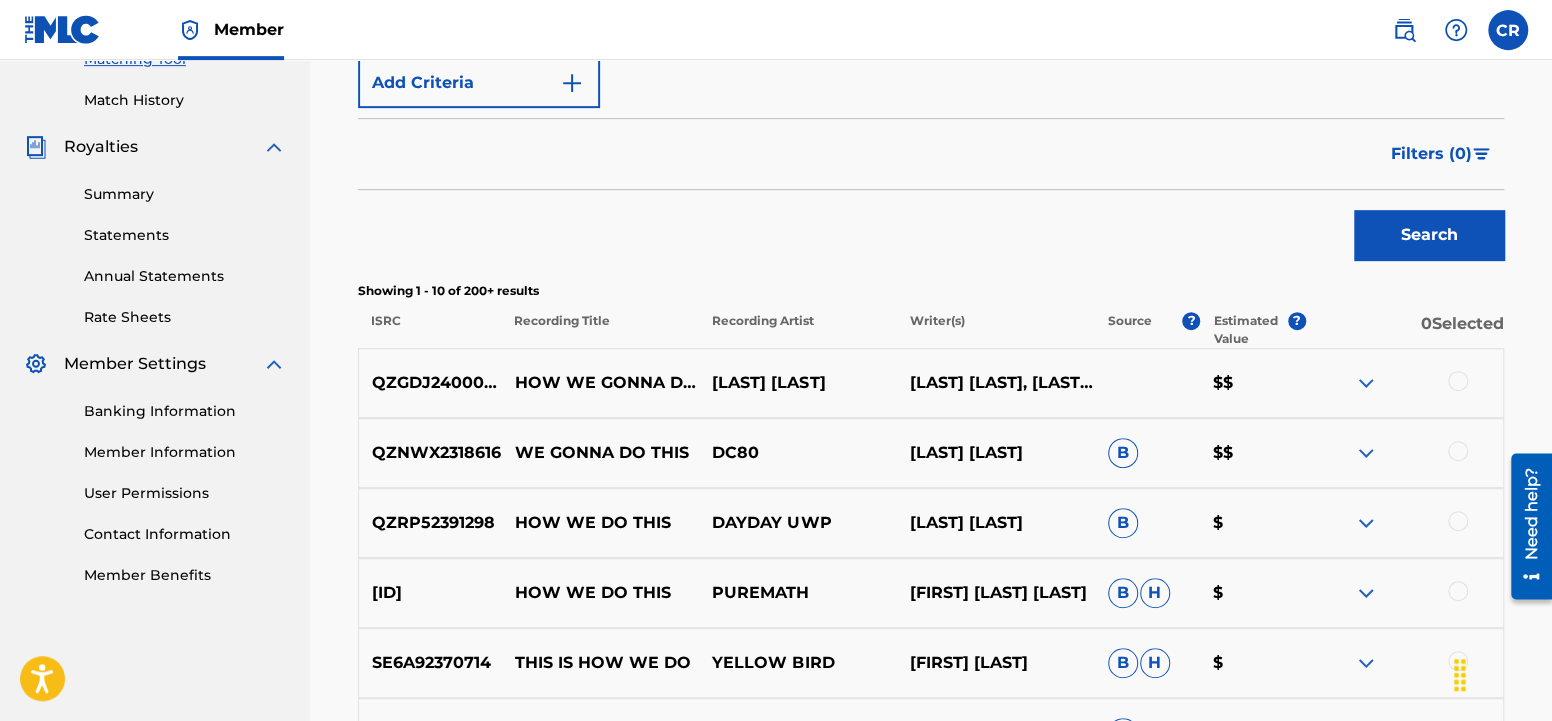 scroll, scrollTop: 624, scrollLeft: 0, axis: vertical 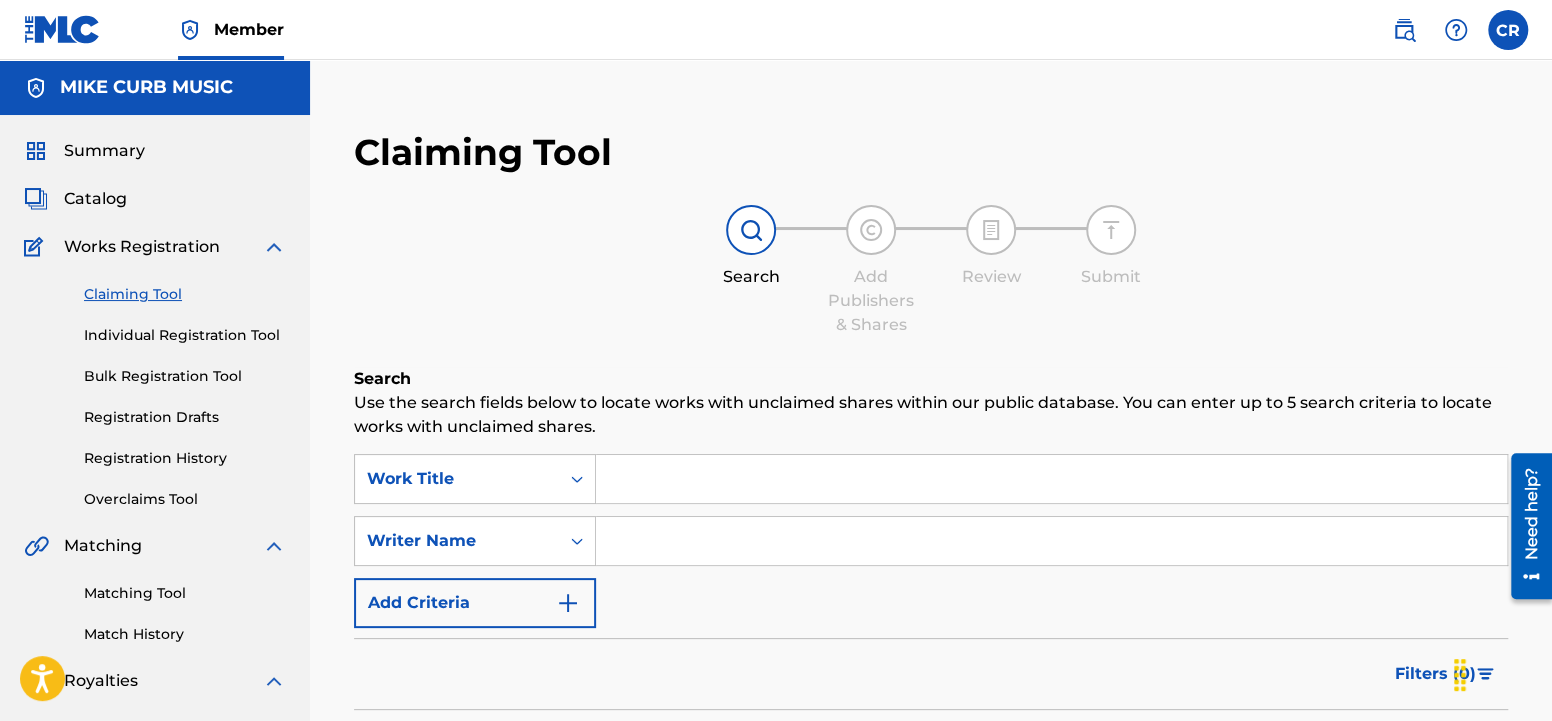 click on "Add Criteria" at bounding box center (475, 603) 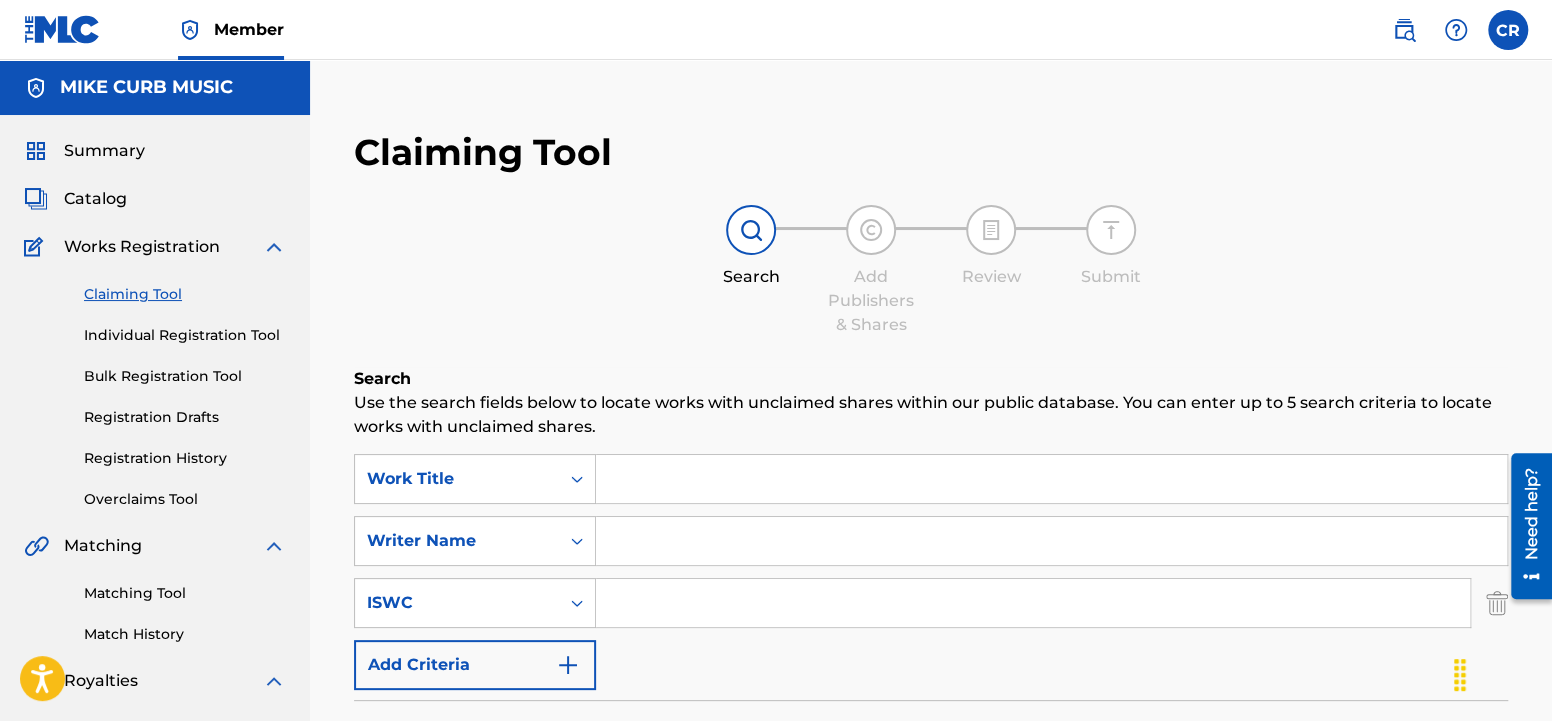 drag, startPoint x: 658, startPoint y: 595, endPoint x: 679, endPoint y: 596, distance: 21.023796 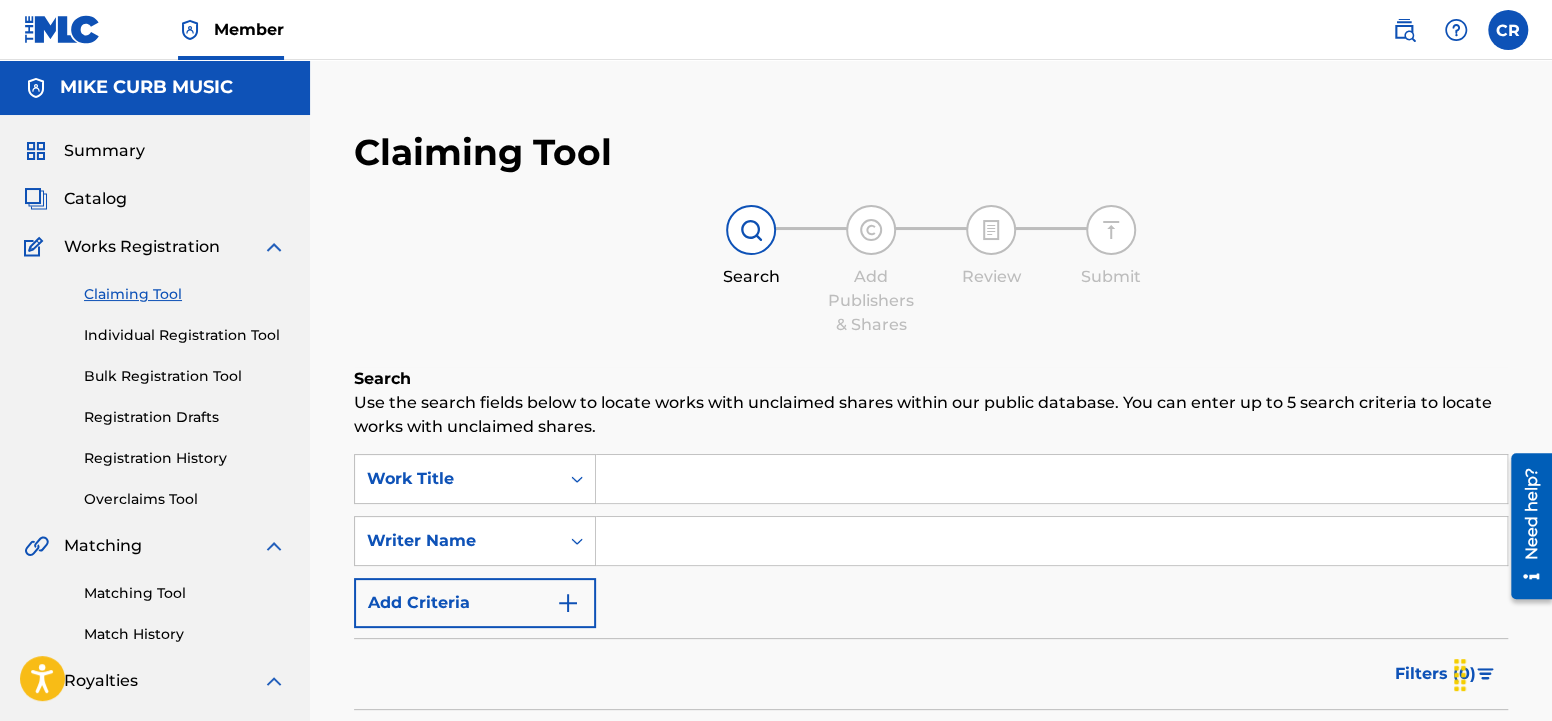 click at bounding box center [1051, 541] 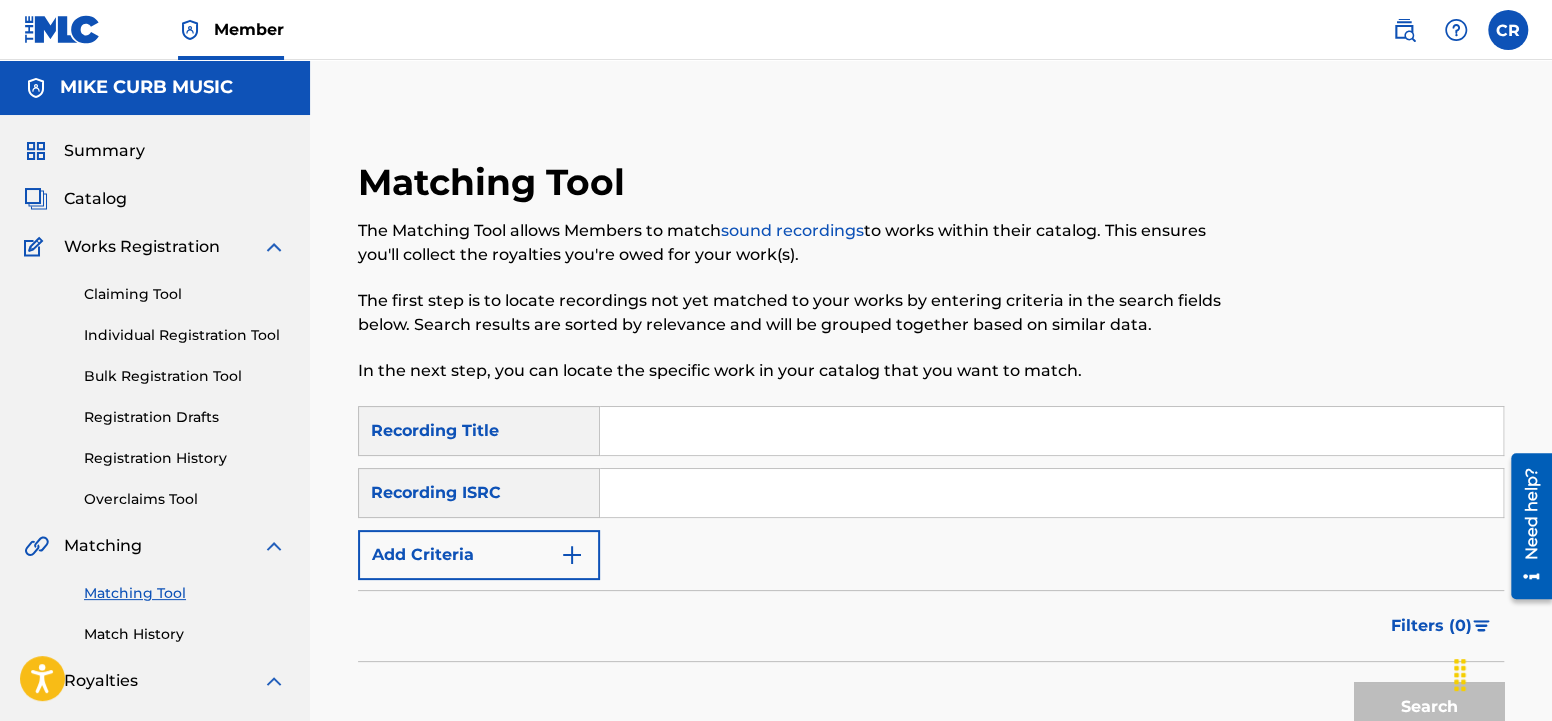 click at bounding box center [1051, 431] 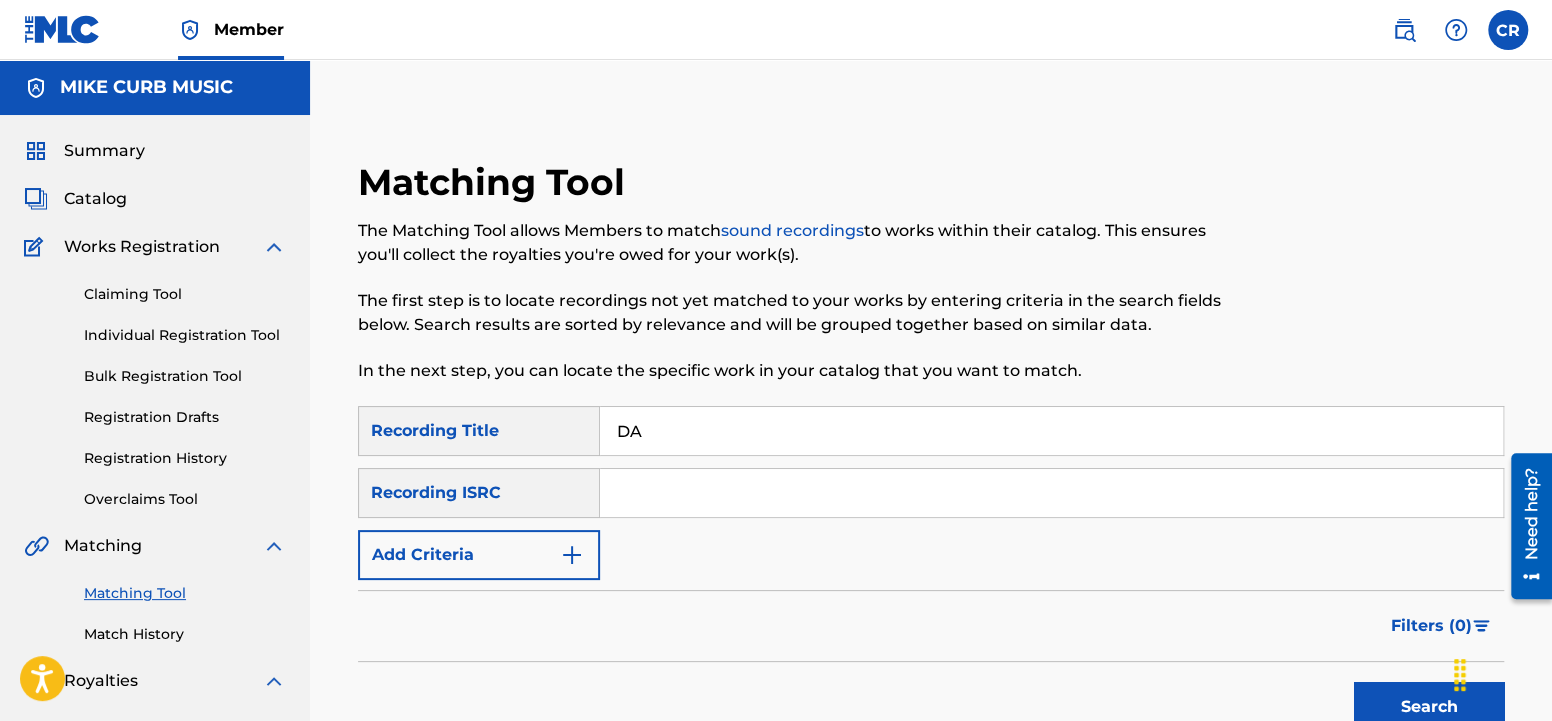 type on "D" 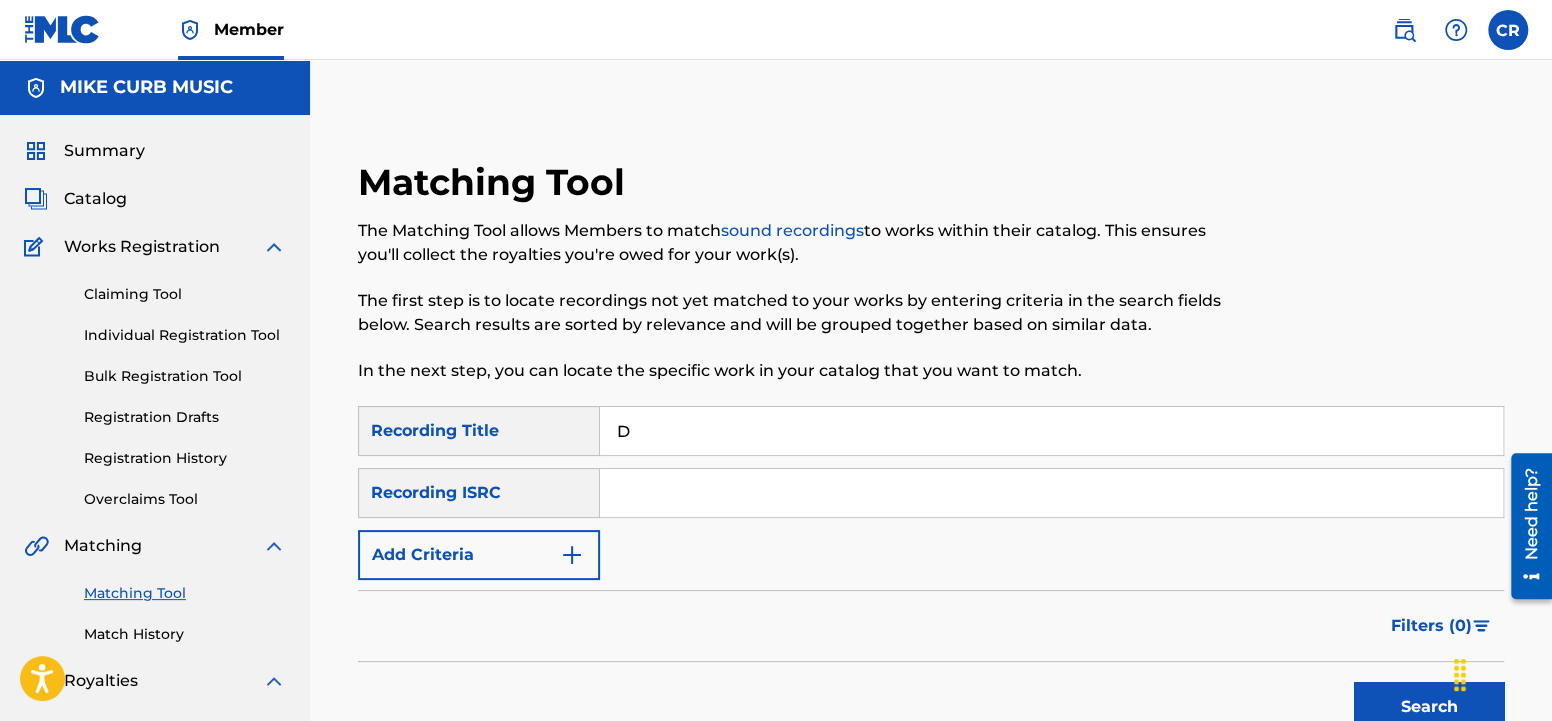 type 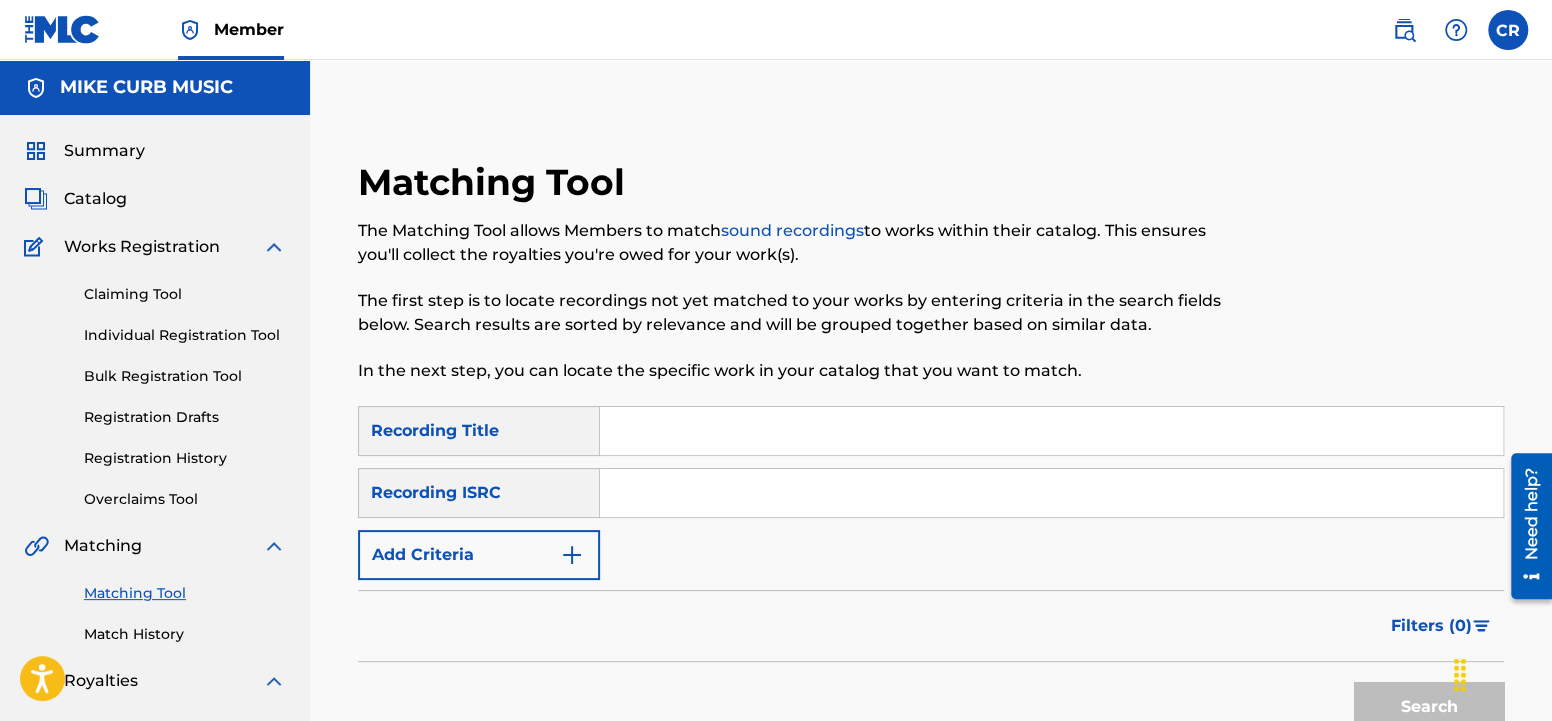 click at bounding box center (572, 555) 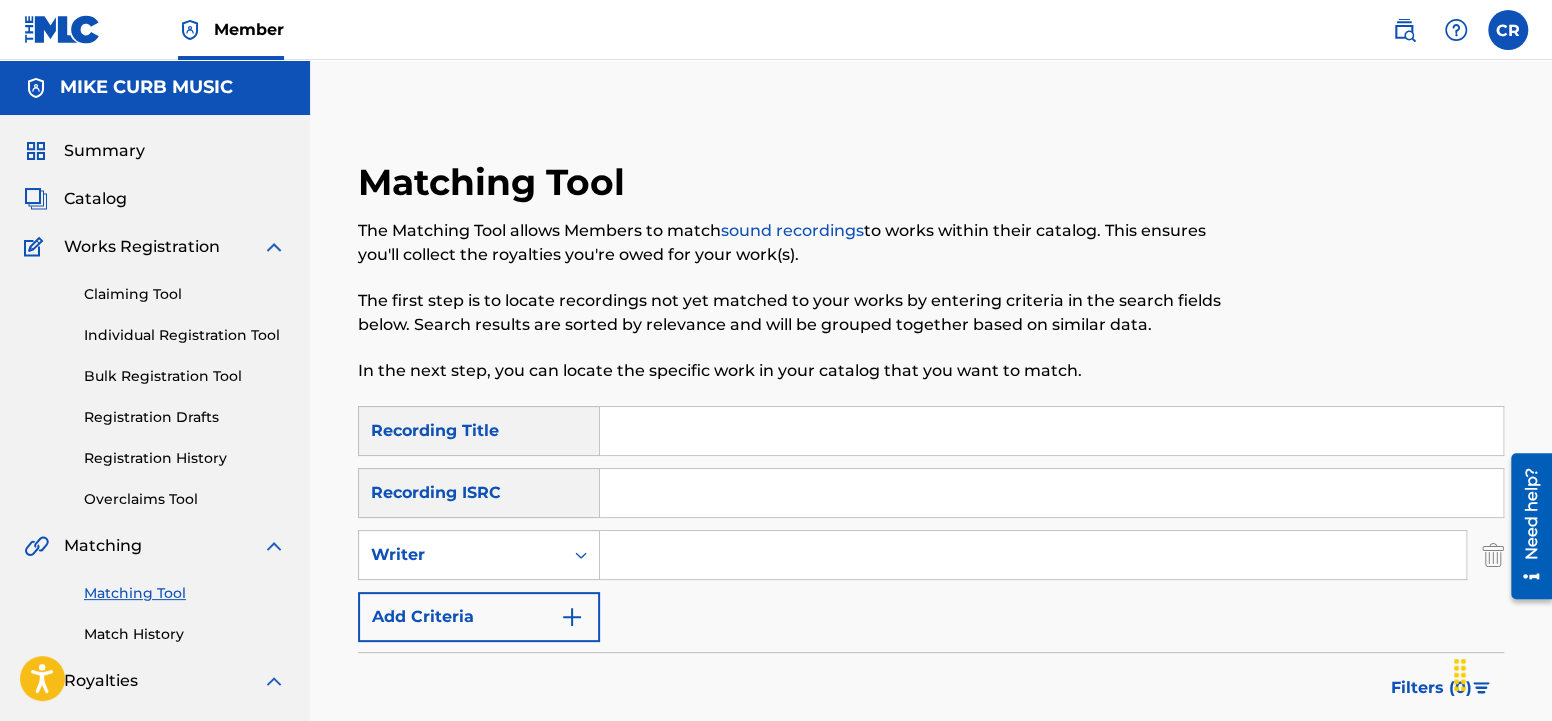 click at bounding box center (1033, 555) 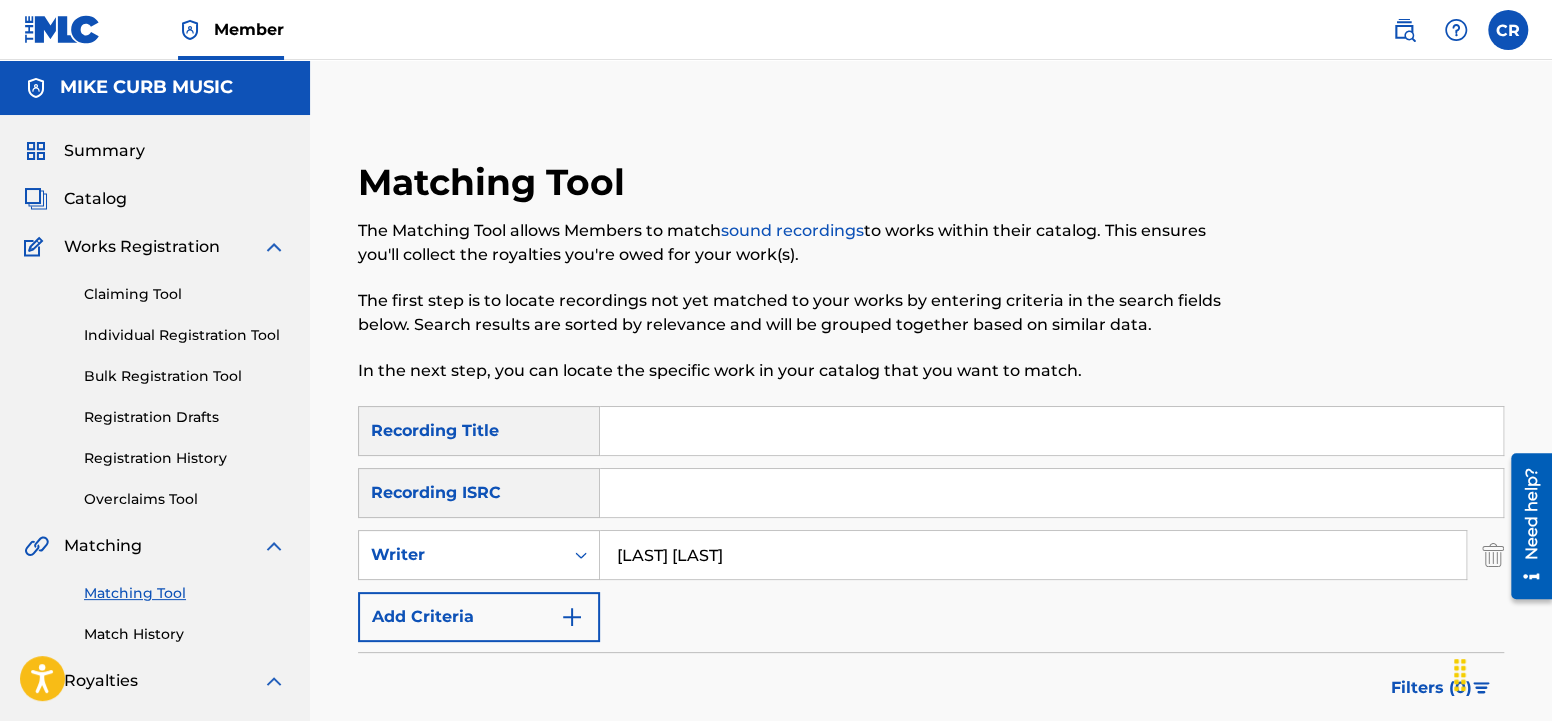 scroll, scrollTop: 519, scrollLeft: 0, axis: vertical 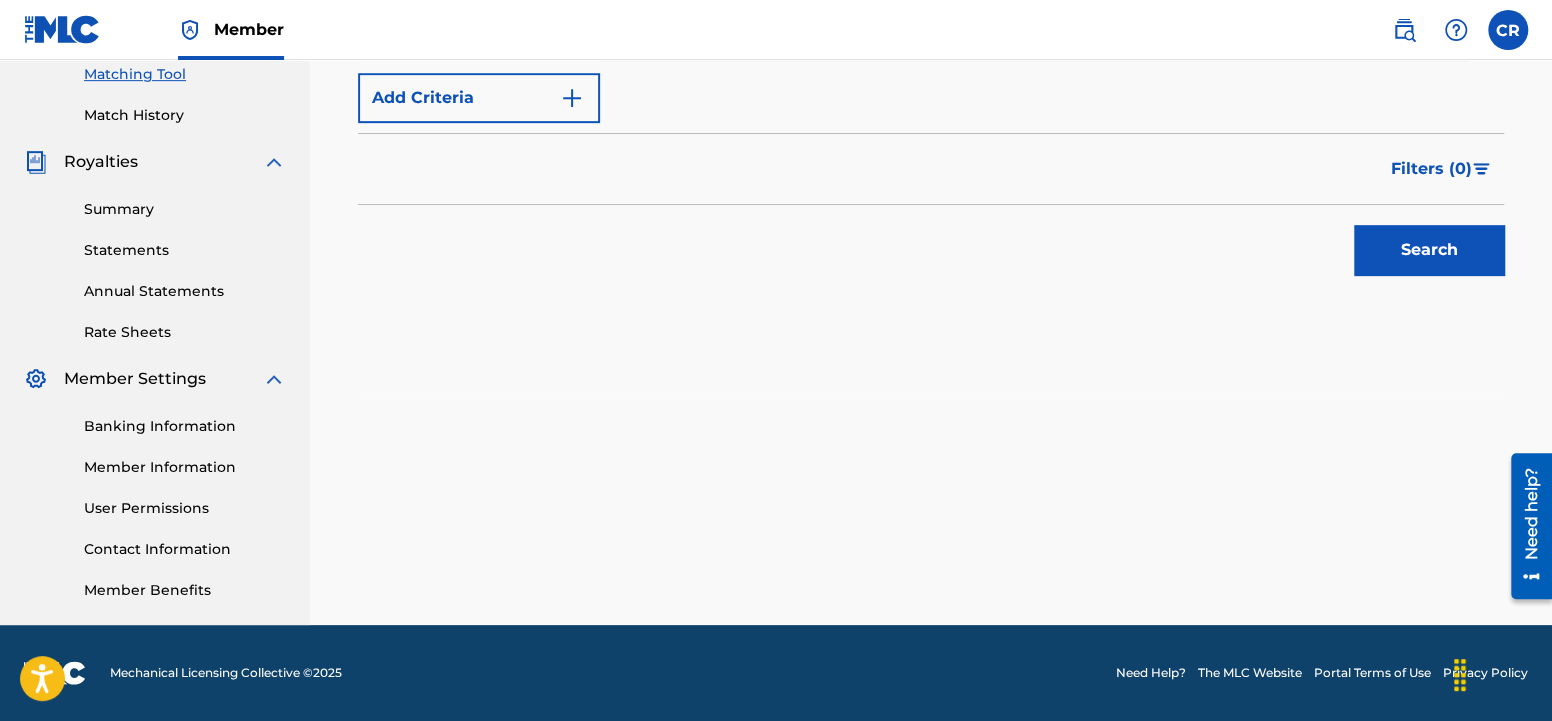 type on "[LAST] [LAST]" 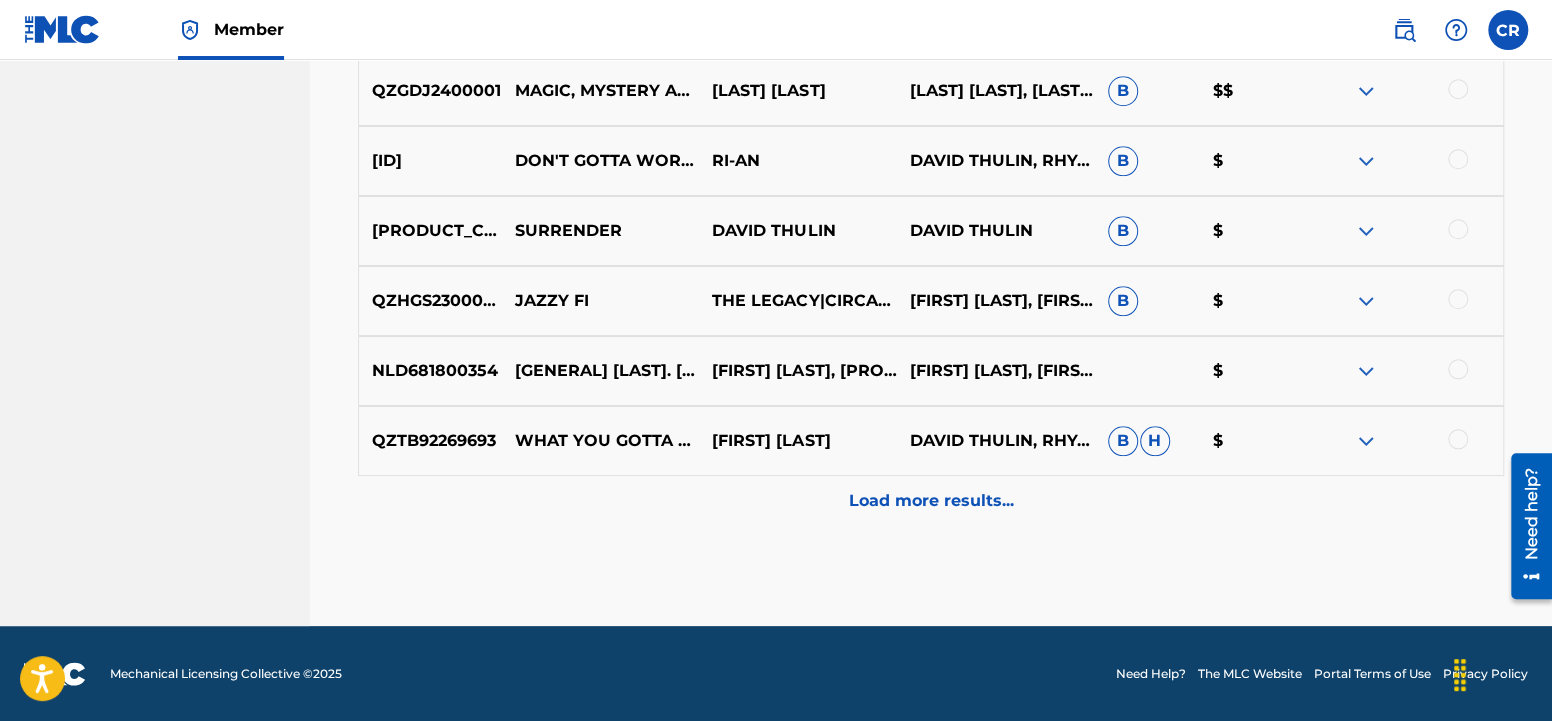 click on "Load more results..." at bounding box center (931, 501) 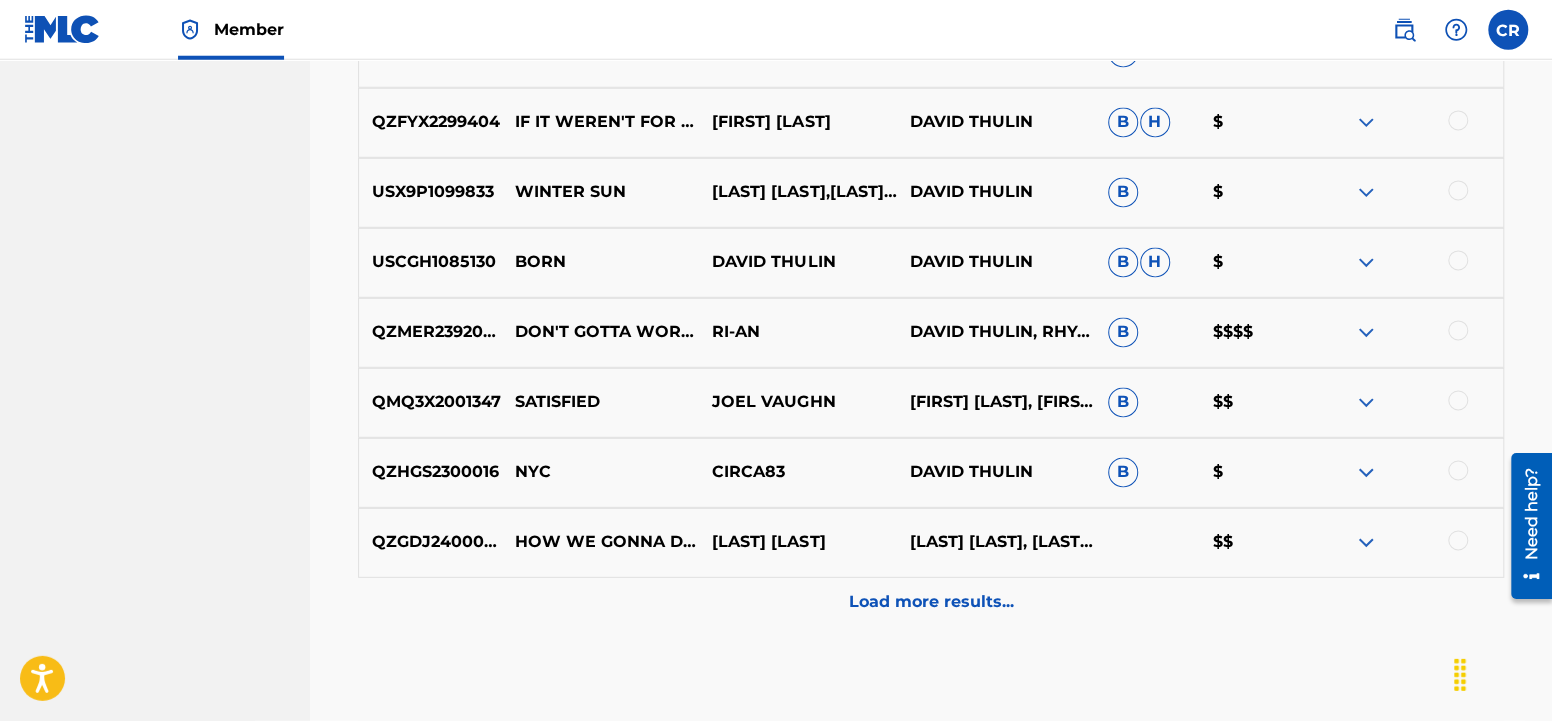 scroll, scrollTop: 1806, scrollLeft: 0, axis: vertical 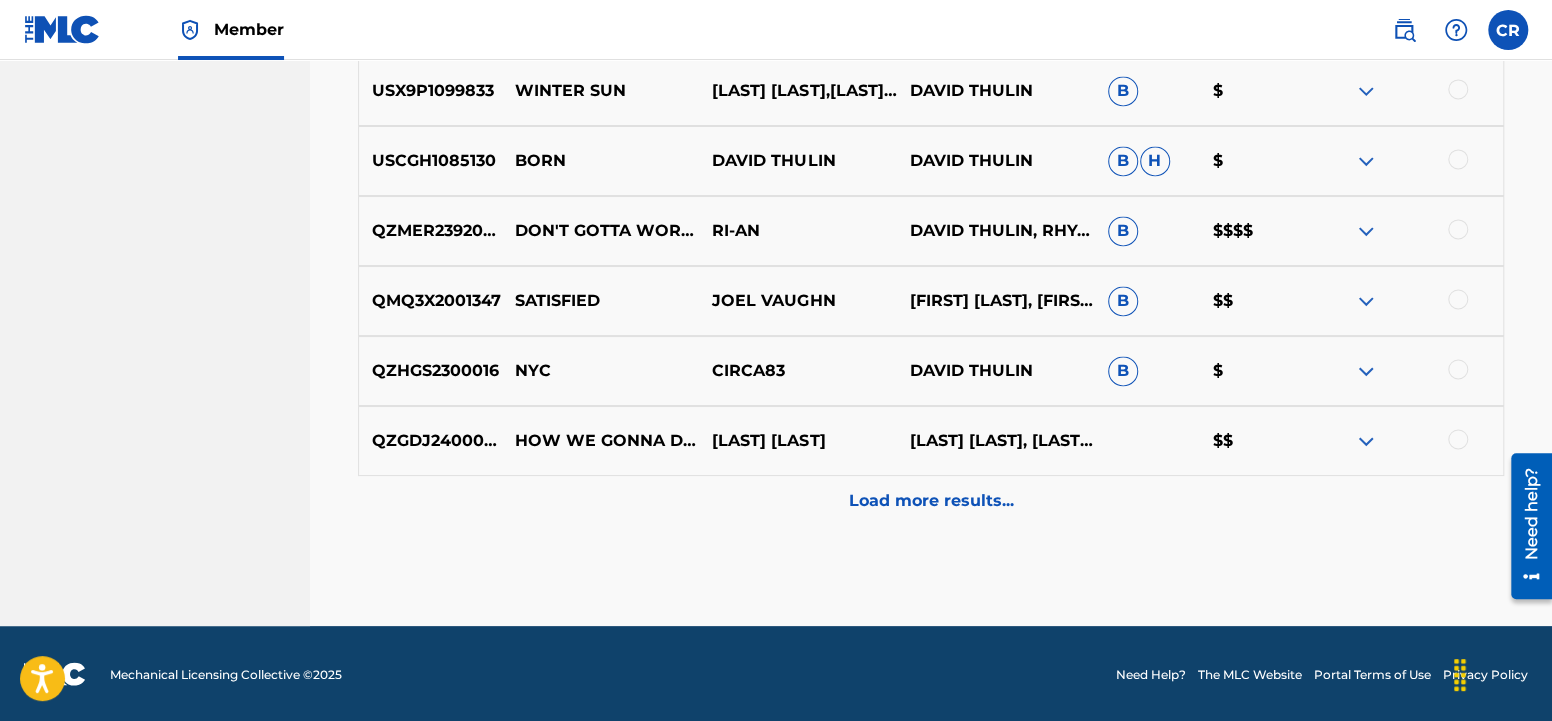click on "Load more results..." at bounding box center (931, 501) 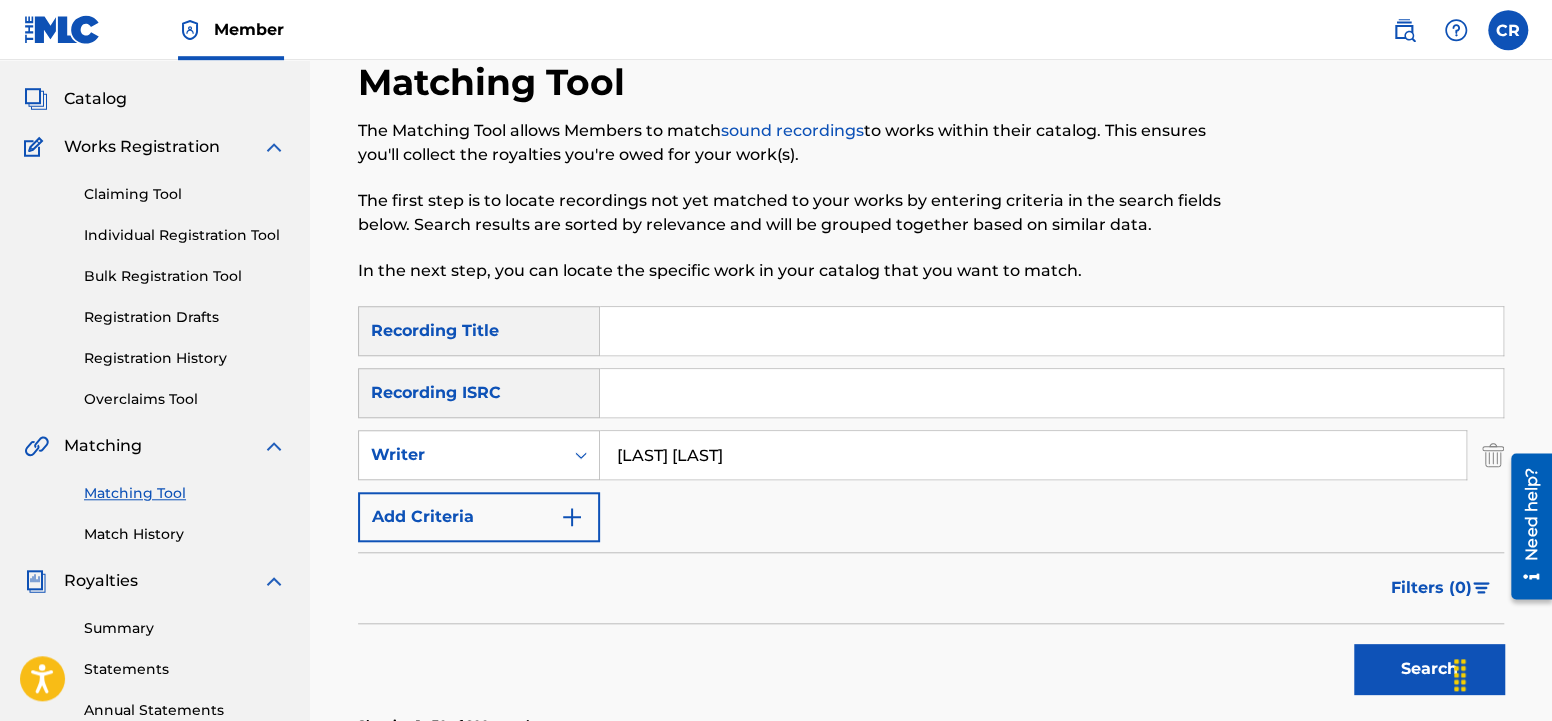 scroll, scrollTop: 99, scrollLeft: 0, axis: vertical 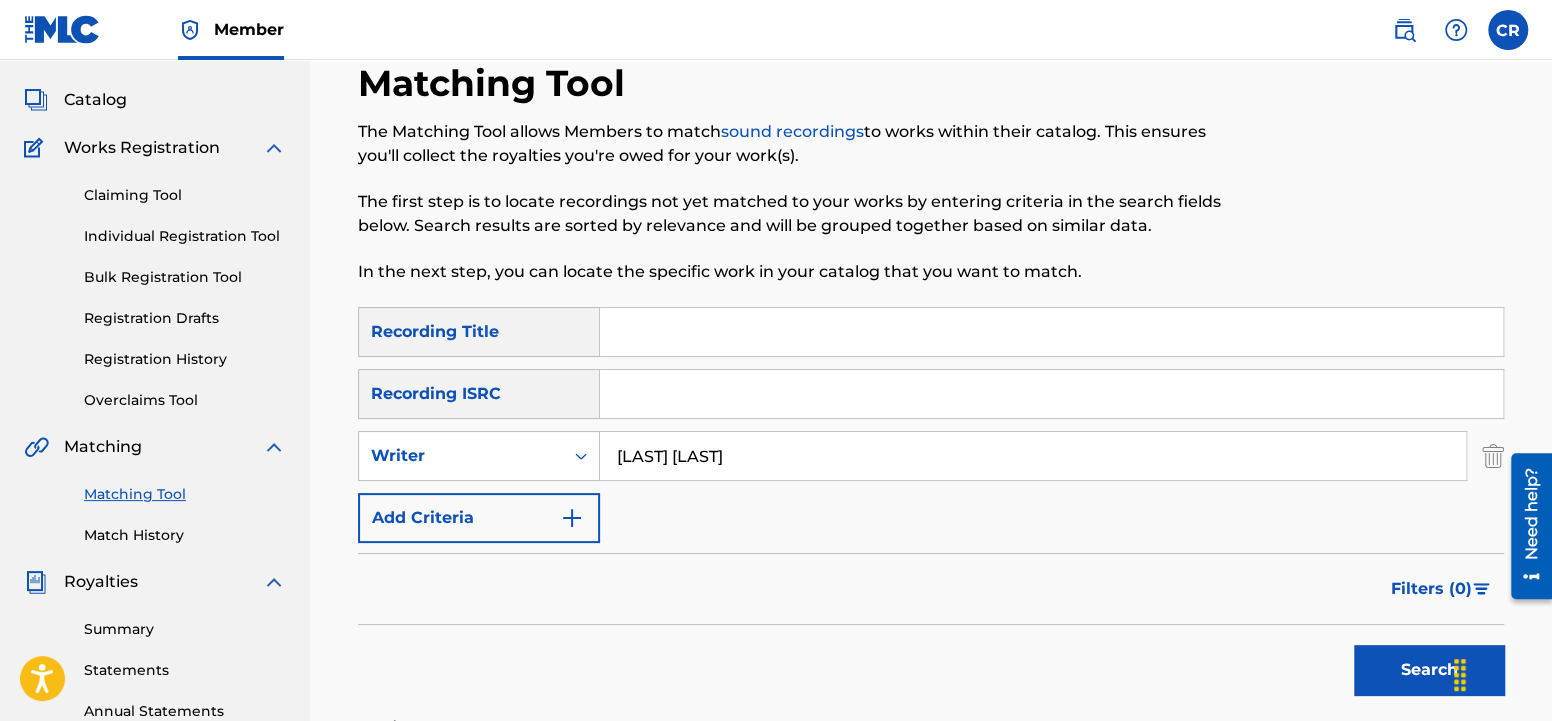 click at bounding box center [1051, 332] 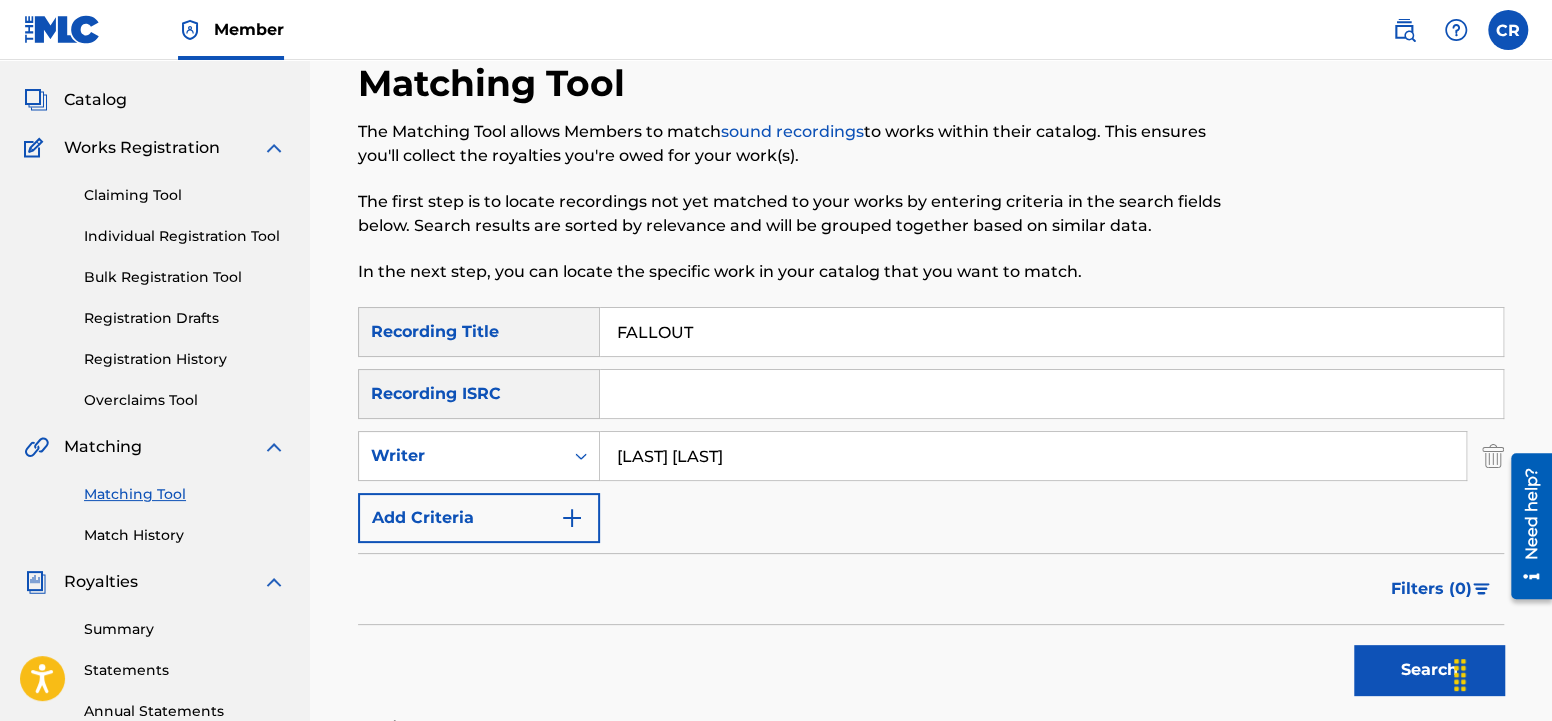 type on "FALLOUT" 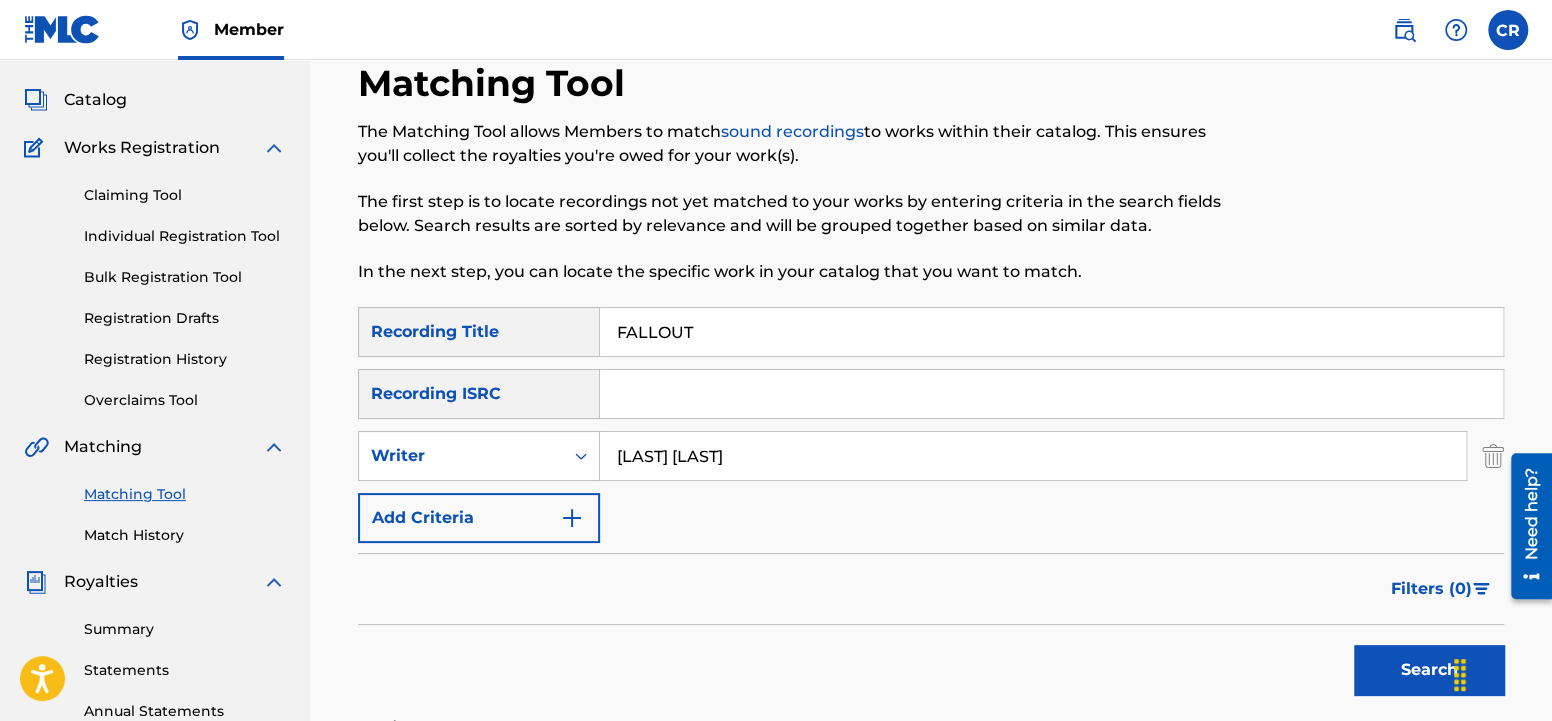 scroll, scrollTop: 624, scrollLeft: 0, axis: vertical 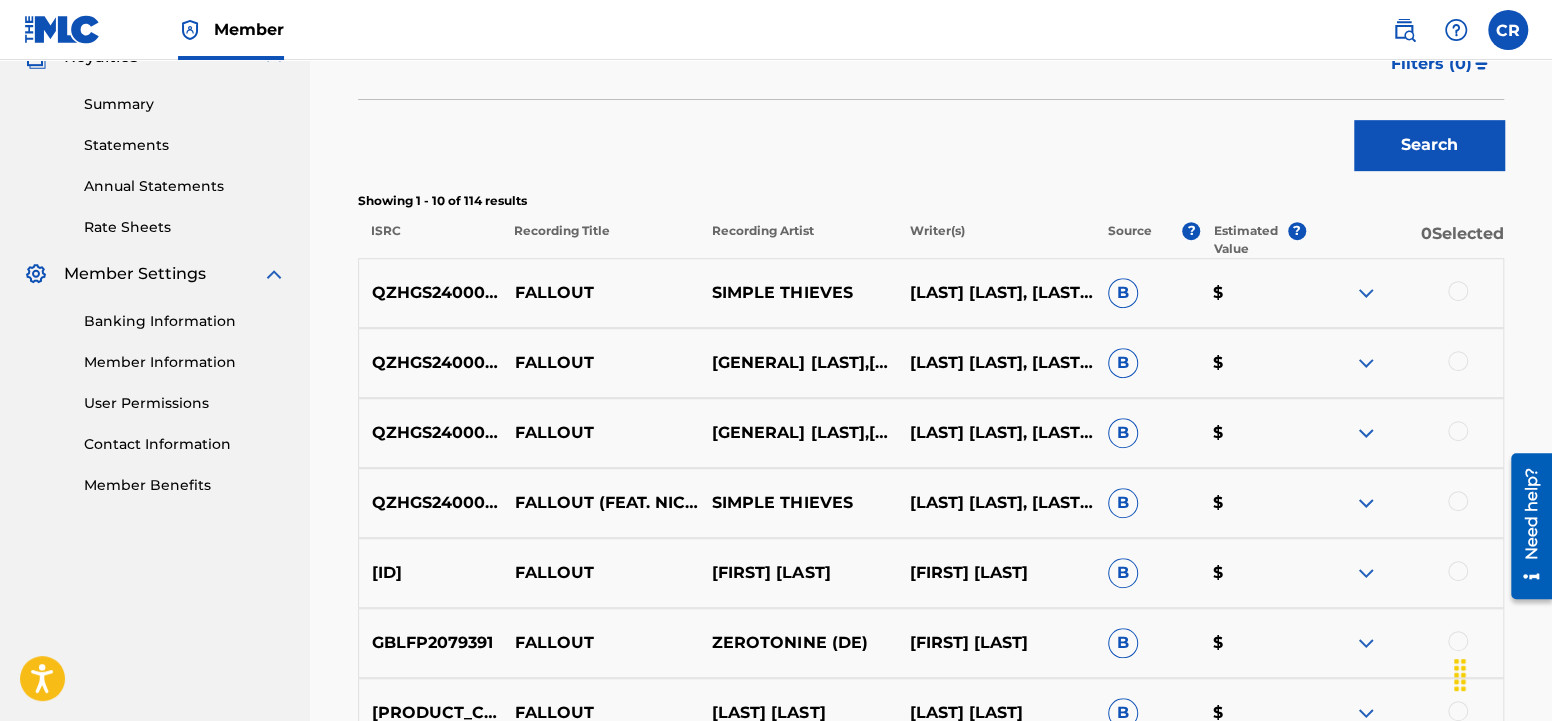 click at bounding box center (1458, 291) 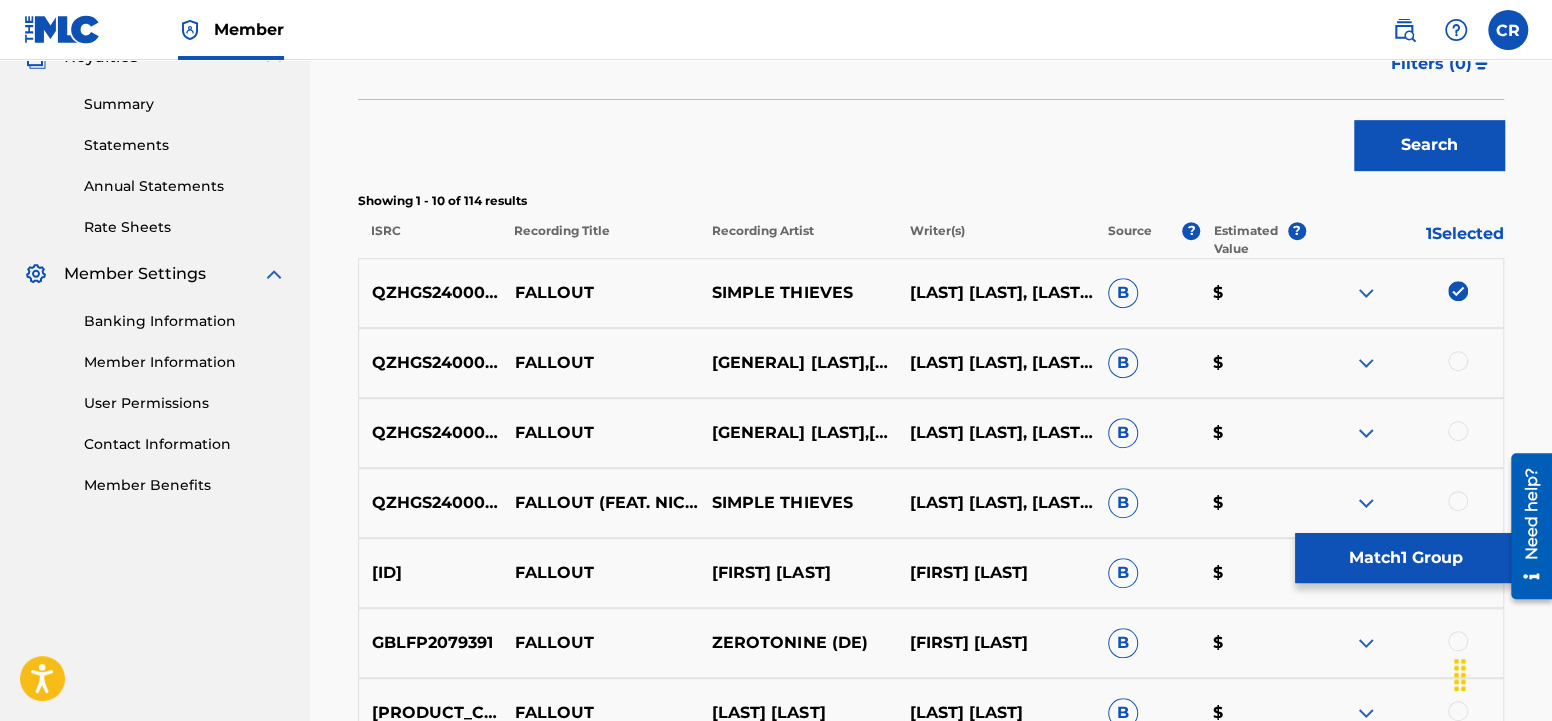 click at bounding box center [1458, 361] 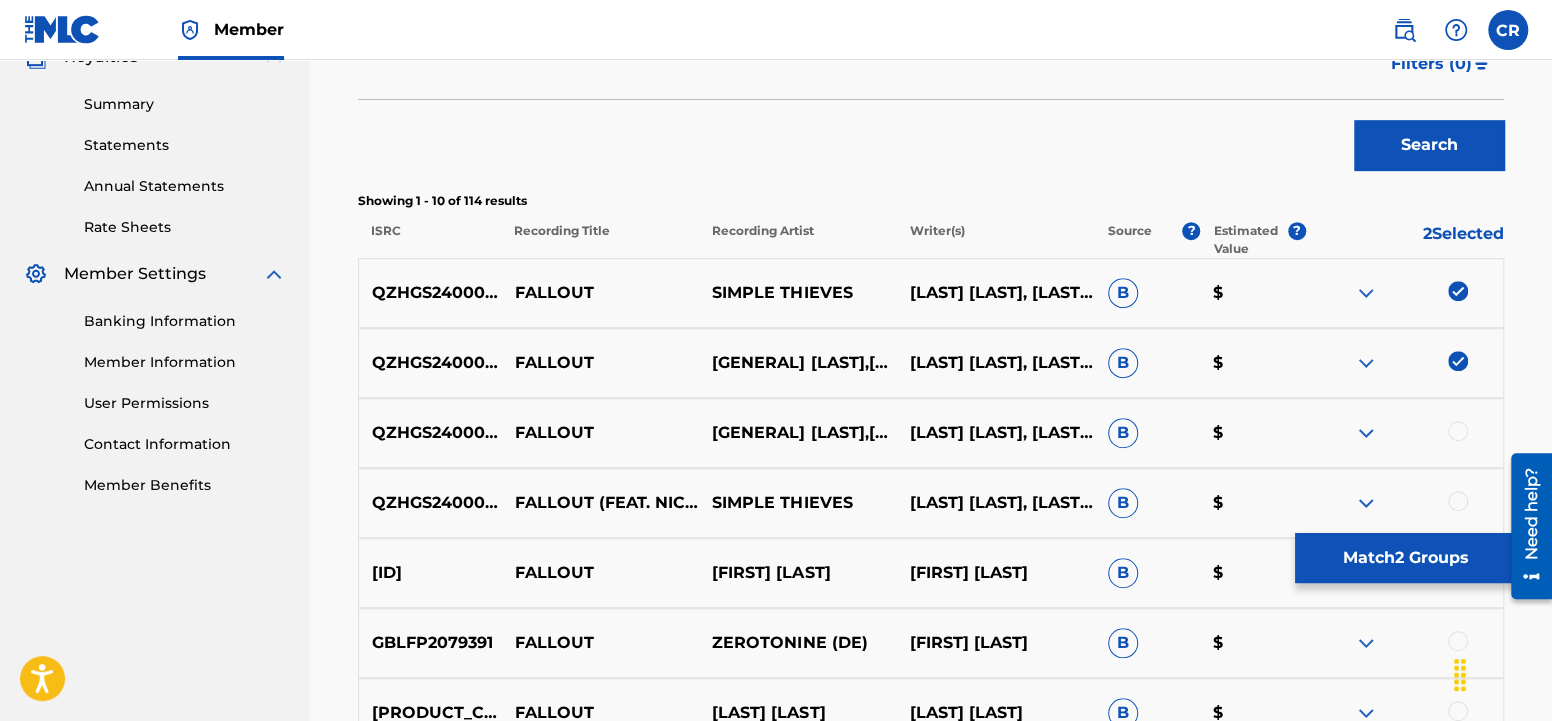 click at bounding box center (1458, 431) 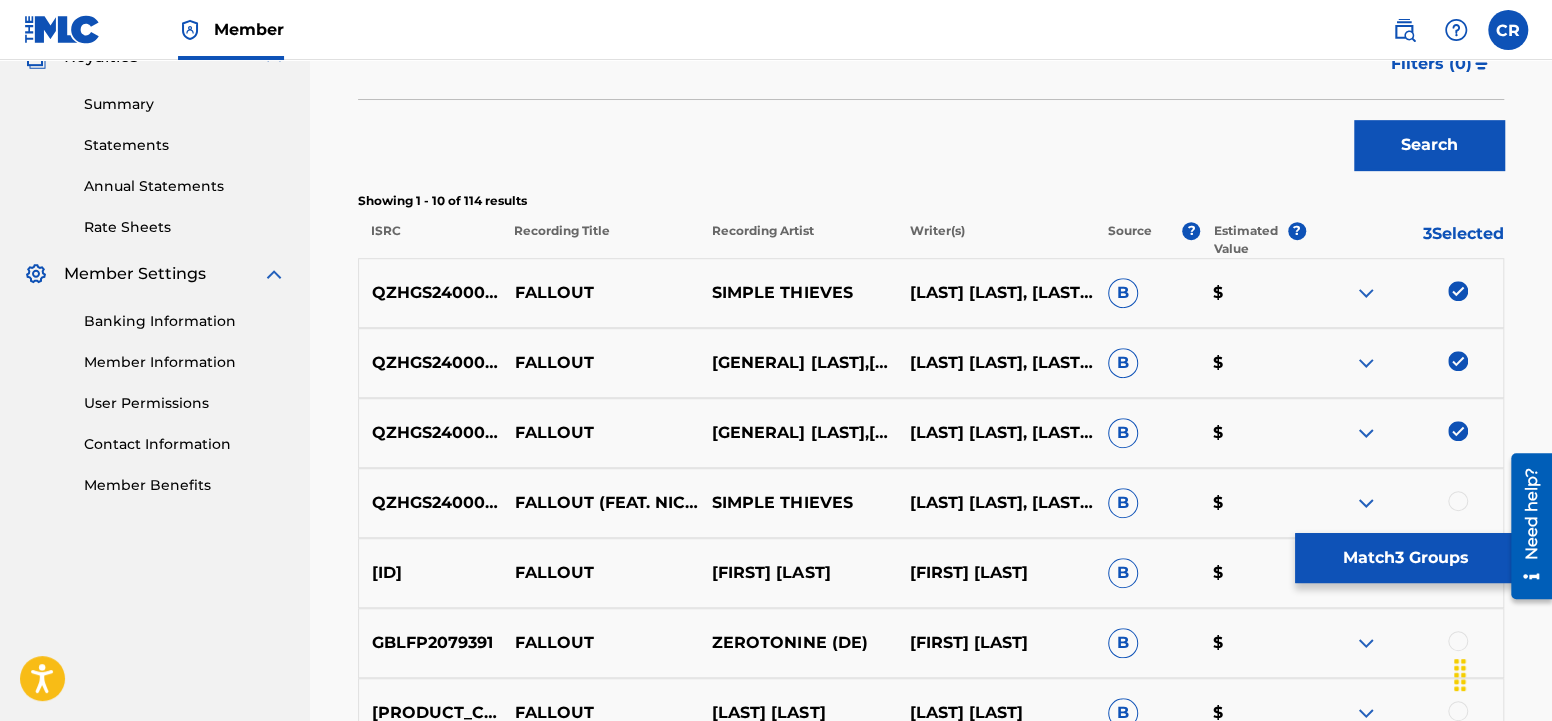 click at bounding box center [1458, 501] 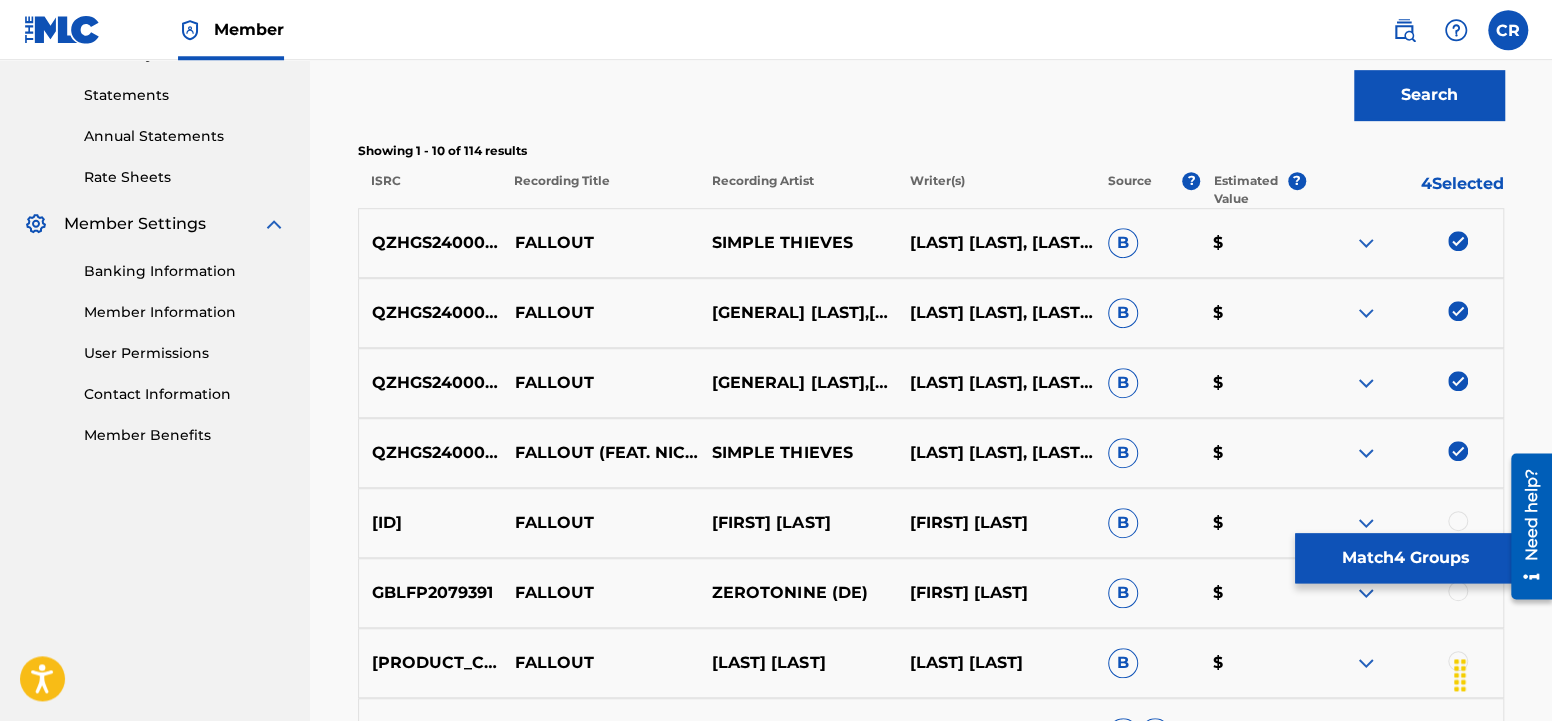 scroll, scrollTop: 729, scrollLeft: 0, axis: vertical 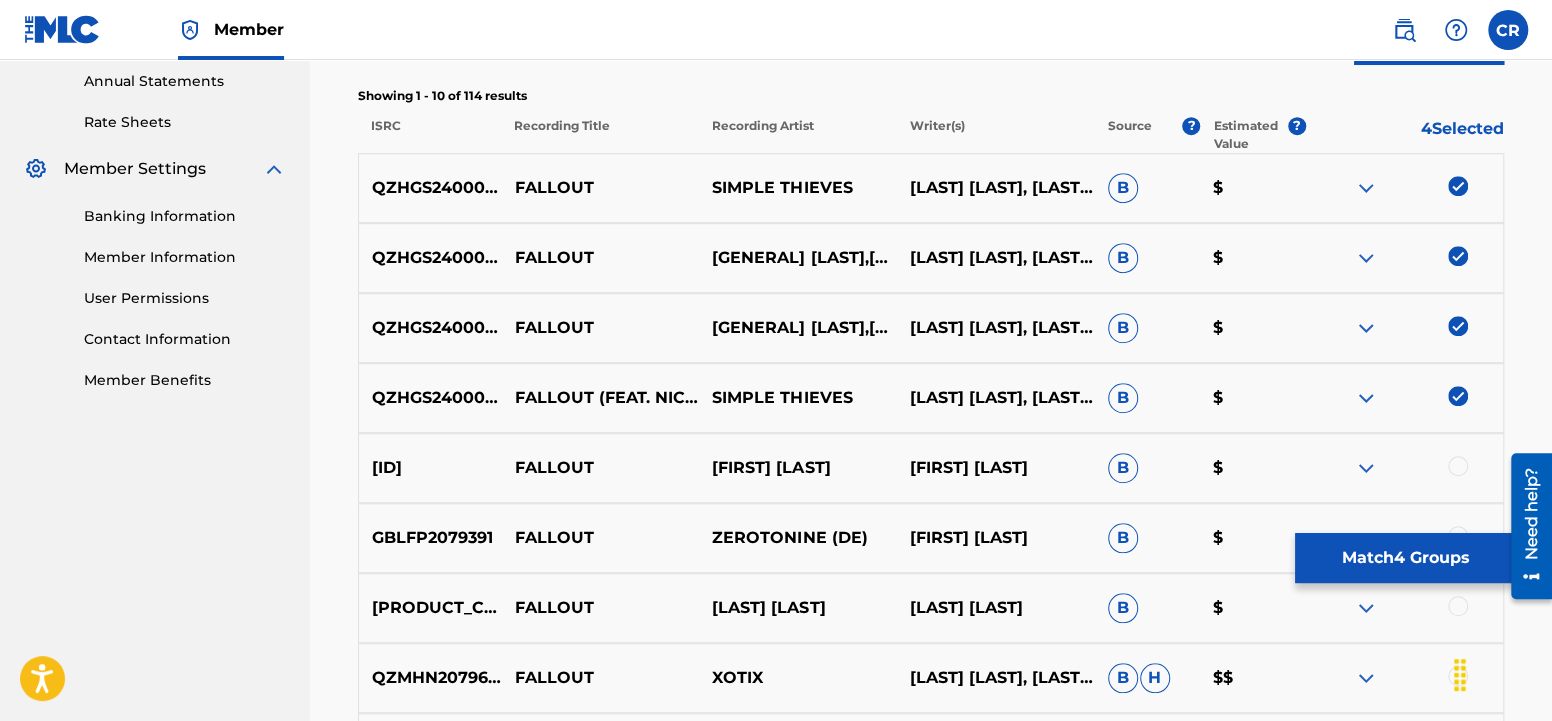 click on "Match  4 Groups" at bounding box center [1405, 558] 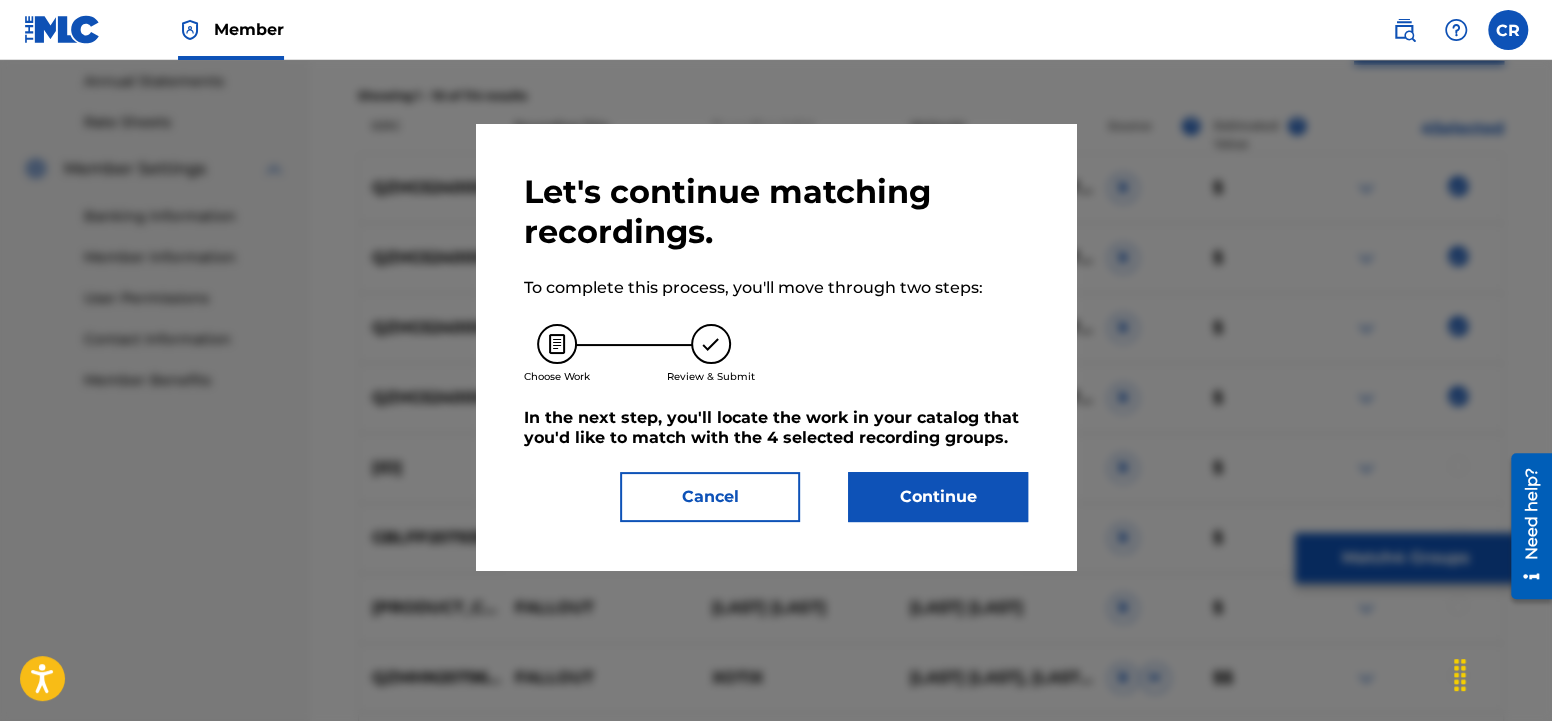 click on "Continue" at bounding box center [938, 497] 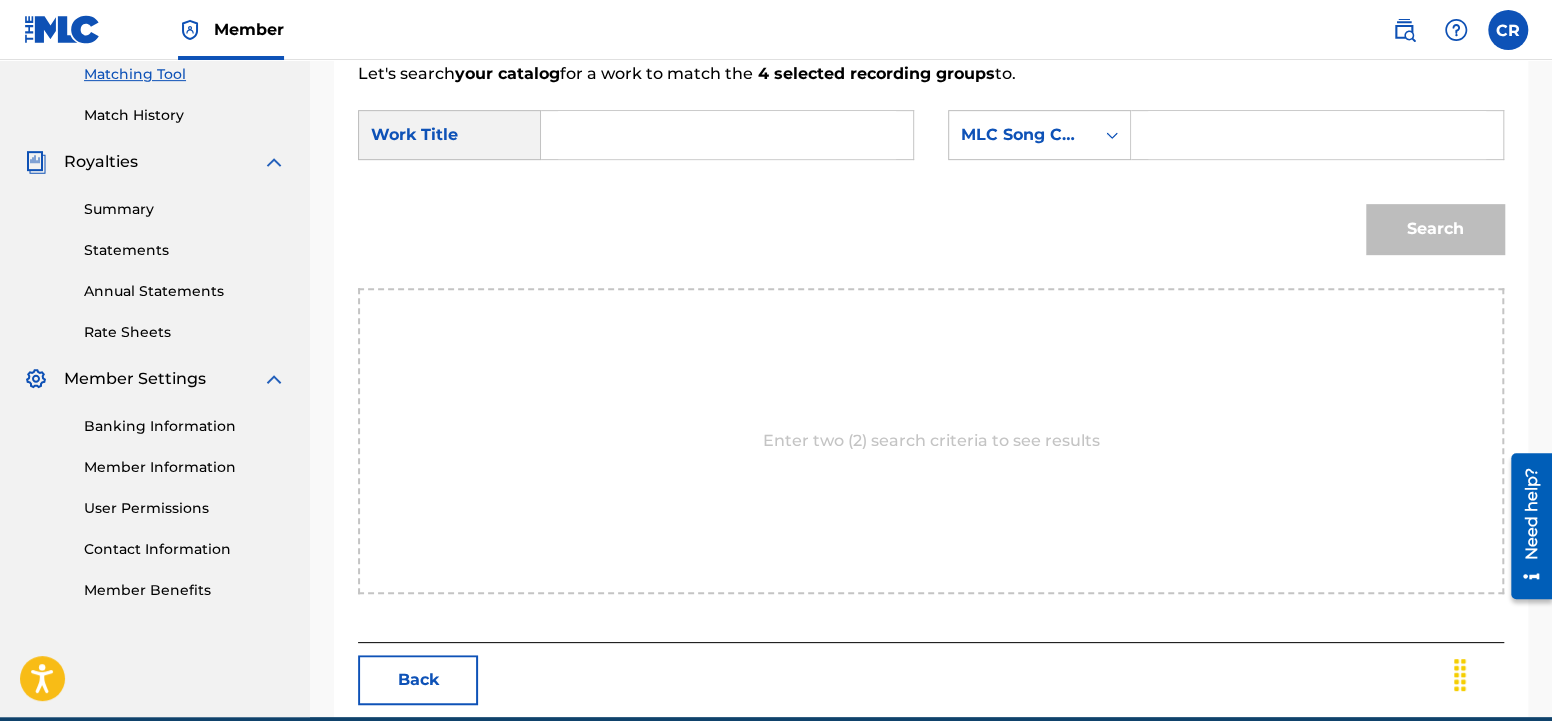 click at bounding box center [727, 135] 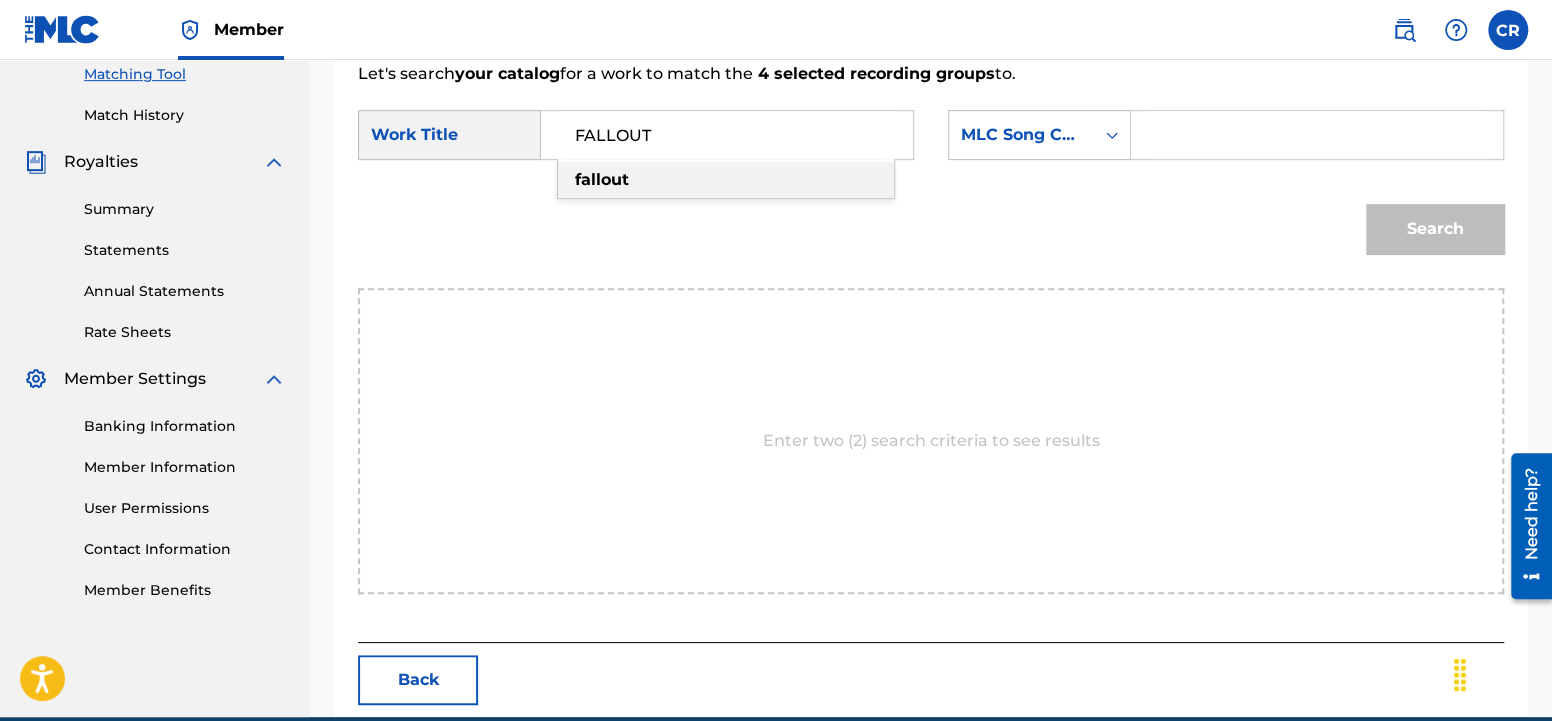 type on "FALLOUT" 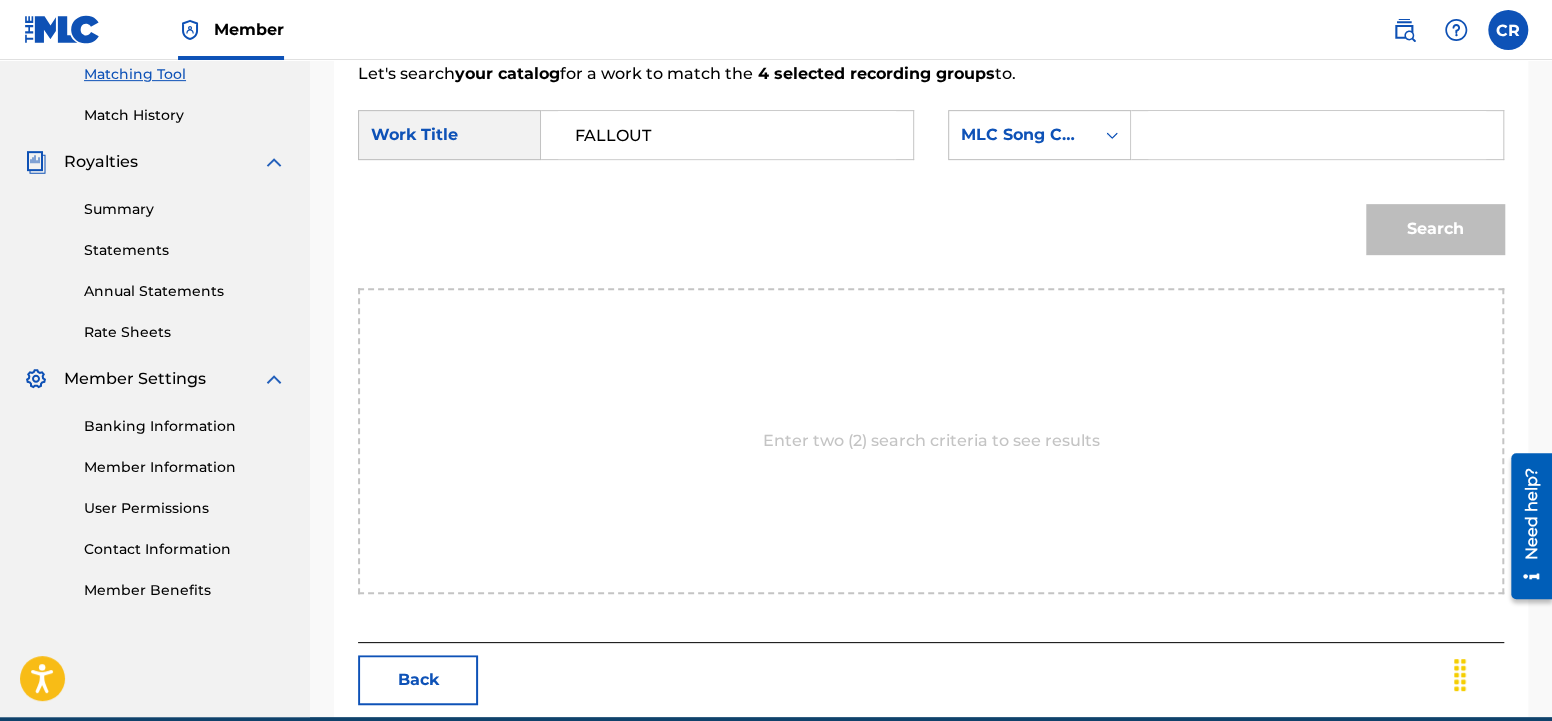 type 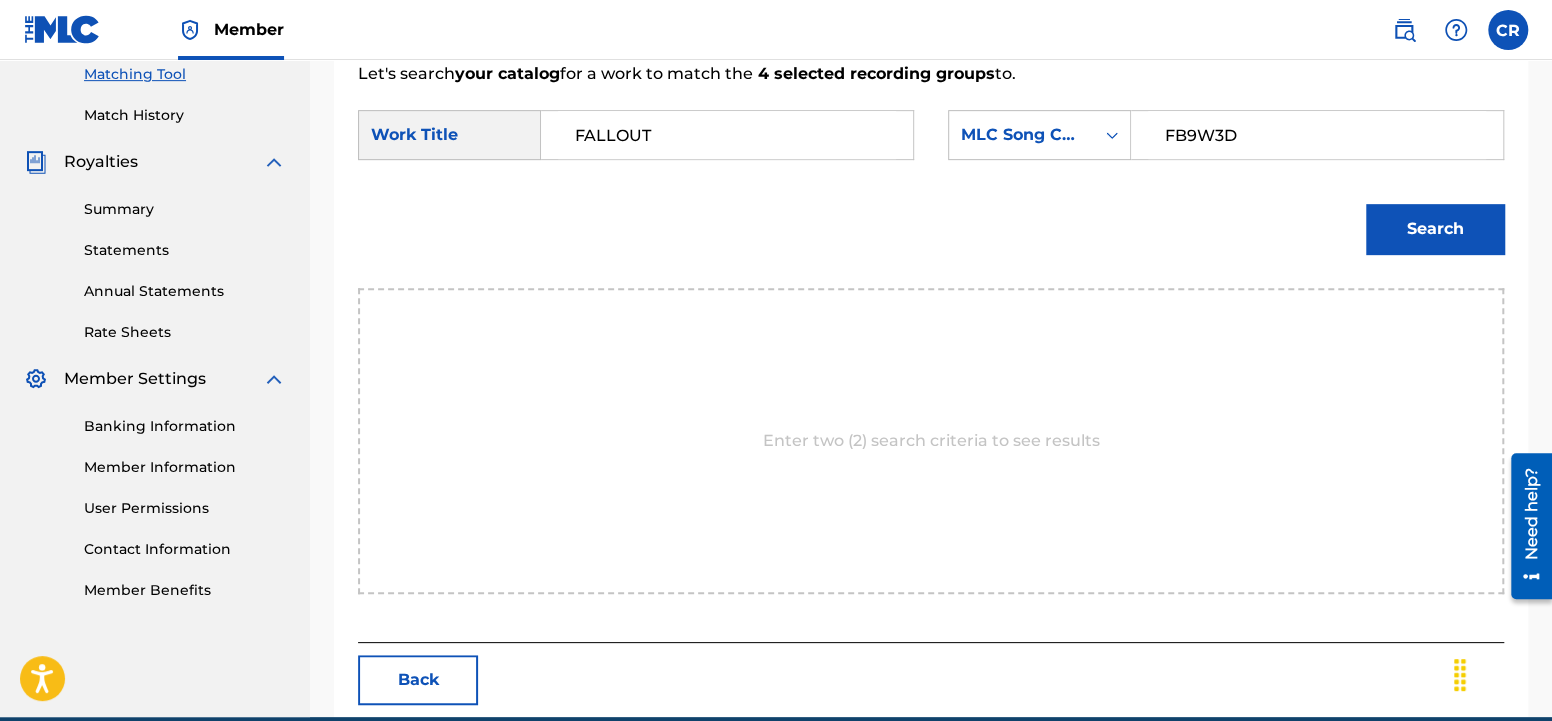 type on "FB9W3D" 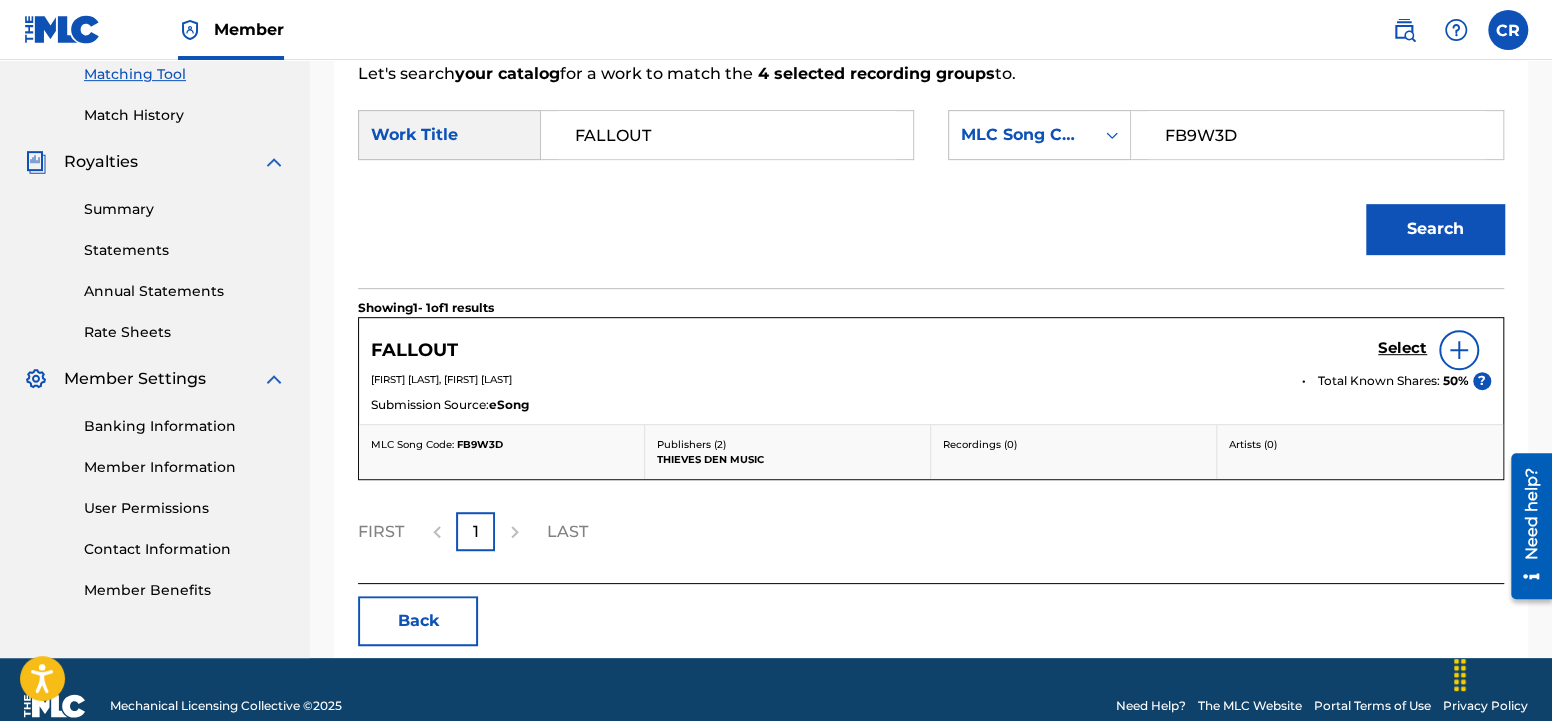 click on "Select" at bounding box center [1402, 348] 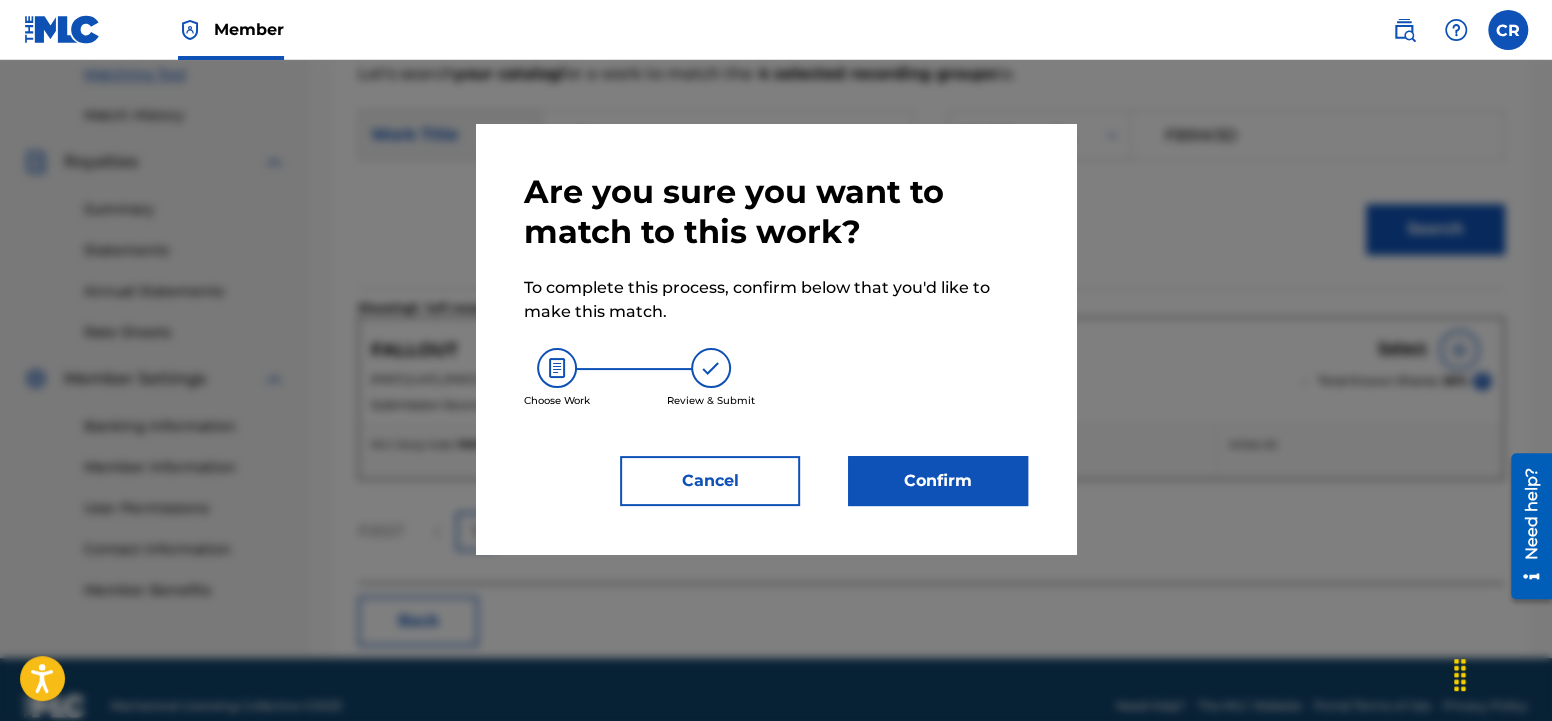 click on "Confirm" at bounding box center (938, 481) 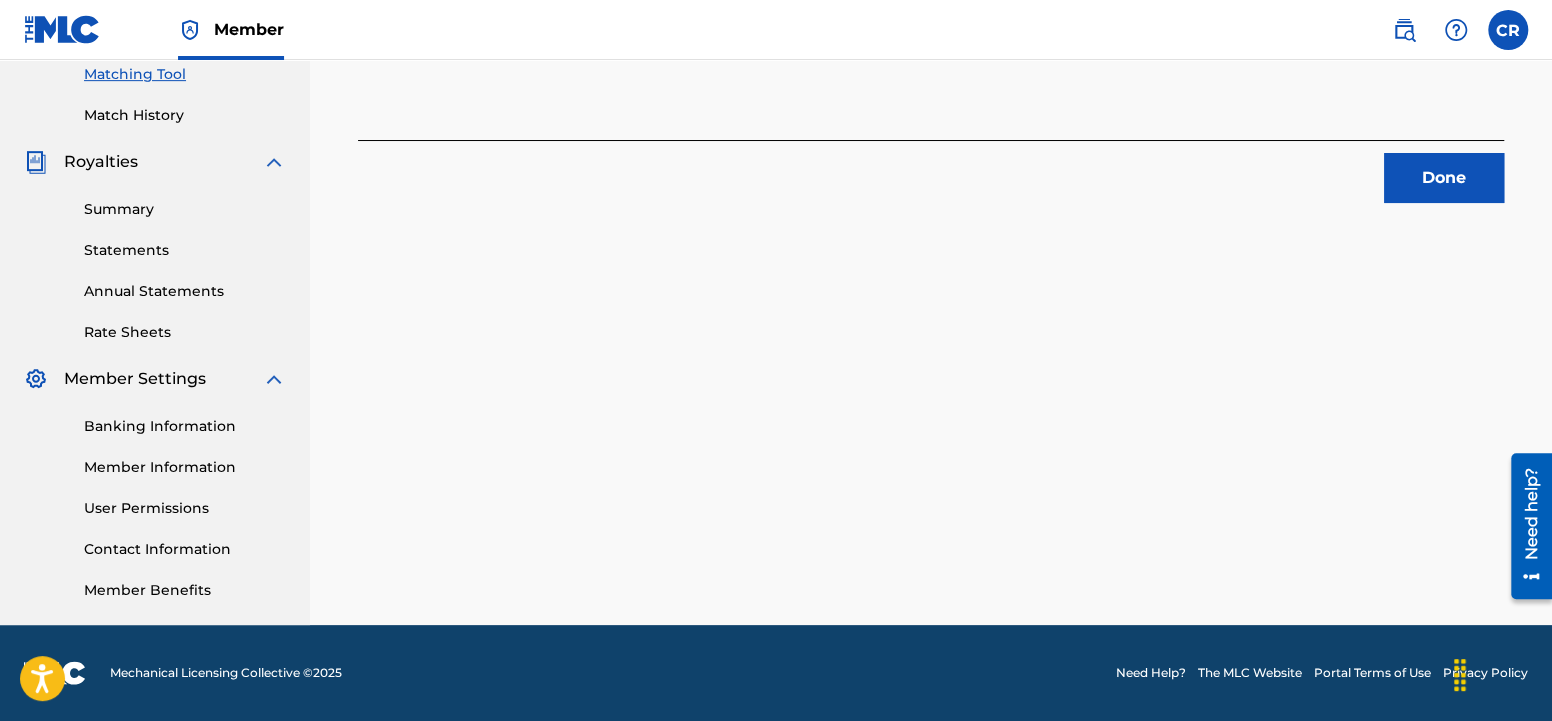 click on "Done" at bounding box center [1444, 178] 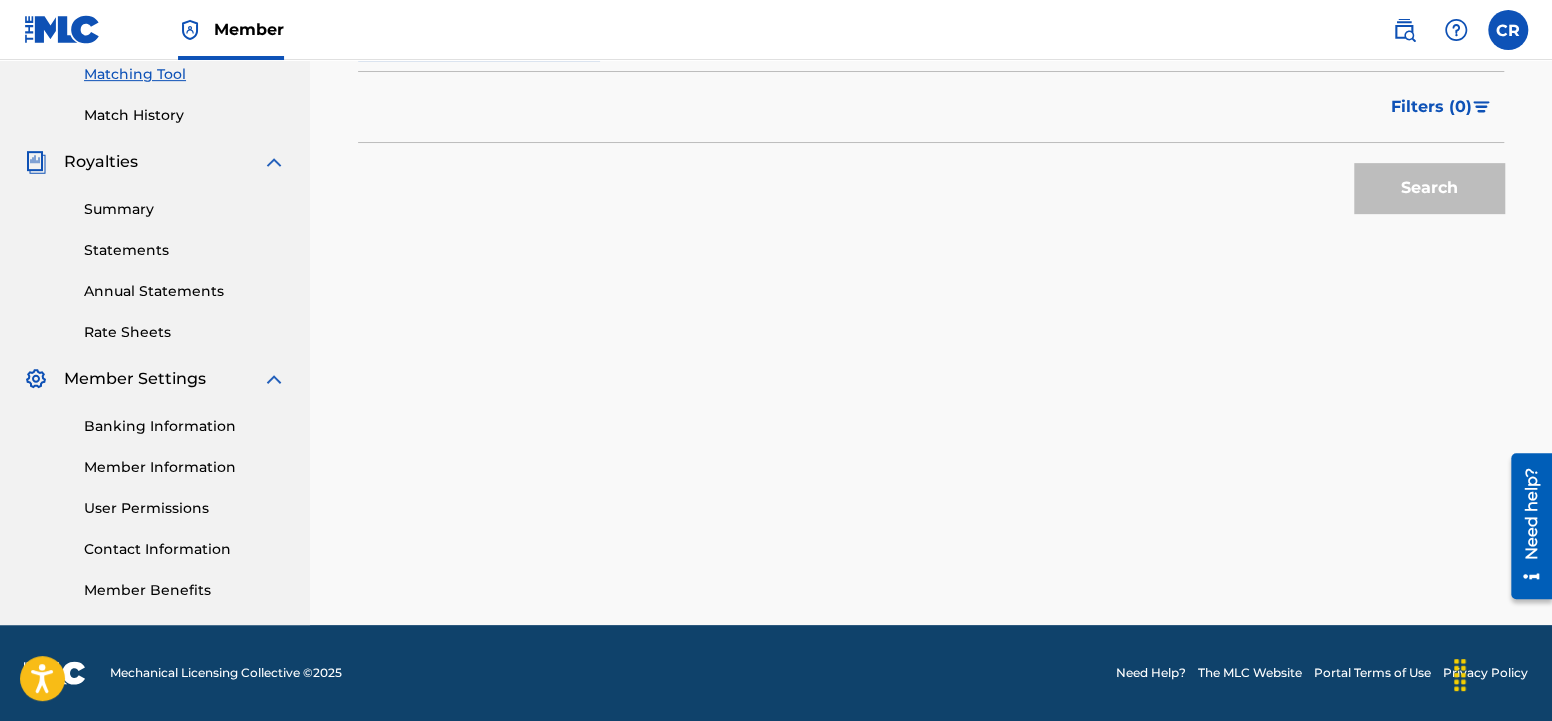 scroll, scrollTop: 0, scrollLeft: 0, axis: both 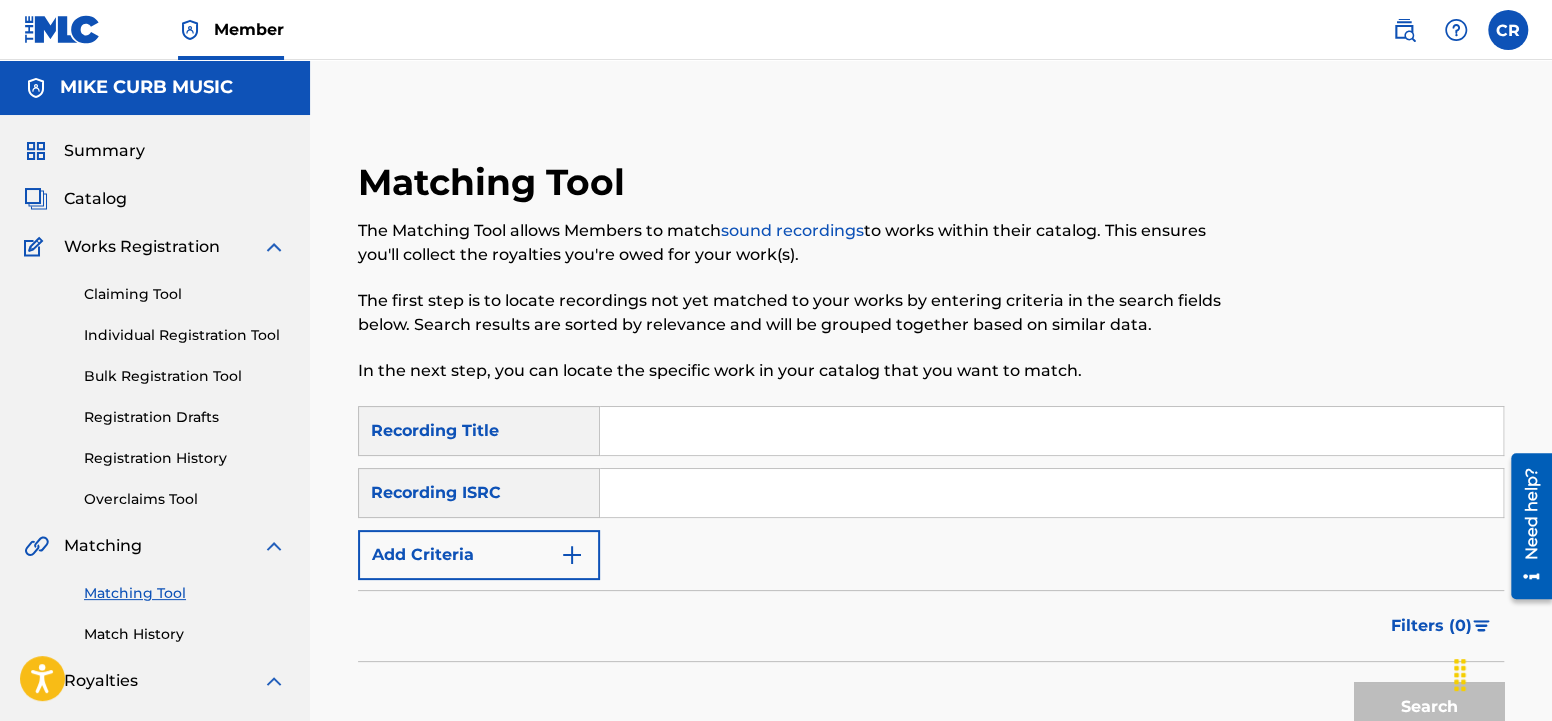 click at bounding box center (572, 555) 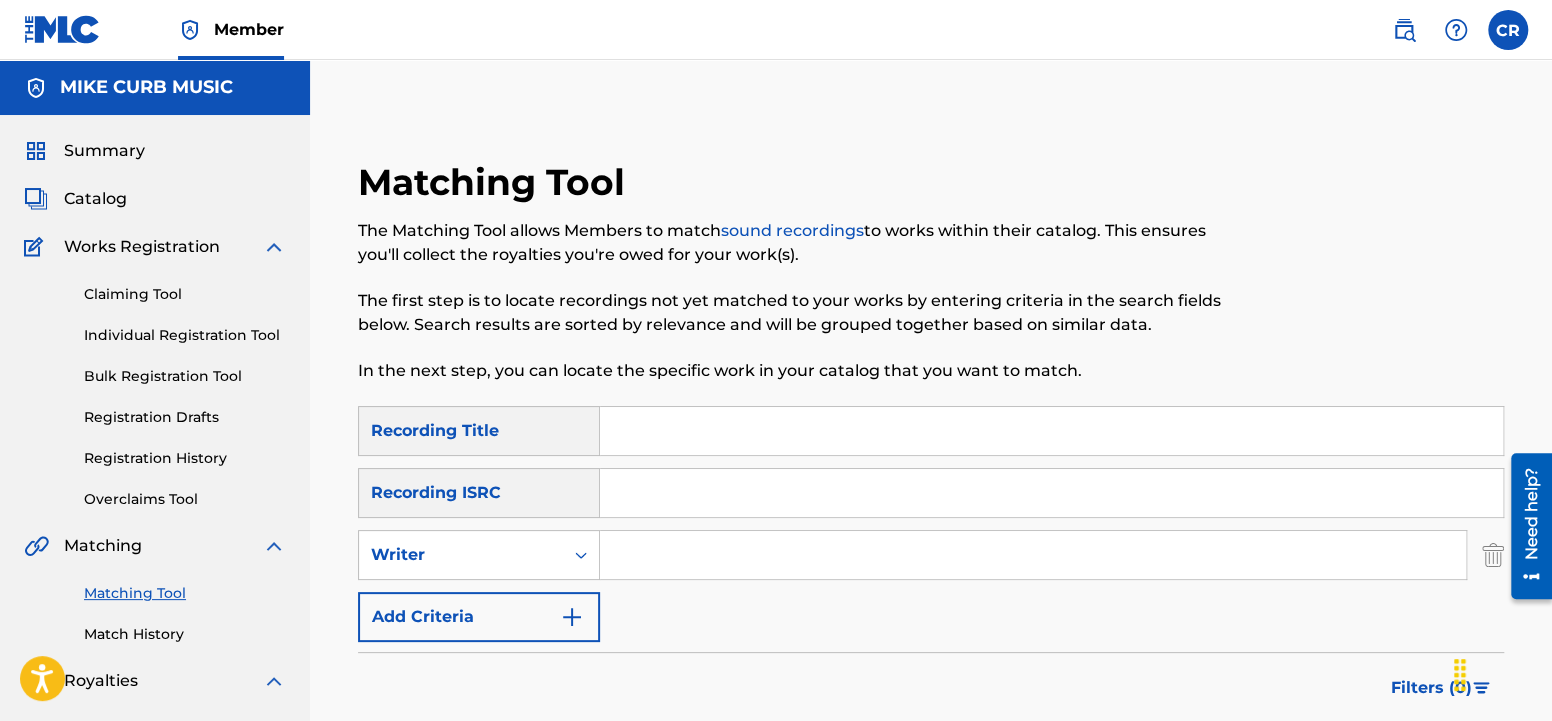 click at bounding box center (1033, 555) 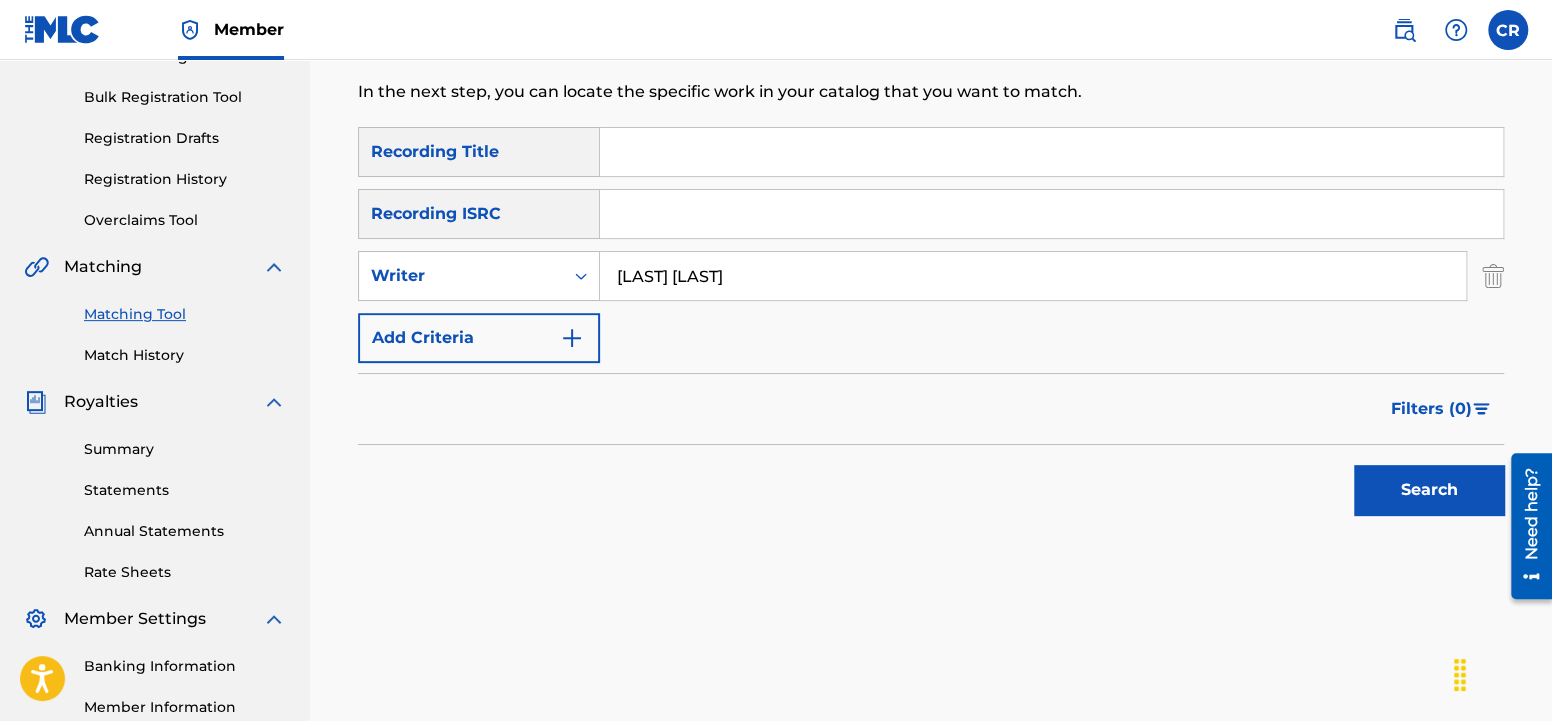scroll, scrollTop: 315, scrollLeft: 0, axis: vertical 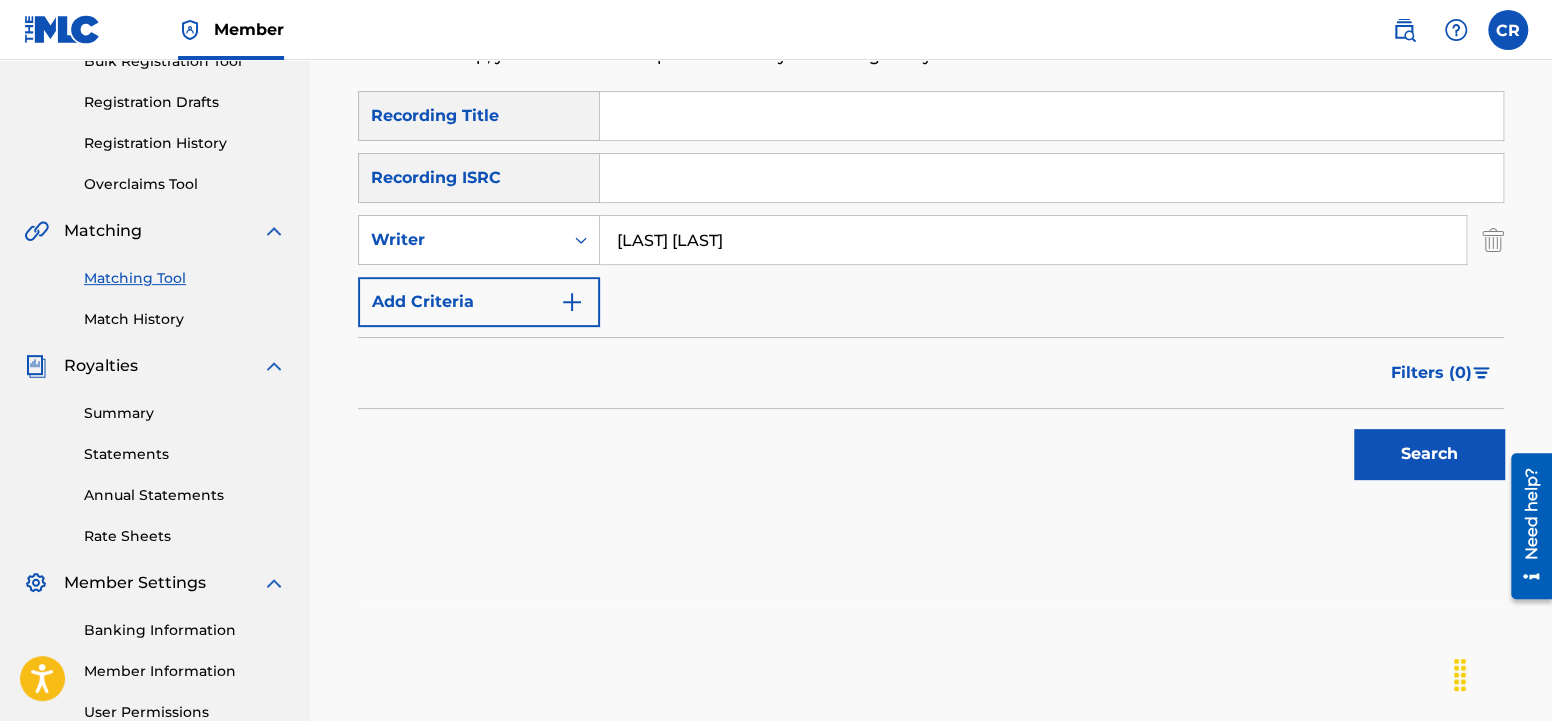 type on "[LAST] [LAST]" 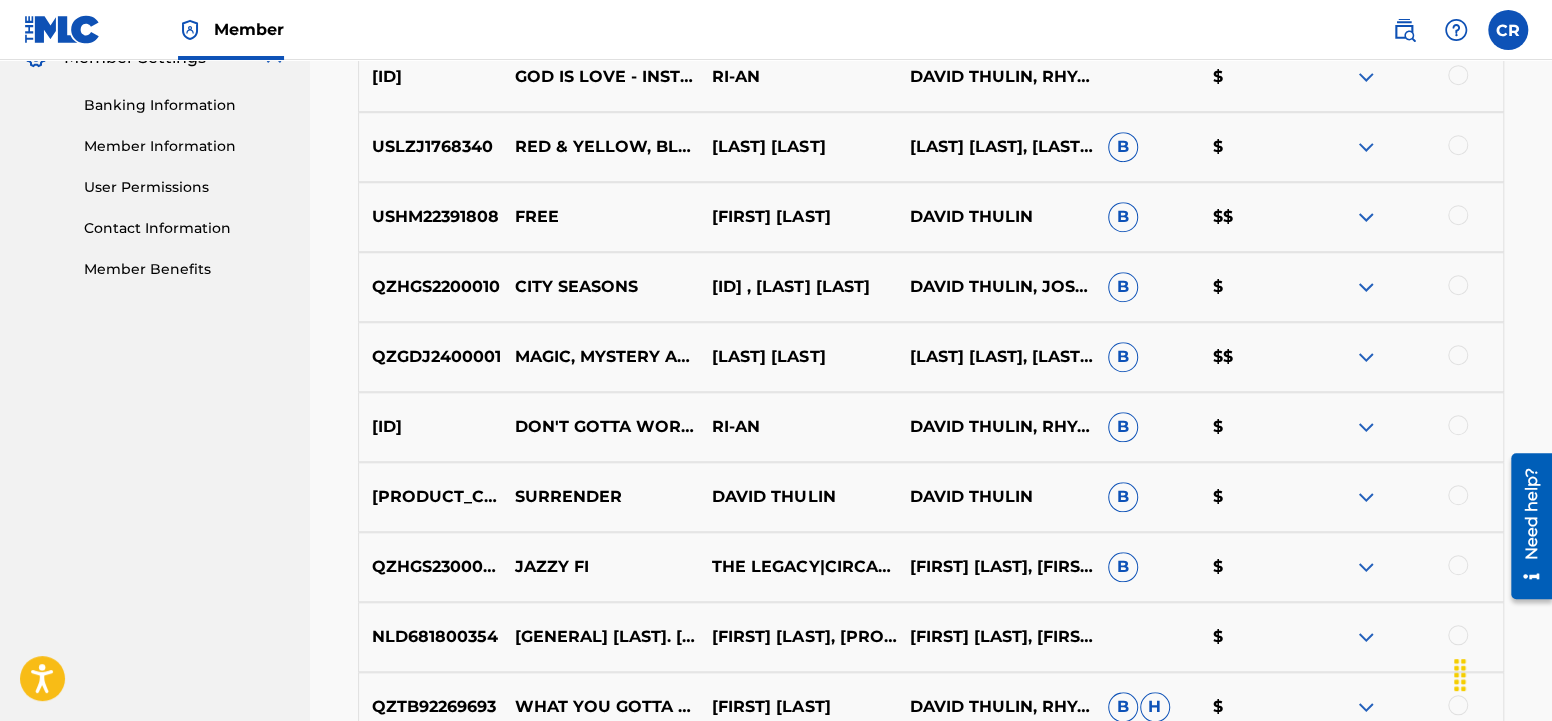 scroll, scrollTop: 1106, scrollLeft: 0, axis: vertical 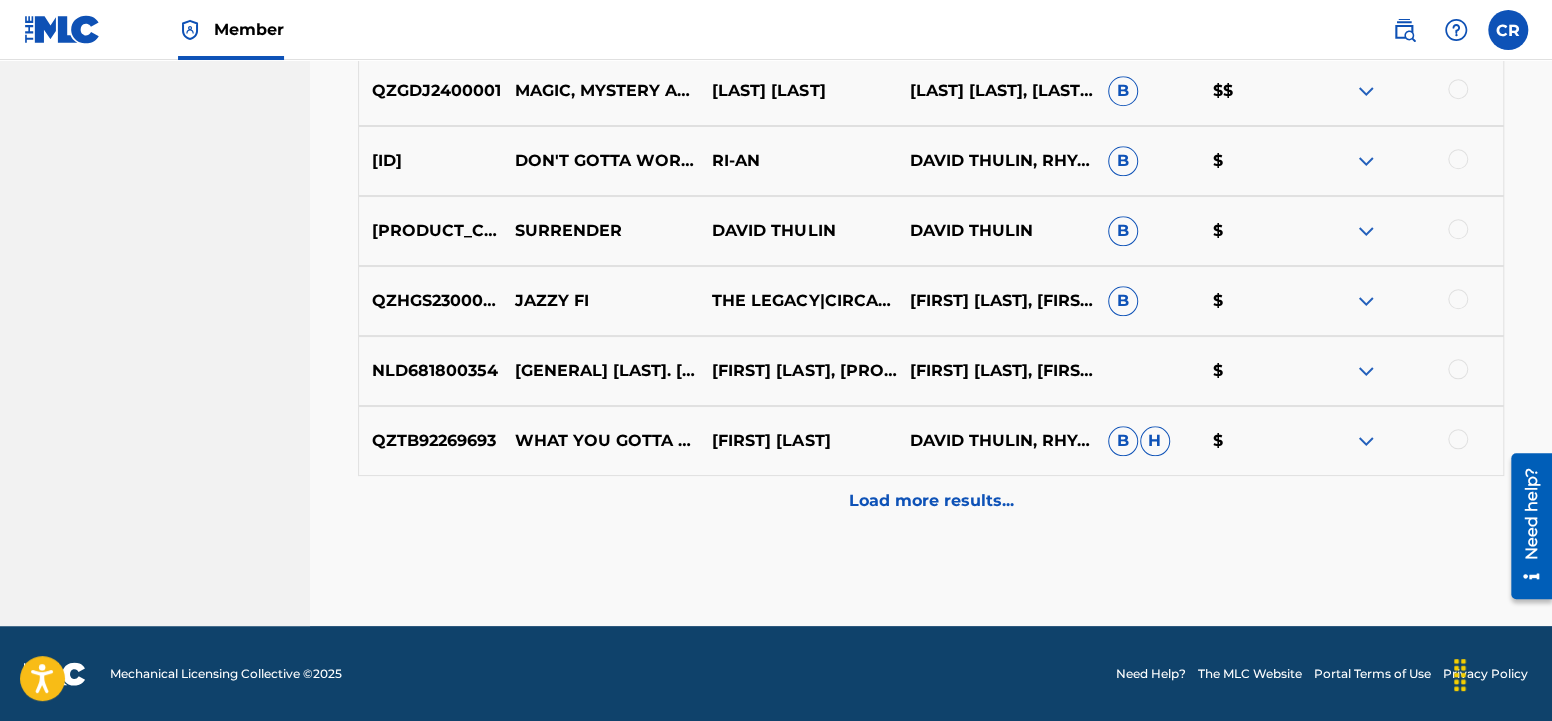 click on "Load more results..." at bounding box center [931, 501] 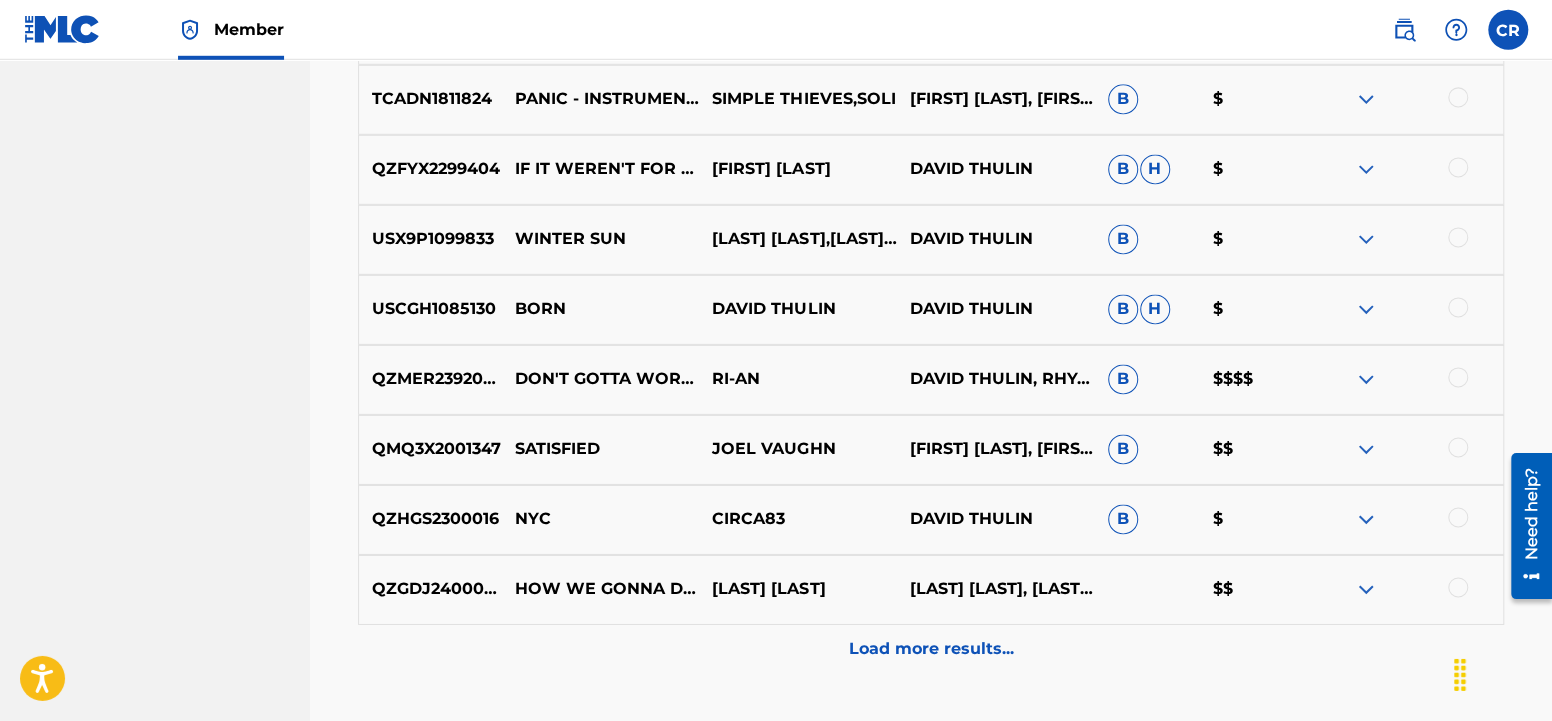 scroll, scrollTop: 1806, scrollLeft: 0, axis: vertical 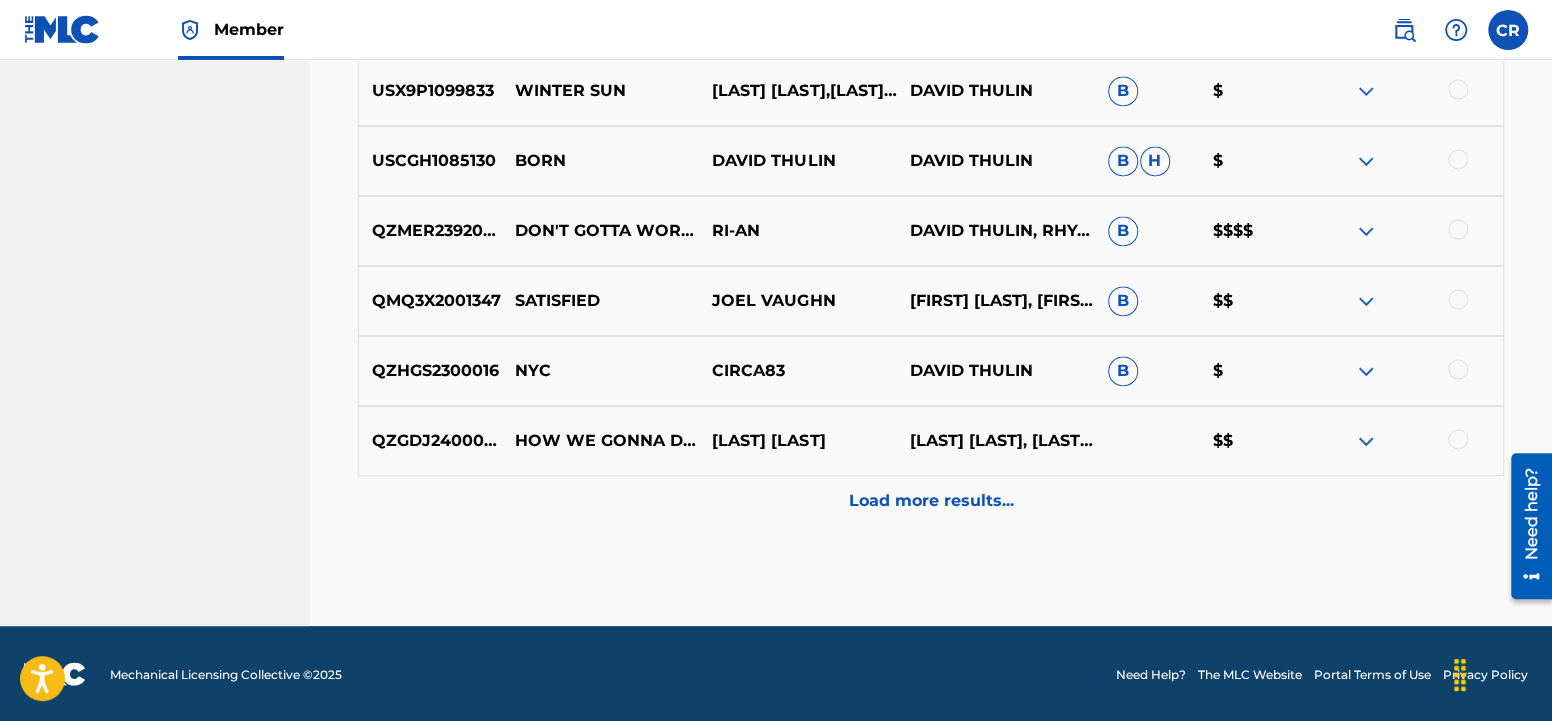click on "Load more results..." at bounding box center [931, 501] 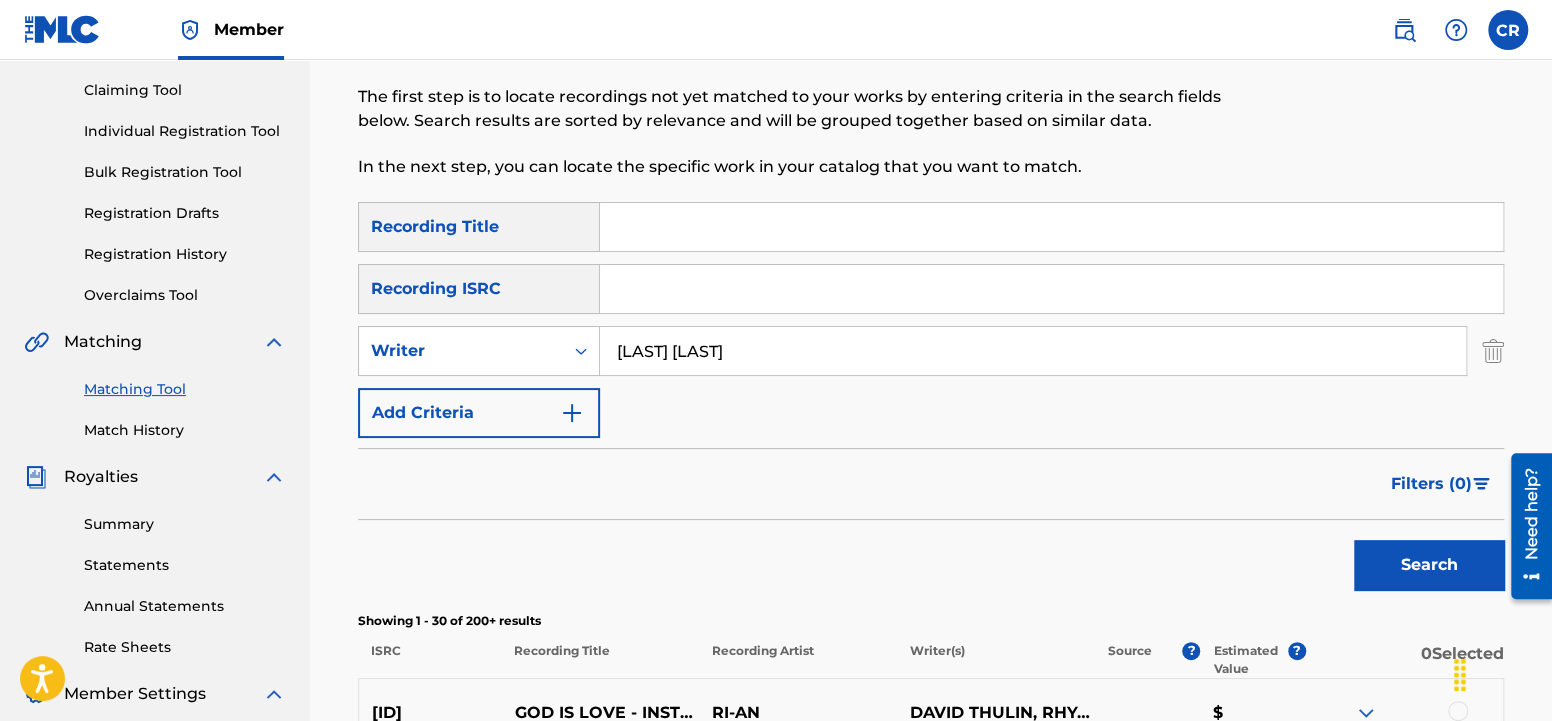 scroll, scrollTop: 0, scrollLeft: 0, axis: both 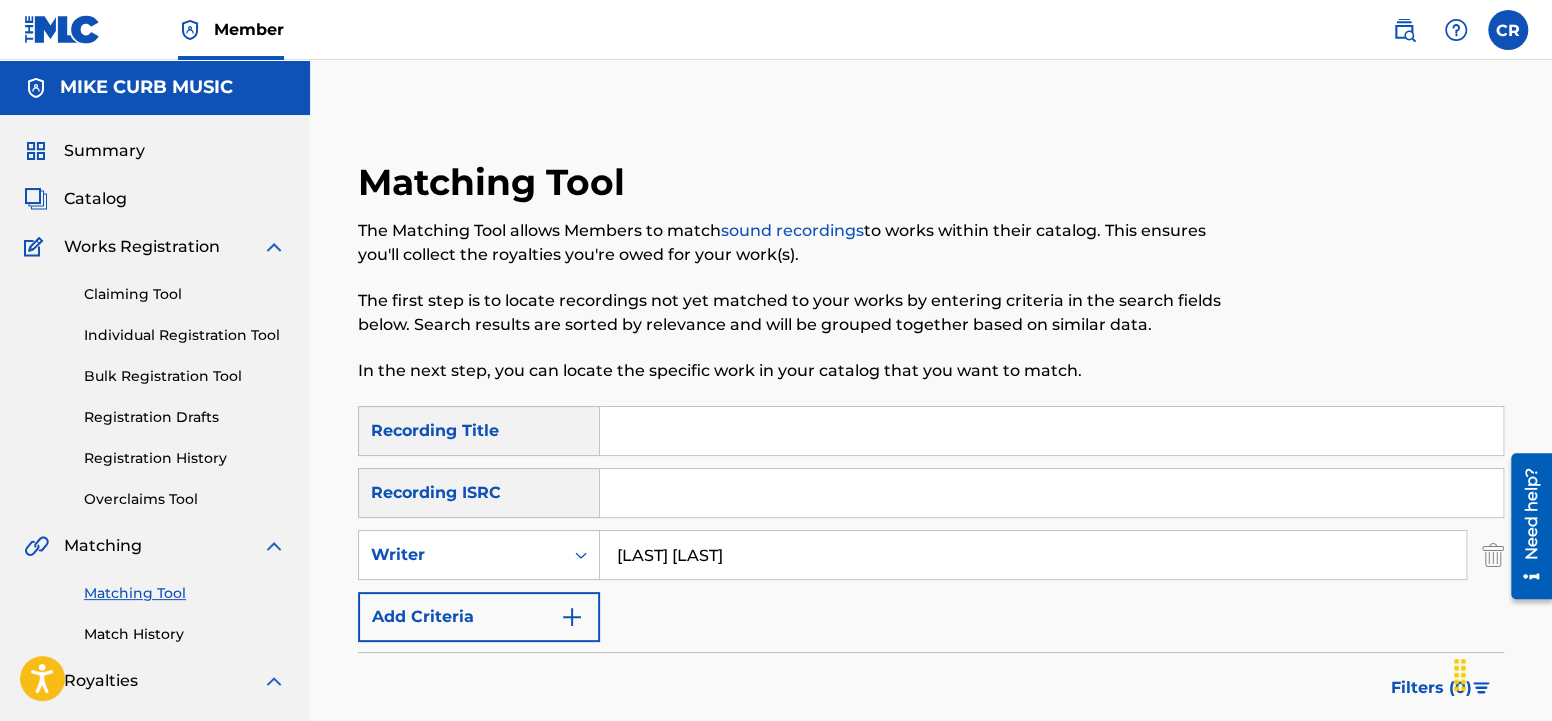click at bounding box center (1051, 431) 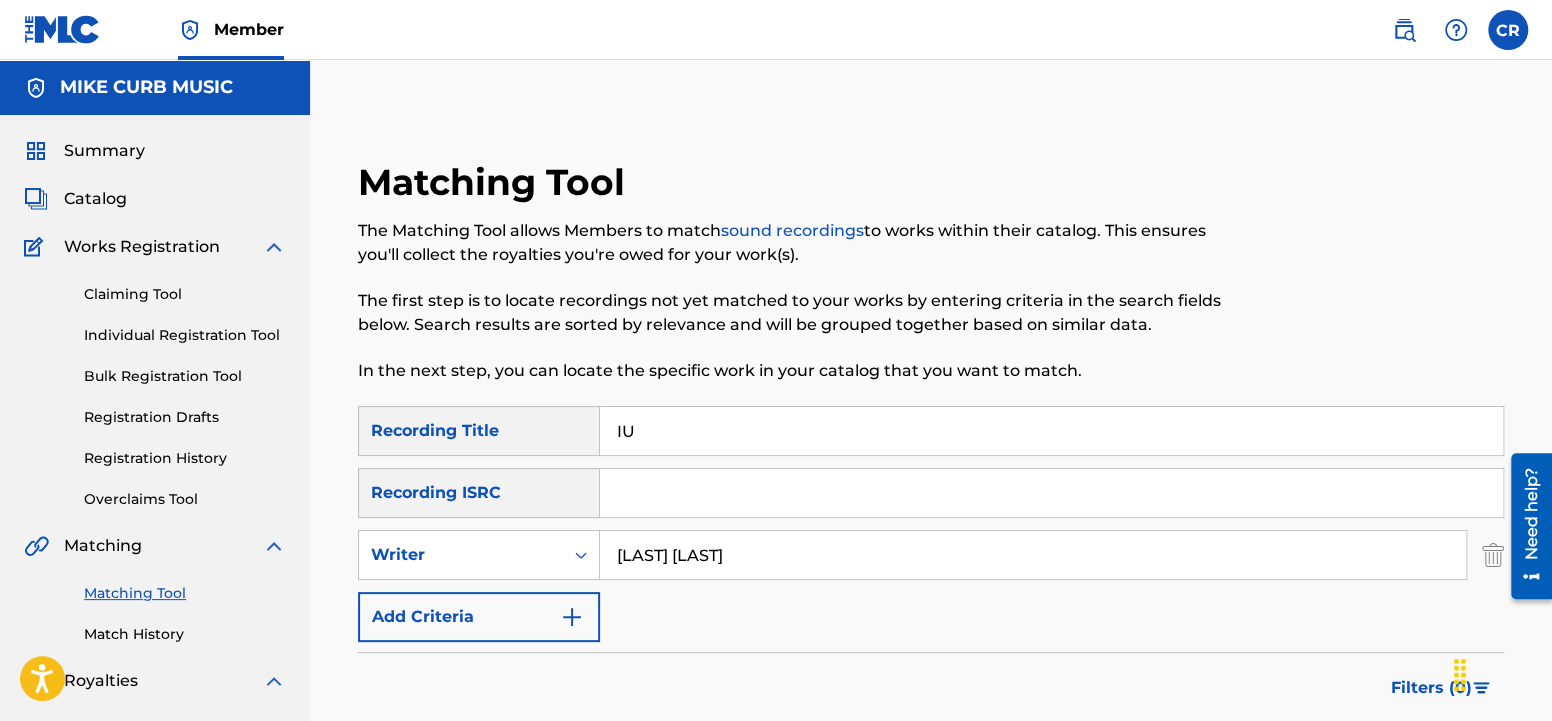 type on "I" 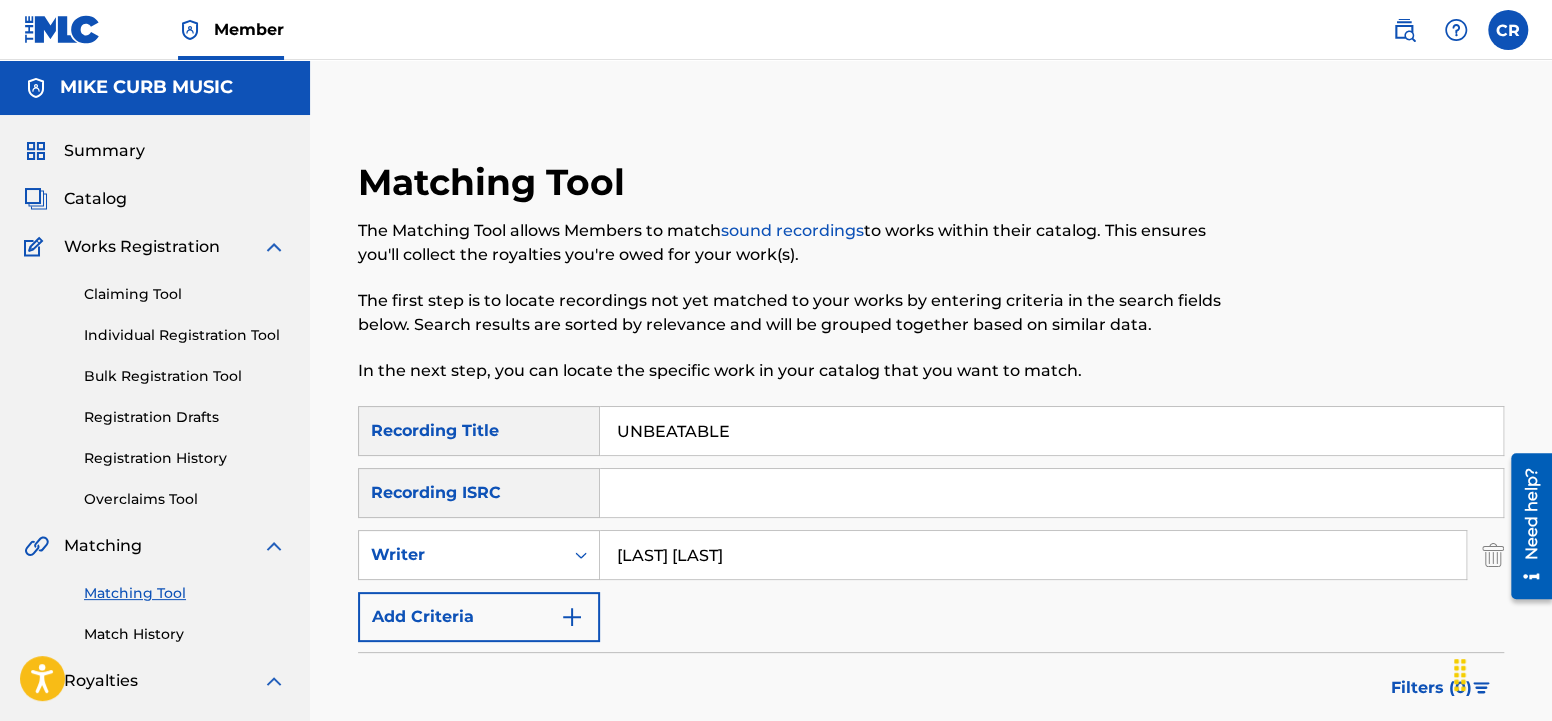 type on "UNBEATABLE" 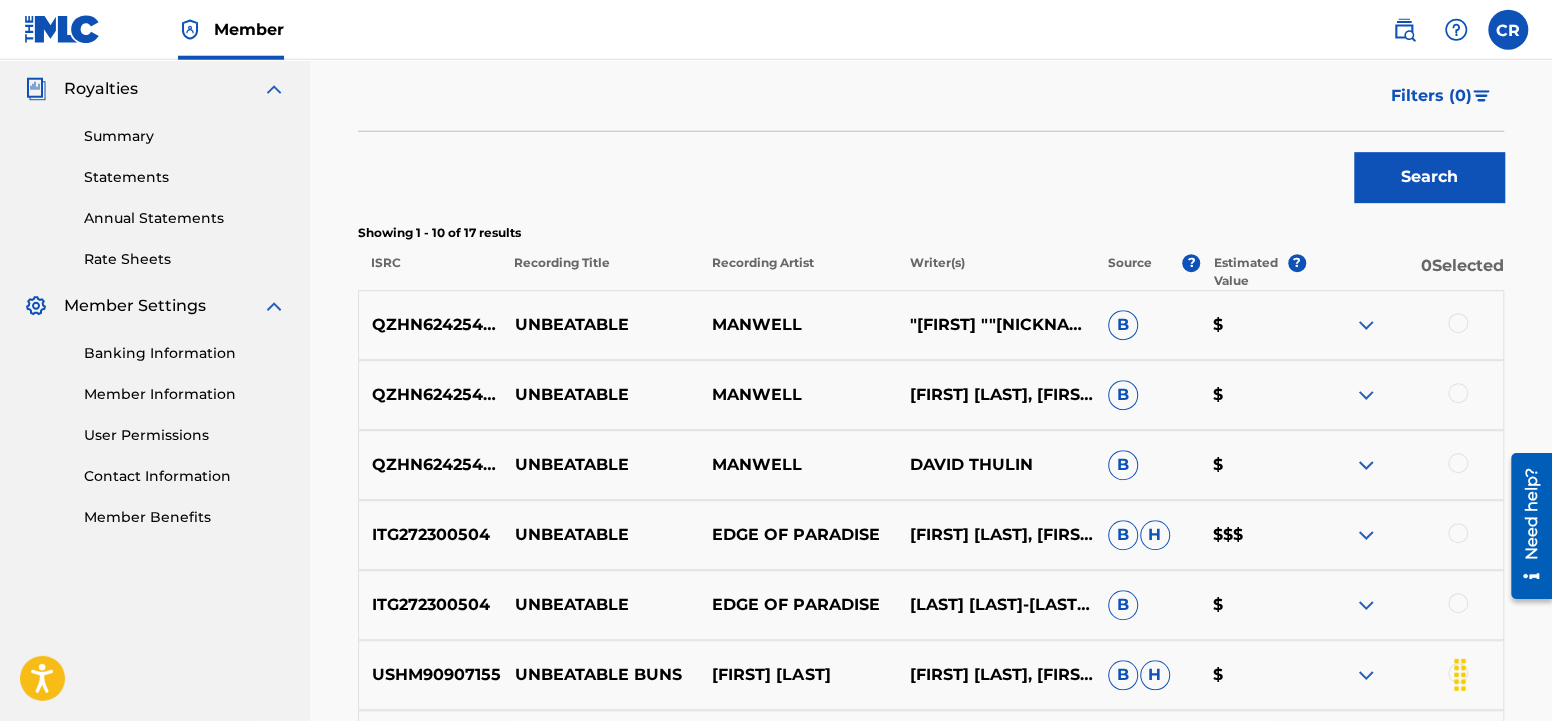 scroll, scrollTop: 630, scrollLeft: 0, axis: vertical 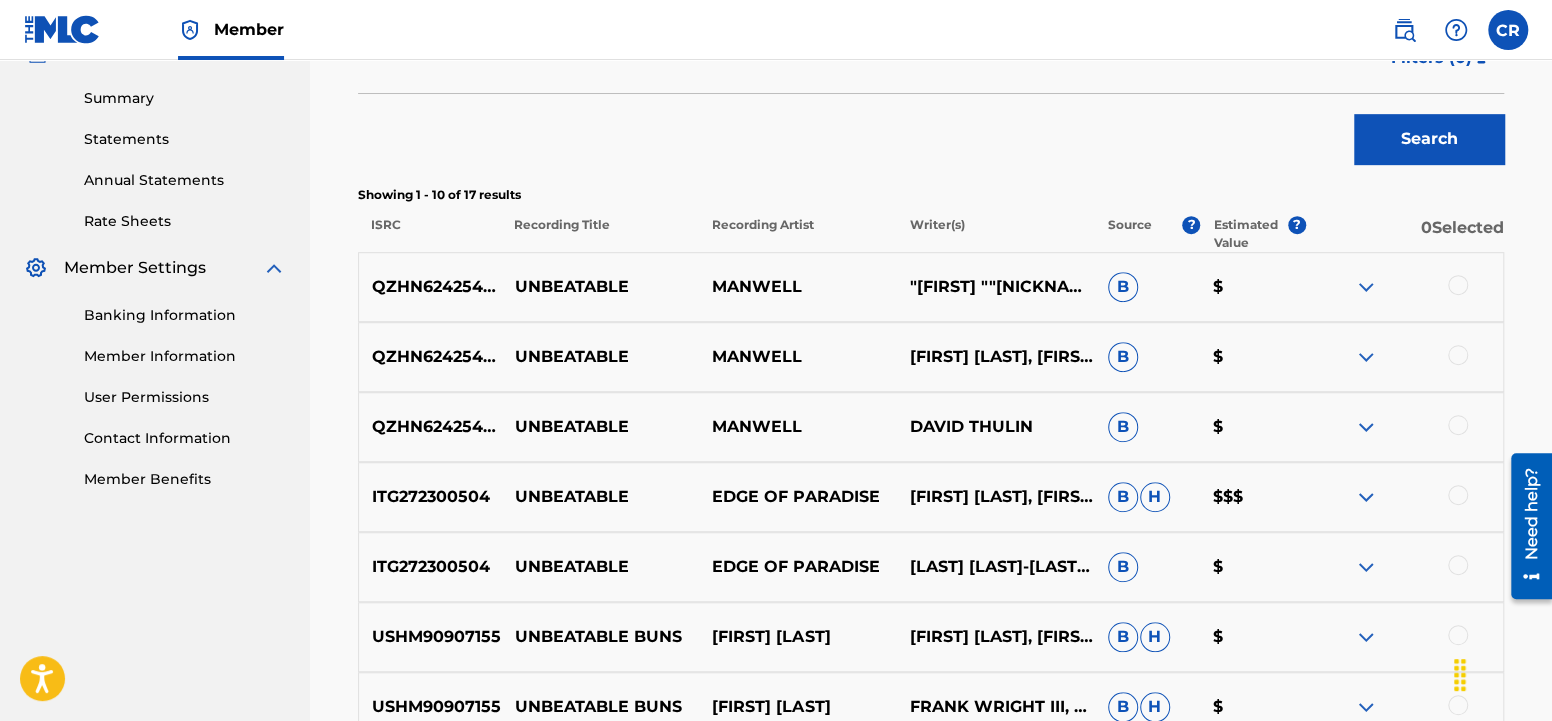 click at bounding box center (1458, 285) 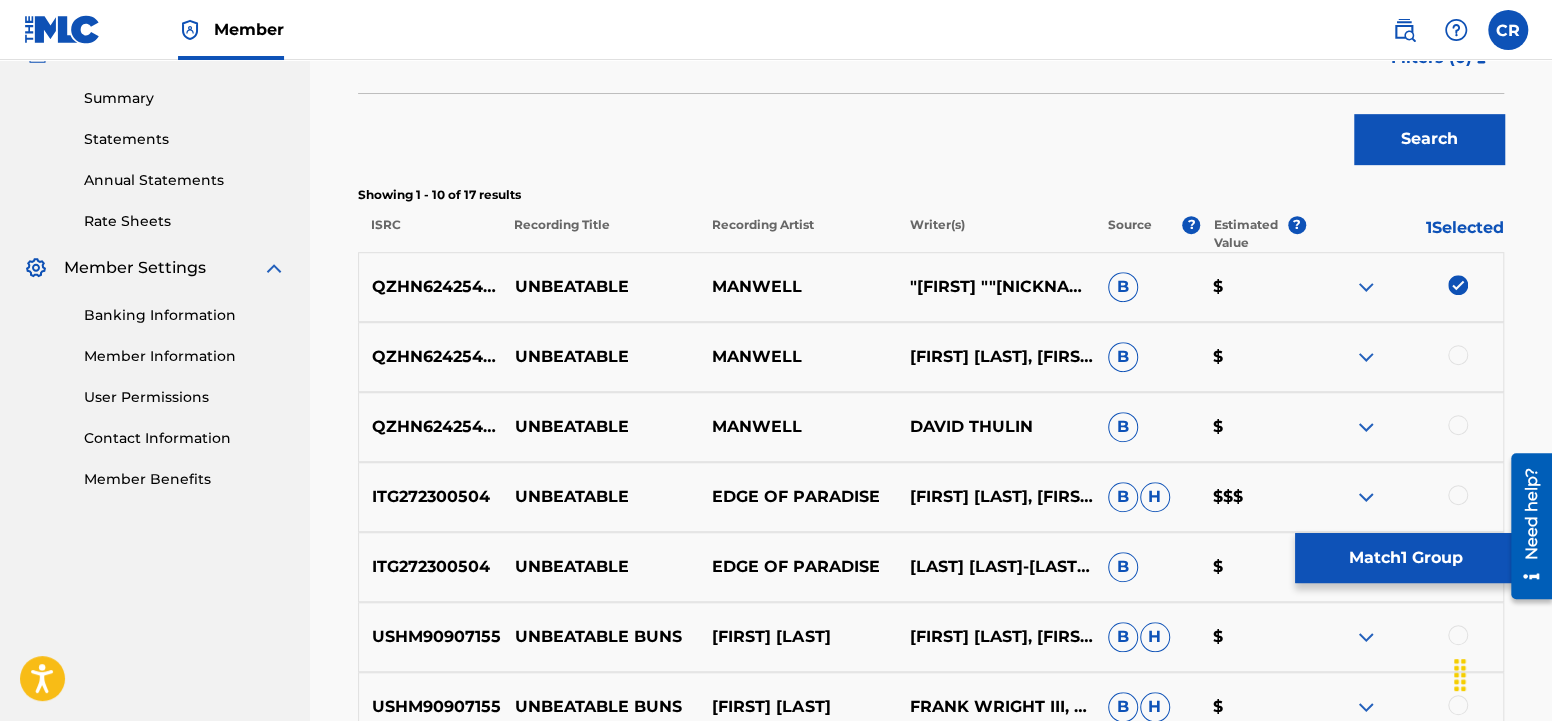 click at bounding box center (1458, 355) 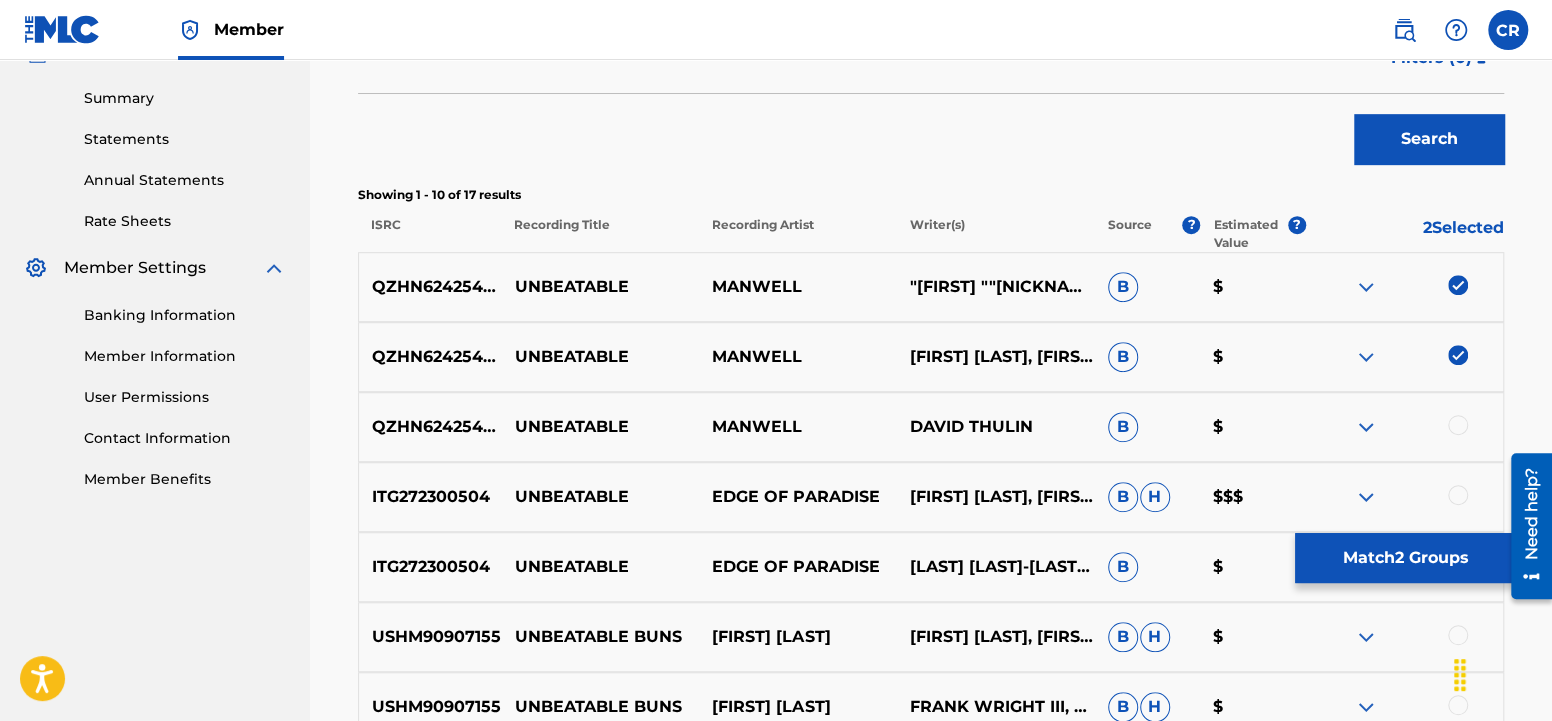 click at bounding box center [1458, 425] 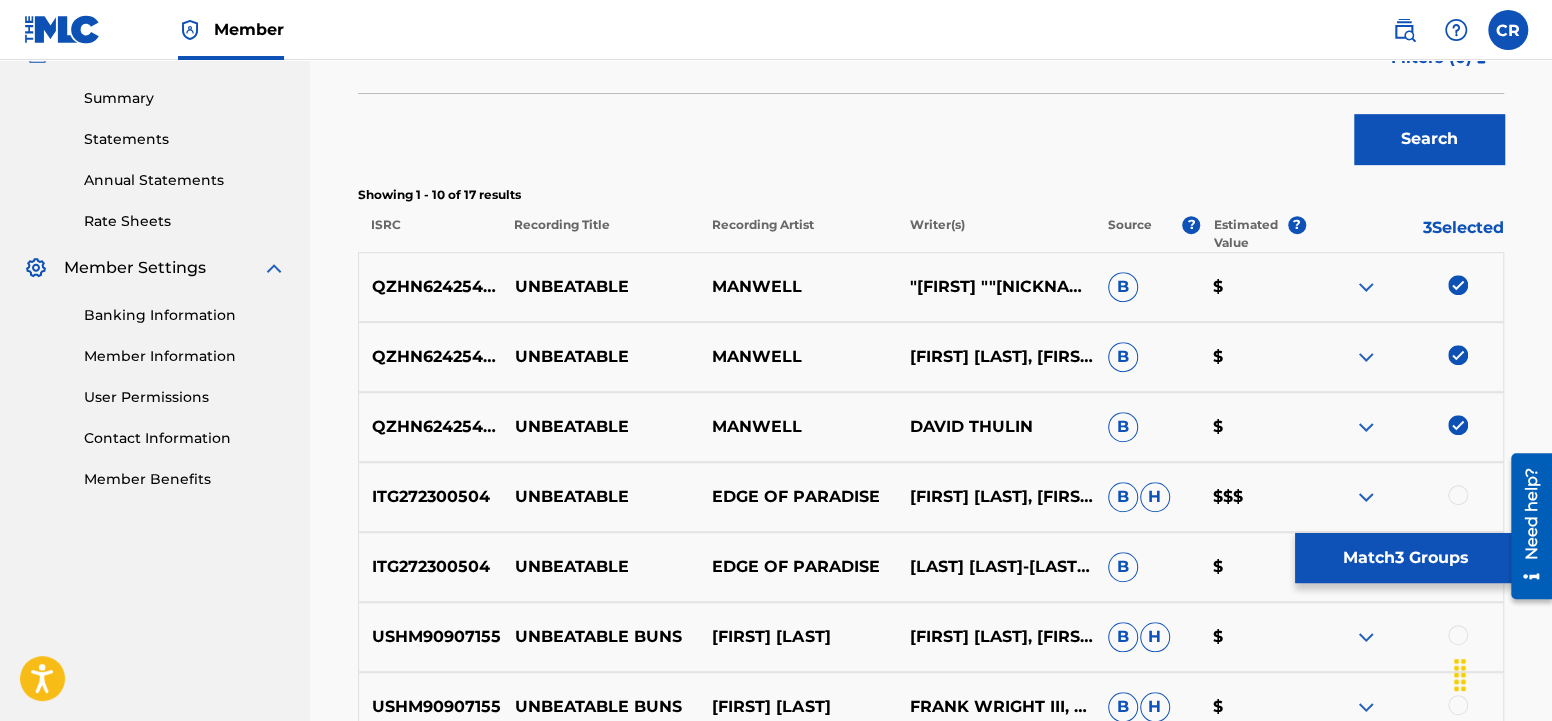 click on "Match  3 Groups" at bounding box center [1405, 558] 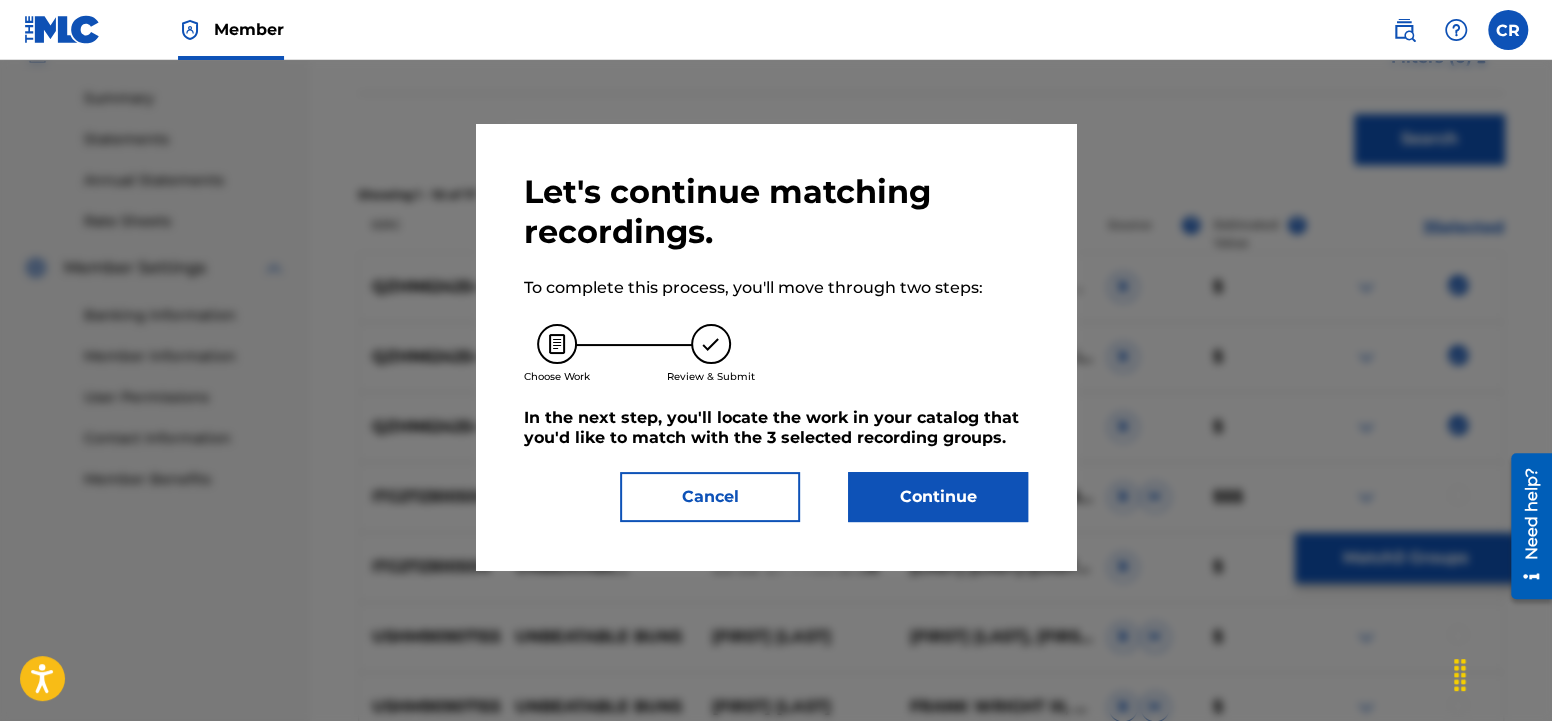 click on "Continue" at bounding box center (938, 497) 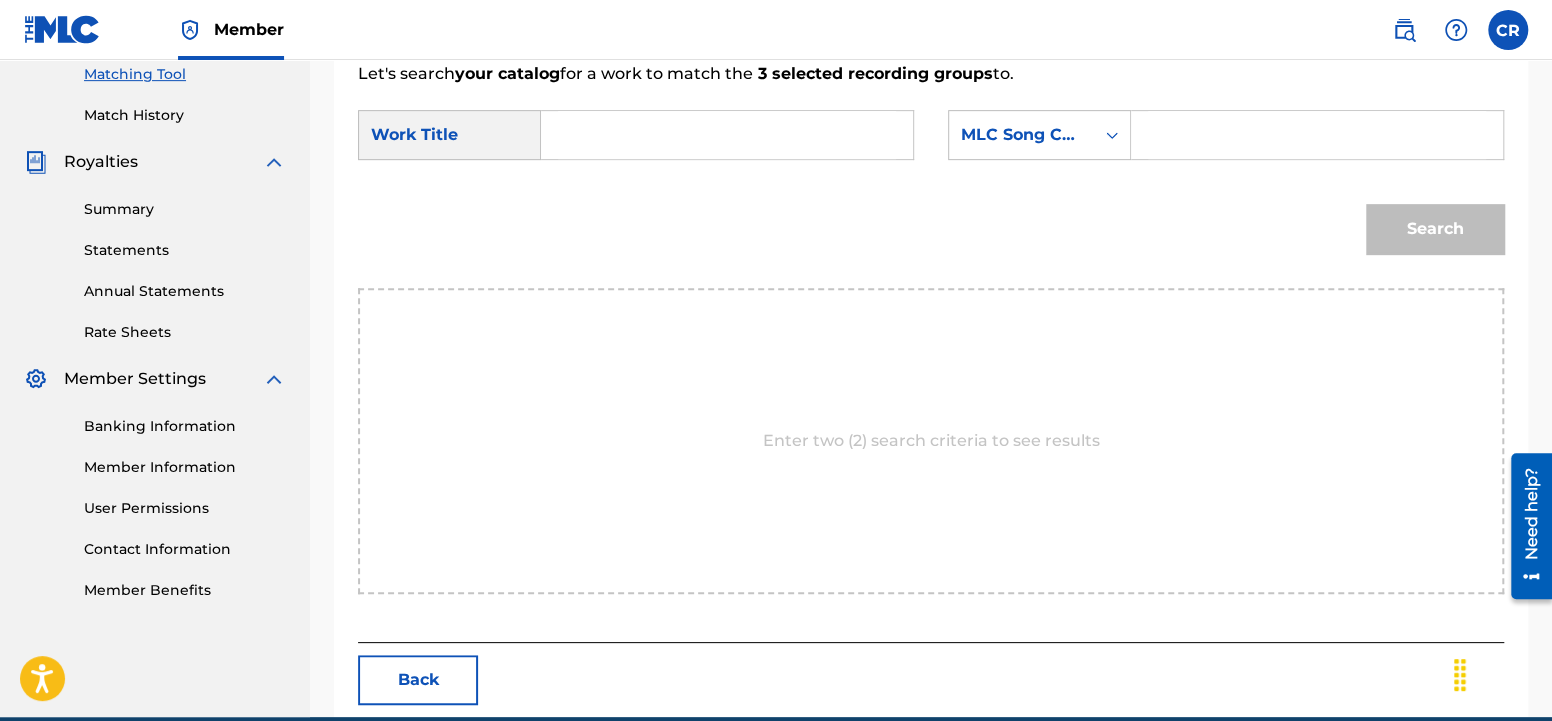 click at bounding box center (727, 135) 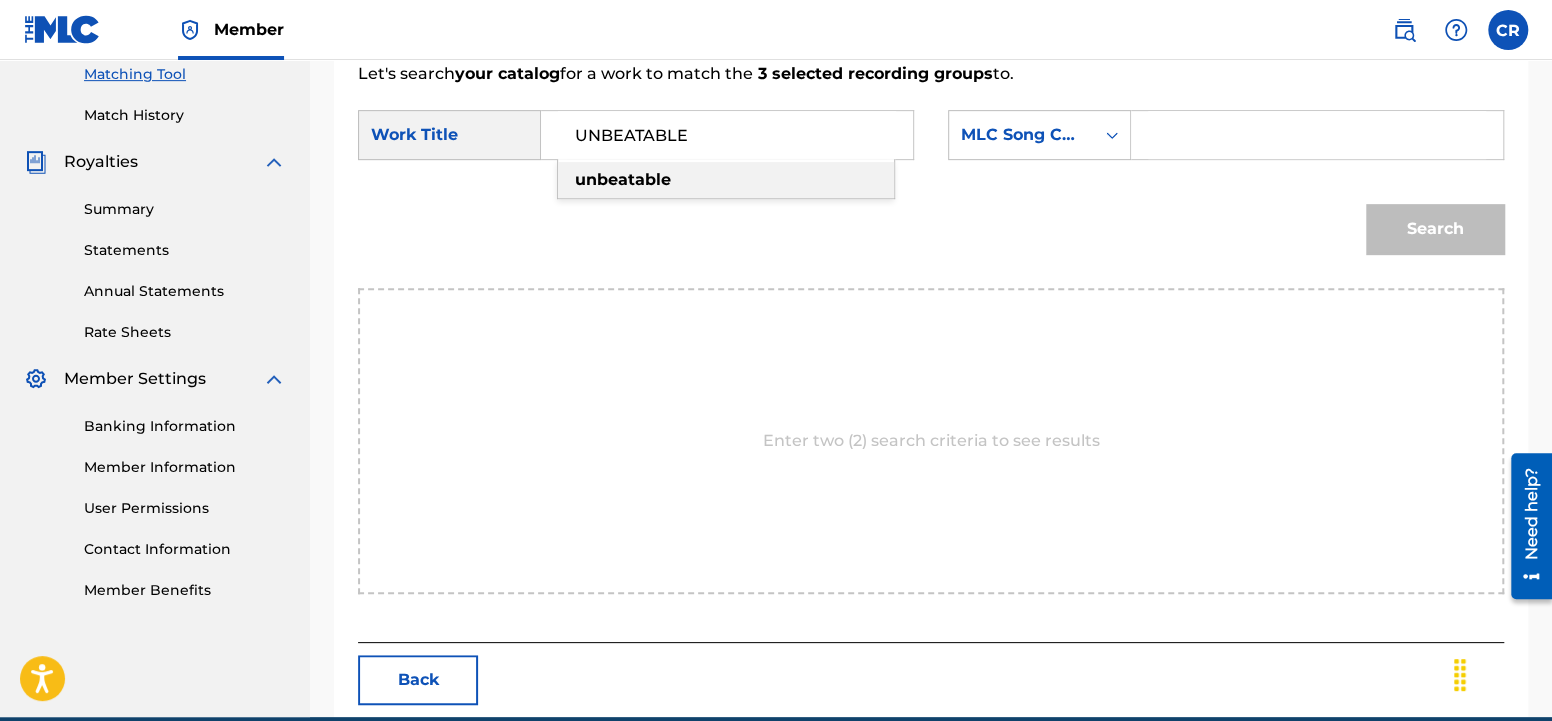 type on "UNBEATABLE" 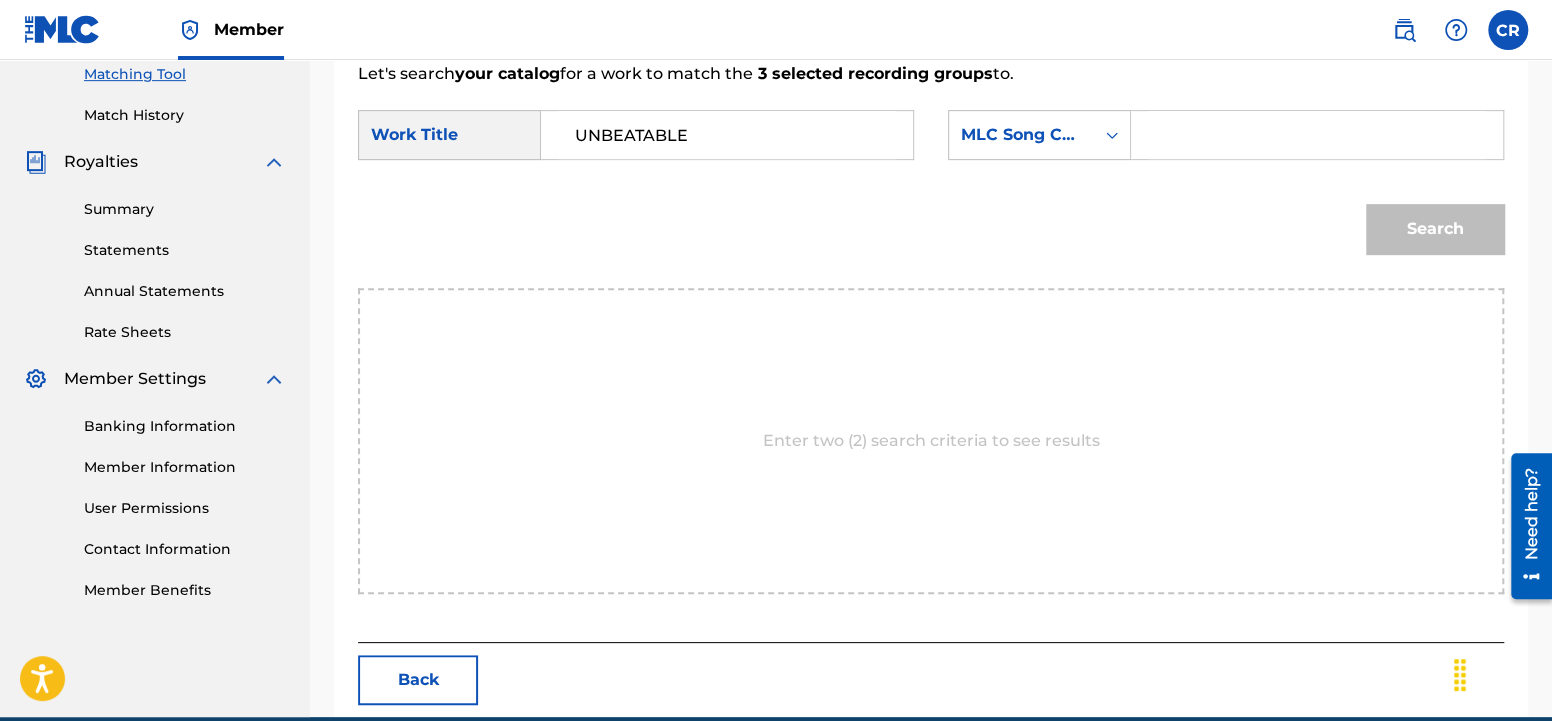 click at bounding box center [1317, 135] 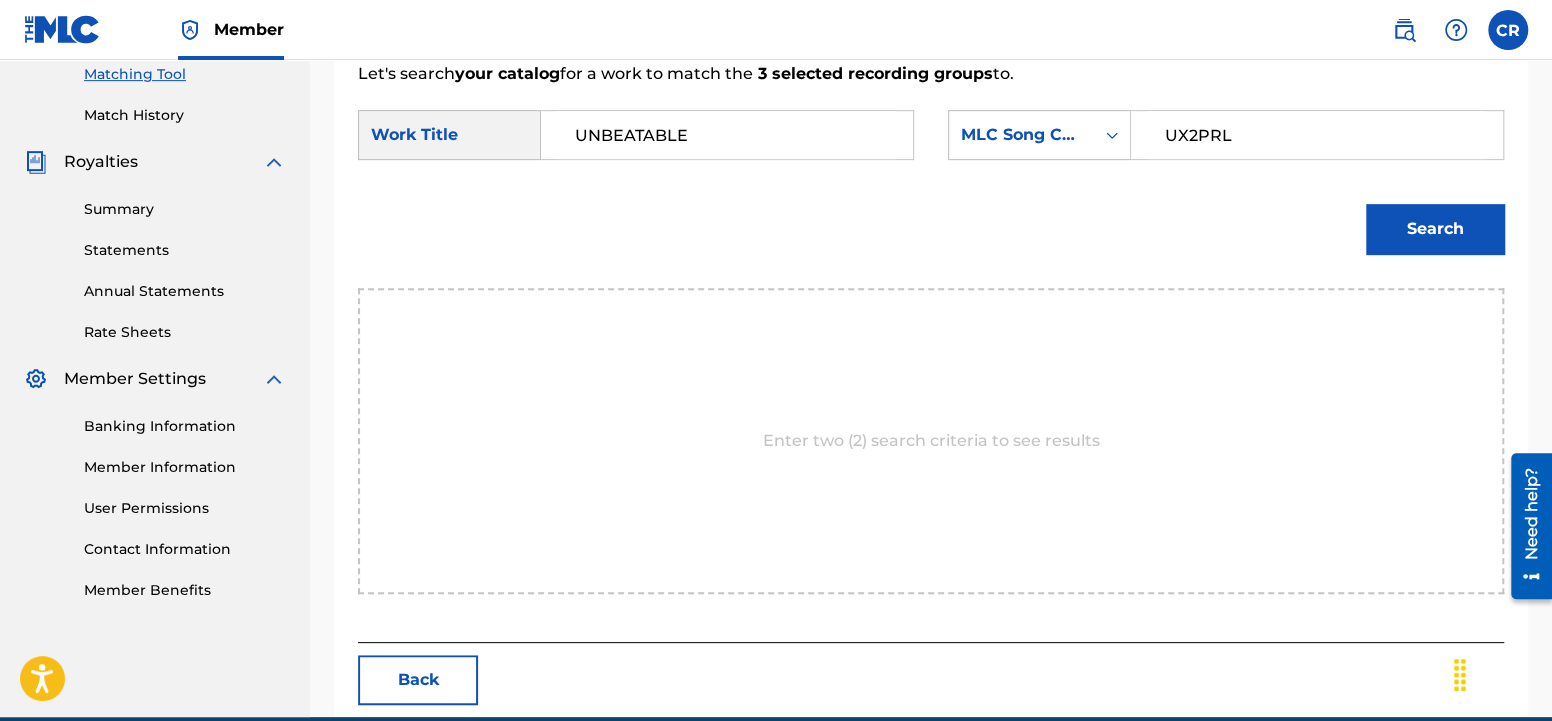 type on "UX2PRL" 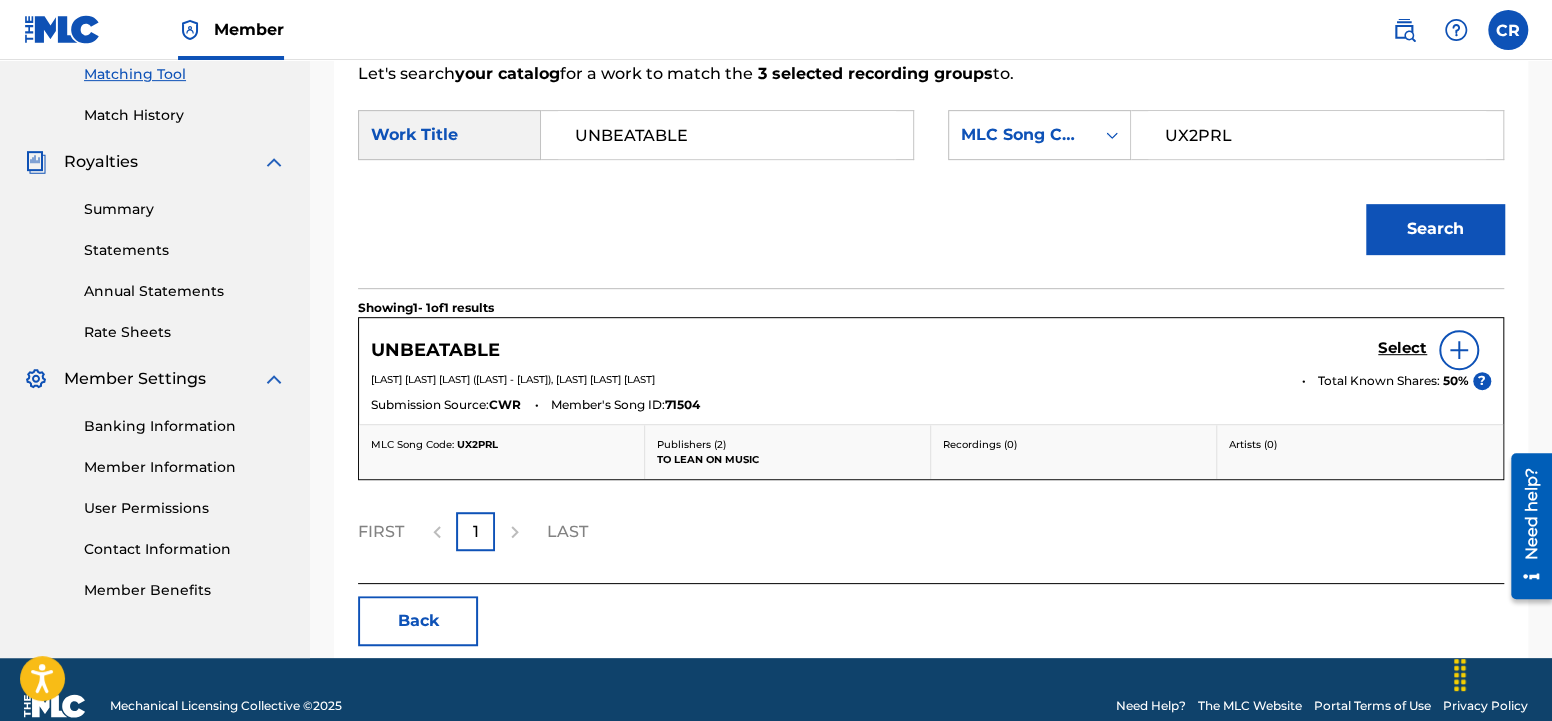 click on "Select" at bounding box center [1402, 348] 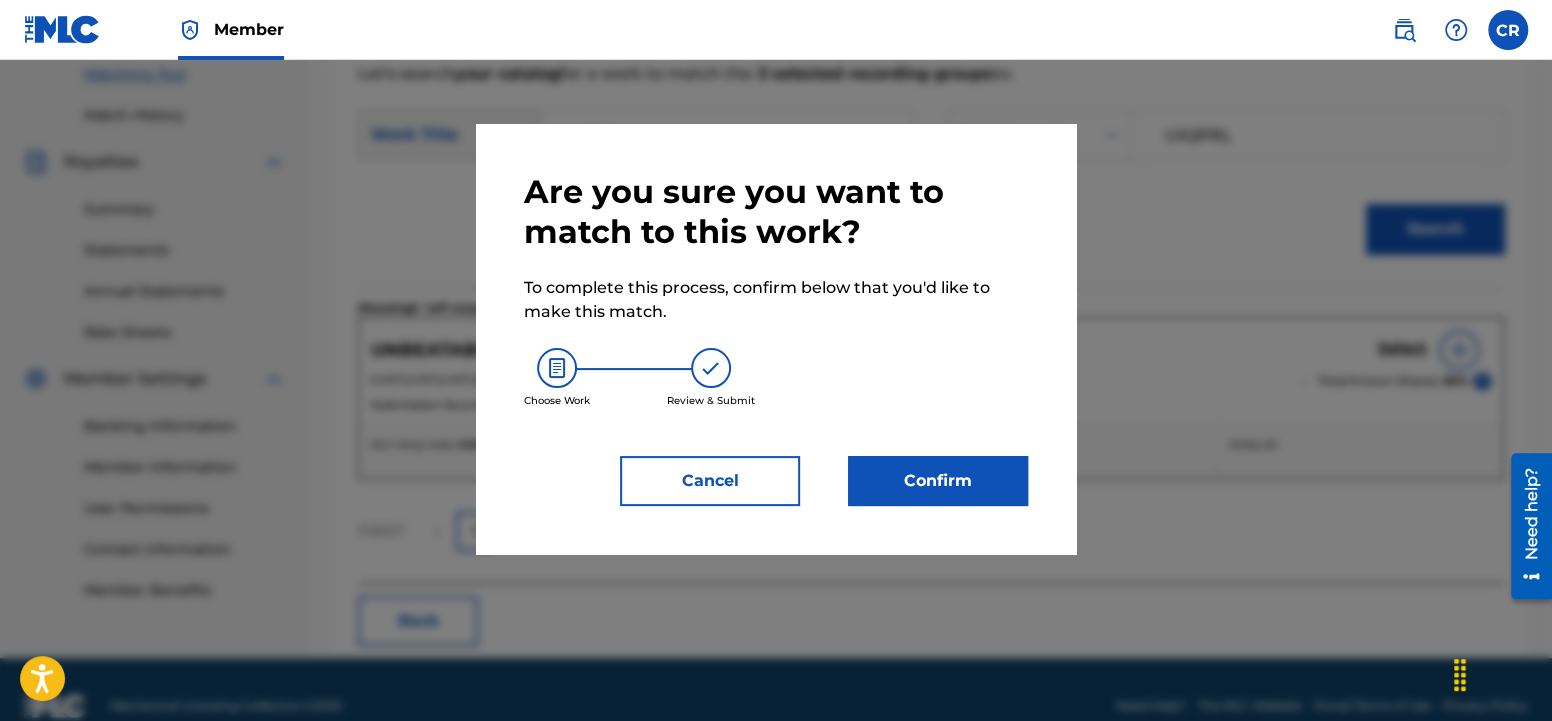 click on "Confirm" at bounding box center (938, 481) 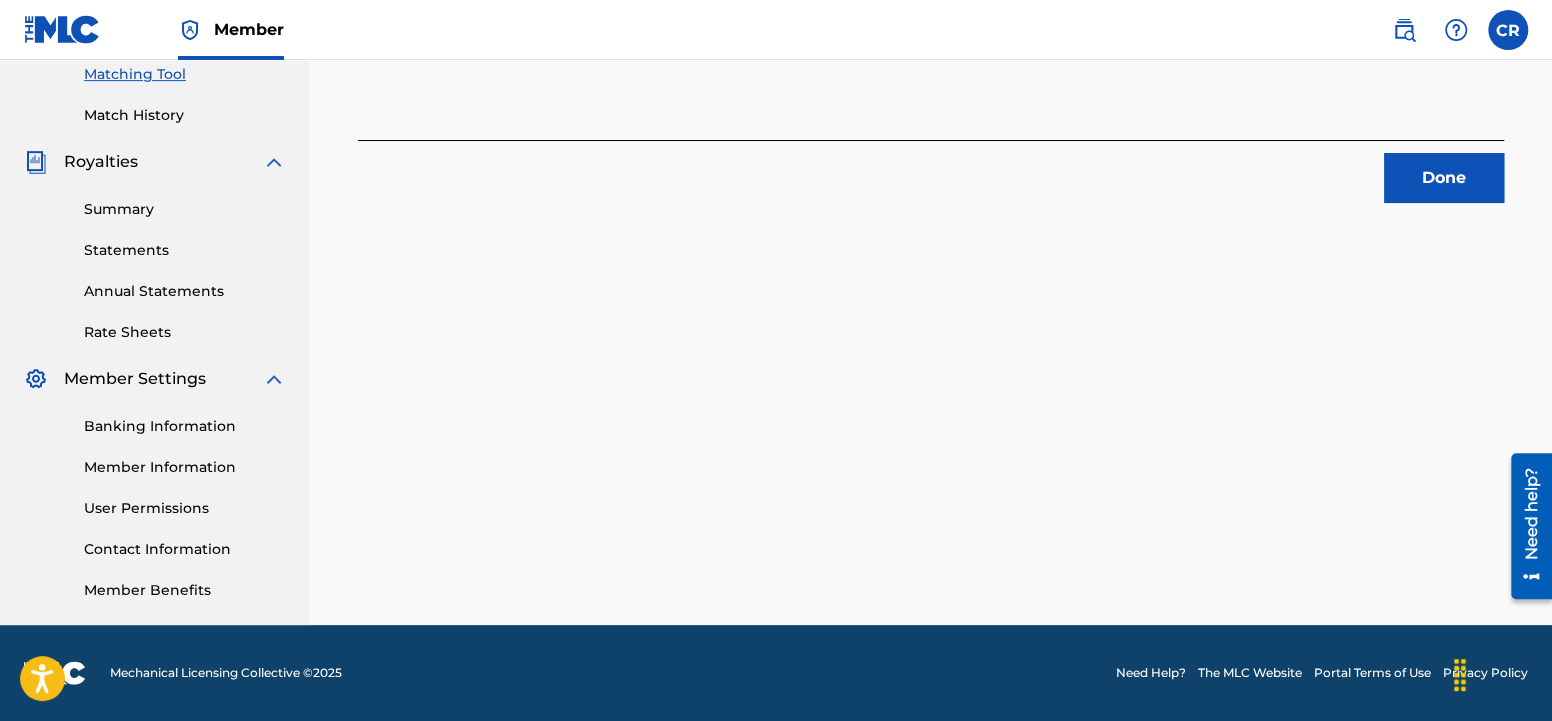click on "Done" at bounding box center [1444, 178] 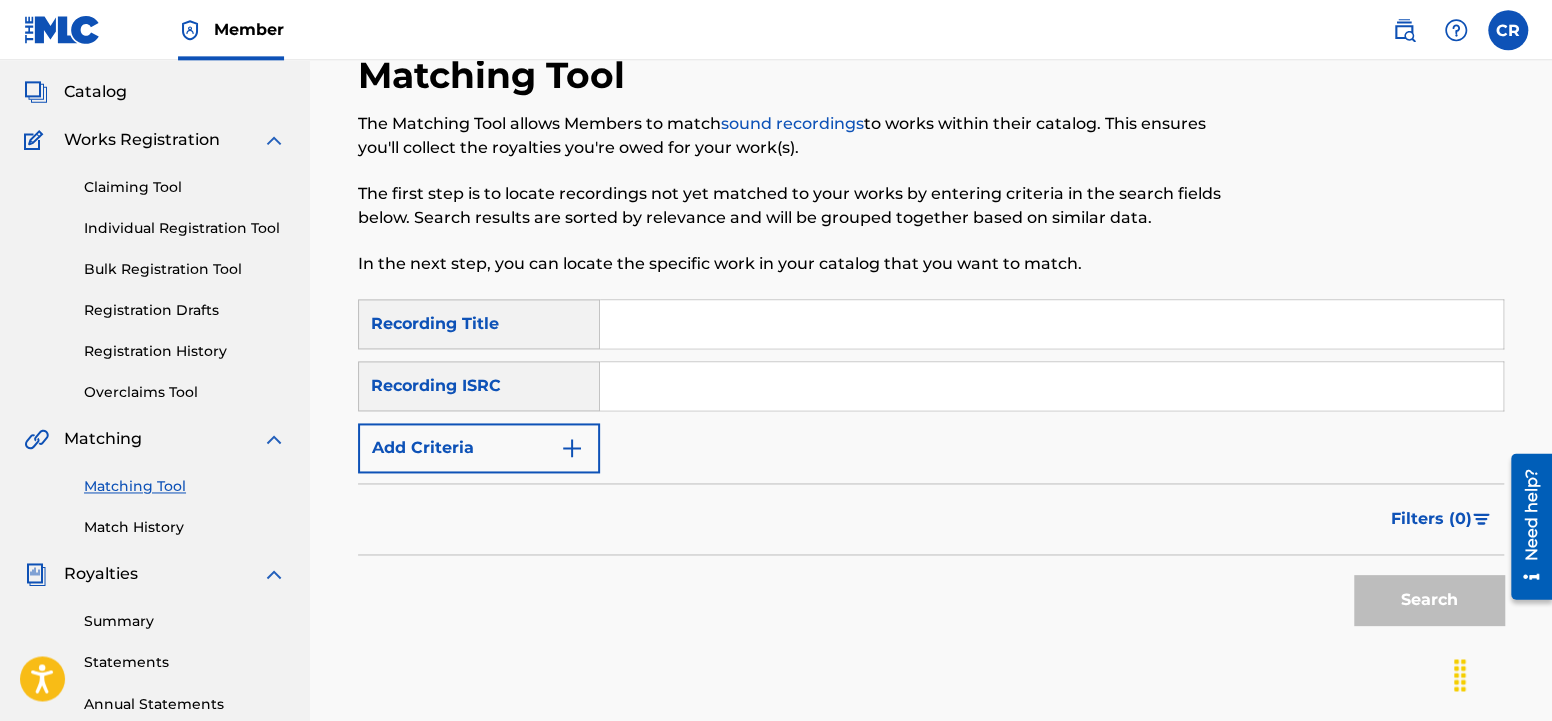 scroll, scrollTop: 0, scrollLeft: 0, axis: both 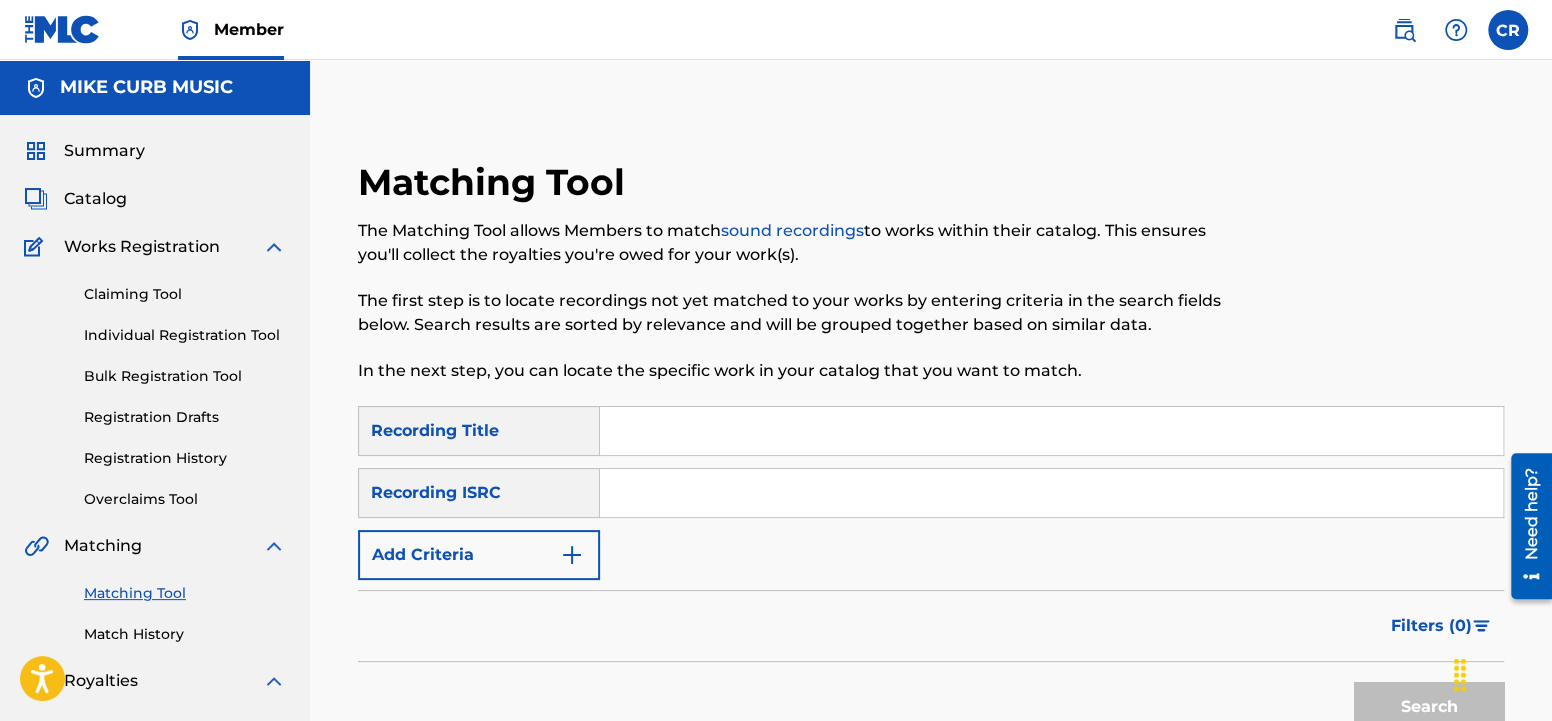 click at bounding box center (572, 555) 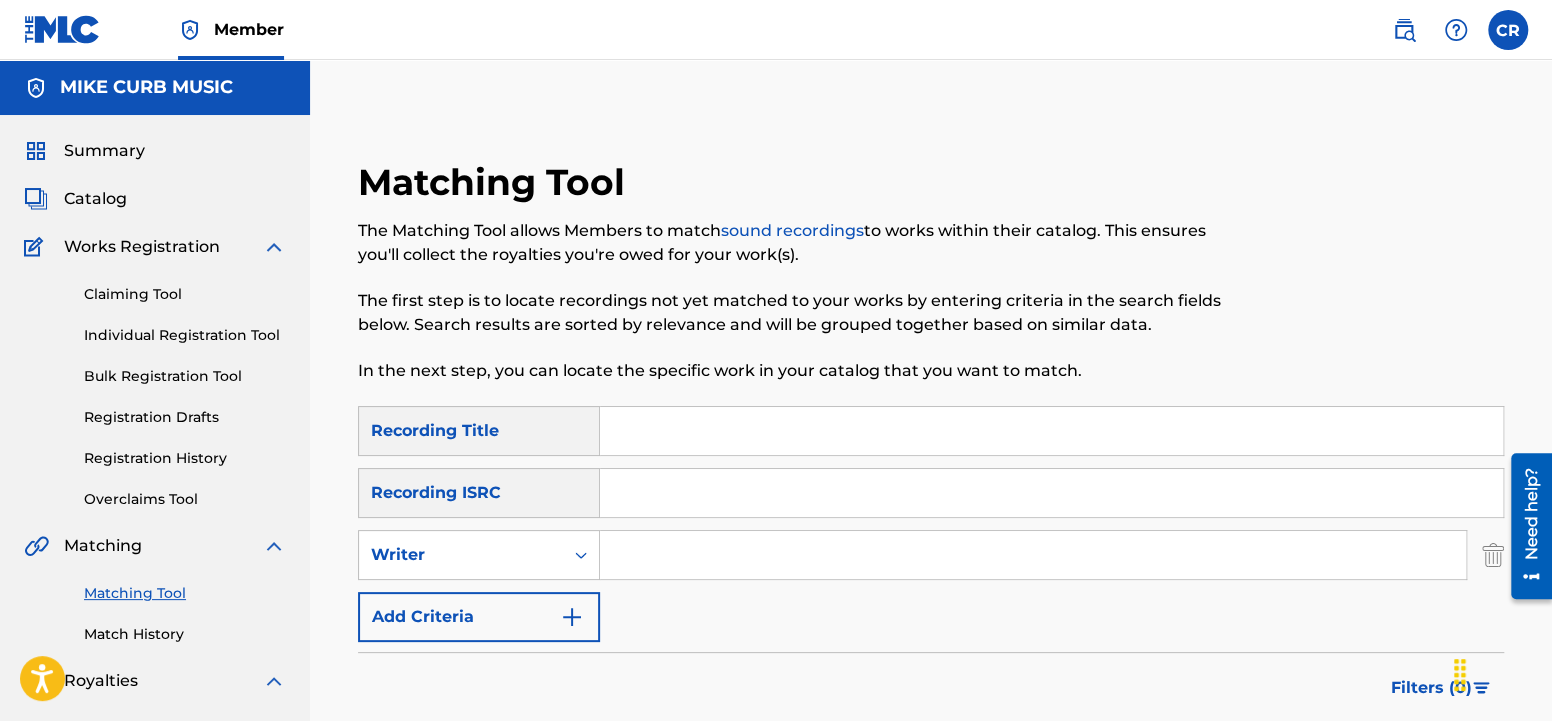click at bounding box center [1033, 555] 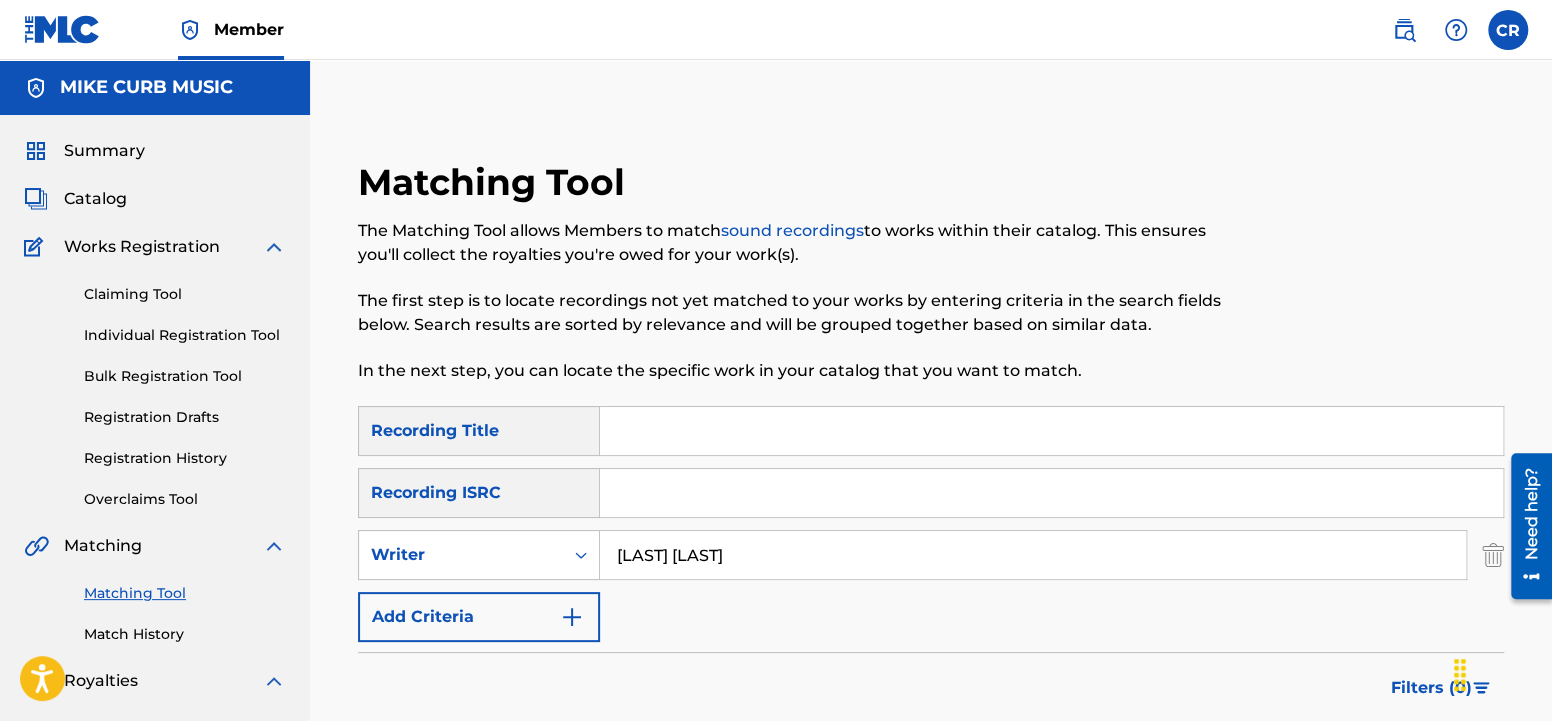 type on "[LAST] [LAST]" 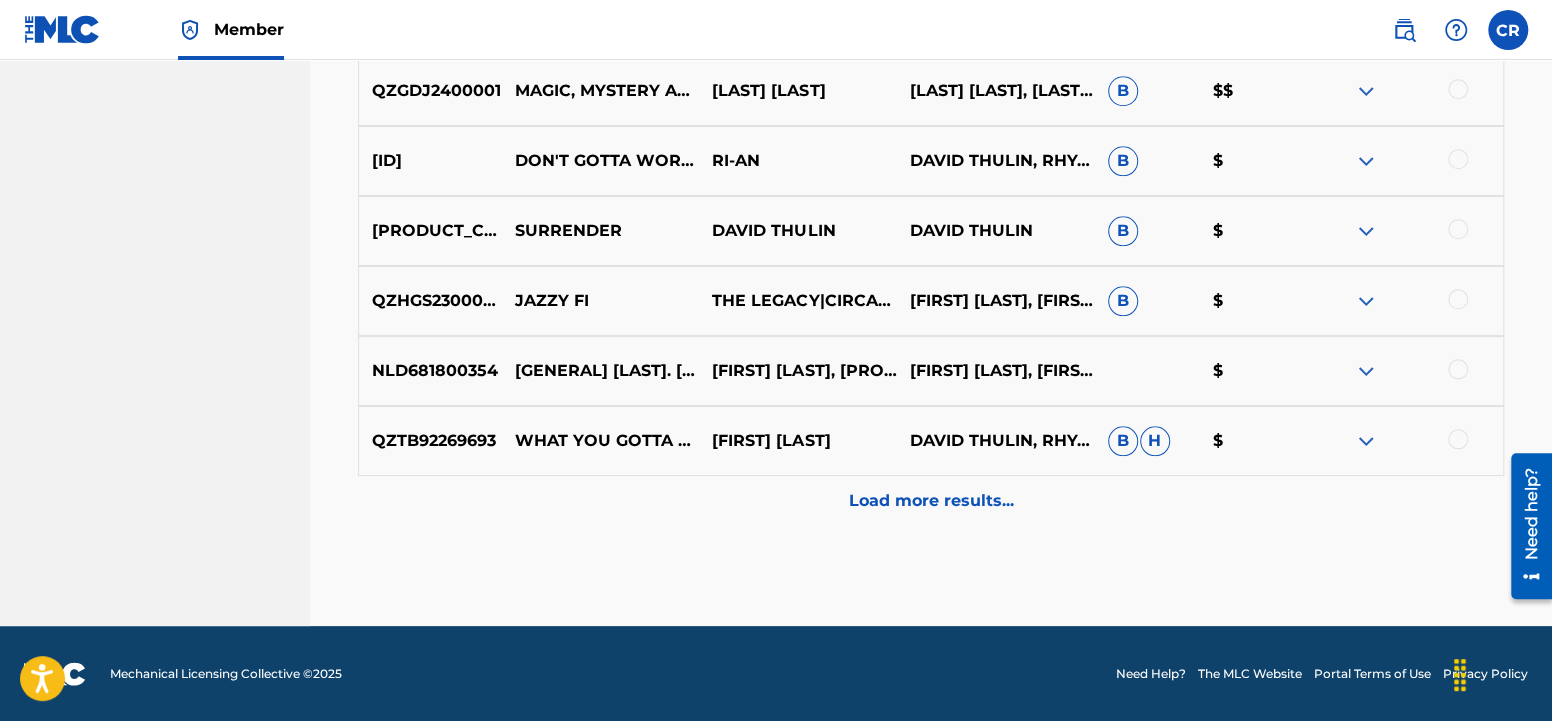 click on "Load more results..." at bounding box center (931, 501) 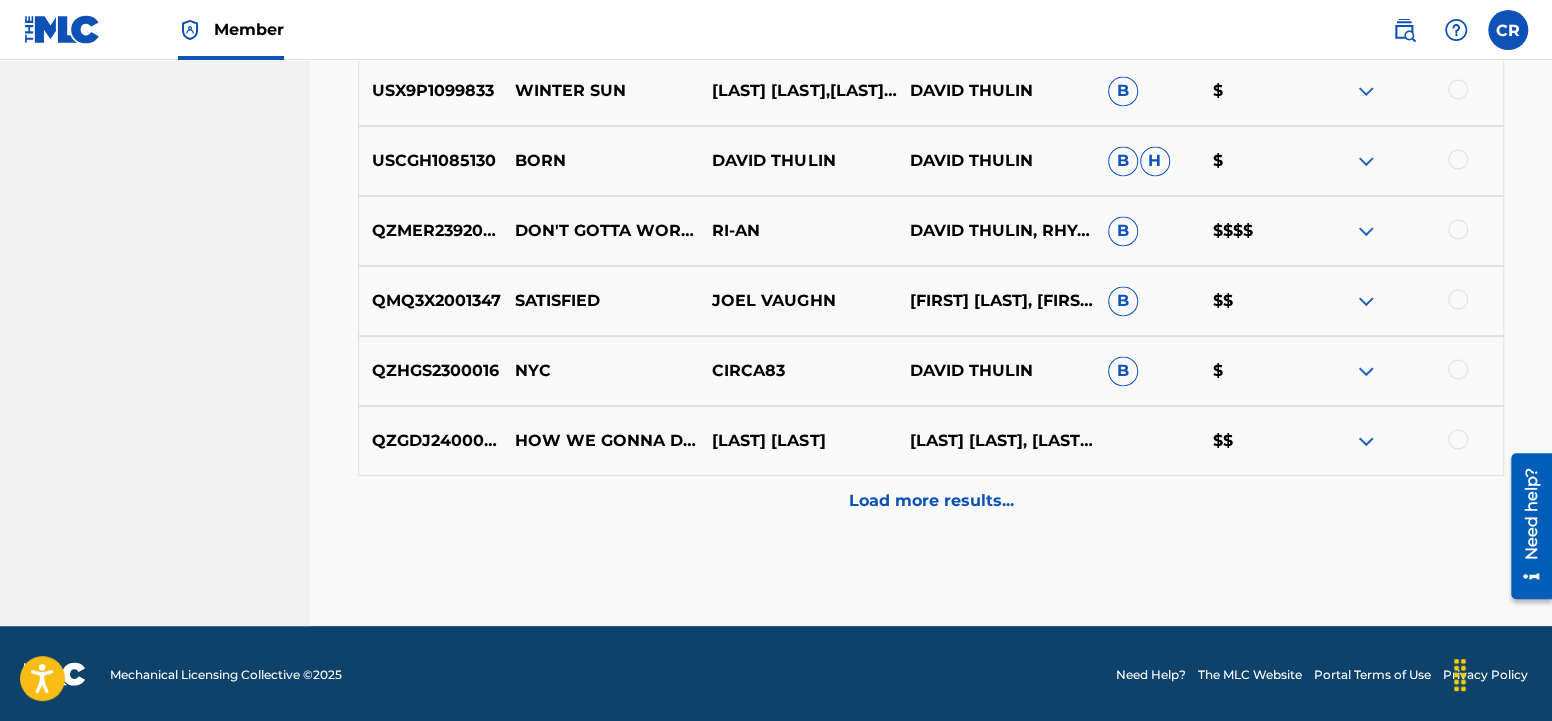 click on "Load more results..." at bounding box center (931, 501) 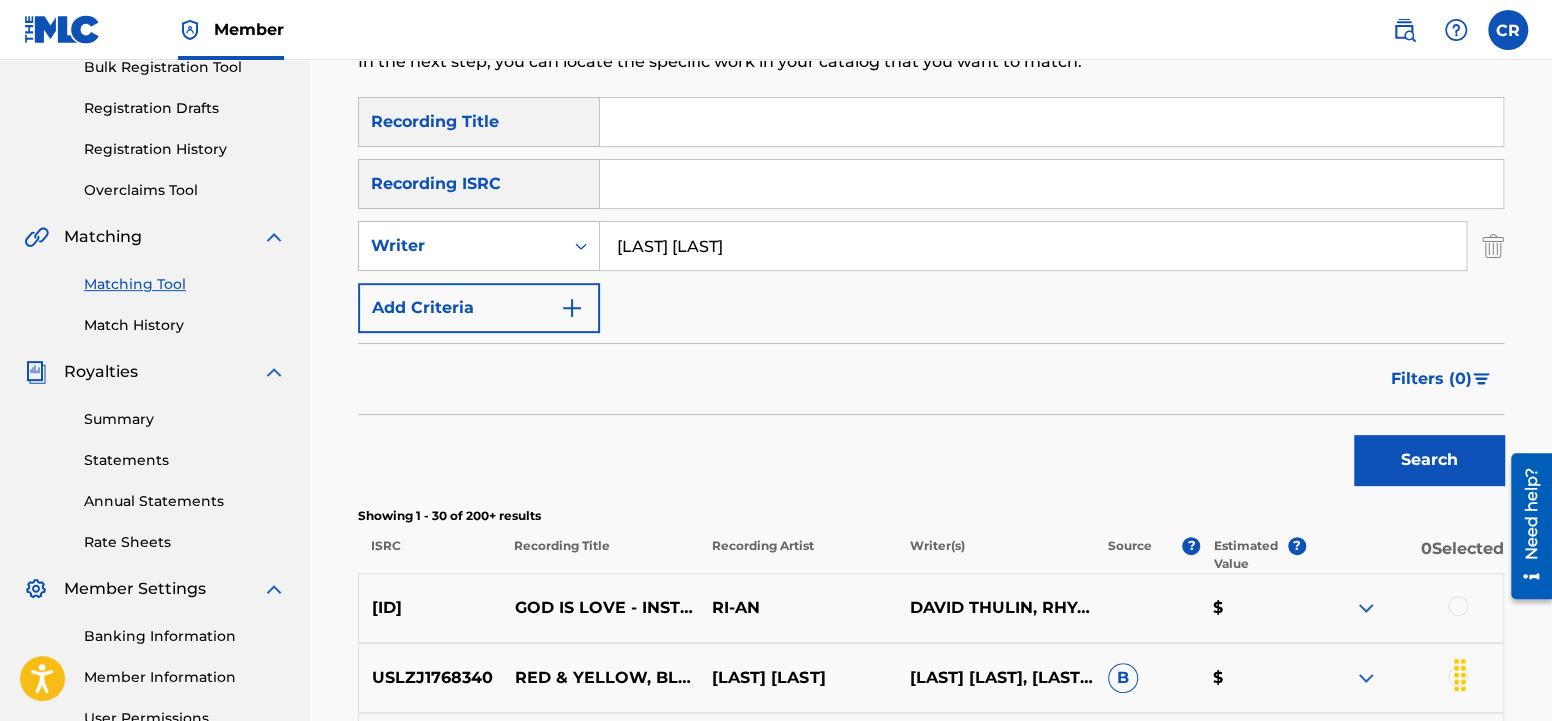 scroll, scrollTop: 0, scrollLeft: 0, axis: both 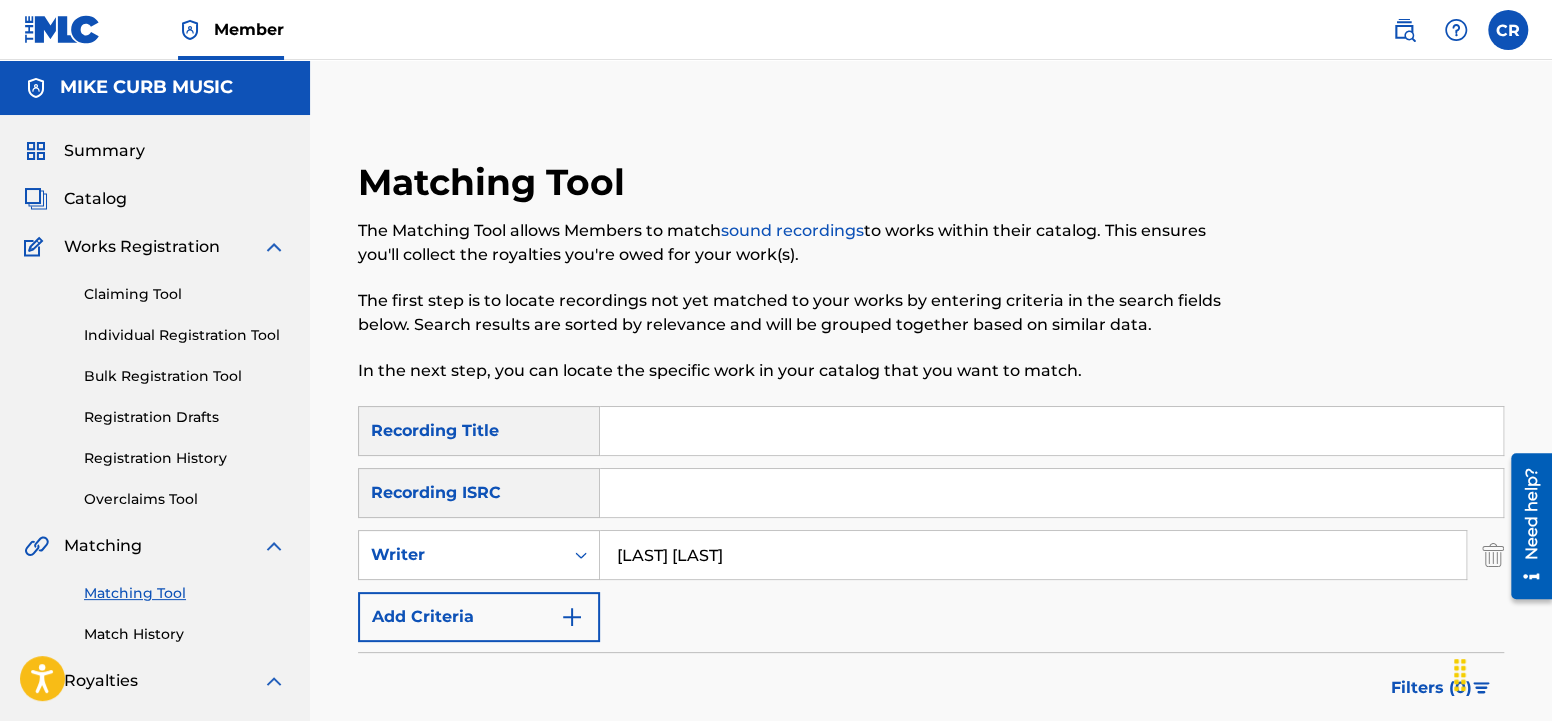 click at bounding box center (1051, 431) 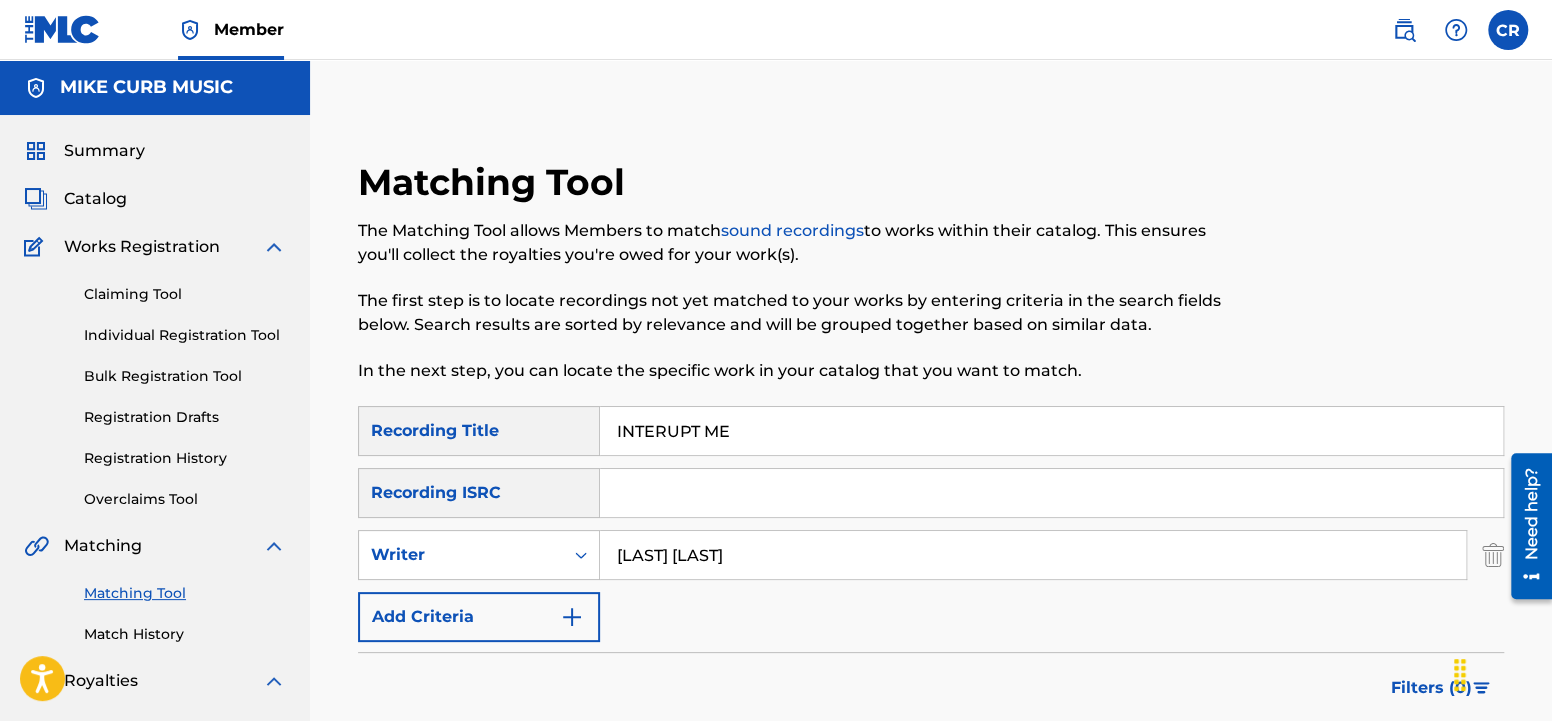 scroll, scrollTop: 525, scrollLeft: 0, axis: vertical 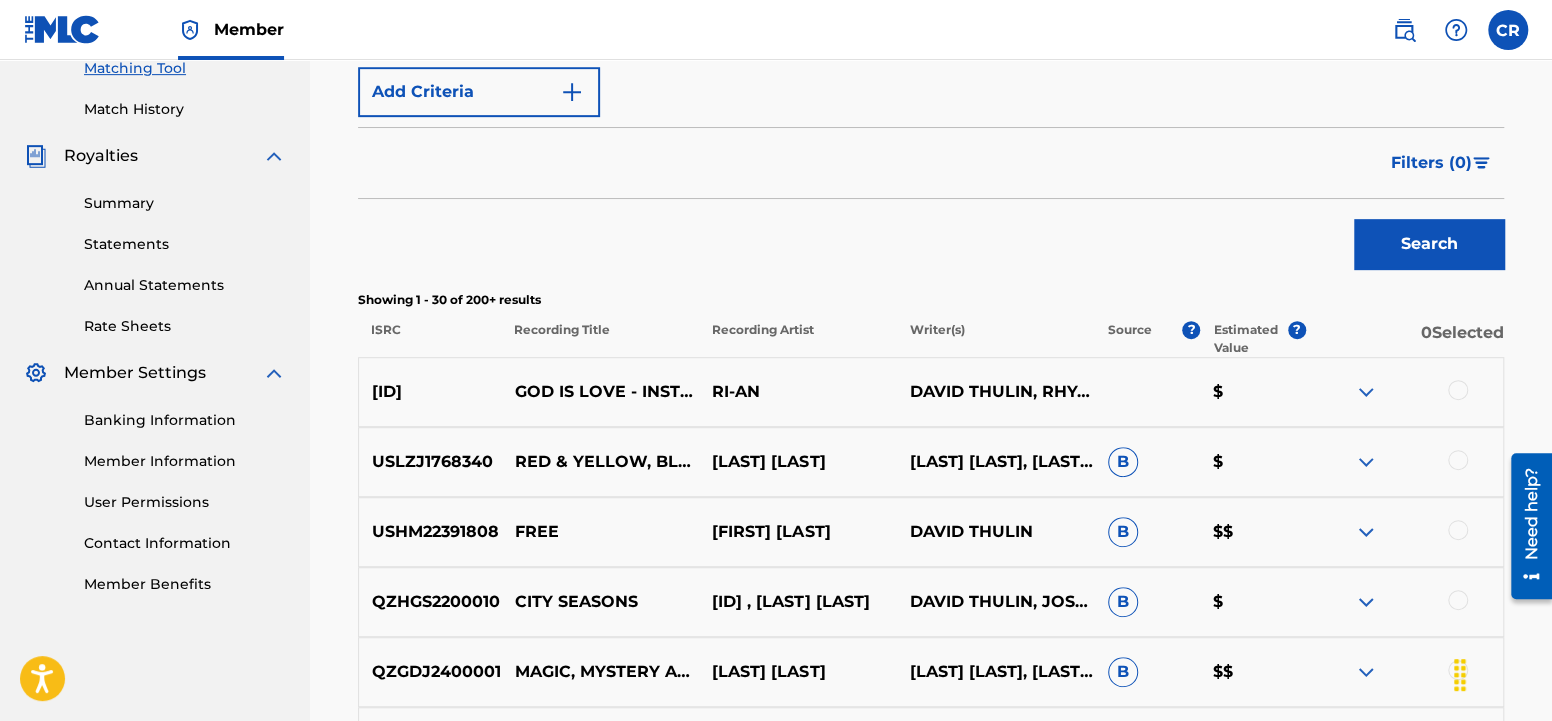 type on "INTERUPT ME" 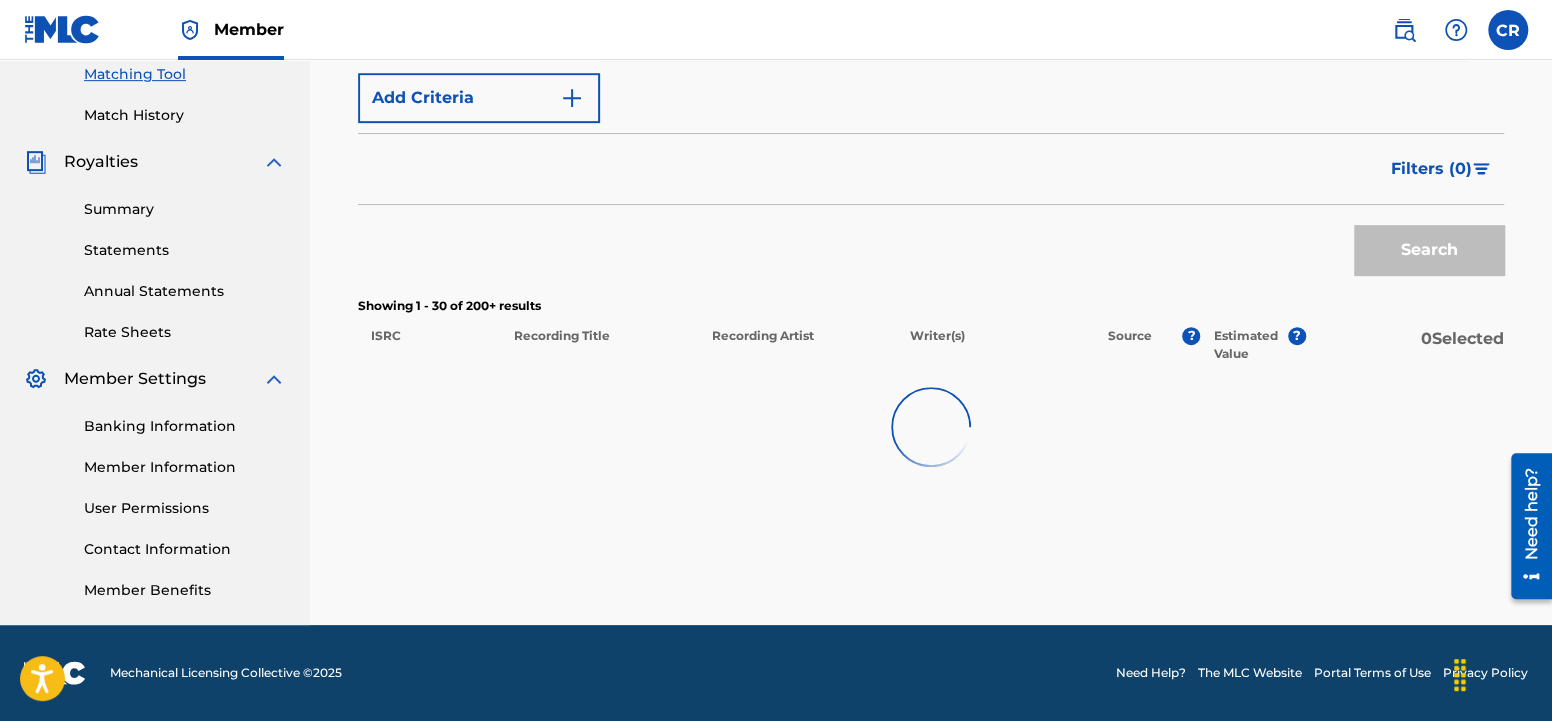 scroll, scrollTop: 519, scrollLeft: 0, axis: vertical 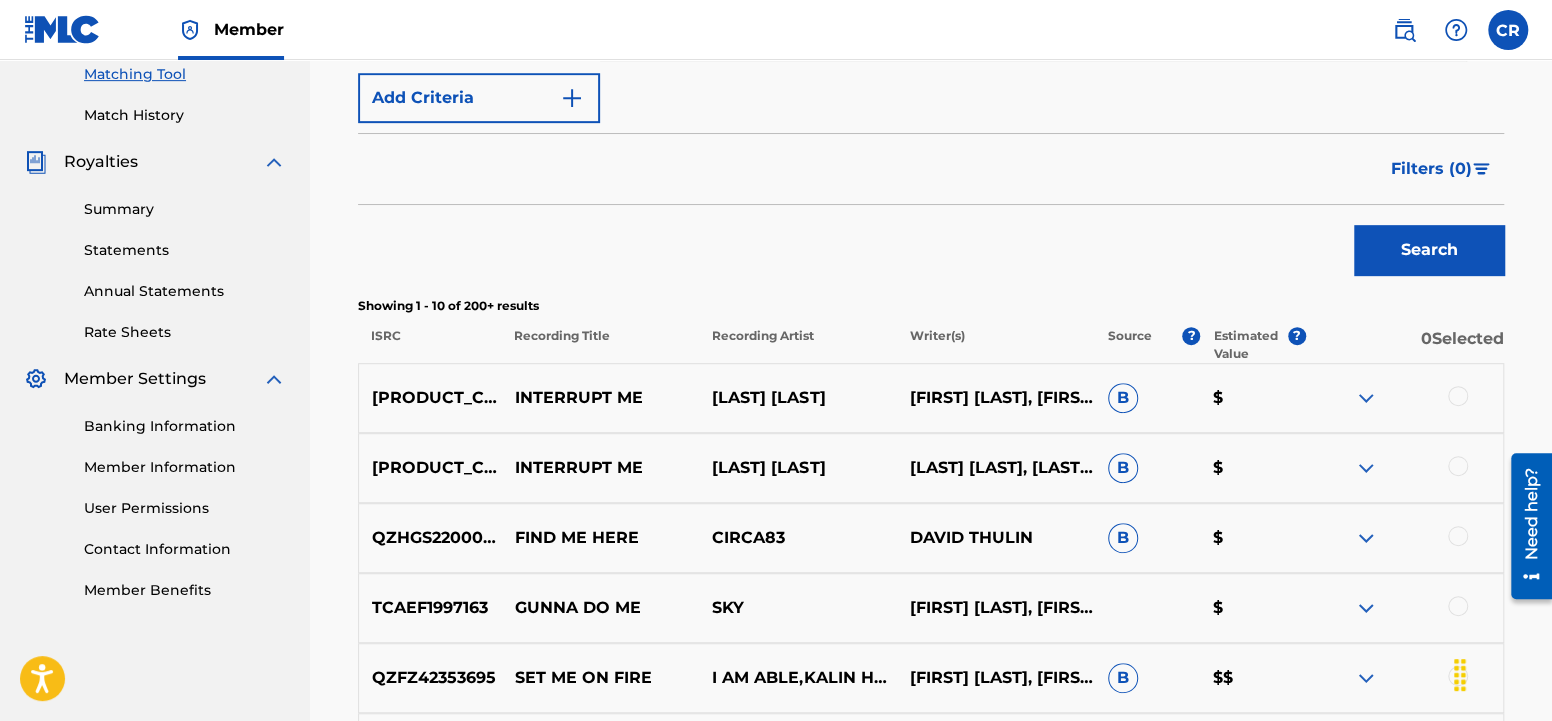drag, startPoint x: 1446, startPoint y: 387, endPoint x: 1452, endPoint y: 398, distance: 12.529964 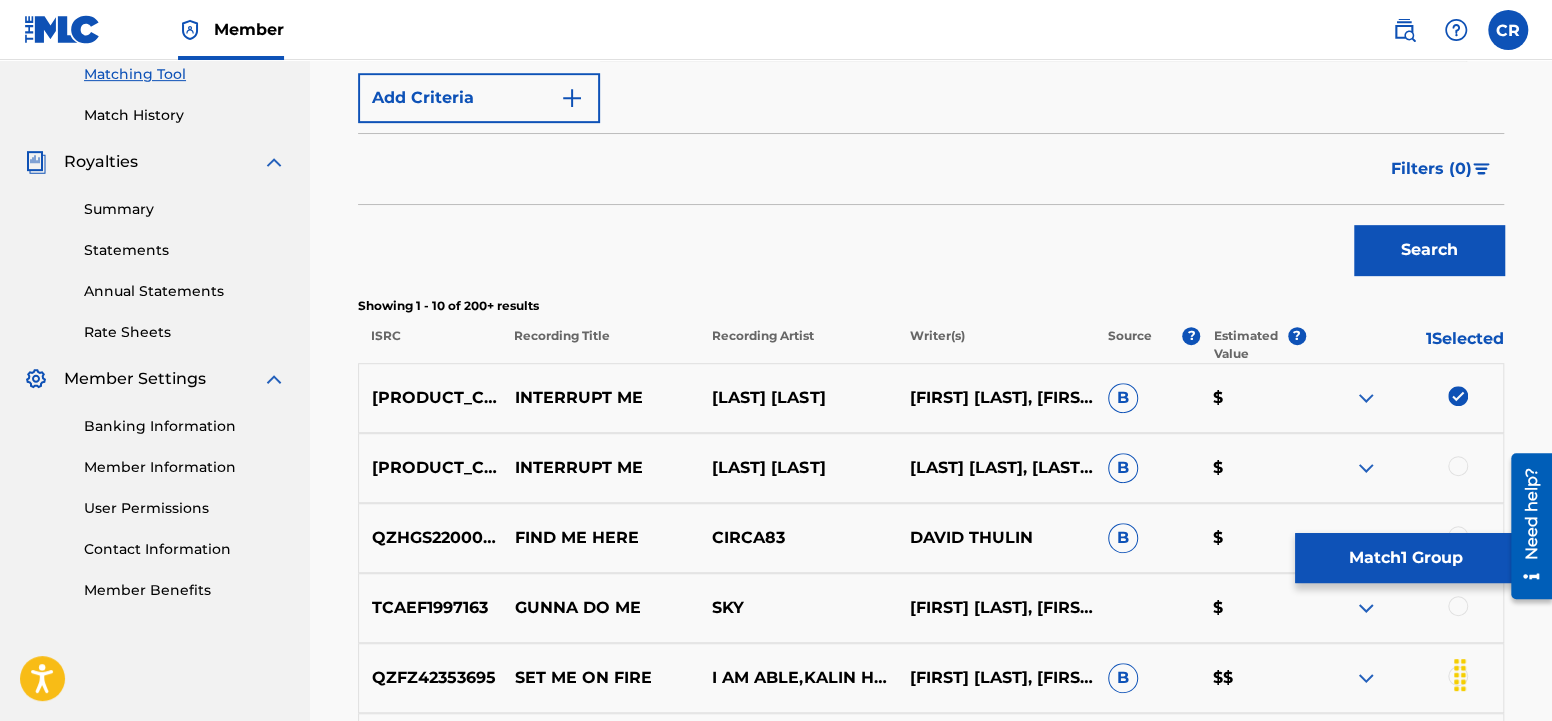 click at bounding box center (1458, 466) 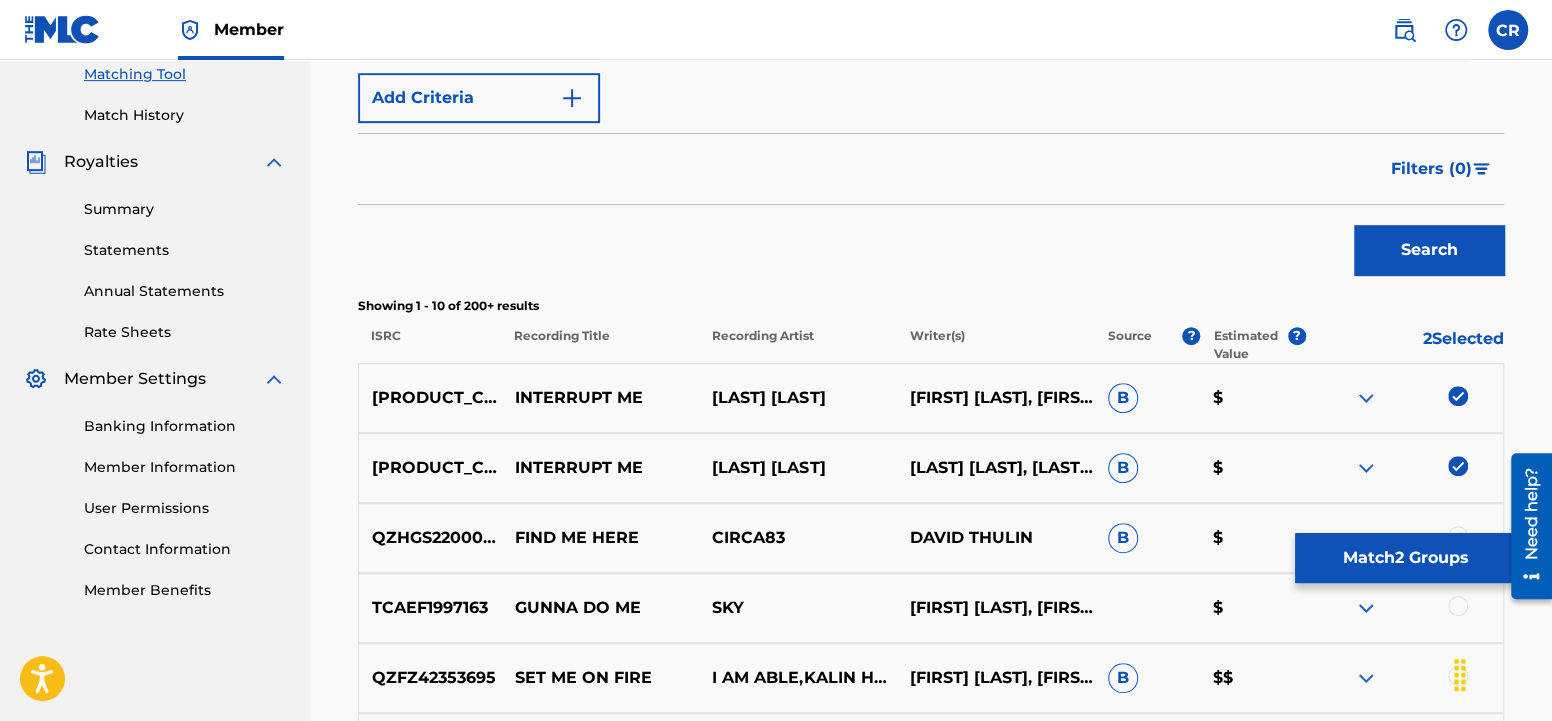 click on "Match  2 Groups" at bounding box center [1405, 558] 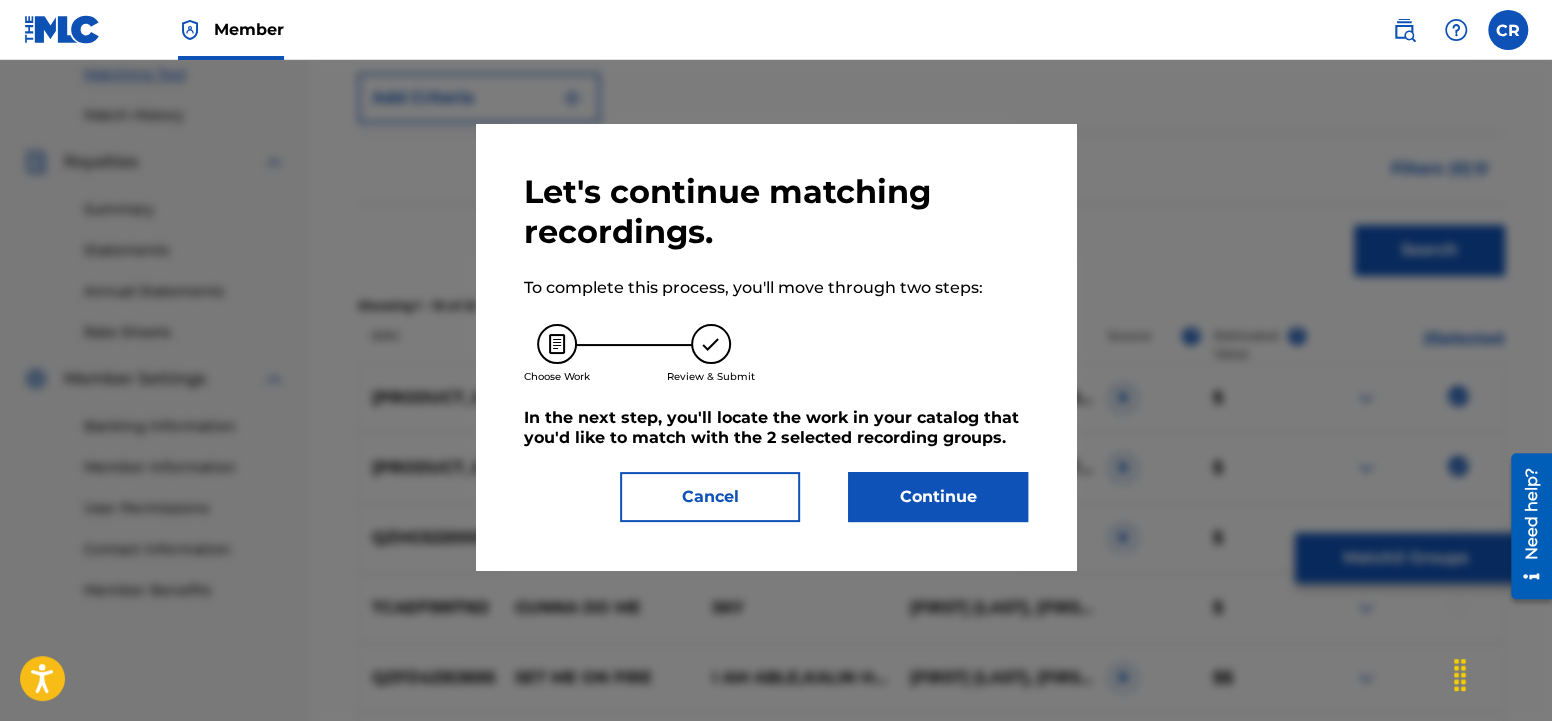 click on "Continue" at bounding box center (938, 497) 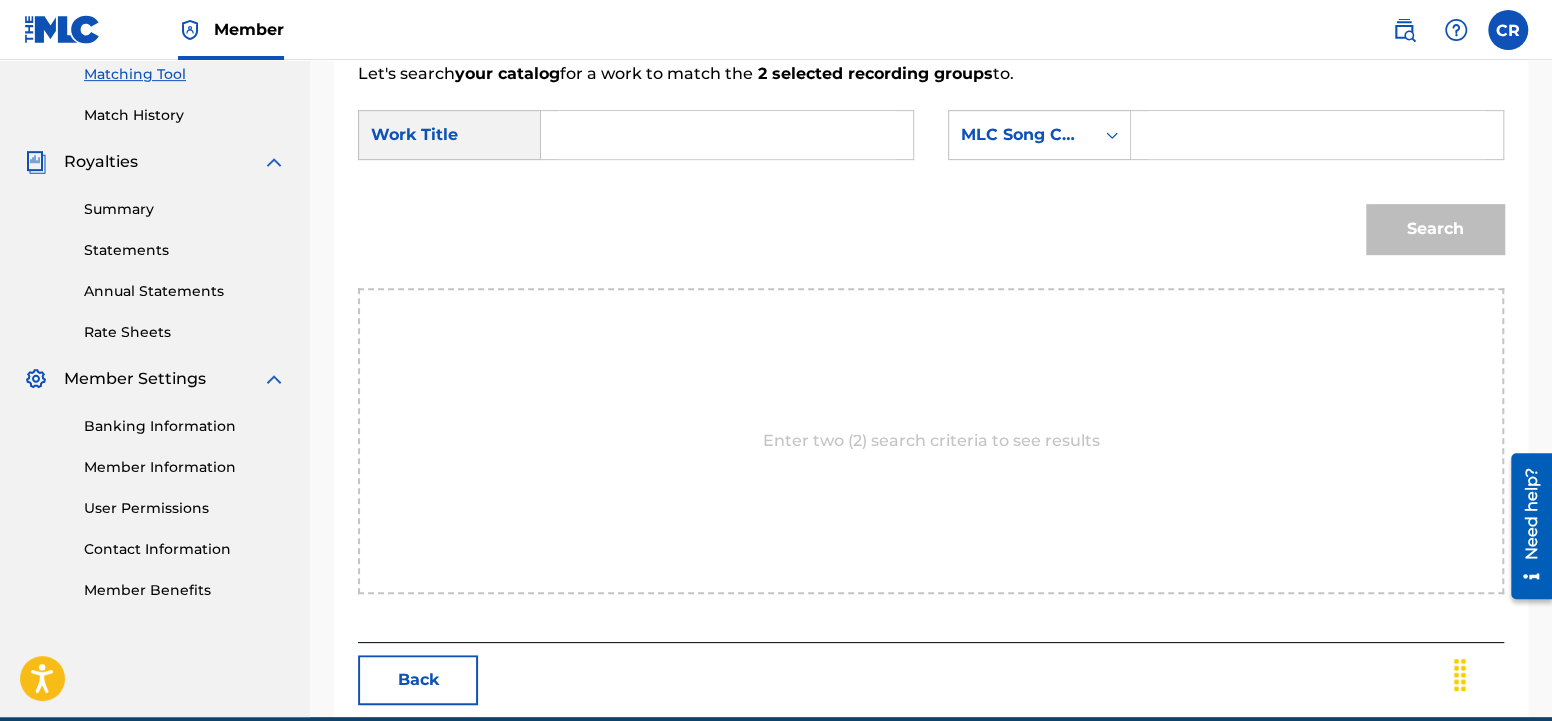 click at bounding box center (727, 135) 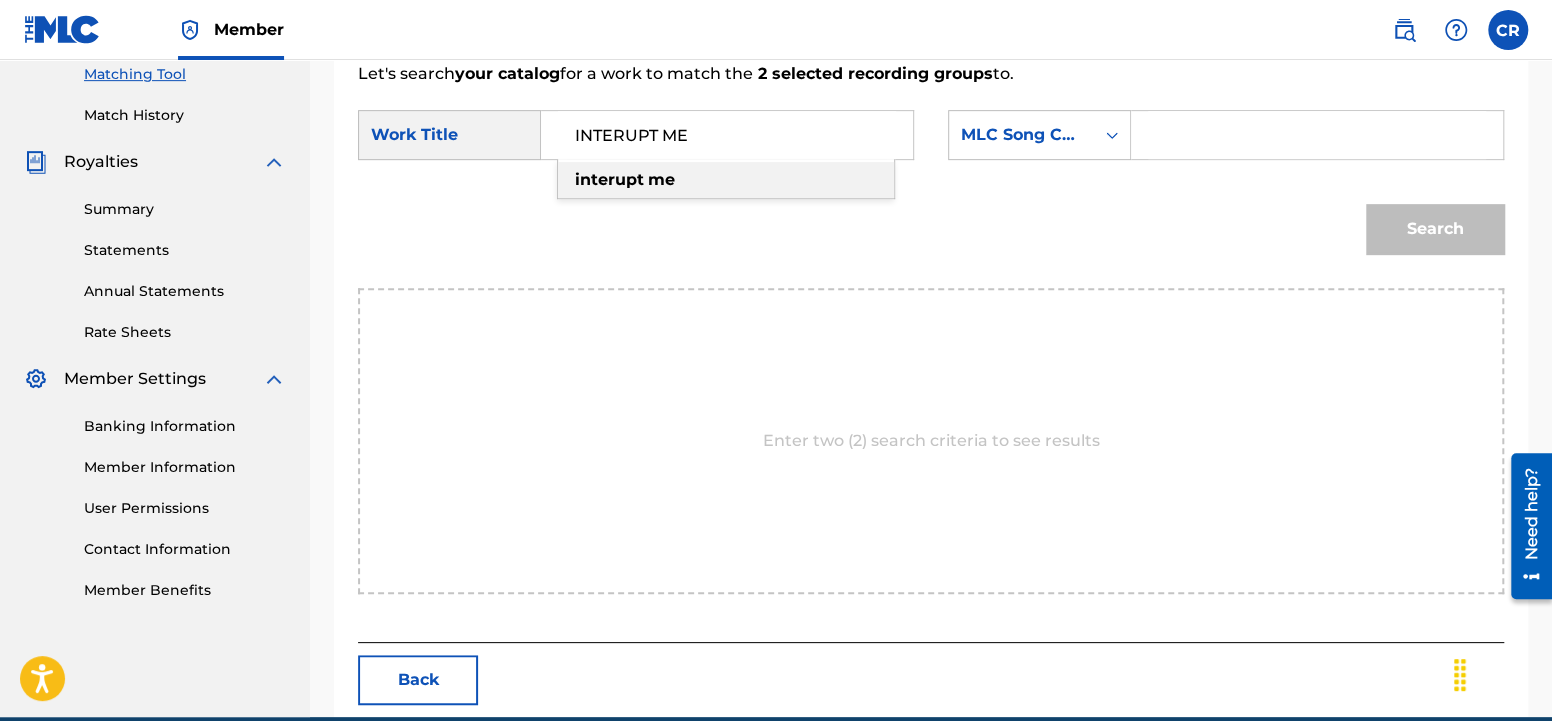 type on "INTERUPT ME" 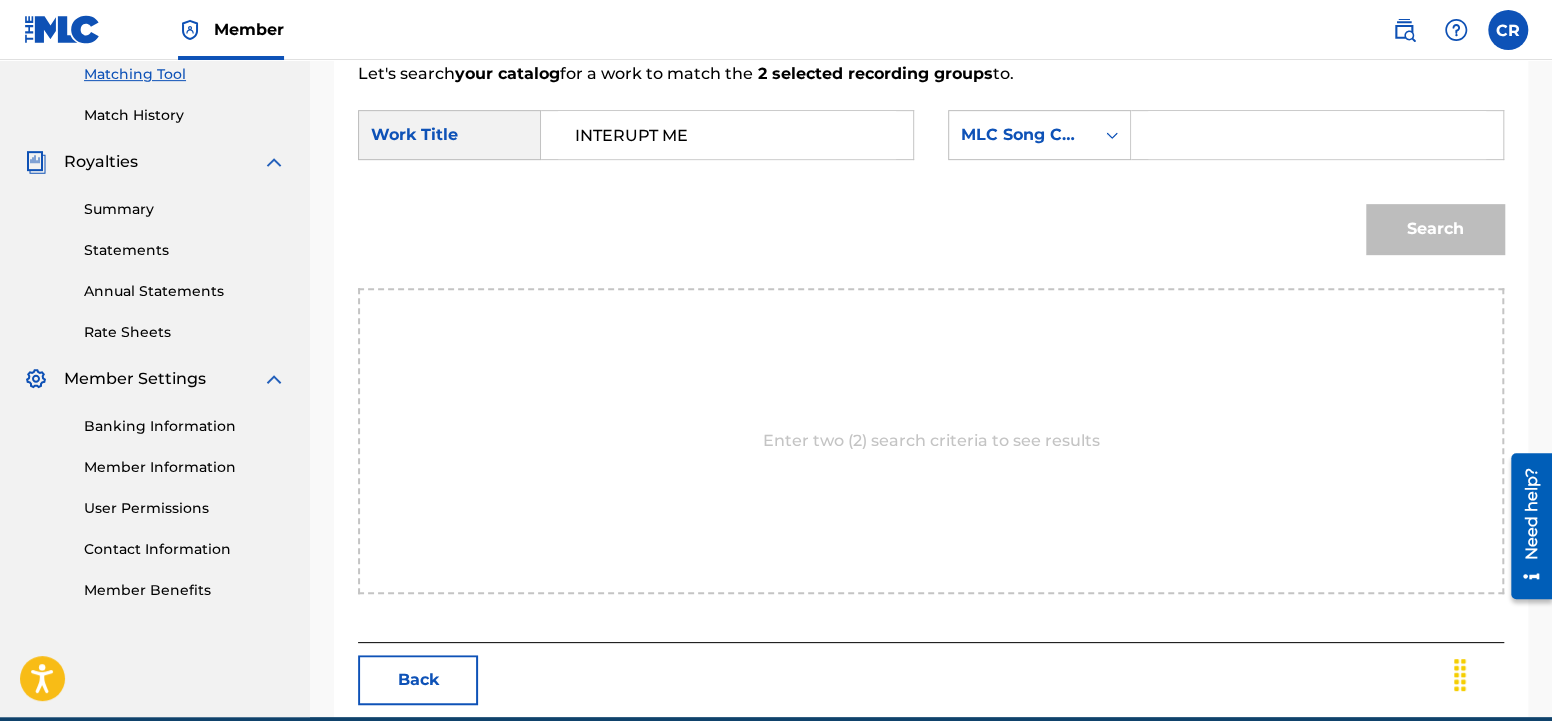 click at bounding box center (1317, 135) 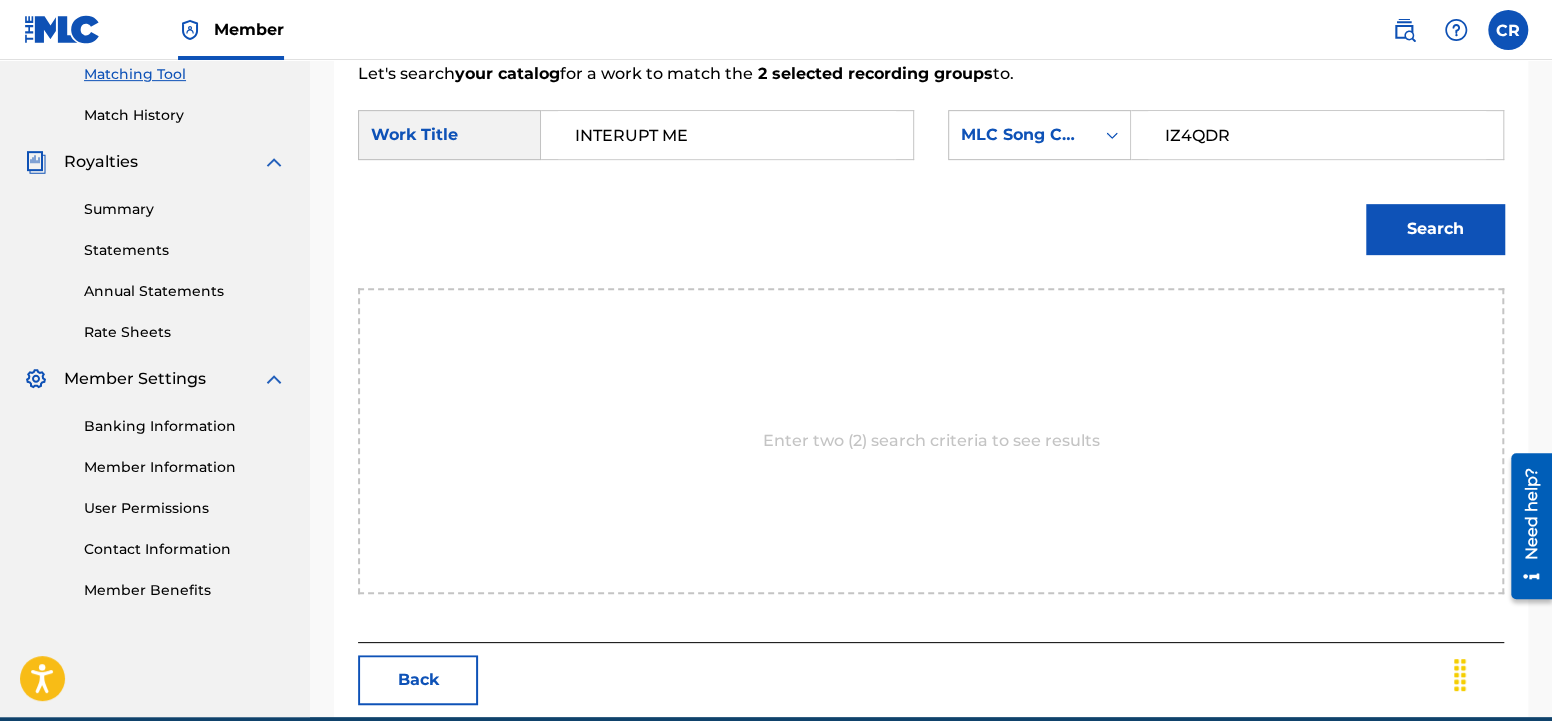 type on "IZ4QDR" 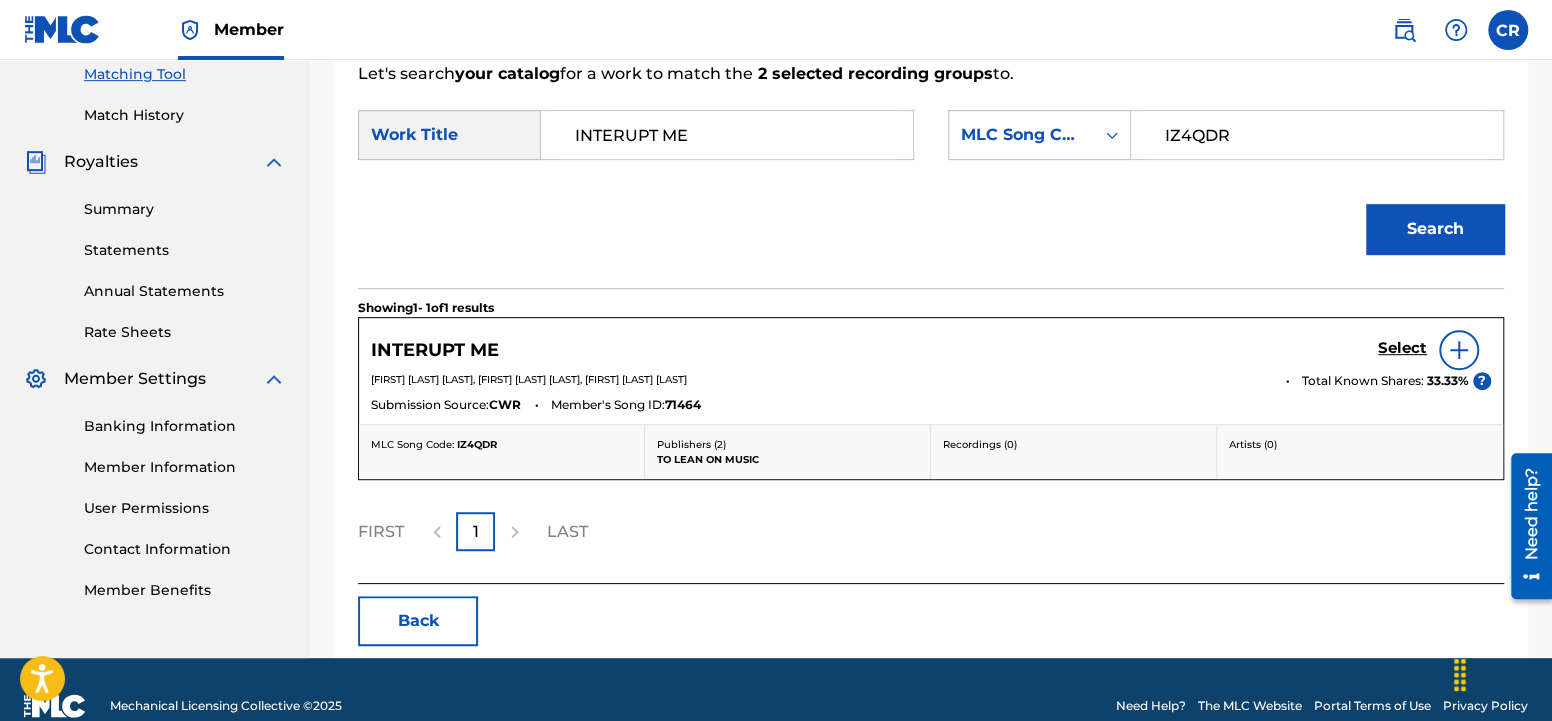 click on "Select" at bounding box center [1402, 348] 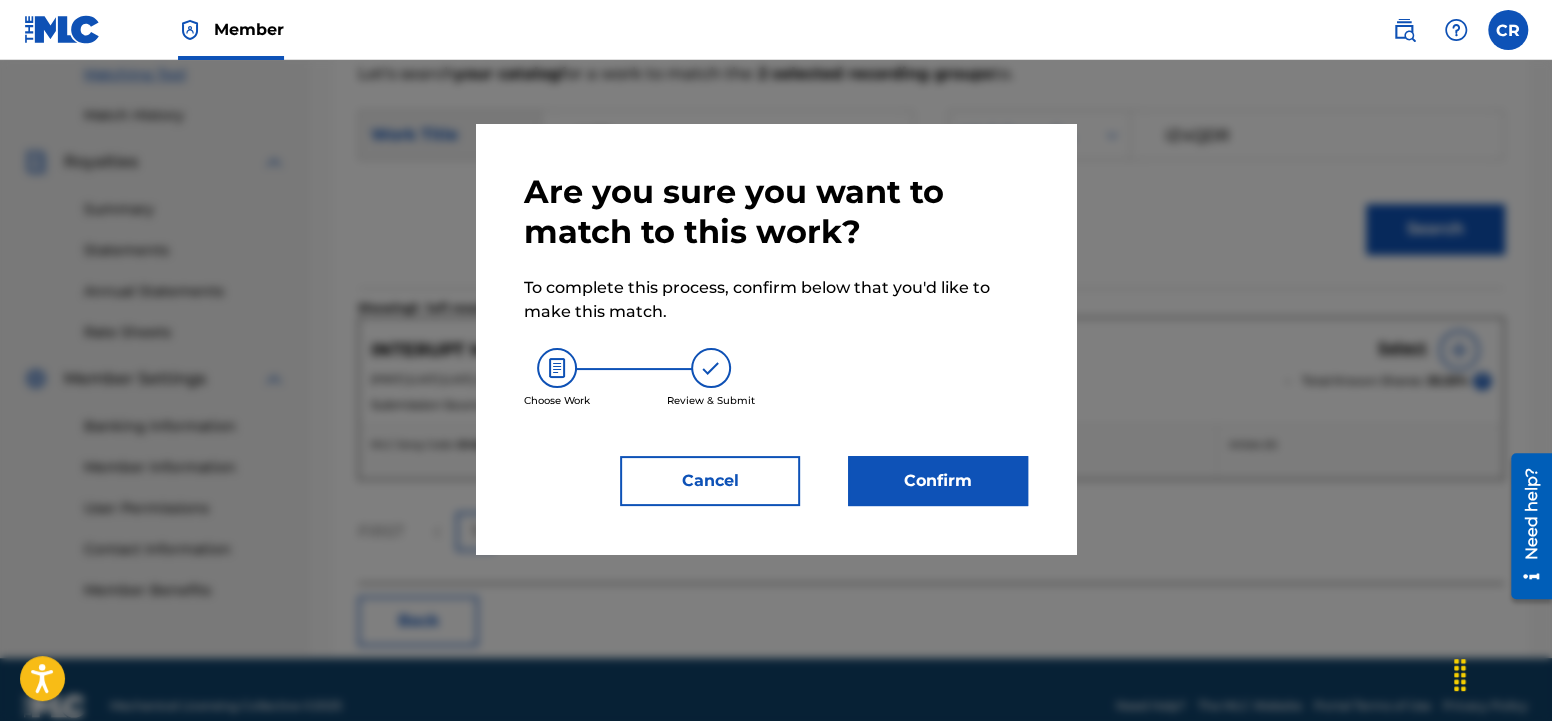 click on "Confirm" at bounding box center [938, 481] 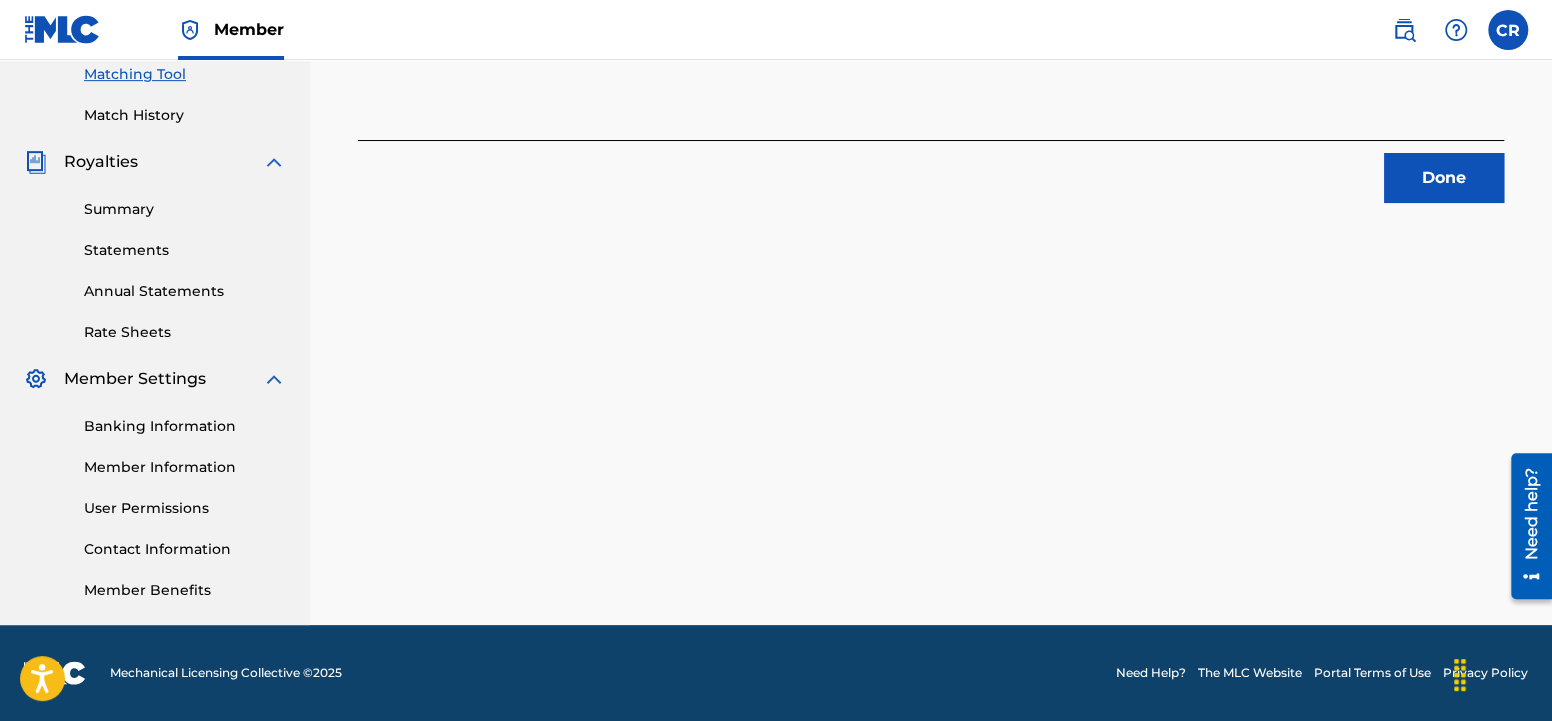 click on "Done" at bounding box center (1444, 178) 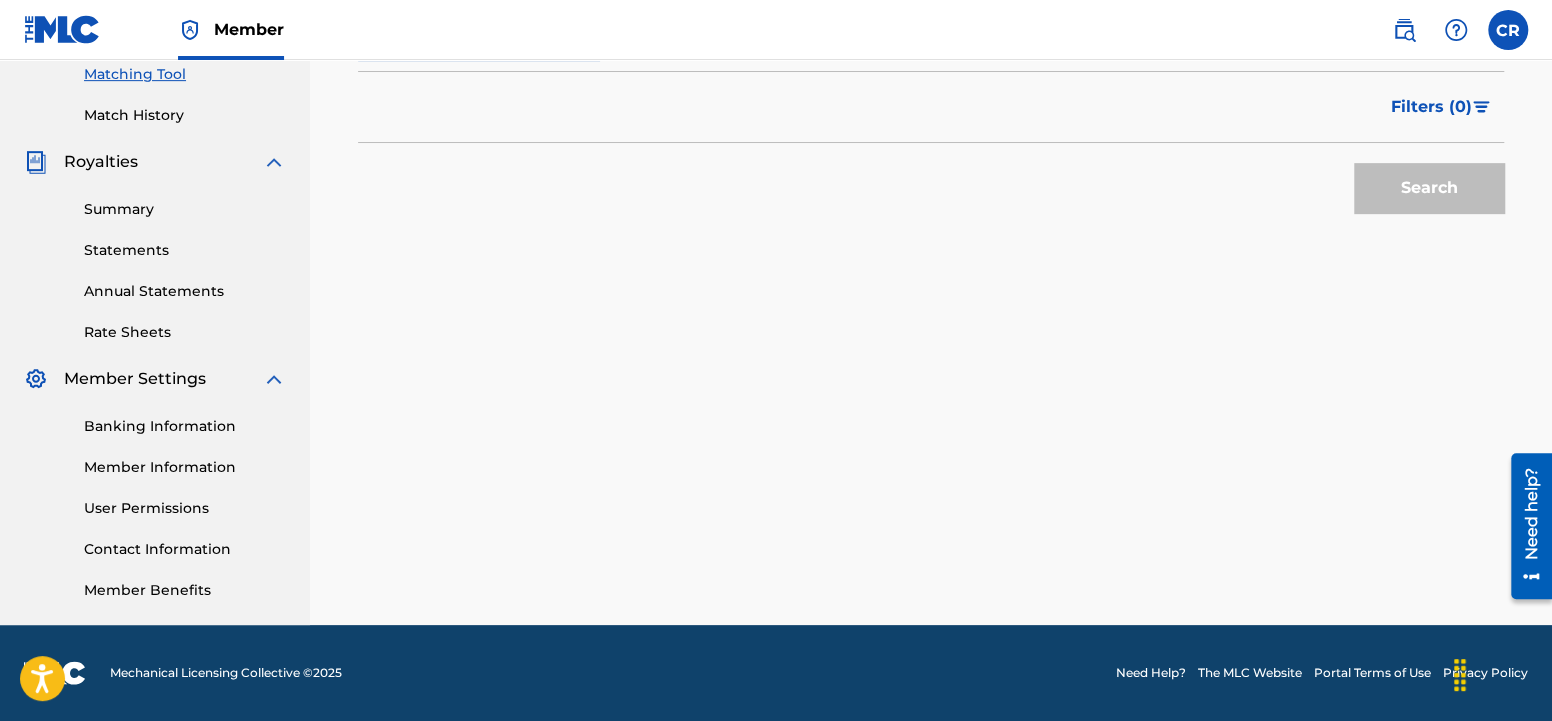 scroll, scrollTop: 0, scrollLeft: 0, axis: both 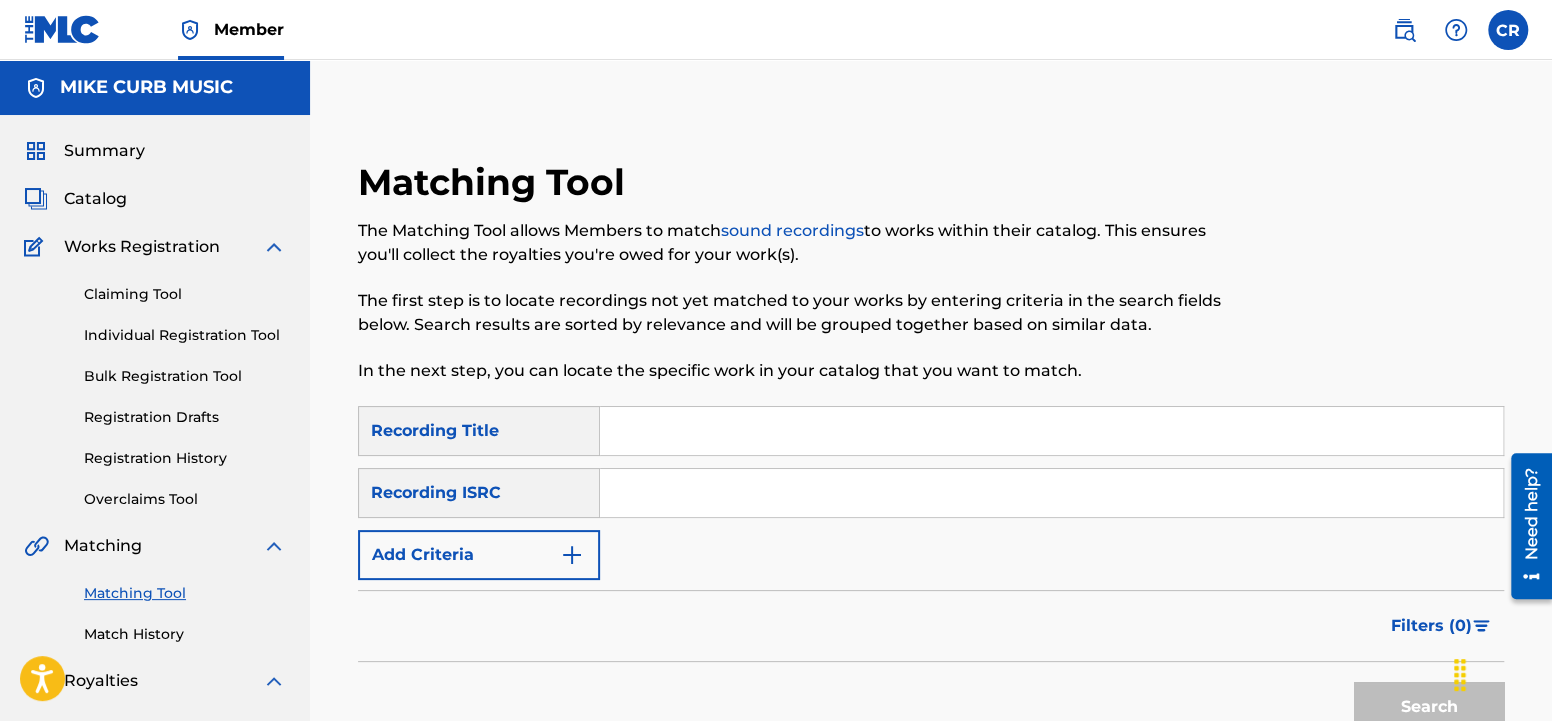 click on "Add Criteria" at bounding box center (479, 555) 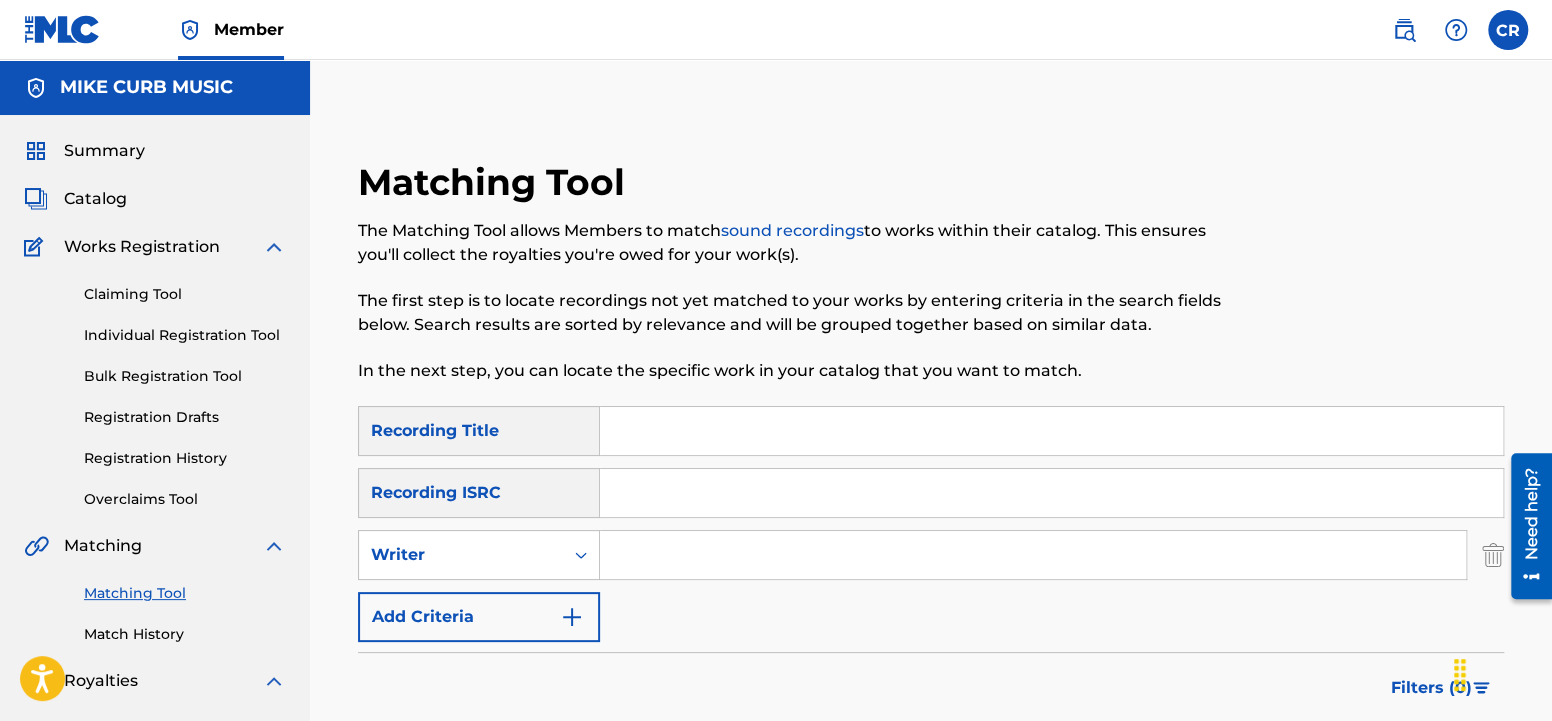click at bounding box center (1033, 555) 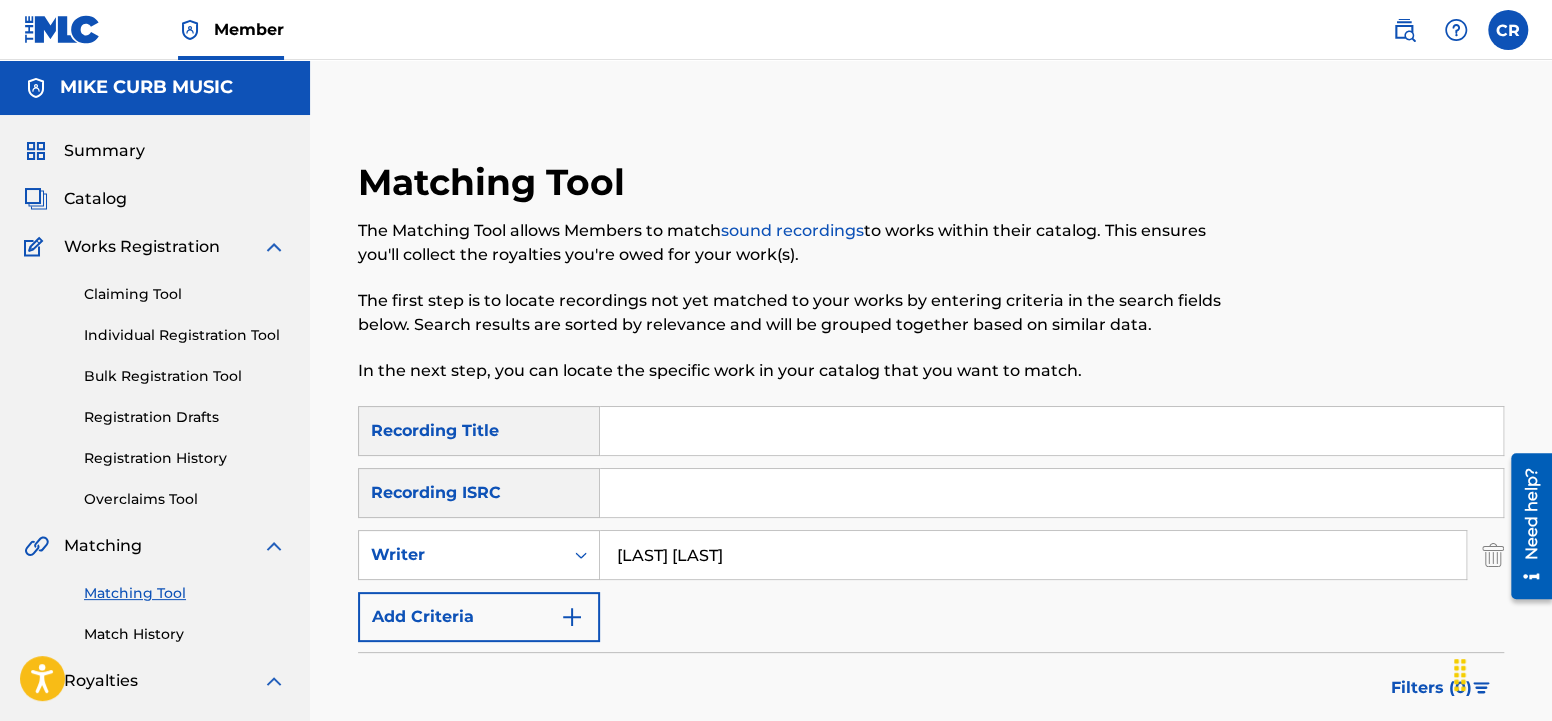 type on "[LAST] [LAST]" 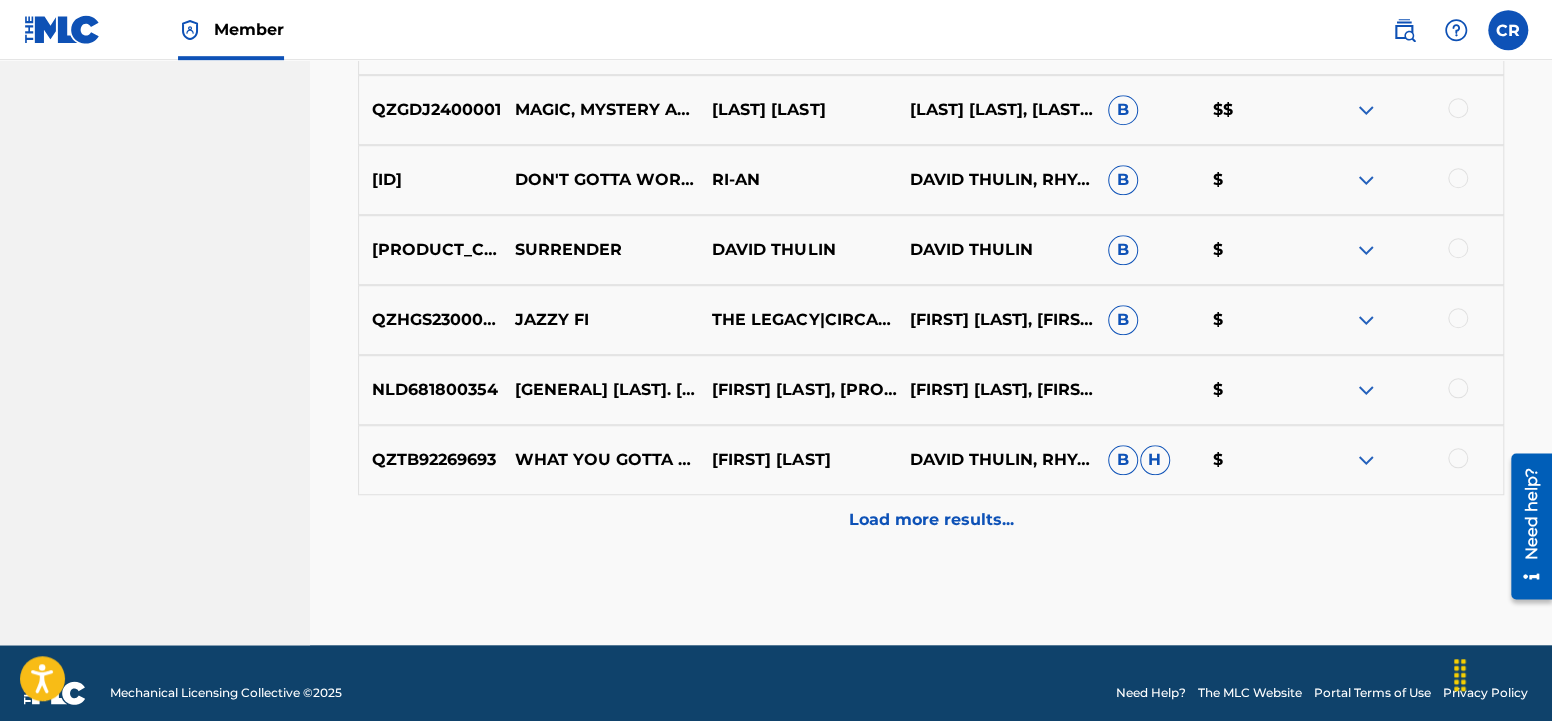 scroll, scrollTop: 1106, scrollLeft: 0, axis: vertical 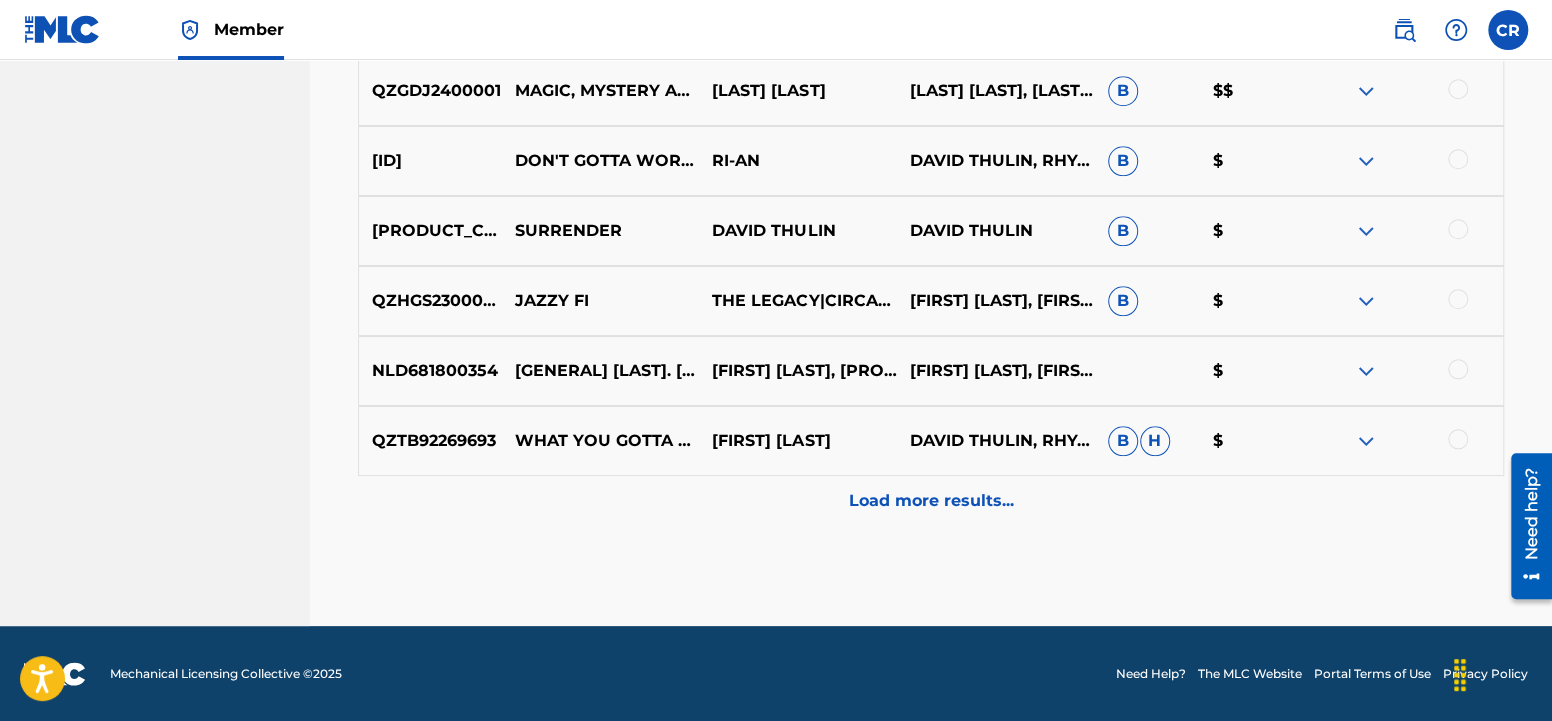 click on "Load more results..." at bounding box center (931, 501) 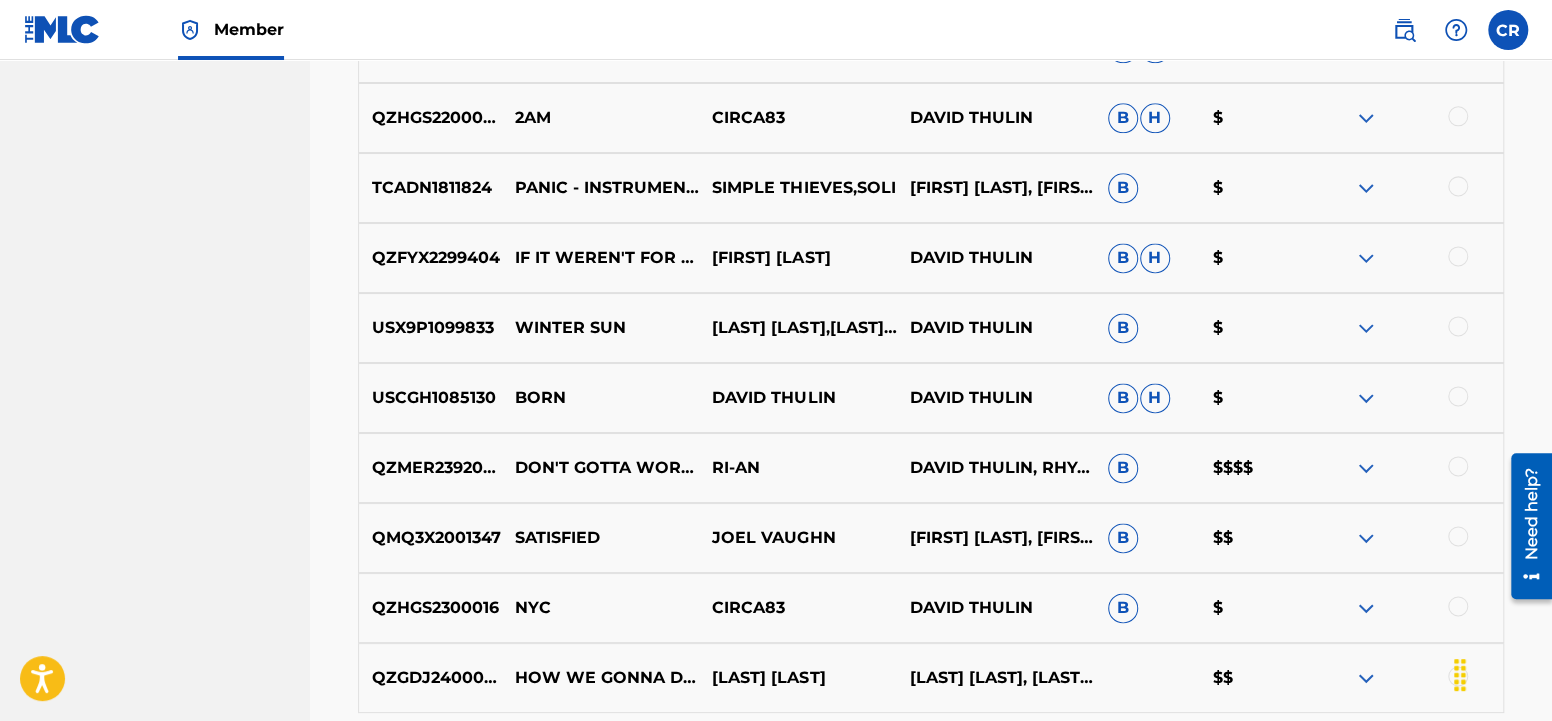 scroll, scrollTop: 1806, scrollLeft: 0, axis: vertical 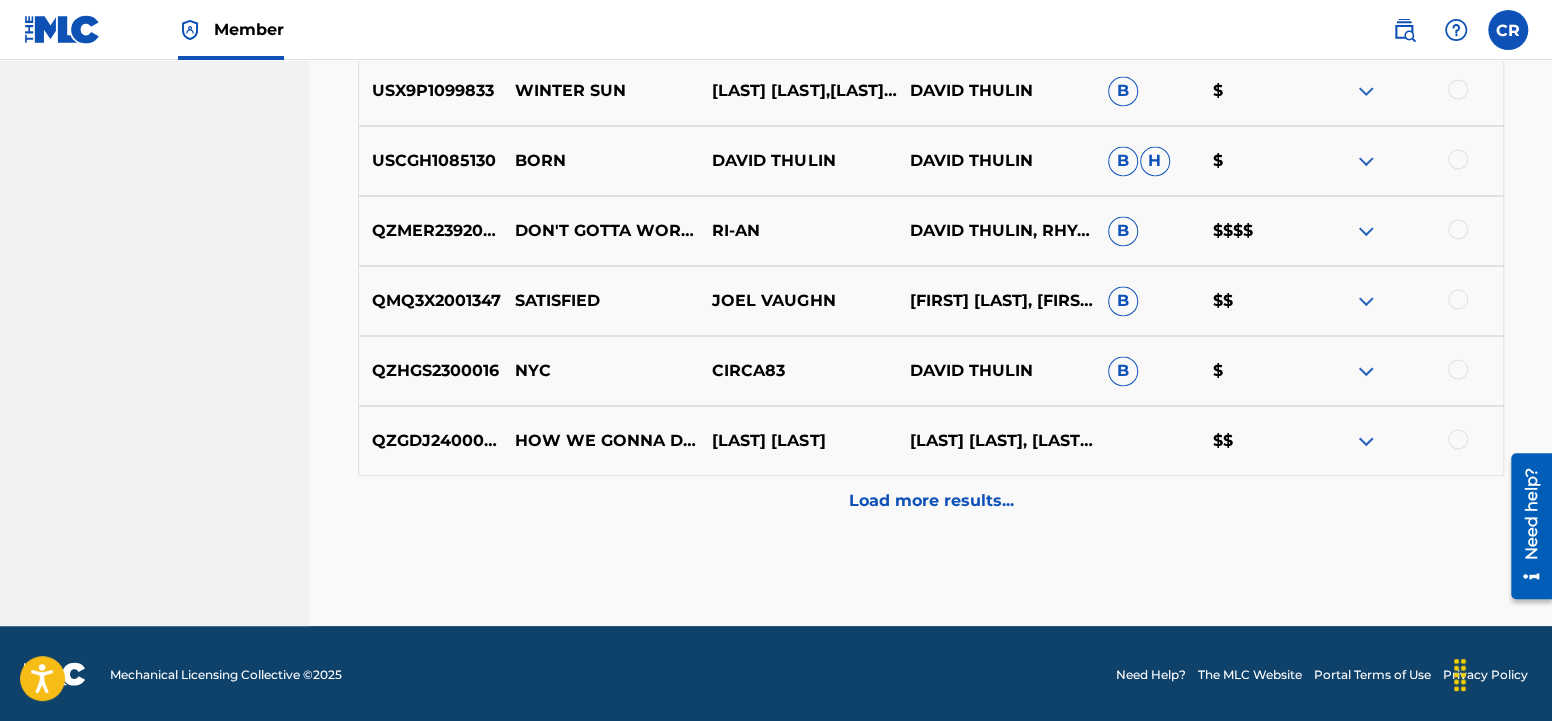 click on "Load more results..." at bounding box center (931, 501) 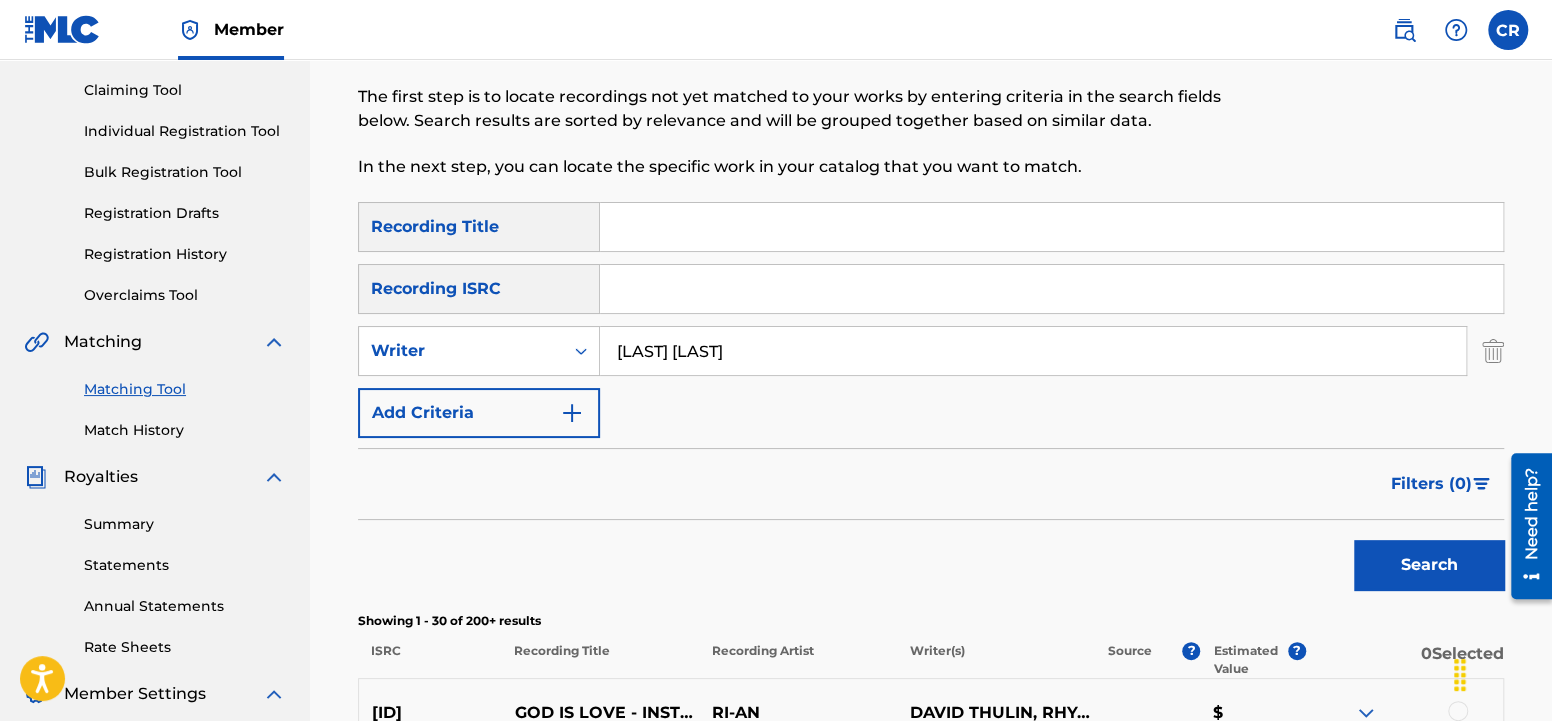 scroll, scrollTop: 0, scrollLeft: 0, axis: both 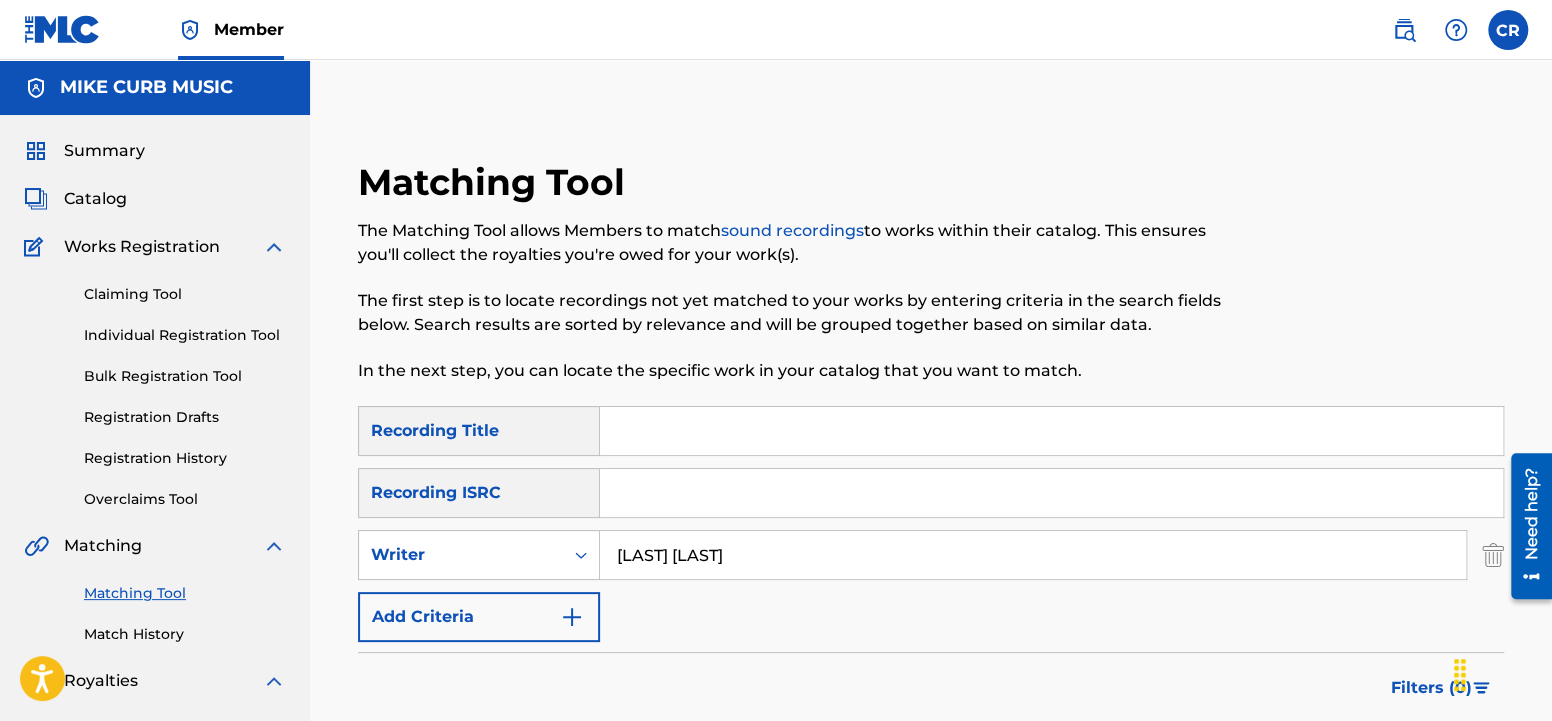 click at bounding box center [1051, 431] 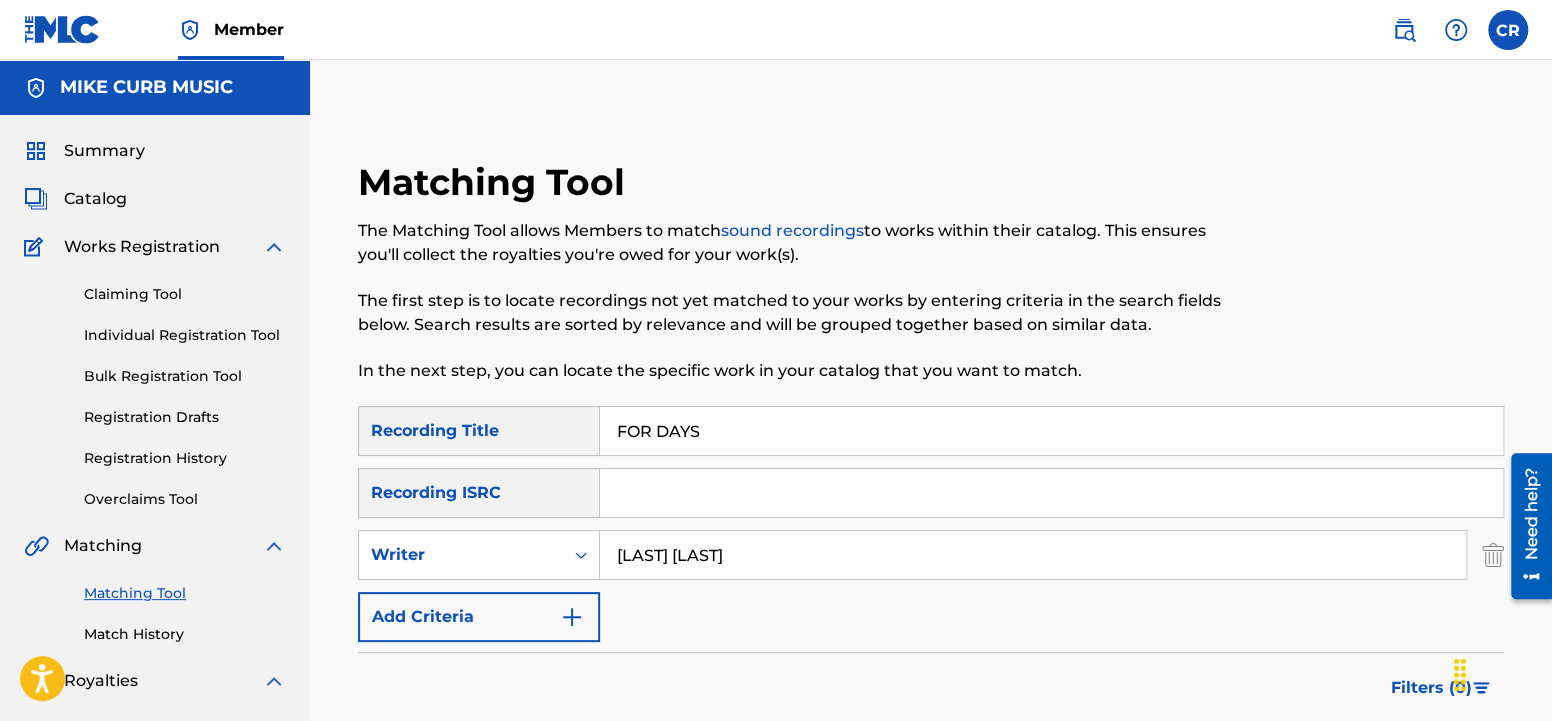type on "FOR DAYS" 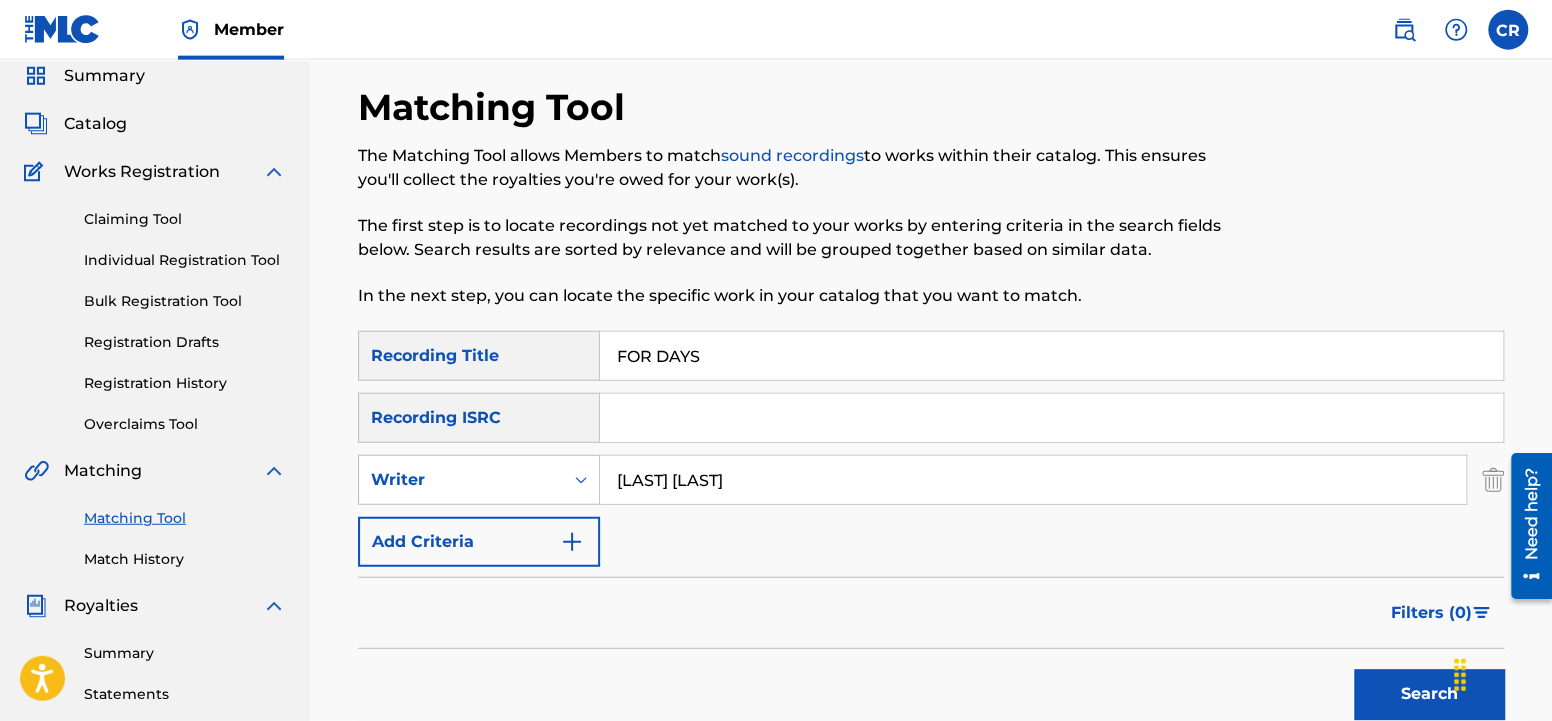 scroll, scrollTop: 0, scrollLeft: 0, axis: both 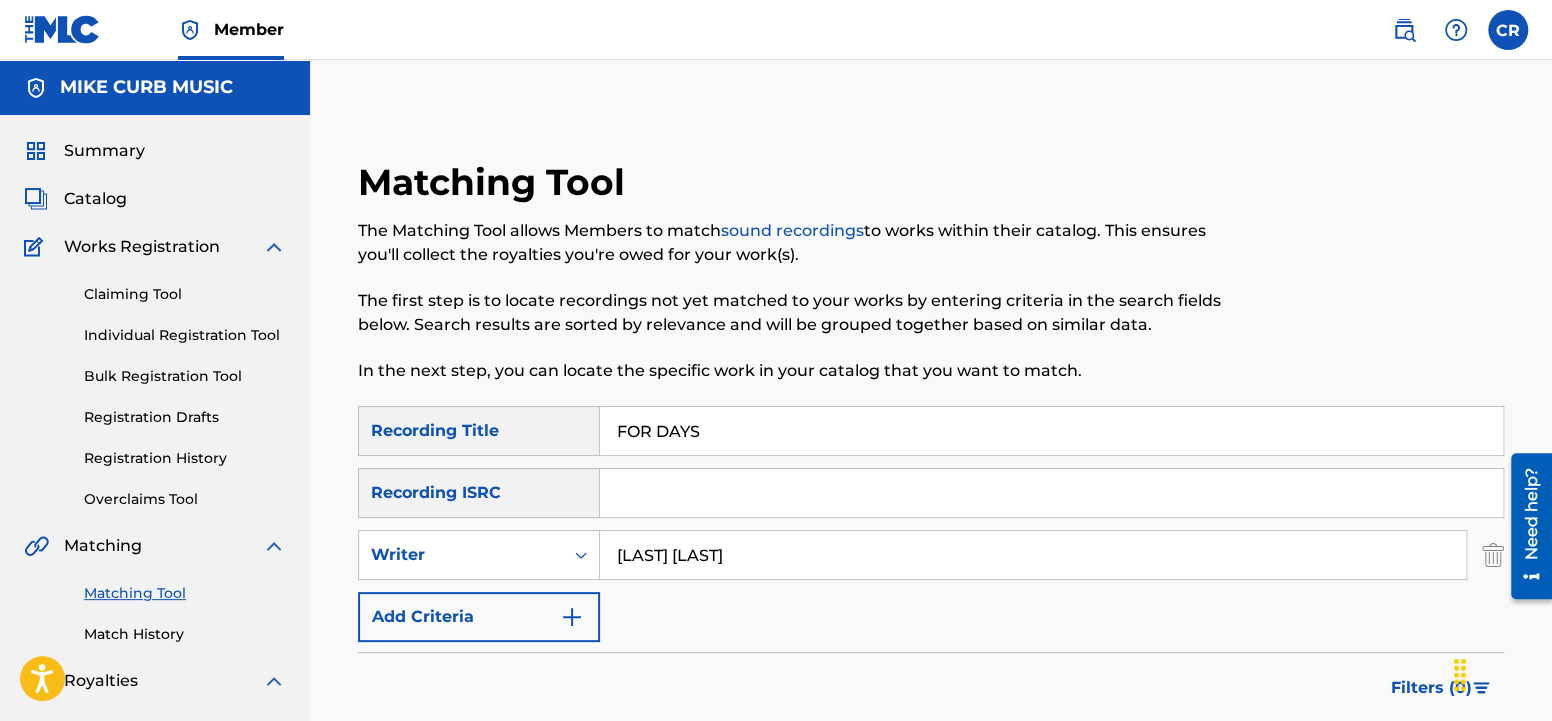 drag, startPoint x: 788, startPoint y: 451, endPoint x: -482, endPoint y: 419, distance: 1270.4031 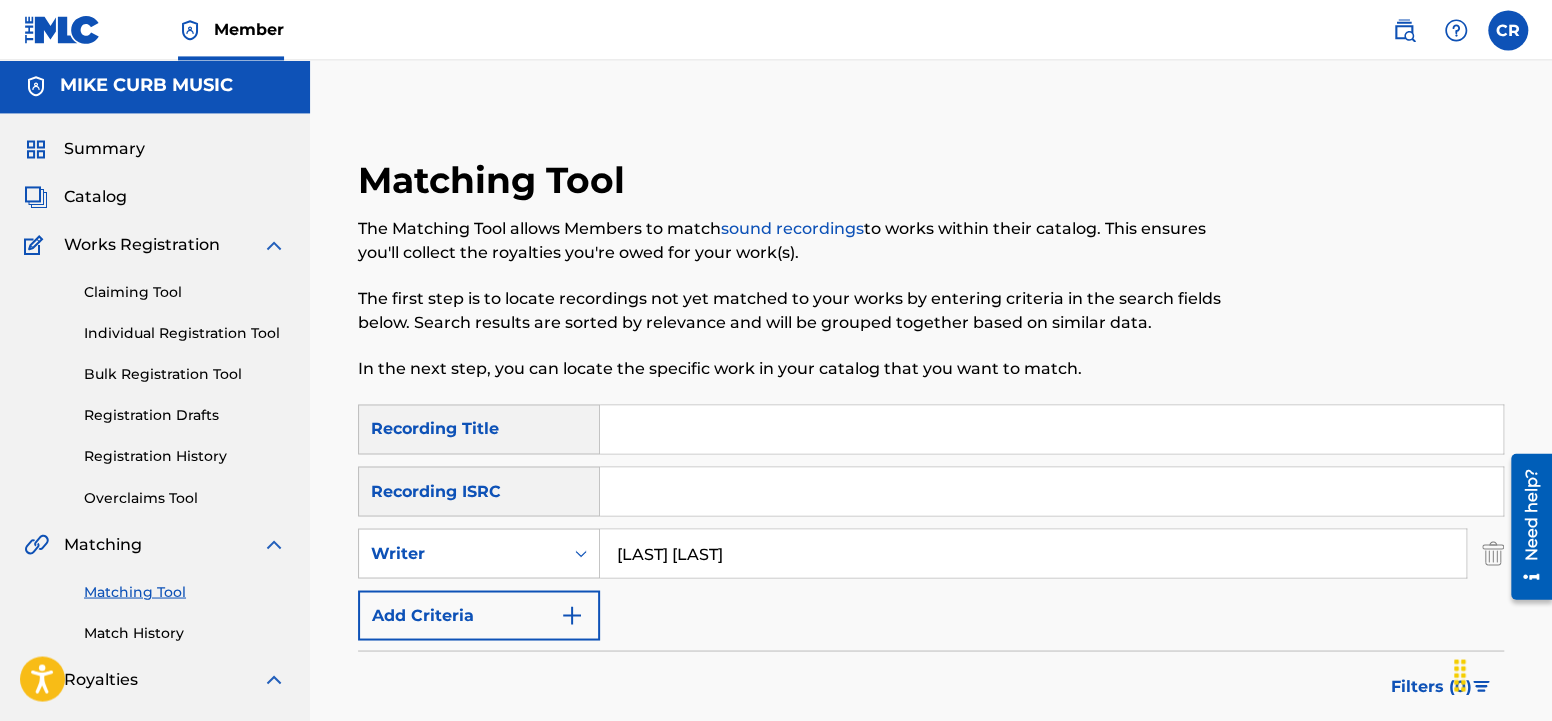 scroll, scrollTop: 420, scrollLeft: 0, axis: vertical 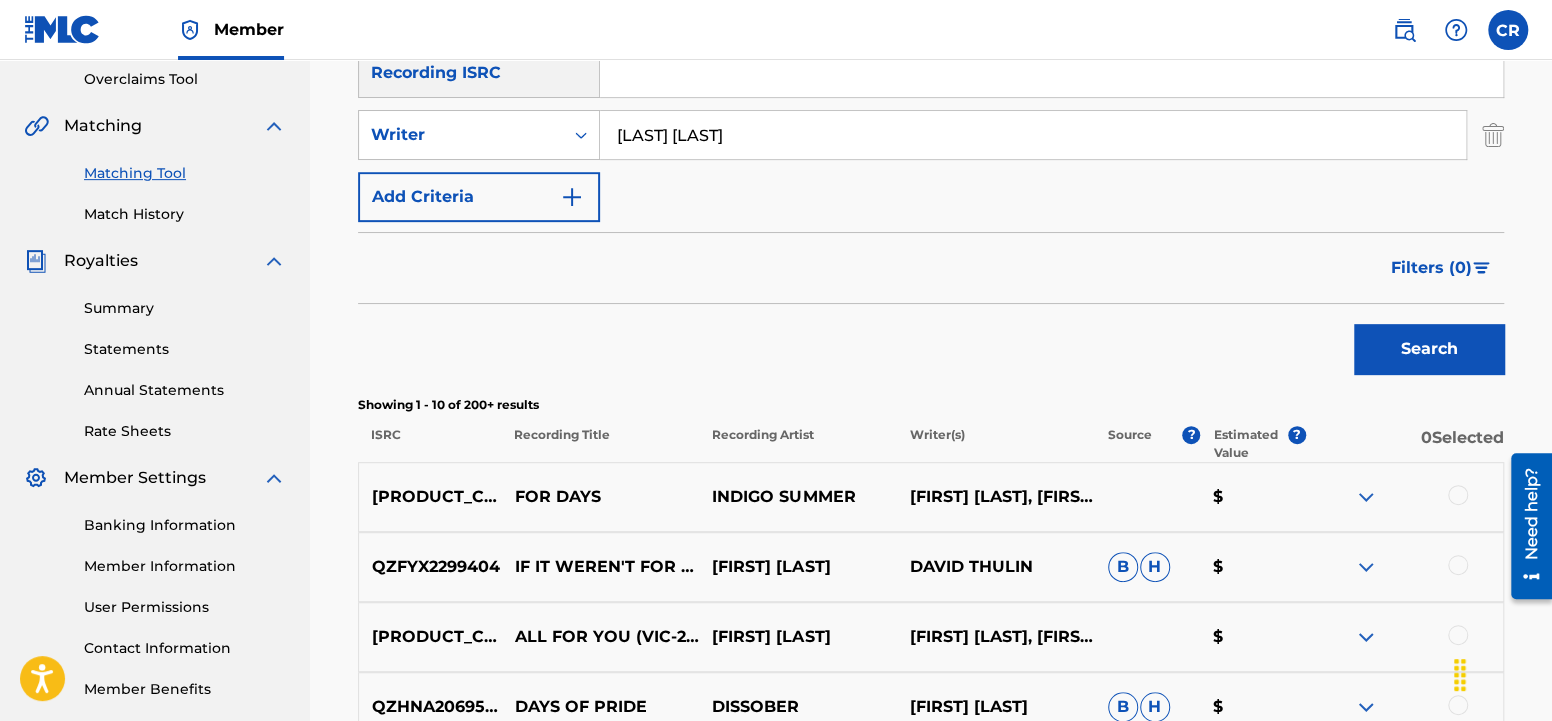 click on "Search" at bounding box center [1429, 349] 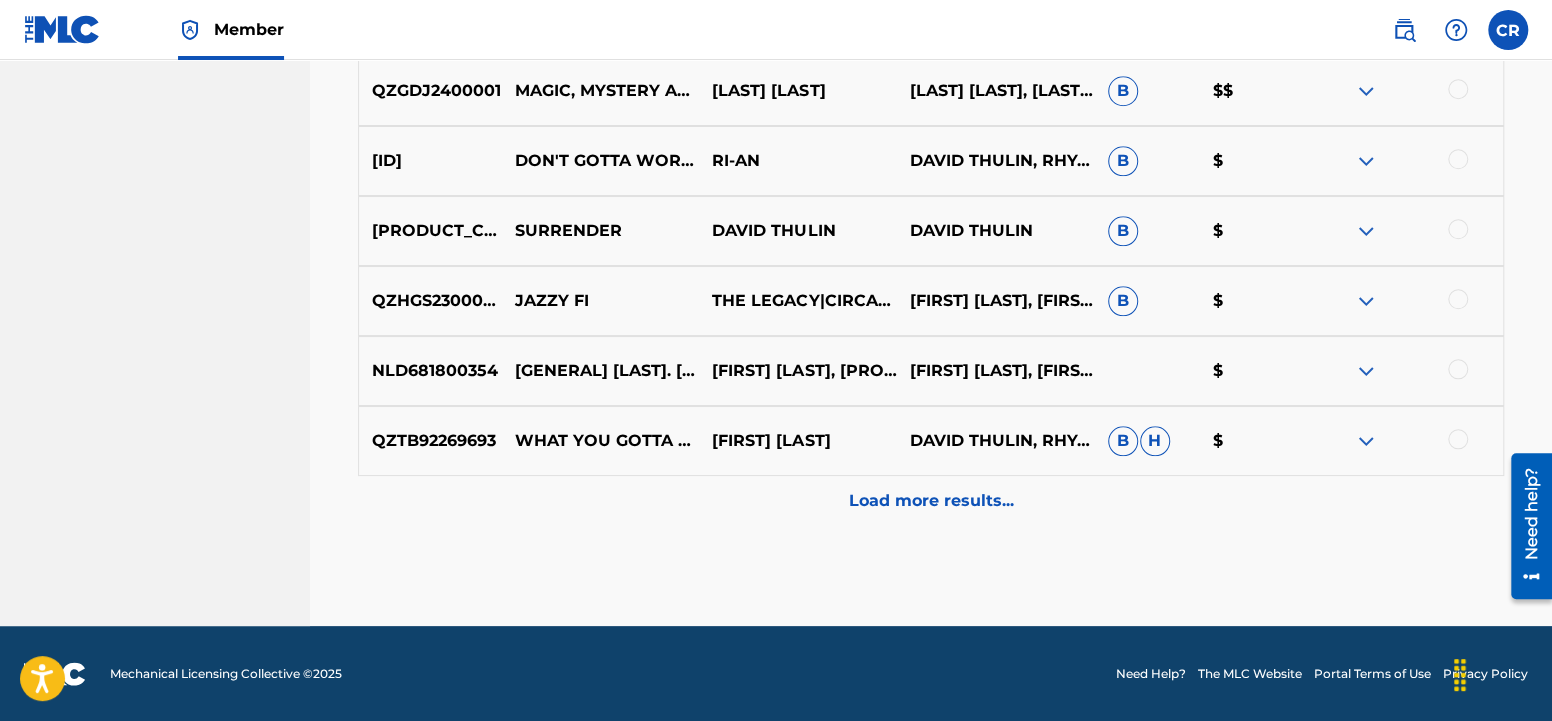 click on "Load more results..." at bounding box center [931, 501] 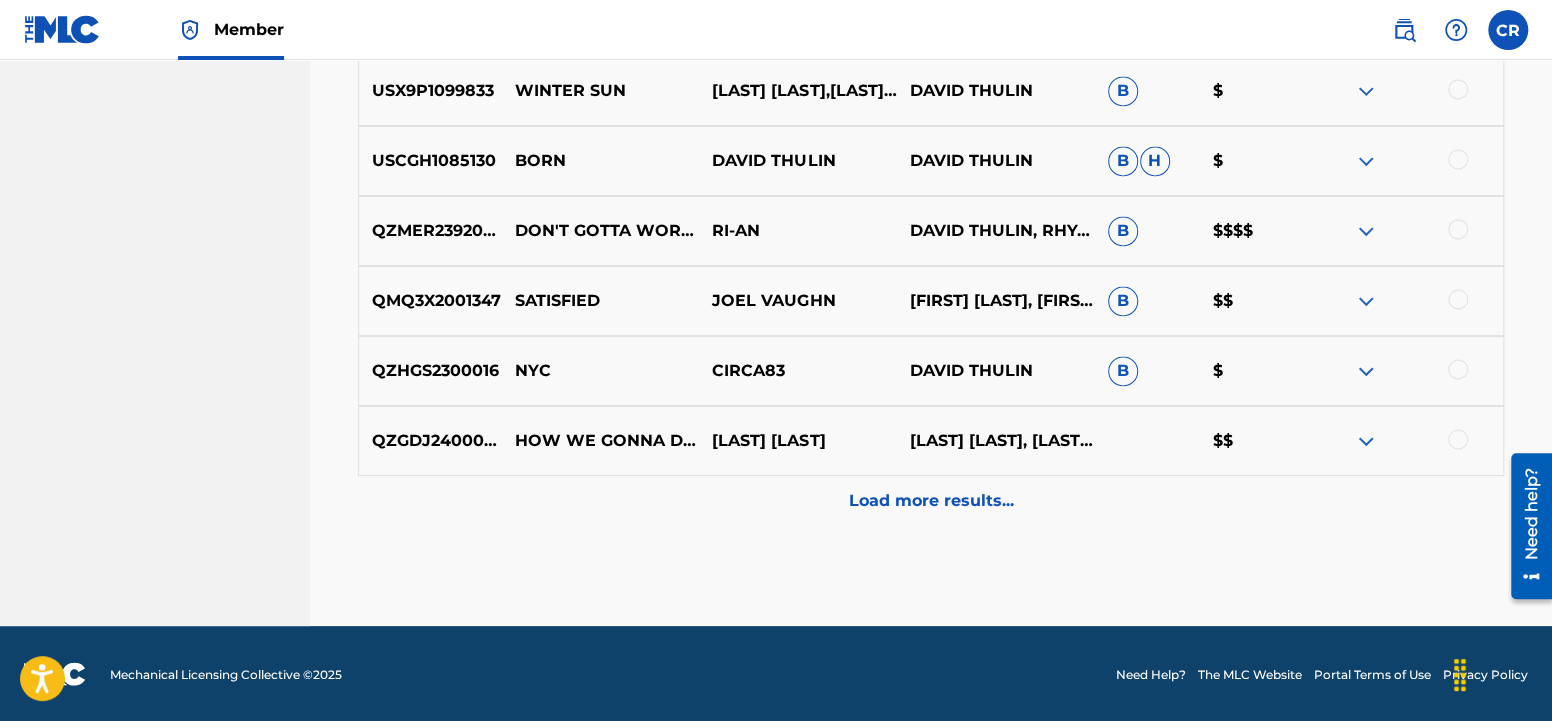 click on "Load more results..." at bounding box center (931, 501) 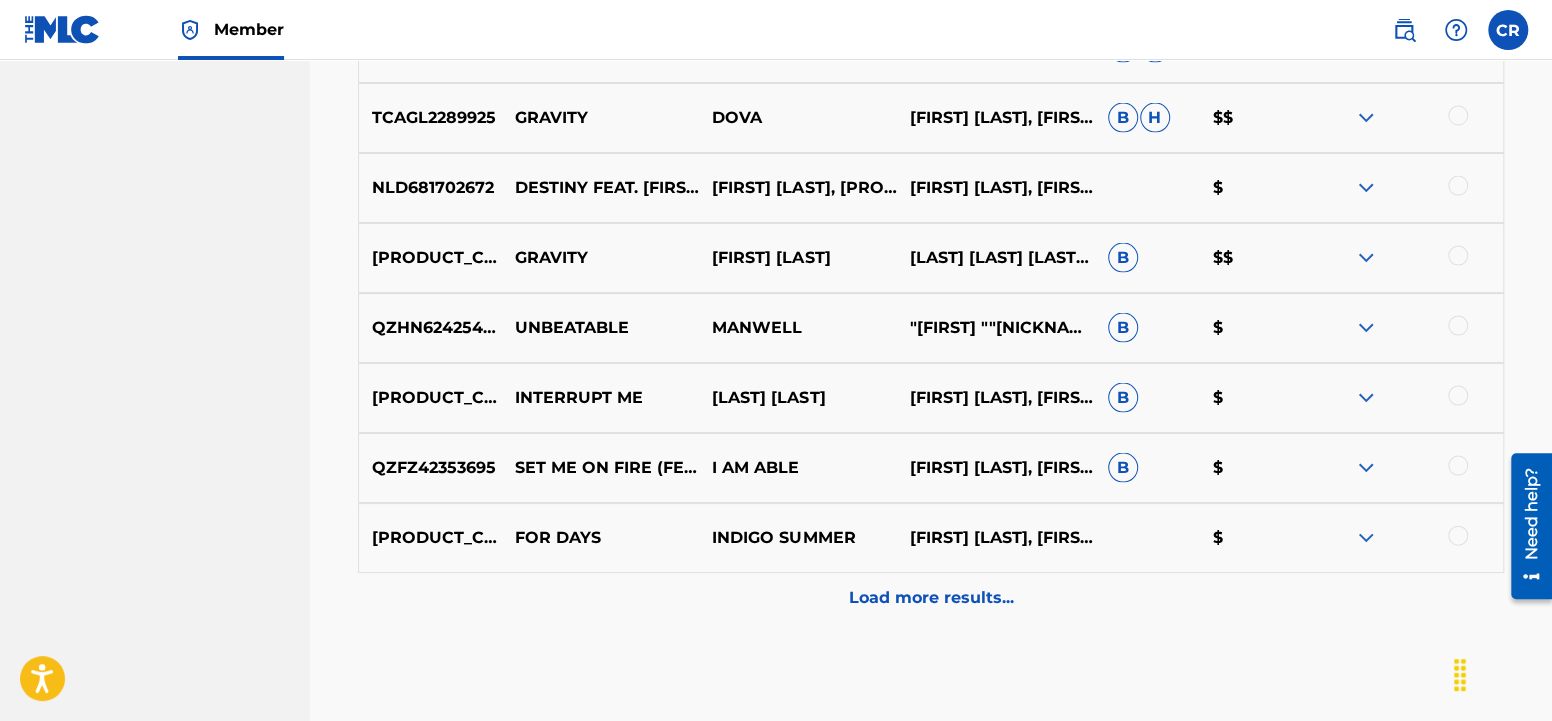 scroll, scrollTop: 2506, scrollLeft: 0, axis: vertical 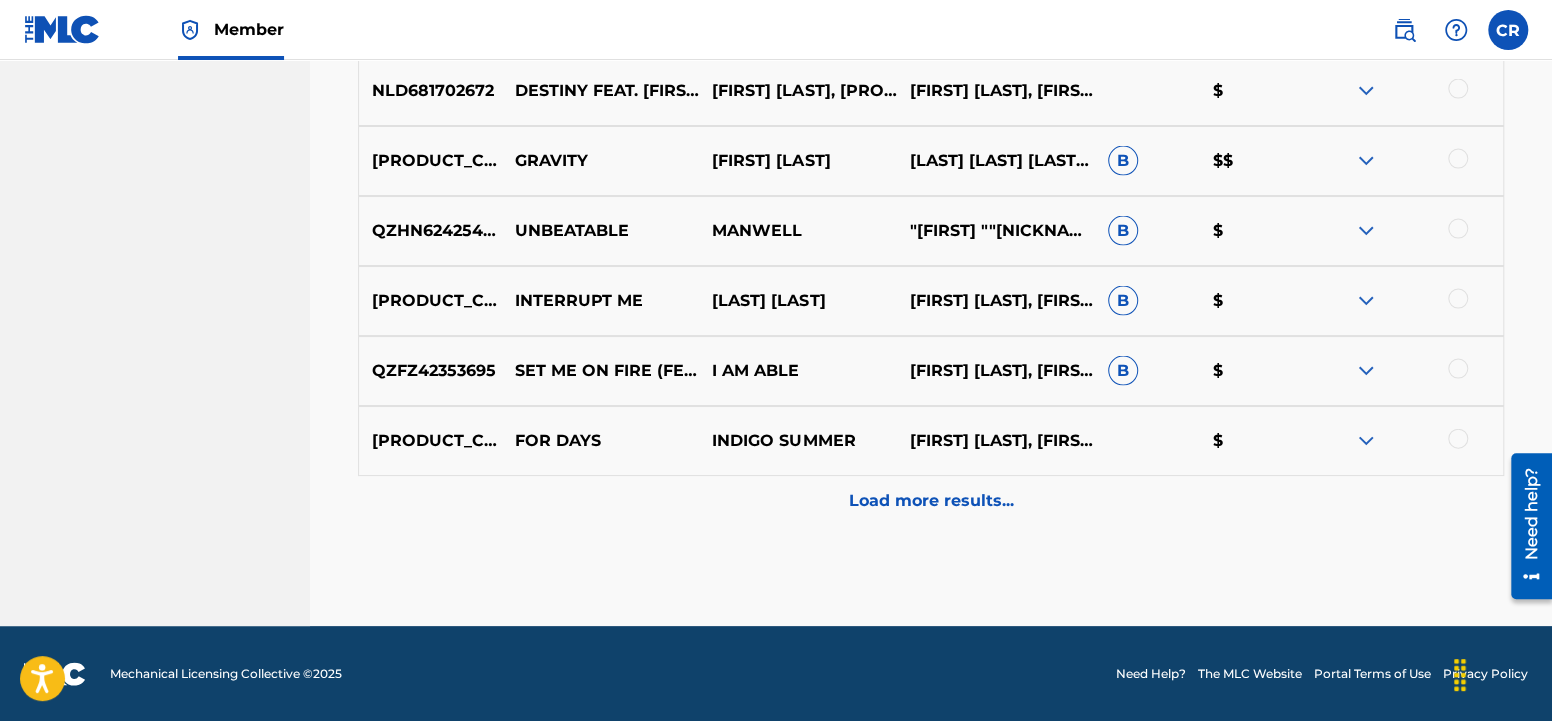 click on "Load more results..." at bounding box center (931, 501) 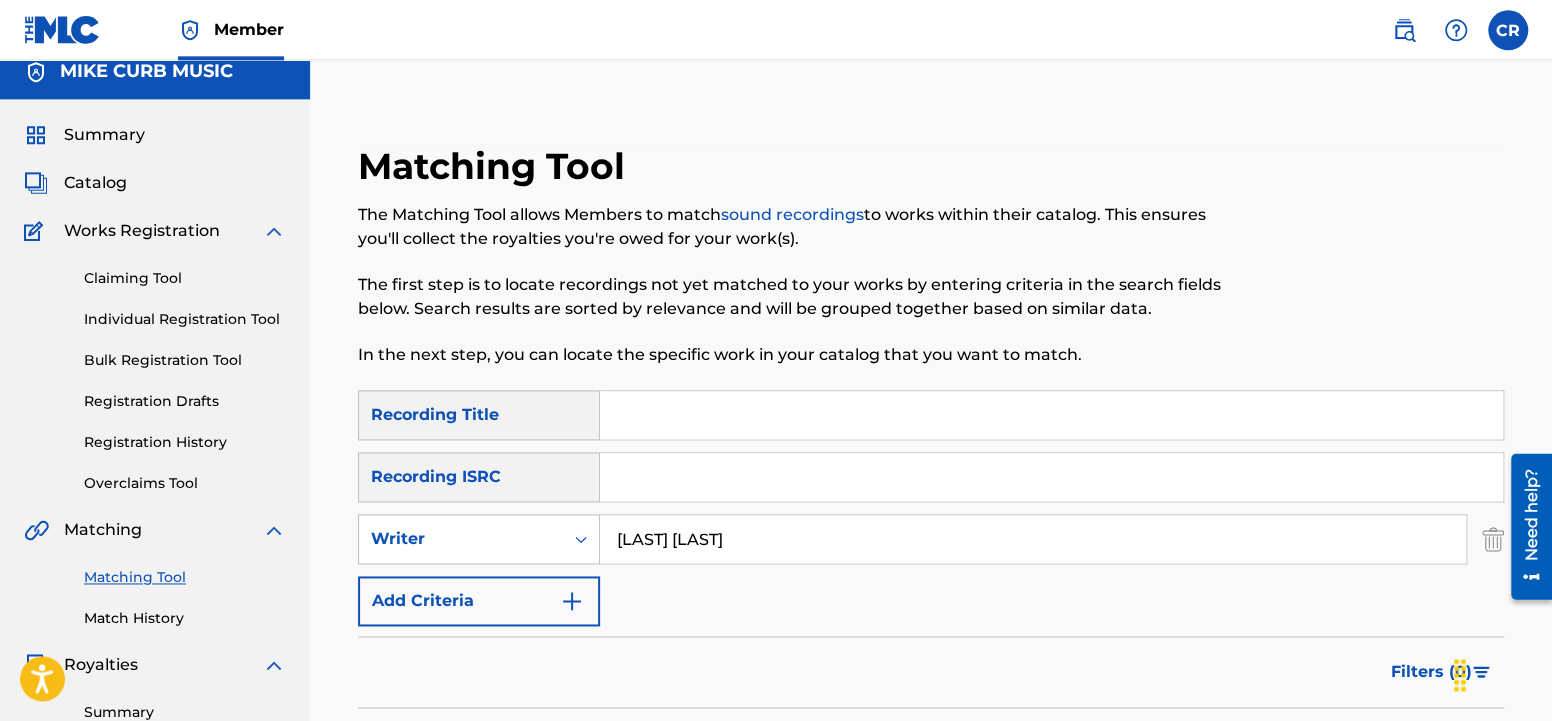scroll, scrollTop: 0, scrollLeft: 0, axis: both 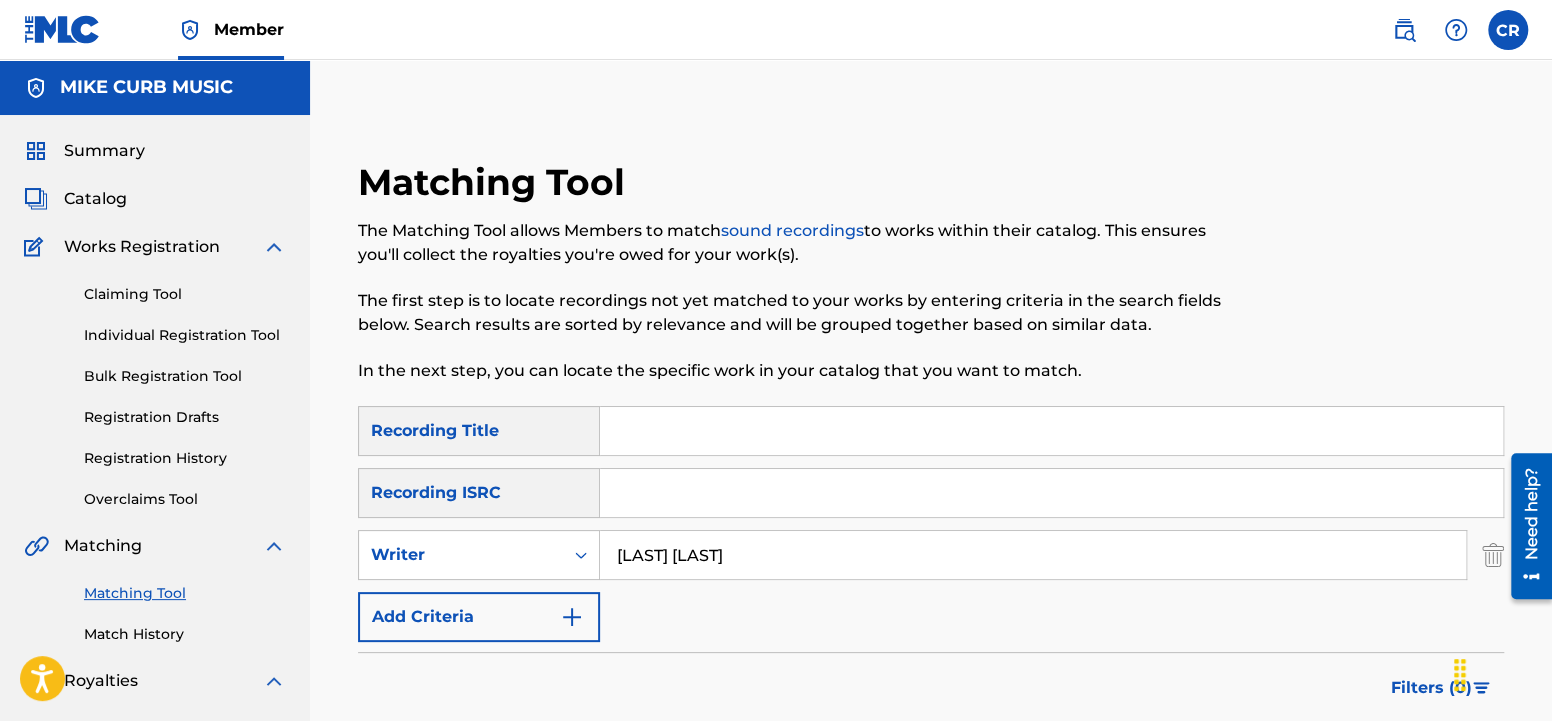 click at bounding box center (1051, 431) 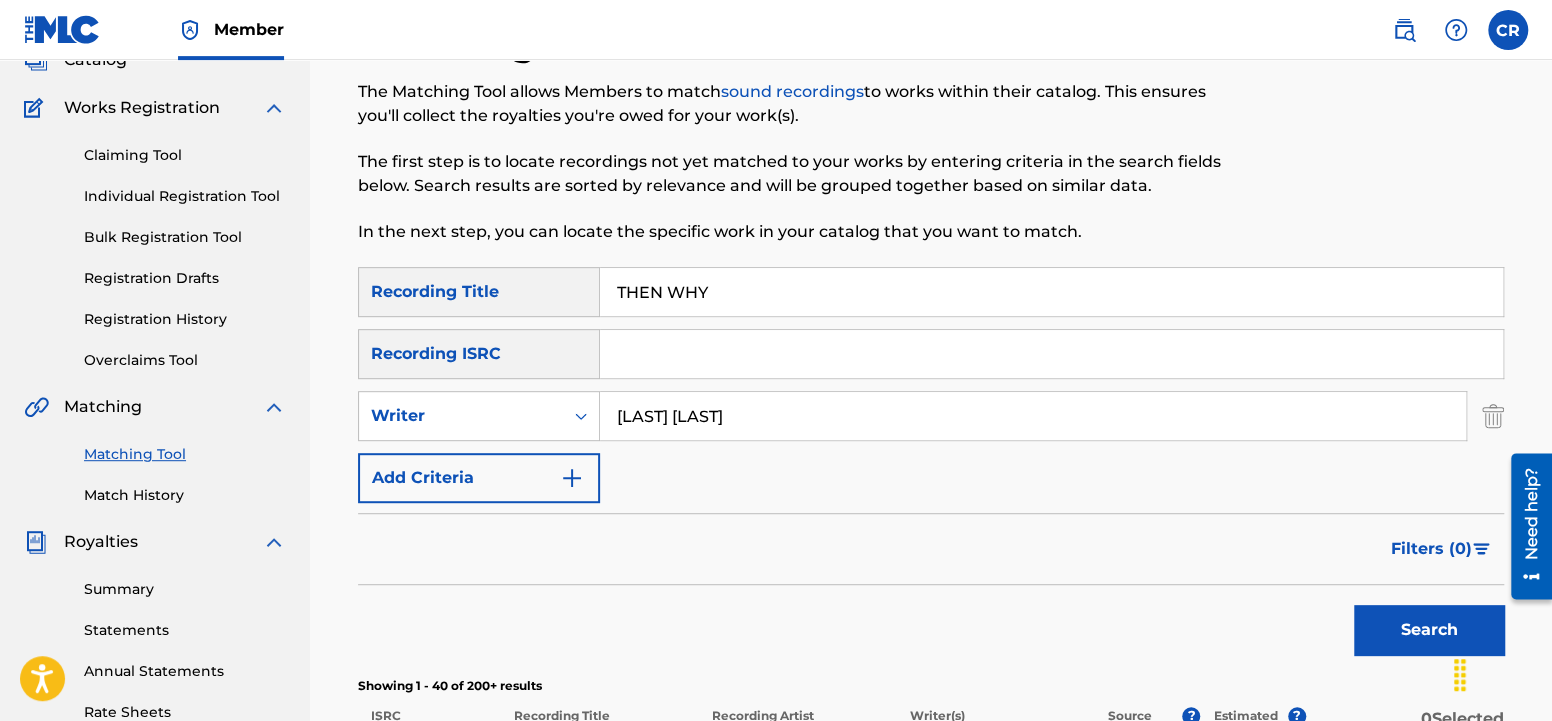 scroll, scrollTop: 210, scrollLeft: 0, axis: vertical 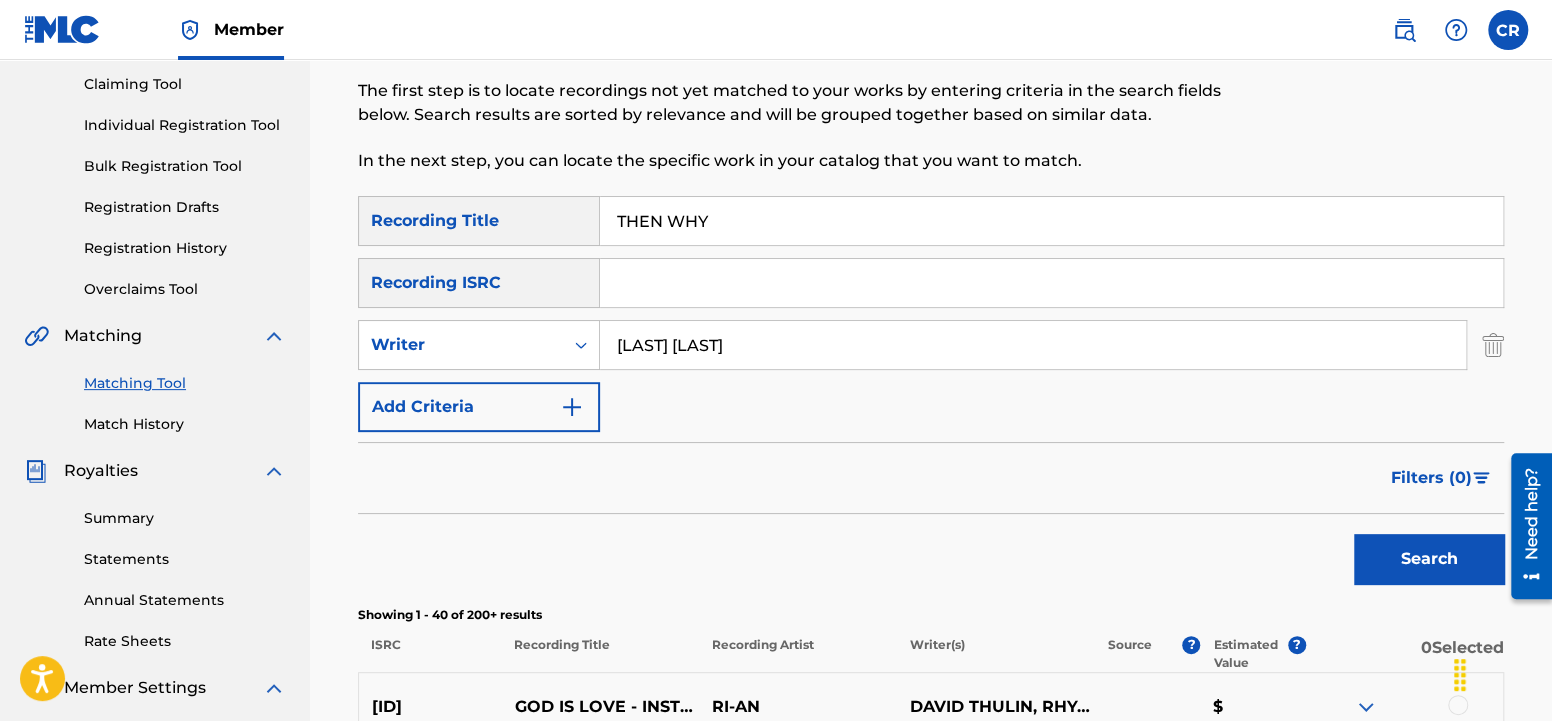 type on "THEN WHY" 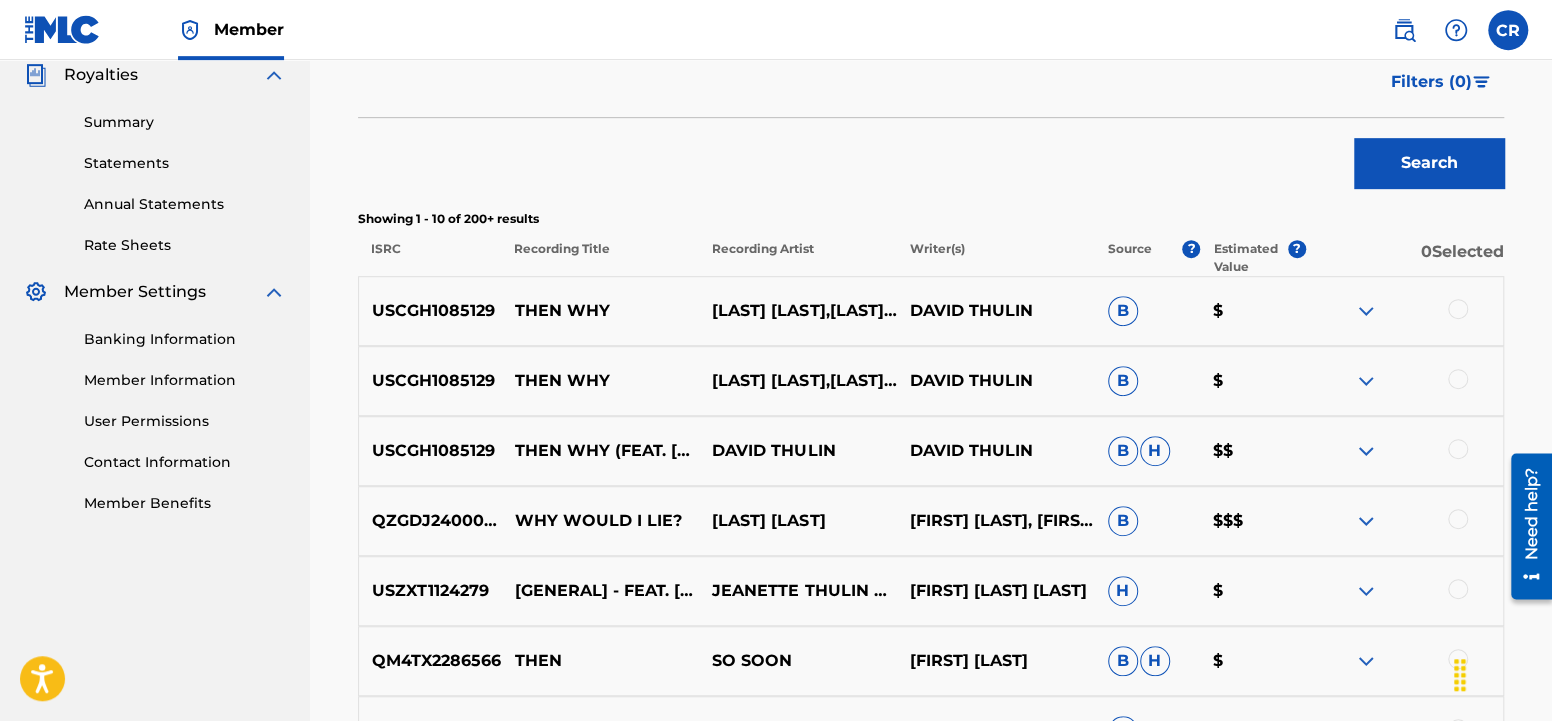 scroll, scrollTop: 735, scrollLeft: 0, axis: vertical 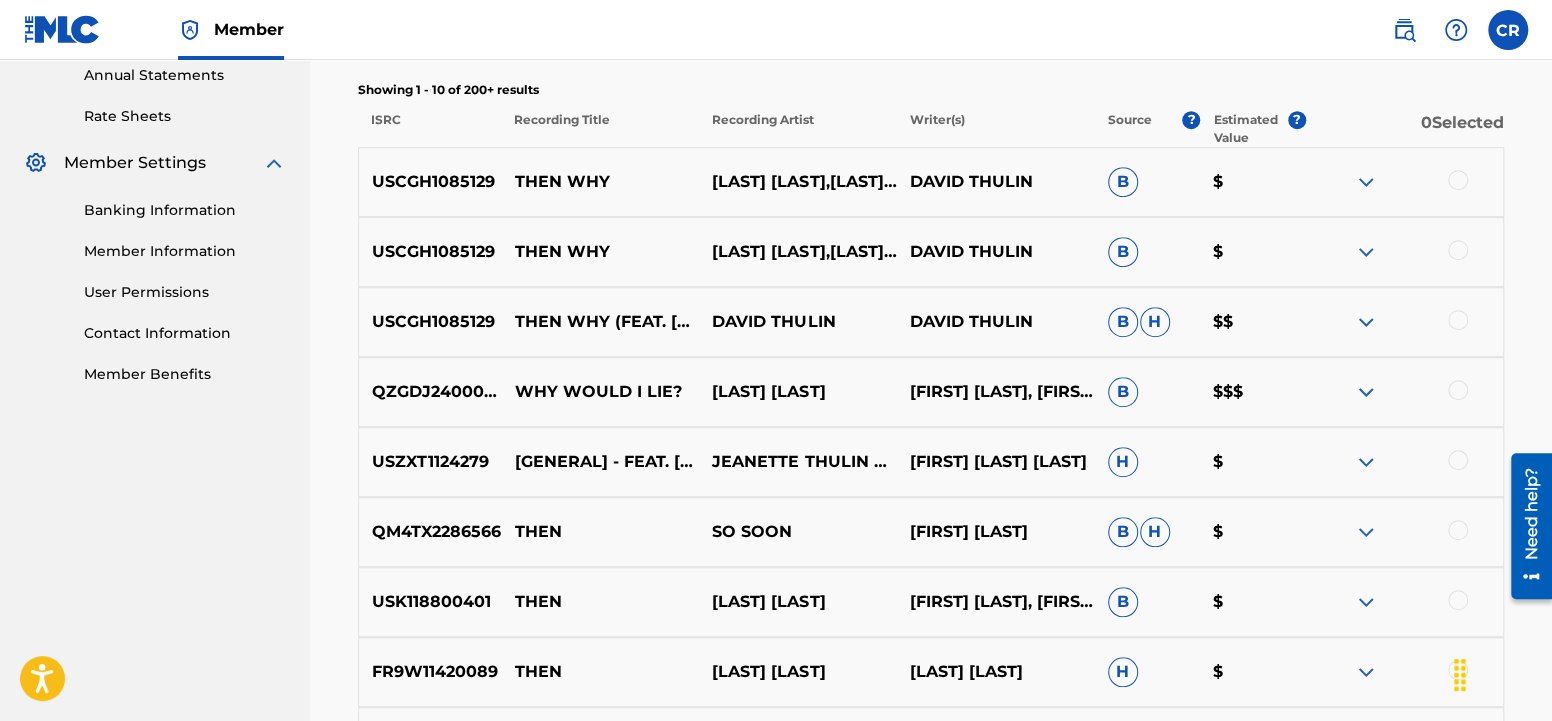 click at bounding box center [1458, 180] 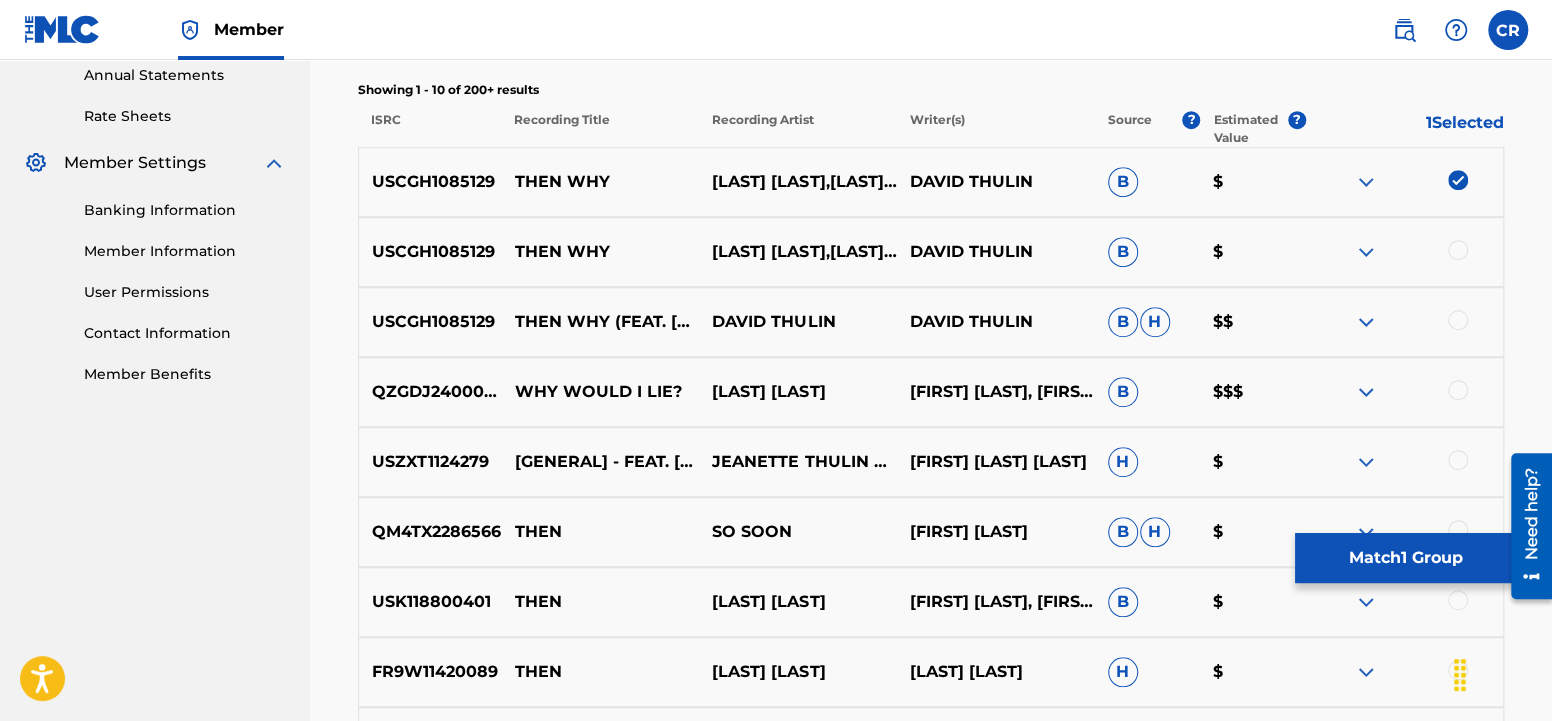click at bounding box center (1458, 250) 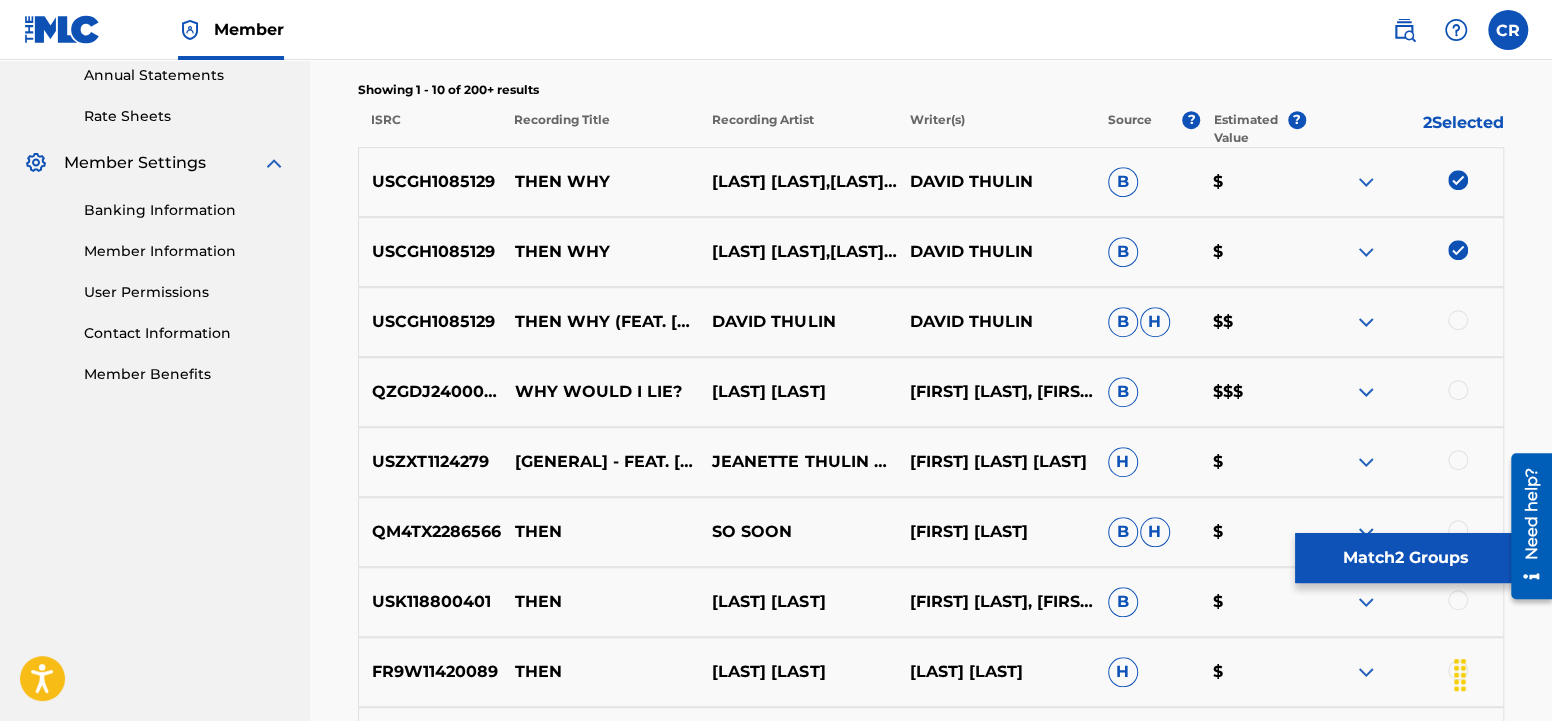 click at bounding box center (1458, 320) 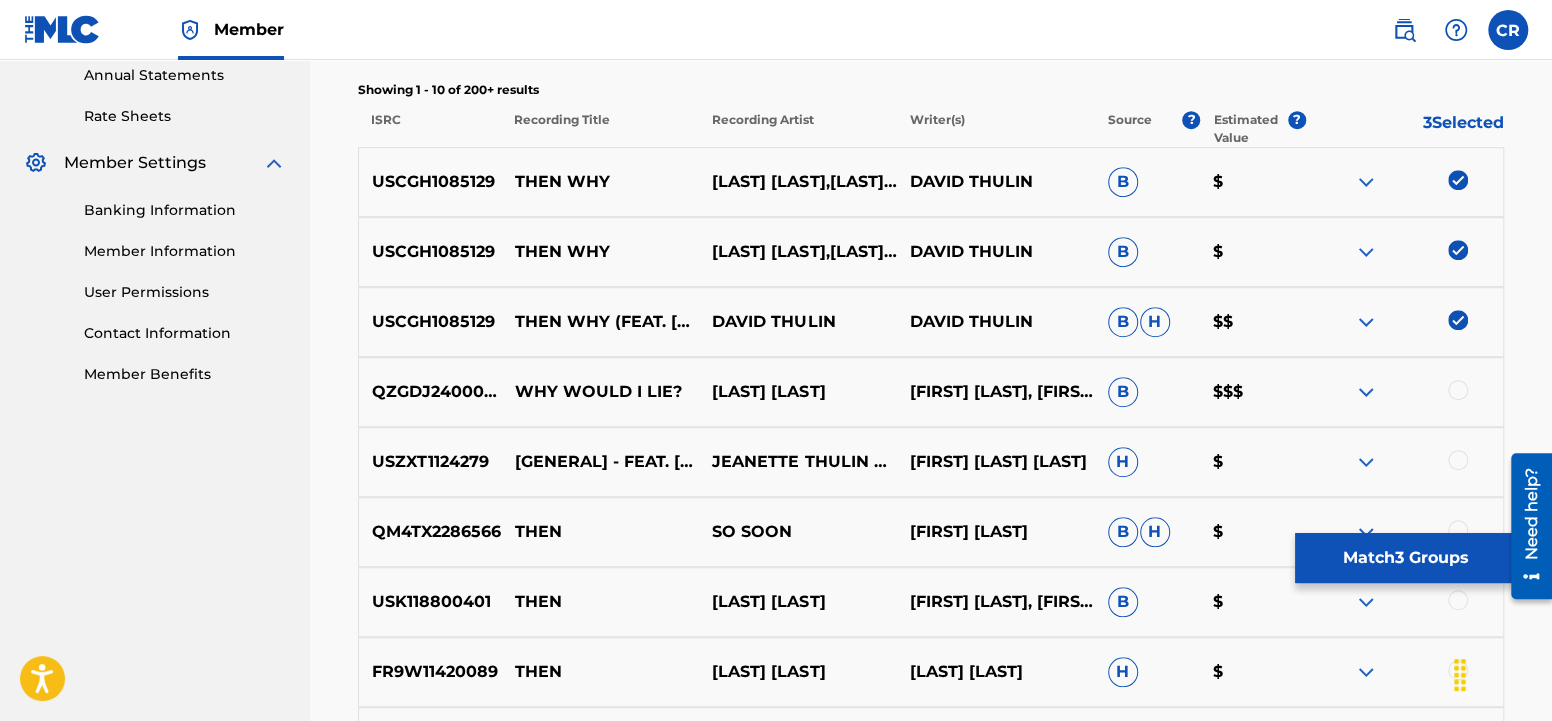 click on "Match  3 Groups" at bounding box center [1405, 558] 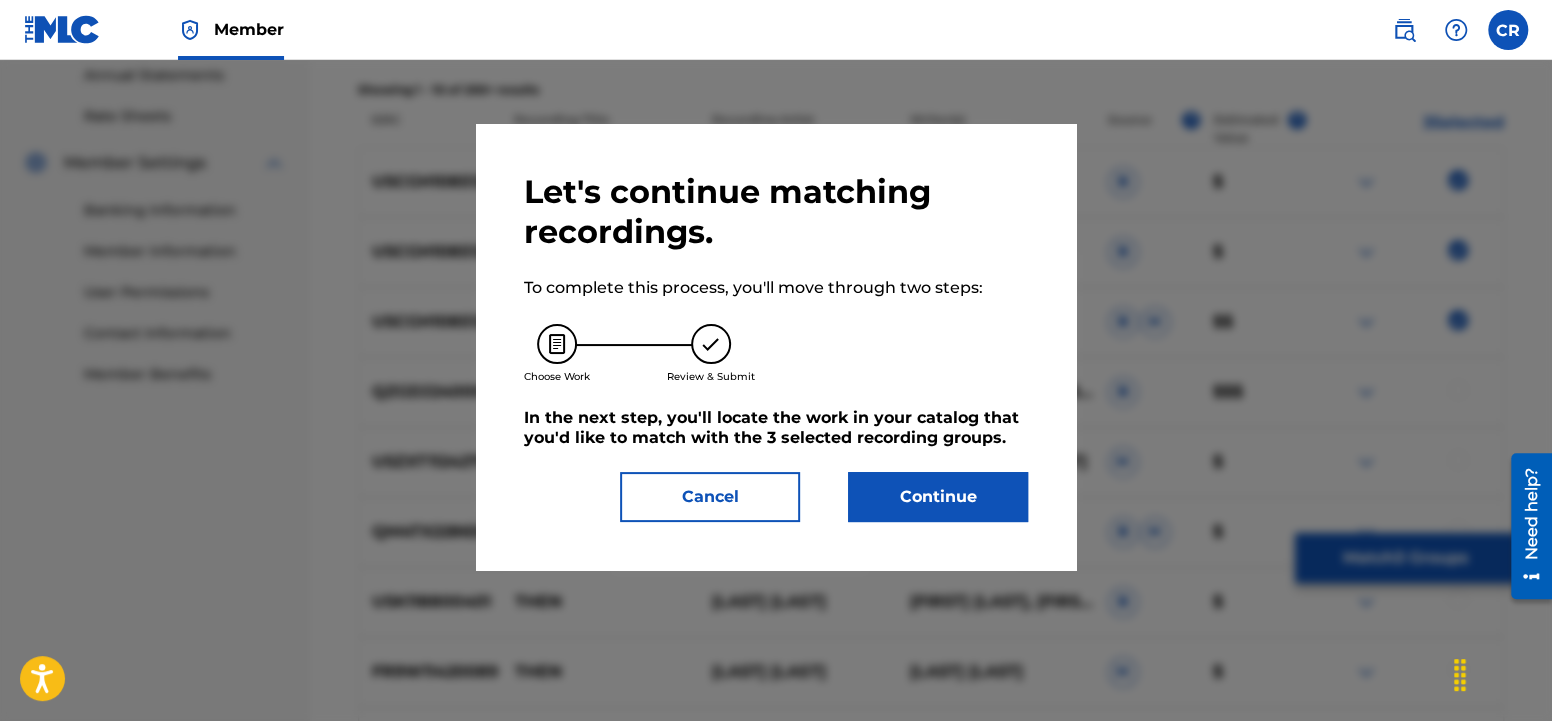 click on "Continue" at bounding box center (938, 497) 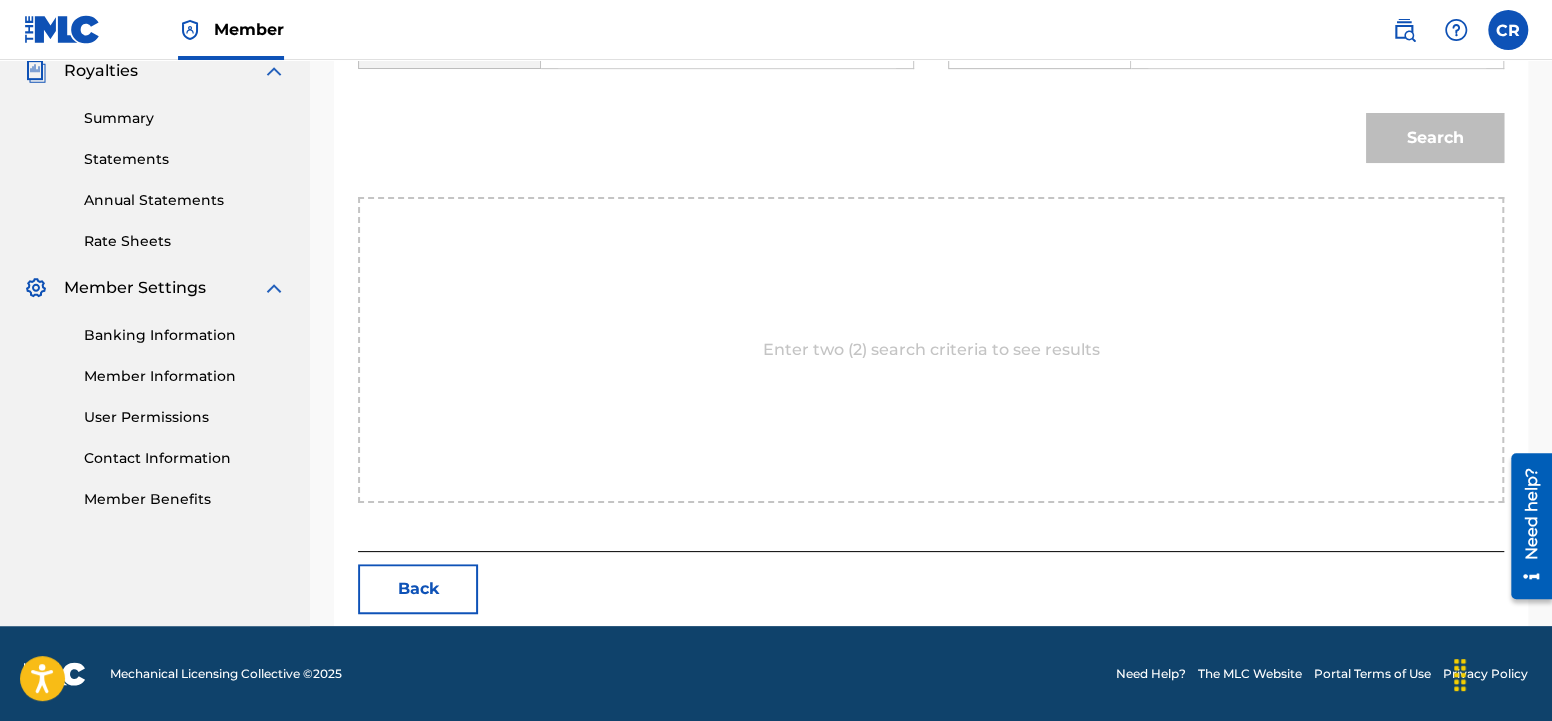 scroll, scrollTop: 85, scrollLeft: 0, axis: vertical 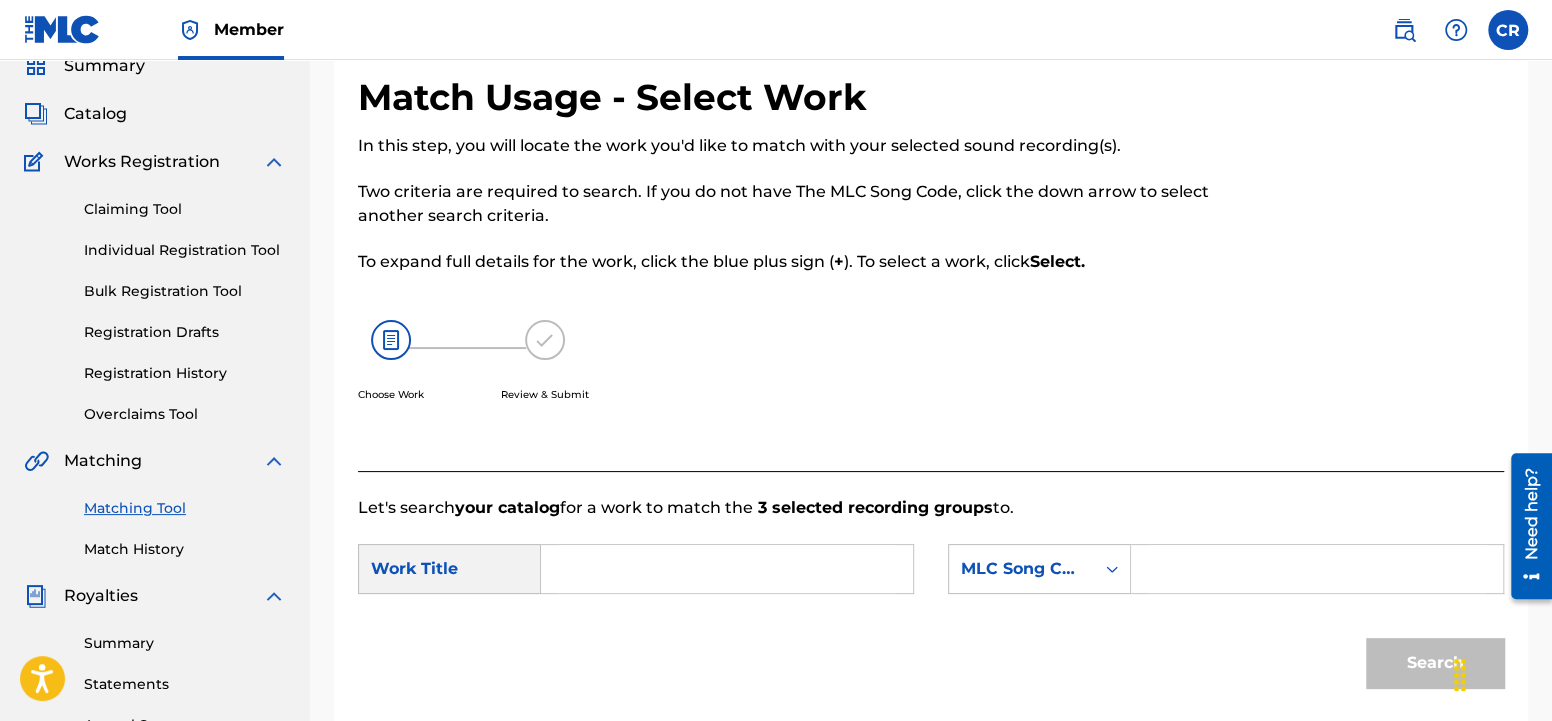 click at bounding box center (727, 569) 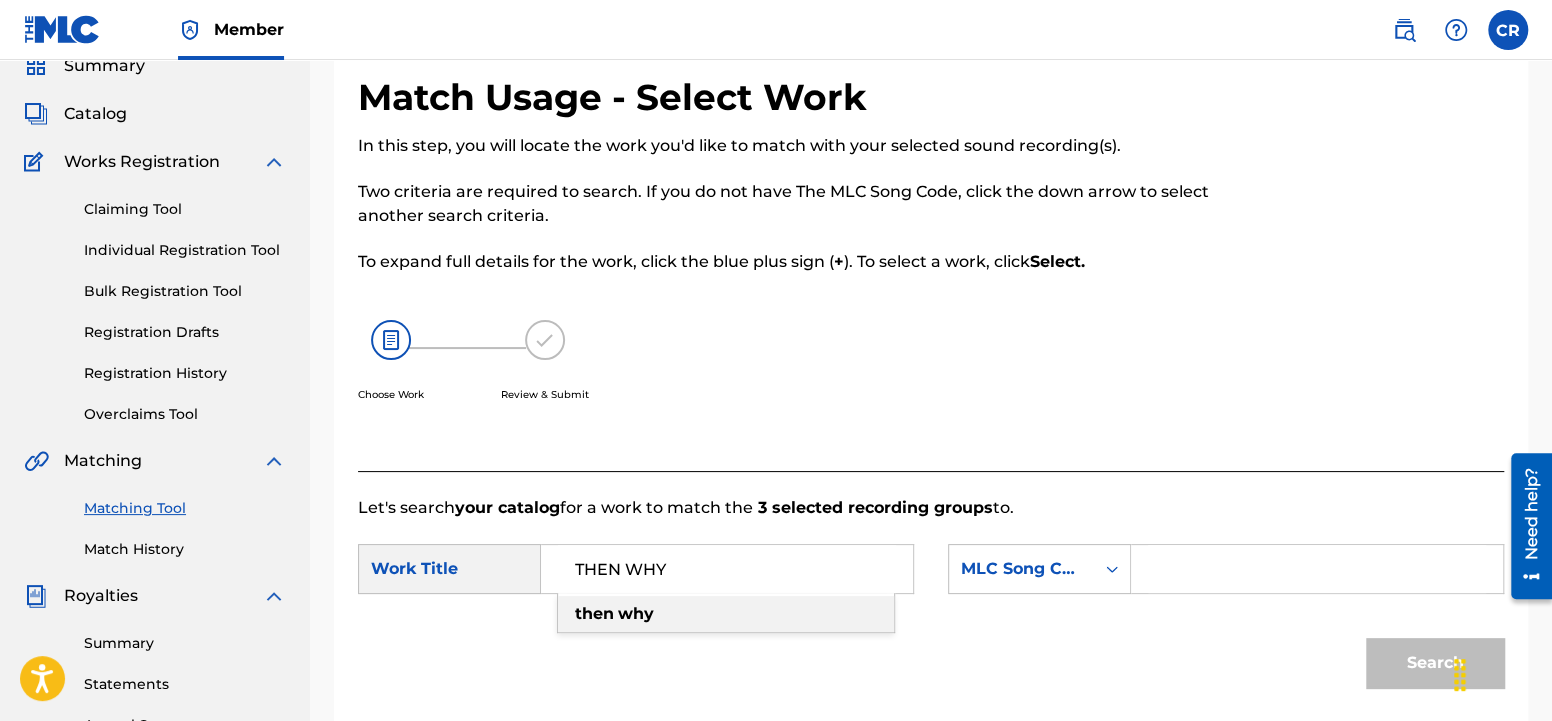 type on "THEN WHY" 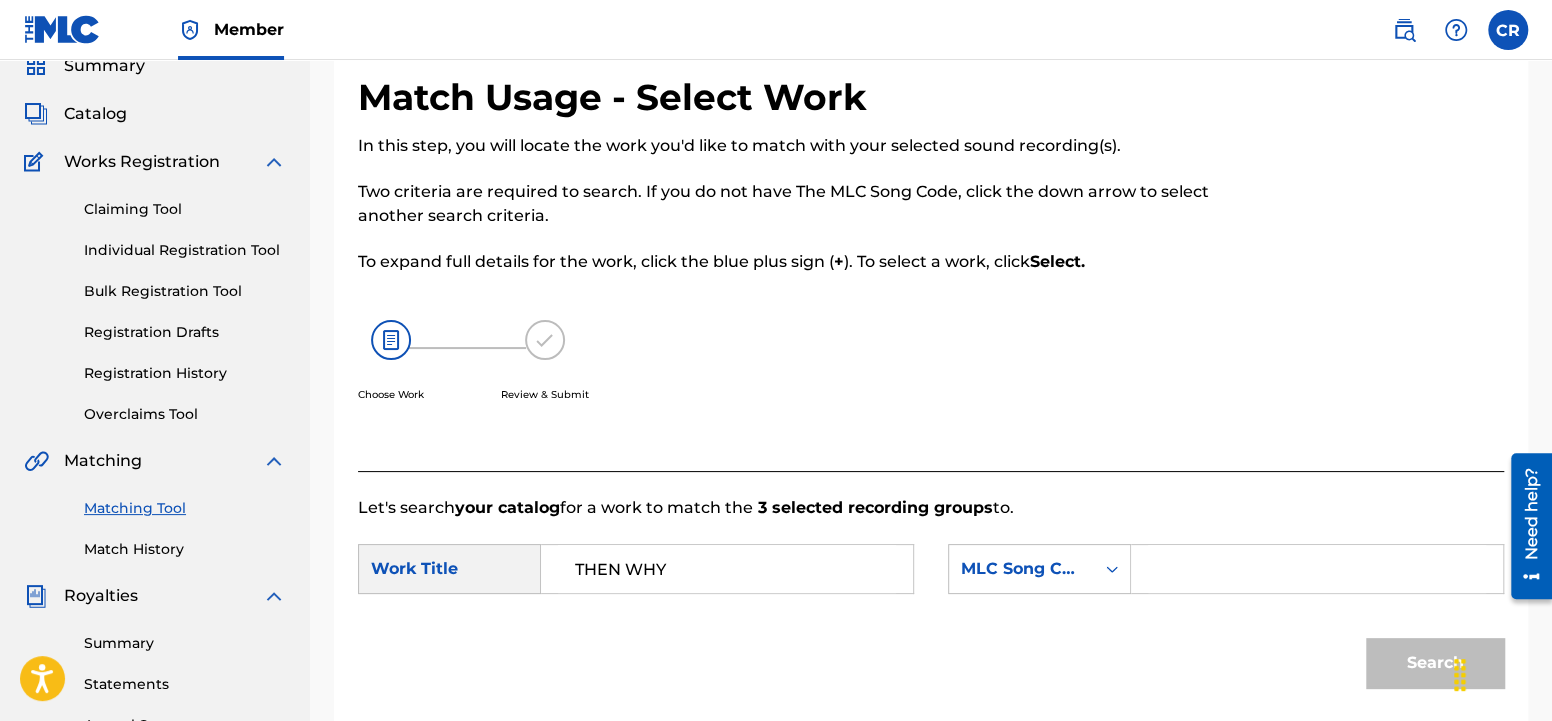 click at bounding box center (1317, 569) 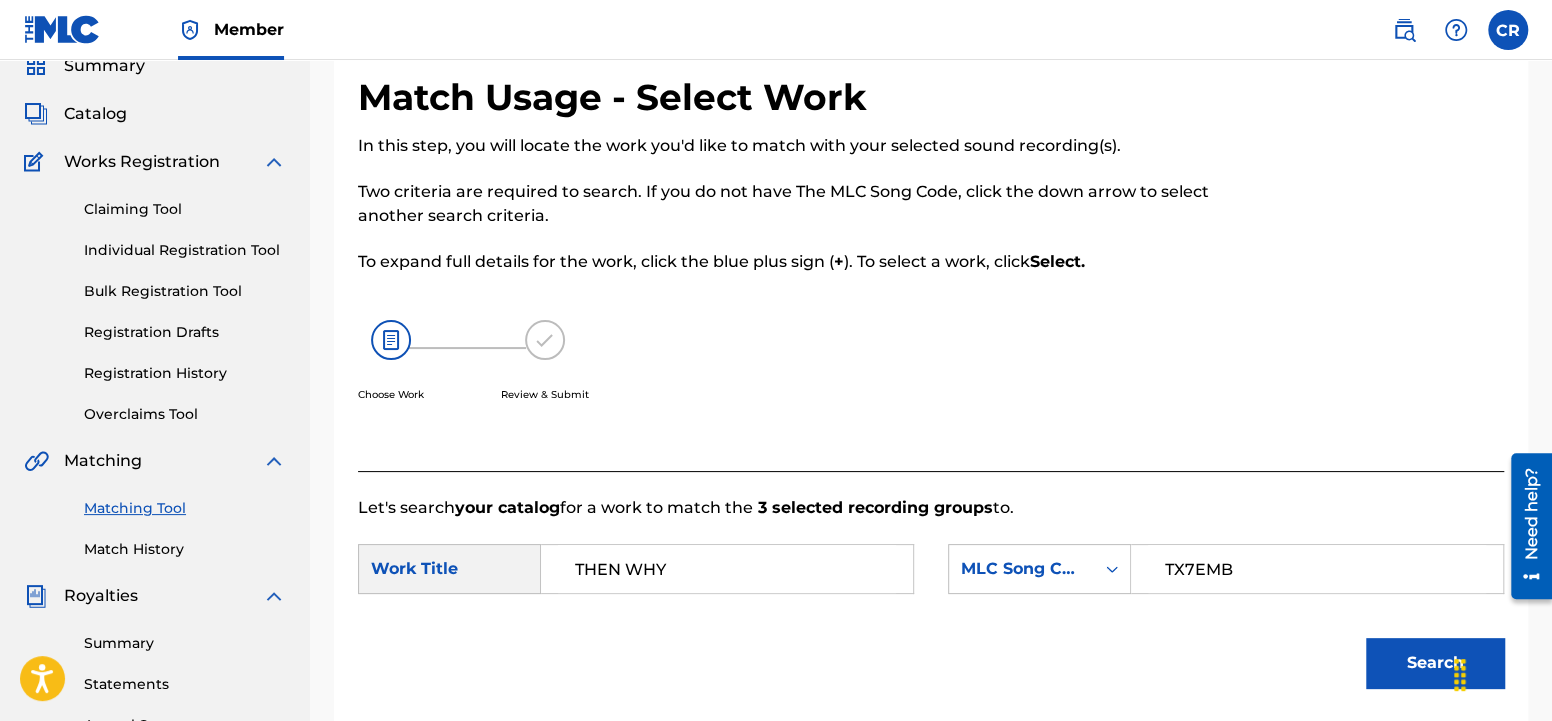 type on "TX7EMB" 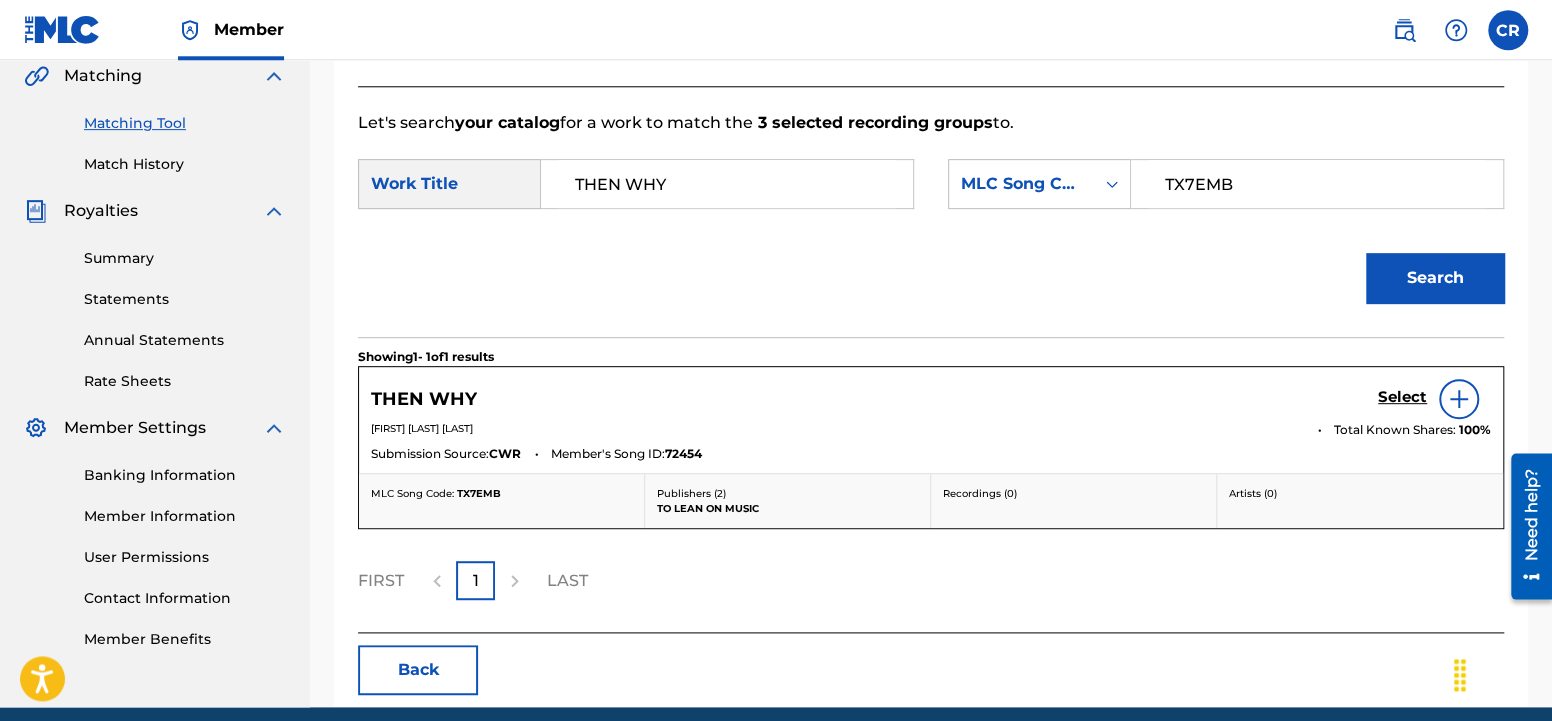 scroll, scrollTop: 505, scrollLeft: 0, axis: vertical 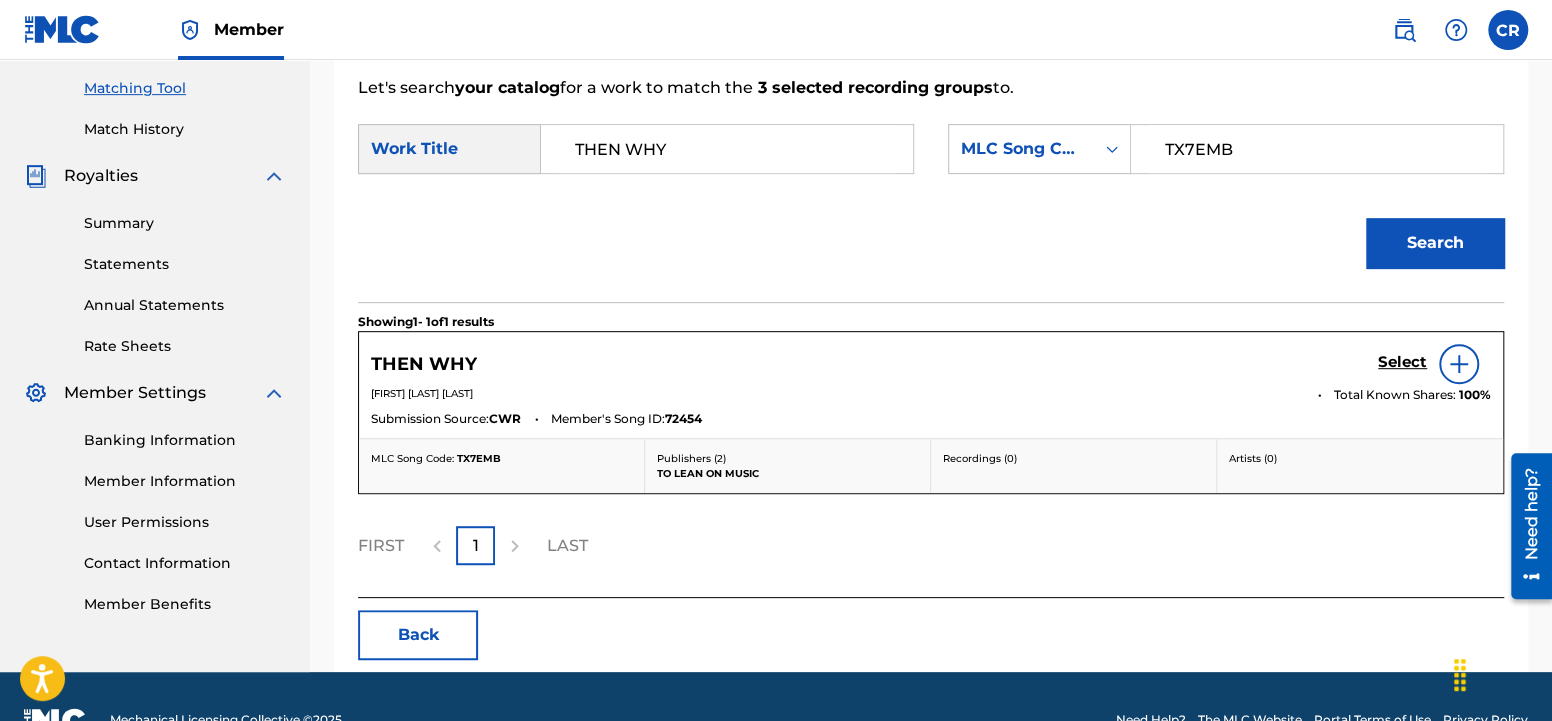 click on "Select" at bounding box center (1402, 362) 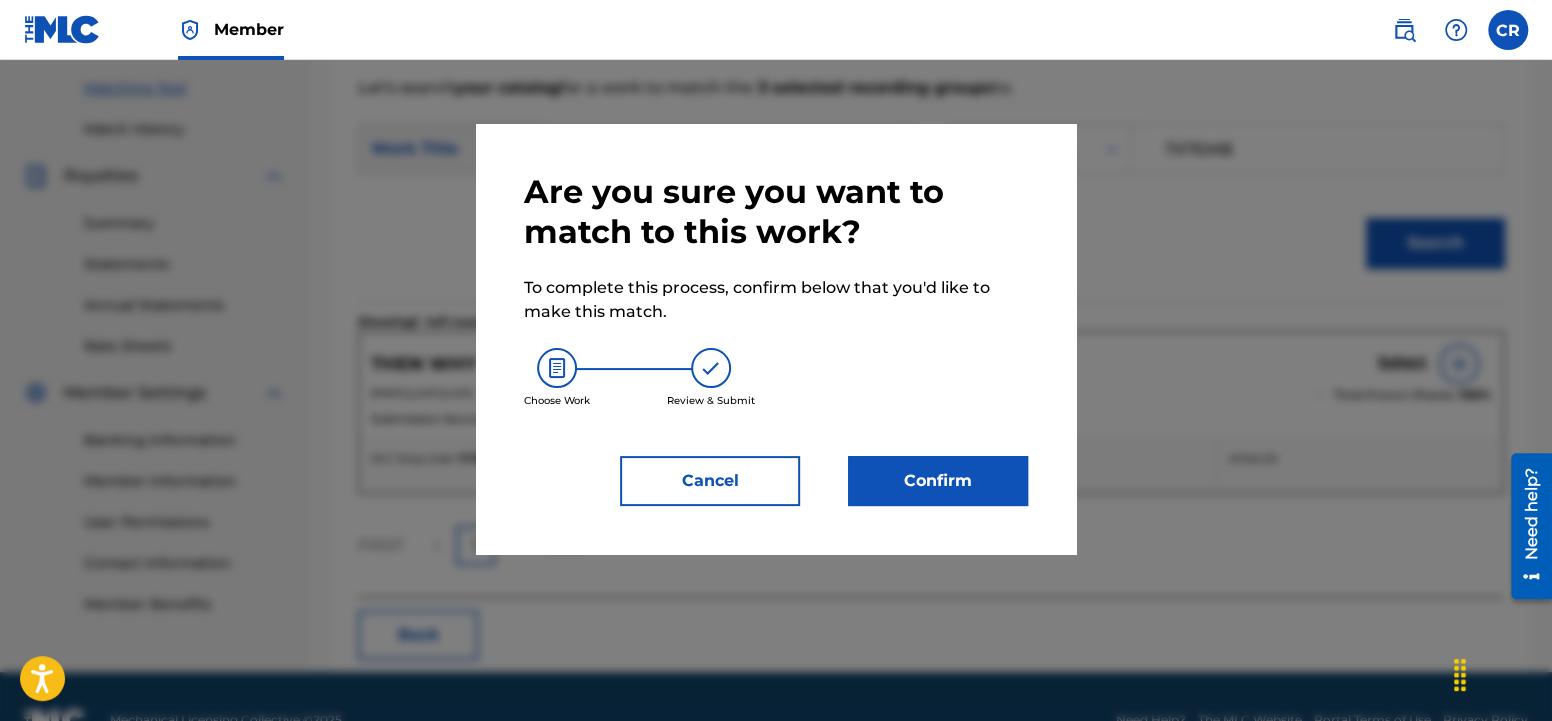 click on "Confirm" at bounding box center [938, 481] 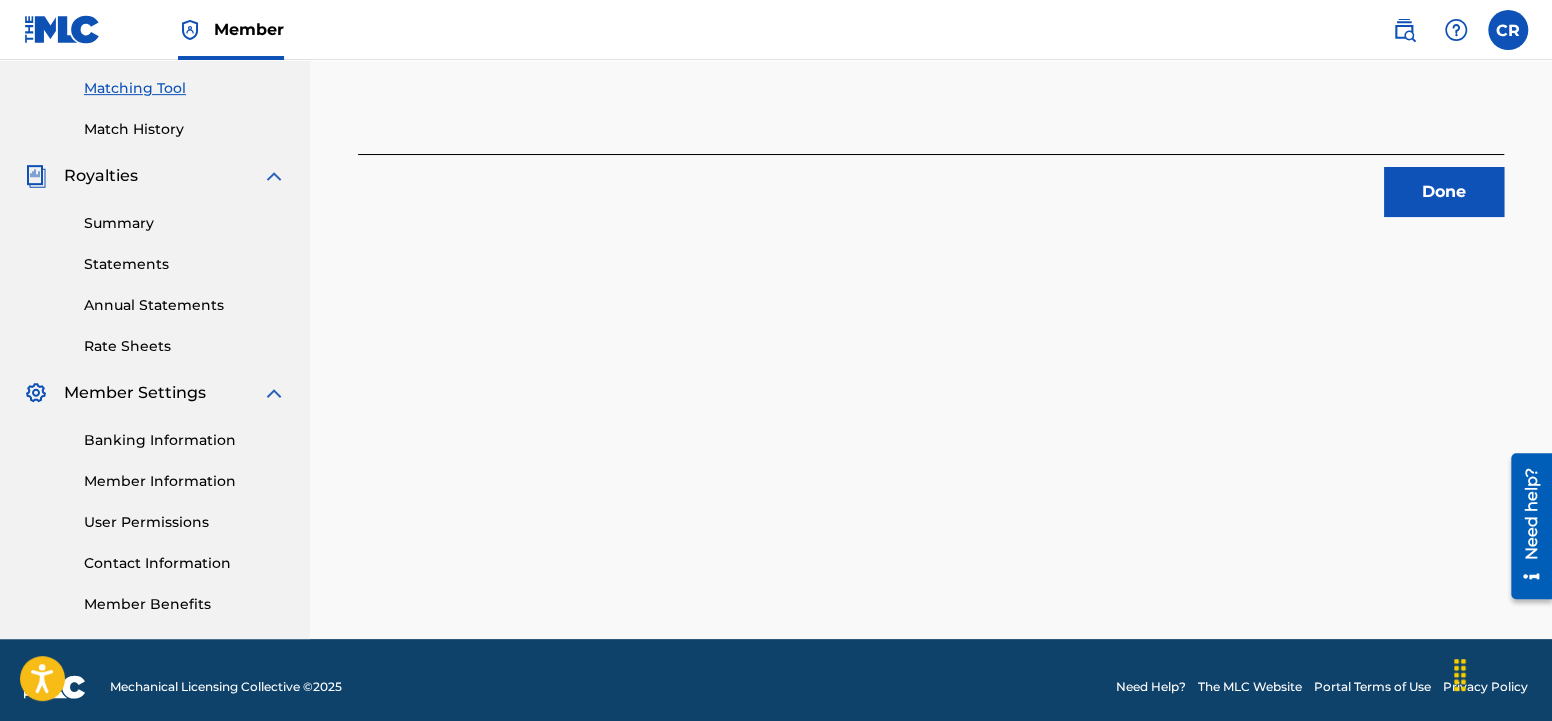 click on "Done" at bounding box center [1444, 192] 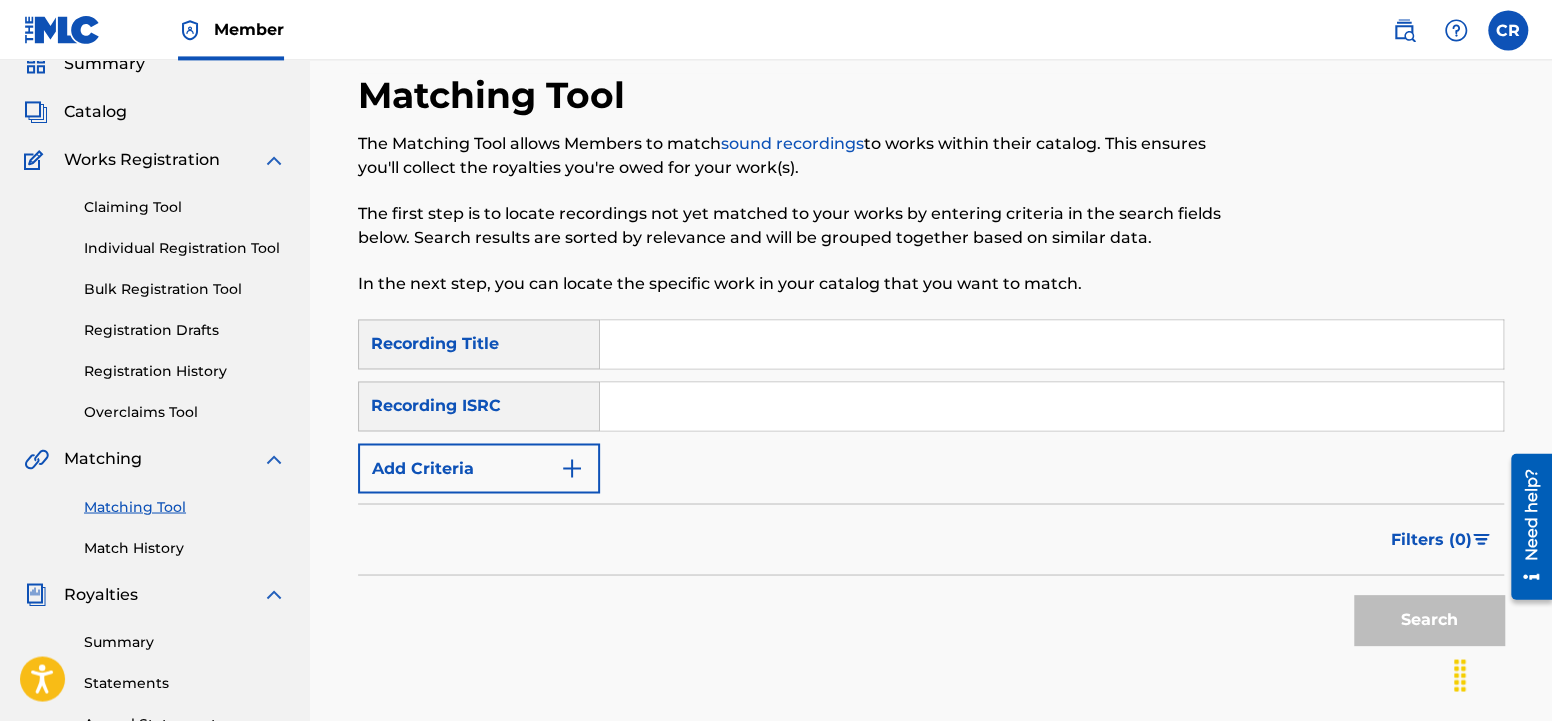 scroll, scrollTop: 0, scrollLeft: 0, axis: both 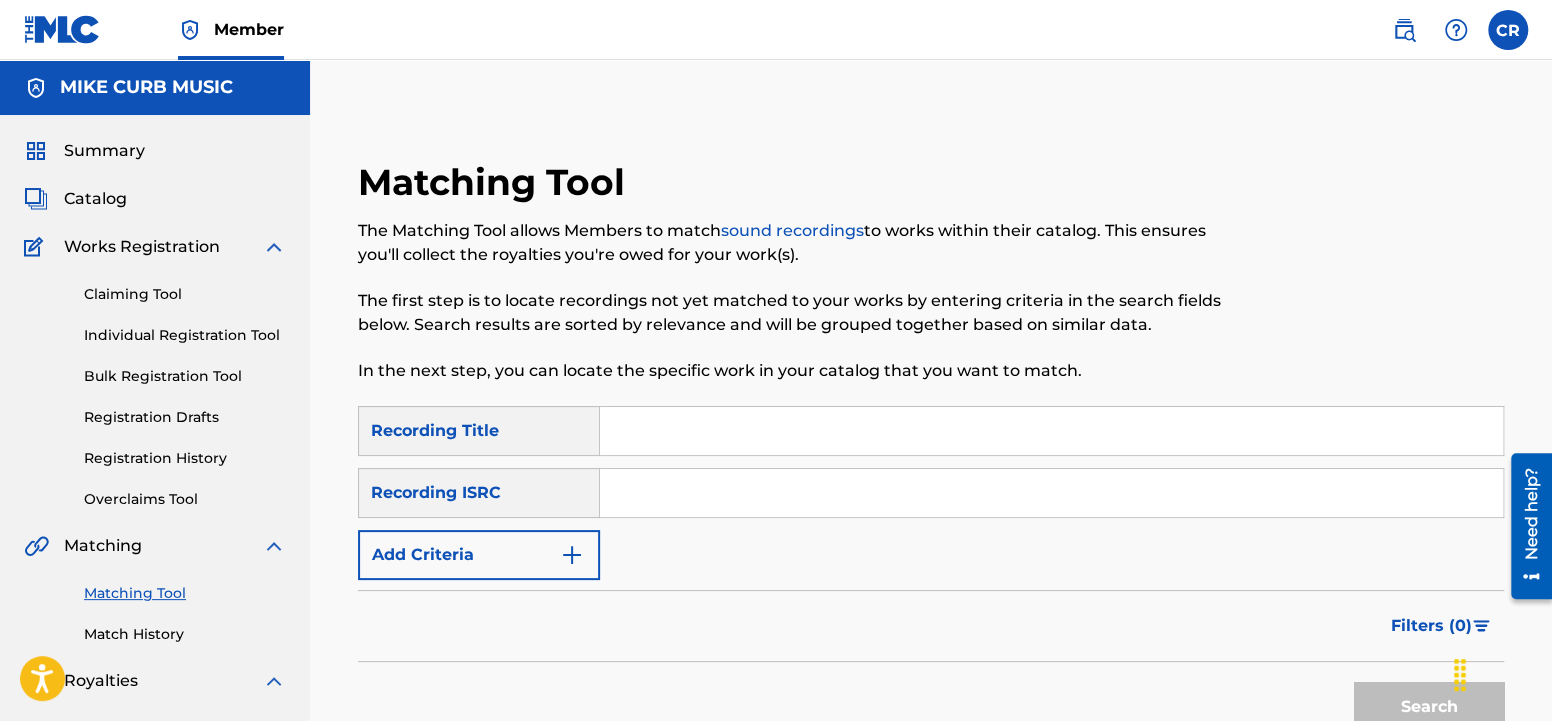 click at bounding box center [572, 555] 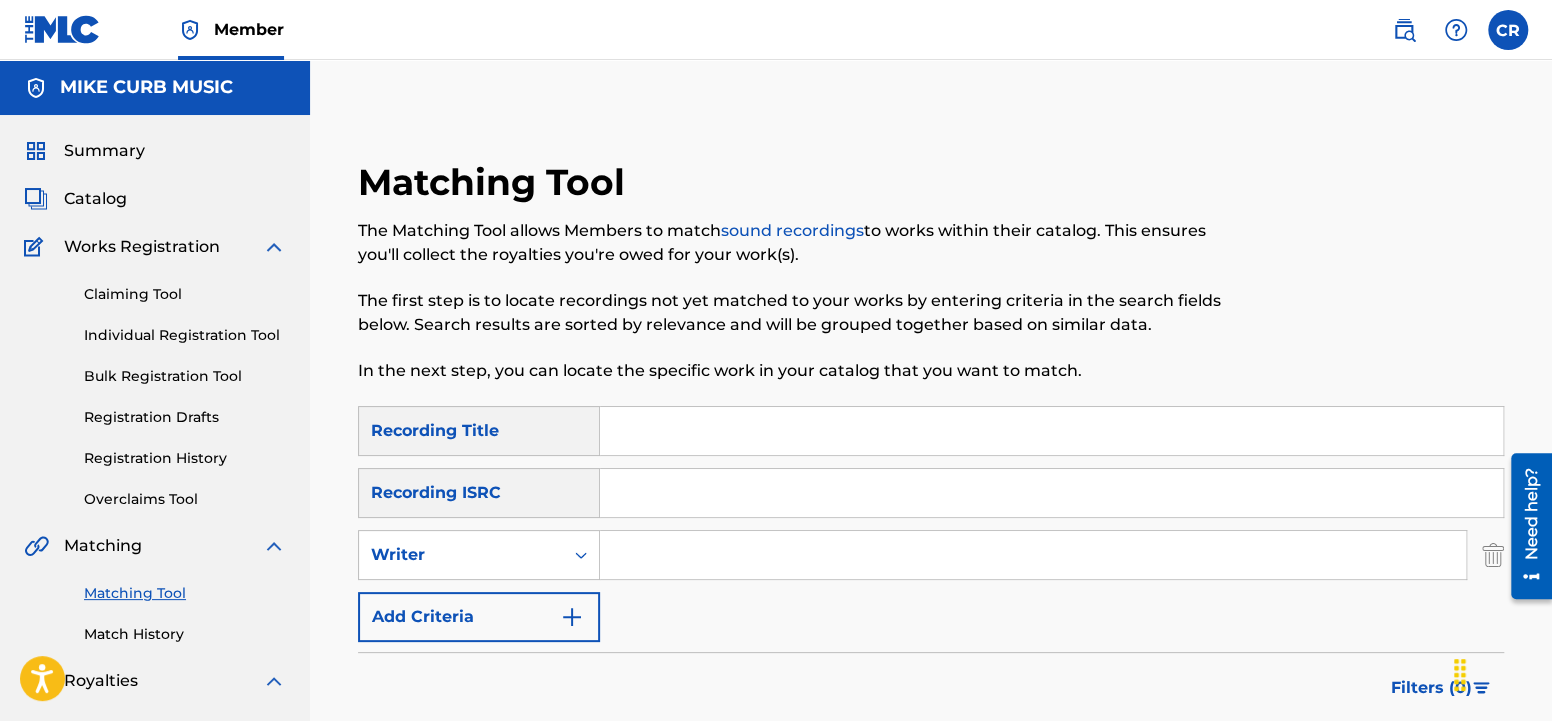 click at bounding box center (1033, 555) 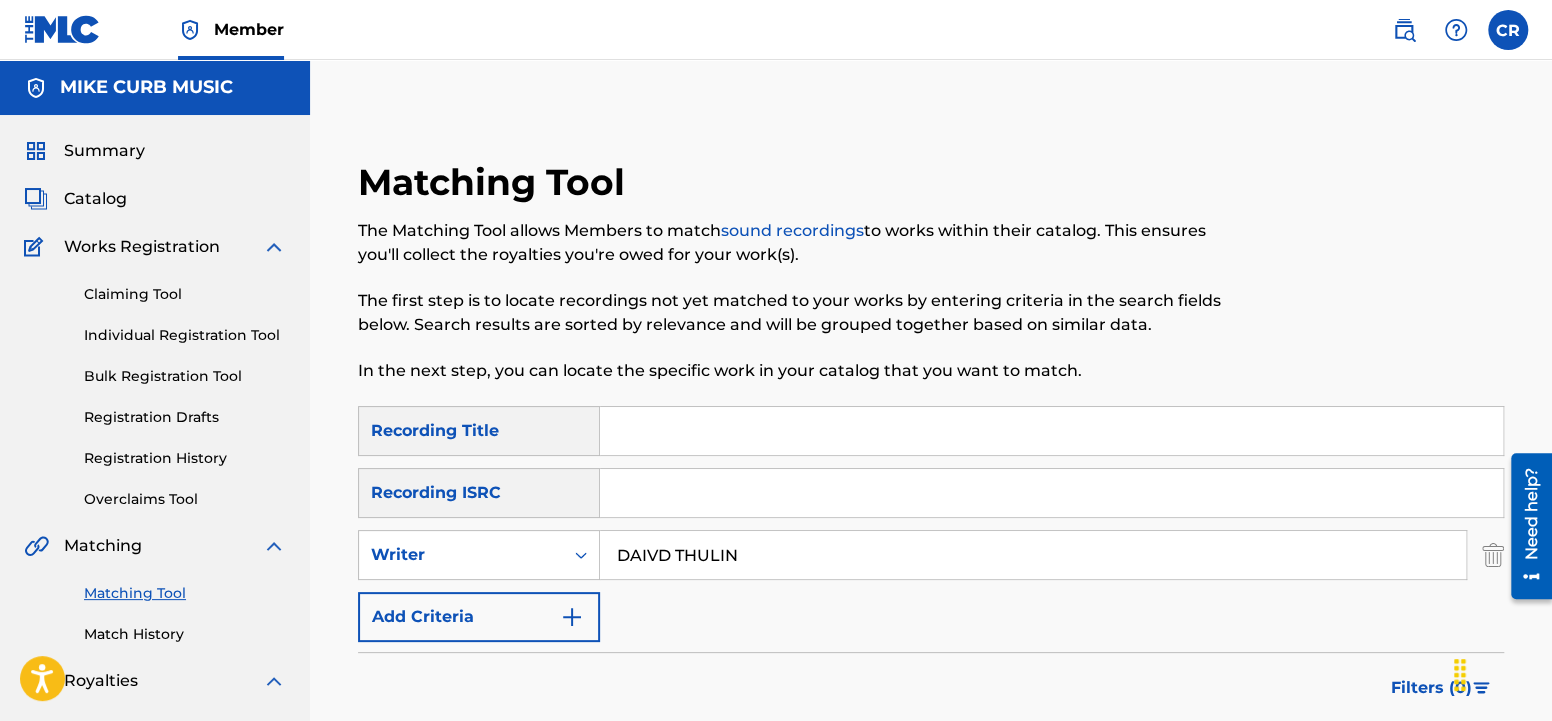 click on "Search" at bounding box center [1429, 769] 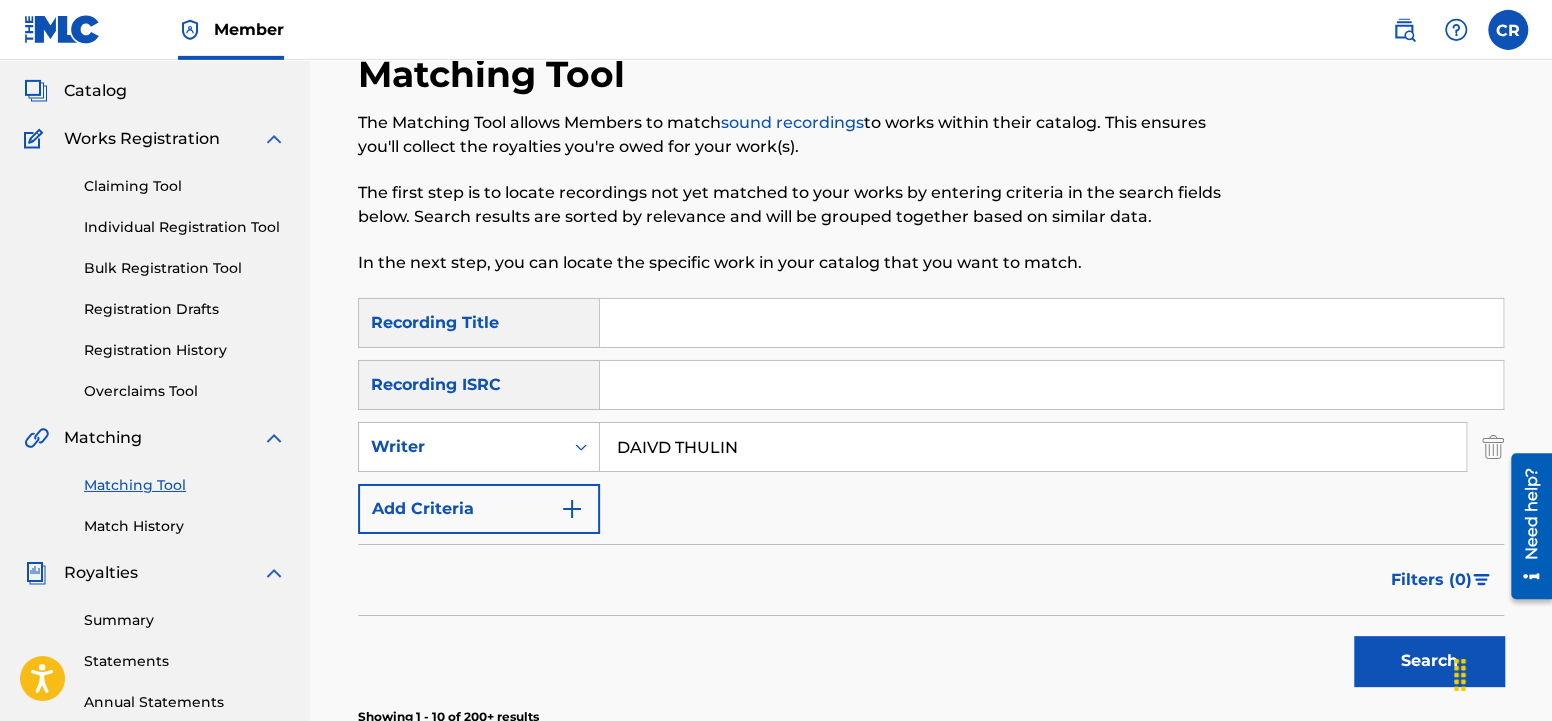 scroll, scrollTop: 105, scrollLeft: 0, axis: vertical 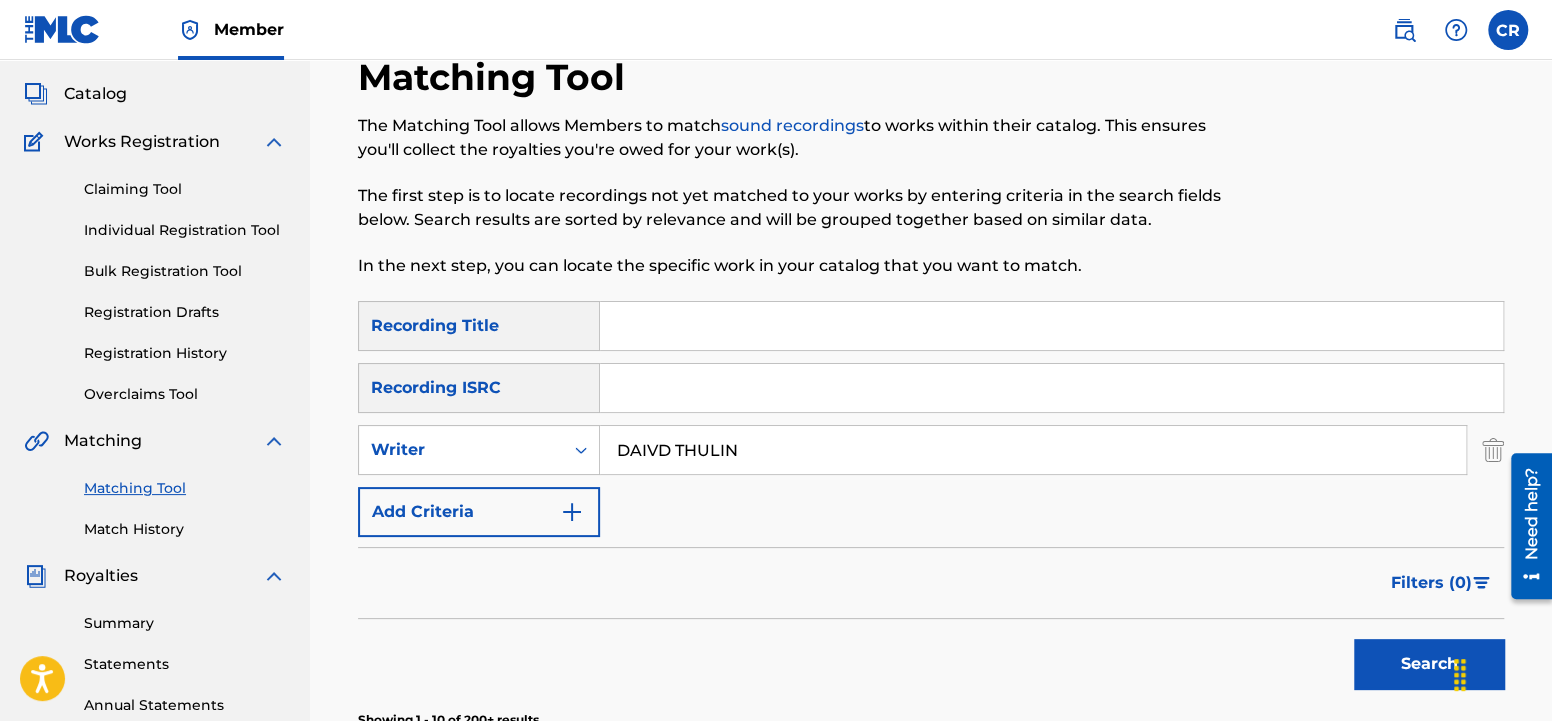 click on "DAIVD THULIN" at bounding box center (1033, 450) 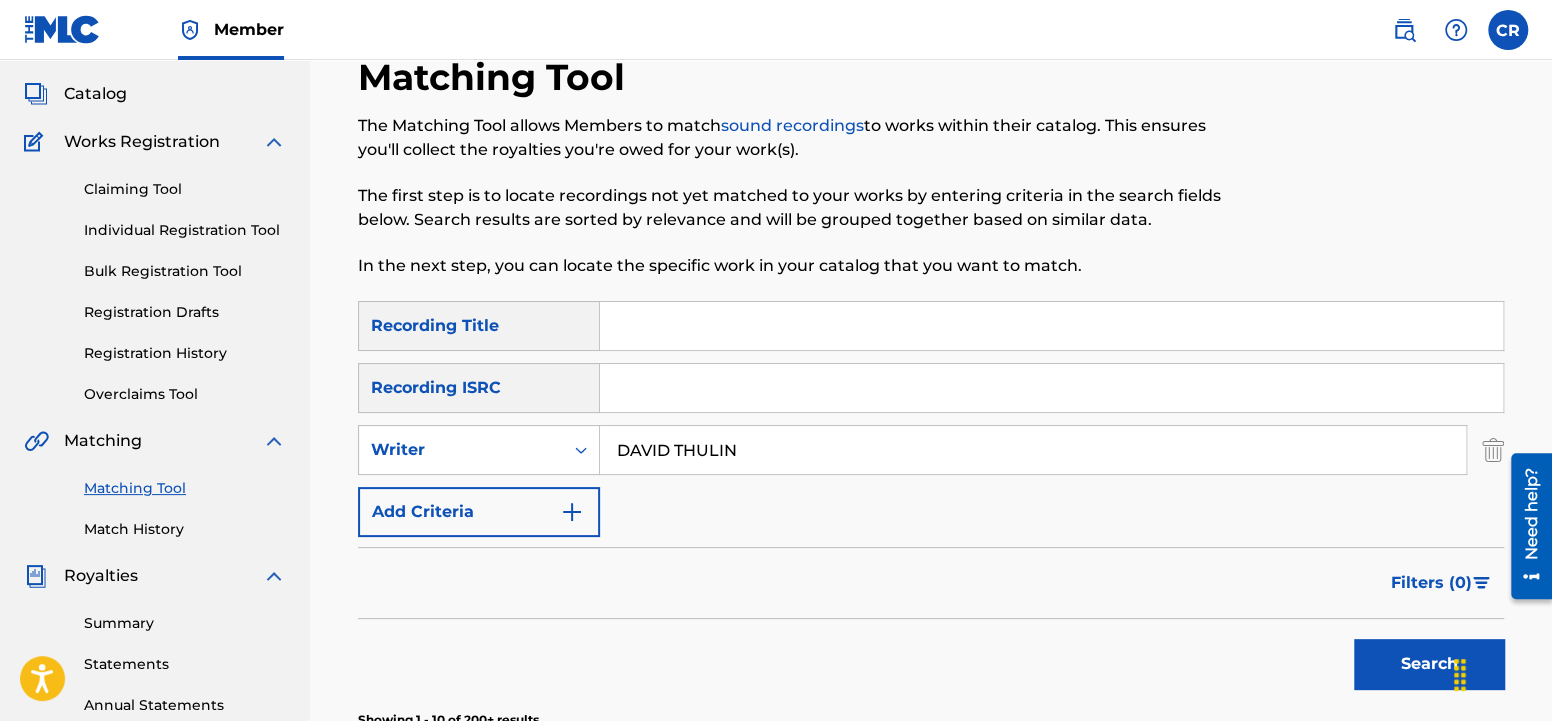 type on "DAVID THULIN" 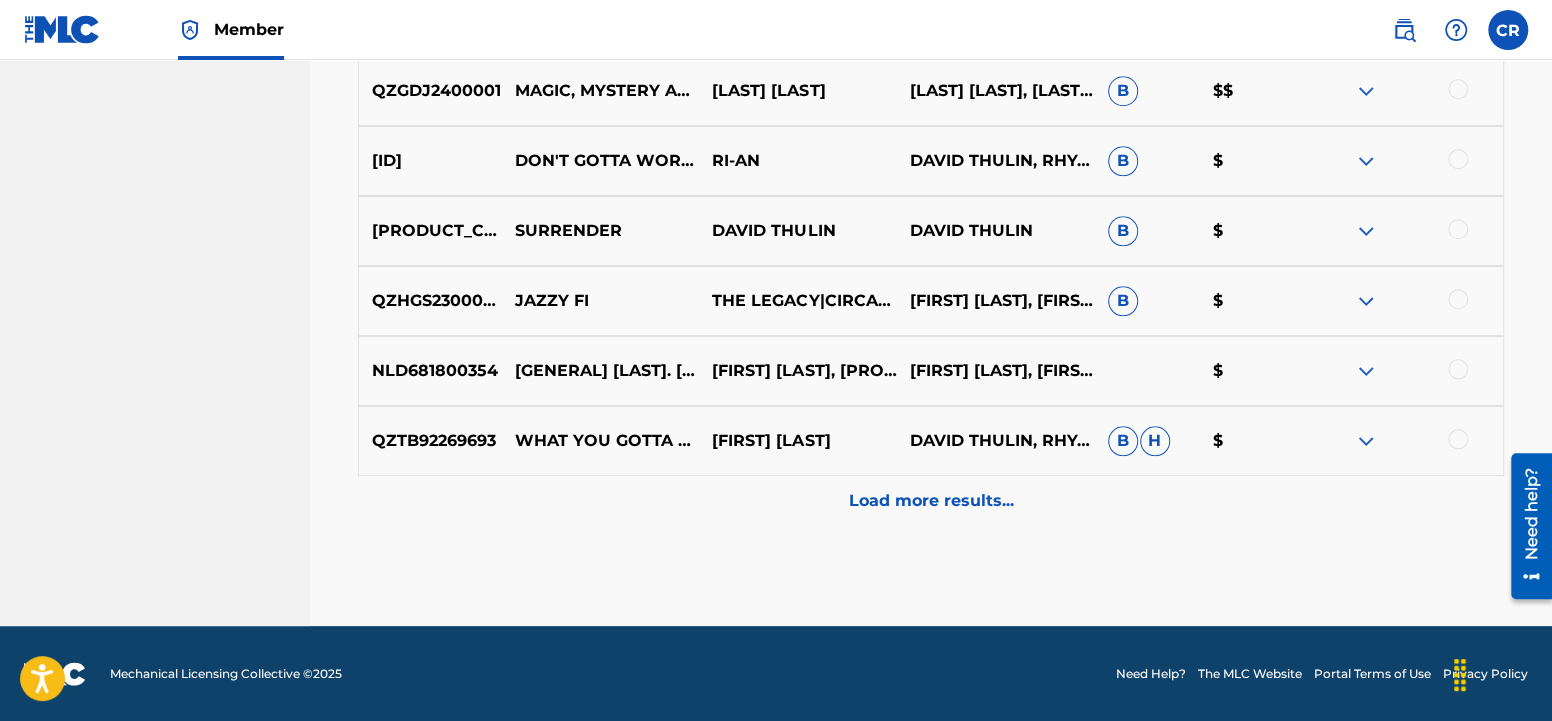 click on "Load more results..." at bounding box center (931, 501) 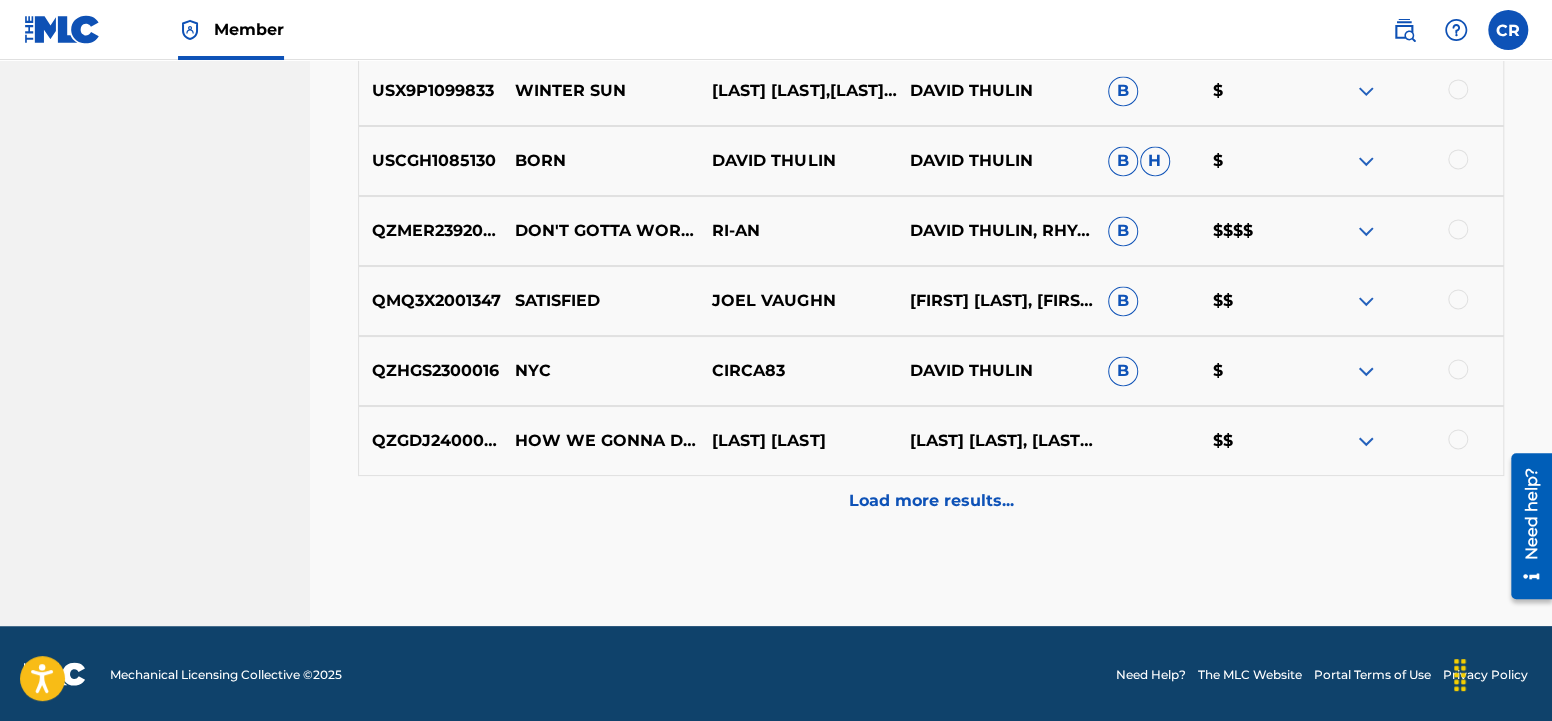 click on "Load more results..." at bounding box center (931, 501) 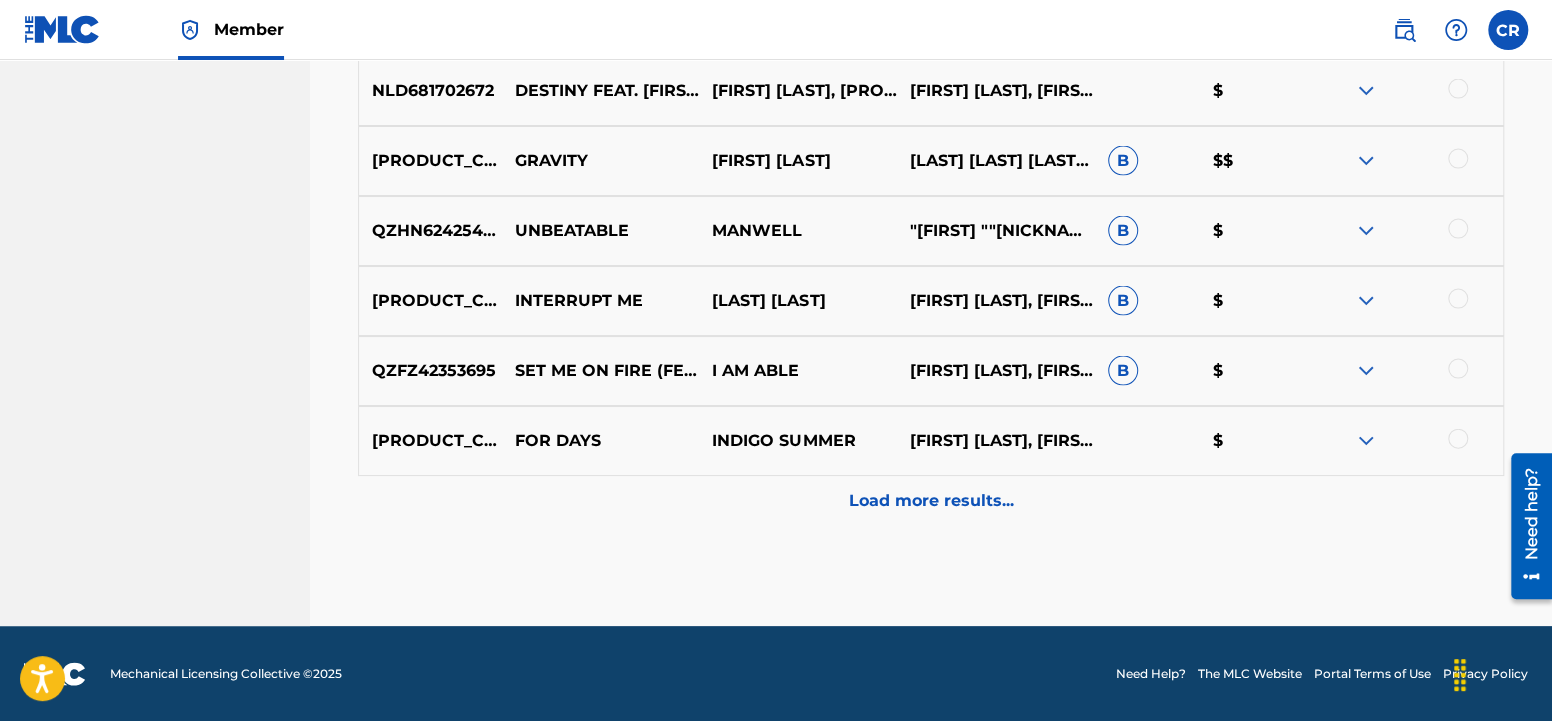 click on "Load more results..." at bounding box center (931, 501) 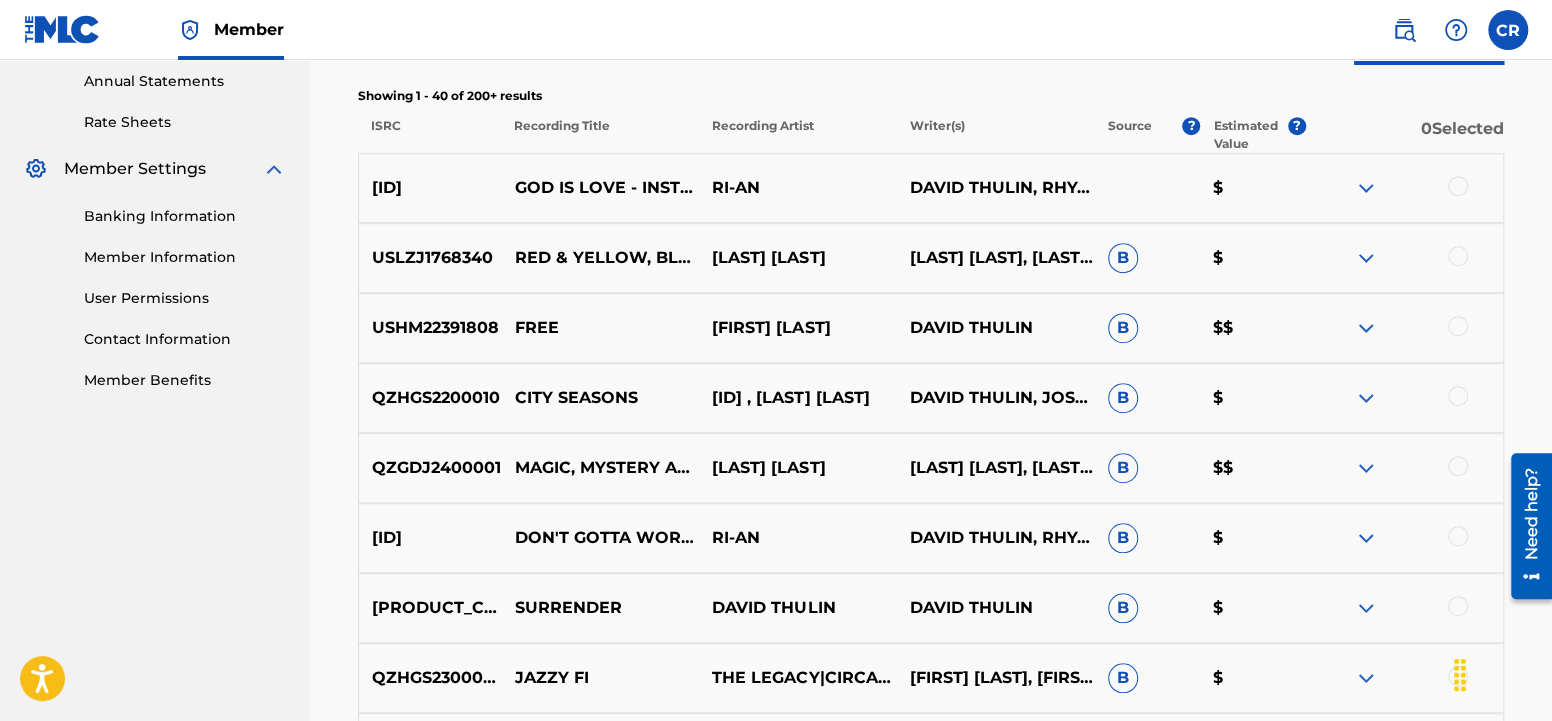 scroll, scrollTop: 0, scrollLeft: 0, axis: both 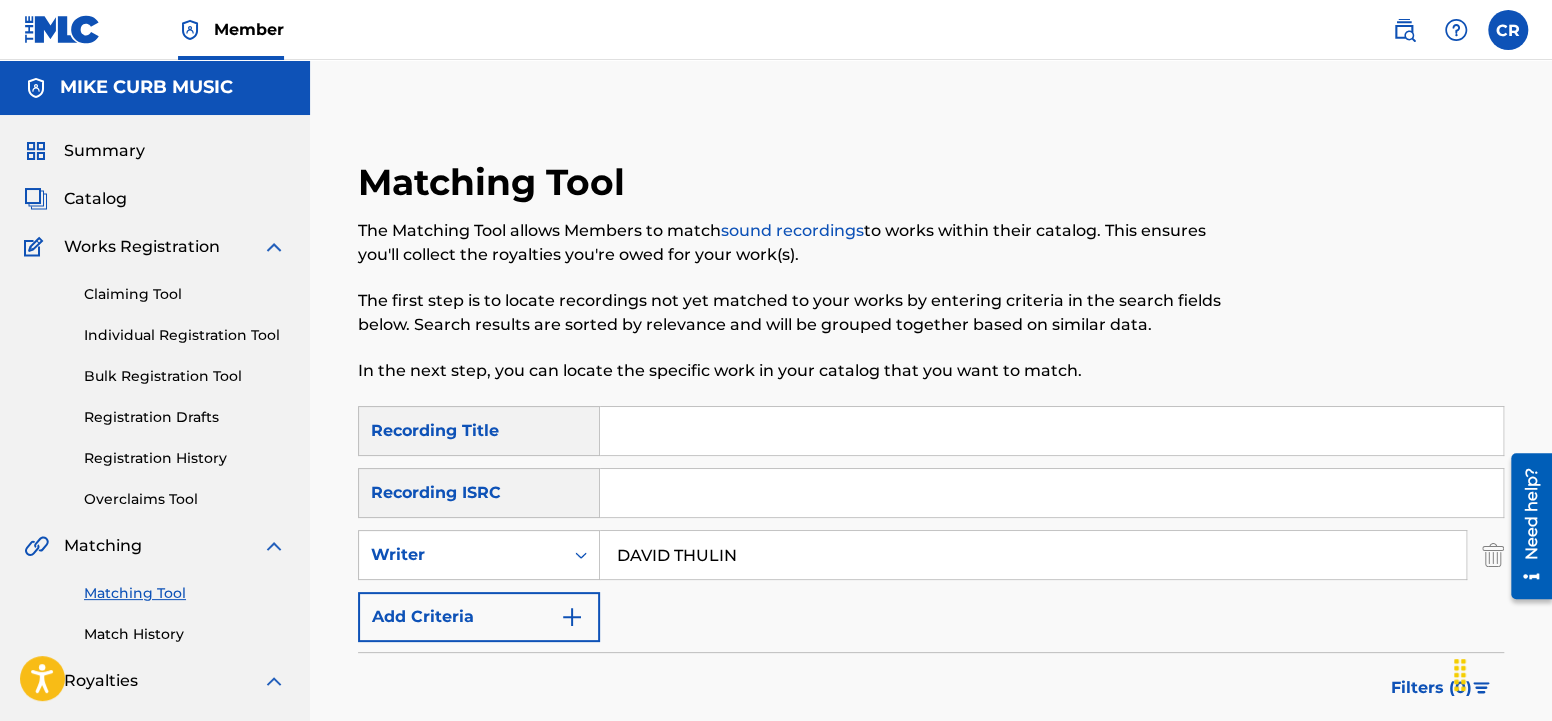 click at bounding box center (1051, 431) 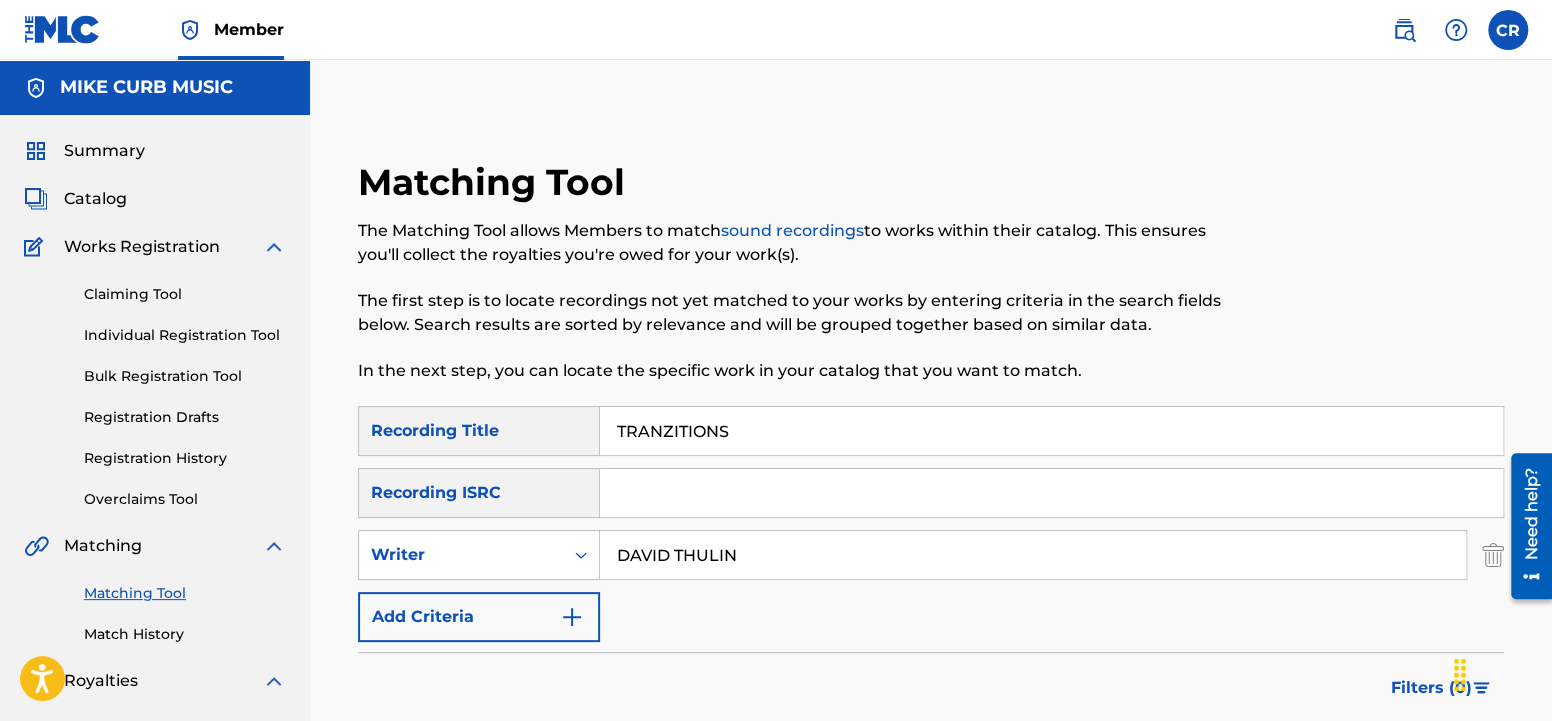 type on "TRANZITIONS" 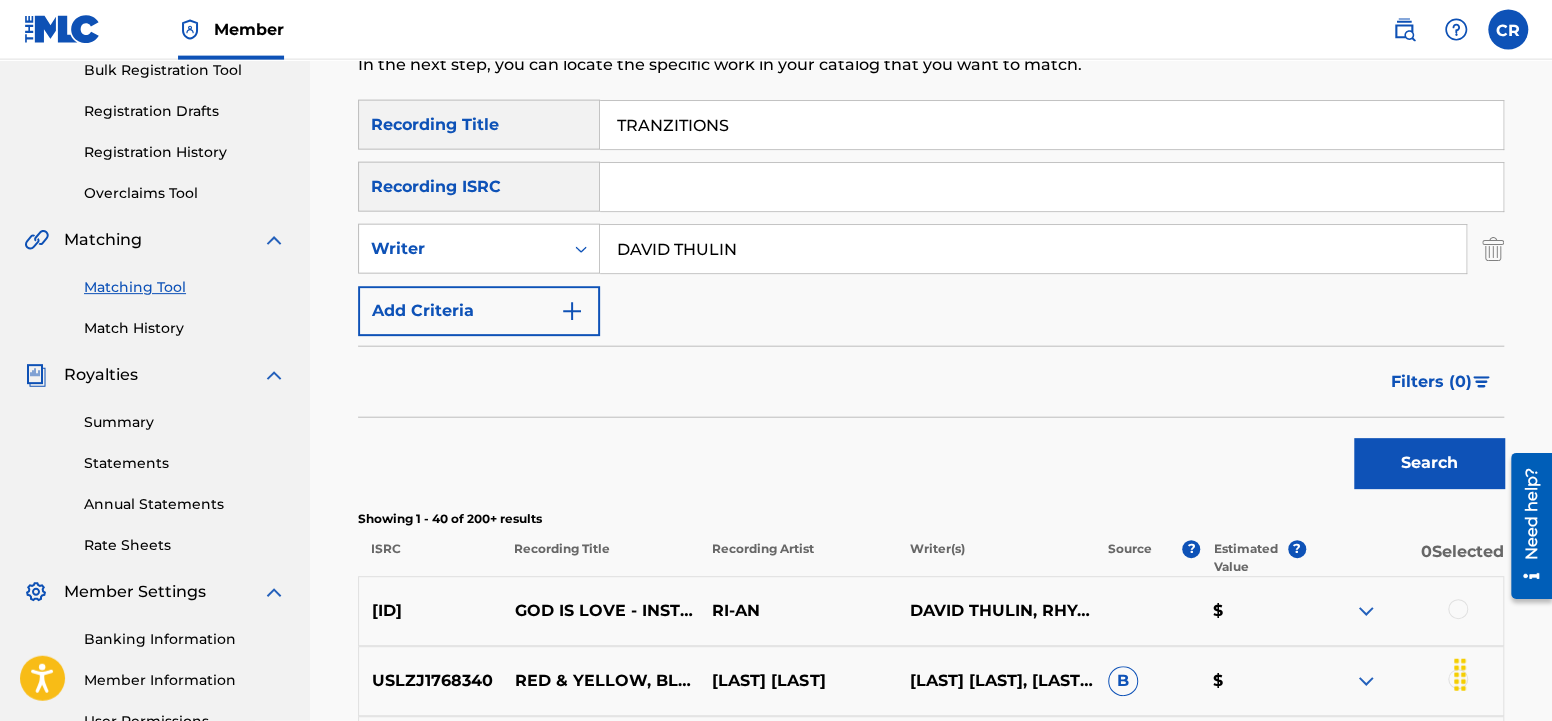 scroll, scrollTop: 315, scrollLeft: 0, axis: vertical 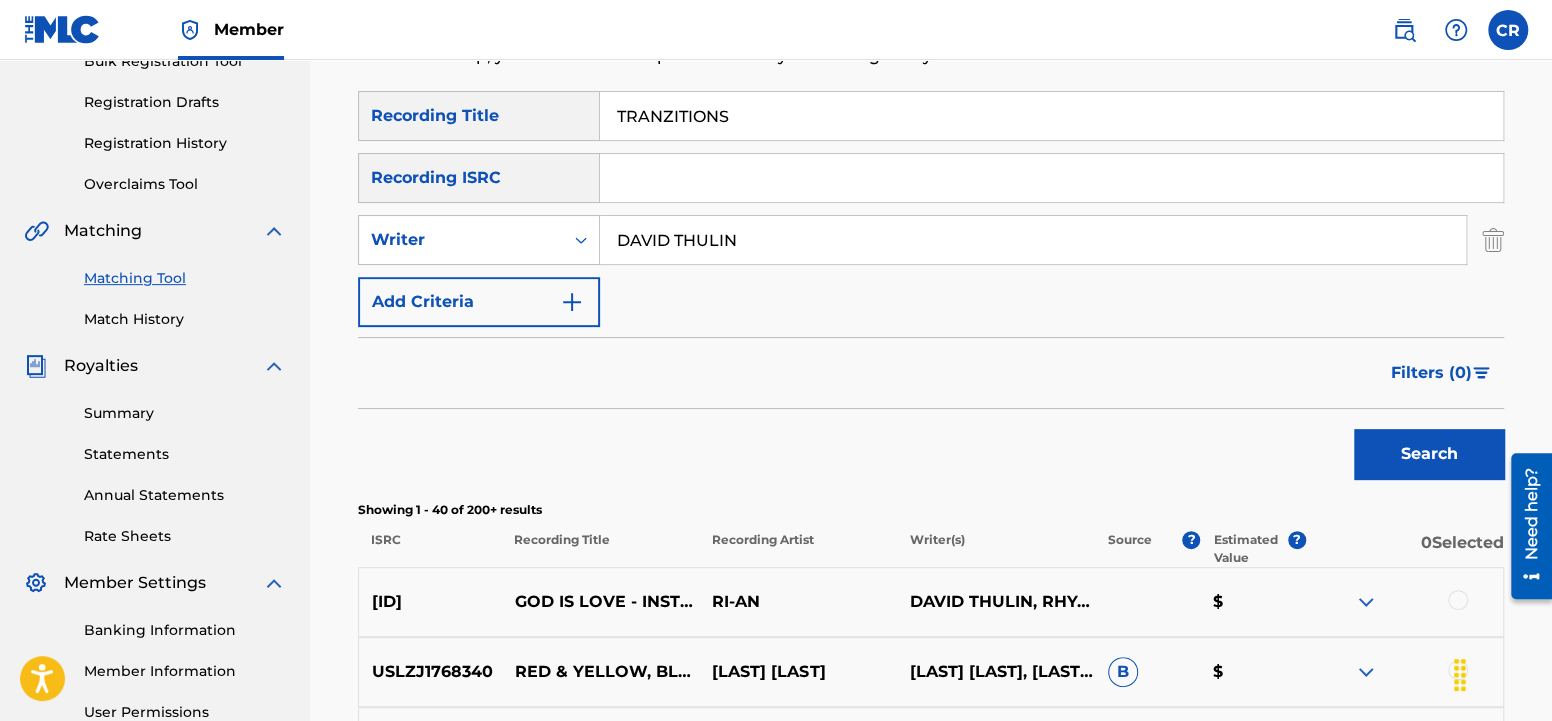 click on "Search" at bounding box center (1429, 454) 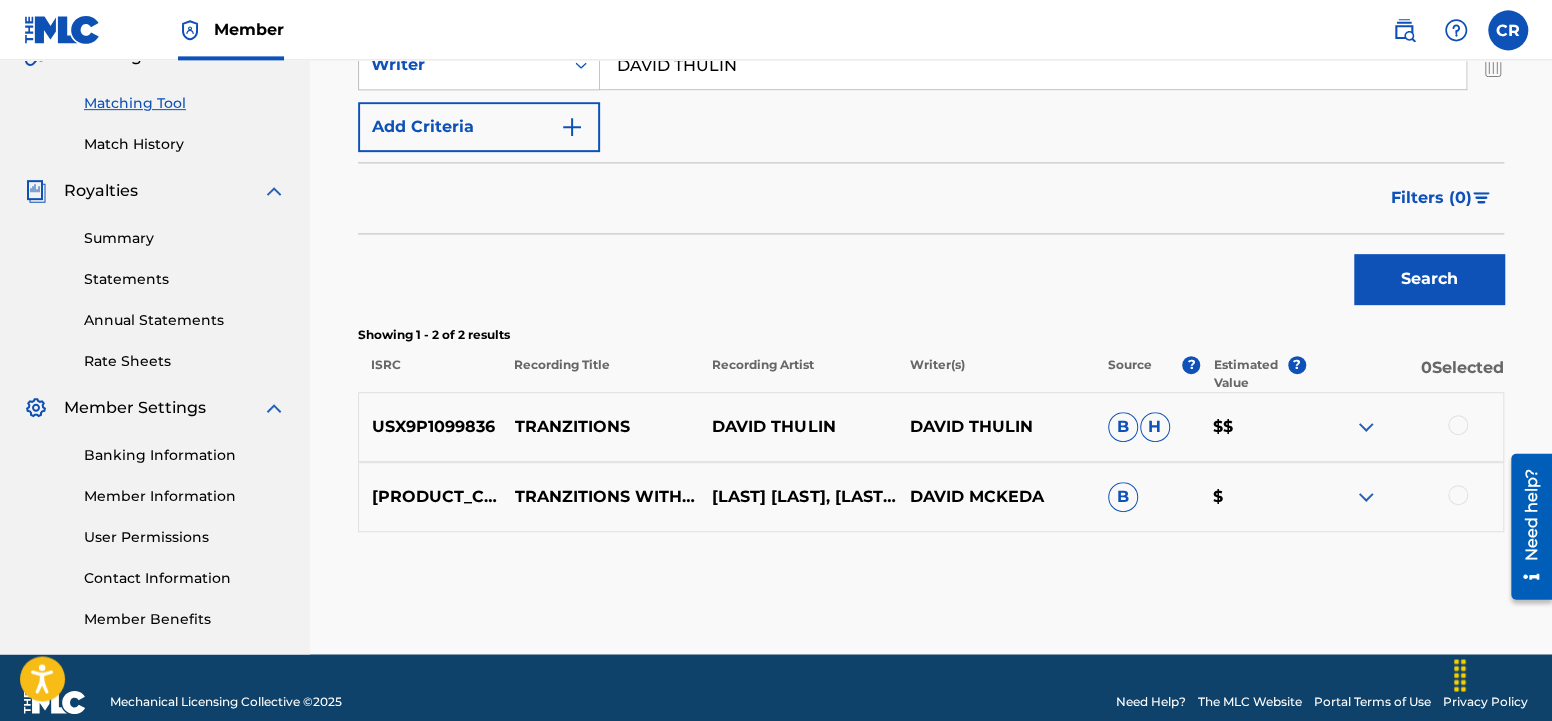 scroll, scrollTop: 519, scrollLeft: 0, axis: vertical 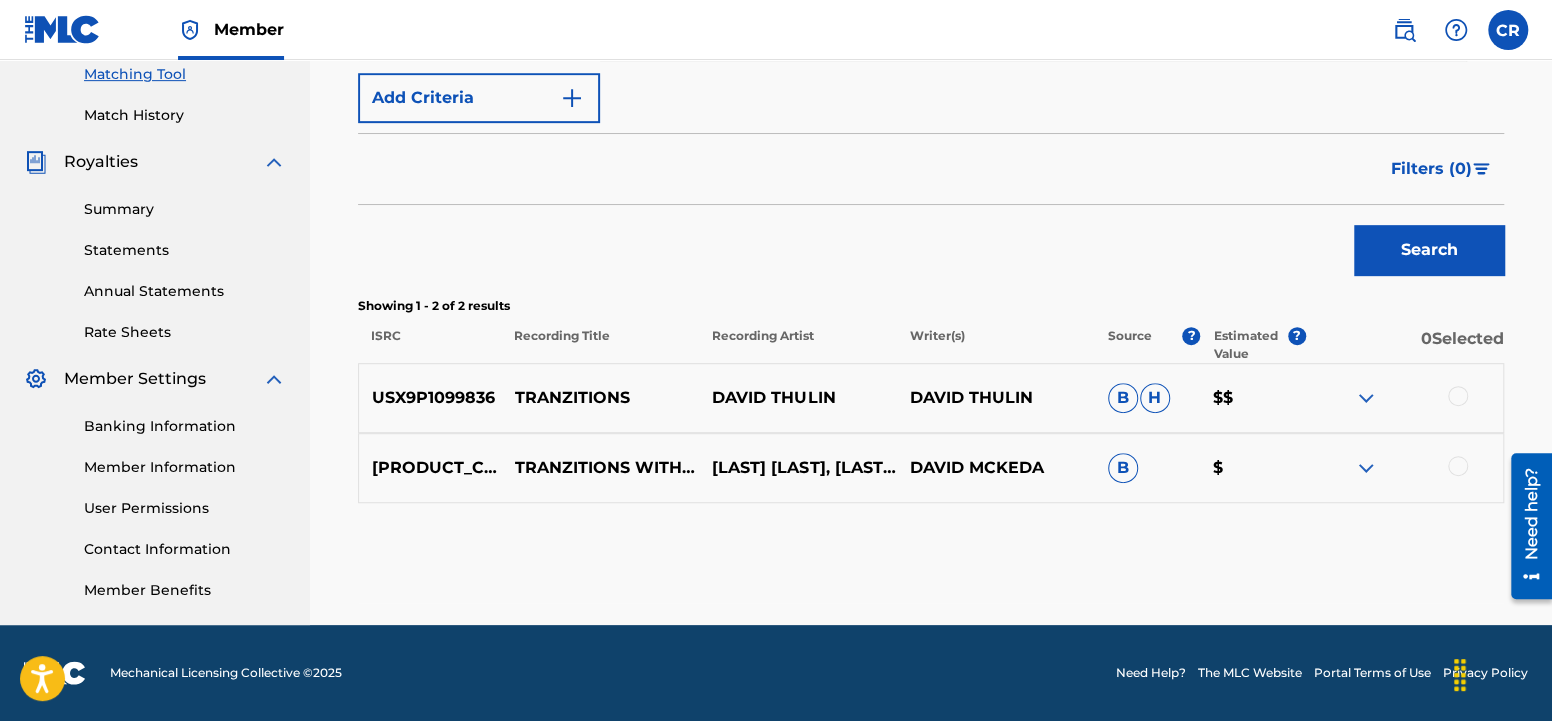 click at bounding box center [1458, 396] 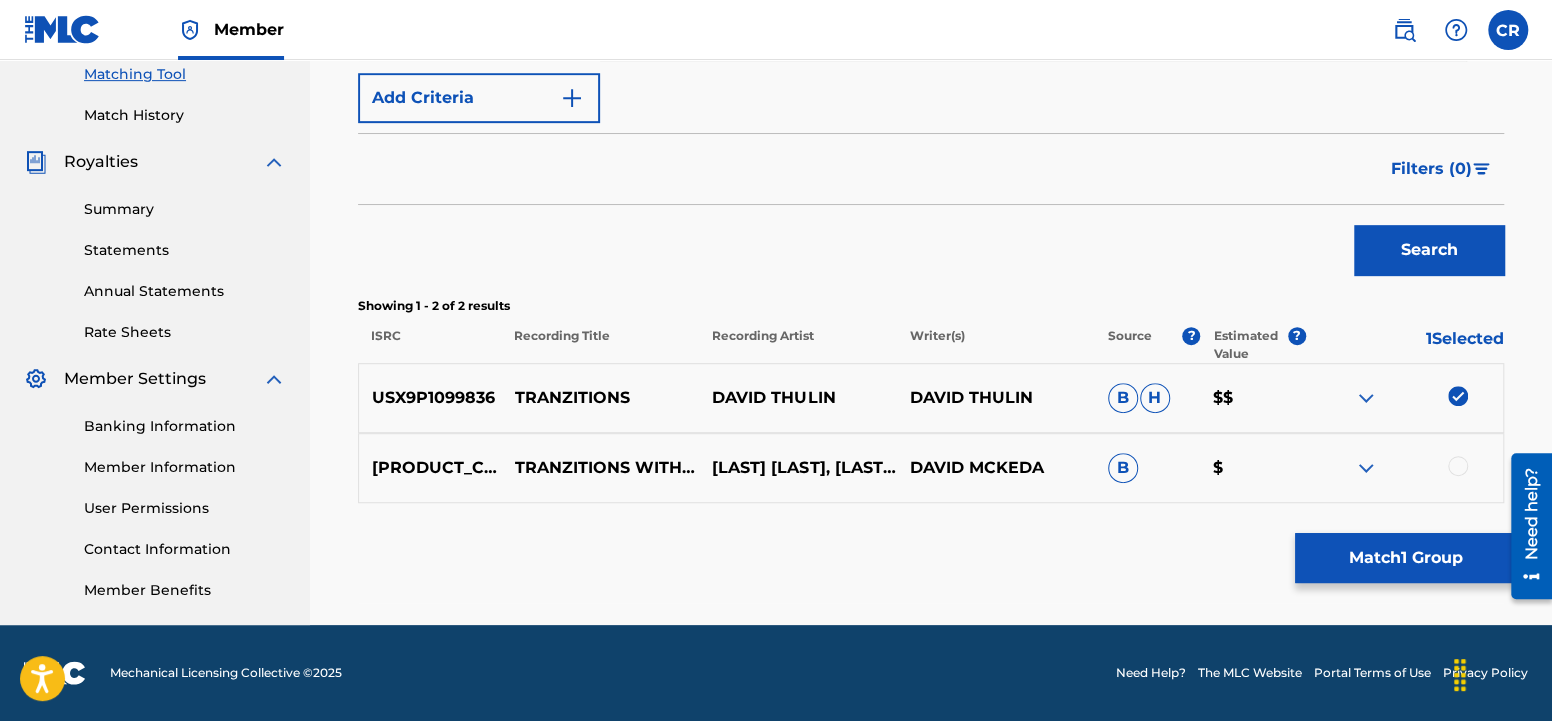 click on "Match  1 Group" at bounding box center [1405, 558] 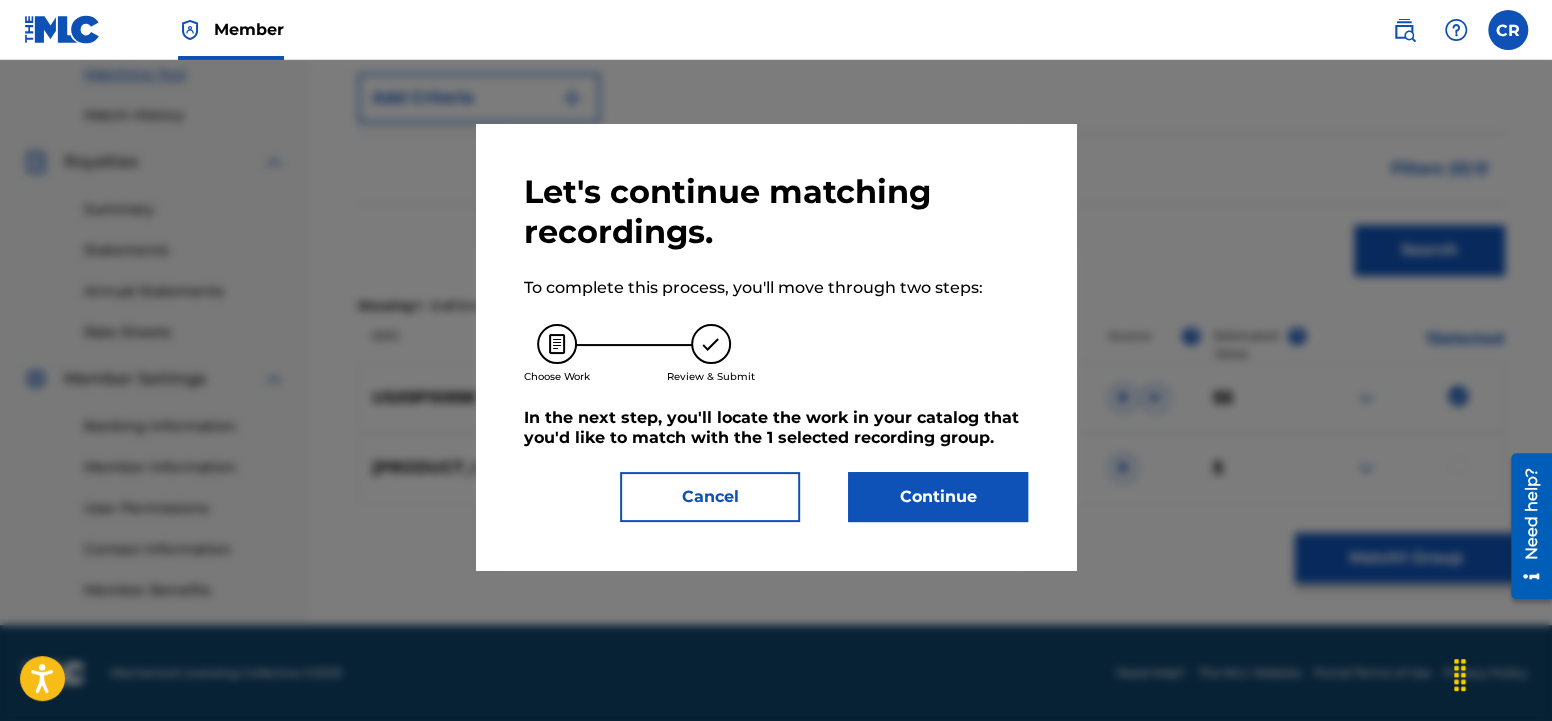 click on "Continue" at bounding box center (938, 497) 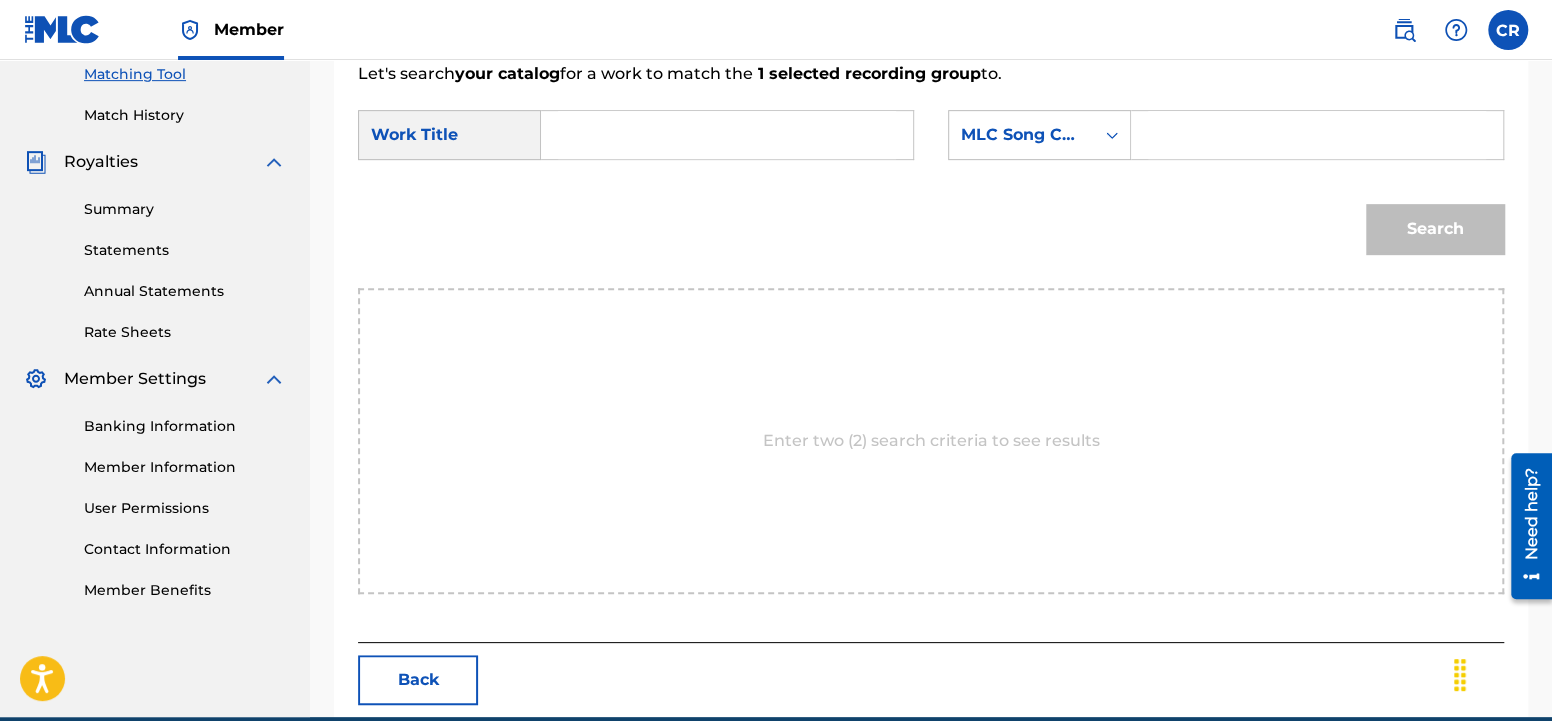 click at bounding box center (727, 135) 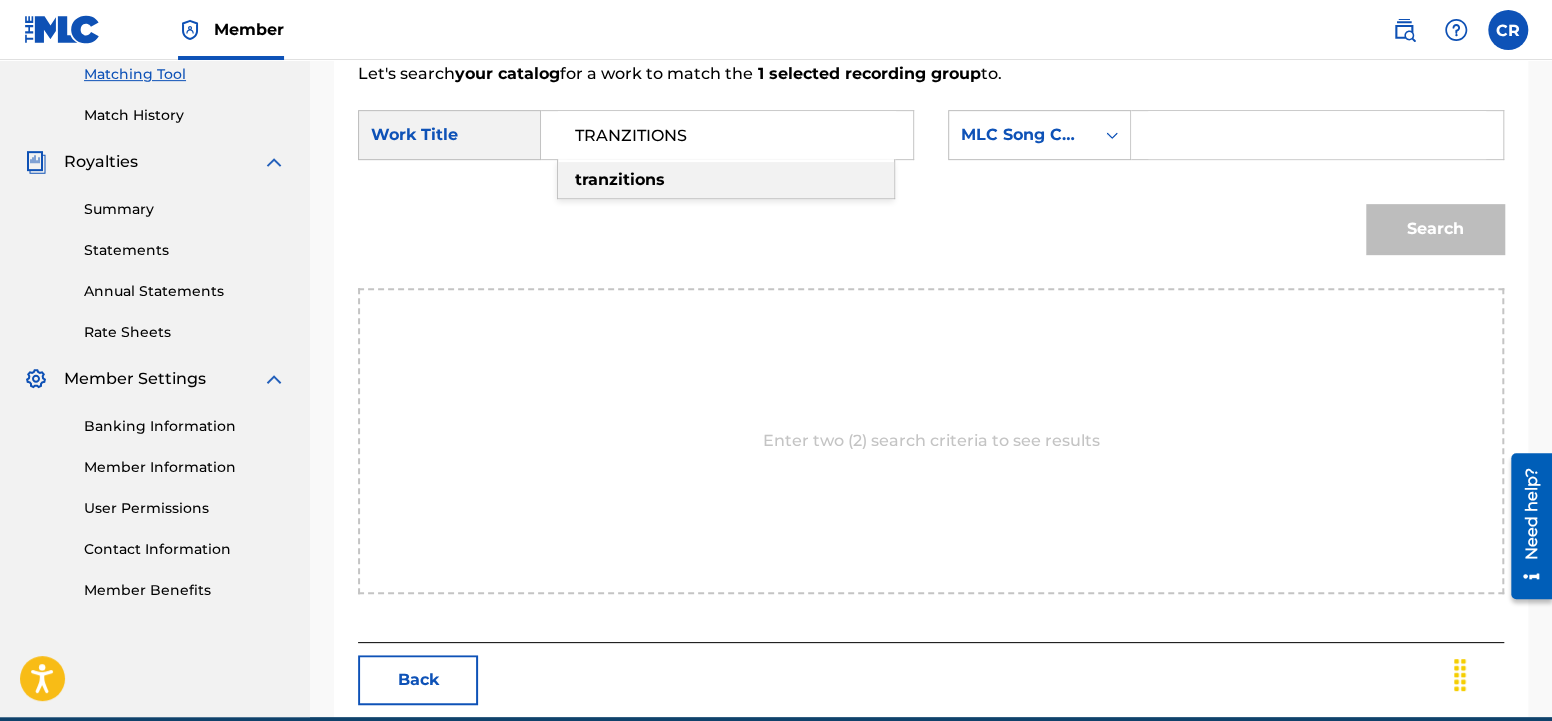 type on "TRANZITIONS" 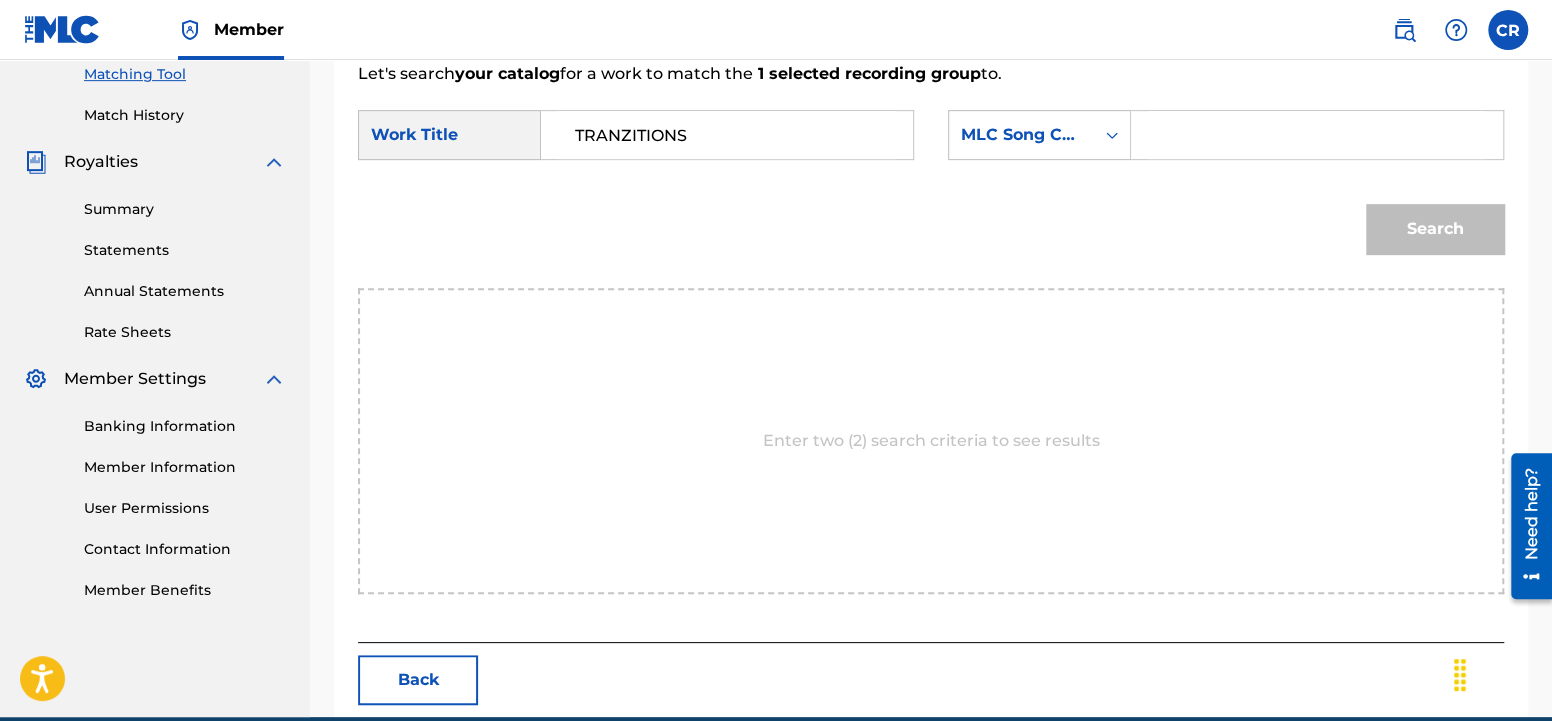 click at bounding box center (1317, 135) 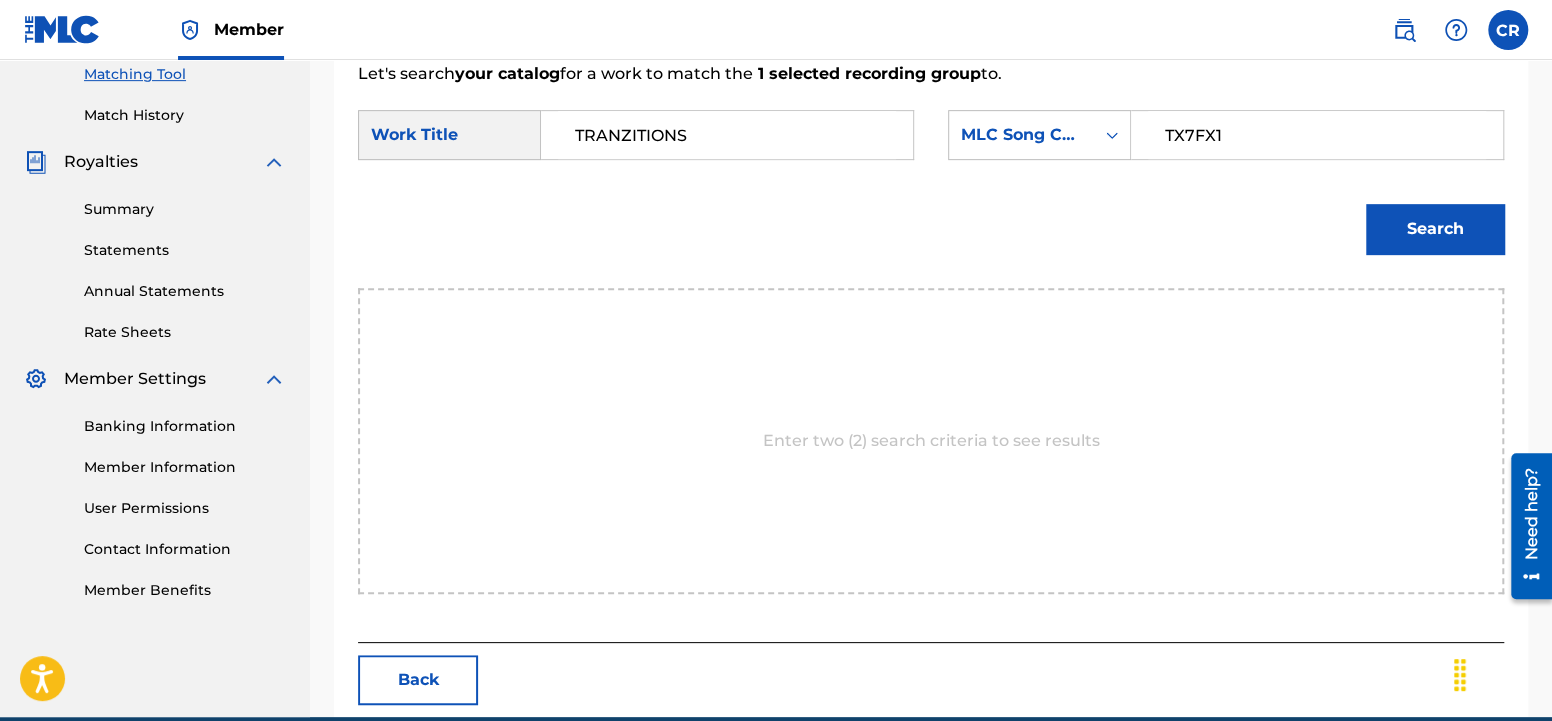 type on "TX7FX1" 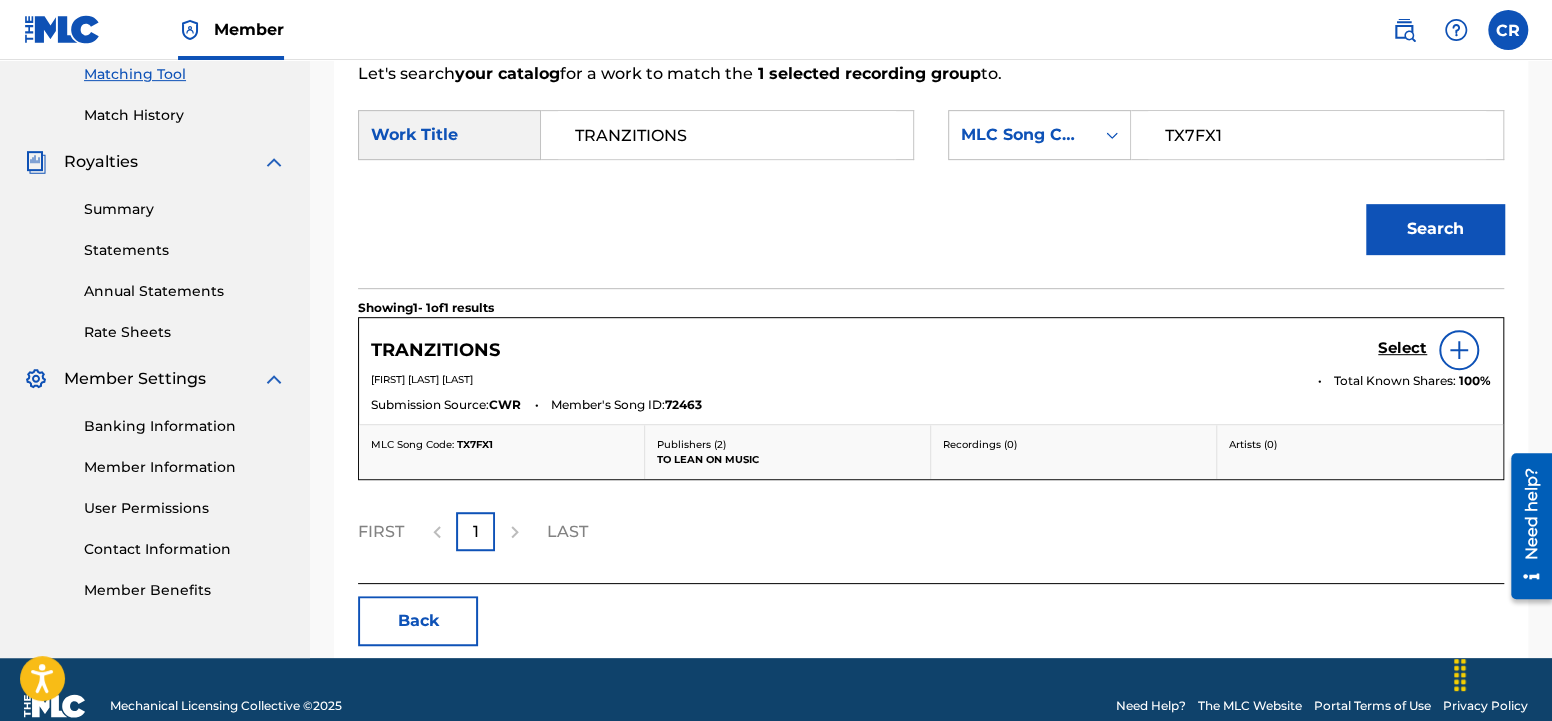 click on "Select" at bounding box center [1402, 348] 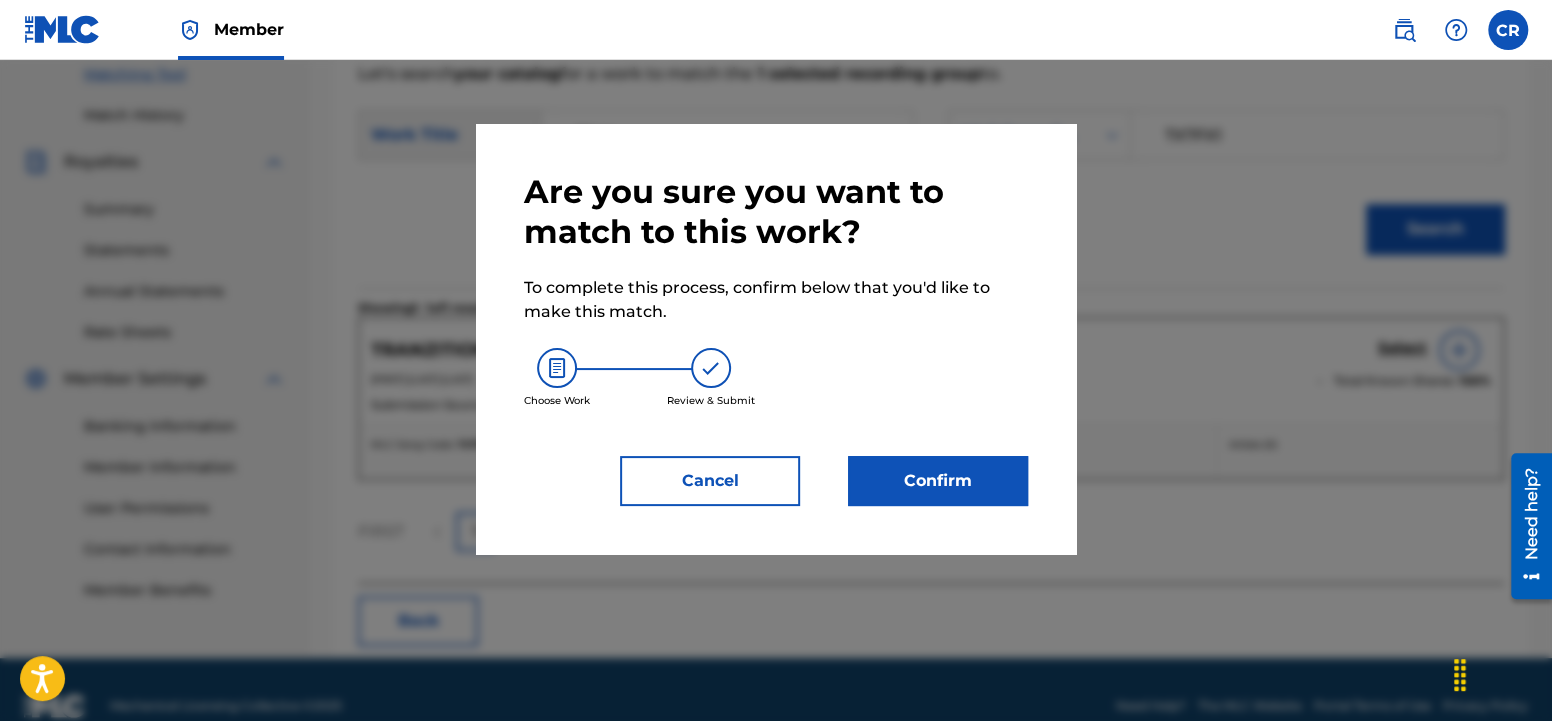 click on "Confirm" at bounding box center [938, 481] 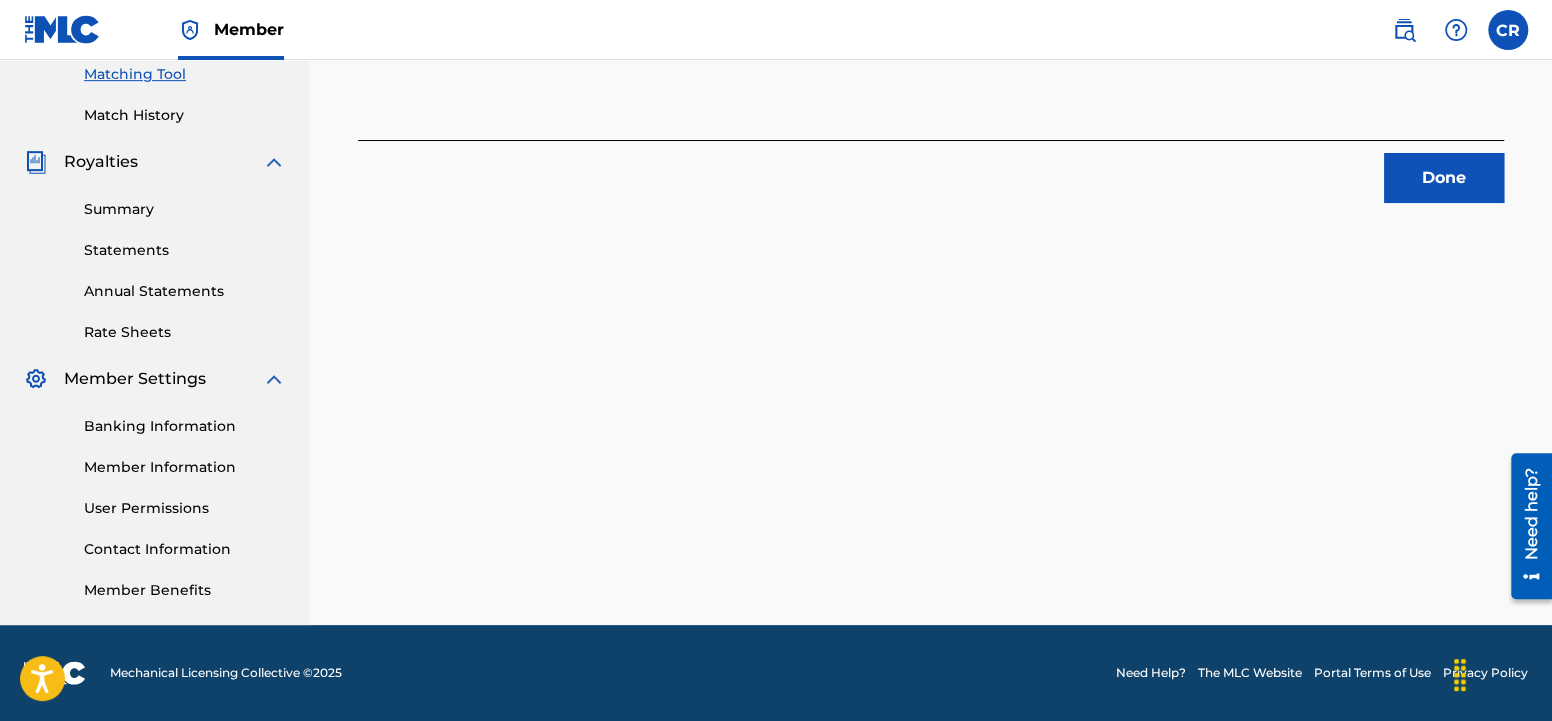 click on "Done" at bounding box center (1444, 178) 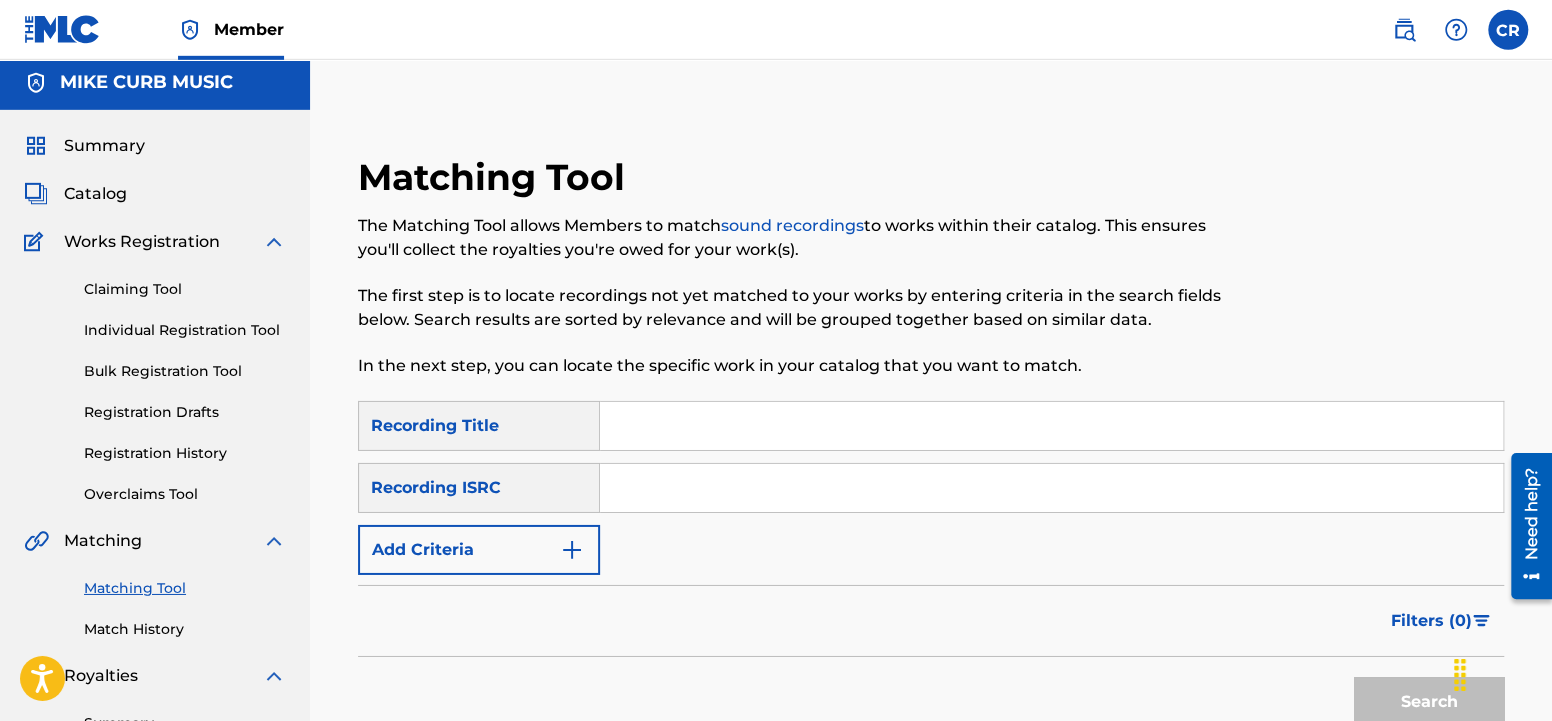 scroll, scrollTop: 0, scrollLeft: 0, axis: both 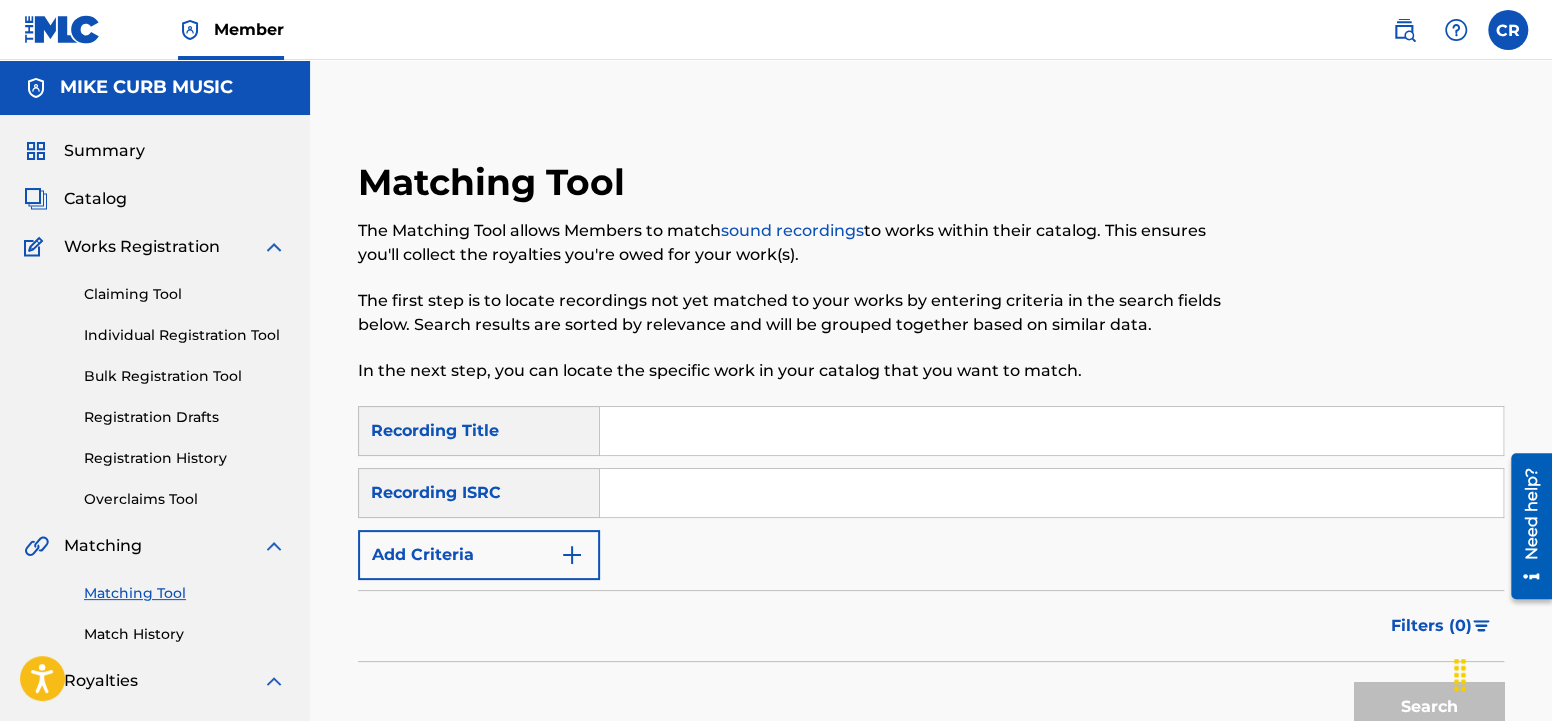 click on "Add Criteria" at bounding box center [479, 555] 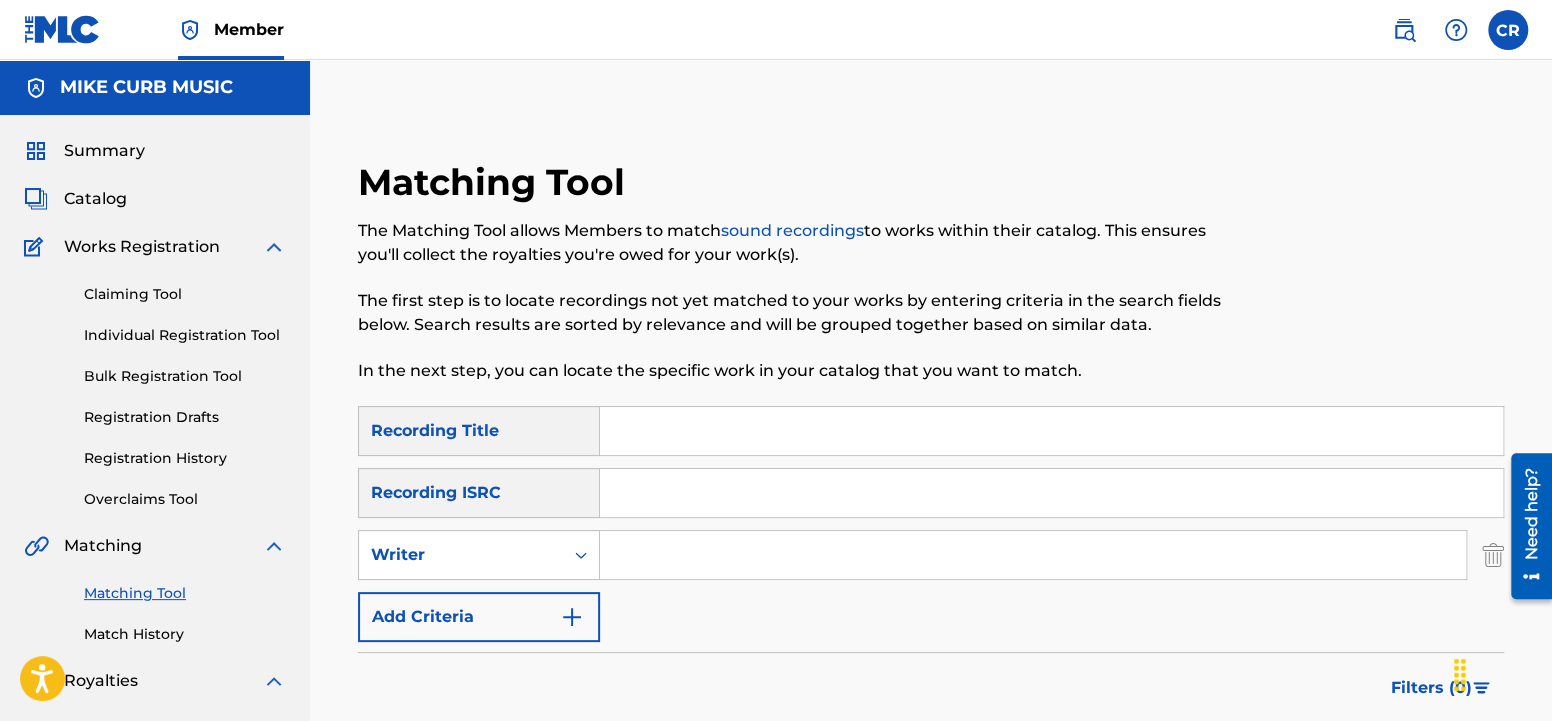 click at bounding box center (1033, 555) 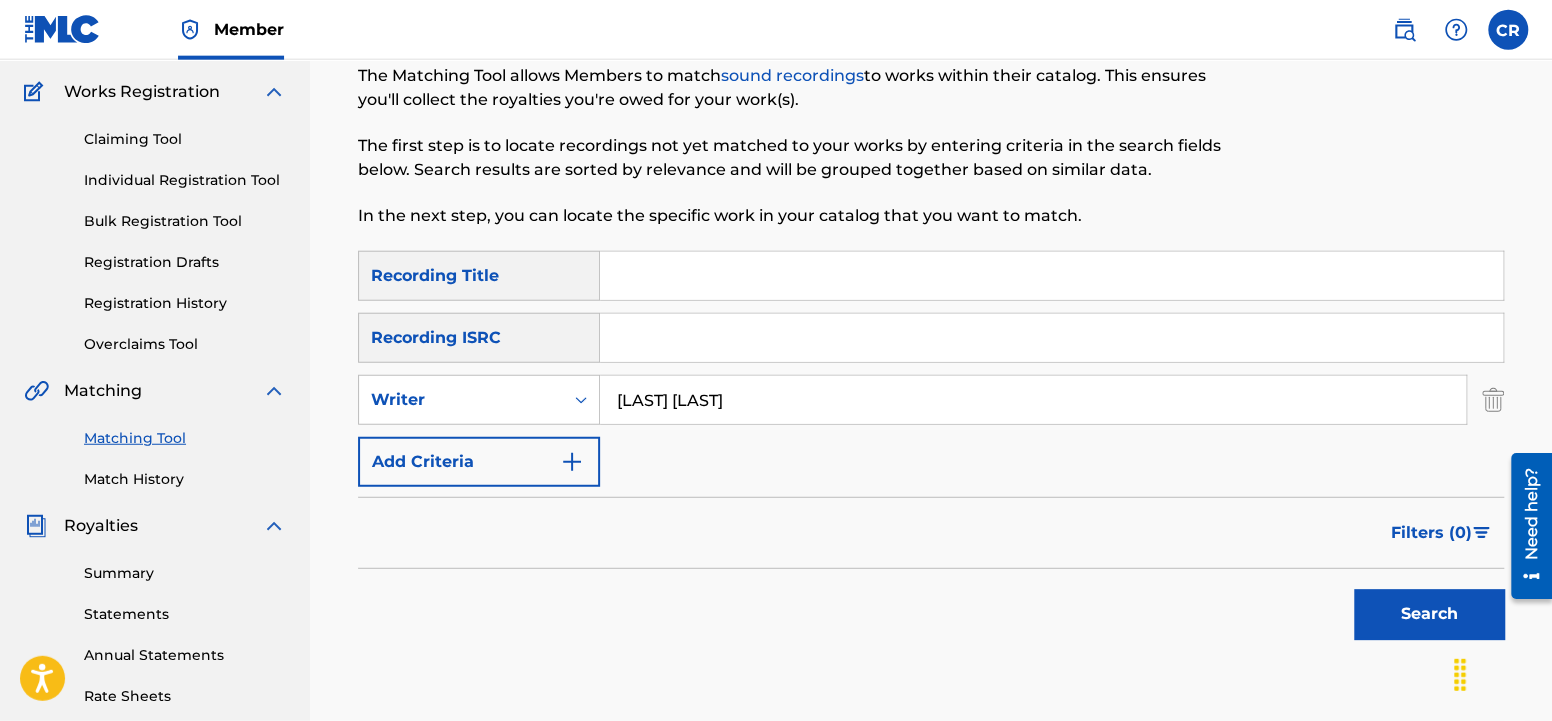 scroll, scrollTop: 420, scrollLeft: 0, axis: vertical 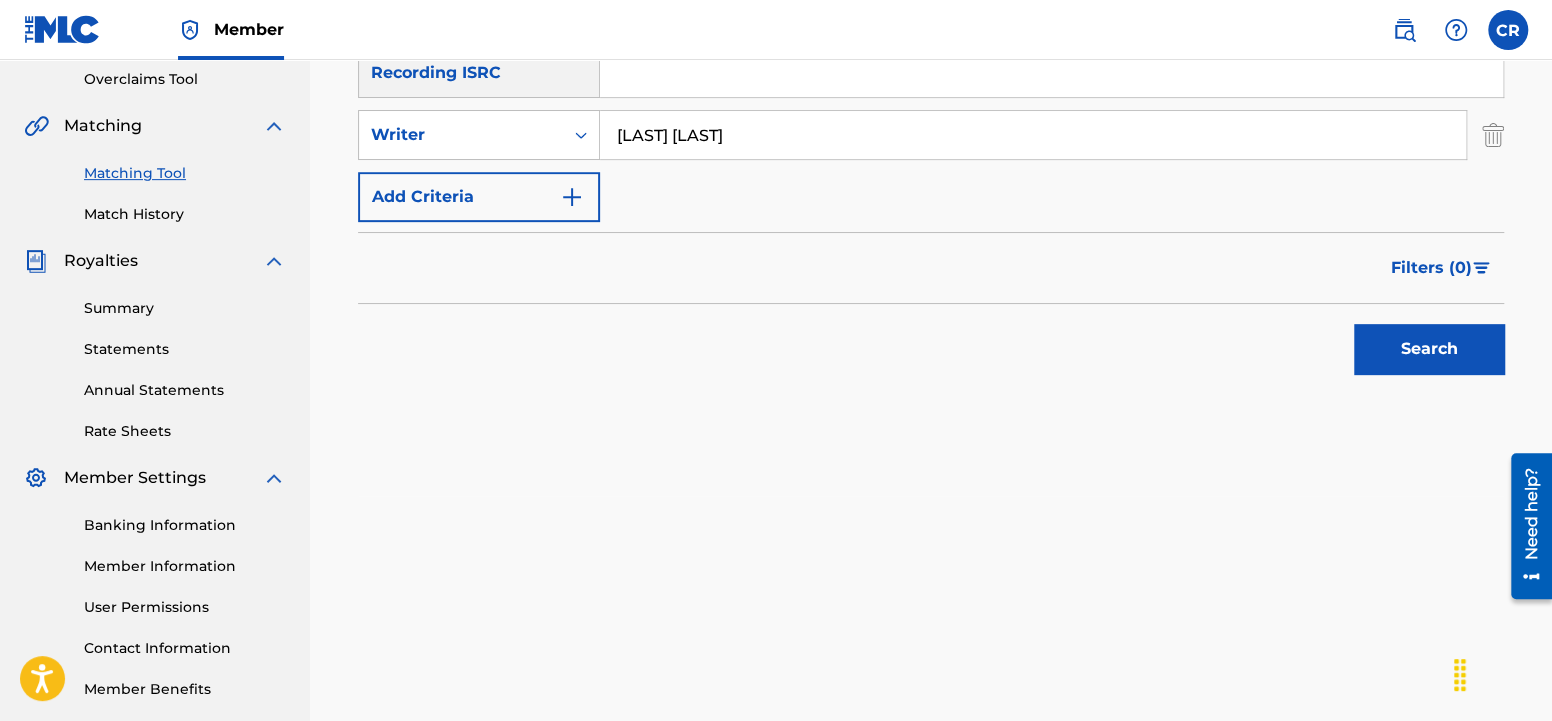 type on "[LAST] [LAST]" 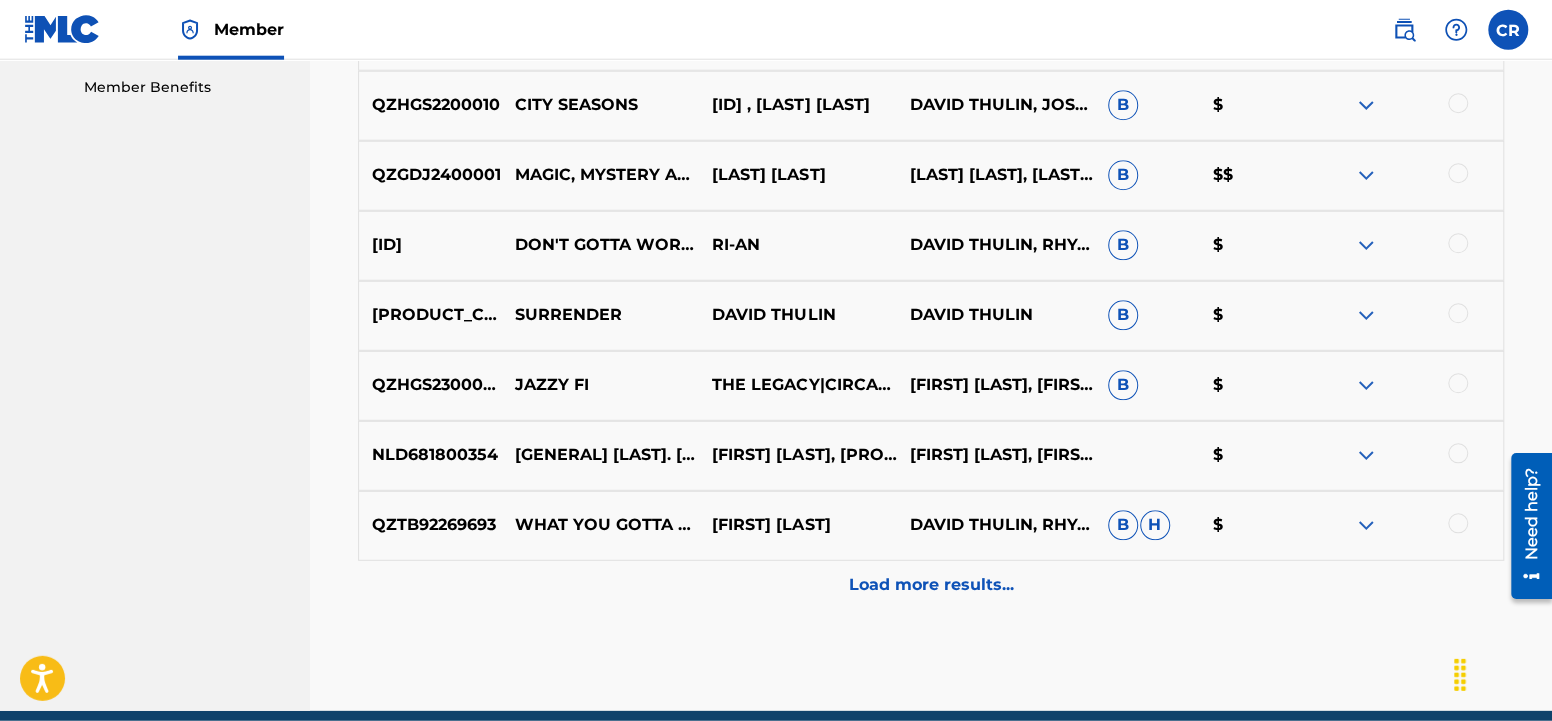 scroll, scrollTop: 1106, scrollLeft: 0, axis: vertical 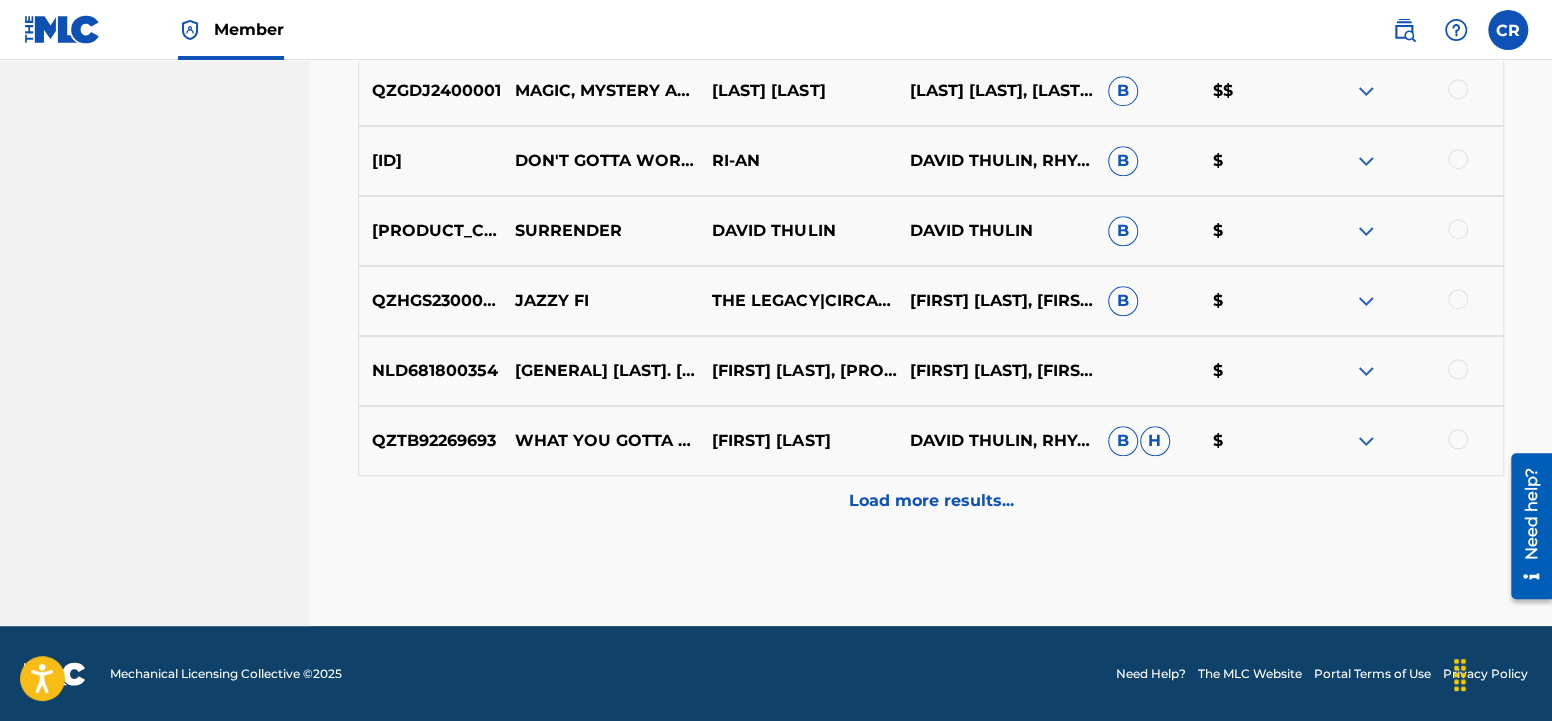 click on "Load more results..." at bounding box center [931, 501] 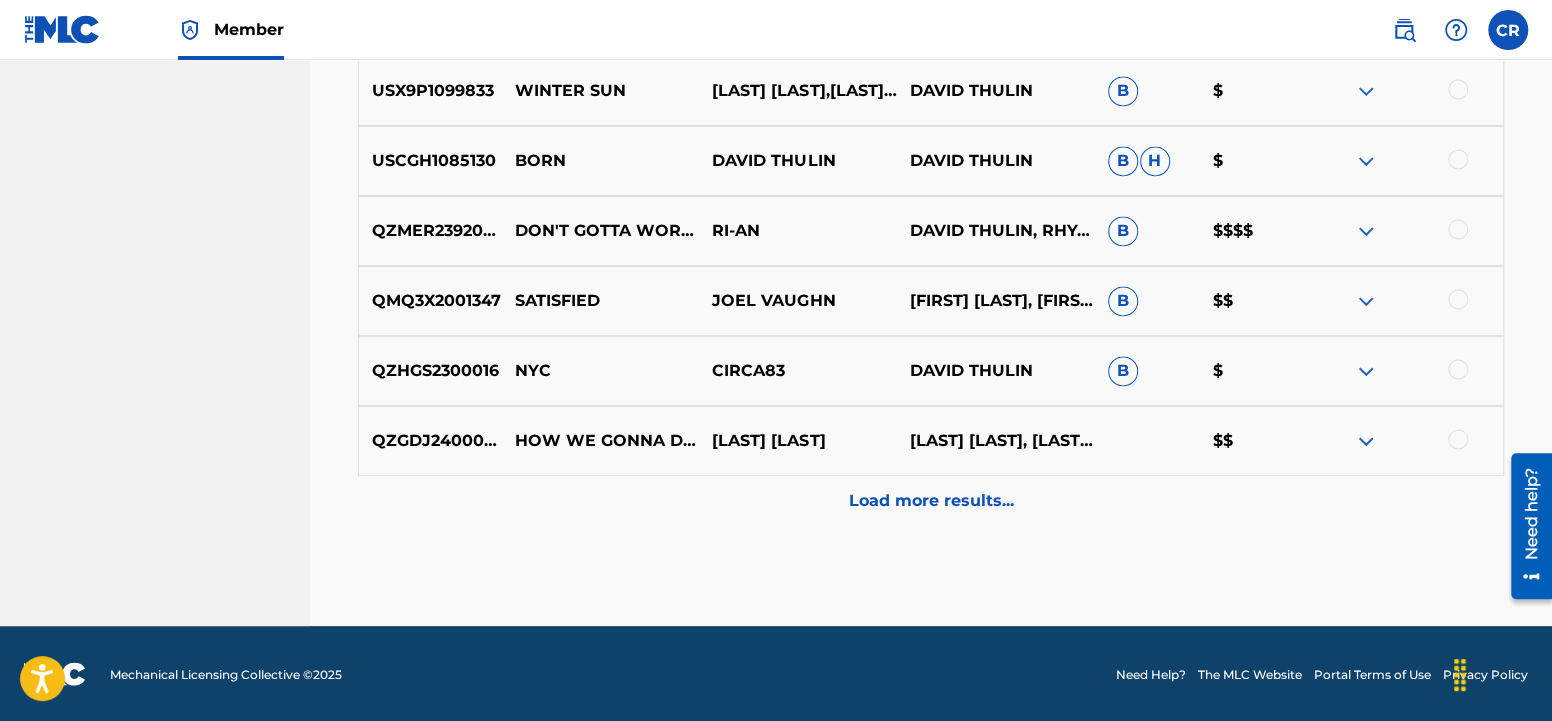 click on "Load more results..." at bounding box center [931, 501] 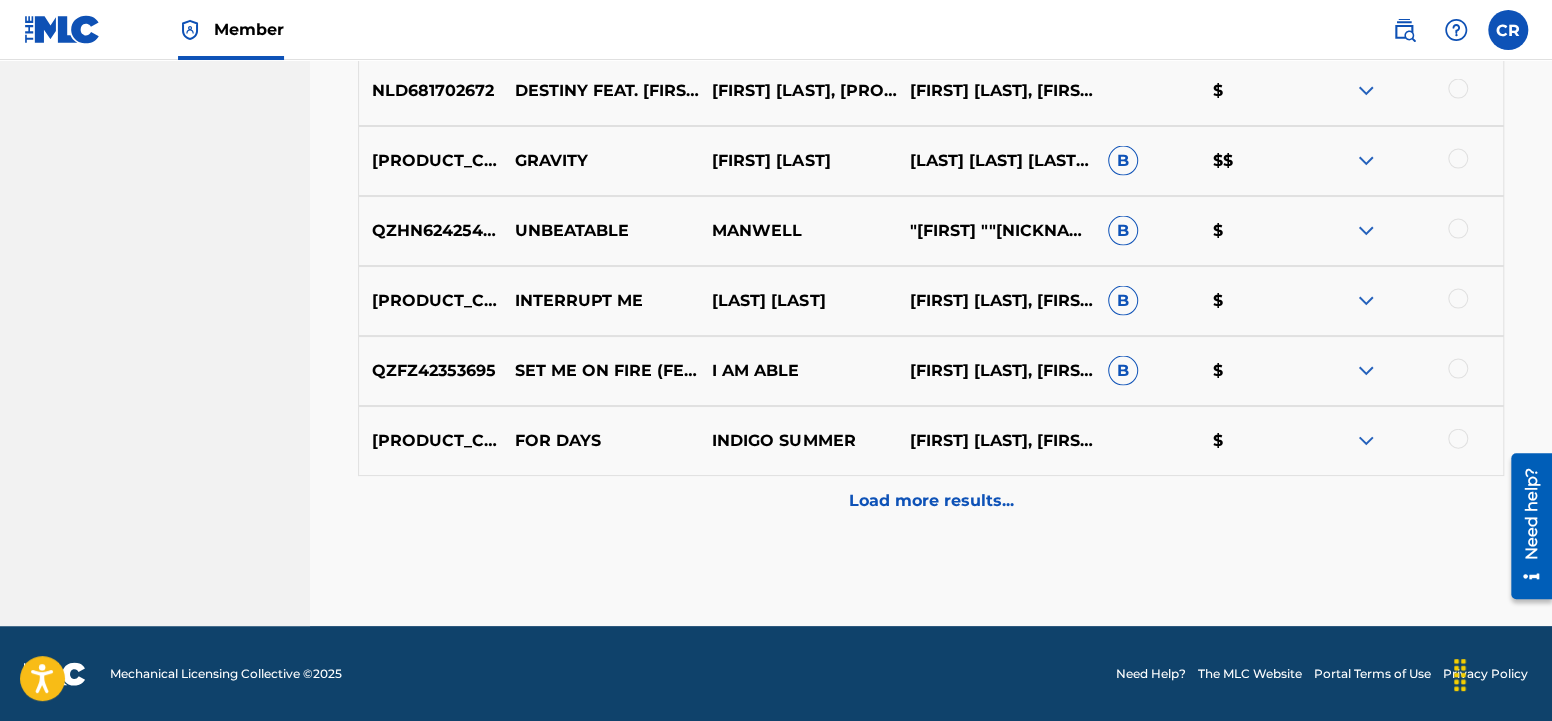 click on "Load more results..." at bounding box center (931, 501) 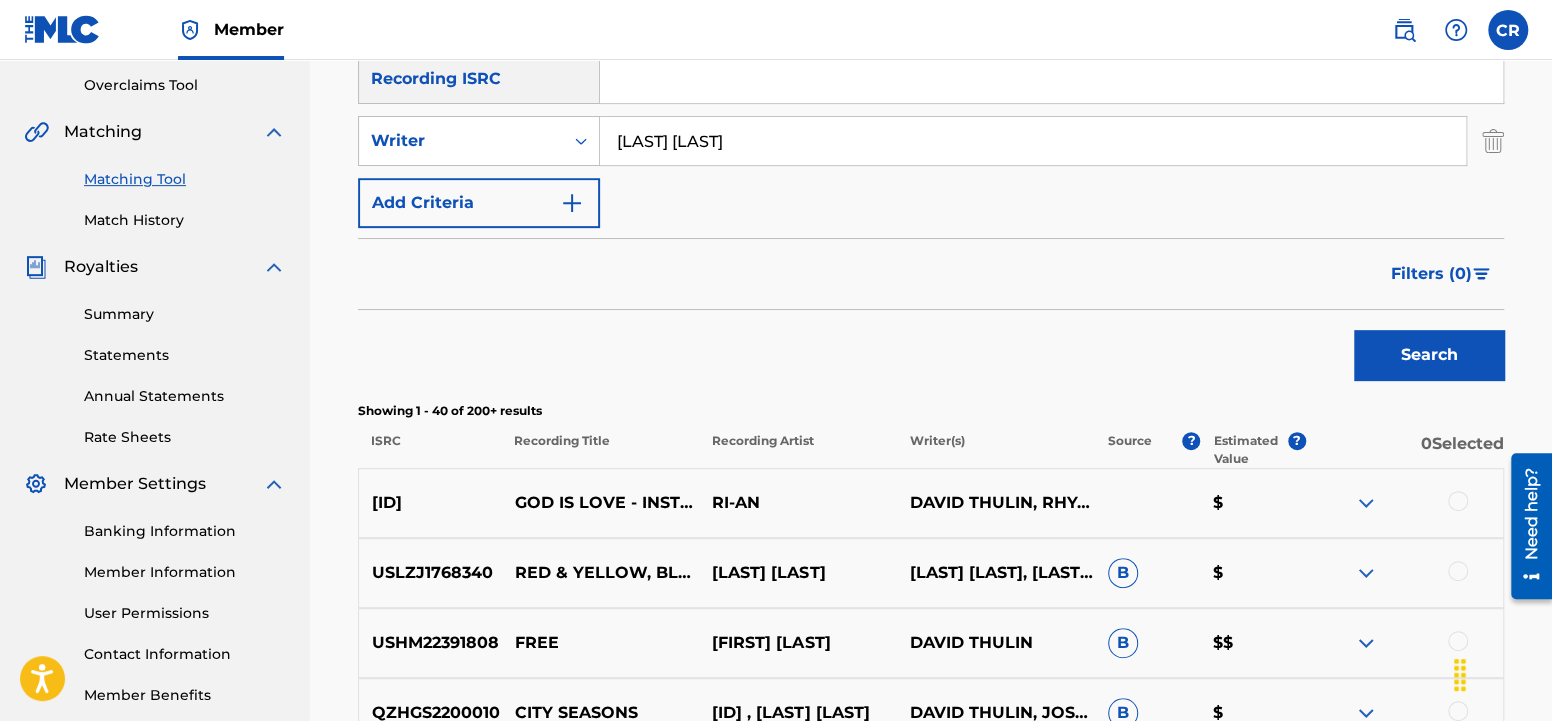 scroll, scrollTop: 0, scrollLeft: 0, axis: both 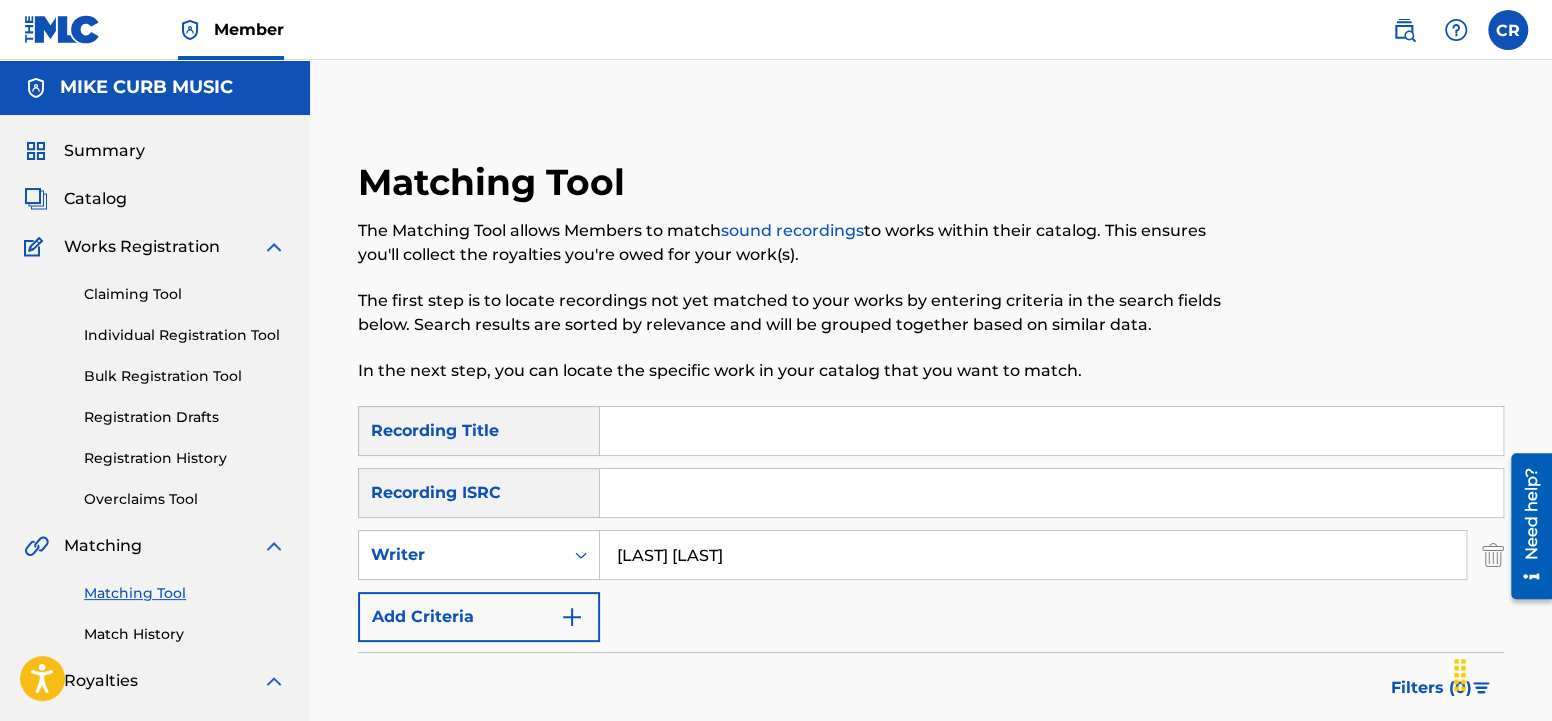 click at bounding box center [1051, 431] 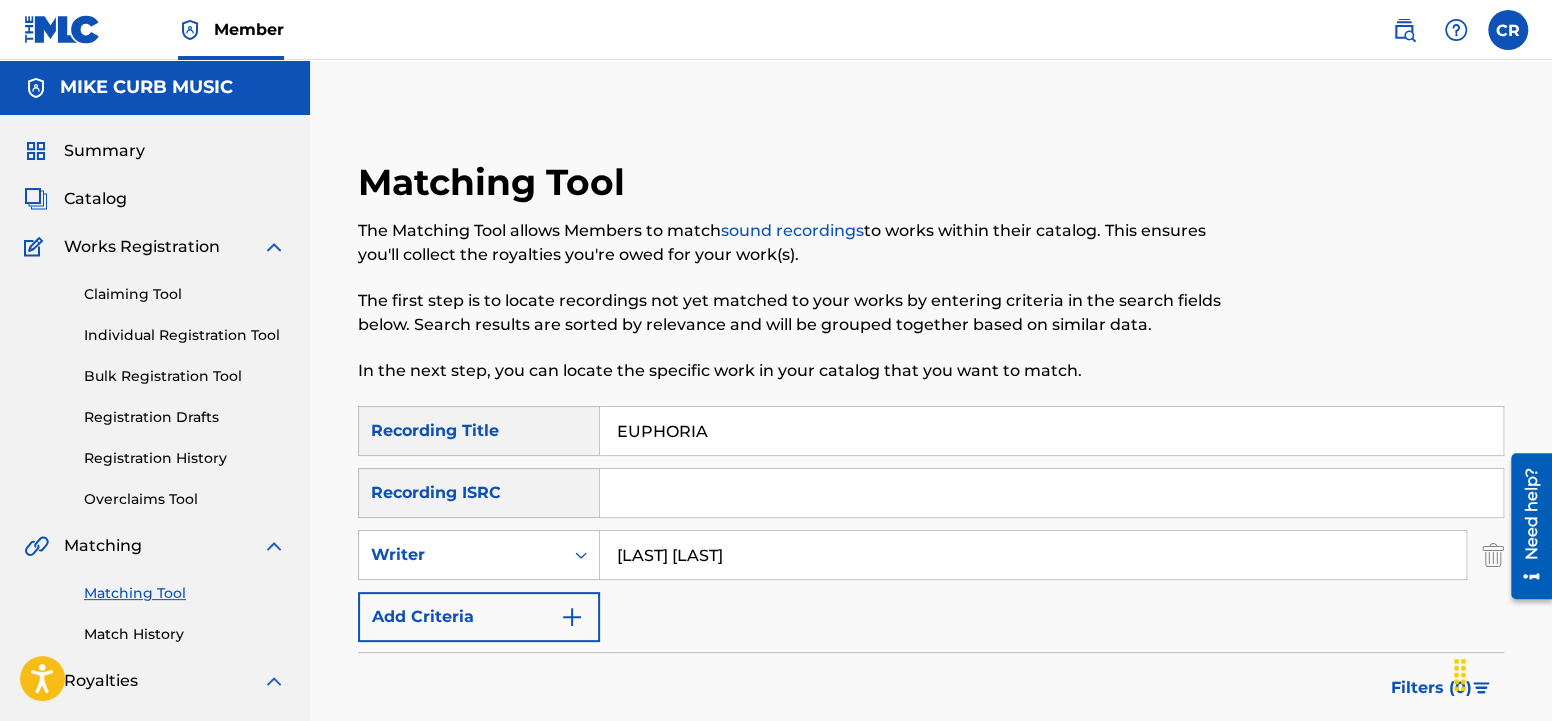 type on "EUPHORIA" 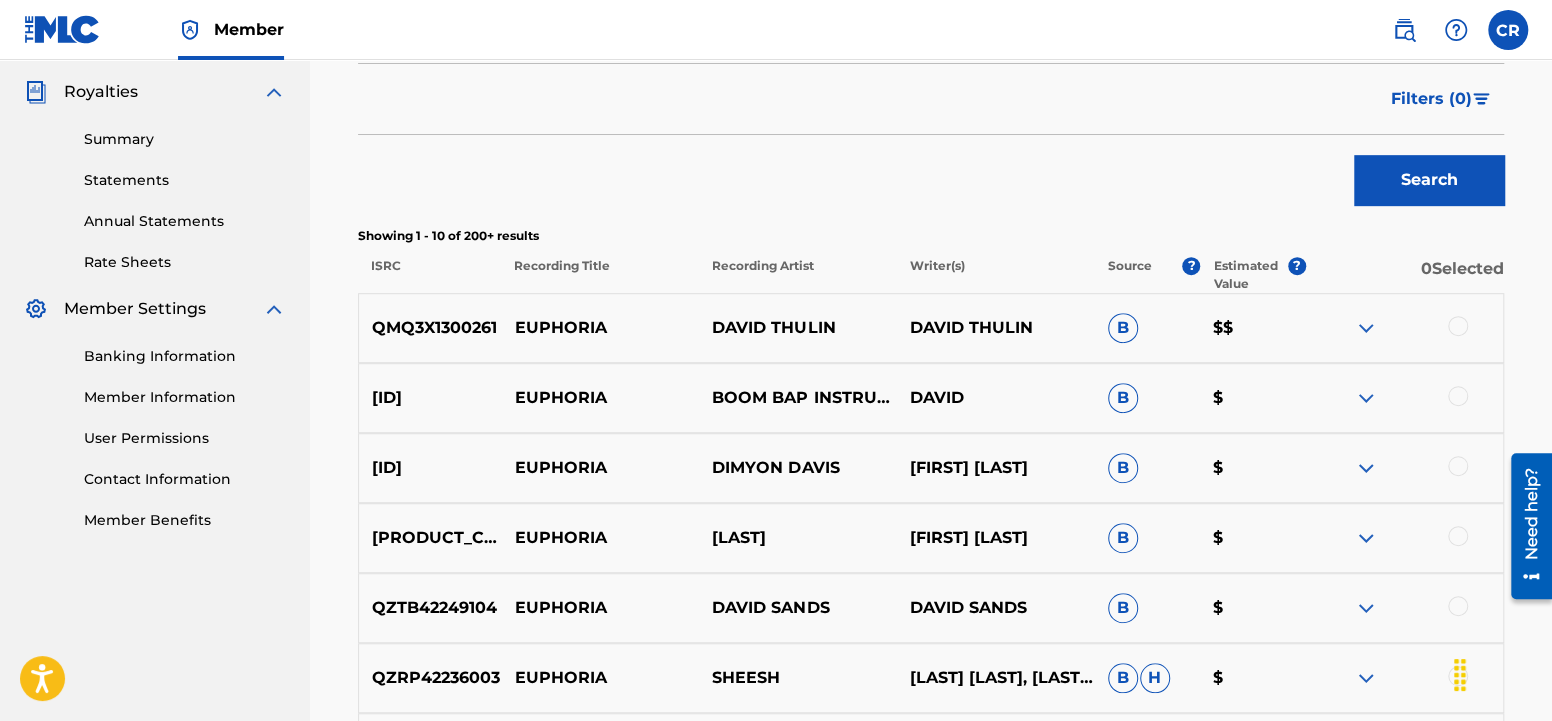 scroll, scrollTop: 630, scrollLeft: 0, axis: vertical 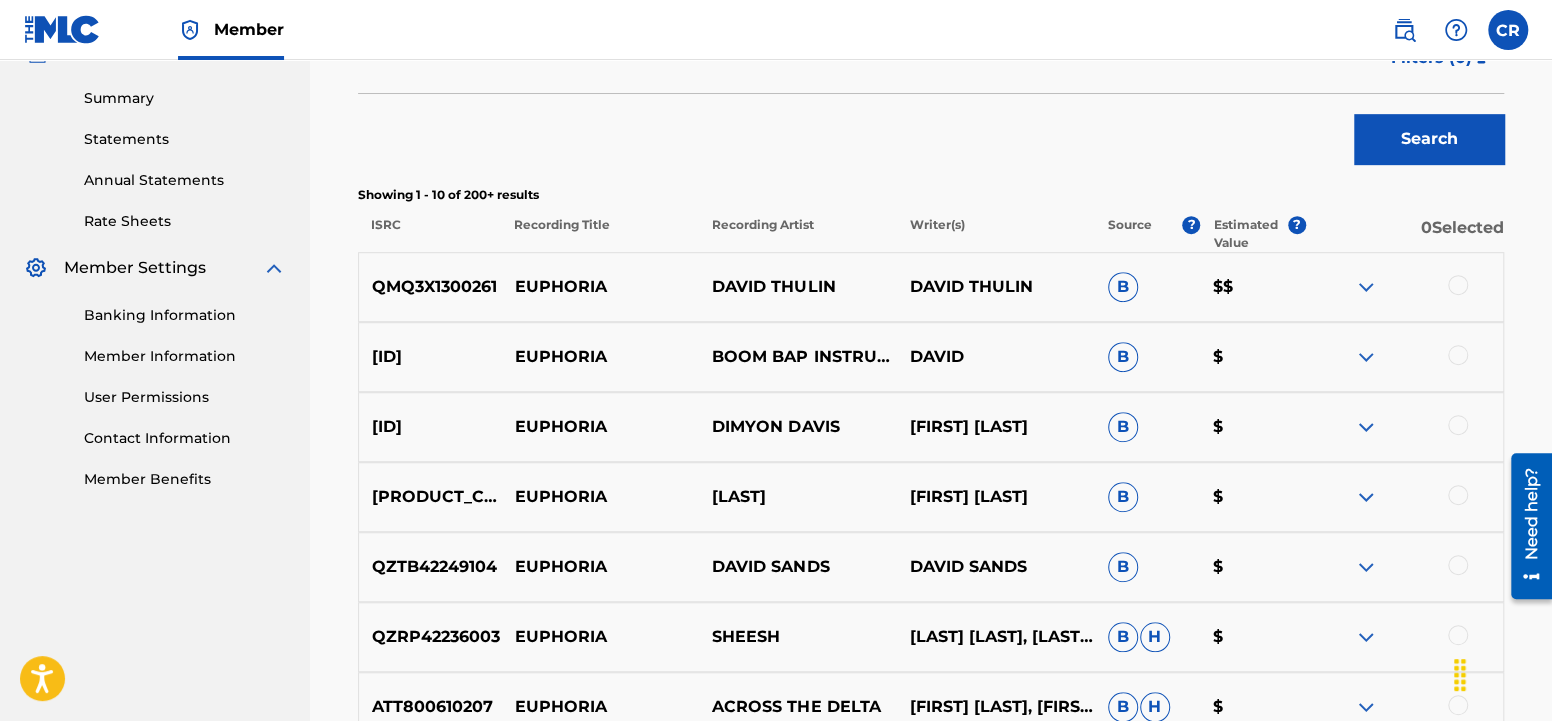 click at bounding box center (1458, 285) 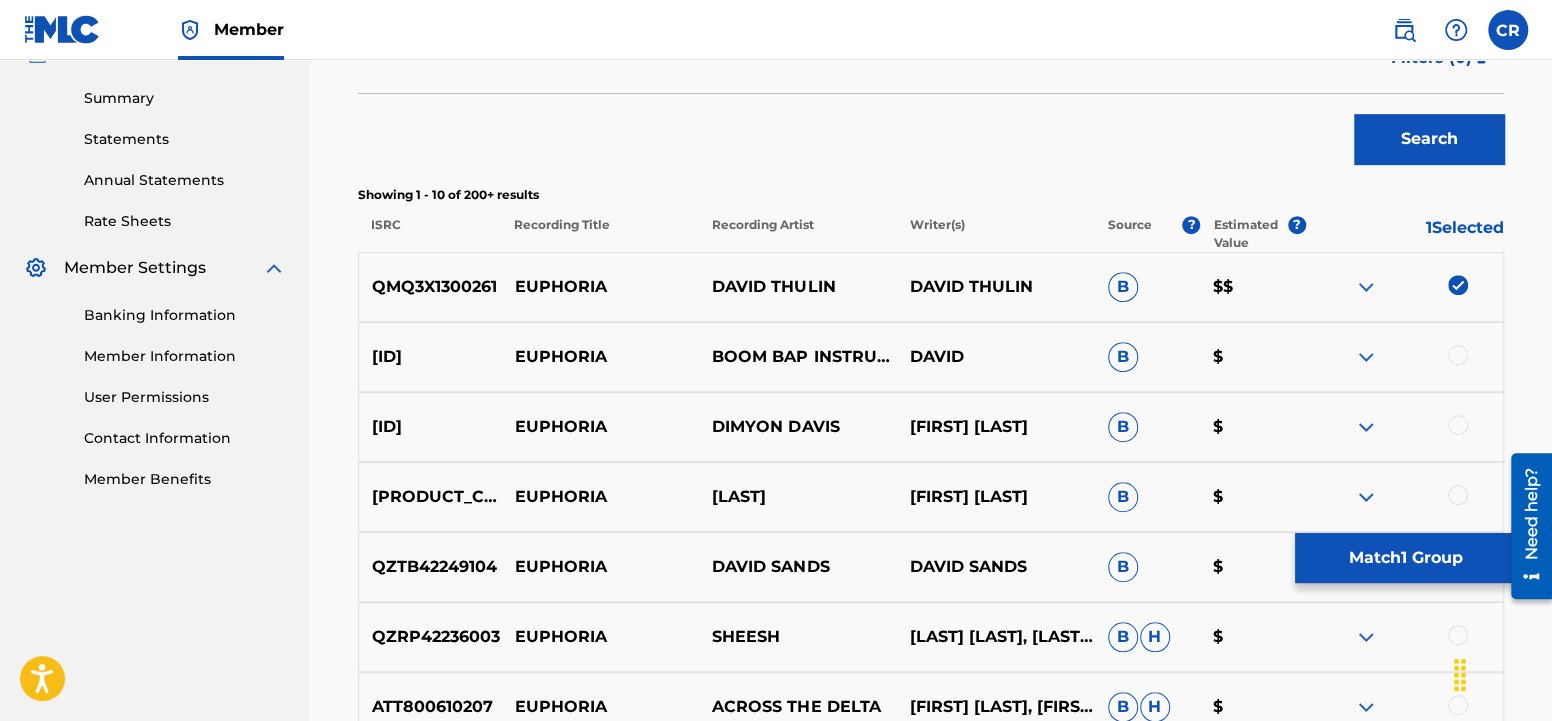 click on "Match  1 Group" at bounding box center (1405, 558) 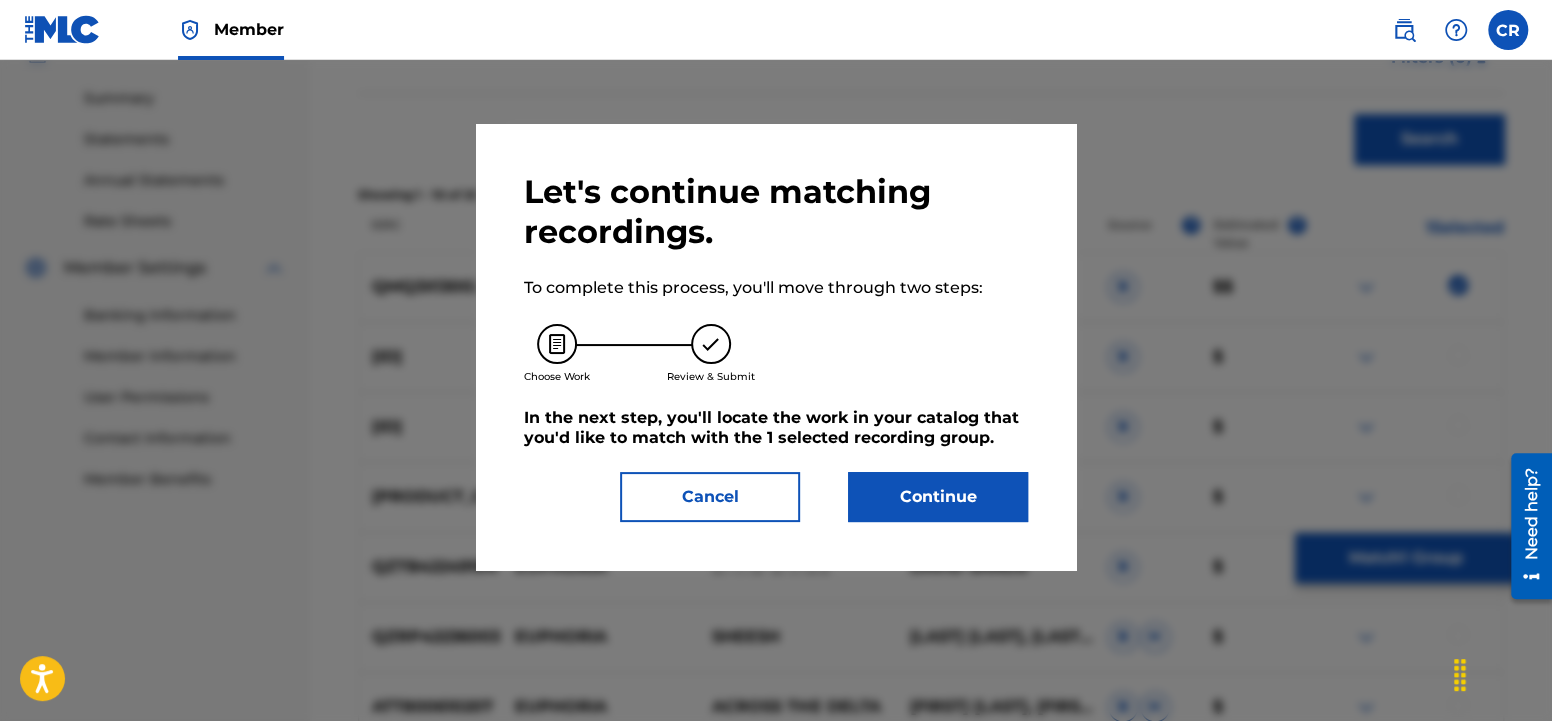 click on "Continue" at bounding box center [938, 497] 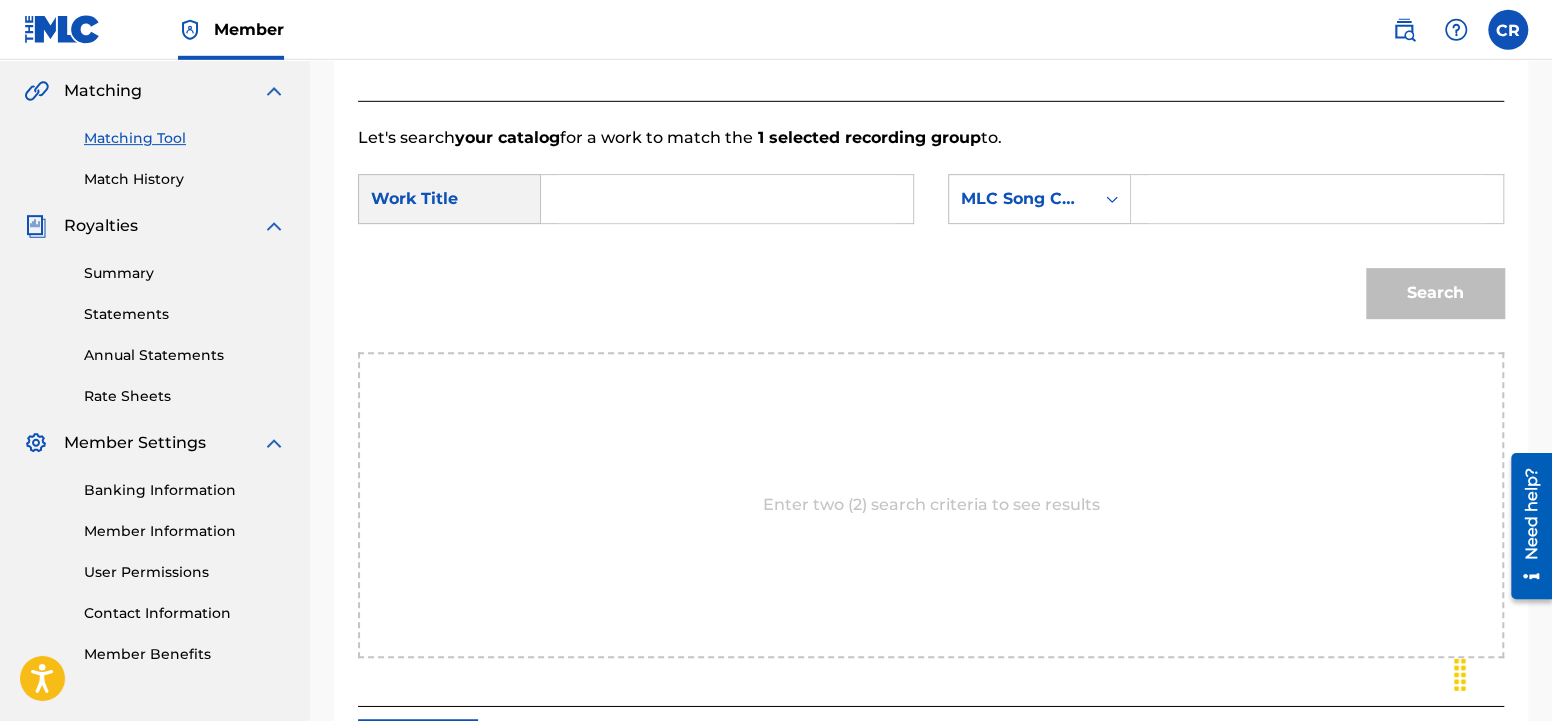 scroll, scrollTop: 414, scrollLeft: 0, axis: vertical 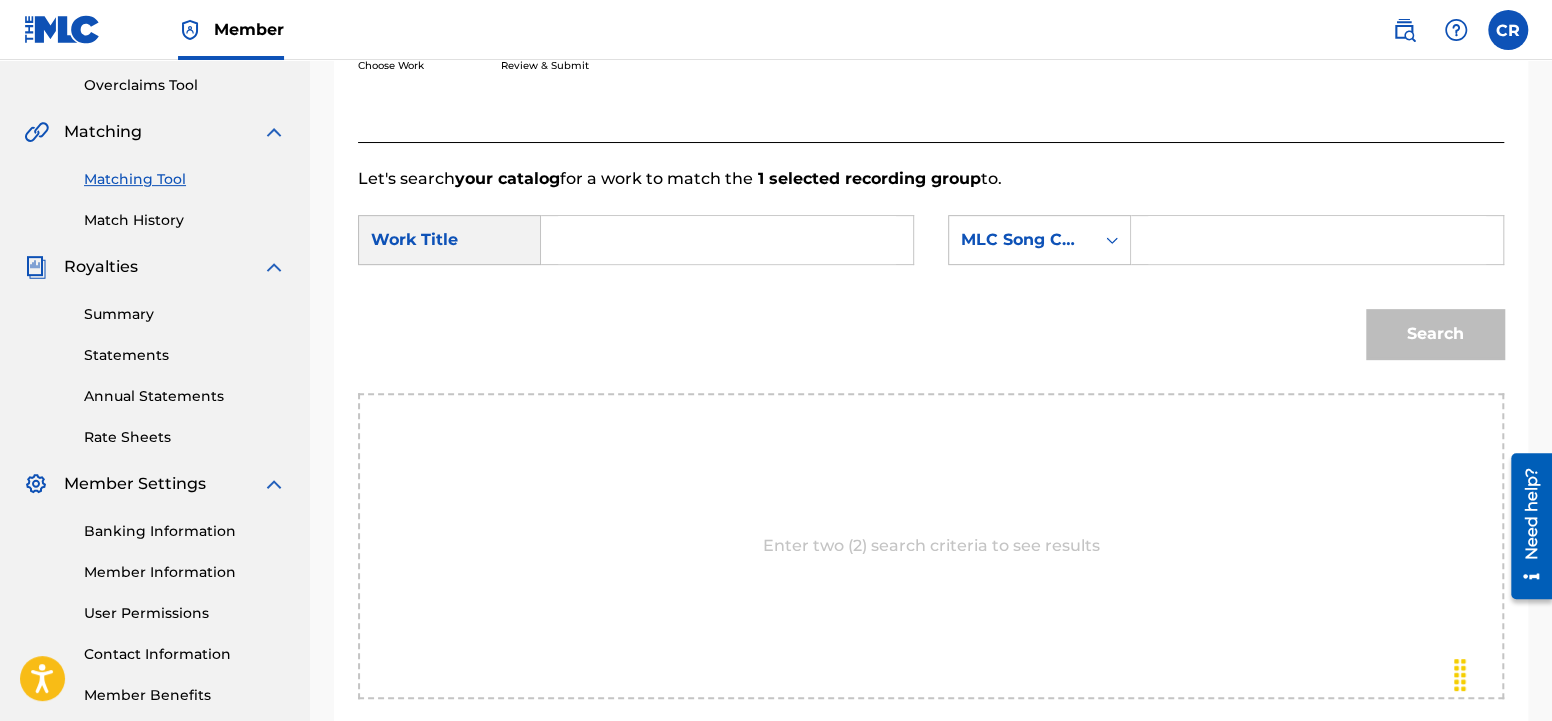 click at bounding box center [727, 240] 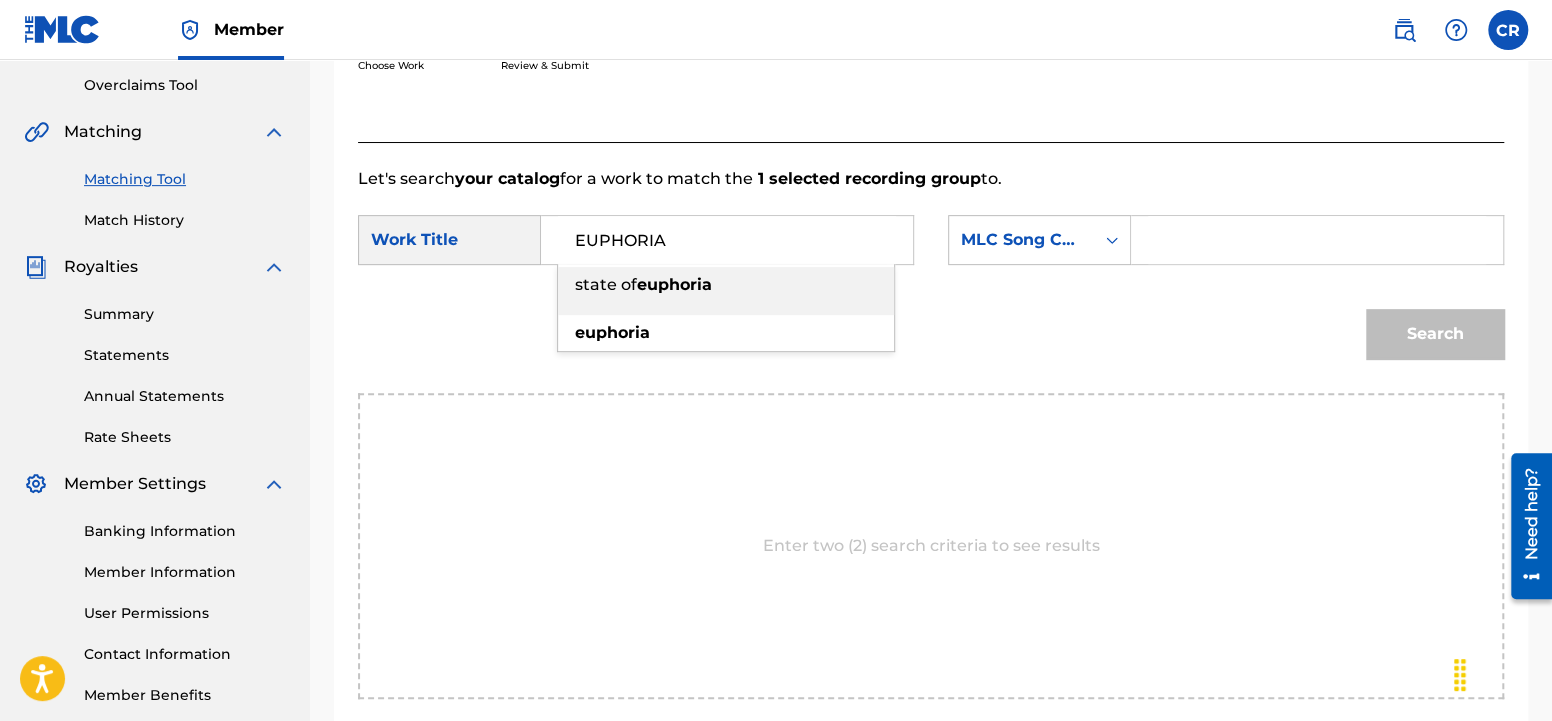 type on "EUPHORIA" 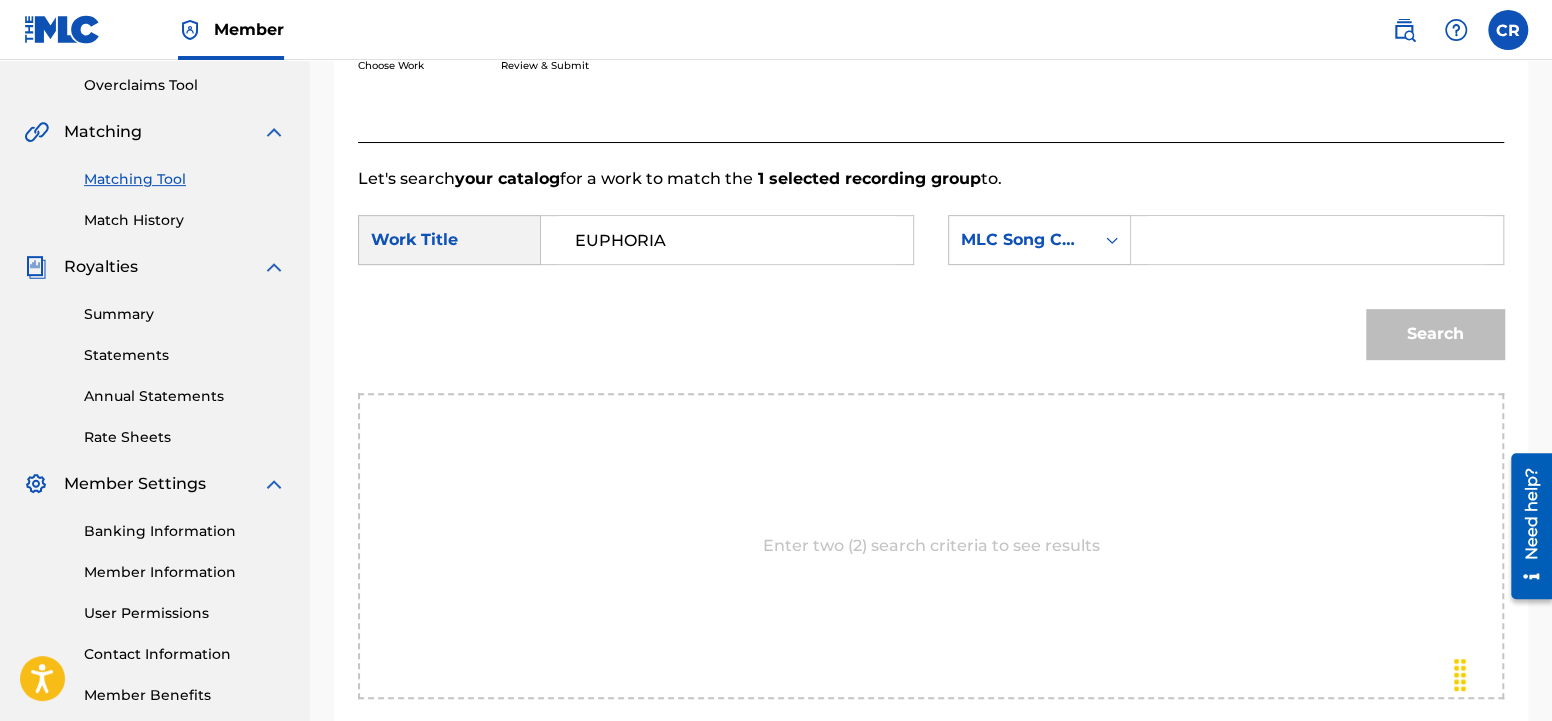click at bounding box center [1317, 240] 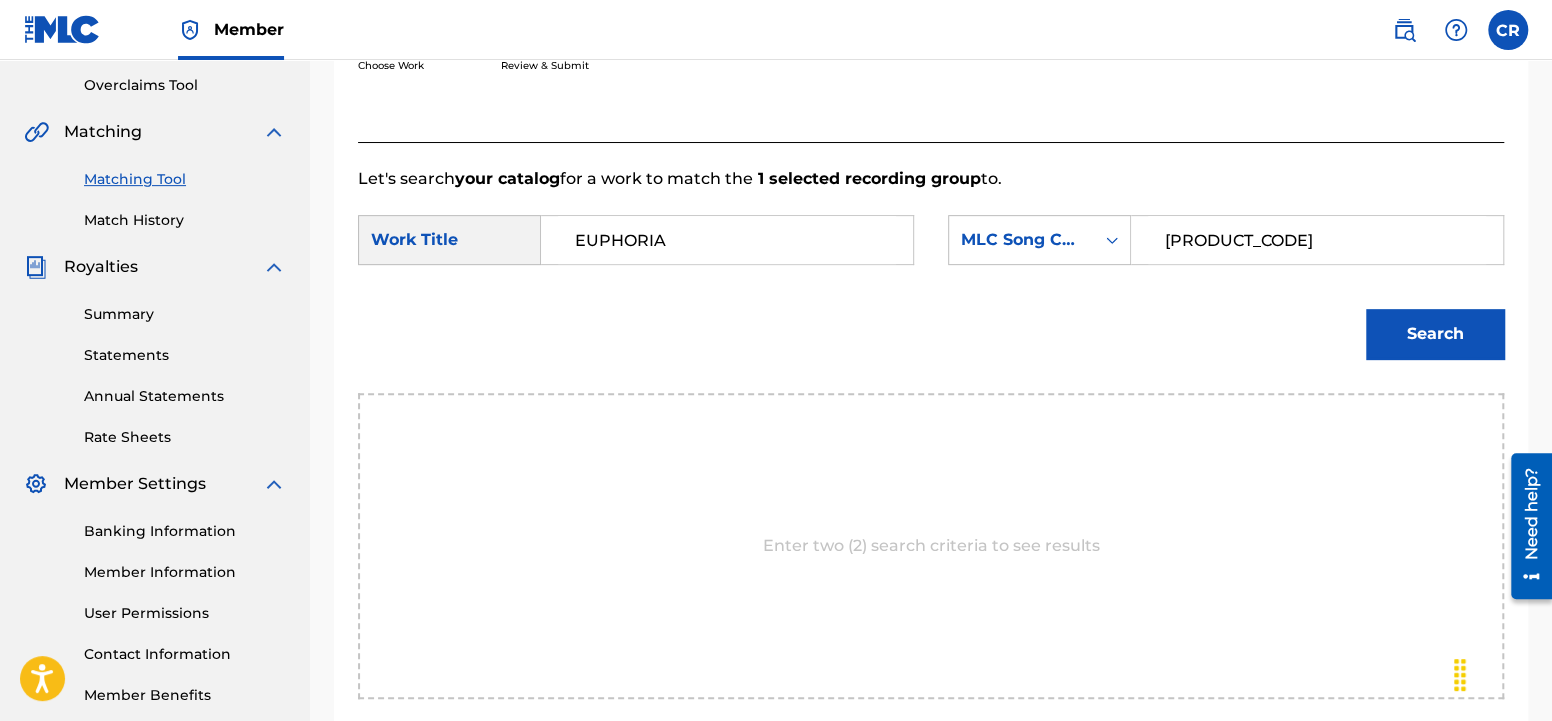 type on "[PRODUCT_CODE]" 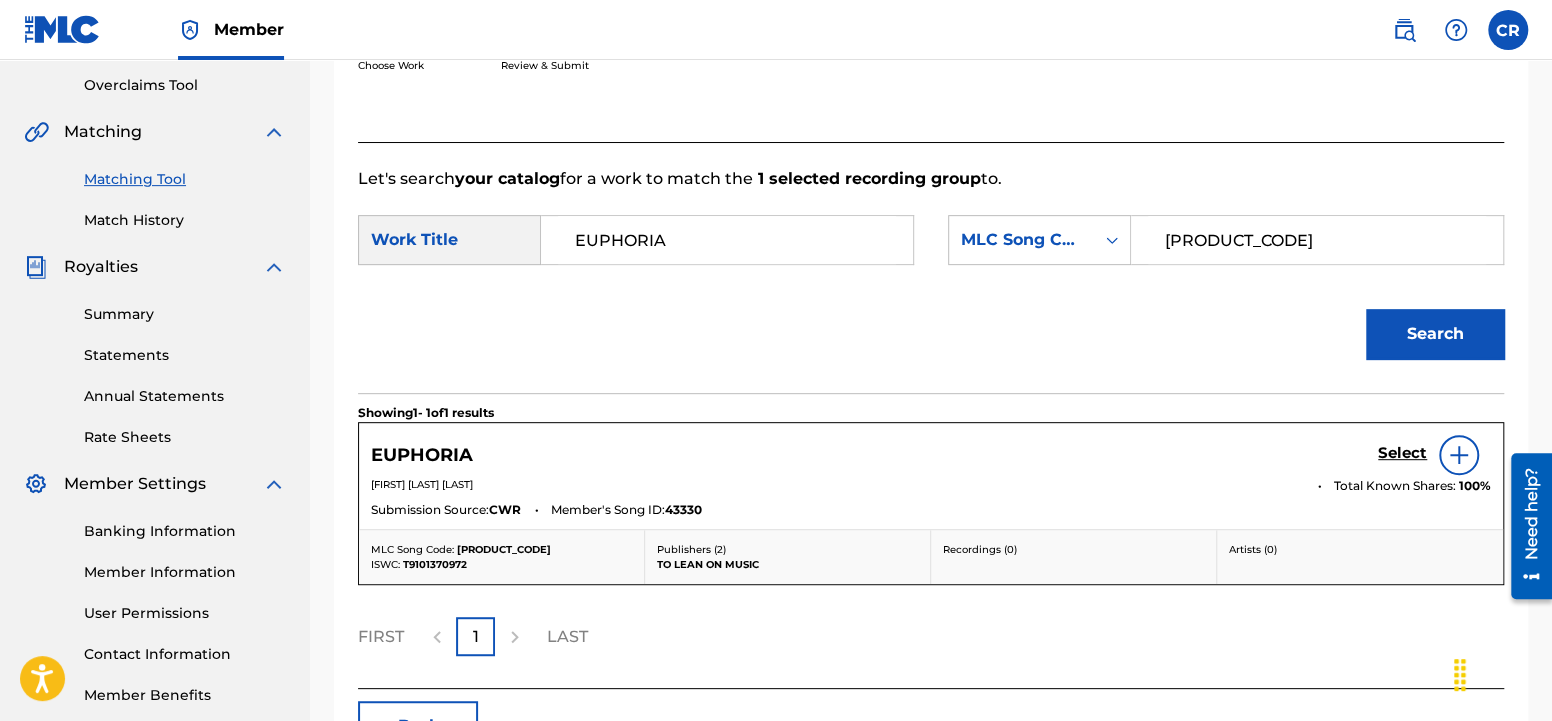 click on "Select" at bounding box center [1402, 453] 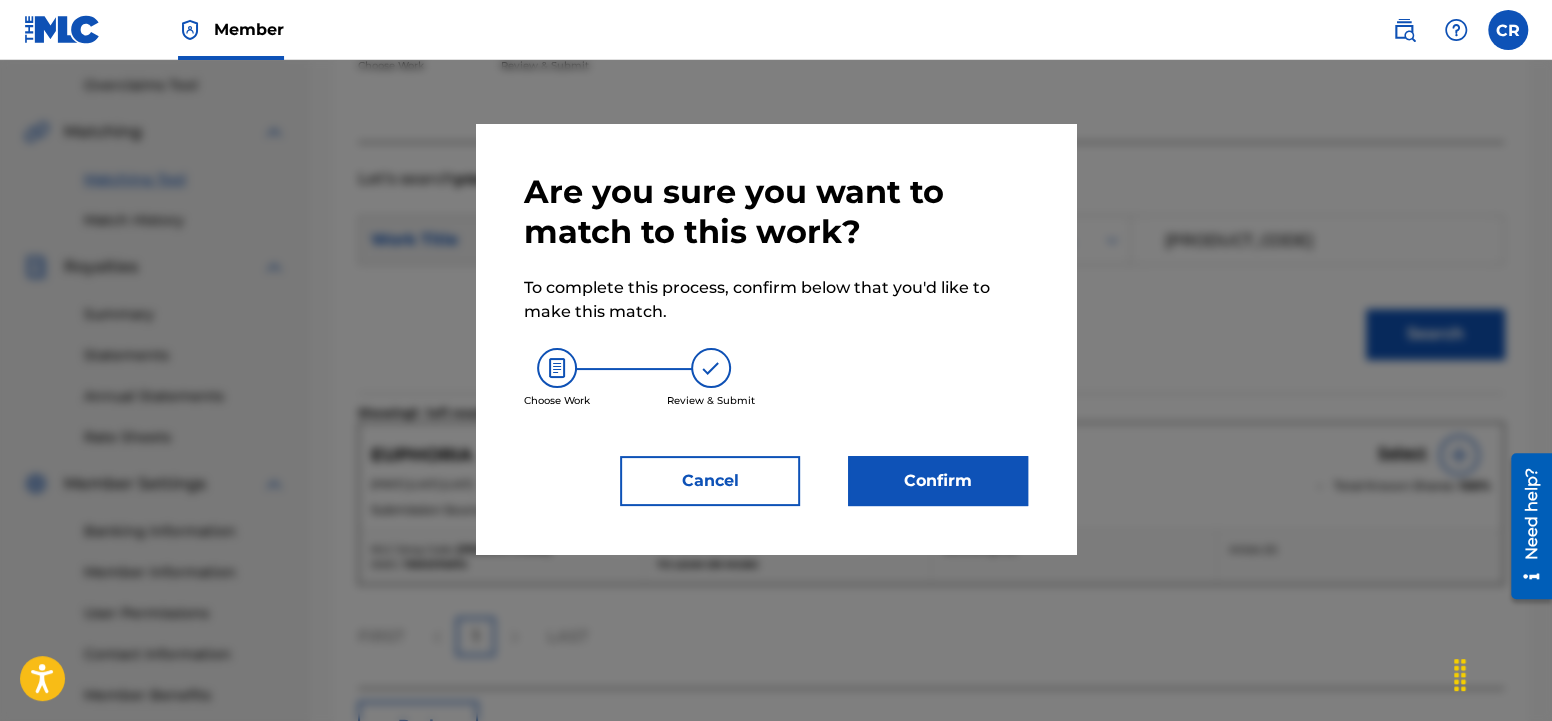 click on "Confirm" at bounding box center [938, 481] 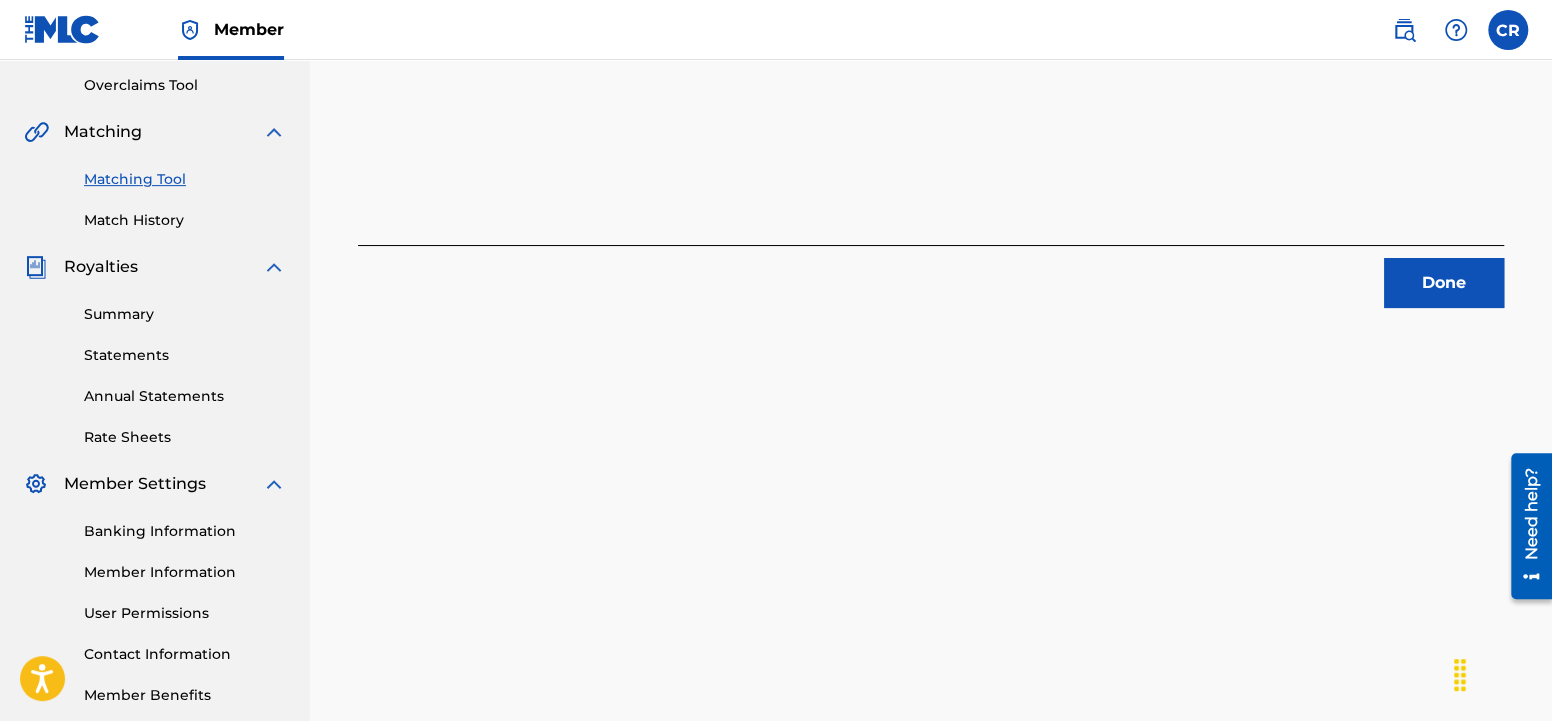click on "Done" at bounding box center (1444, 283) 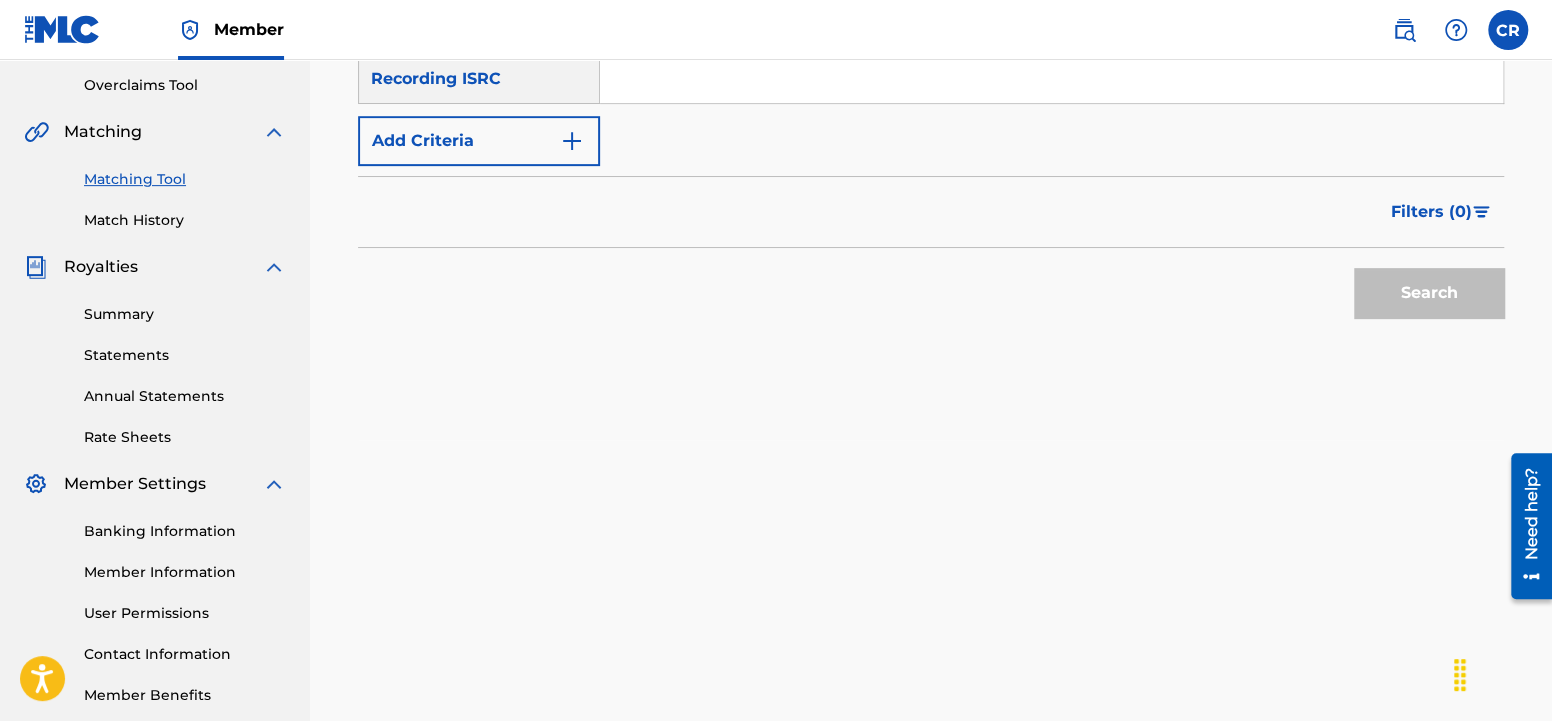 scroll, scrollTop: 0, scrollLeft: 0, axis: both 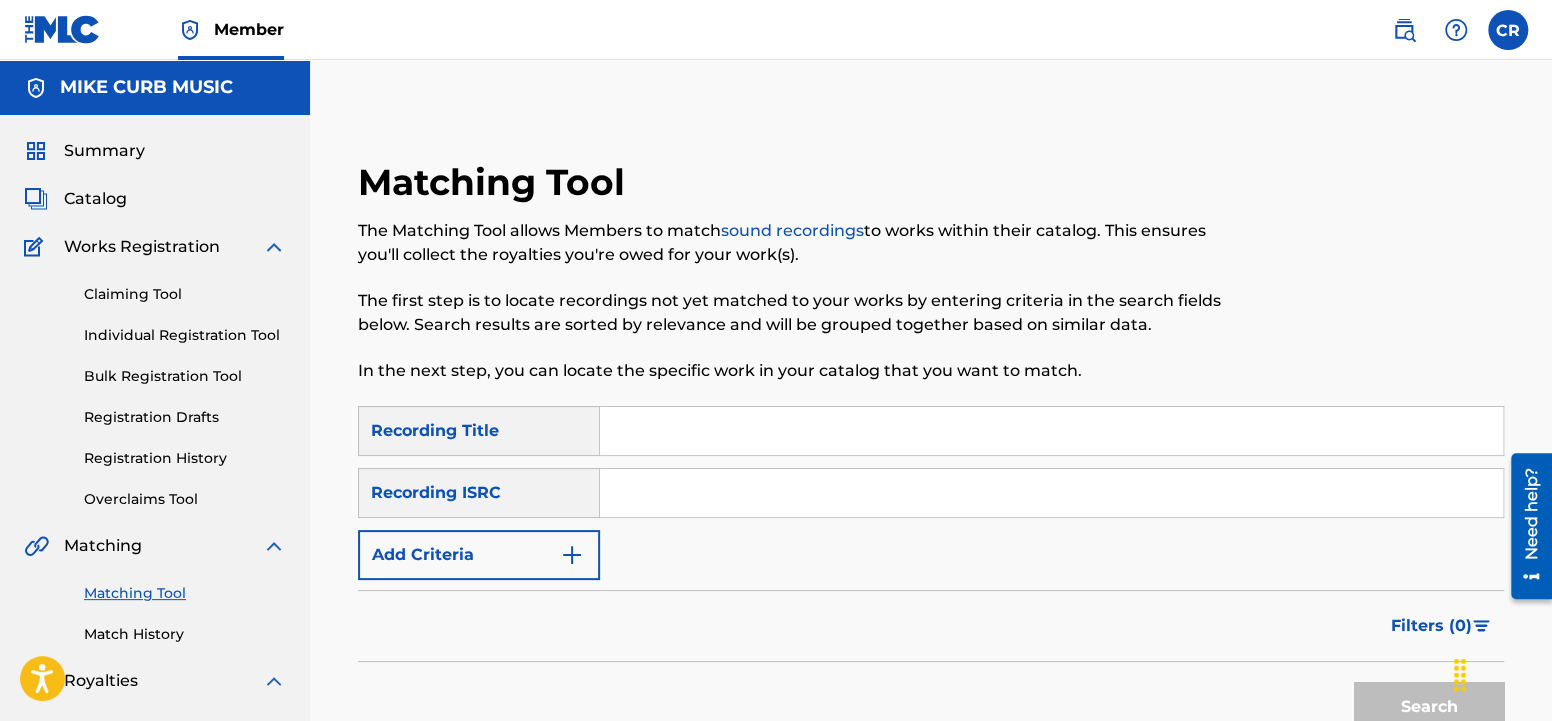 click on "Add Criteria" at bounding box center (479, 555) 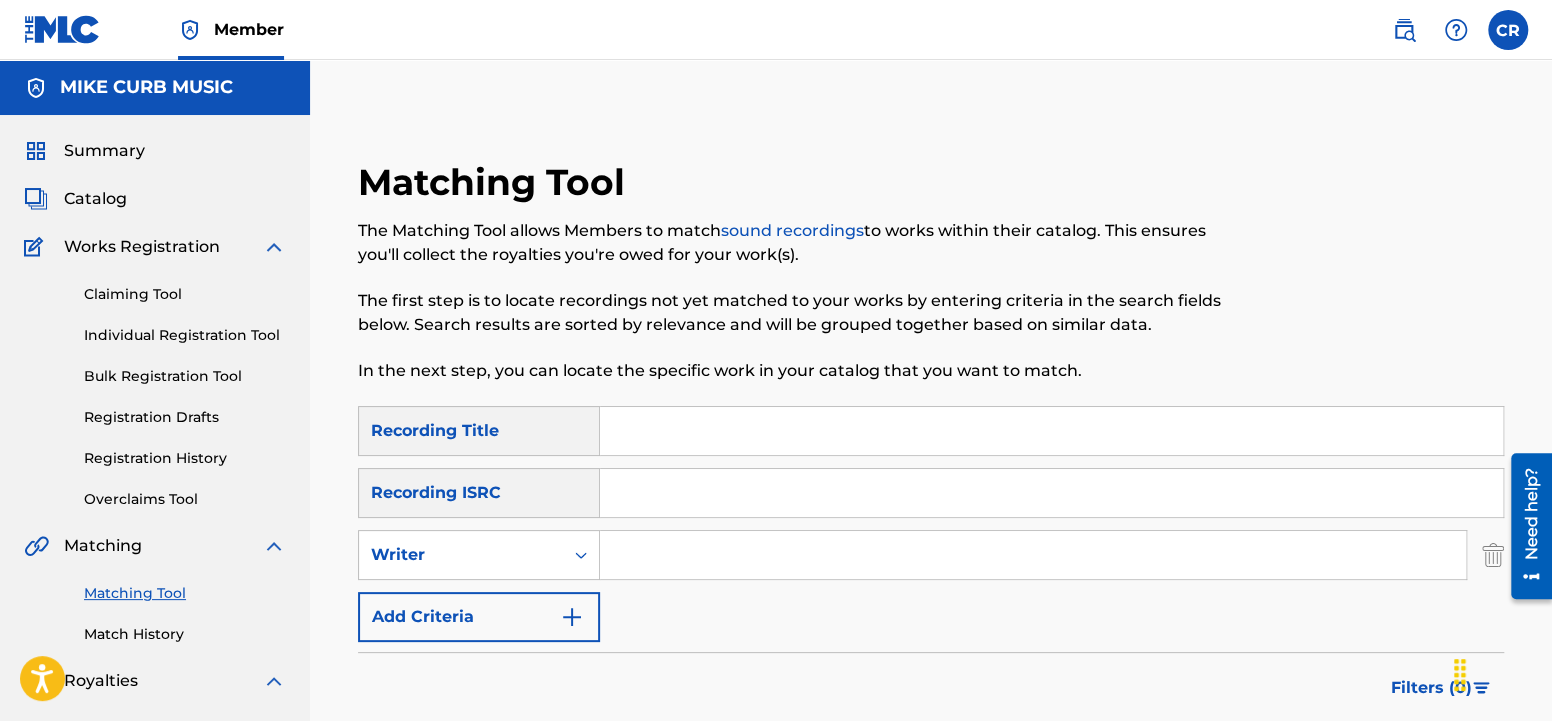 click at bounding box center [1033, 555] 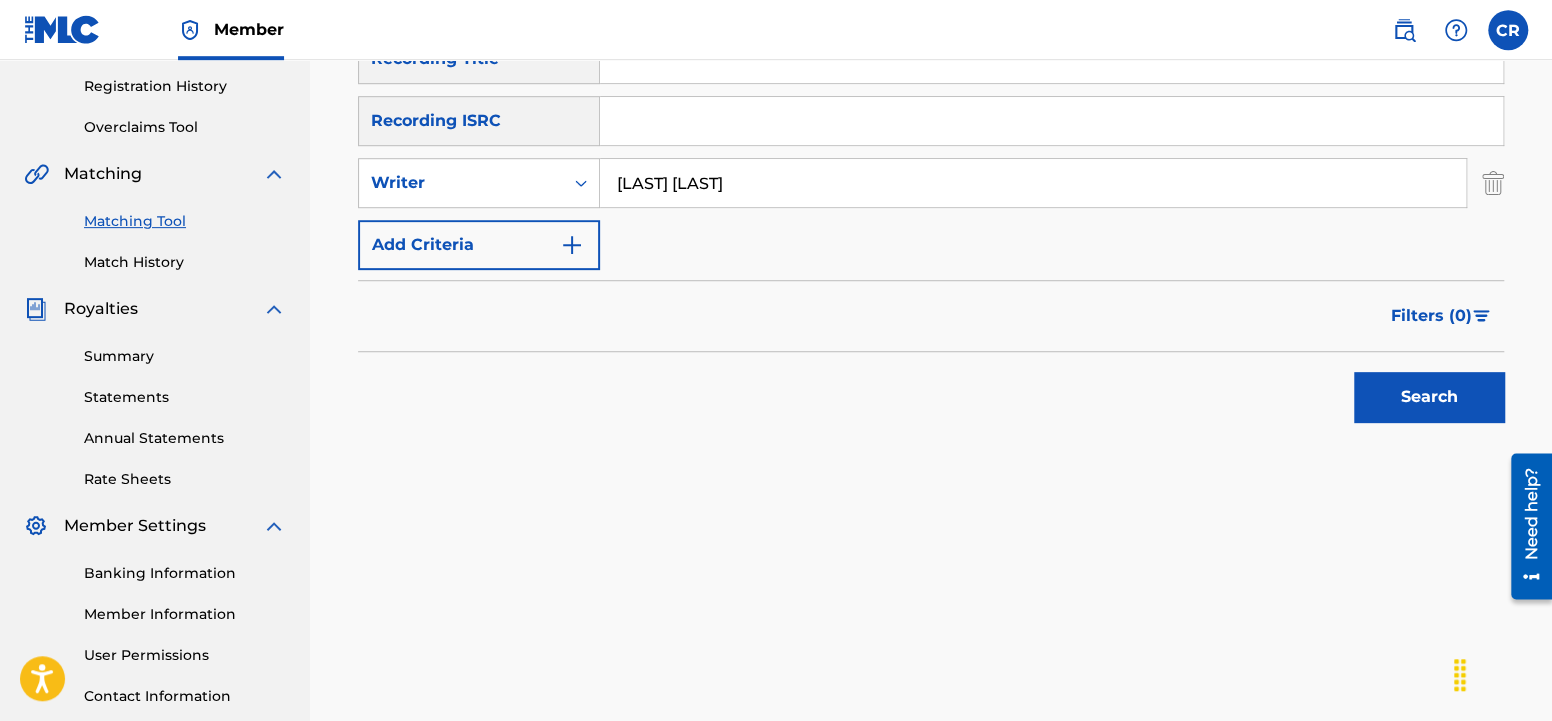 scroll, scrollTop: 519, scrollLeft: 0, axis: vertical 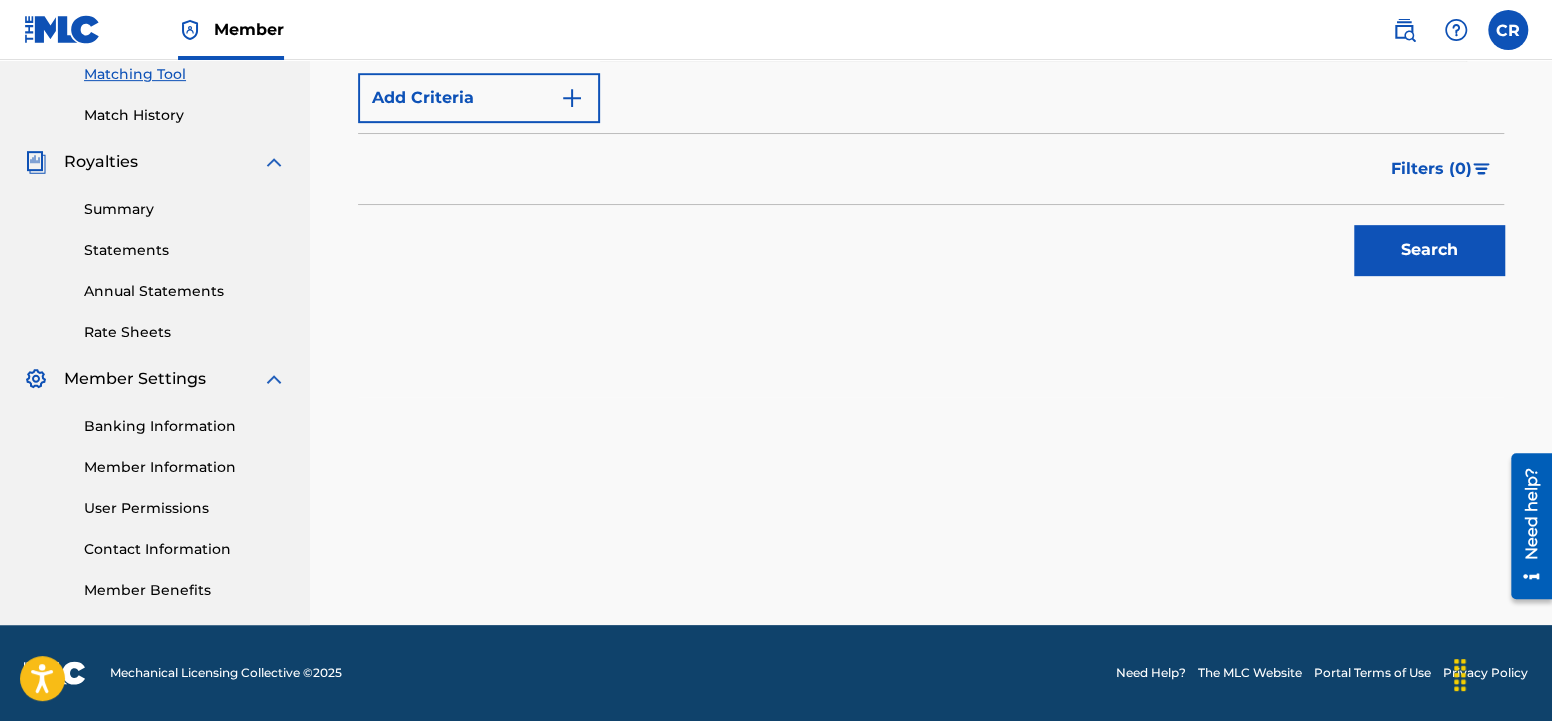 type on "[LAST] [LAST]" 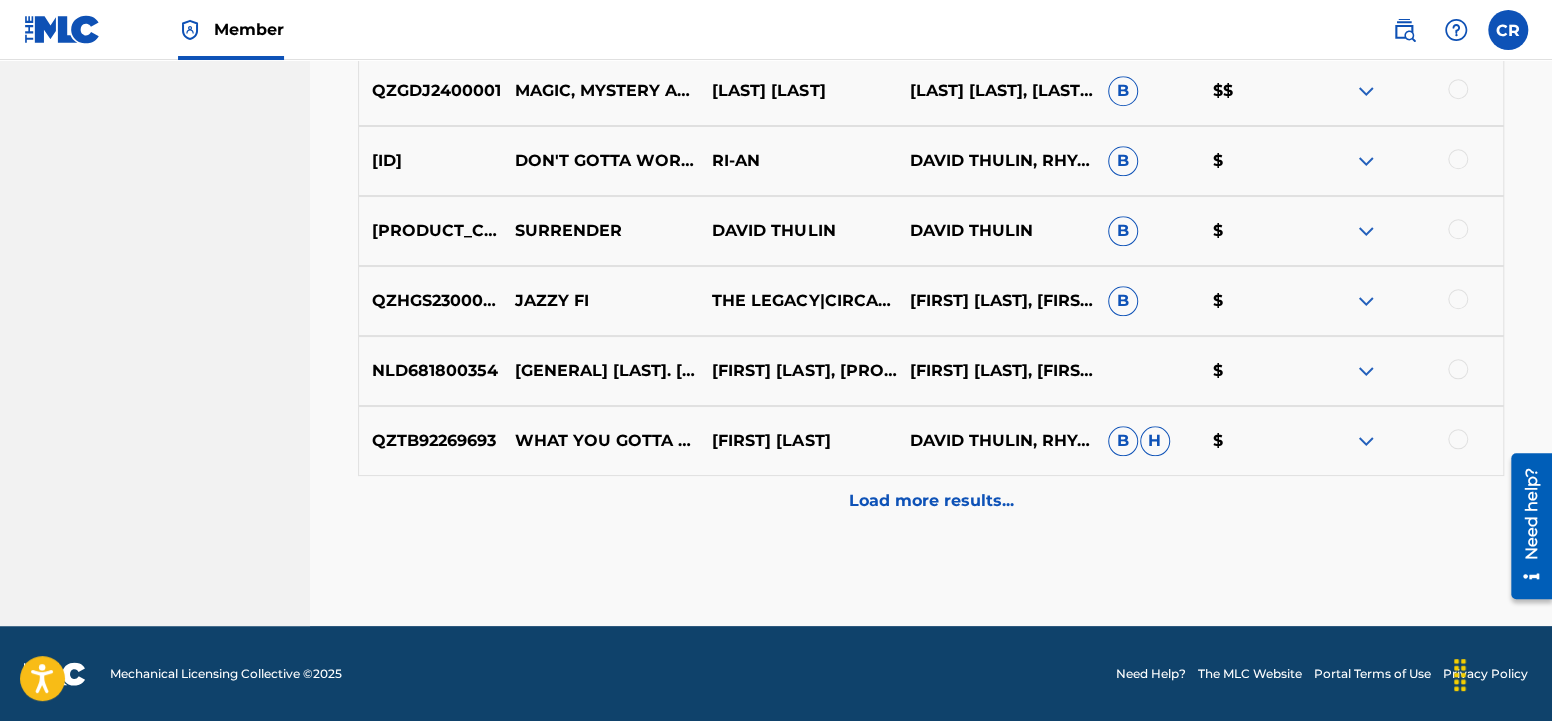 click on "Load more results..." at bounding box center [931, 501] 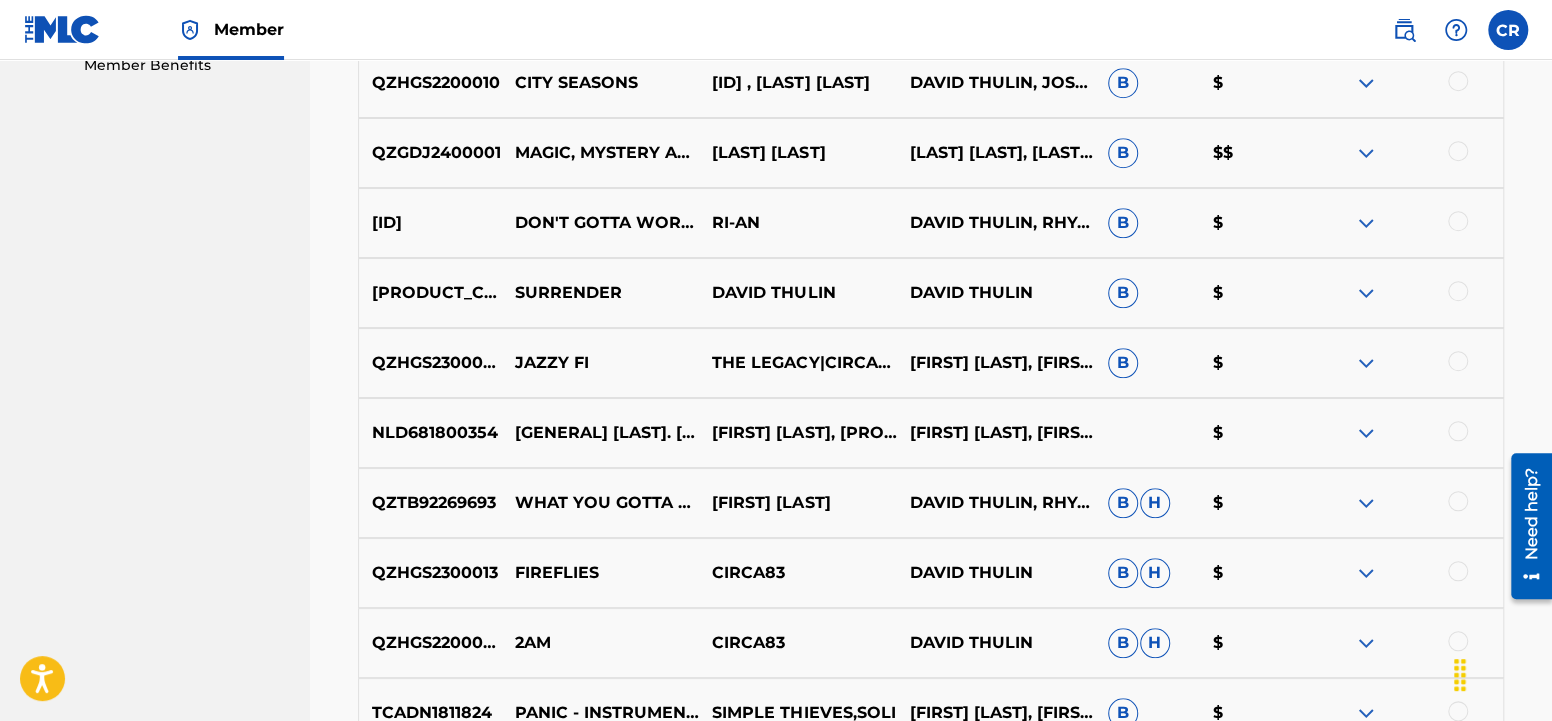 scroll, scrollTop: 1674, scrollLeft: 0, axis: vertical 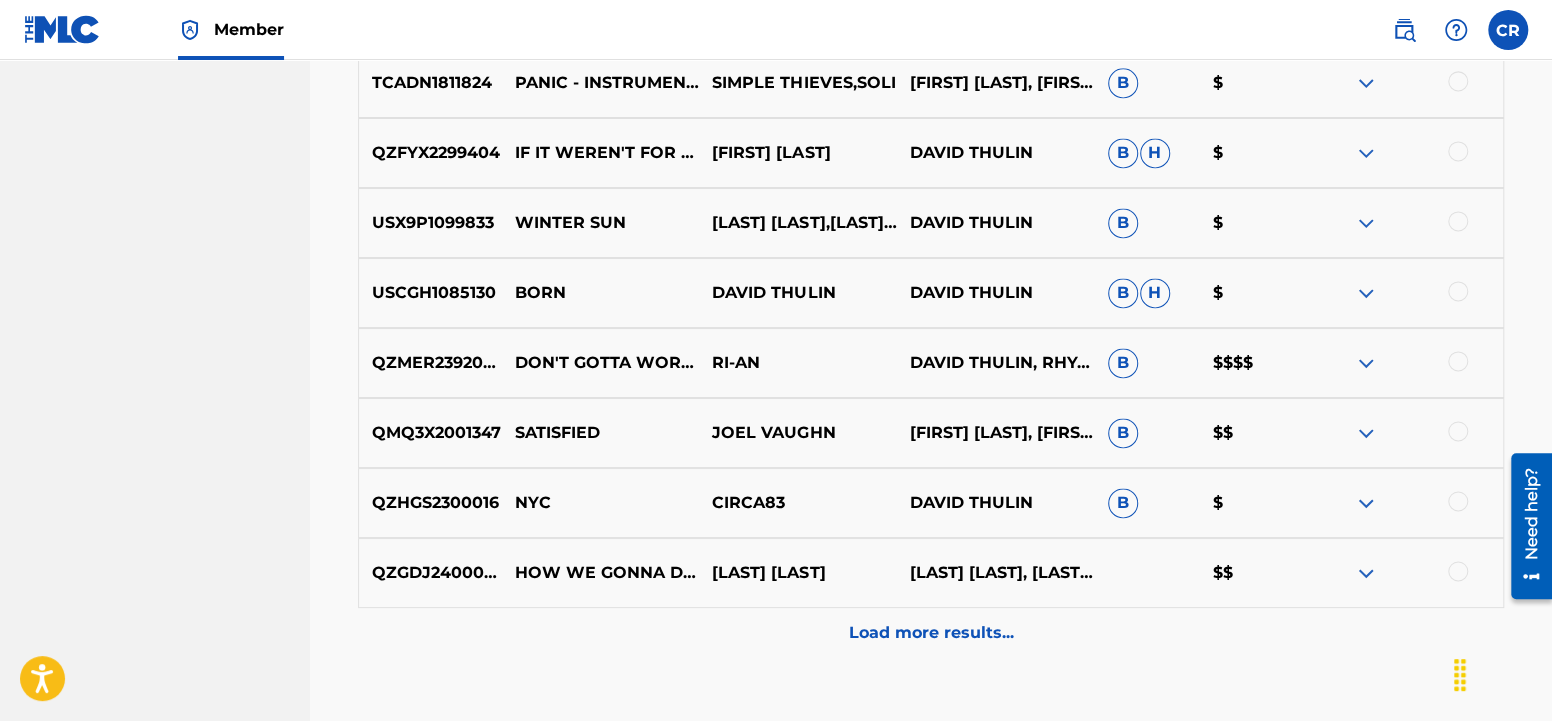 click on "Load more results..." at bounding box center (931, 633) 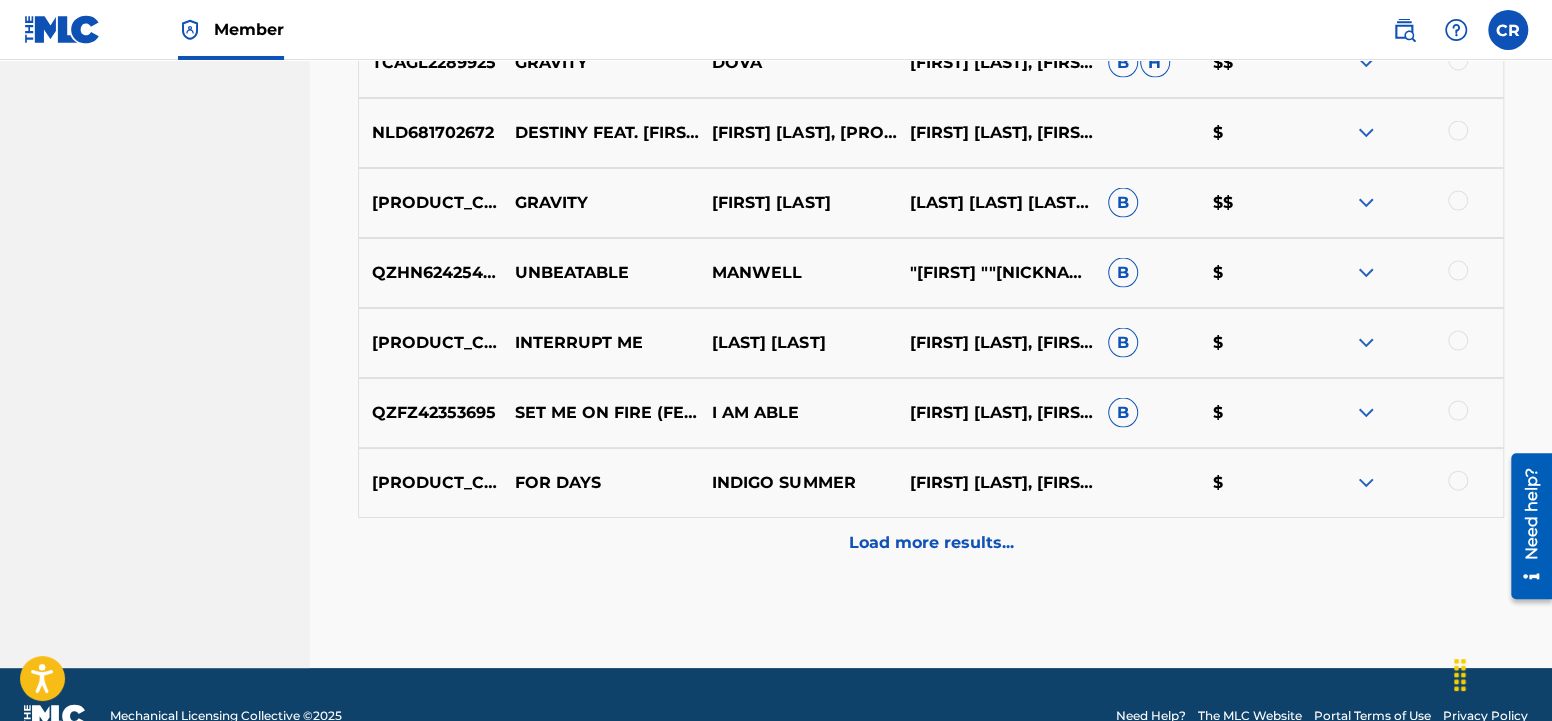 scroll, scrollTop: 2506, scrollLeft: 0, axis: vertical 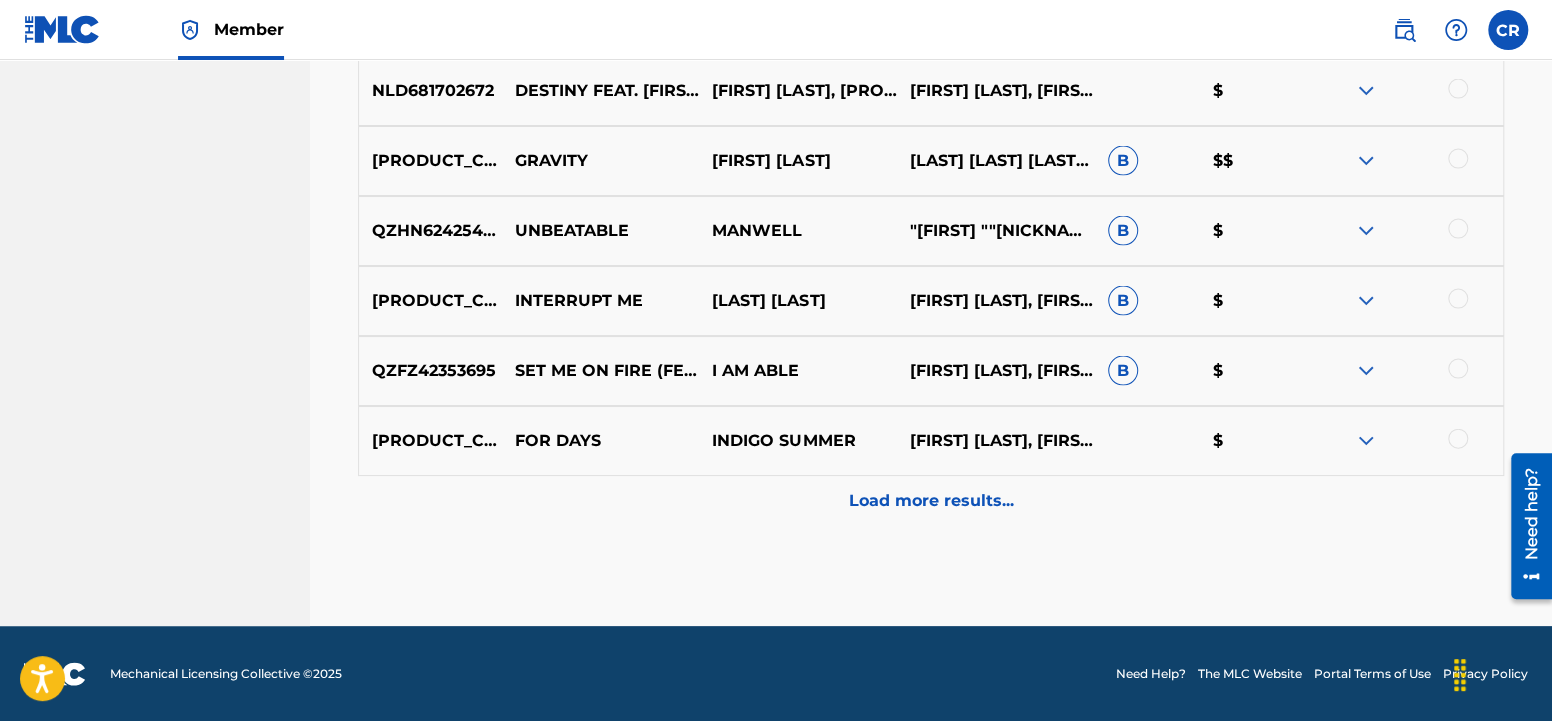 click on "Load more results..." at bounding box center (931, 501) 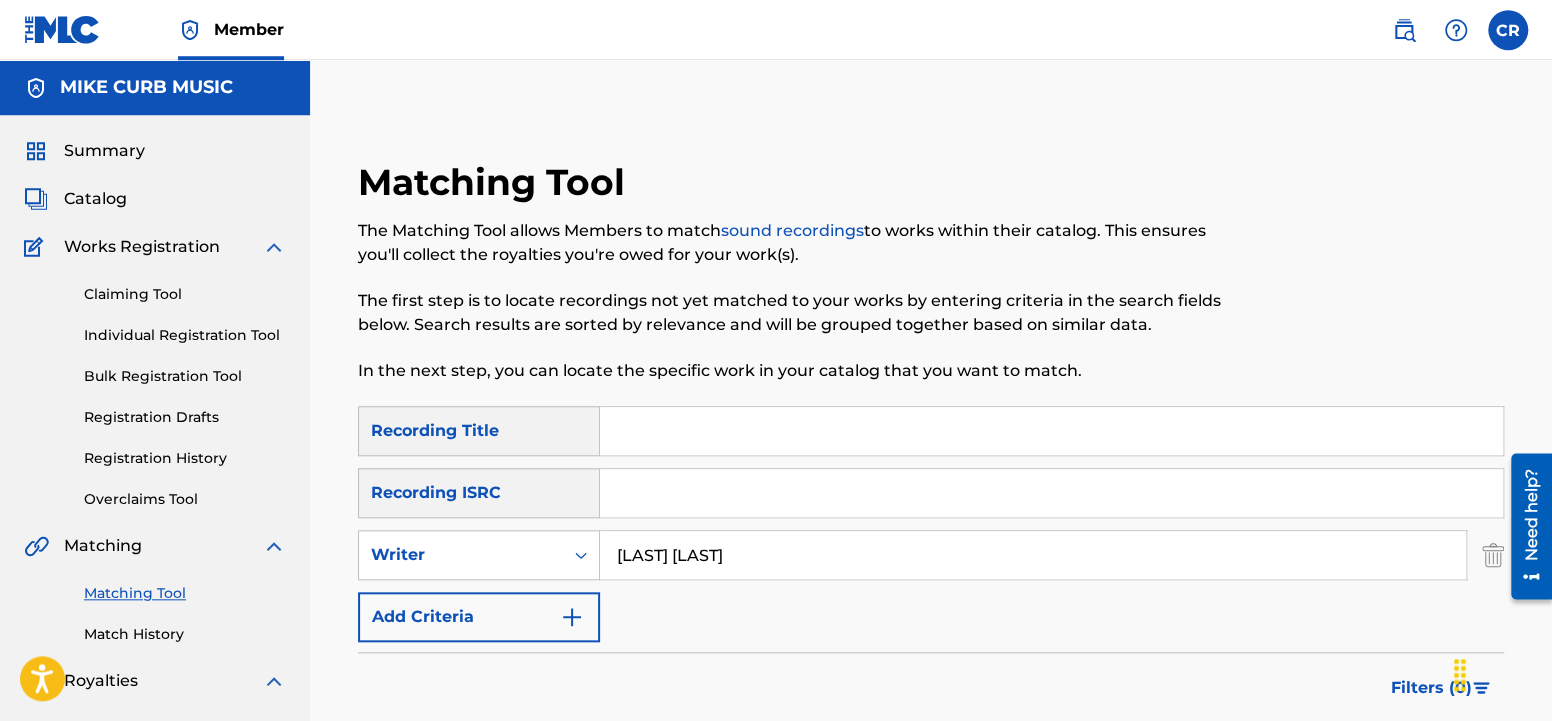 scroll, scrollTop: 0, scrollLeft: 0, axis: both 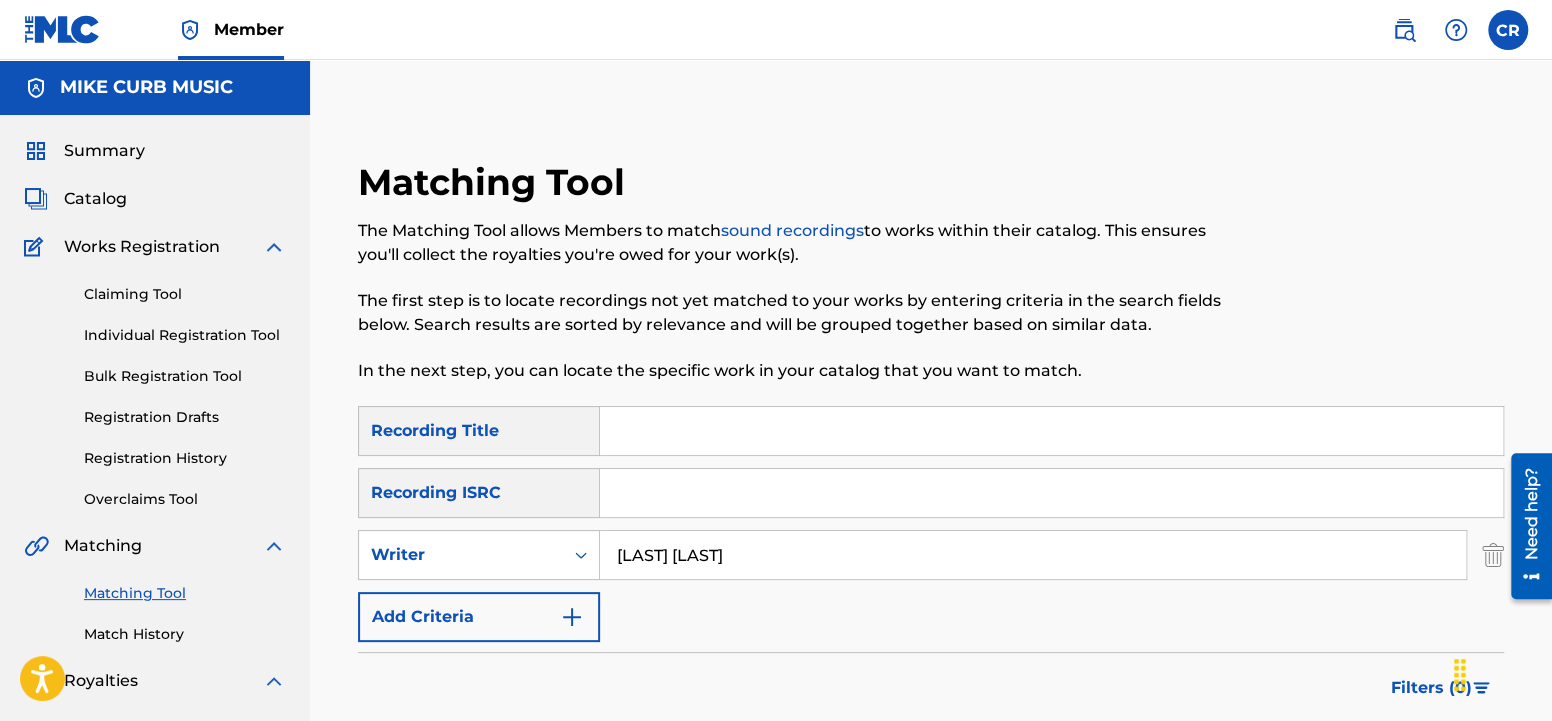 click at bounding box center (1051, 431) 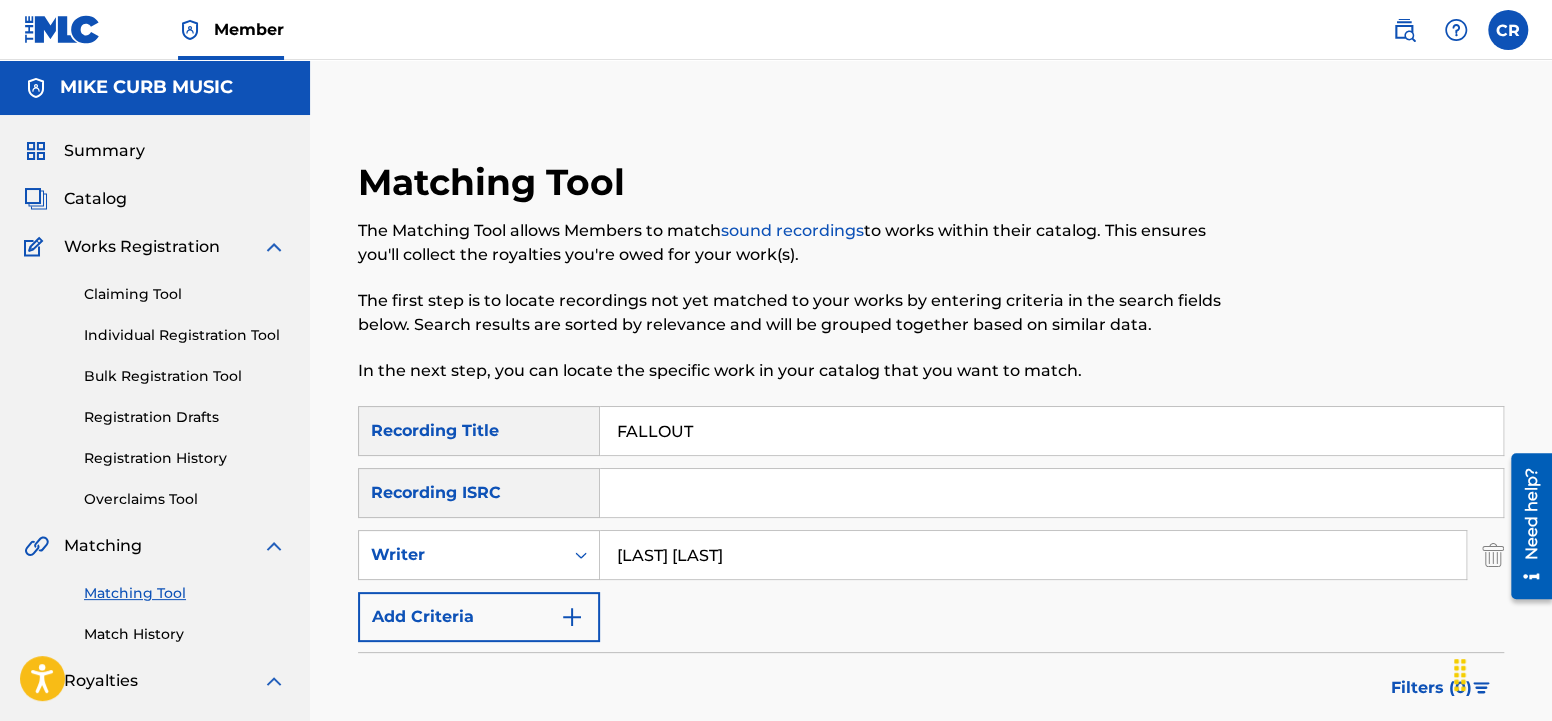 type on "FALLOUT" 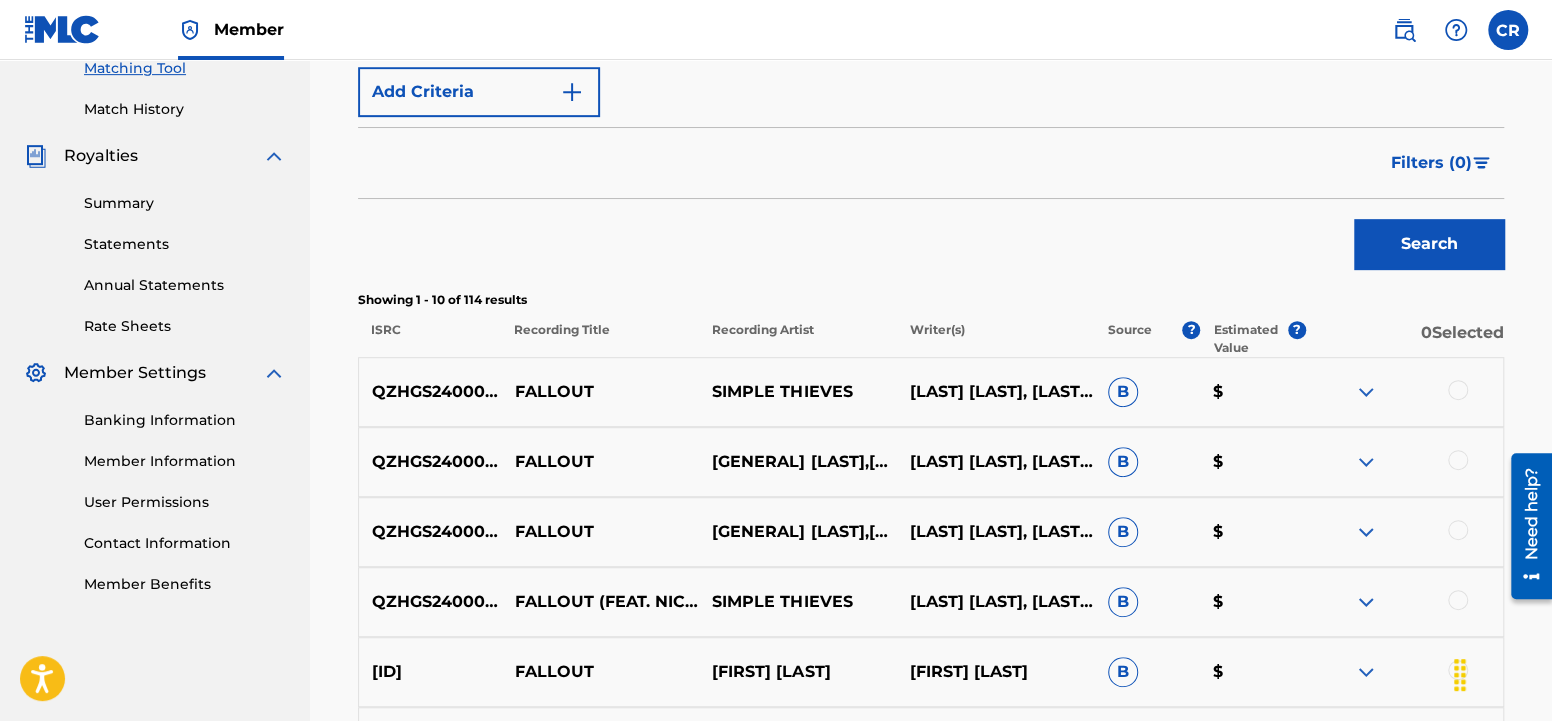 click at bounding box center [1458, 390] 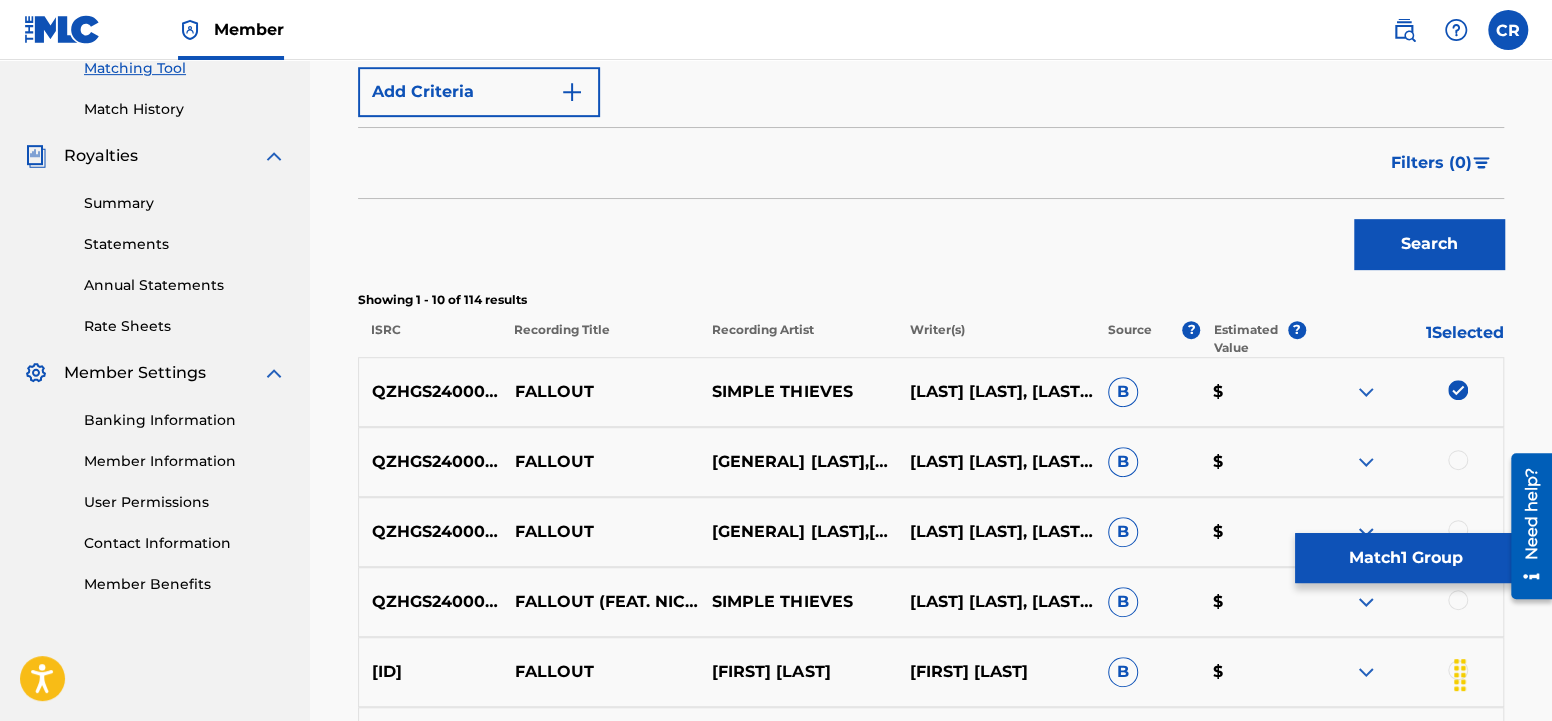 click on "QZHGS2400001 FALLOUT SIMPLE THIEVES,[FIRST] [LAST], [FIRST] [LAST] B $" at bounding box center [931, 462] 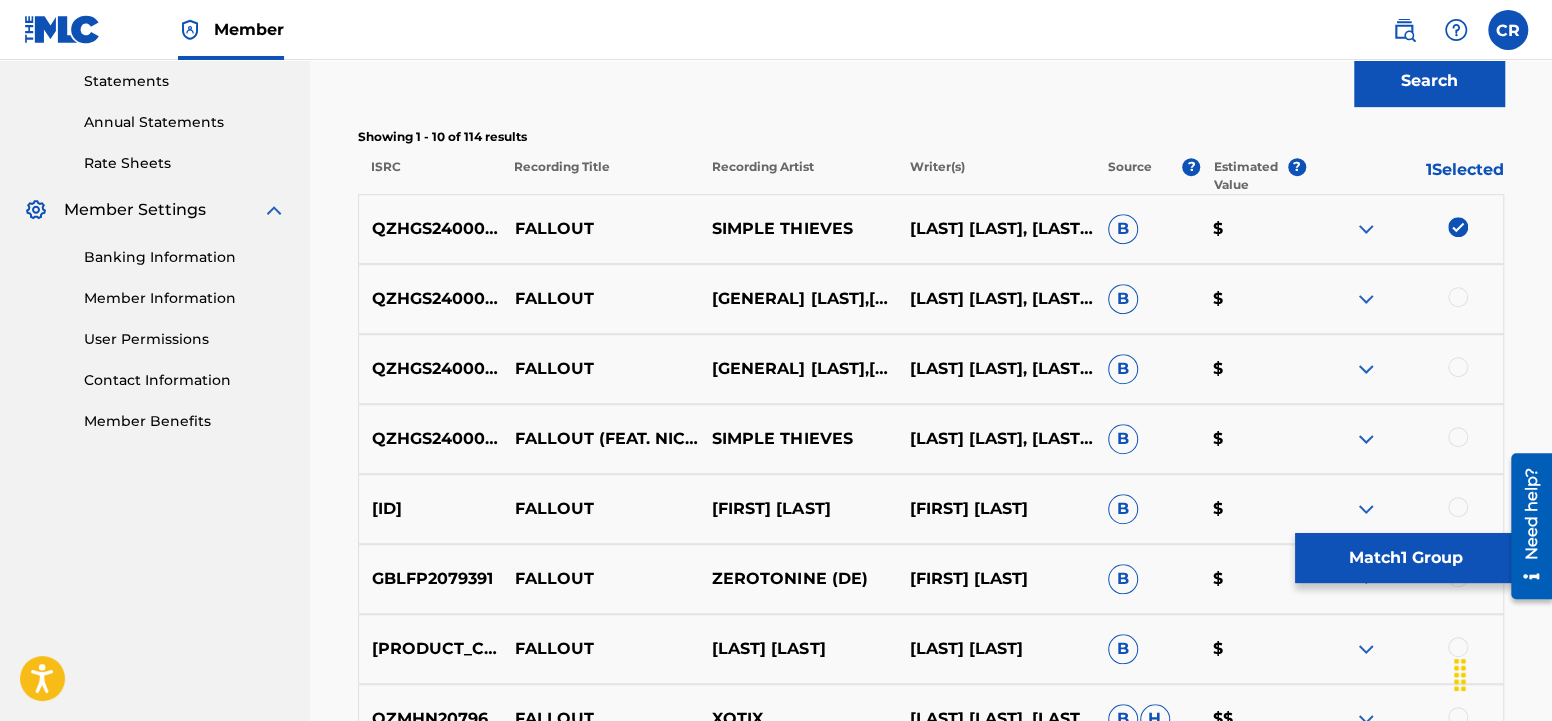 scroll, scrollTop: 735, scrollLeft: 0, axis: vertical 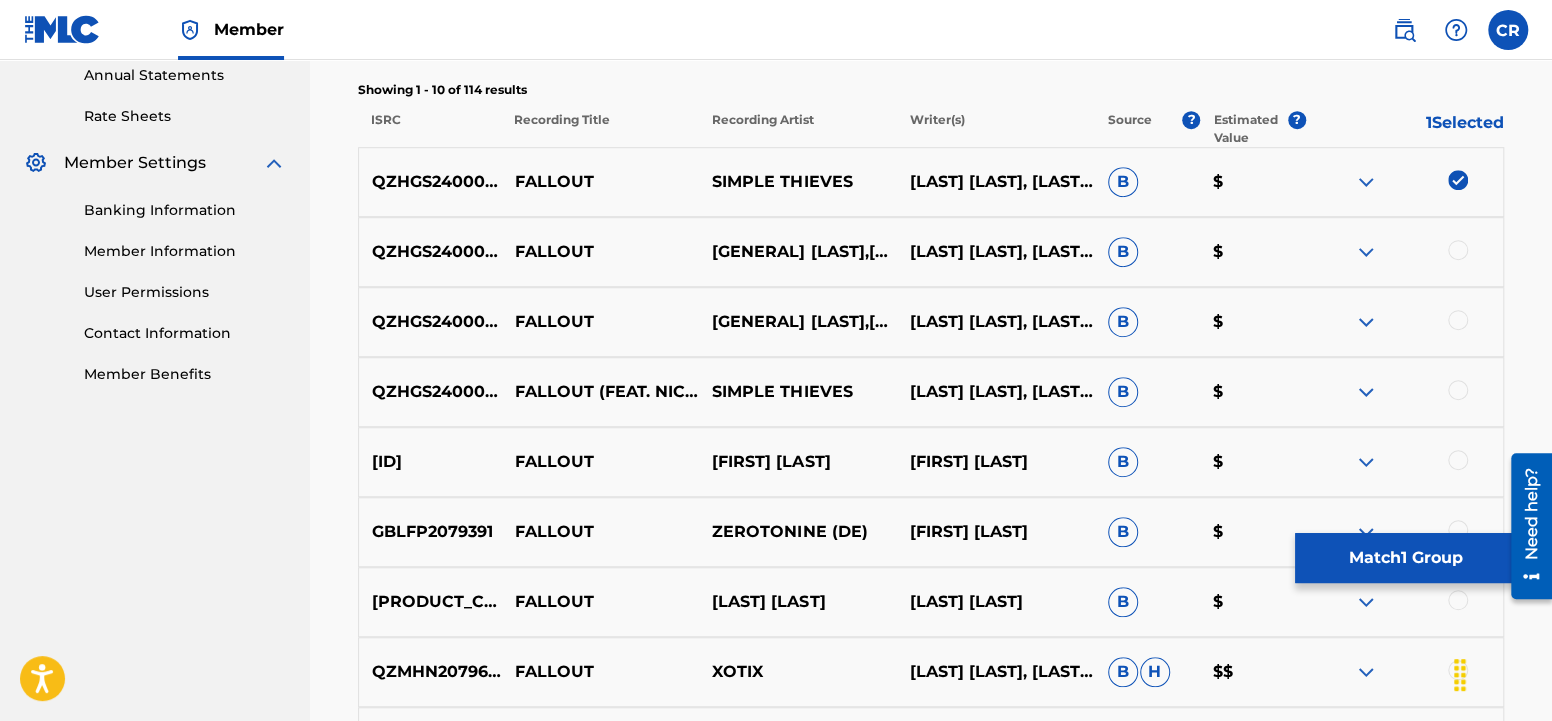 click at bounding box center [1458, 250] 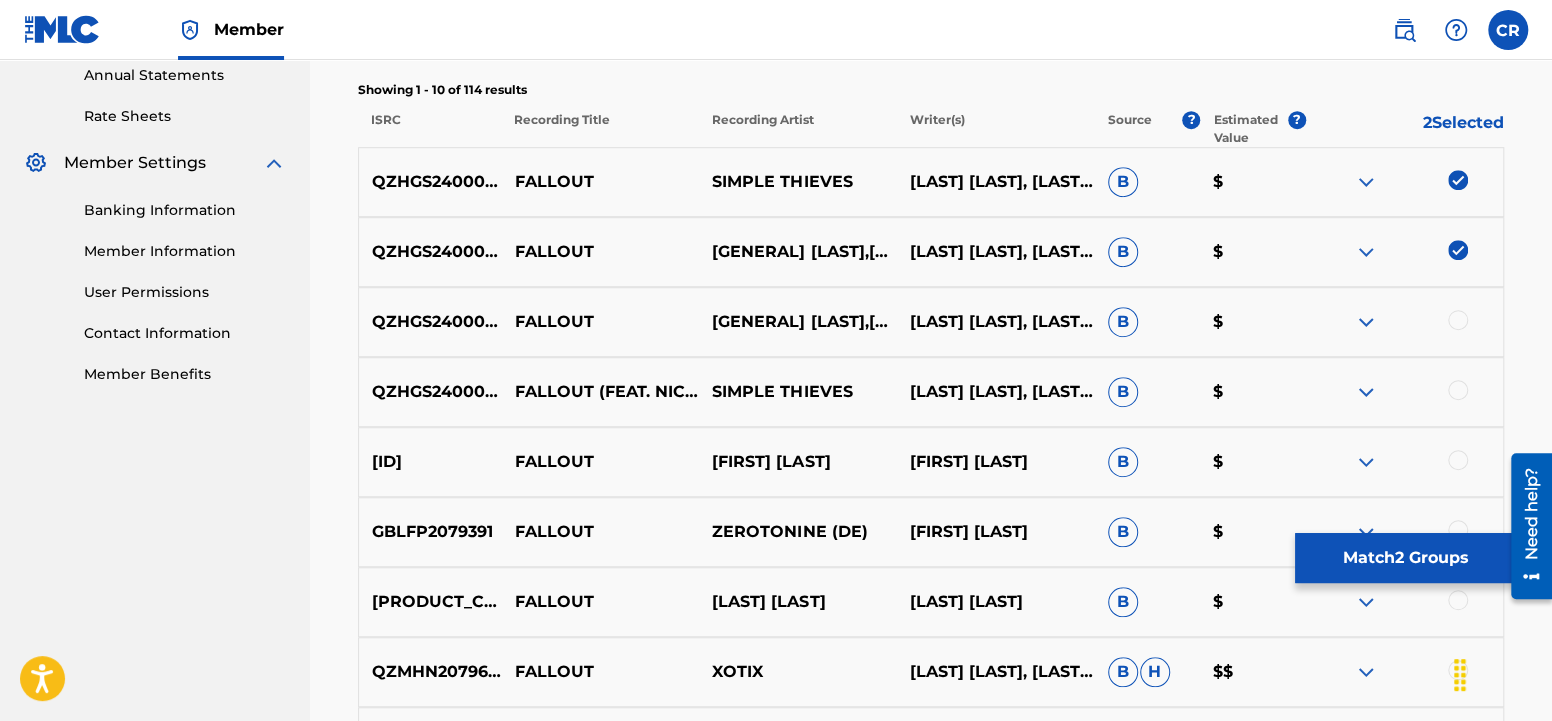 click at bounding box center [1458, 320] 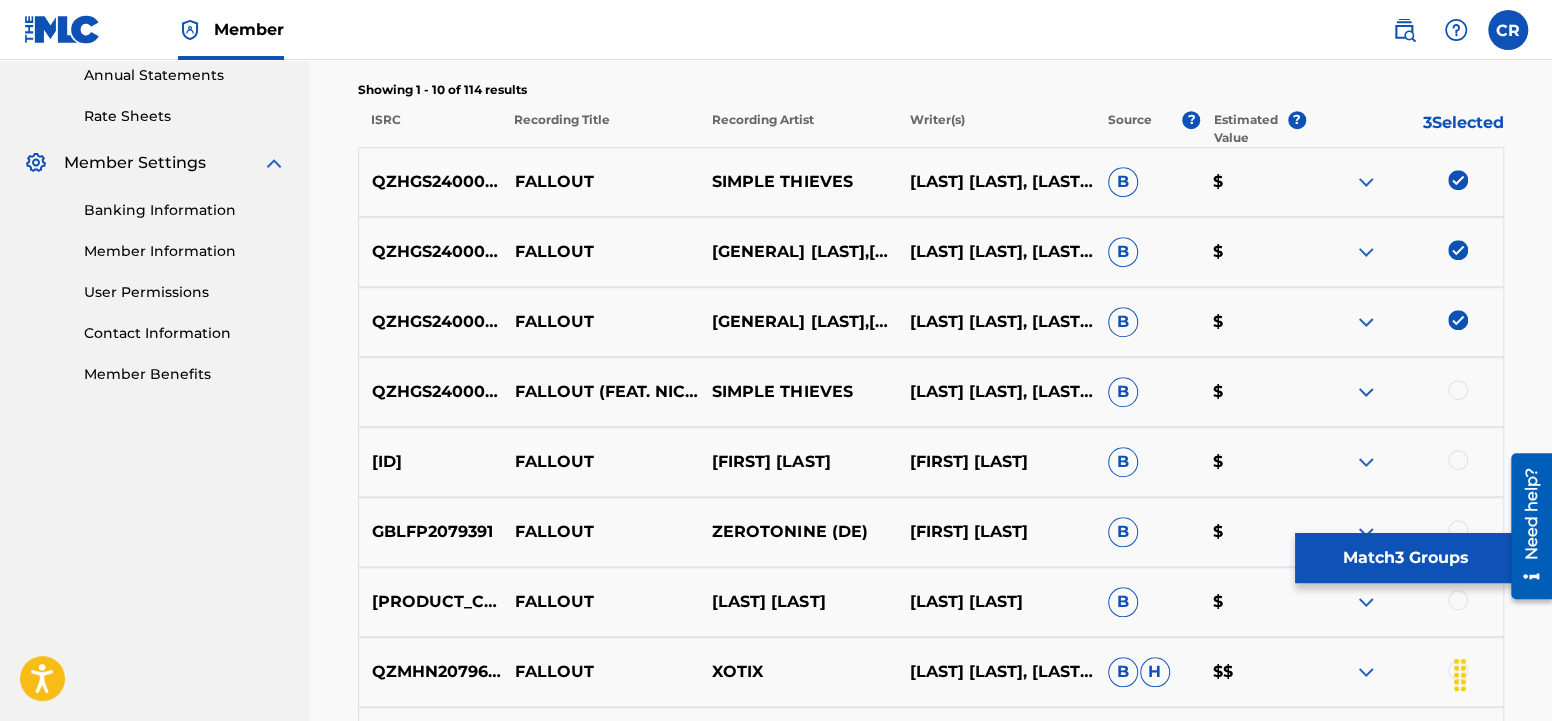 click at bounding box center [1458, 390] 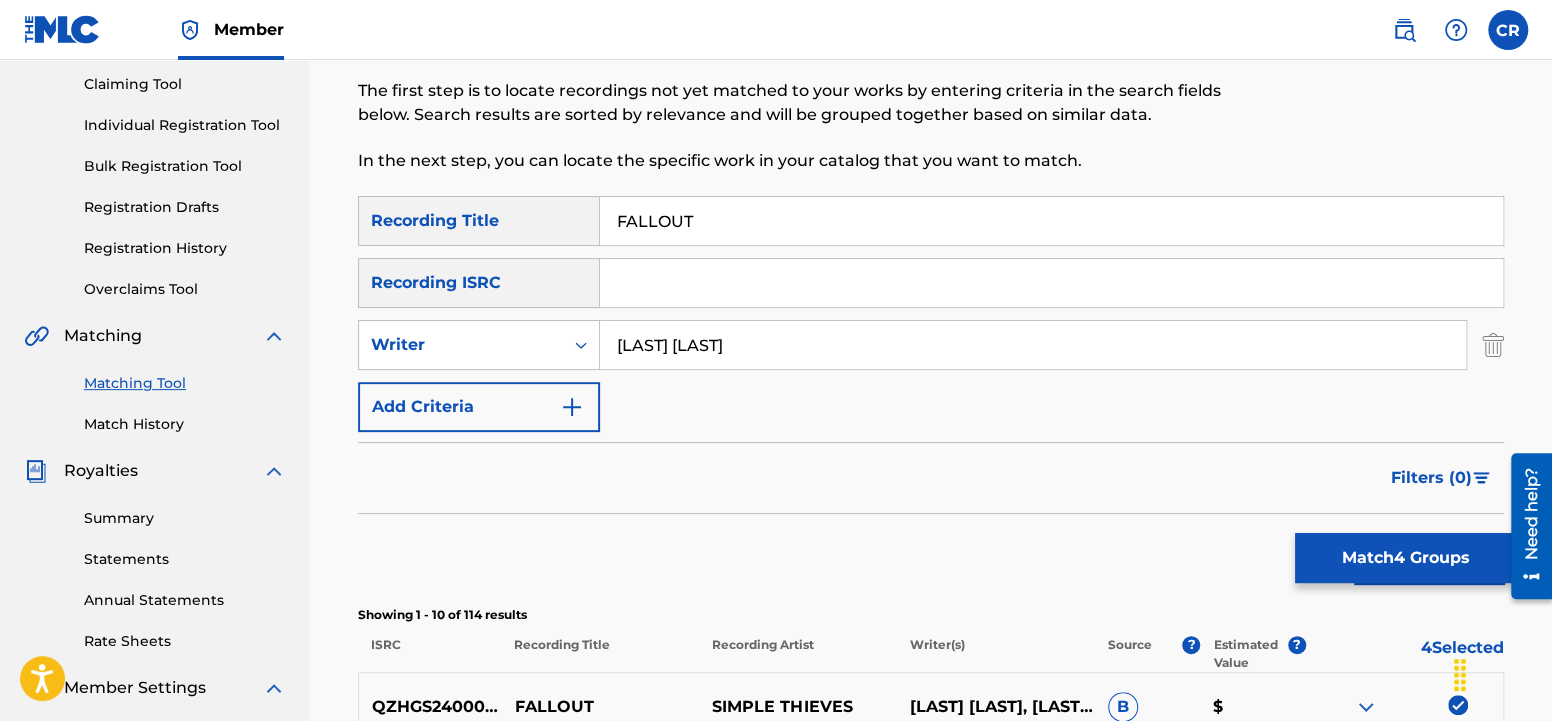 scroll, scrollTop: 0, scrollLeft: 0, axis: both 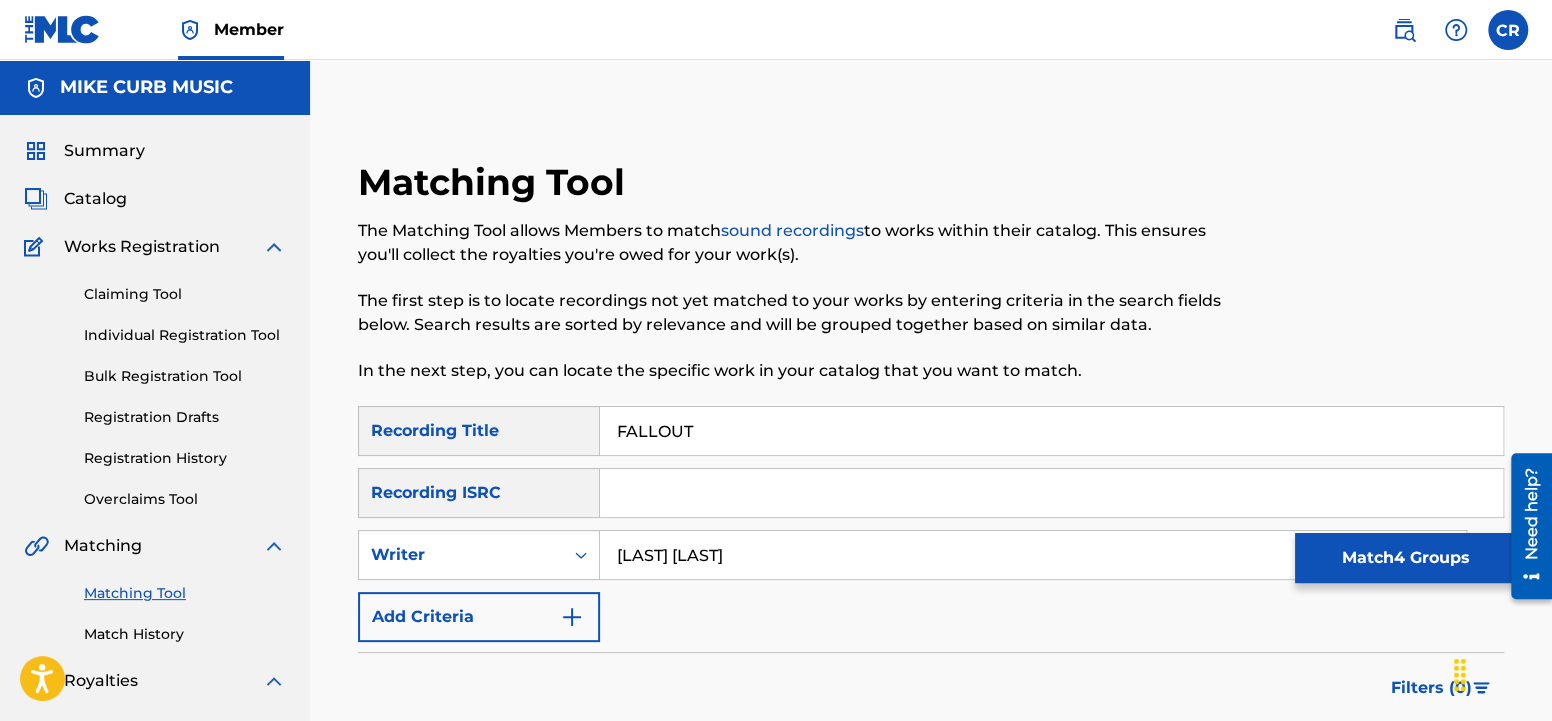 click on "Summary" at bounding box center (104, 151) 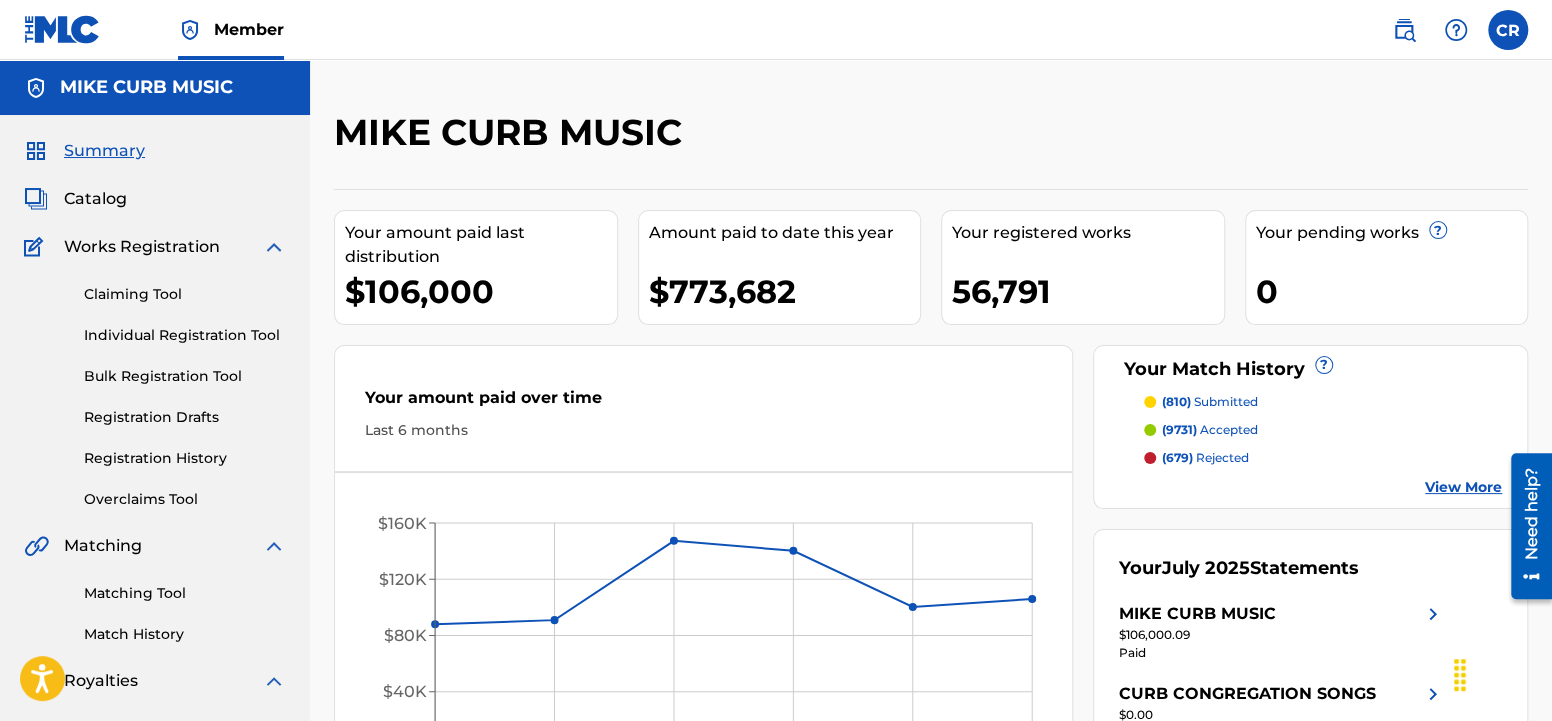 click on "([PHONE]) submitted" at bounding box center [1210, 402] 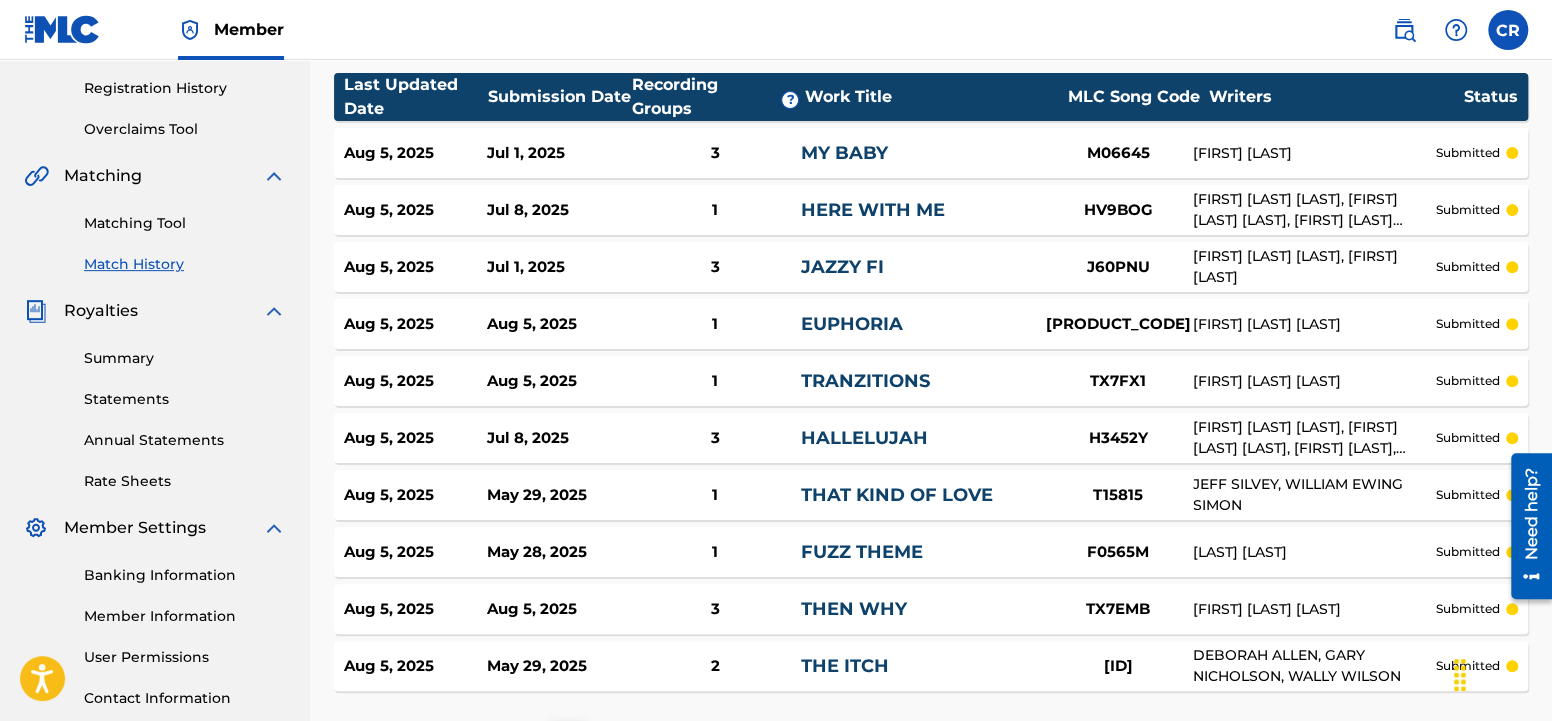 scroll, scrollTop: 420, scrollLeft: 0, axis: vertical 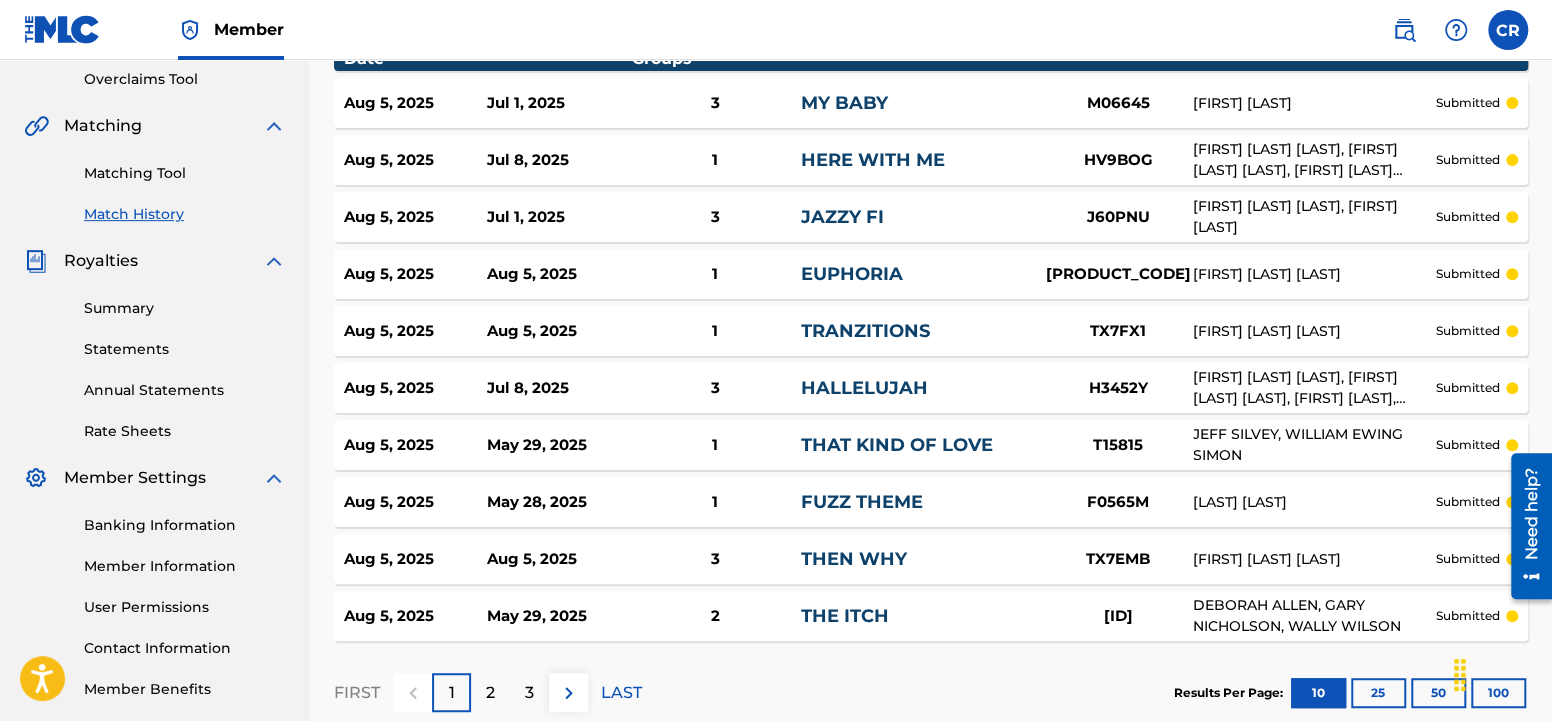 click on "2" at bounding box center [490, 692] 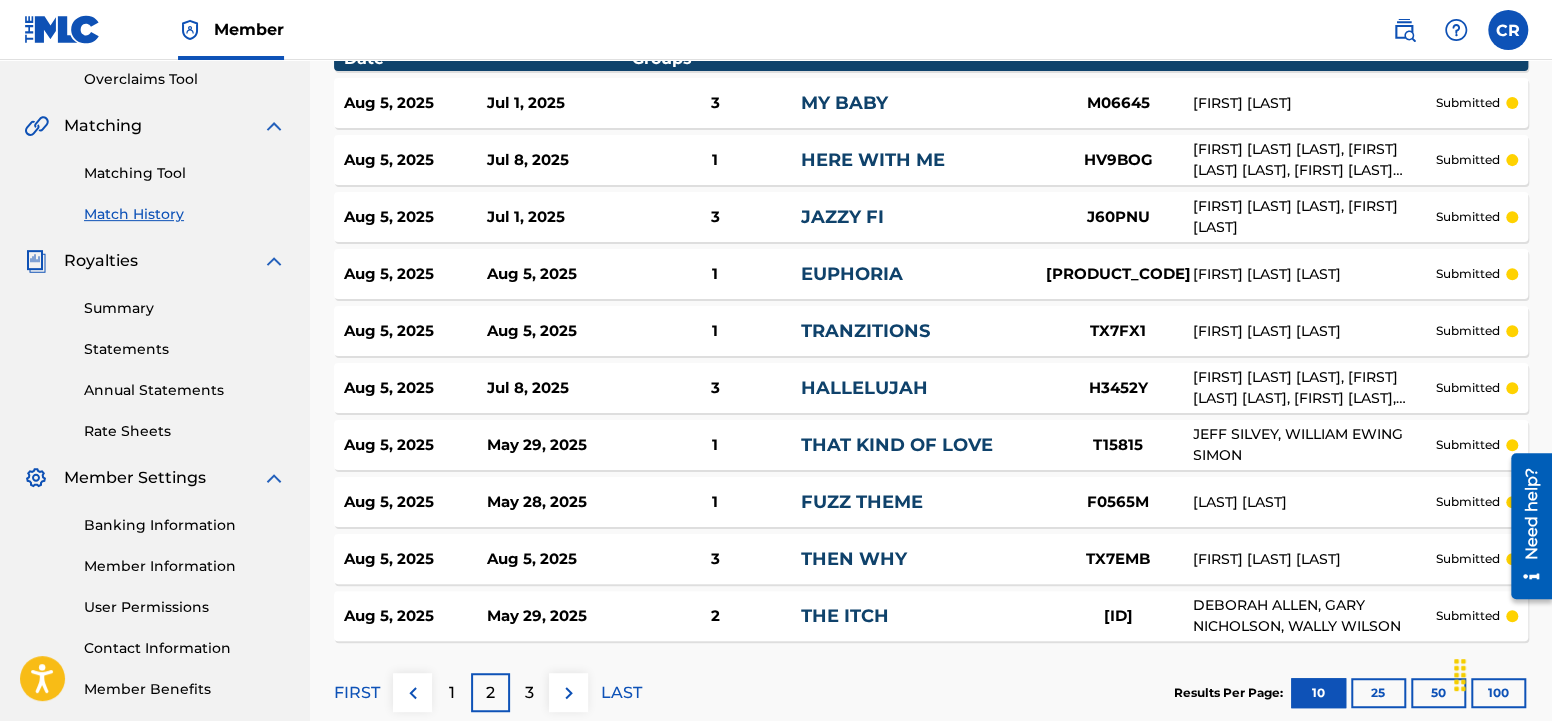 click on "3" at bounding box center (529, 693) 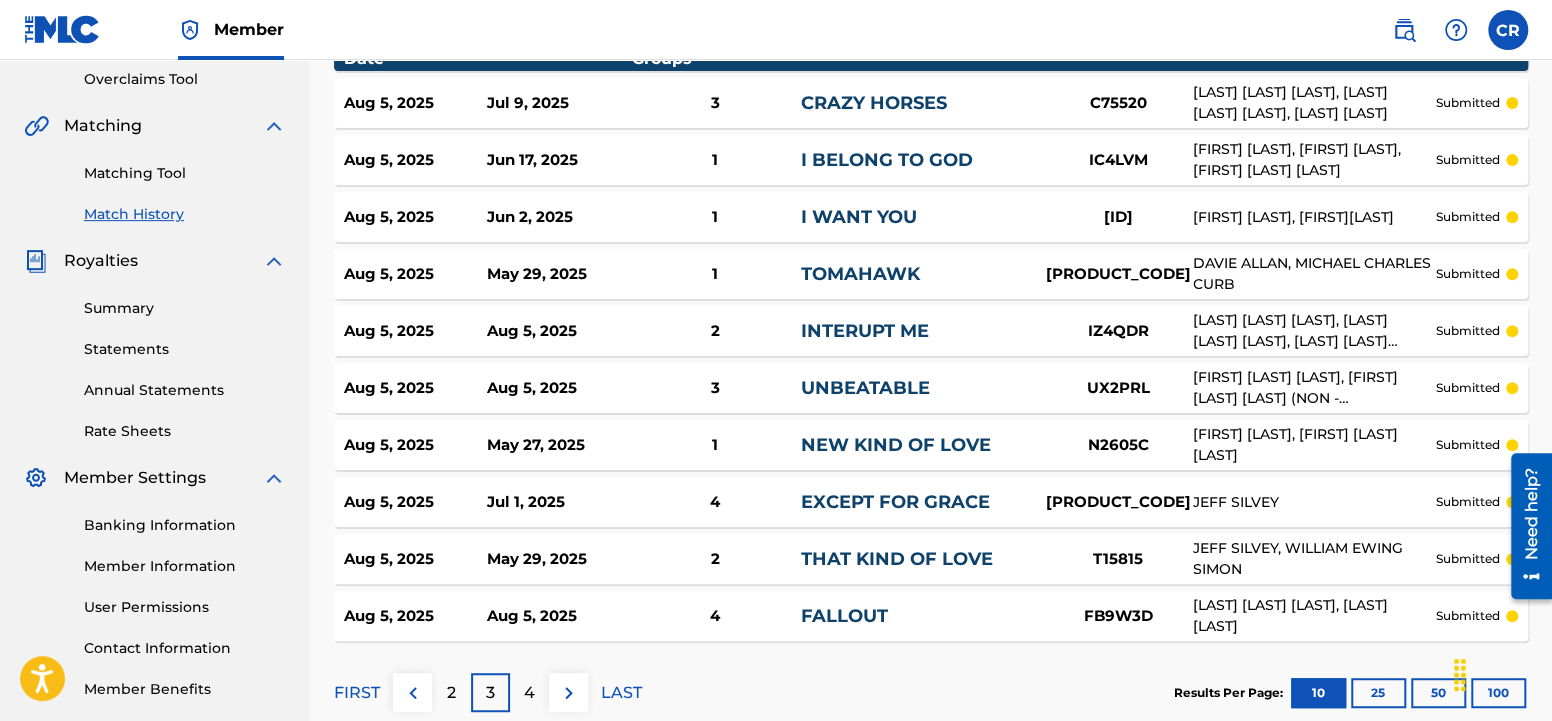 scroll, scrollTop: 0, scrollLeft: 0, axis: both 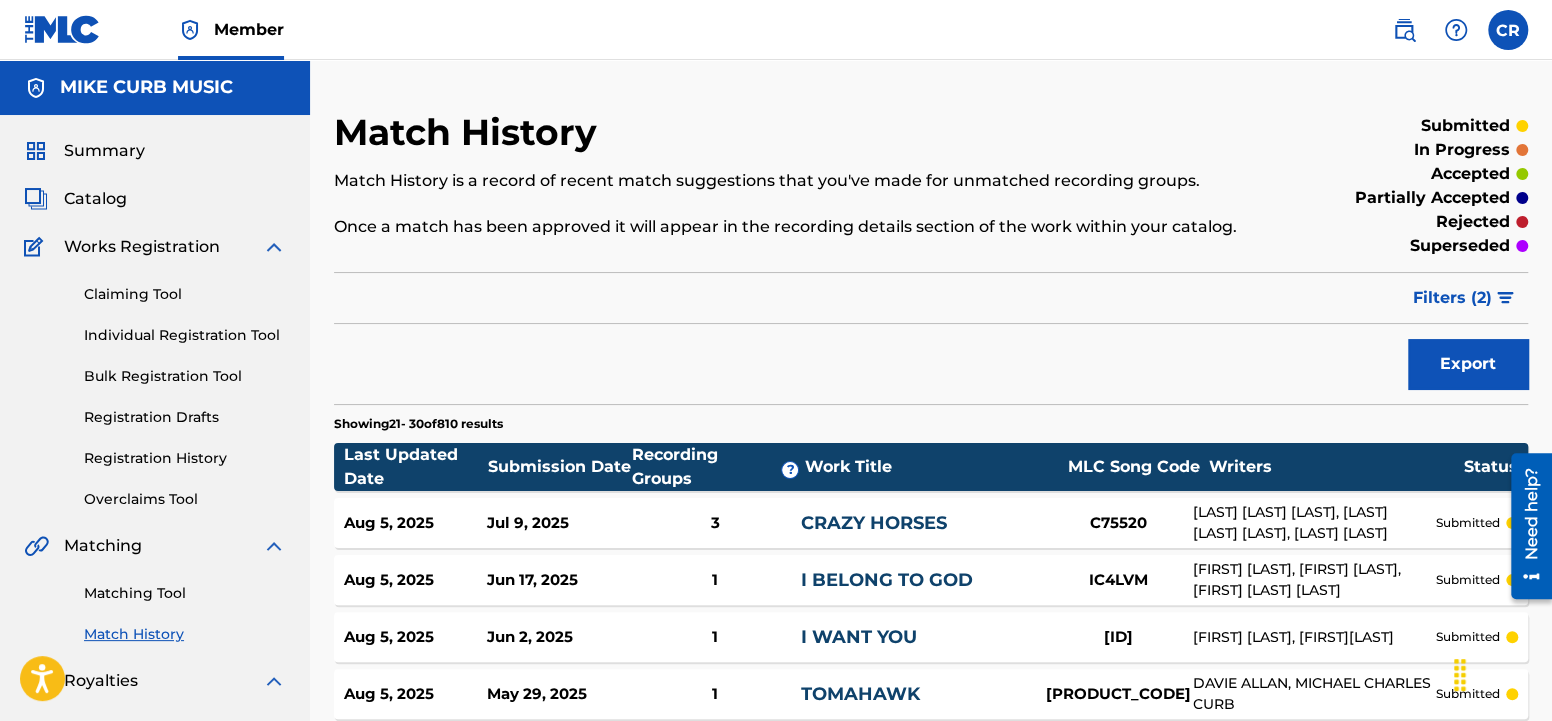 click on "Matching Tool" at bounding box center [185, 593] 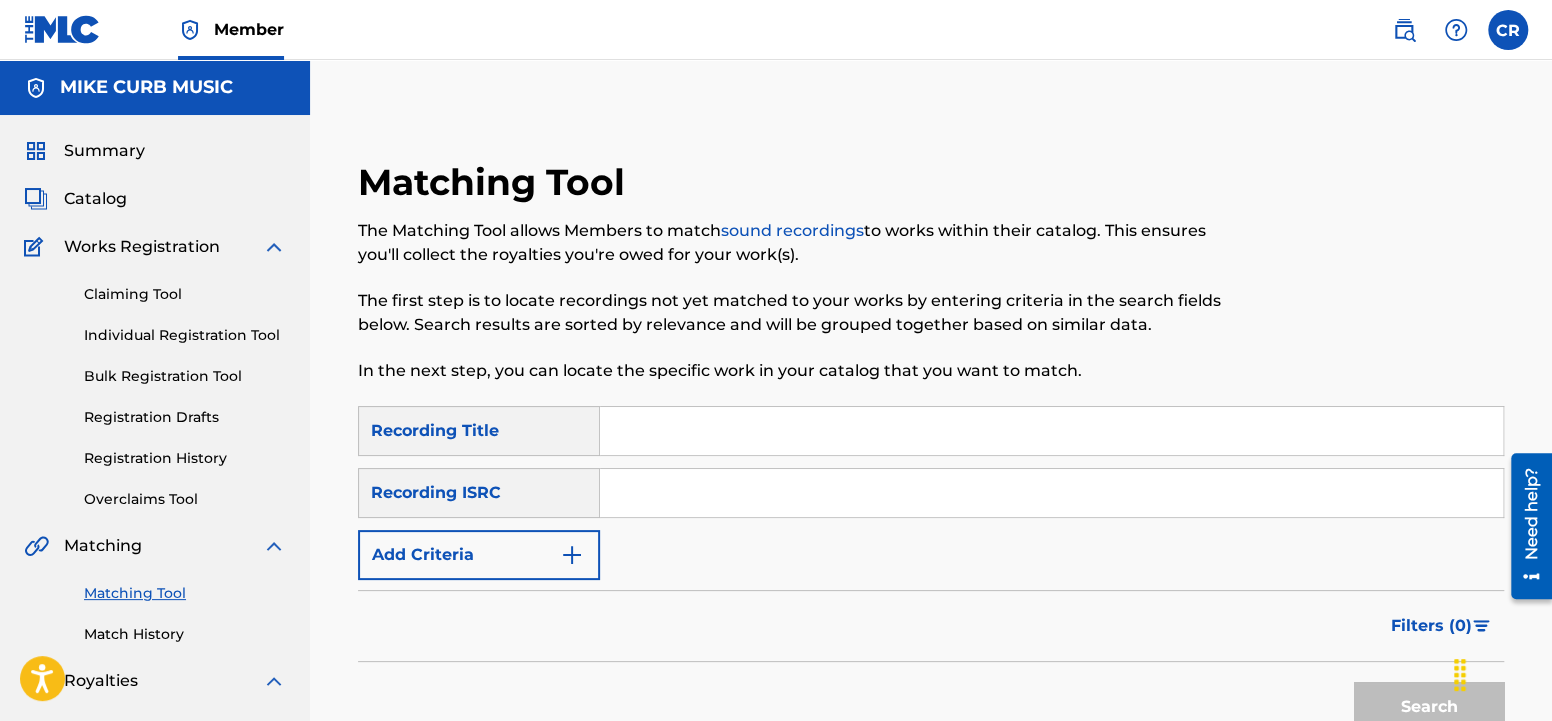 click at bounding box center (572, 555) 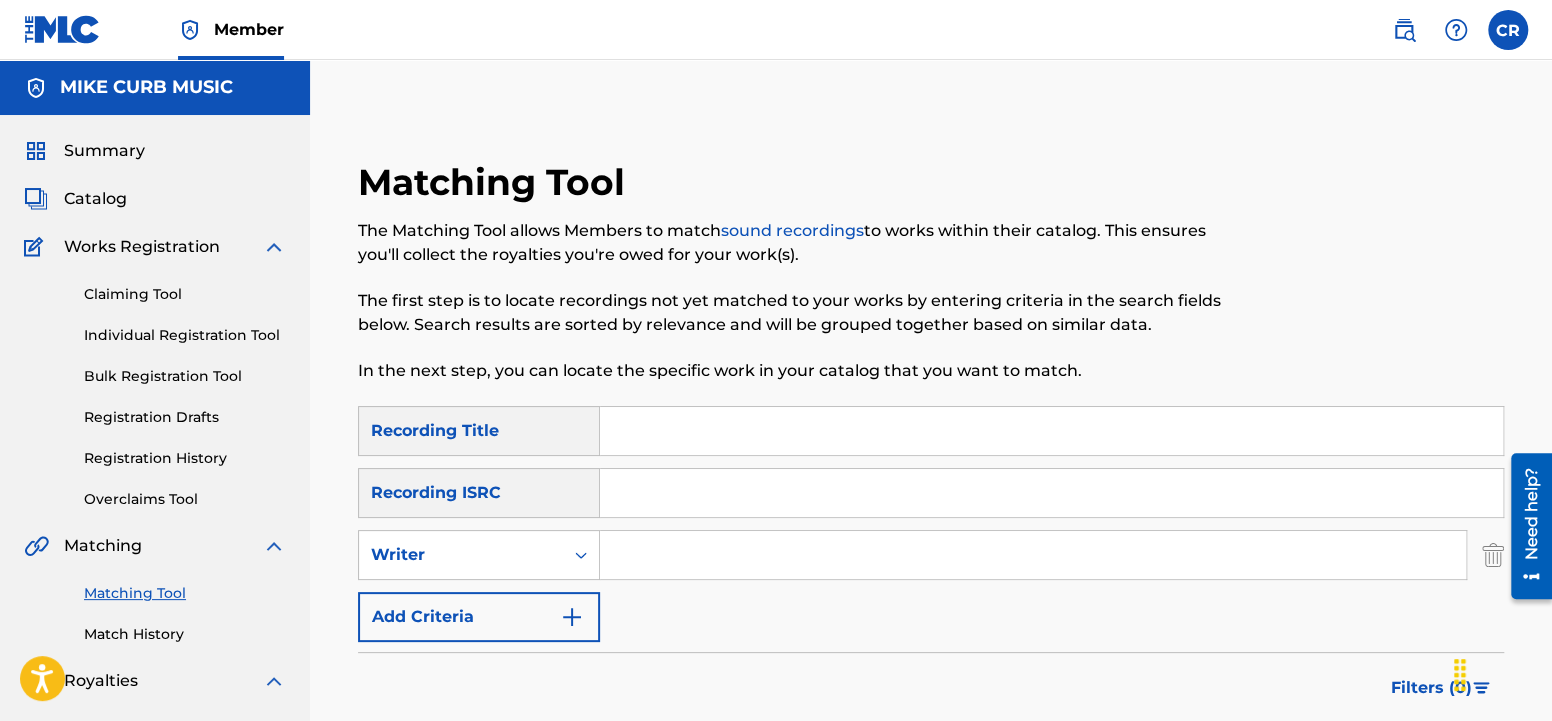click at bounding box center (1033, 555) 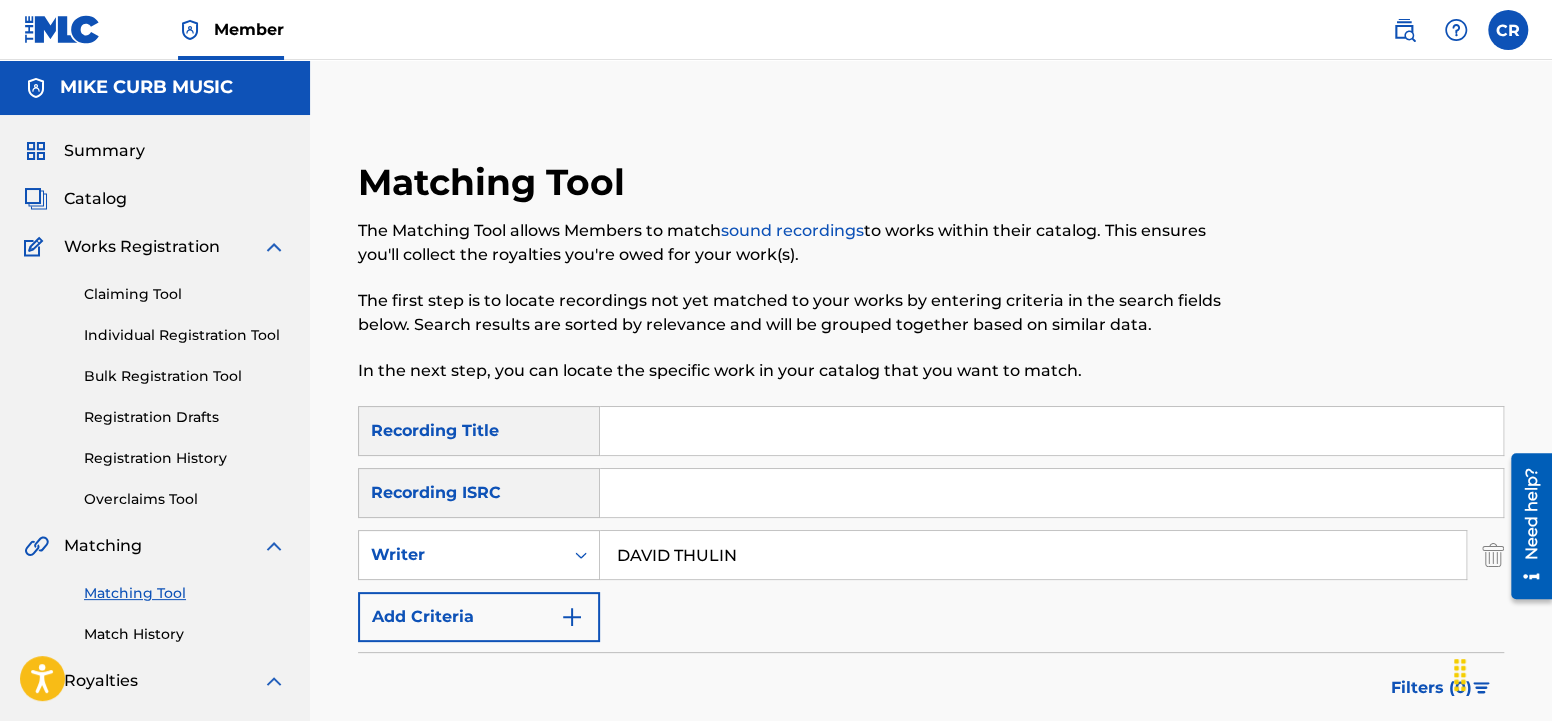 type on "DAVID THULIN" 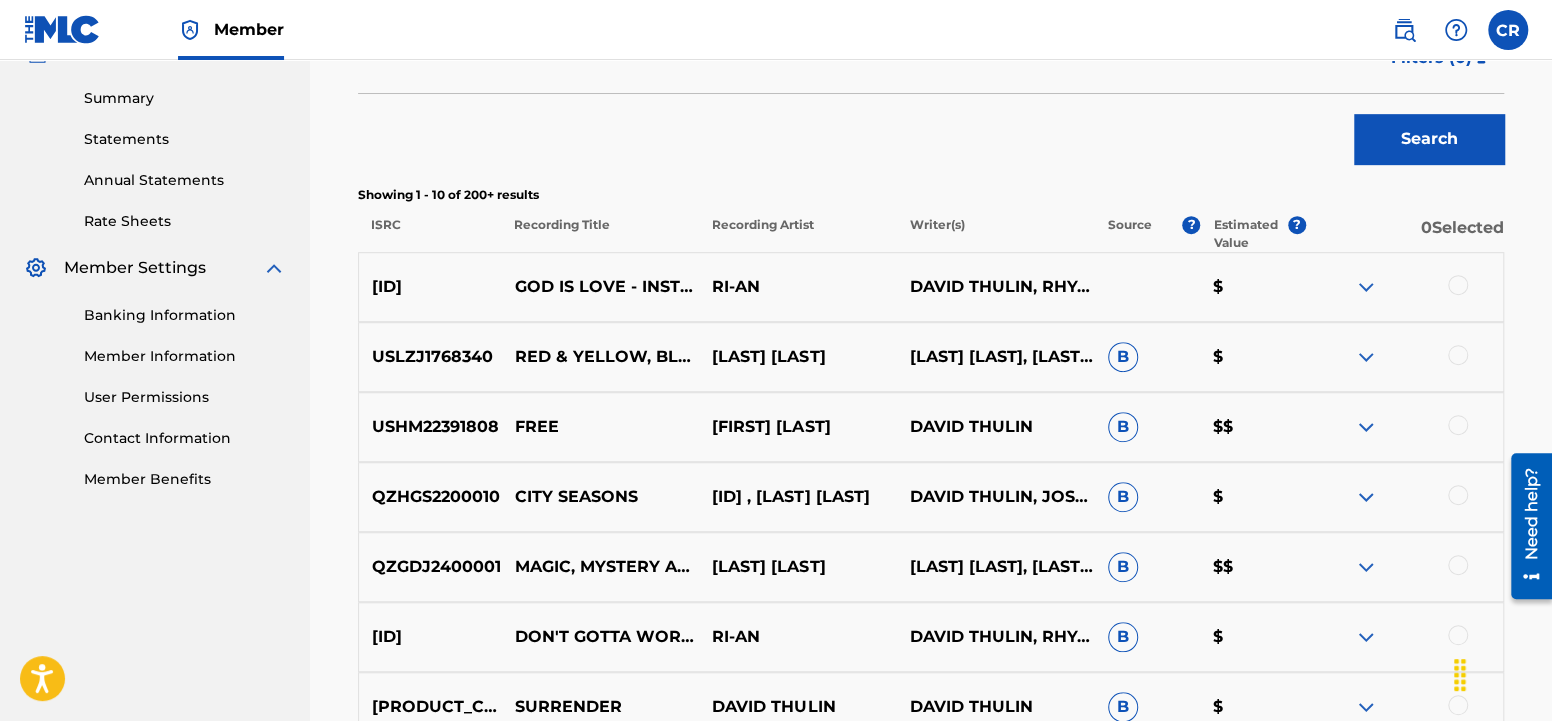 scroll, scrollTop: 1050, scrollLeft: 0, axis: vertical 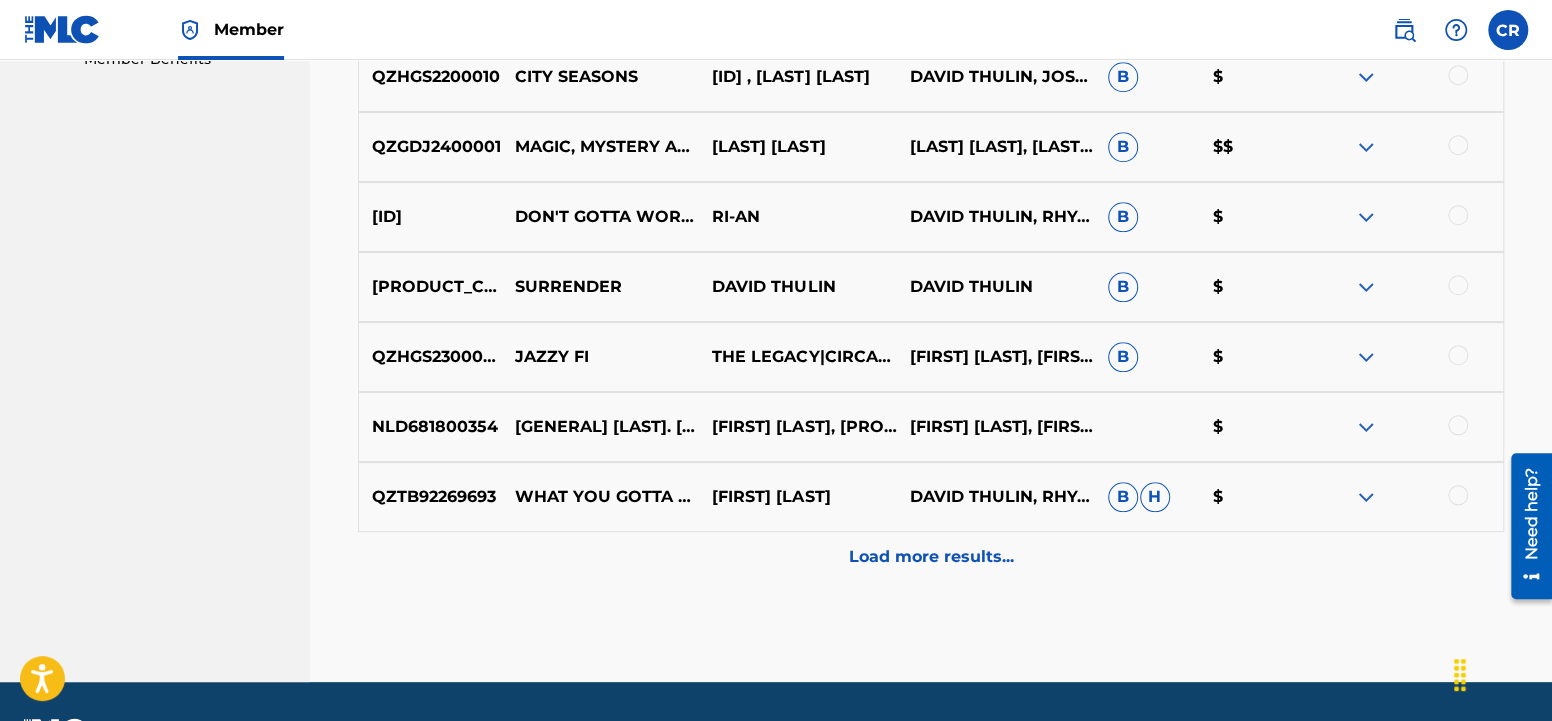 click on "Load more results..." at bounding box center (931, 557) 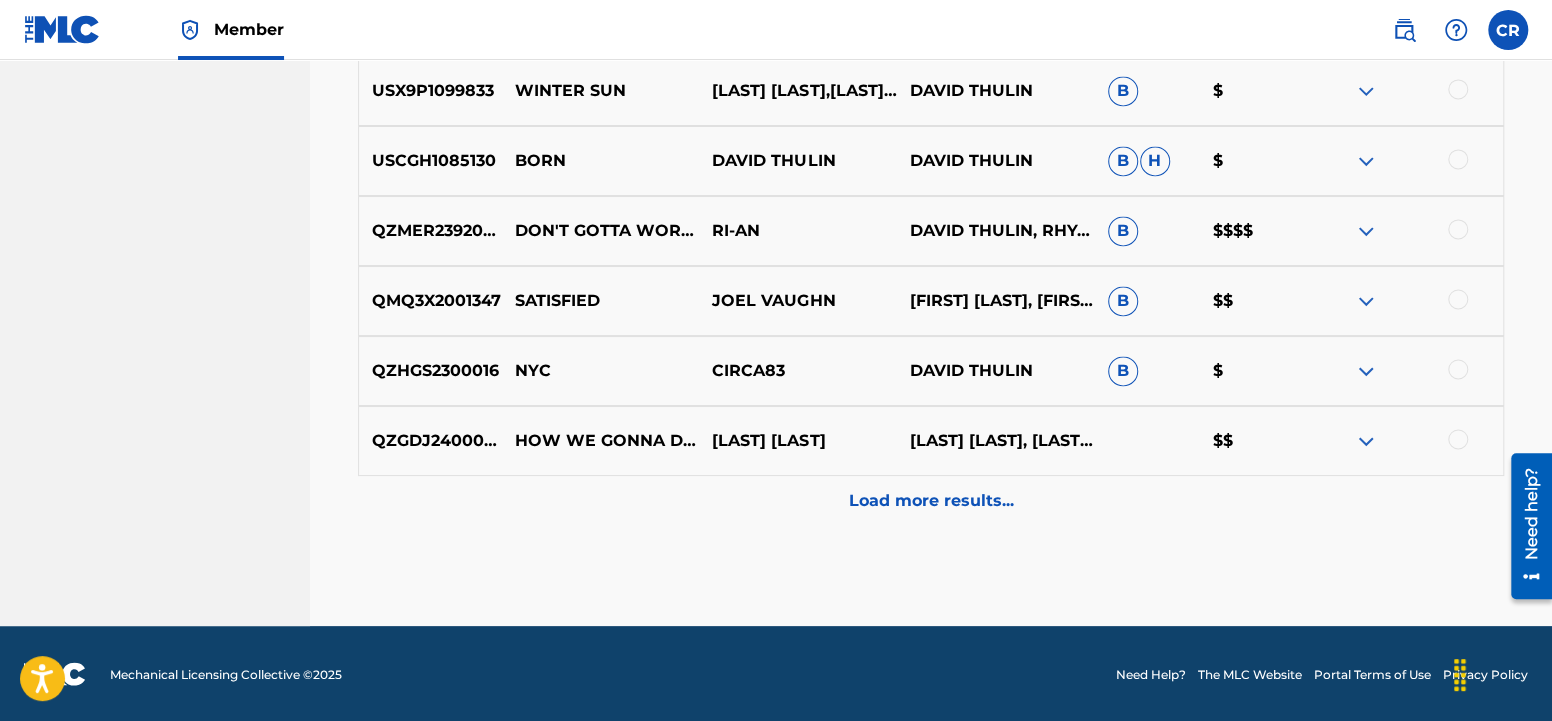 click on "Load more results..." at bounding box center (931, 501) 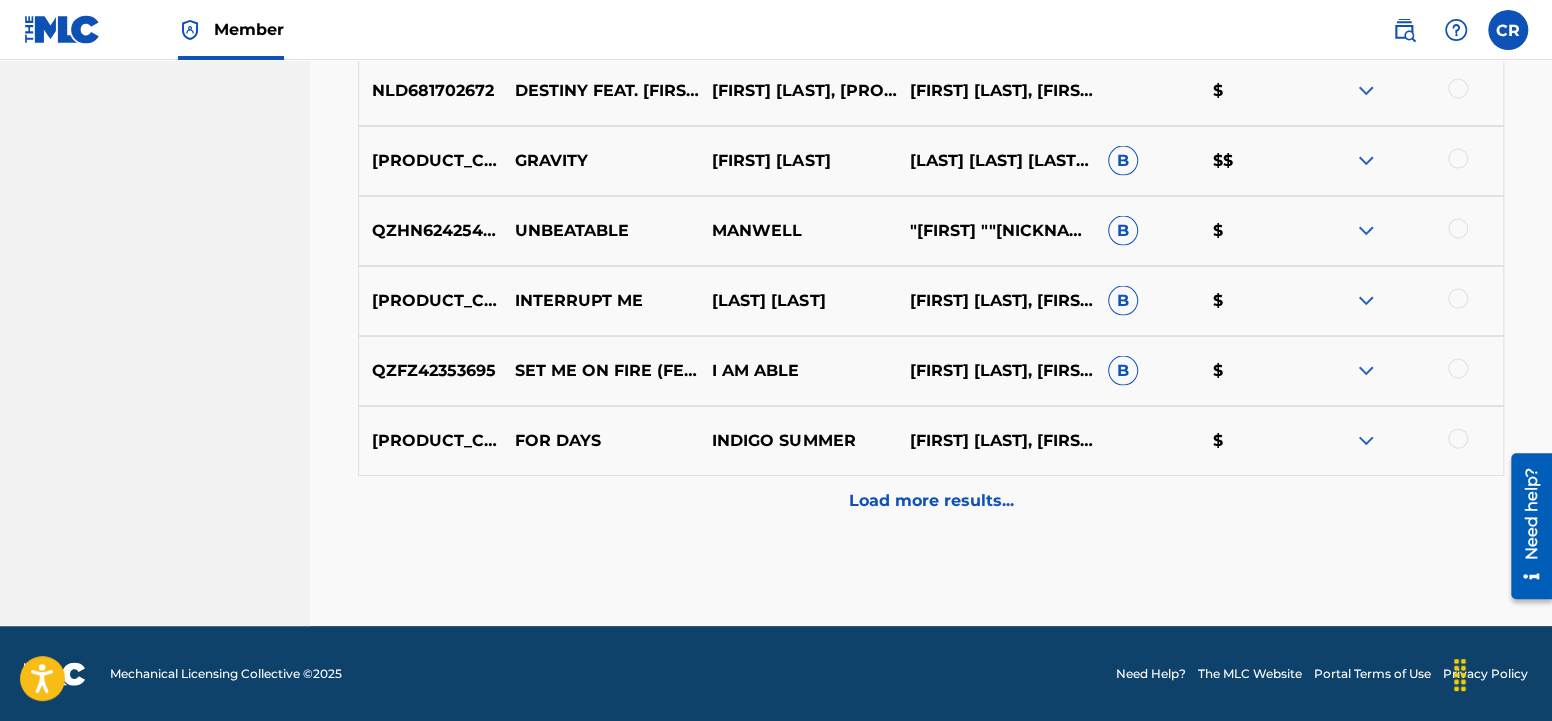 click on "Load more results..." at bounding box center [931, 501] 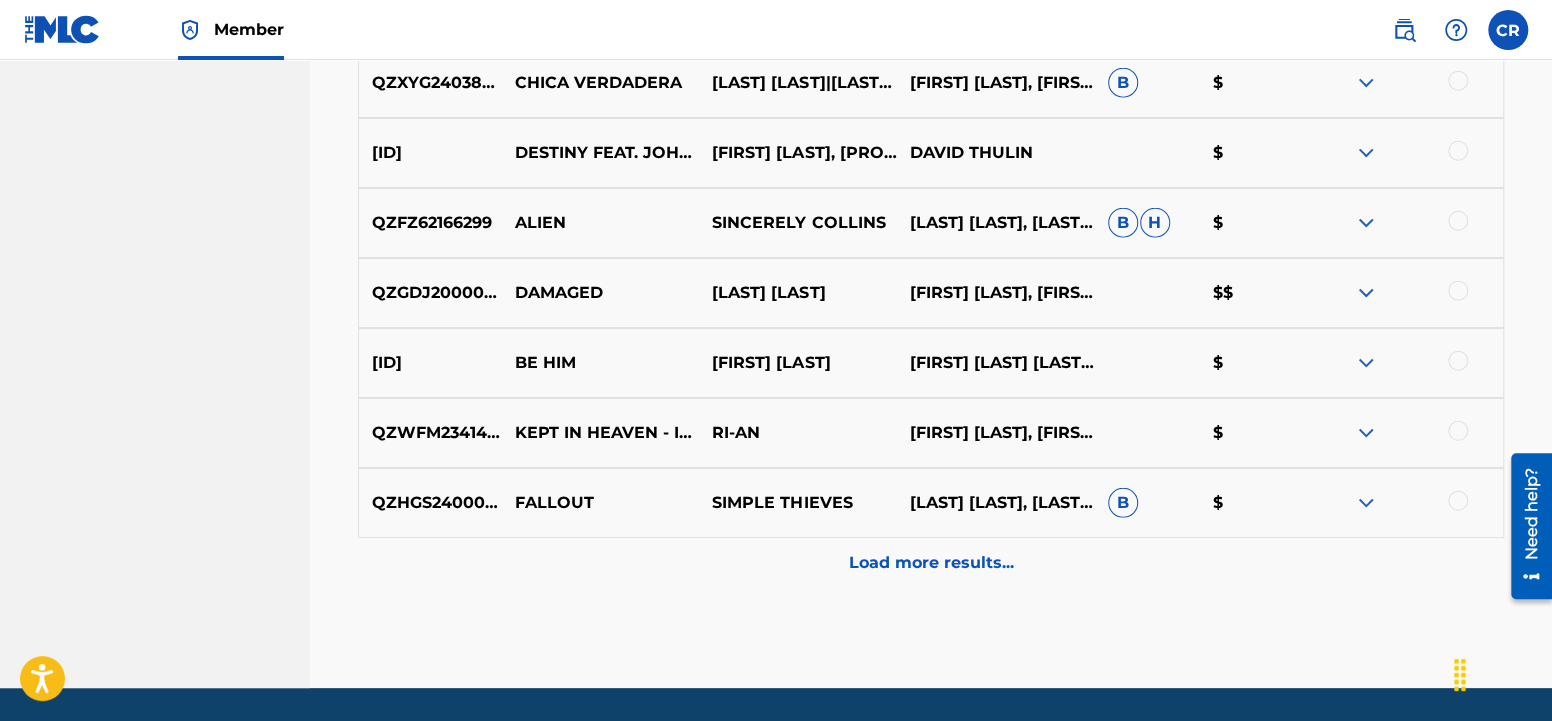 scroll, scrollTop: 3039, scrollLeft: 0, axis: vertical 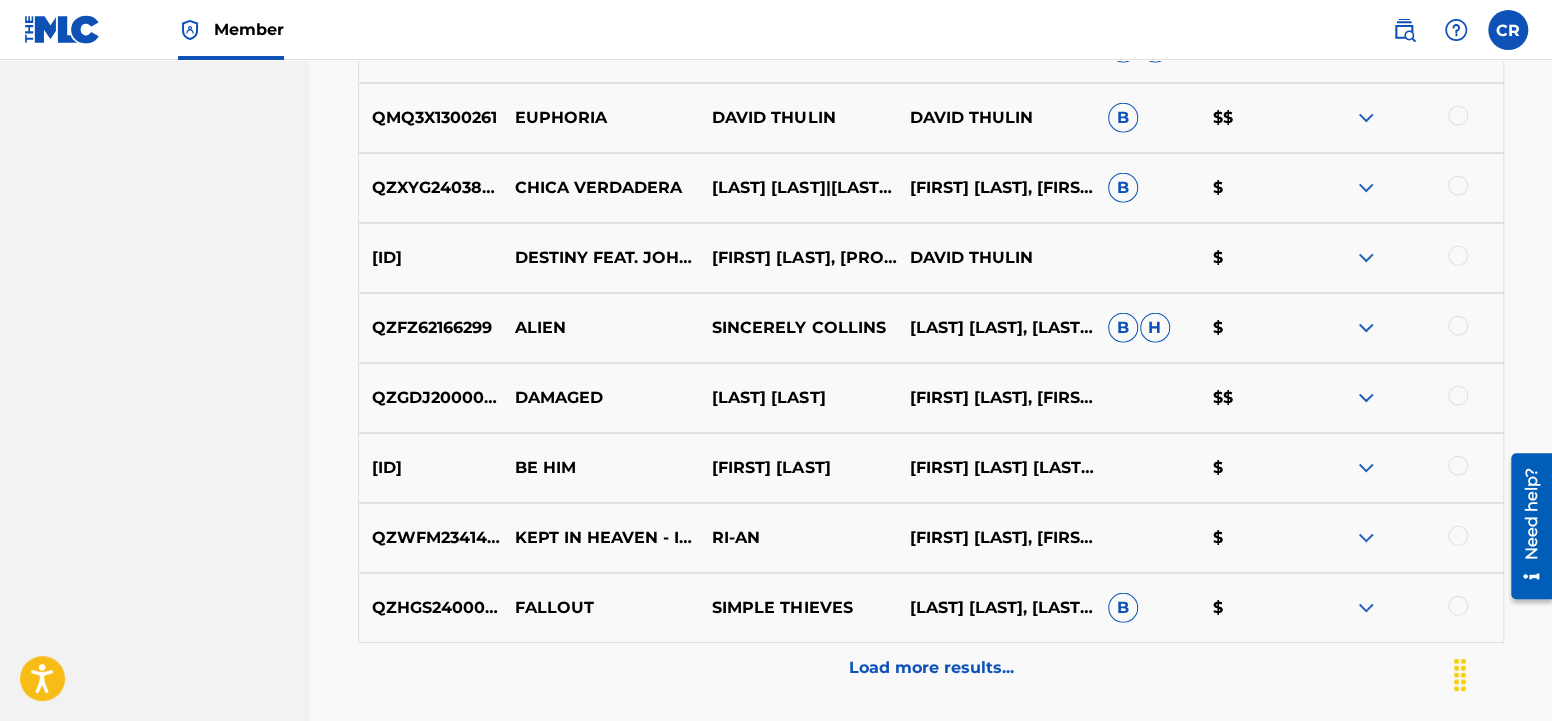 click on "Load more results..." at bounding box center (931, 668) 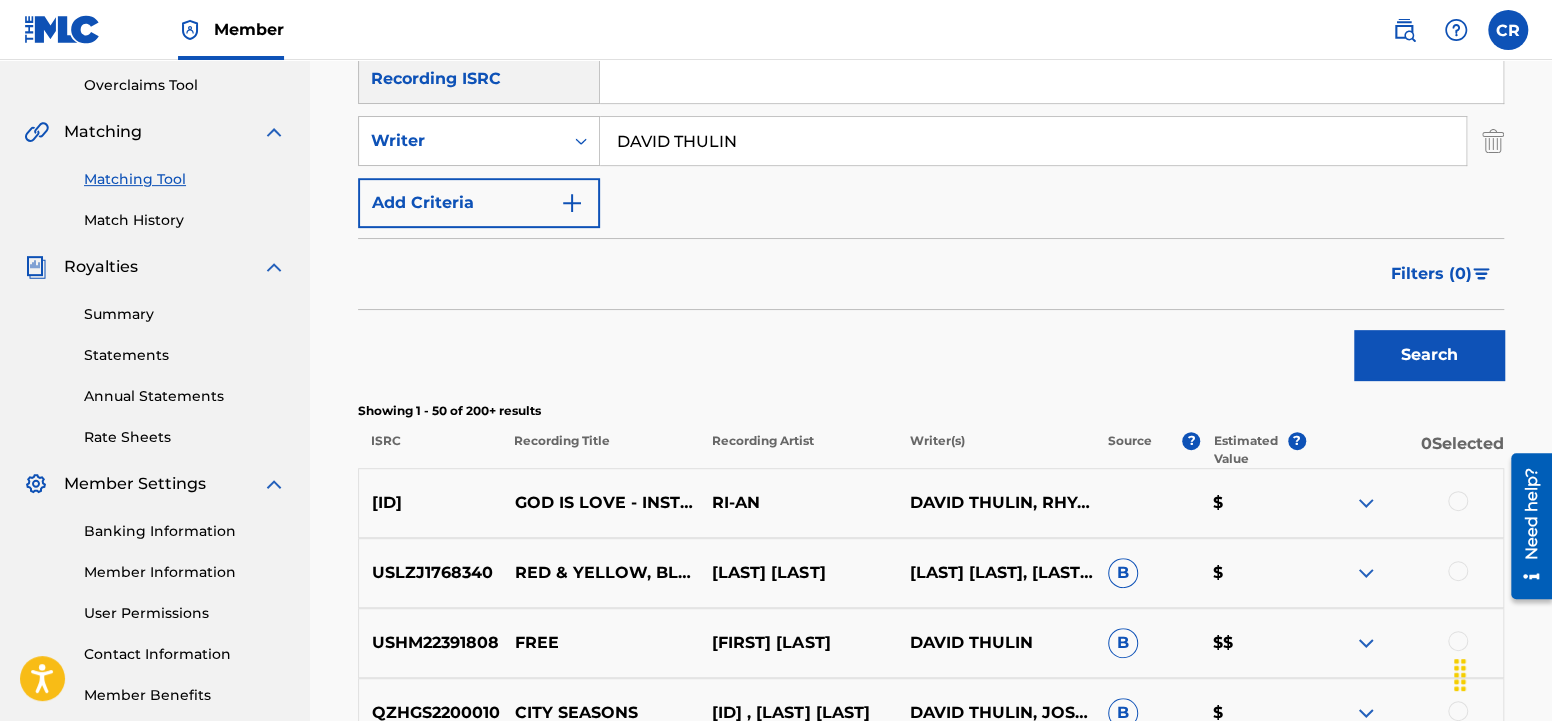 scroll, scrollTop: 0, scrollLeft: 0, axis: both 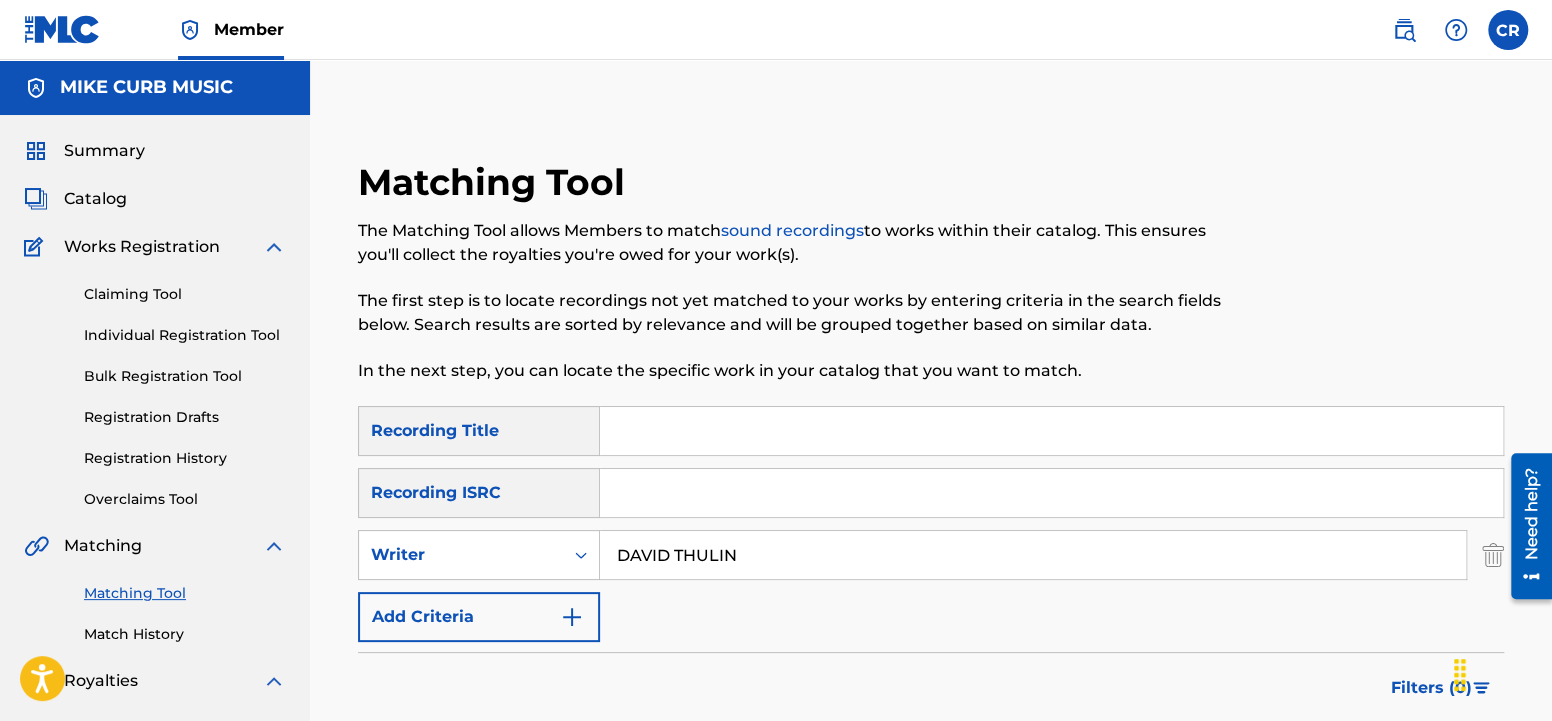 click at bounding box center (1051, 431) 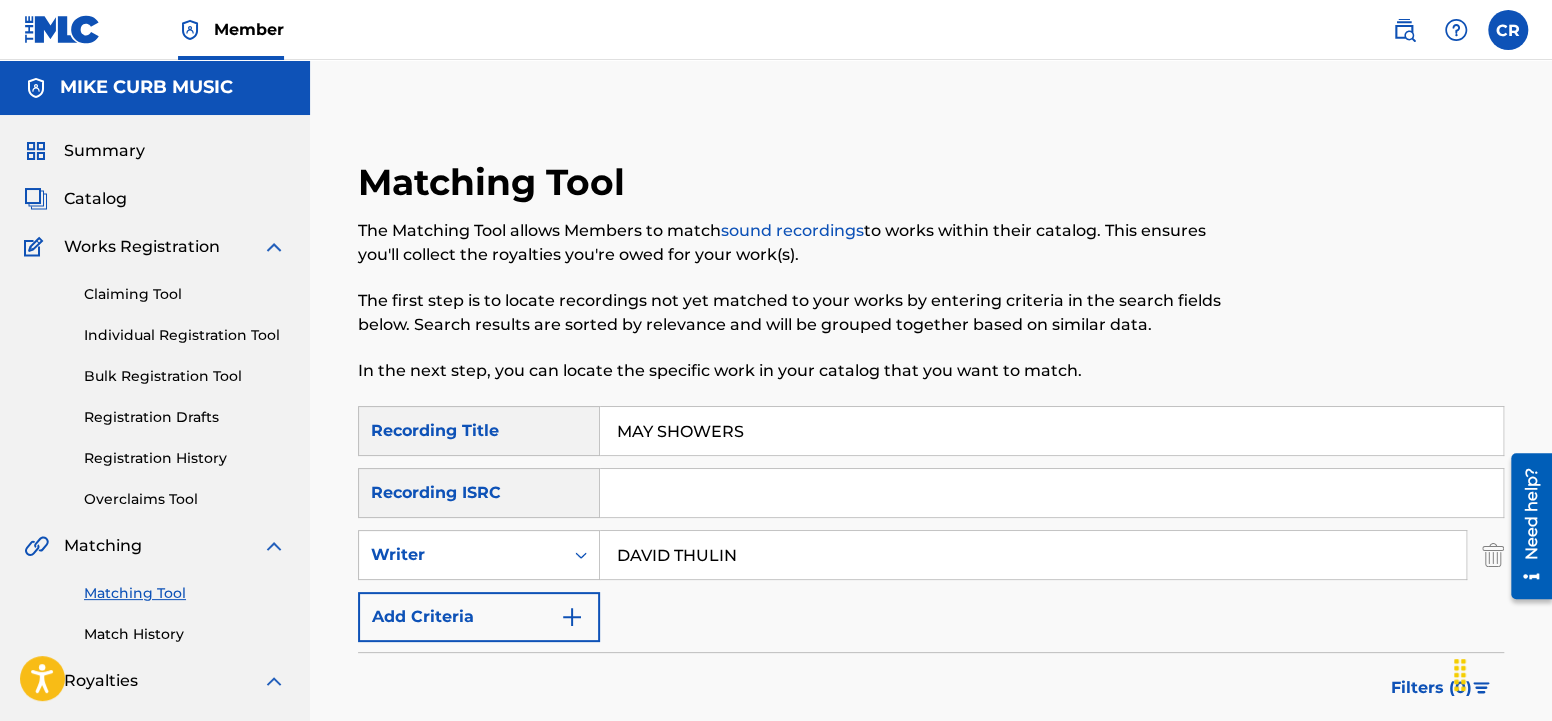 type on "MAY SHOWERS" 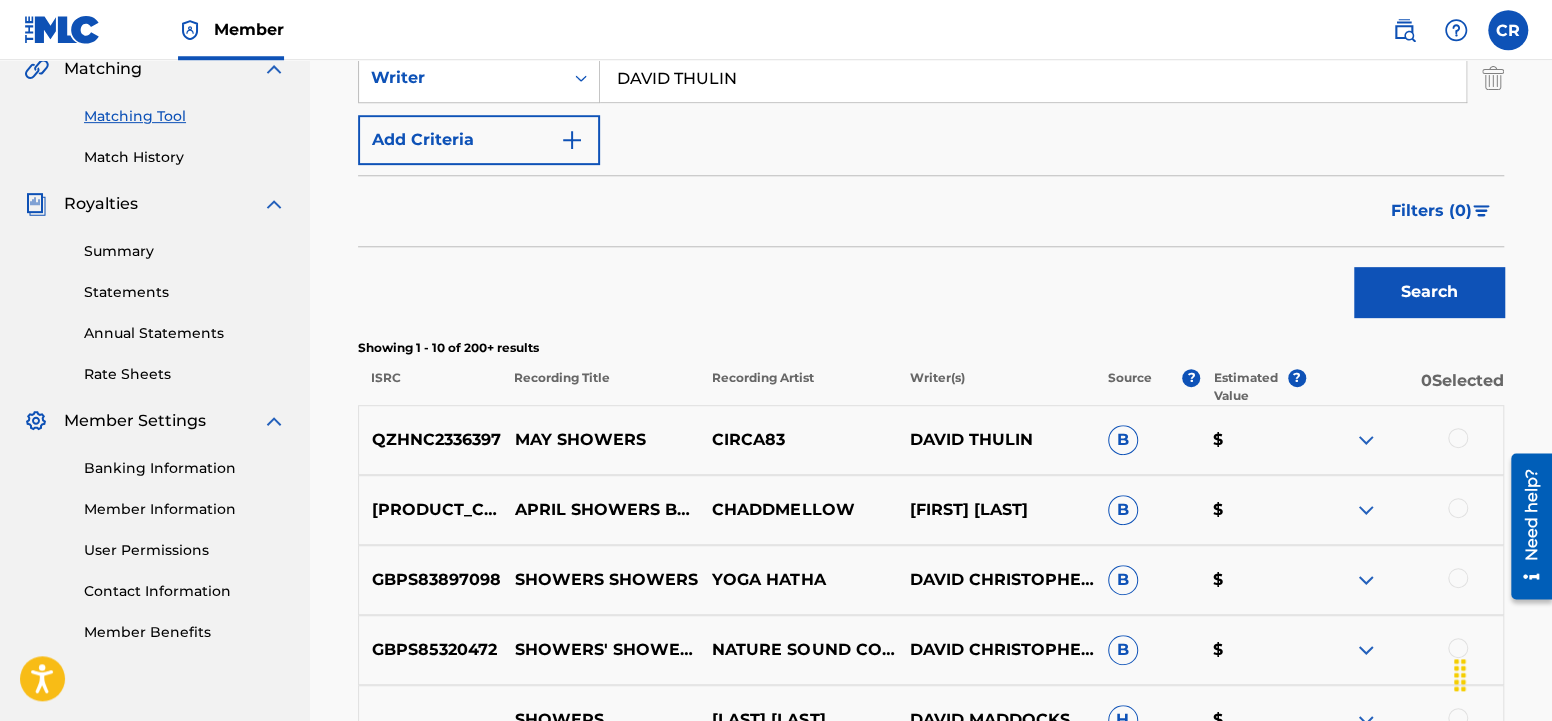 scroll, scrollTop: 525, scrollLeft: 0, axis: vertical 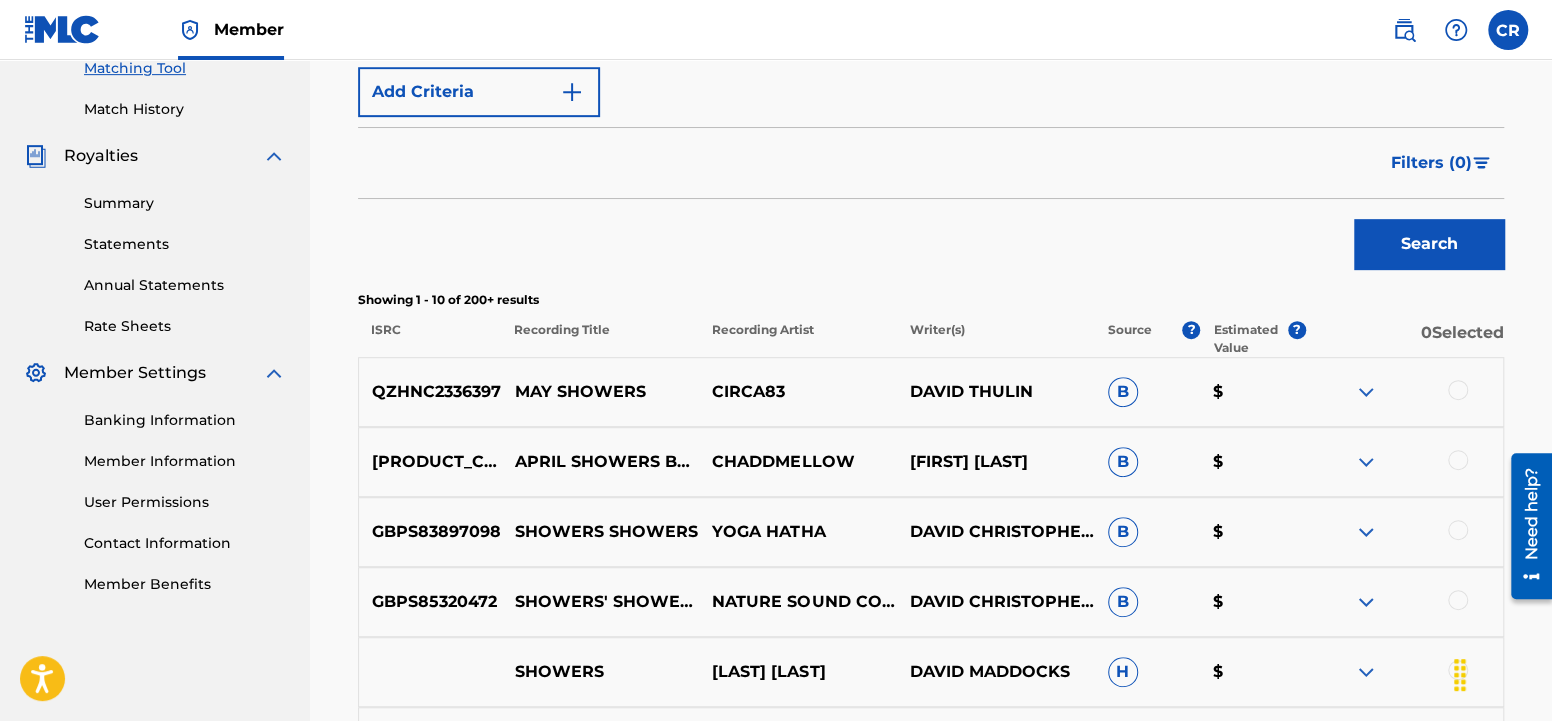 click at bounding box center (1458, 390) 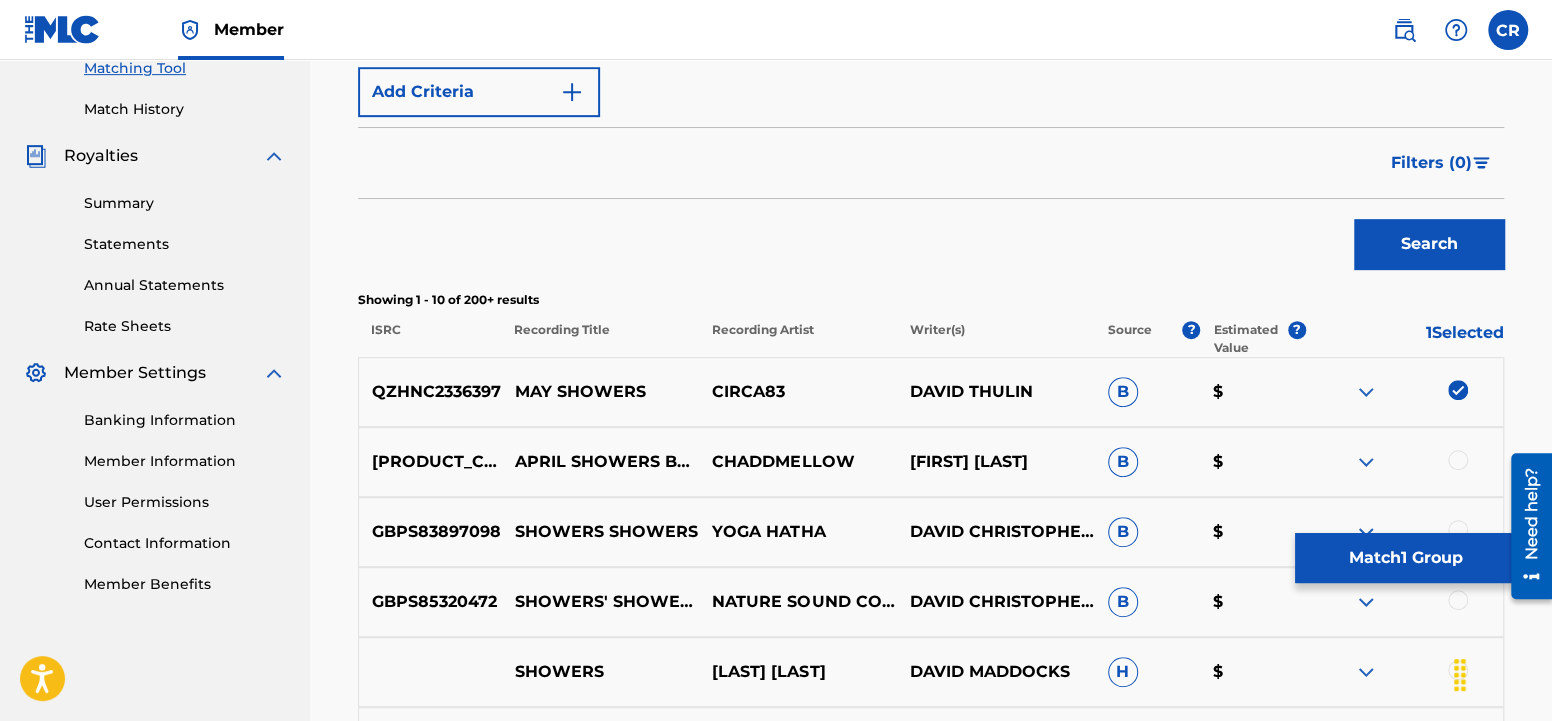 click on "Match  1 Group" at bounding box center (1405, 558) 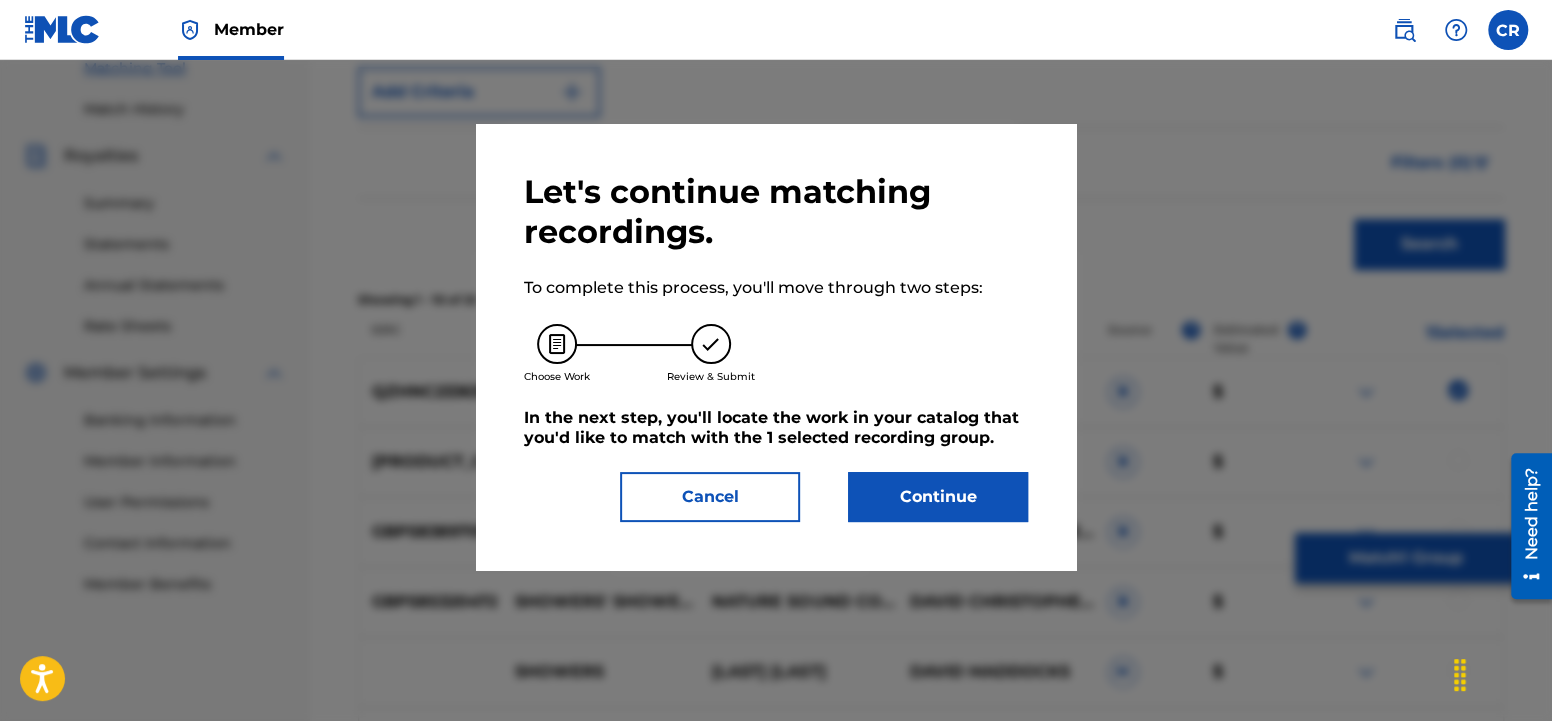 click on "Continue" at bounding box center [938, 497] 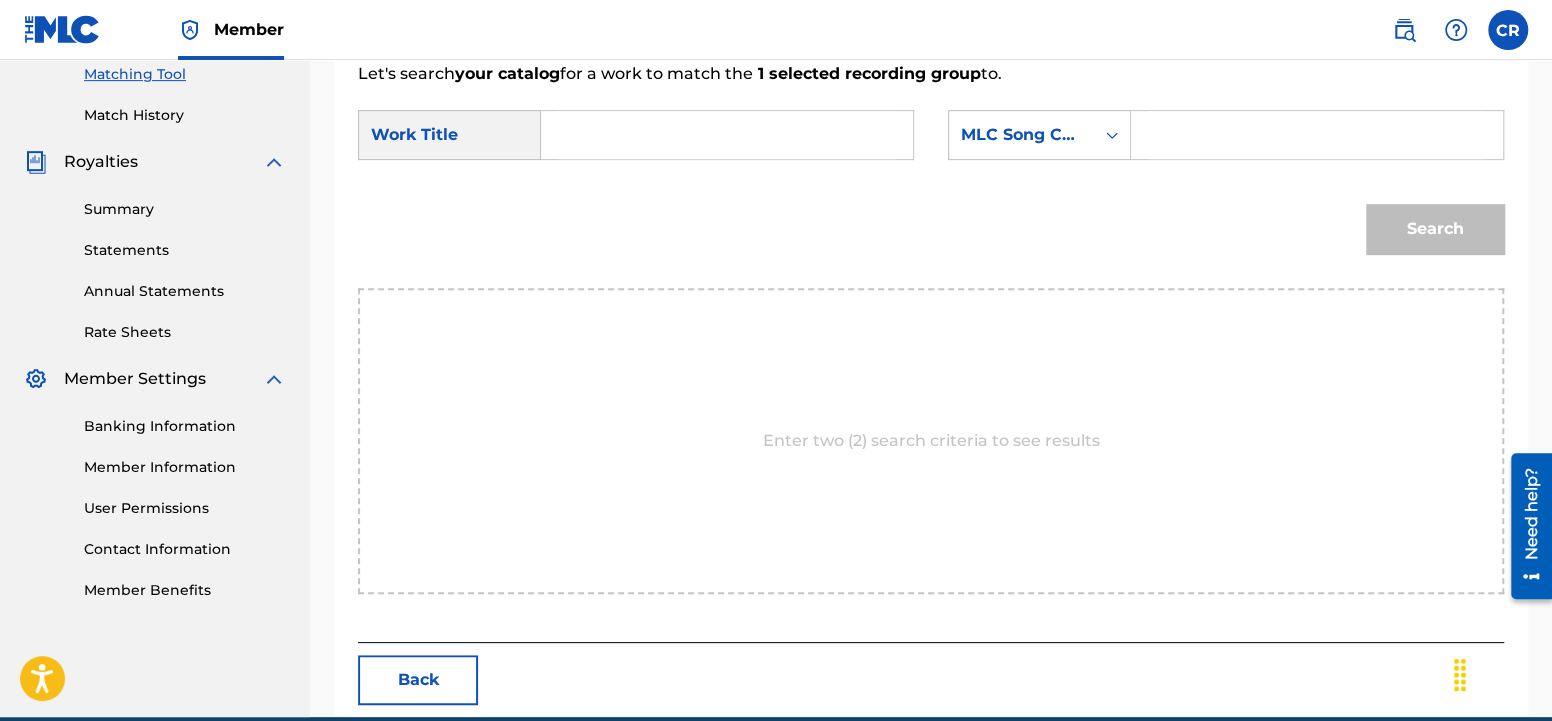 click at bounding box center [727, 135] 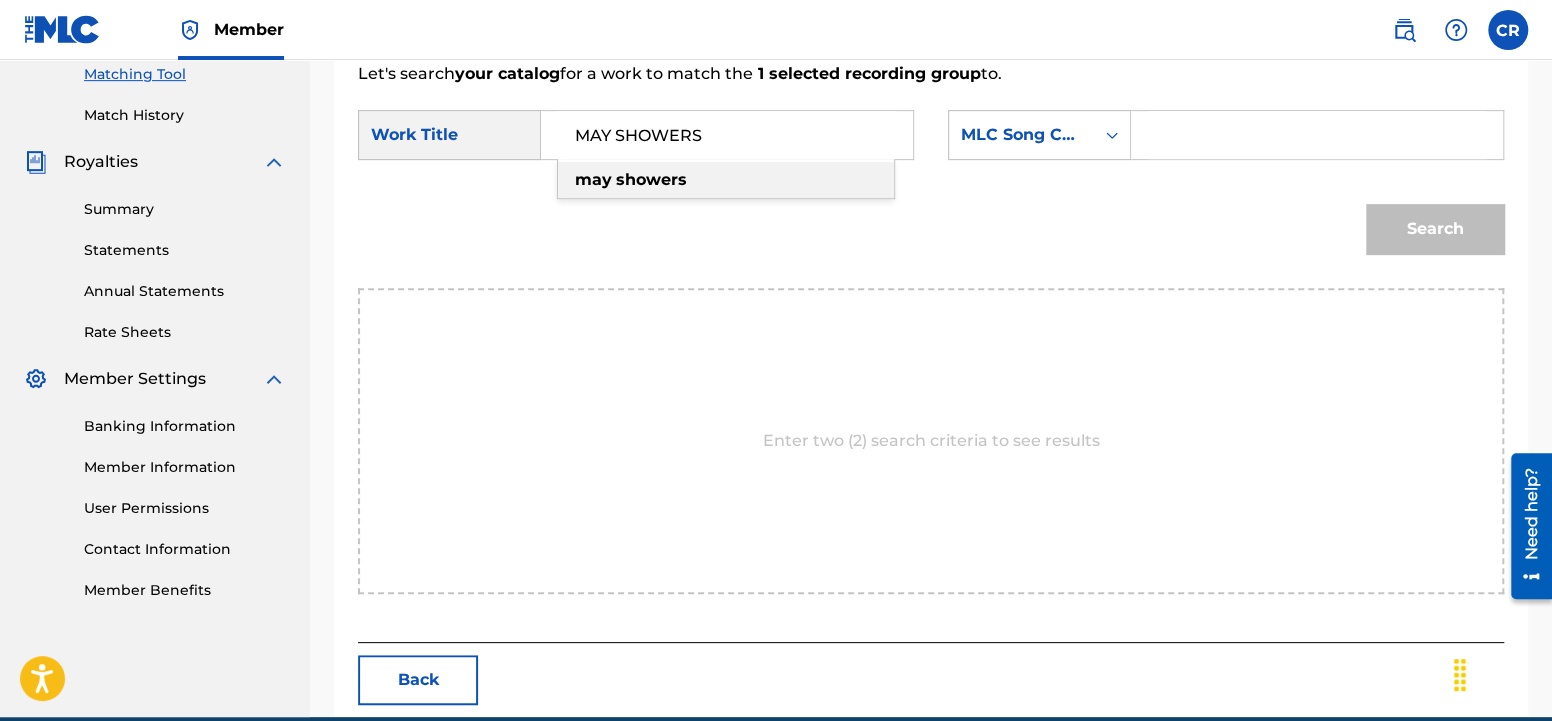 type on "MAY SHOWERS" 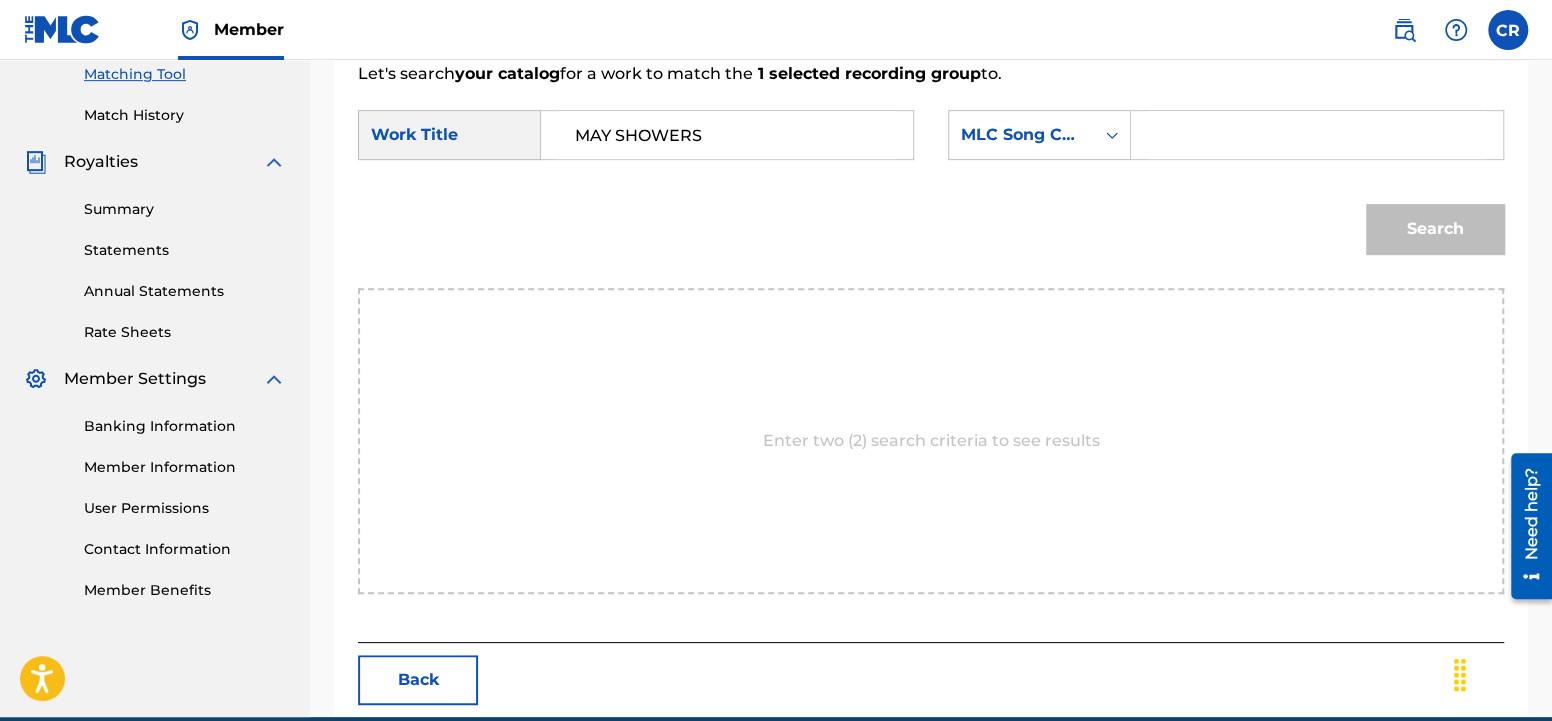 click at bounding box center (1317, 135) 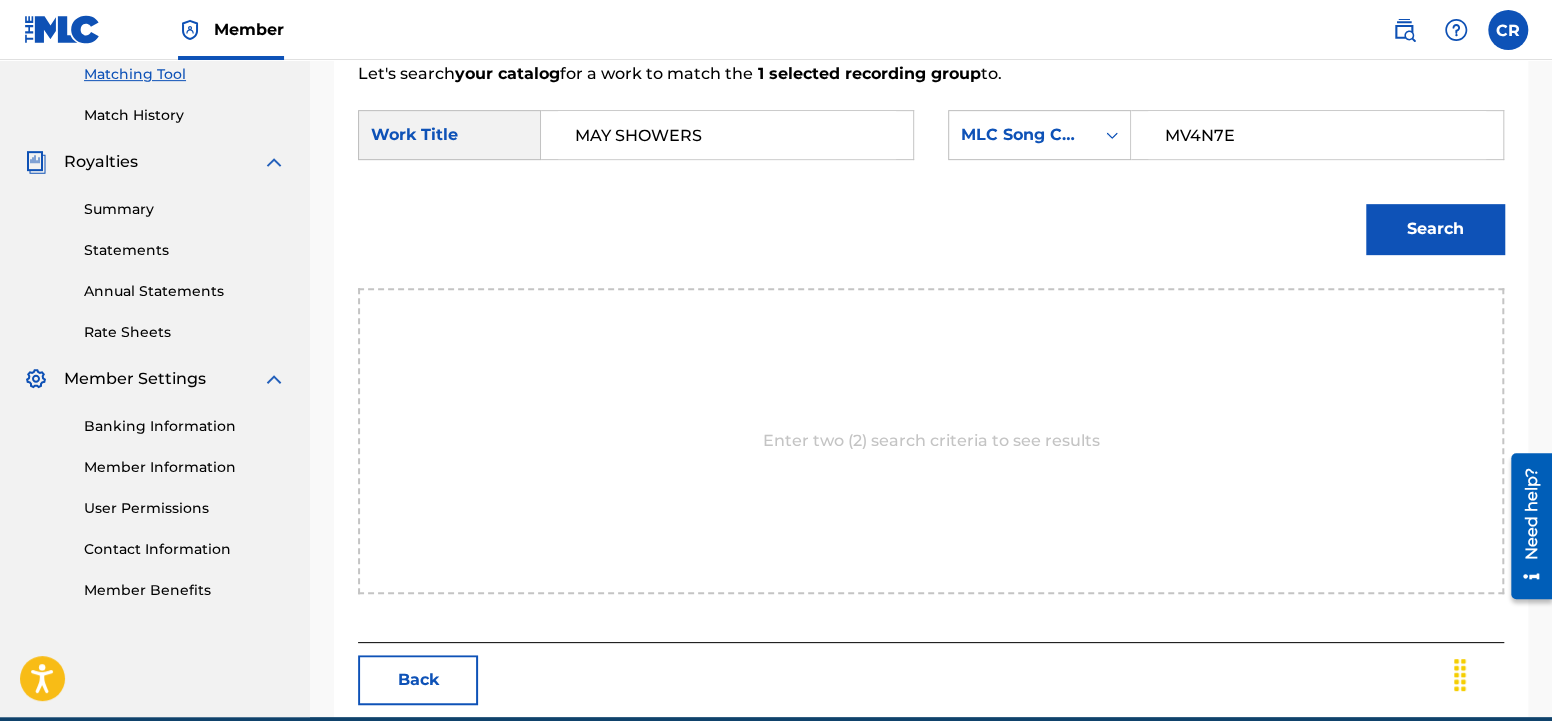 type on "MV4N7E" 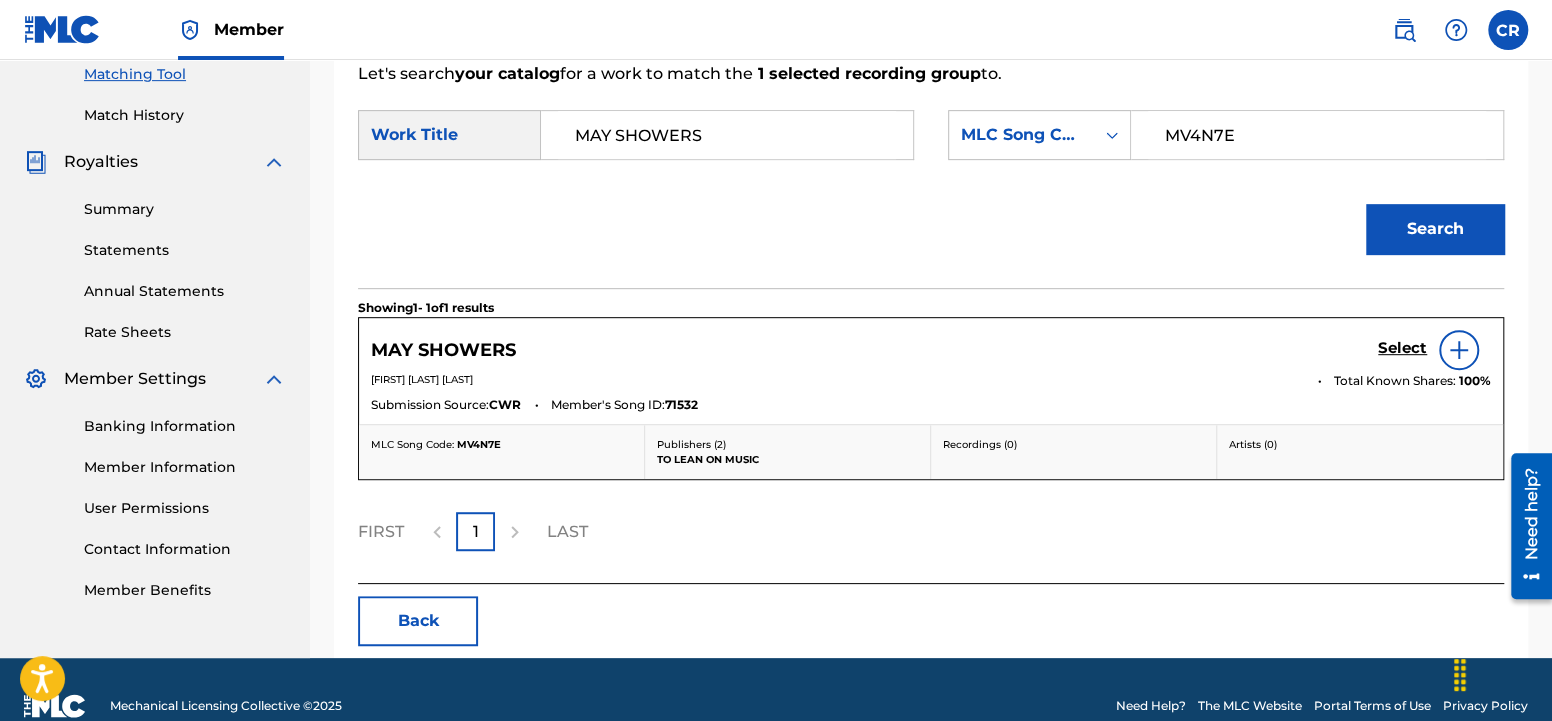 click on "Select" at bounding box center (1402, 348) 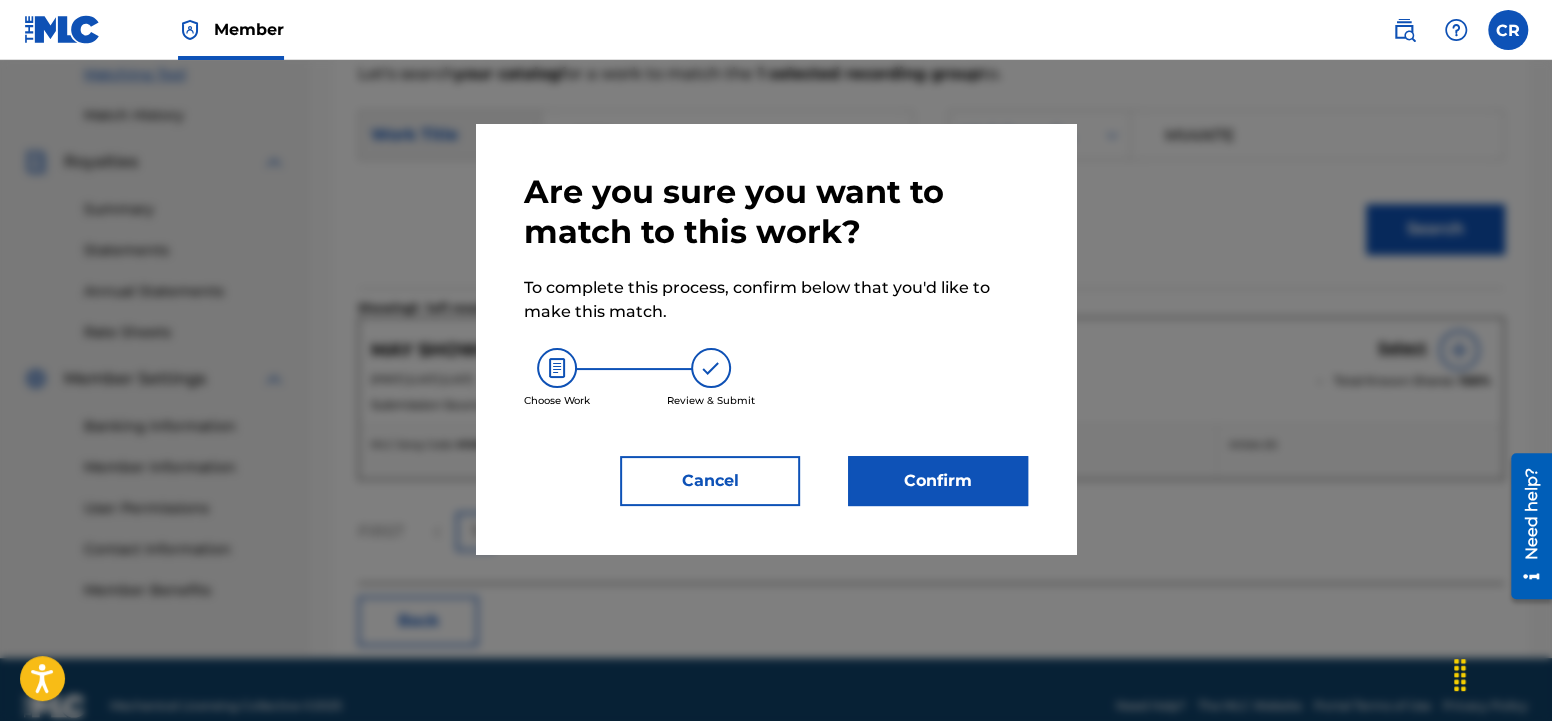 click on "Confirm" at bounding box center (938, 481) 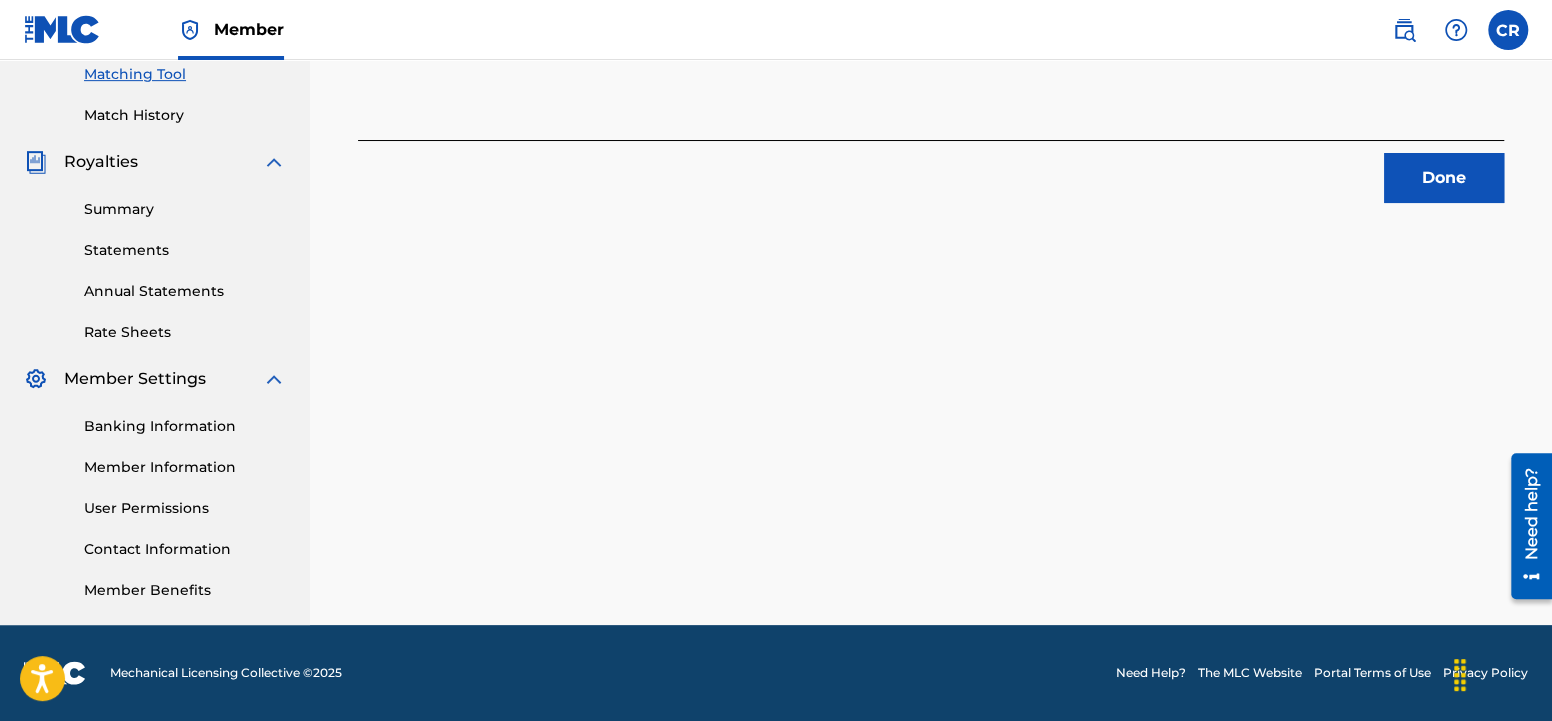 click on "Done" at bounding box center (1444, 178) 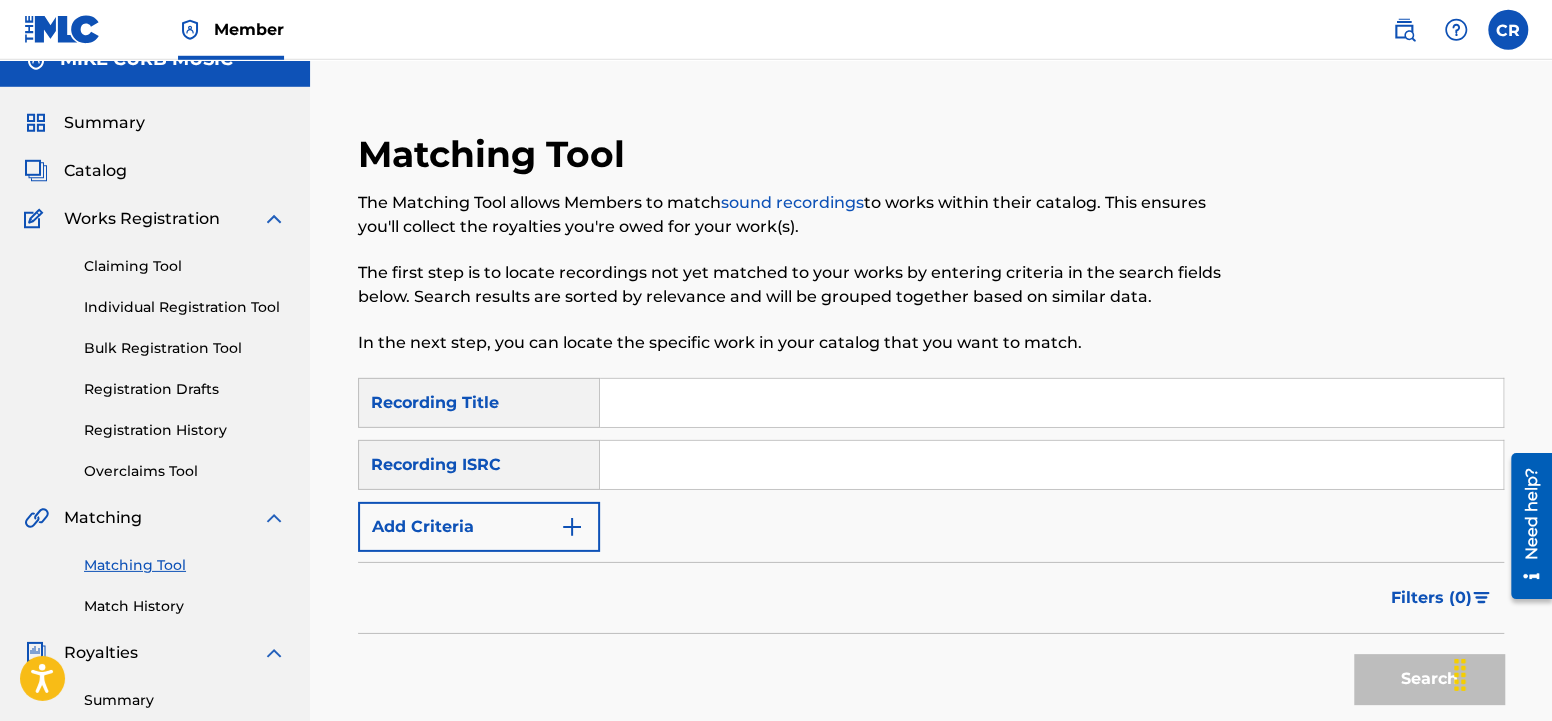 scroll, scrollTop: 0, scrollLeft: 0, axis: both 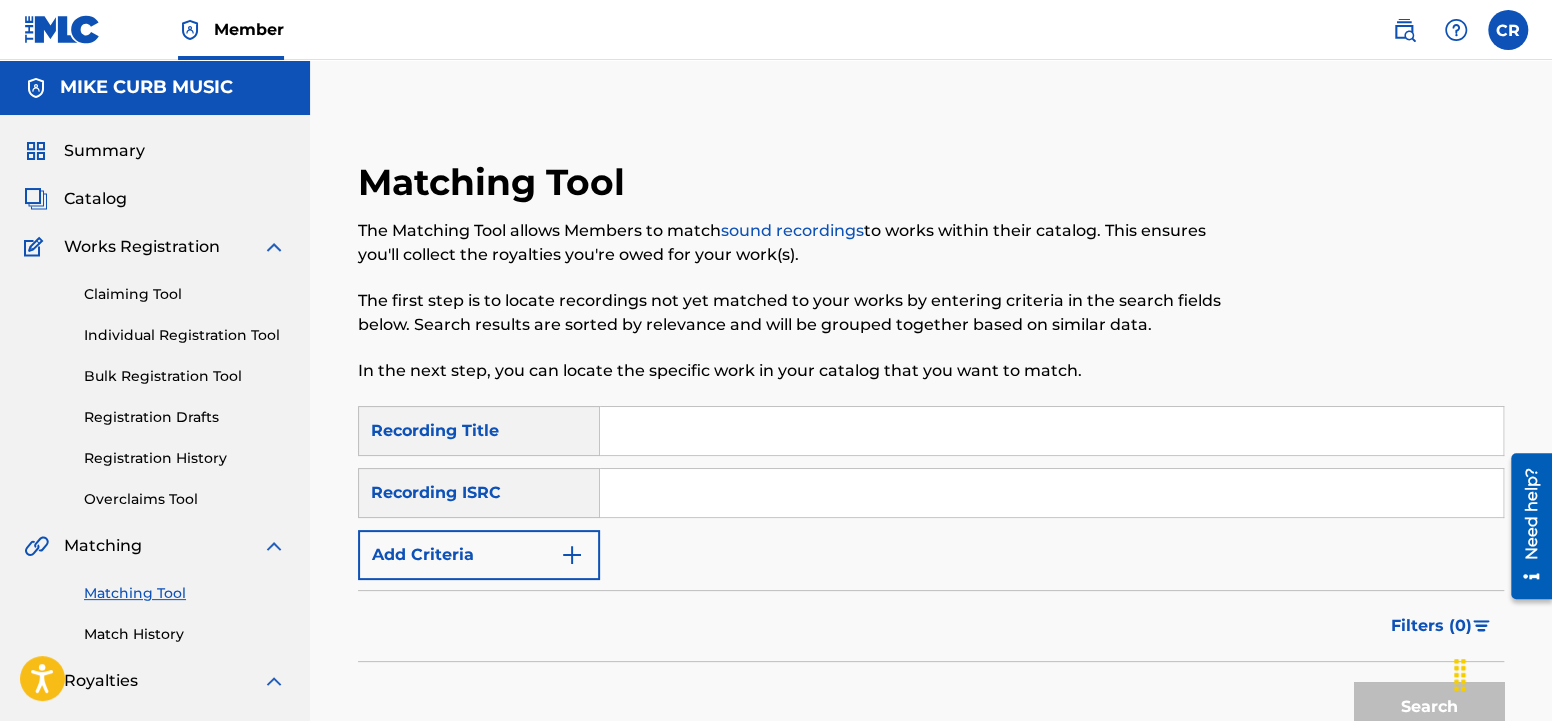 click at bounding box center [572, 555] 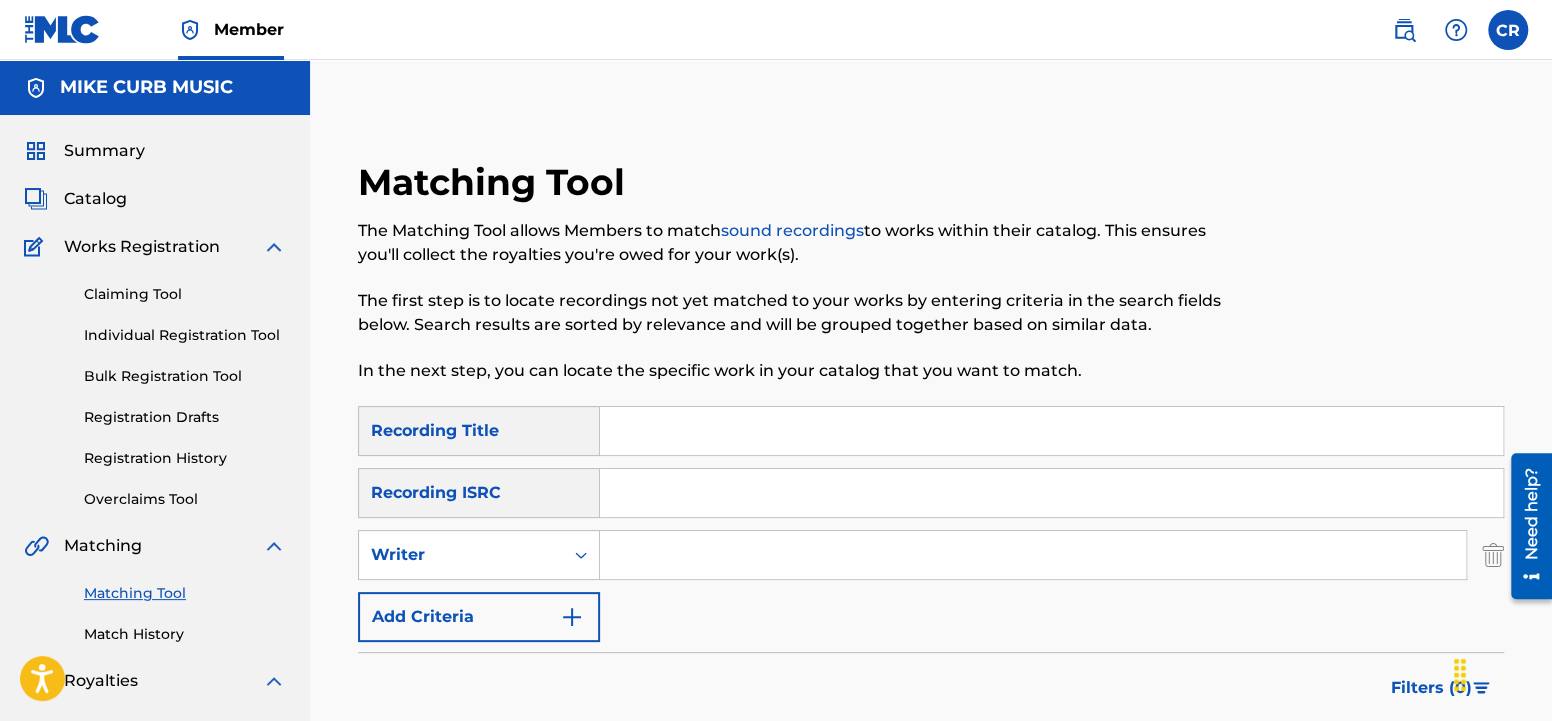 click at bounding box center (1033, 555) 